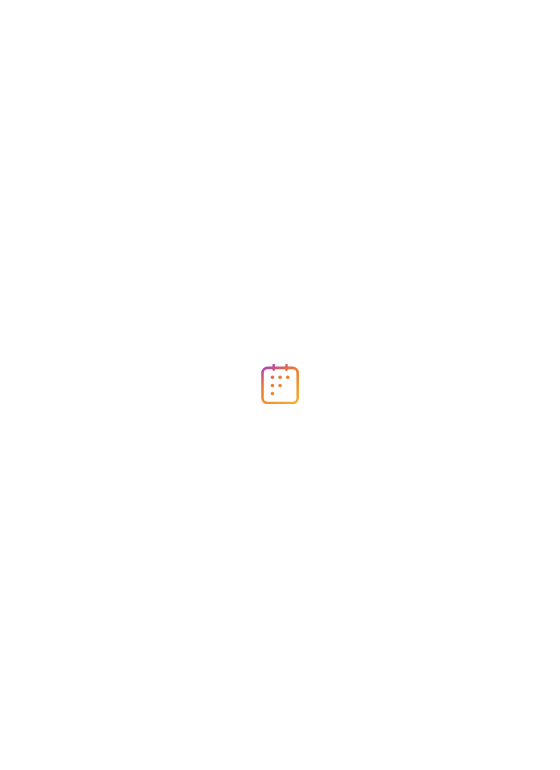 scroll, scrollTop: 0, scrollLeft: 0, axis: both 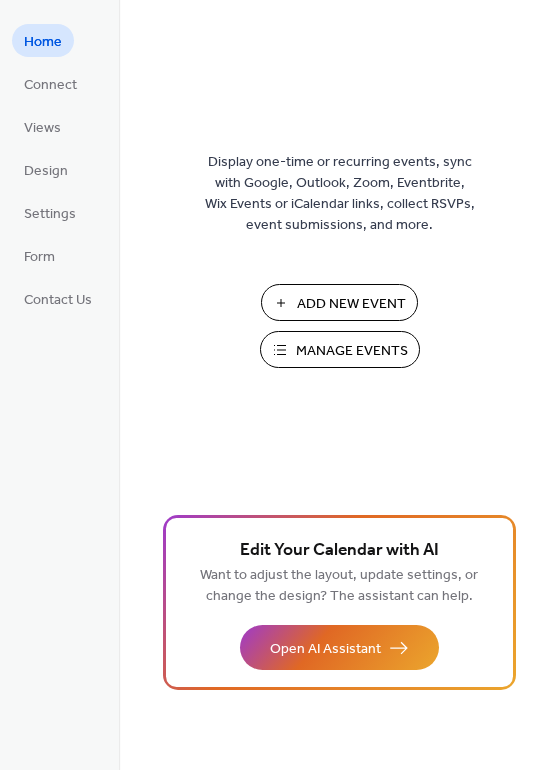 click on "Add New Event" at bounding box center (351, 304) 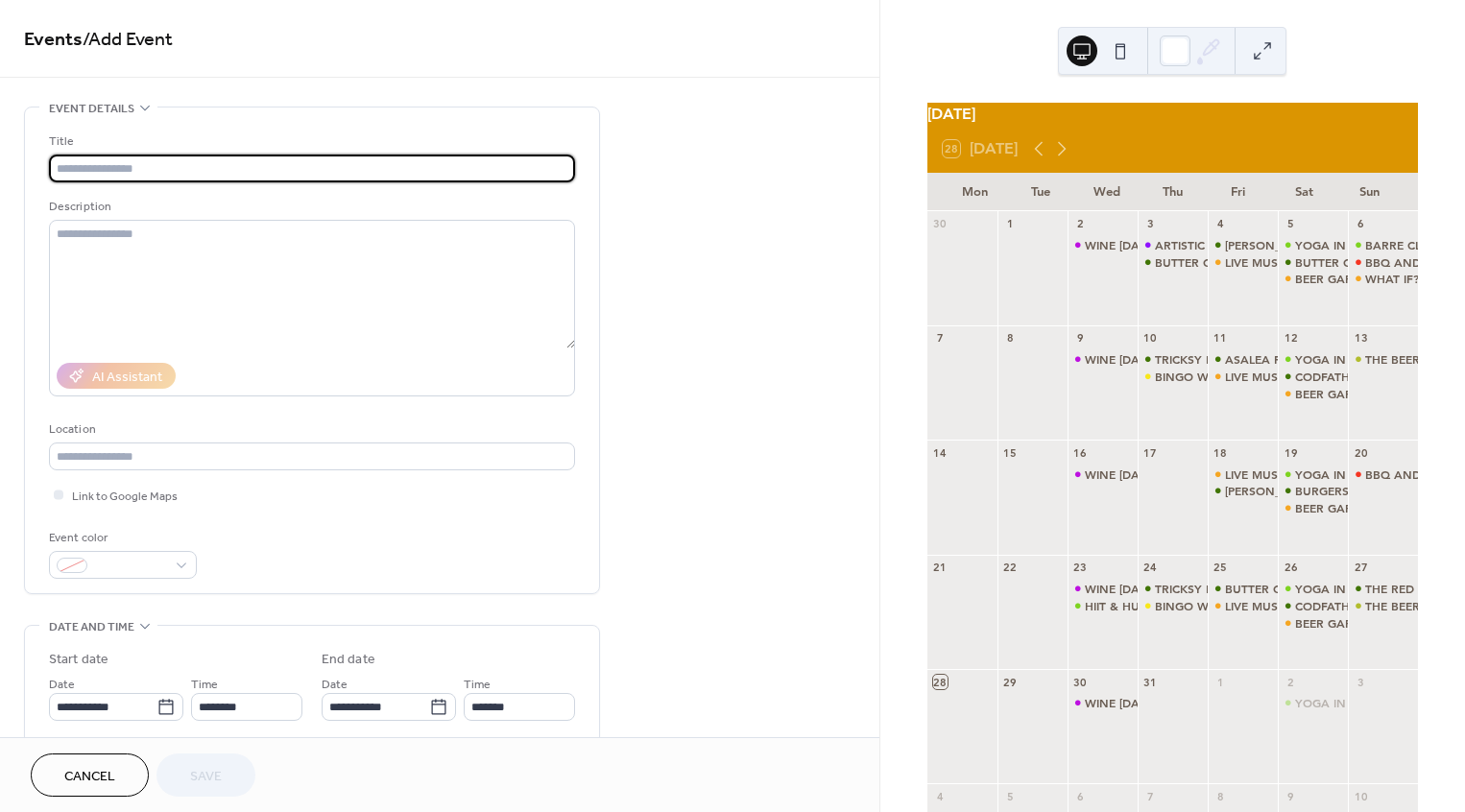 scroll, scrollTop: 0, scrollLeft: 0, axis: both 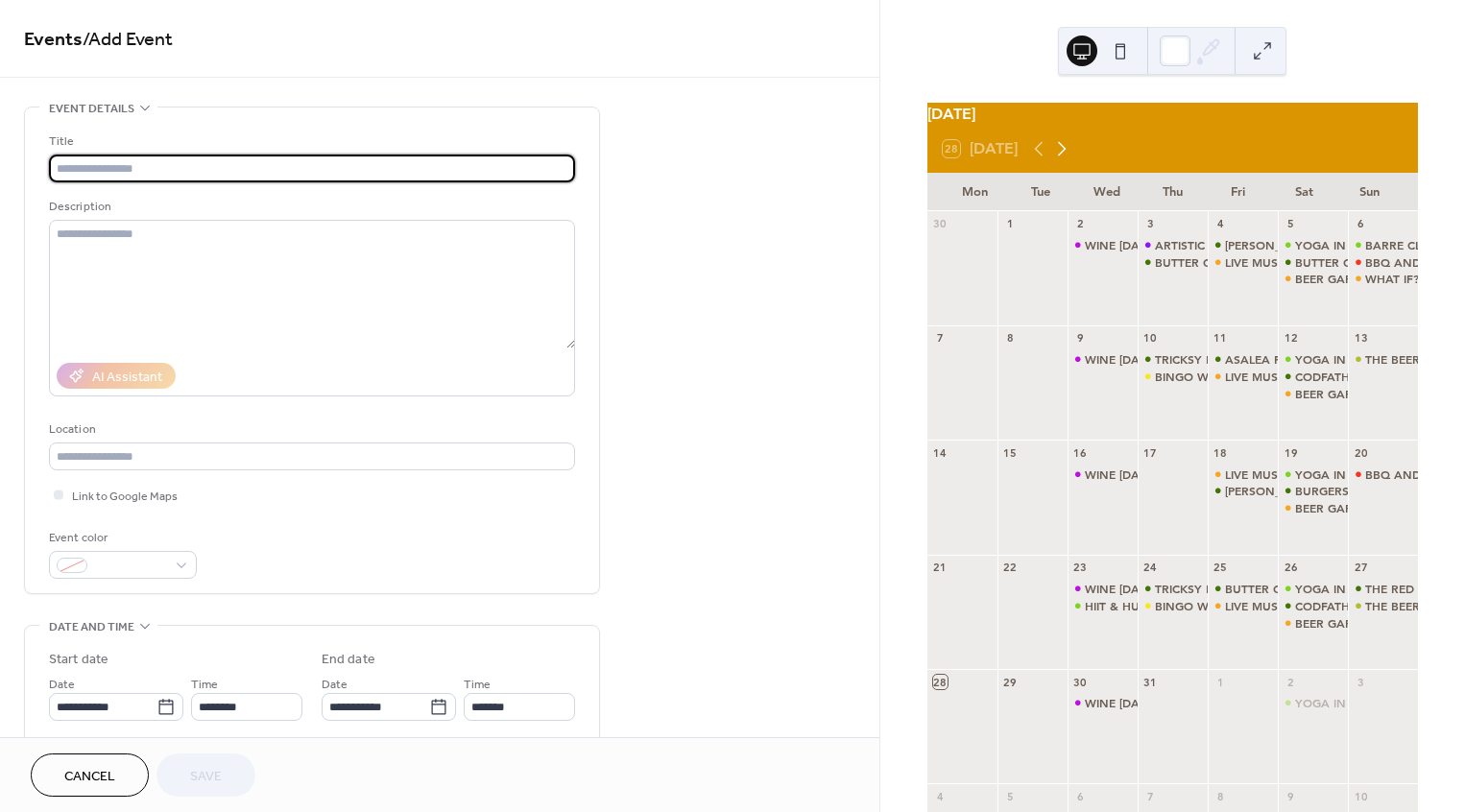 click 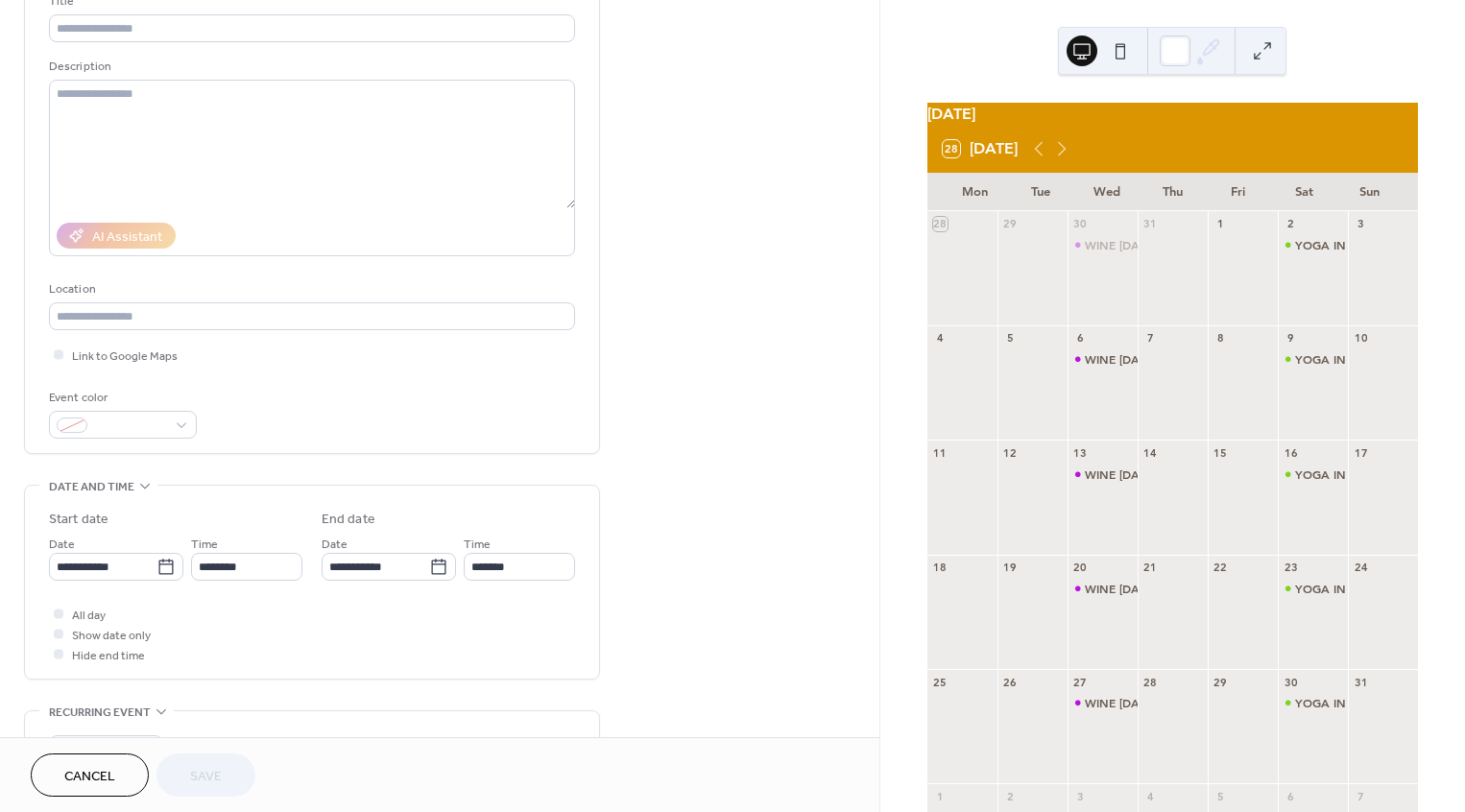 scroll, scrollTop: 0, scrollLeft: 0, axis: both 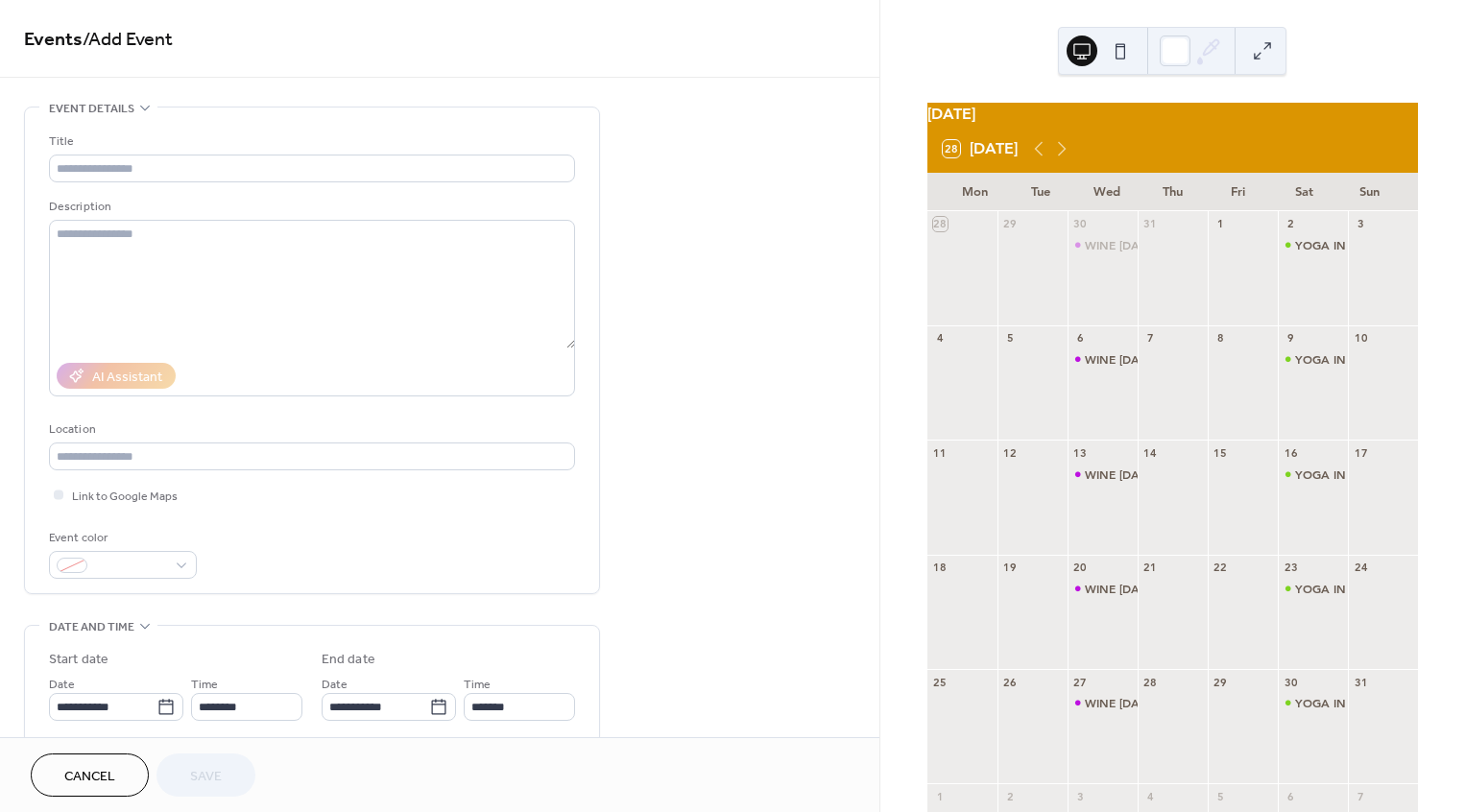 click on "Cancel" at bounding box center [89, 776] 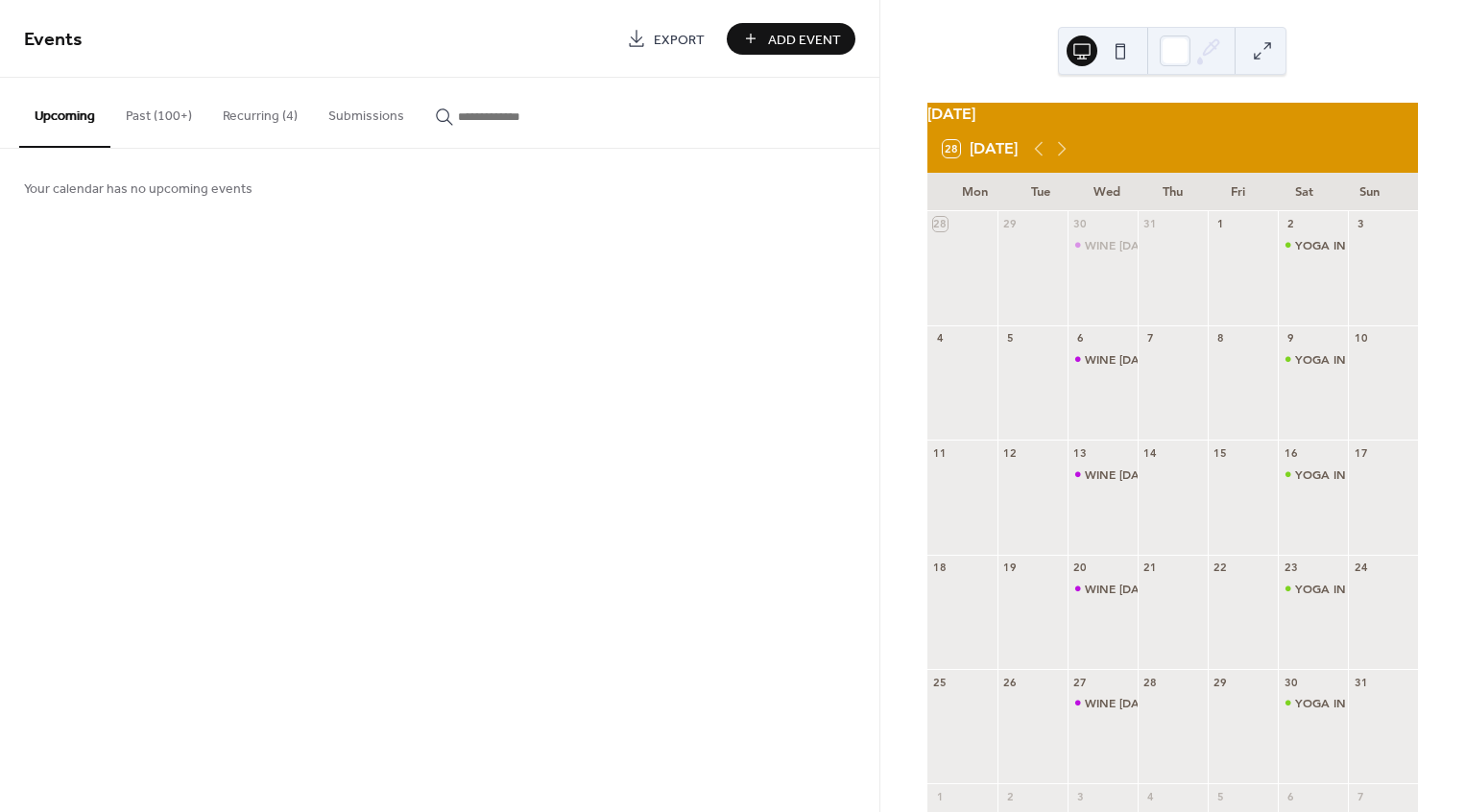 click on "Past (100+)" at bounding box center (158, 111) 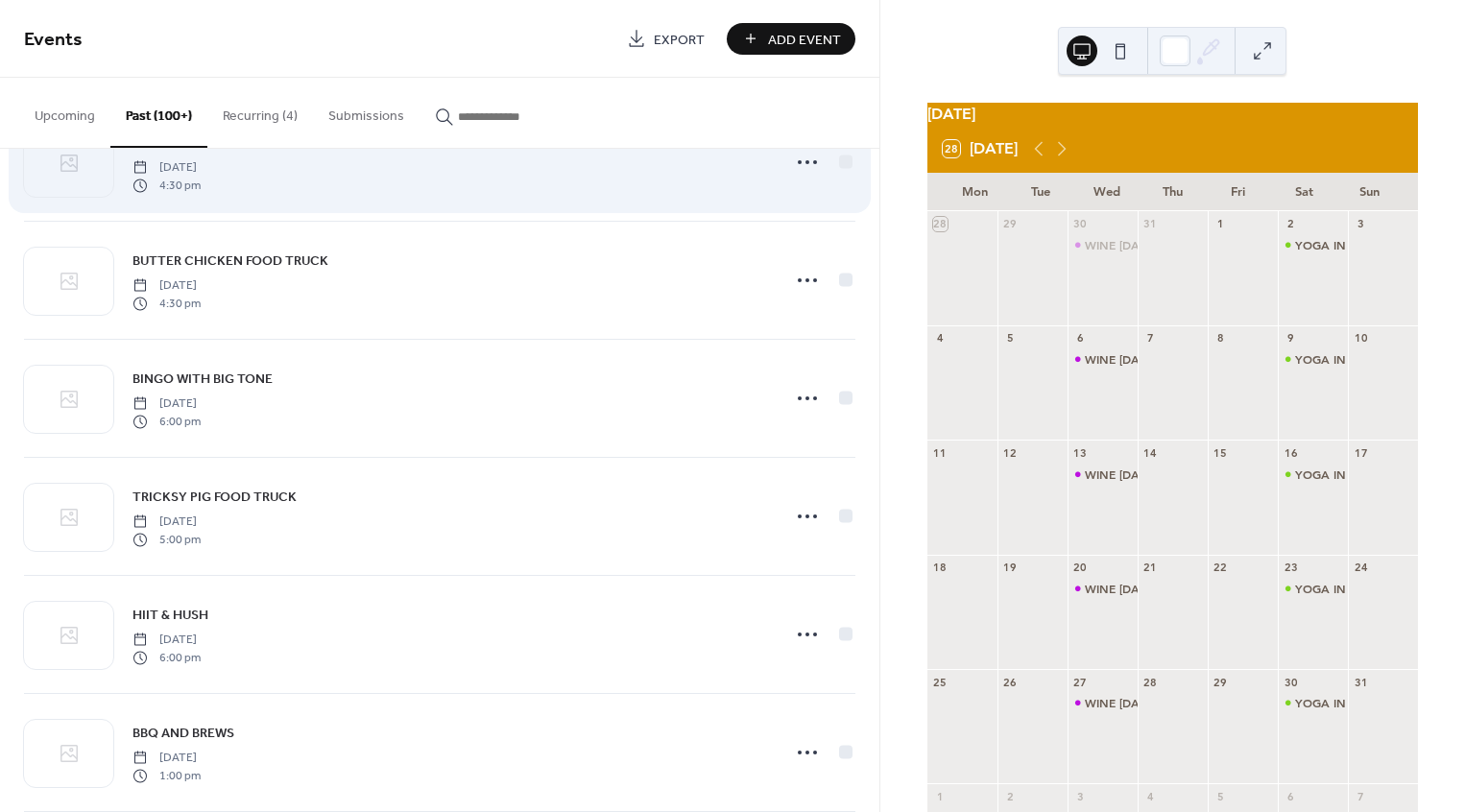 scroll, scrollTop: 553, scrollLeft: 0, axis: vertical 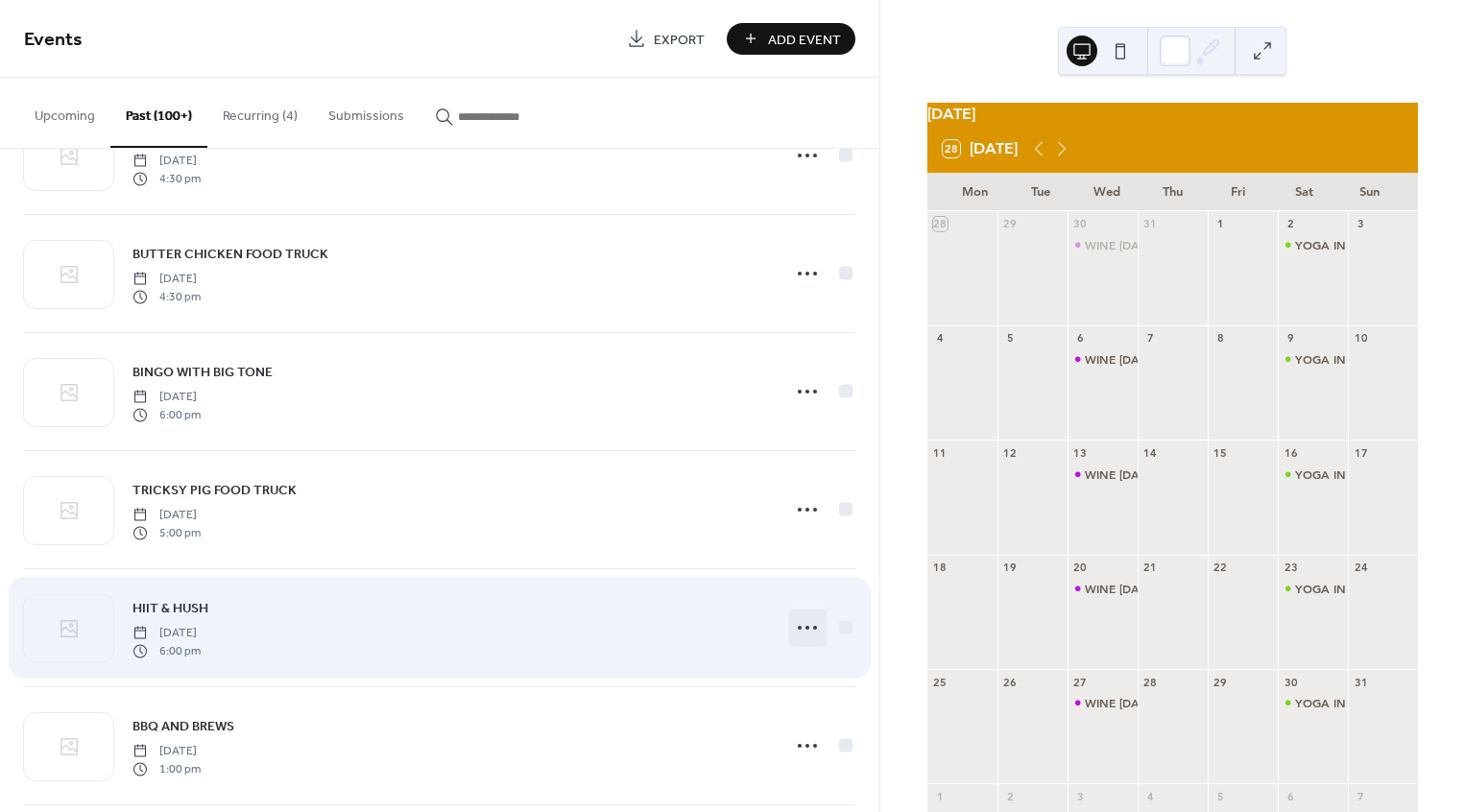 click 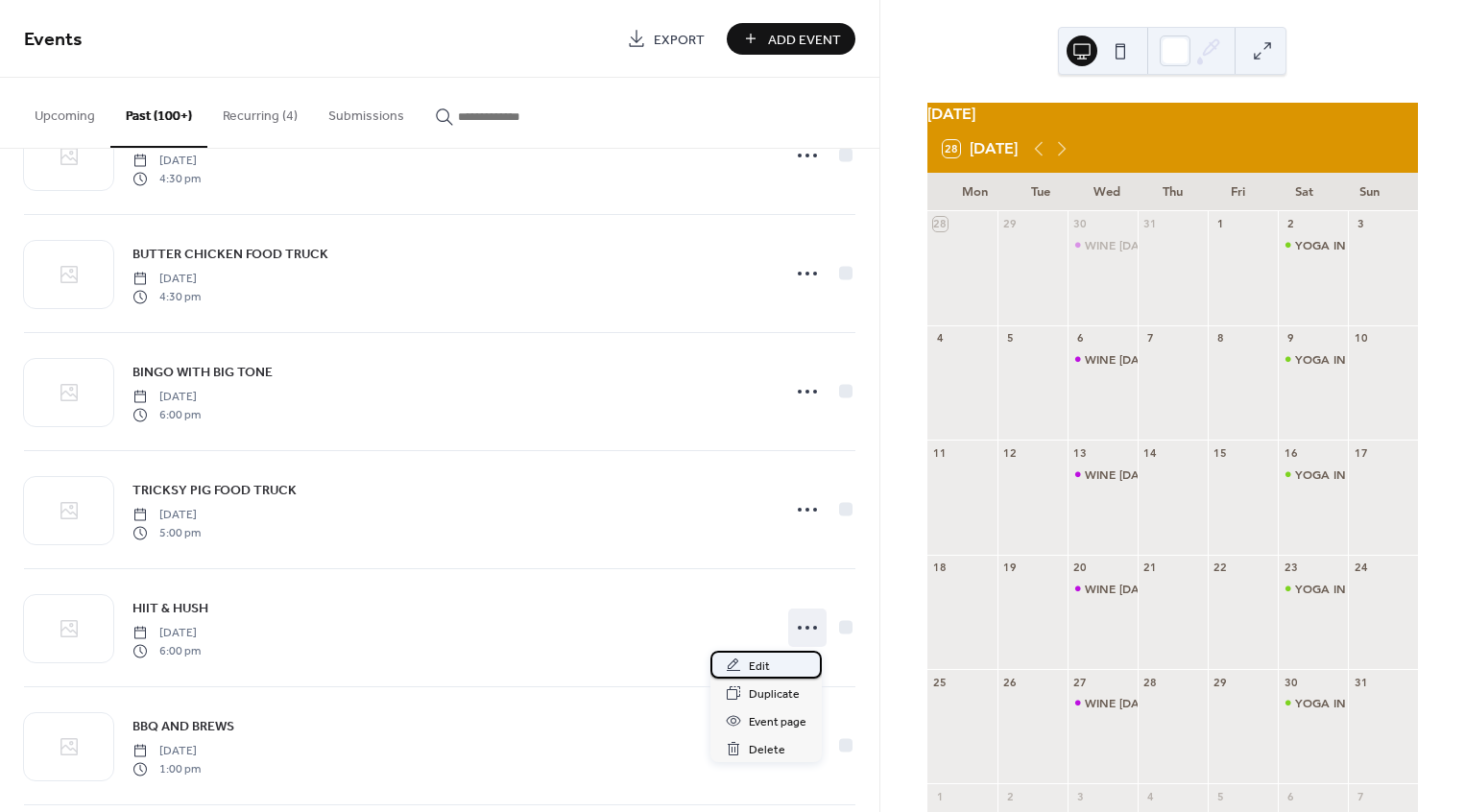 click on "Edit" at bounding box center (759, 666) 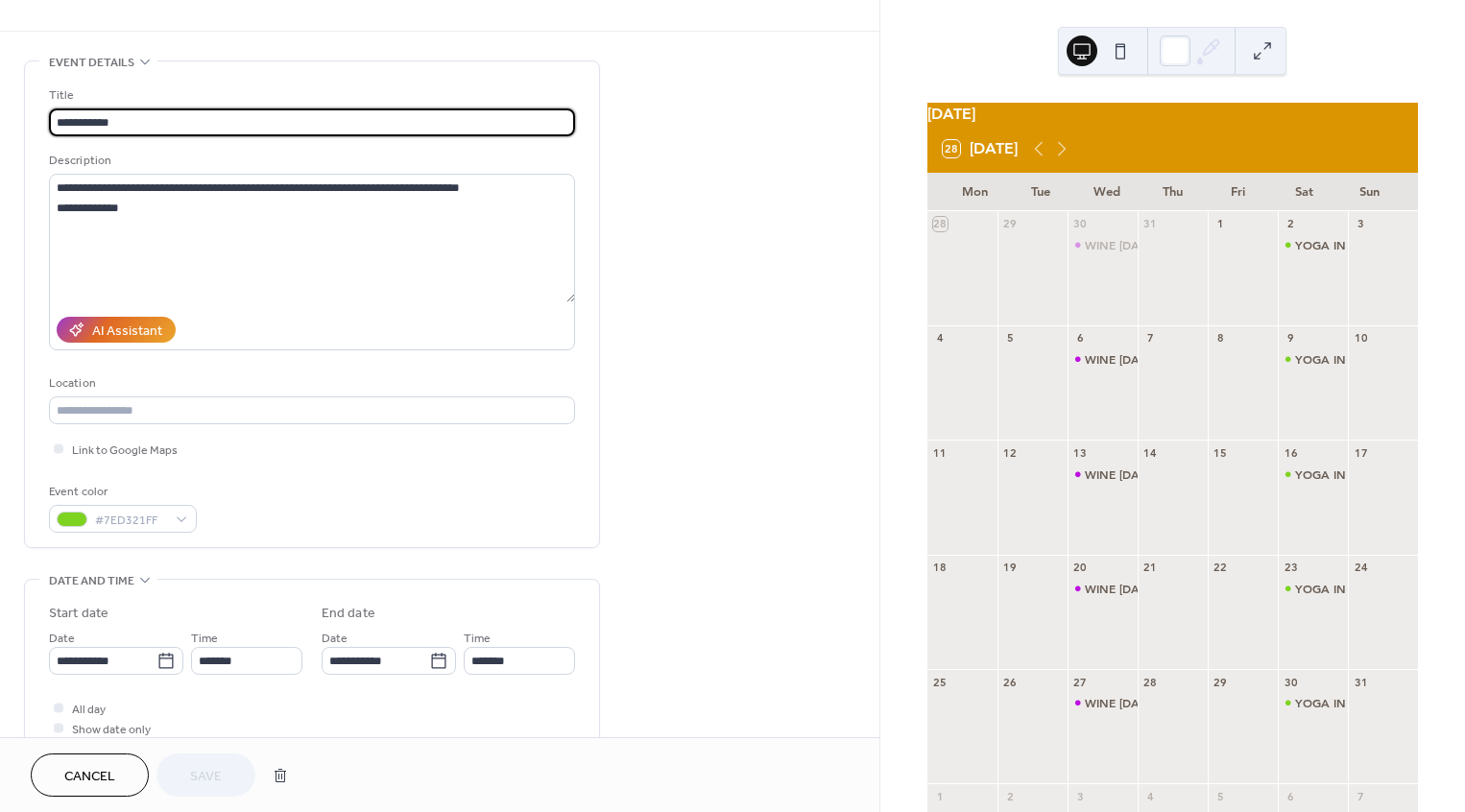 scroll, scrollTop: 61, scrollLeft: 0, axis: vertical 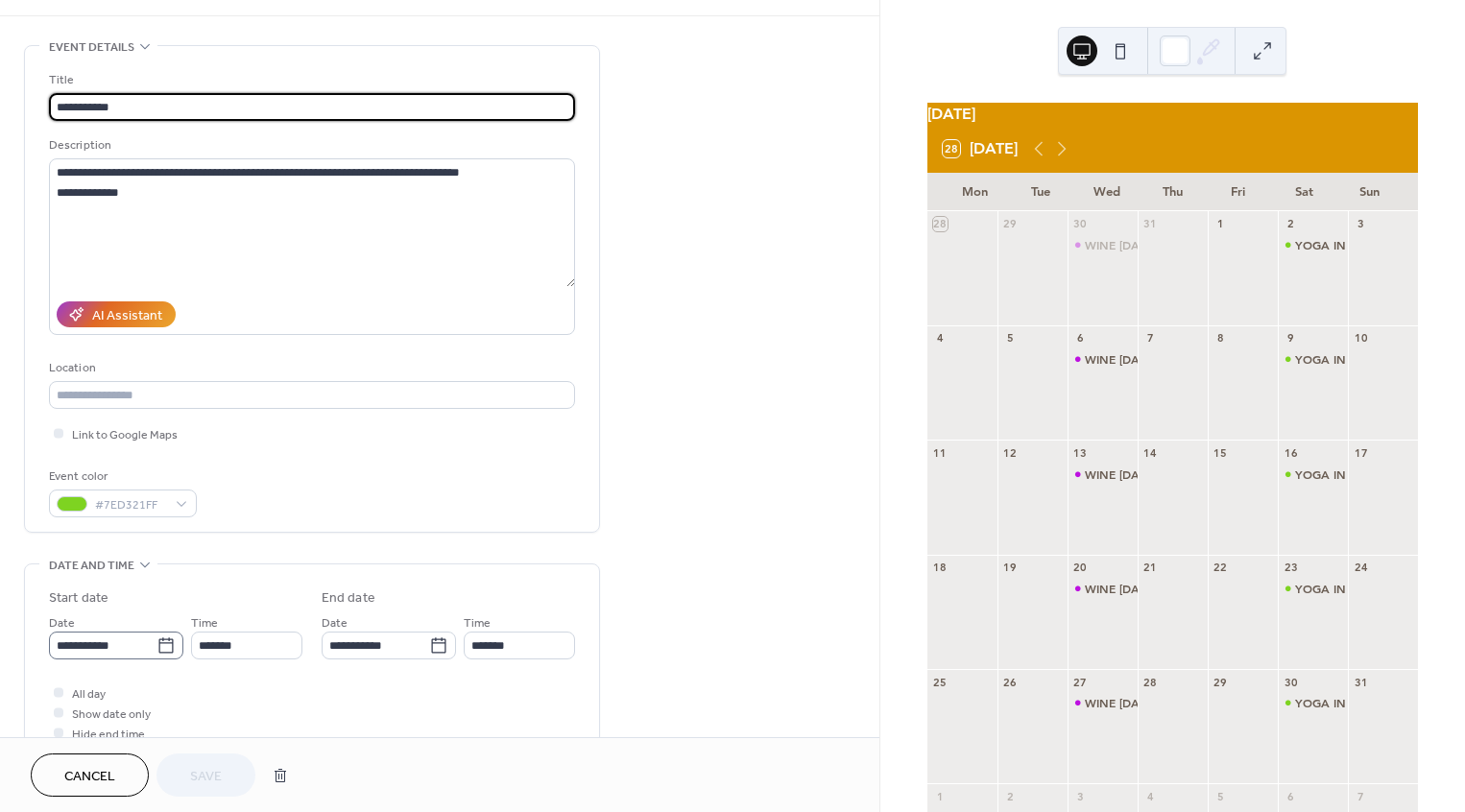 click 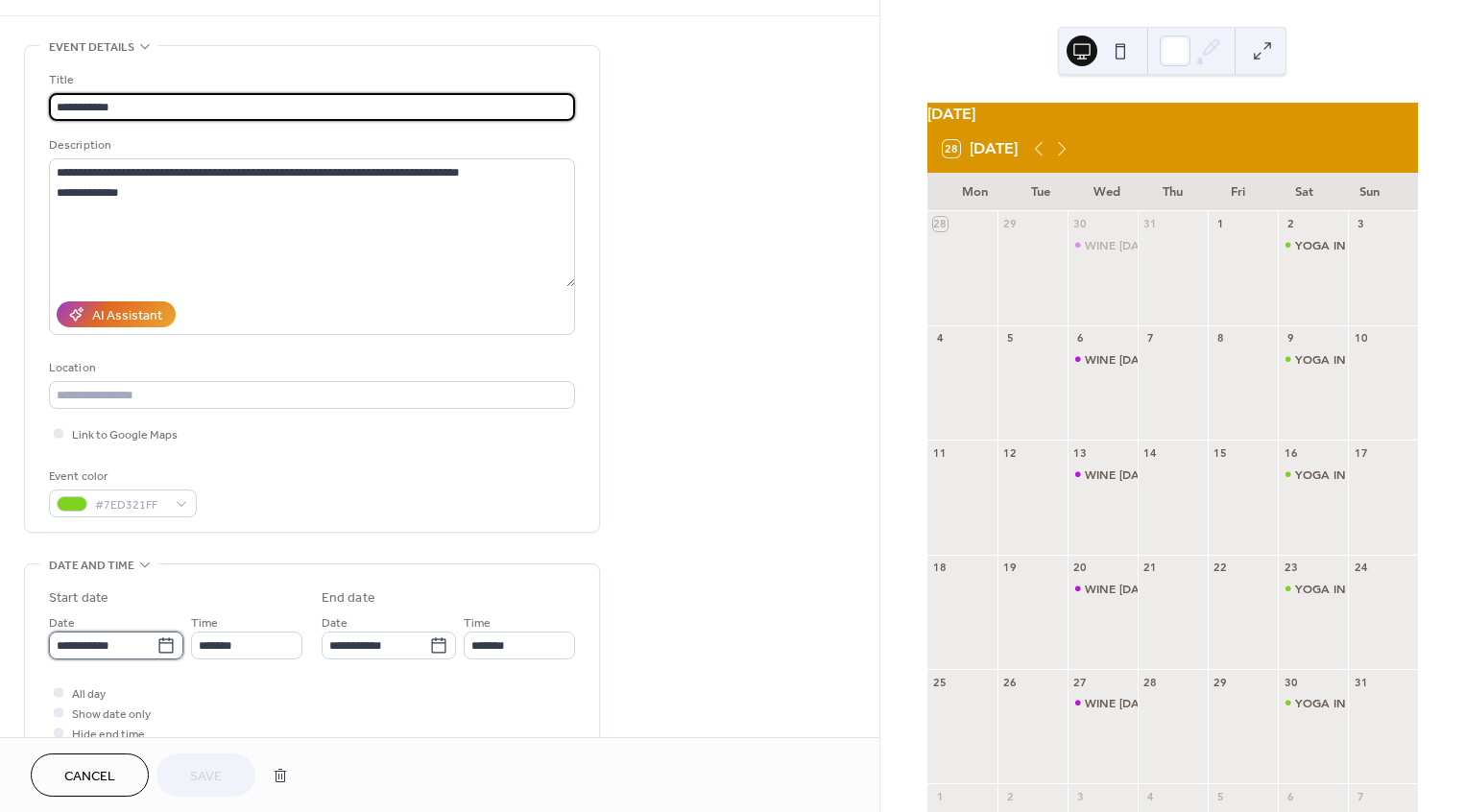 click on "**********" at bounding box center [103, 645] 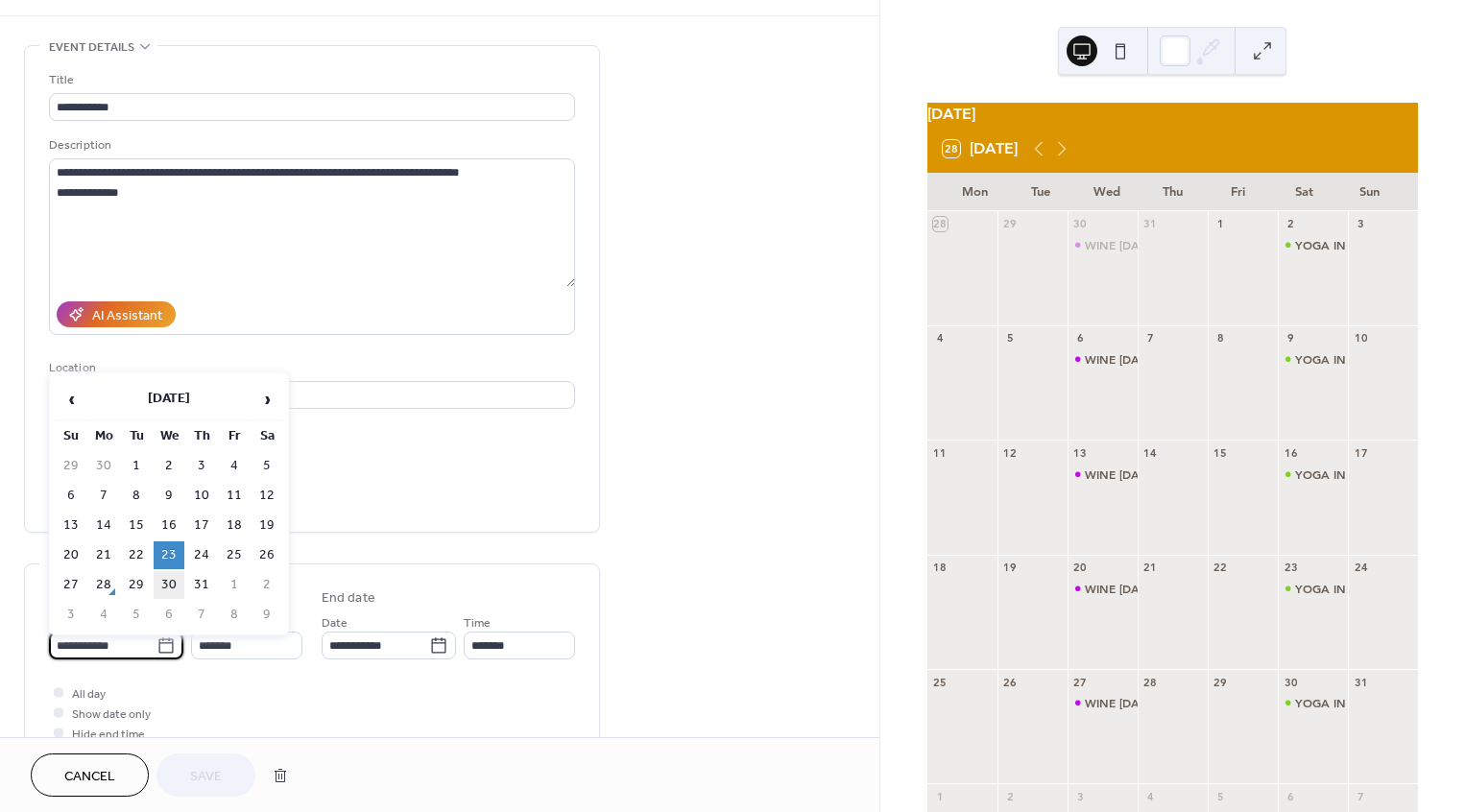 click on "30" at bounding box center [169, 585] 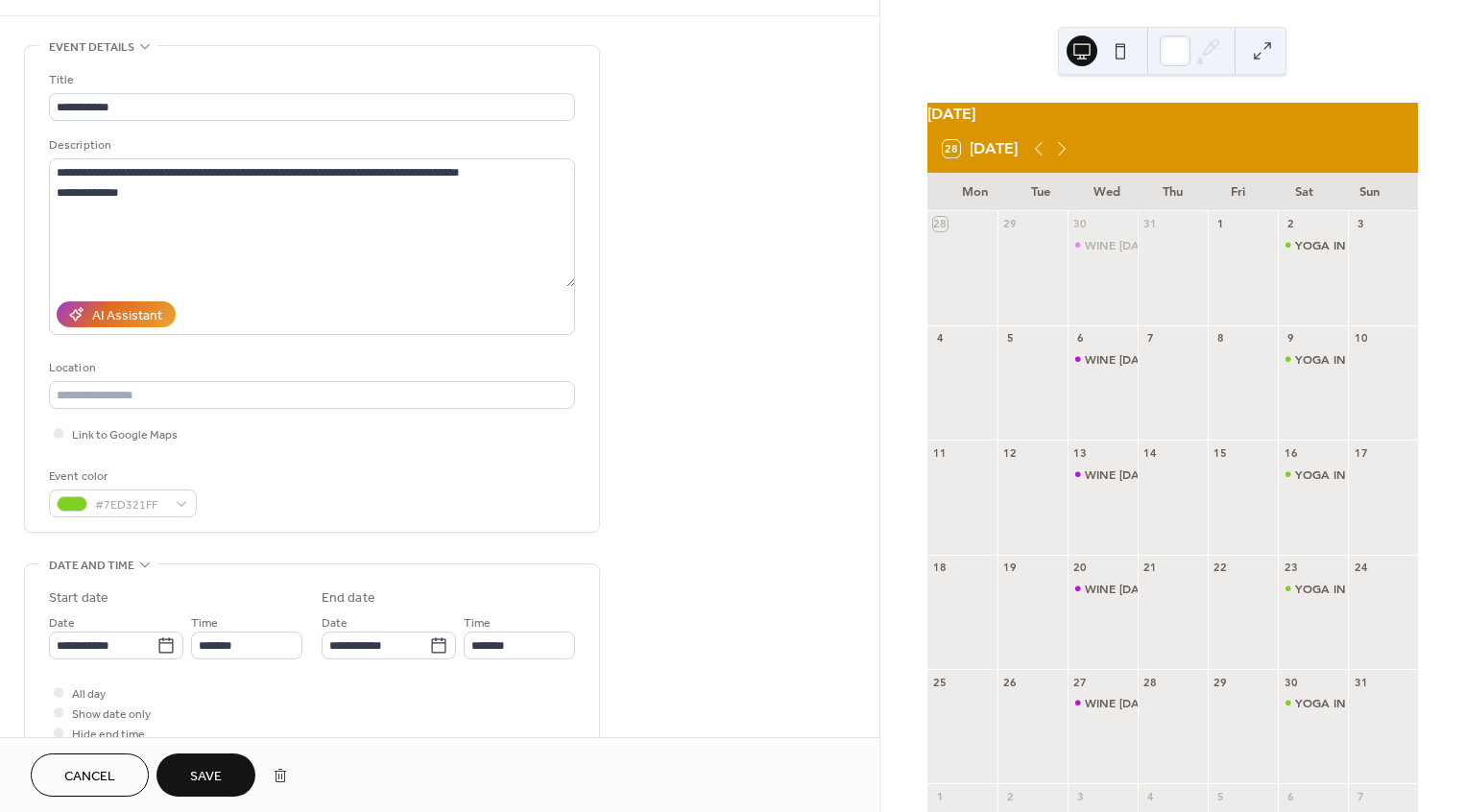 click on "Save" at bounding box center (205, 776) 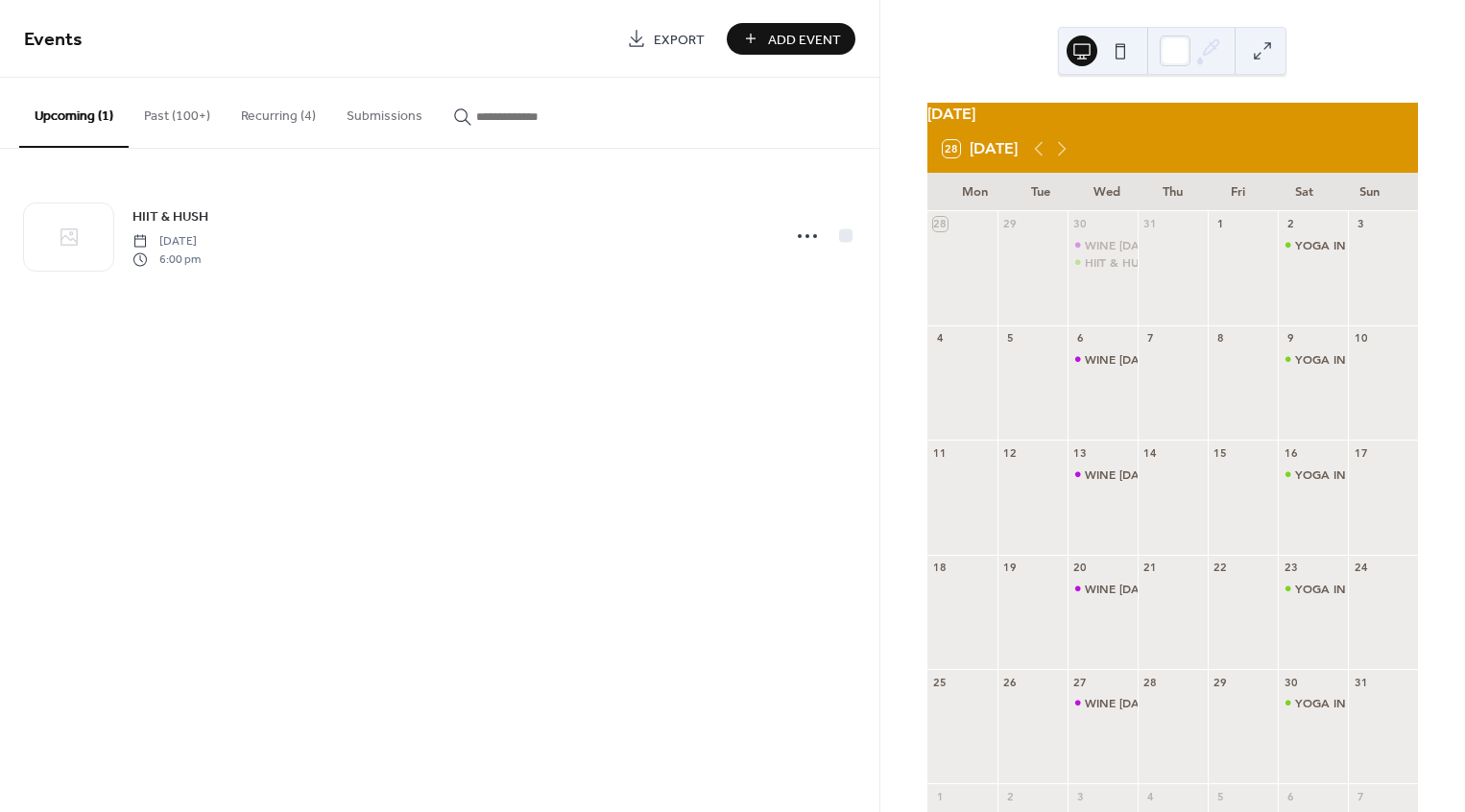 click on "Past (100+)" at bounding box center [177, 111] 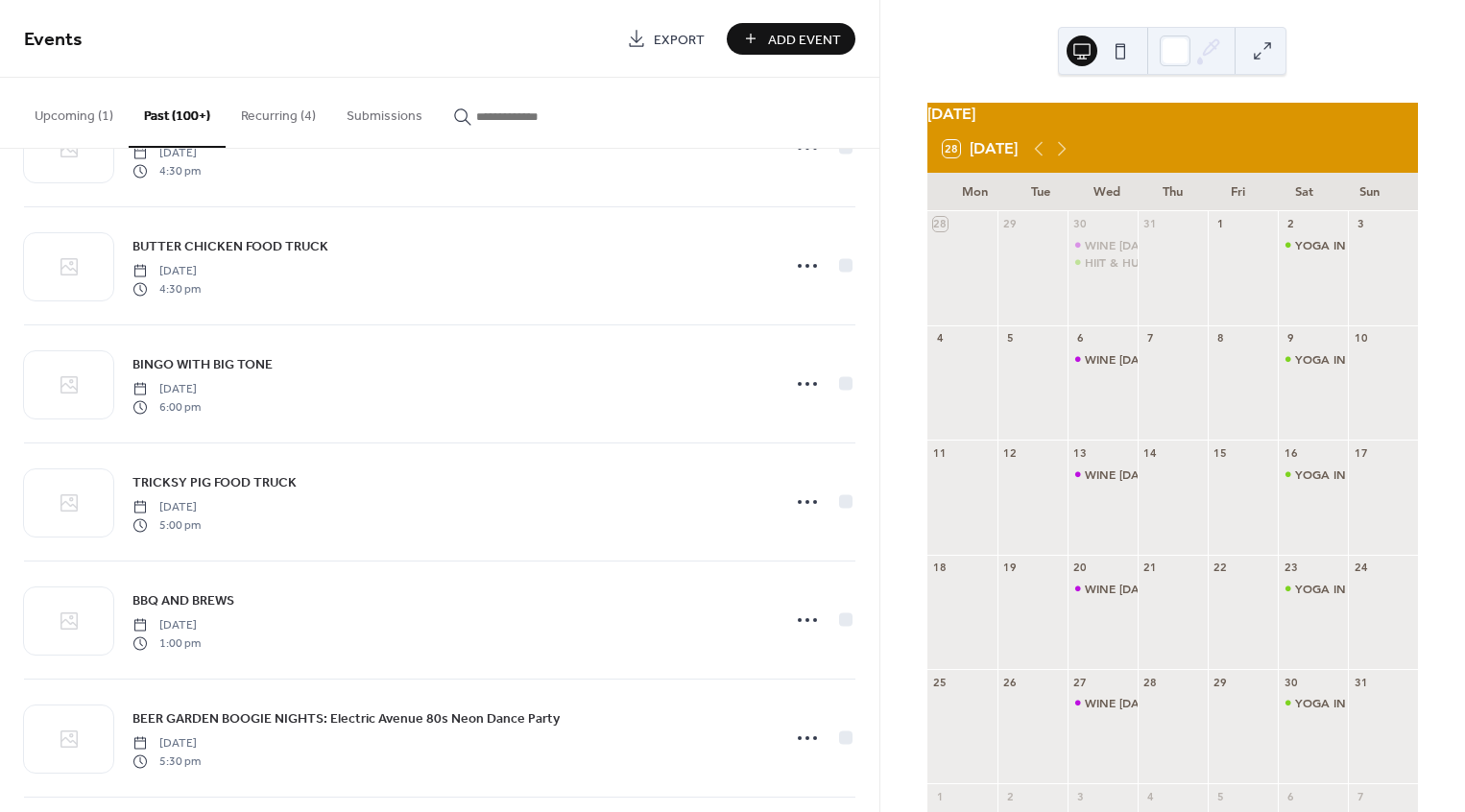 scroll, scrollTop: 563, scrollLeft: 0, axis: vertical 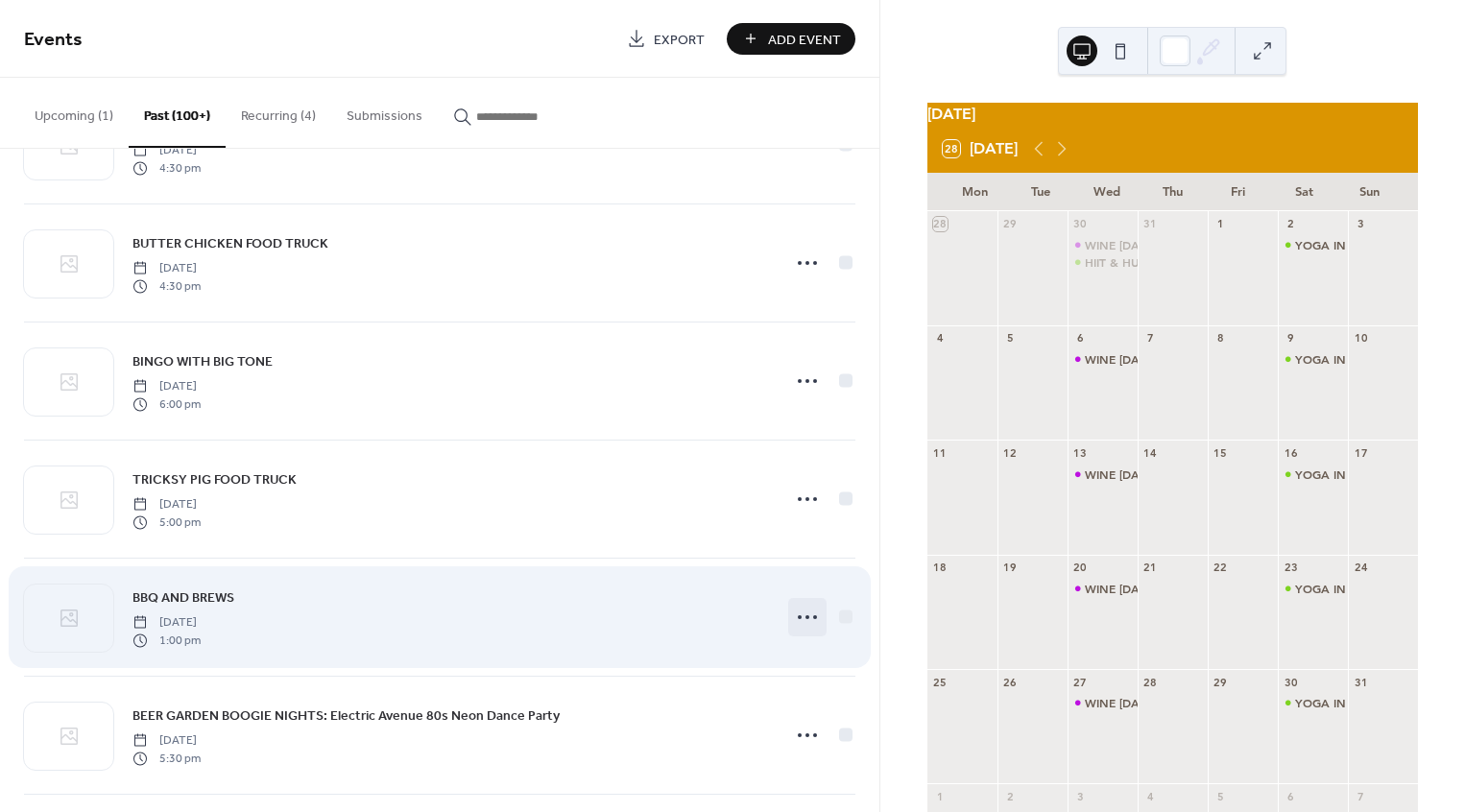 click 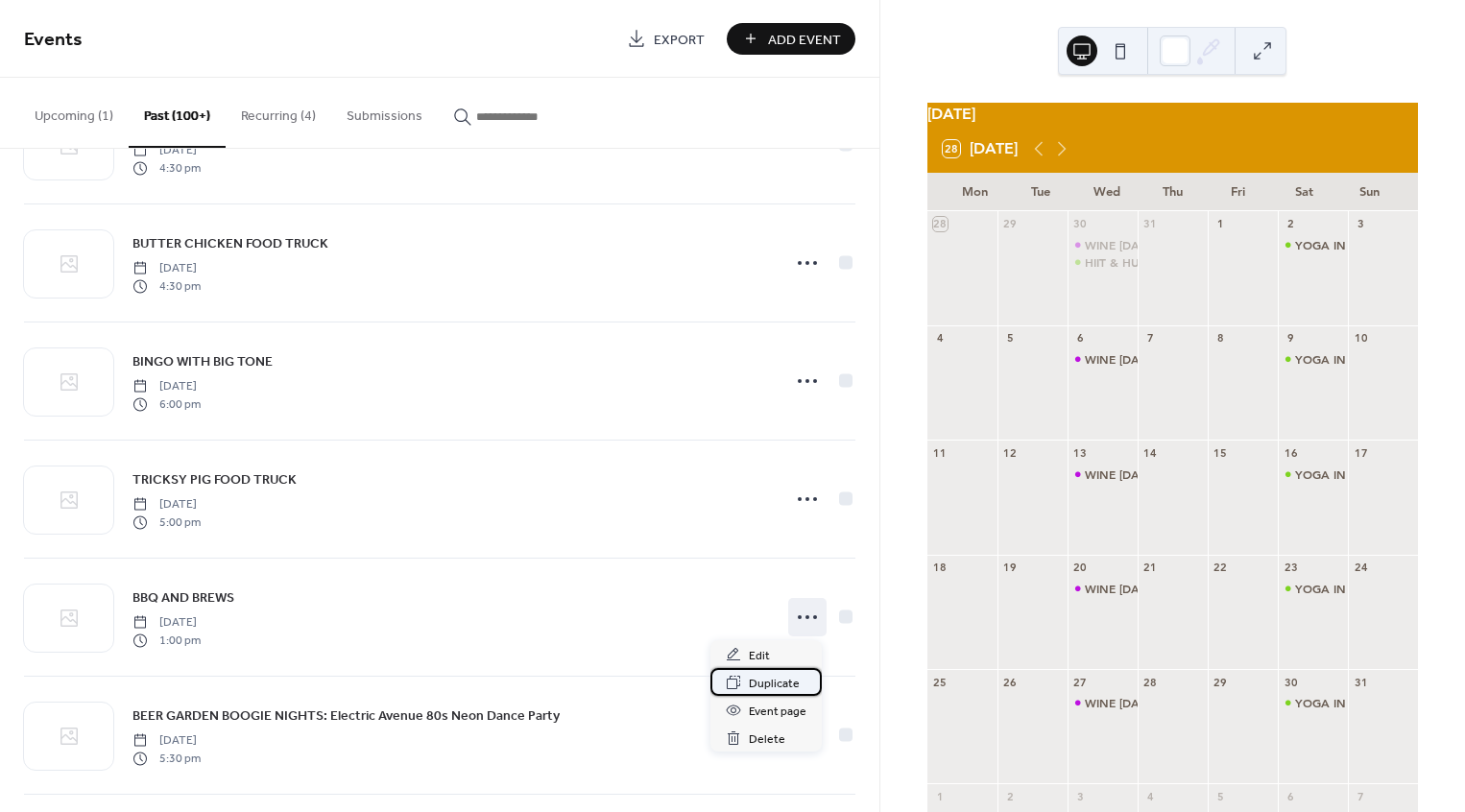 click on "Duplicate" at bounding box center [774, 683] 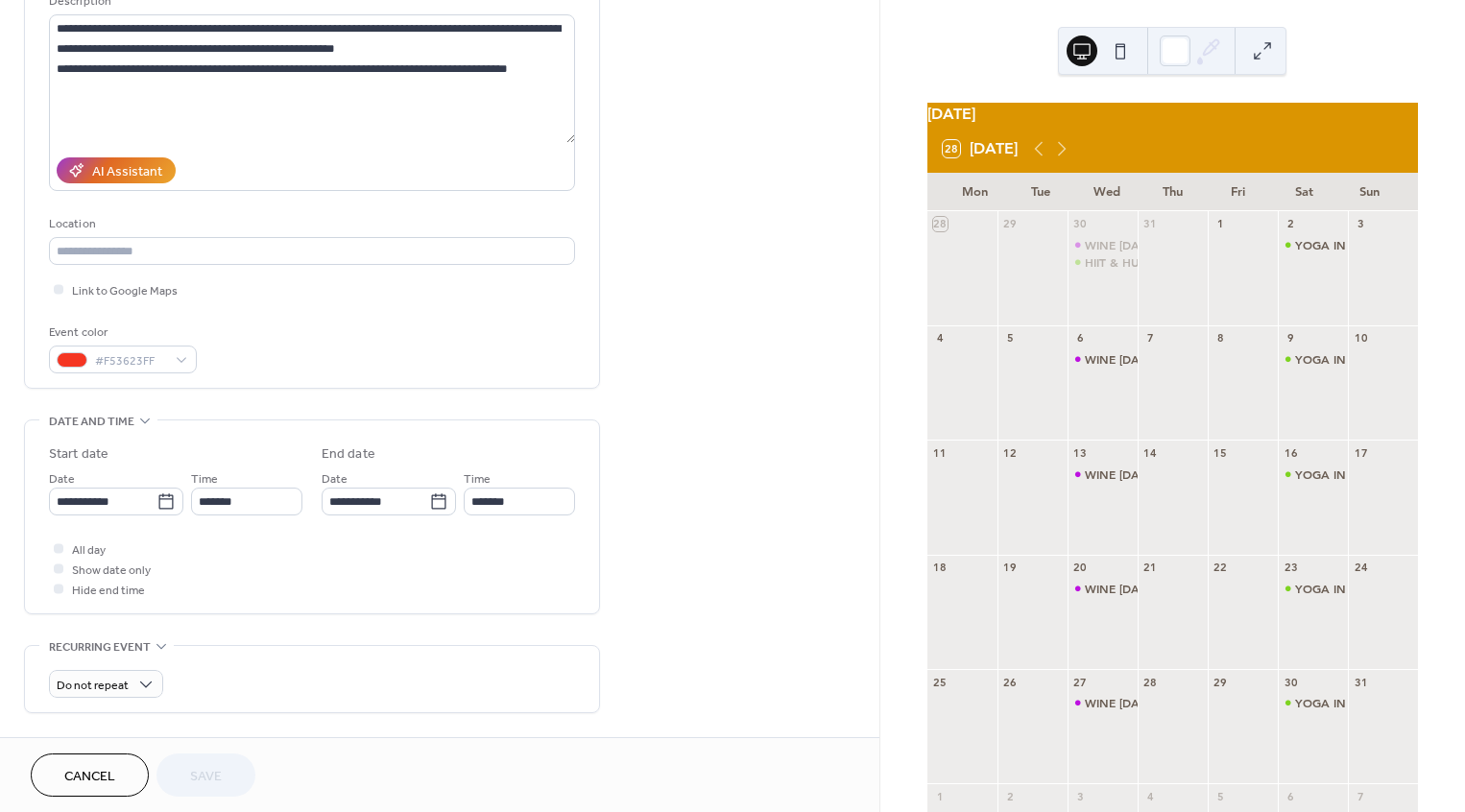 scroll, scrollTop: 210, scrollLeft: 0, axis: vertical 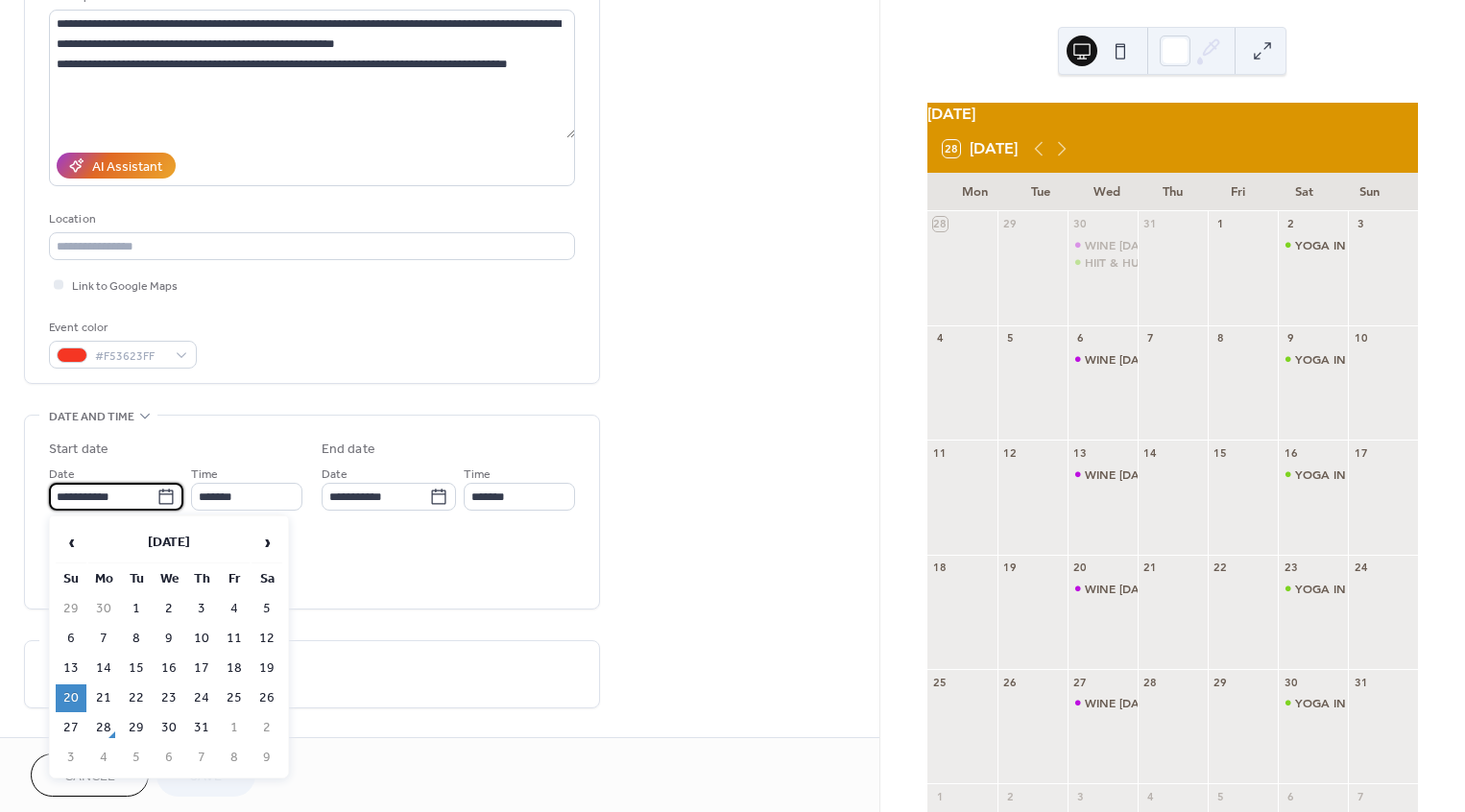 click on "**********" at bounding box center (103, 496) 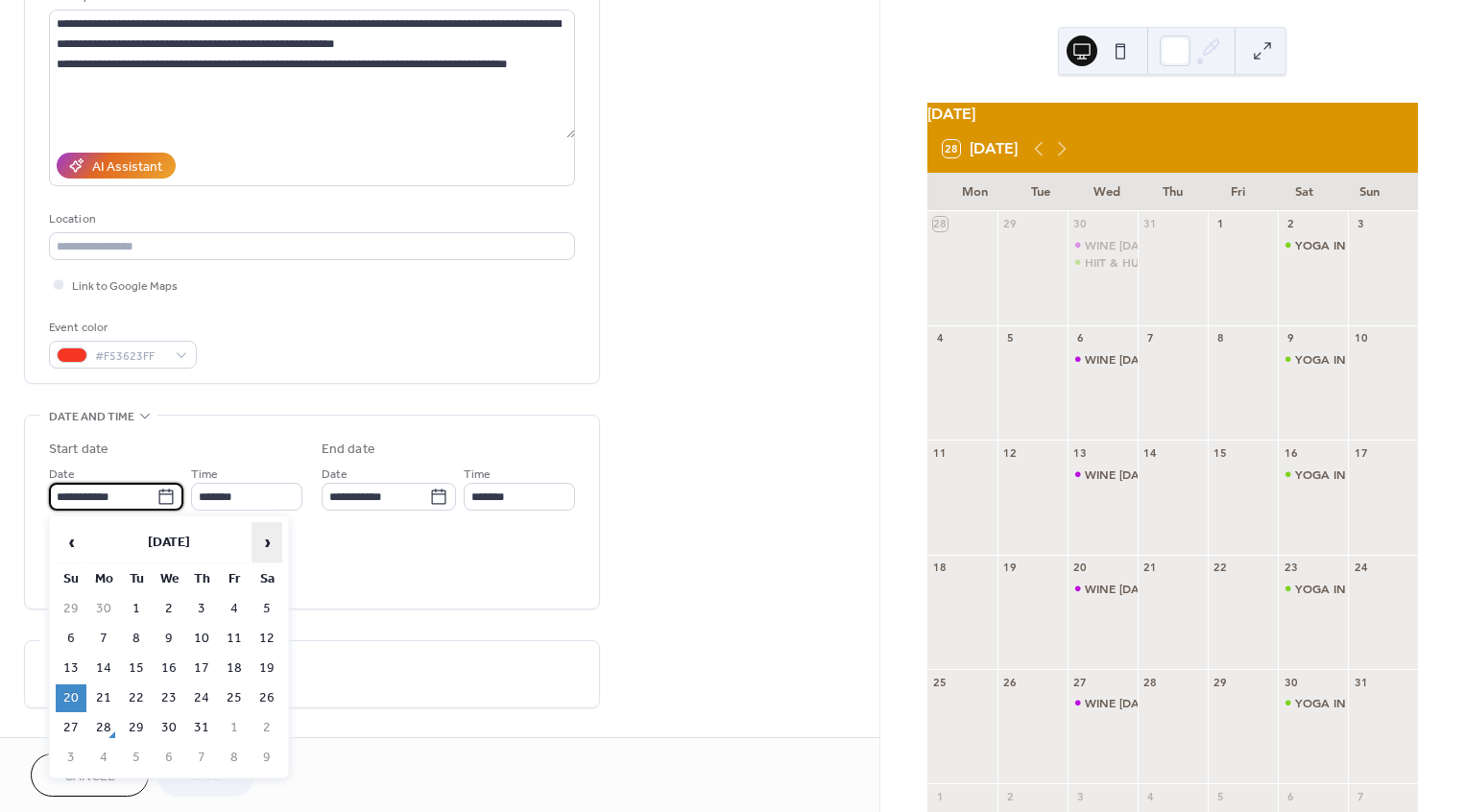 click on "›" at bounding box center (267, 542) 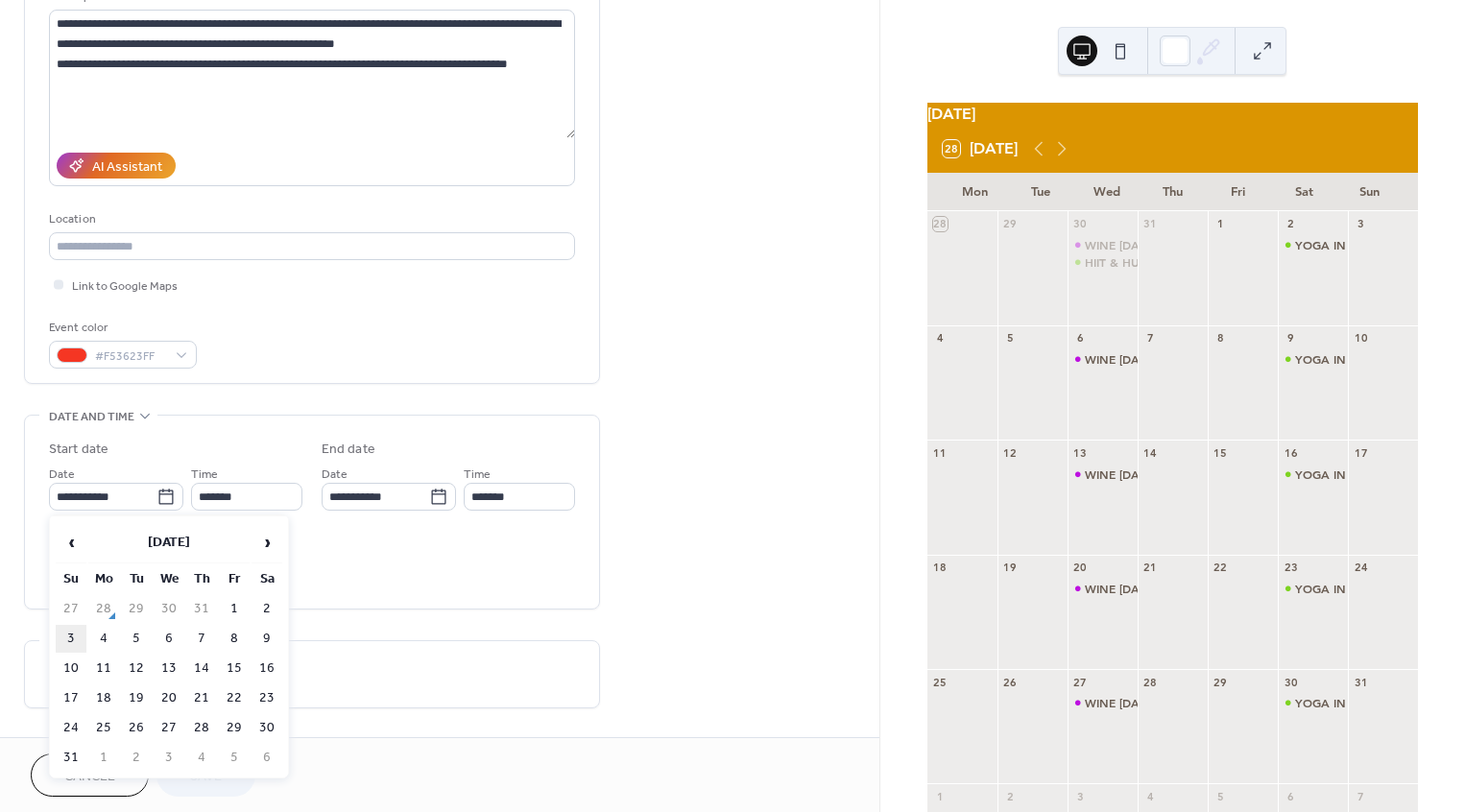 click on "3" at bounding box center [71, 638] 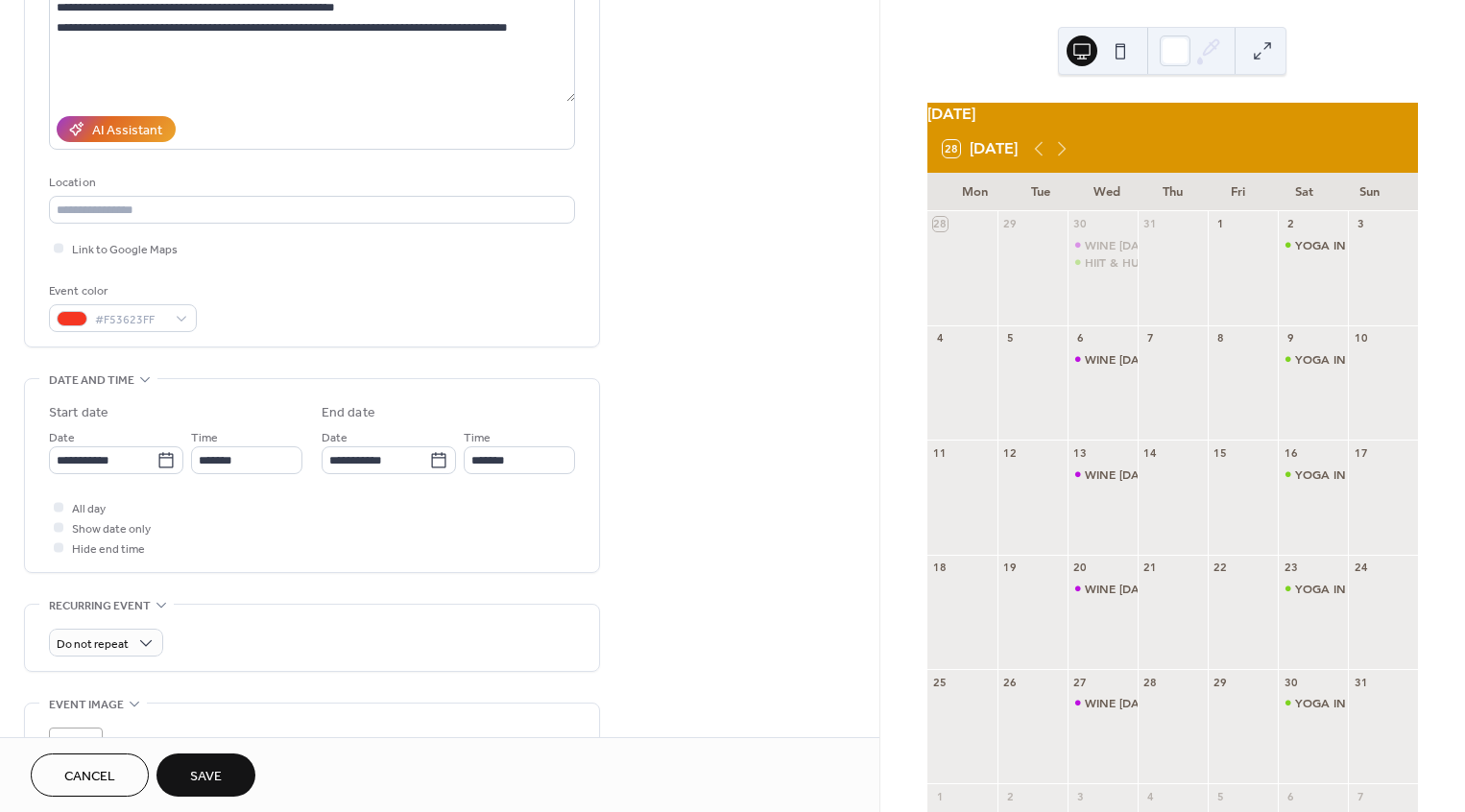 scroll, scrollTop: 288, scrollLeft: 0, axis: vertical 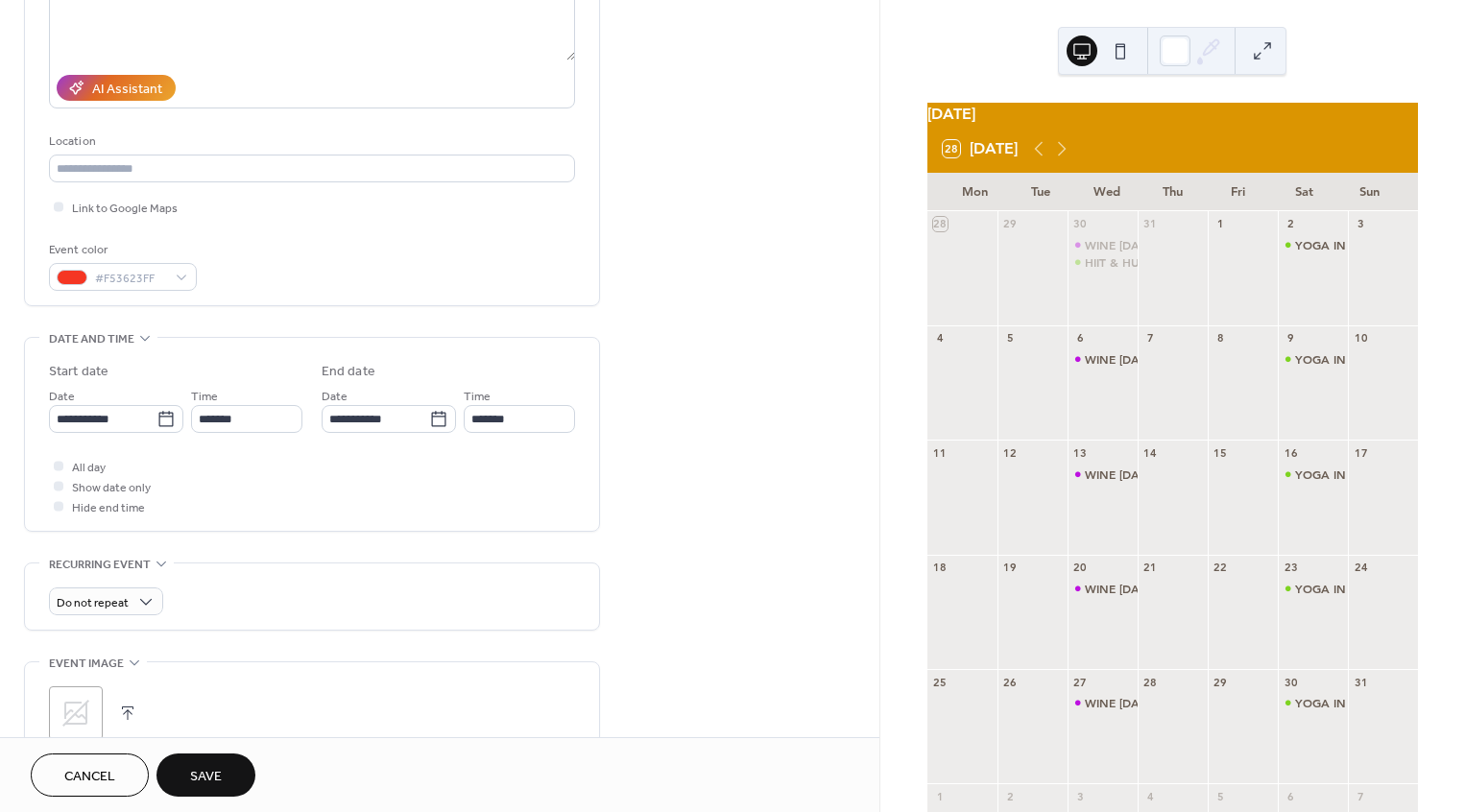 click on "Save" at bounding box center [205, 776] 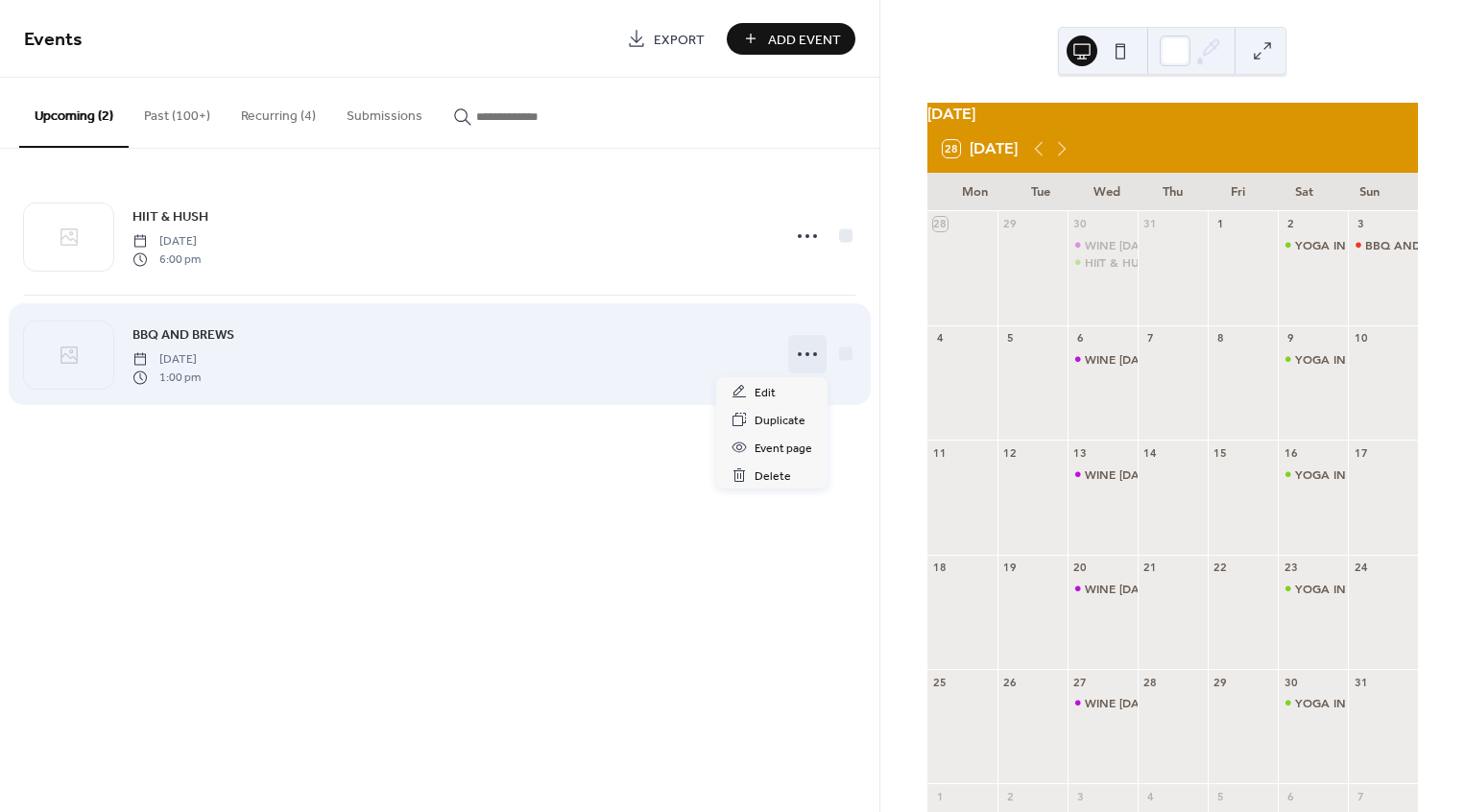 click 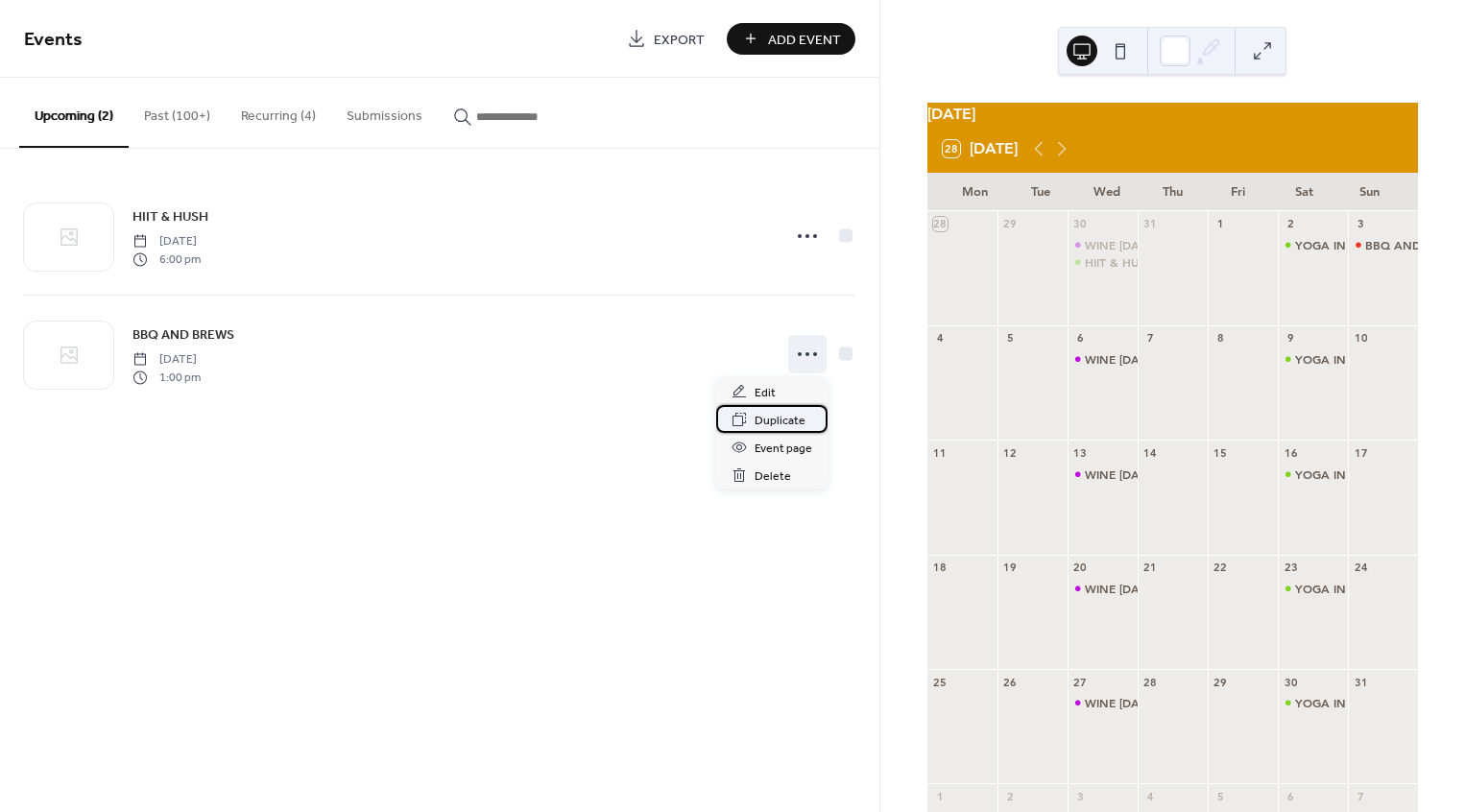 click on "Duplicate" at bounding box center (780, 420) 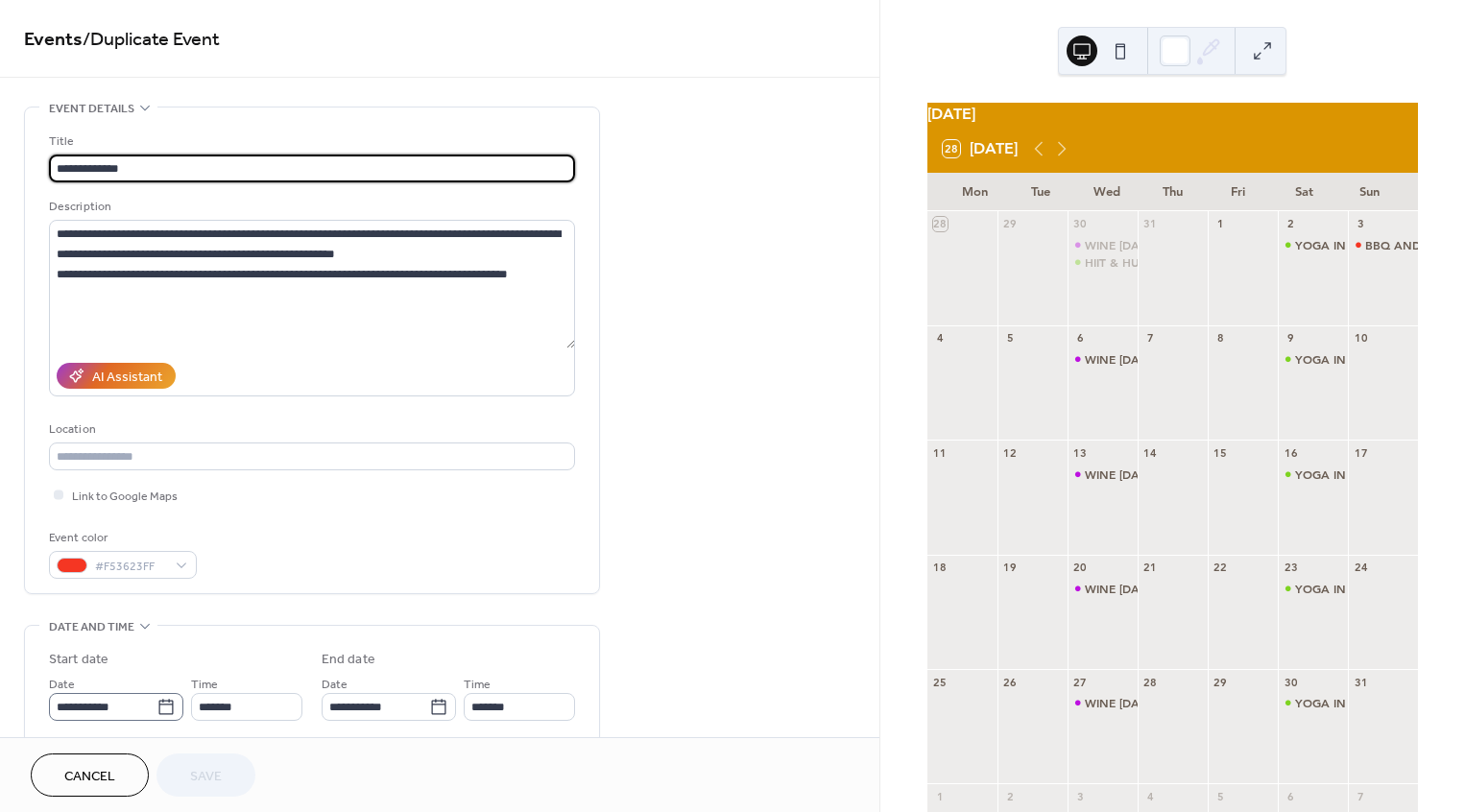 click 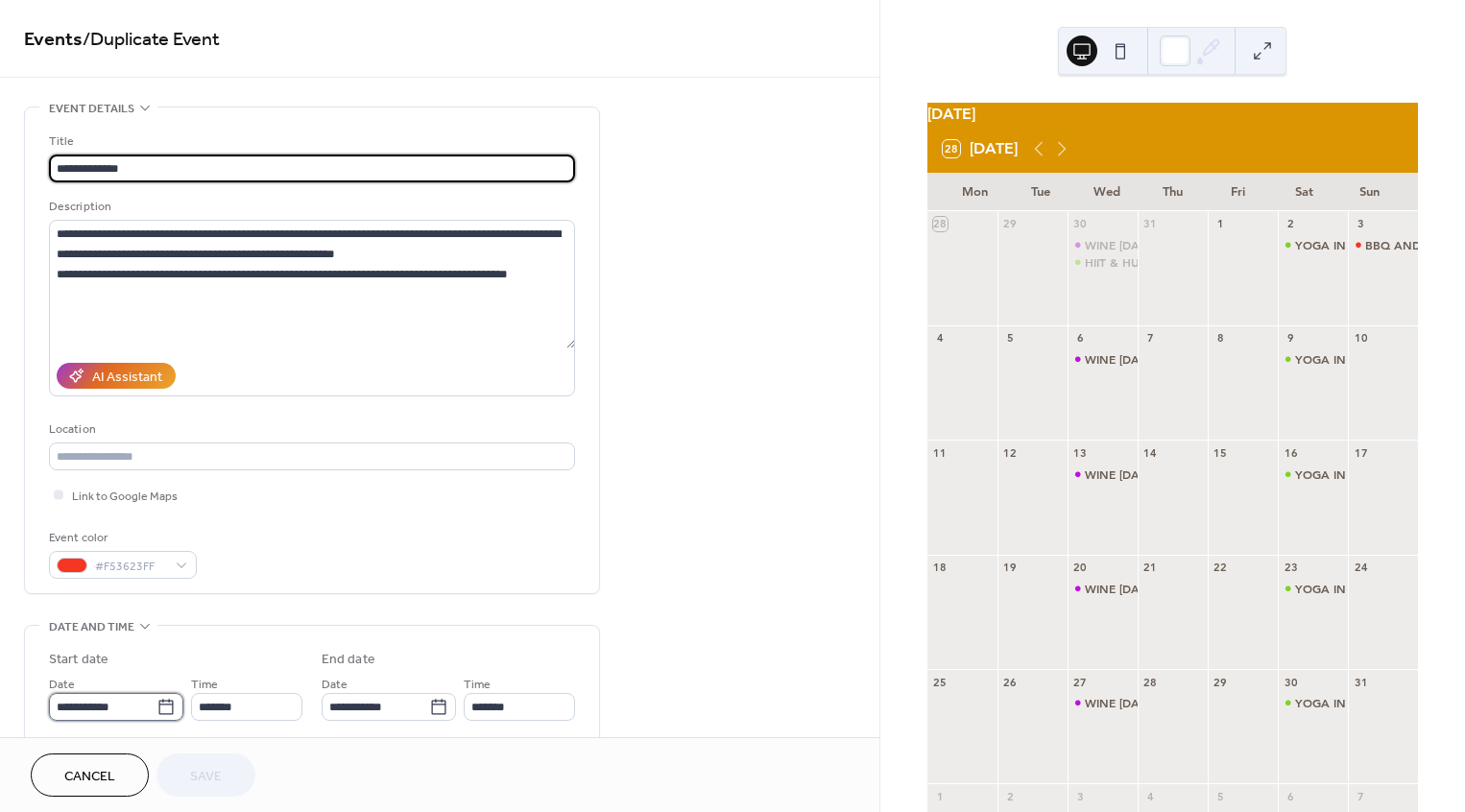 click on "**********" at bounding box center (103, 706) 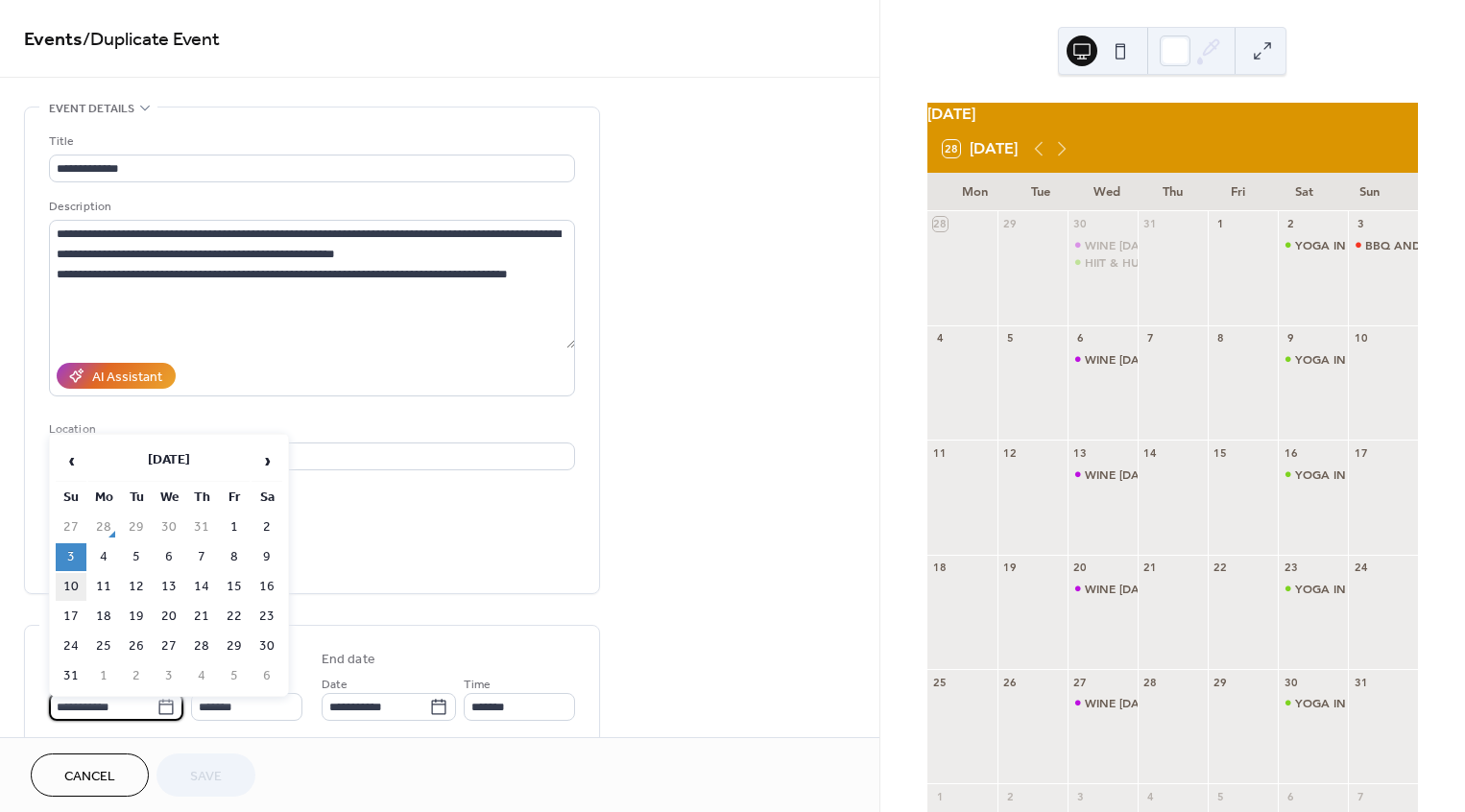 click on "10" at bounding box center [71, 586] 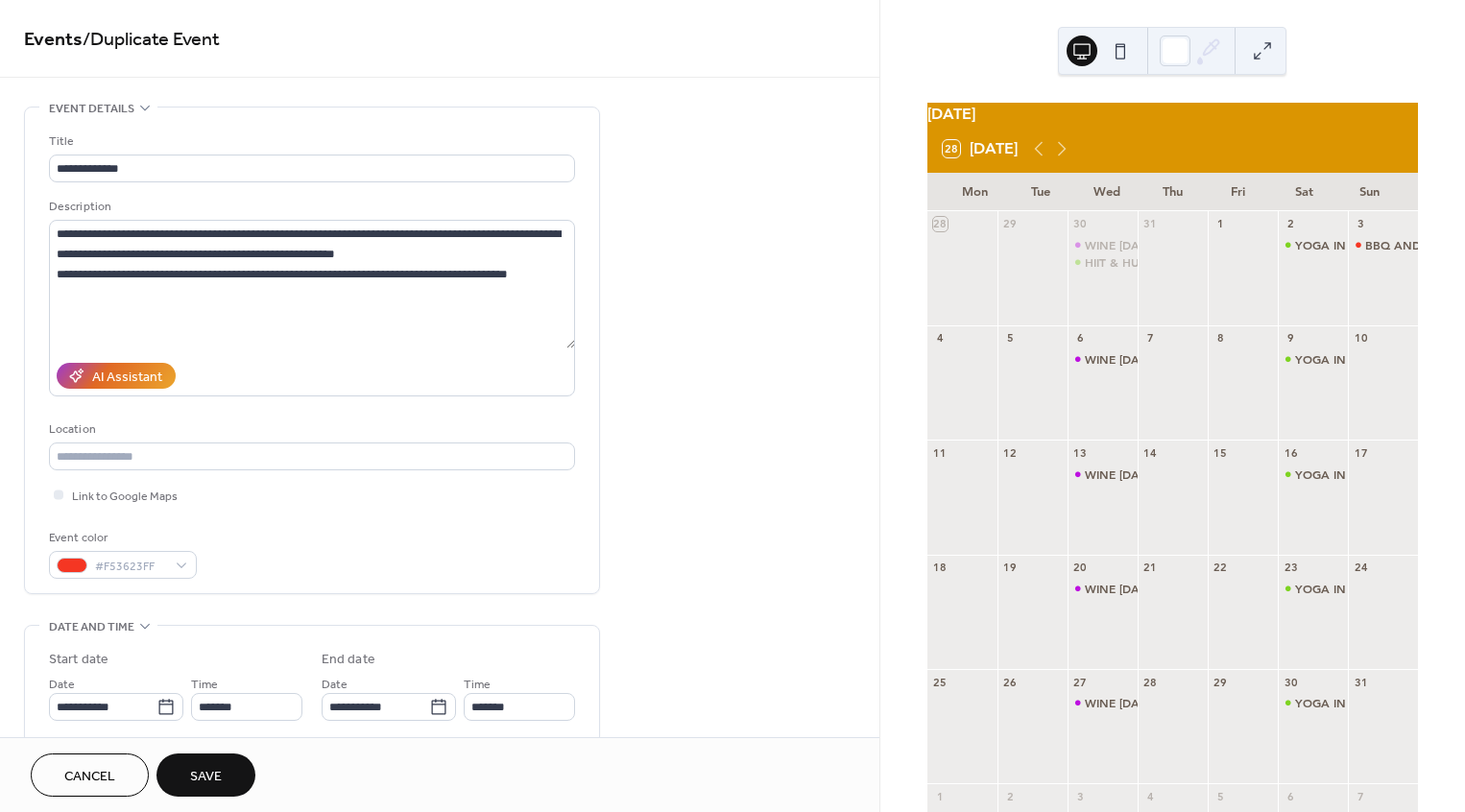click on "Save" at bounding box center (205, 775) 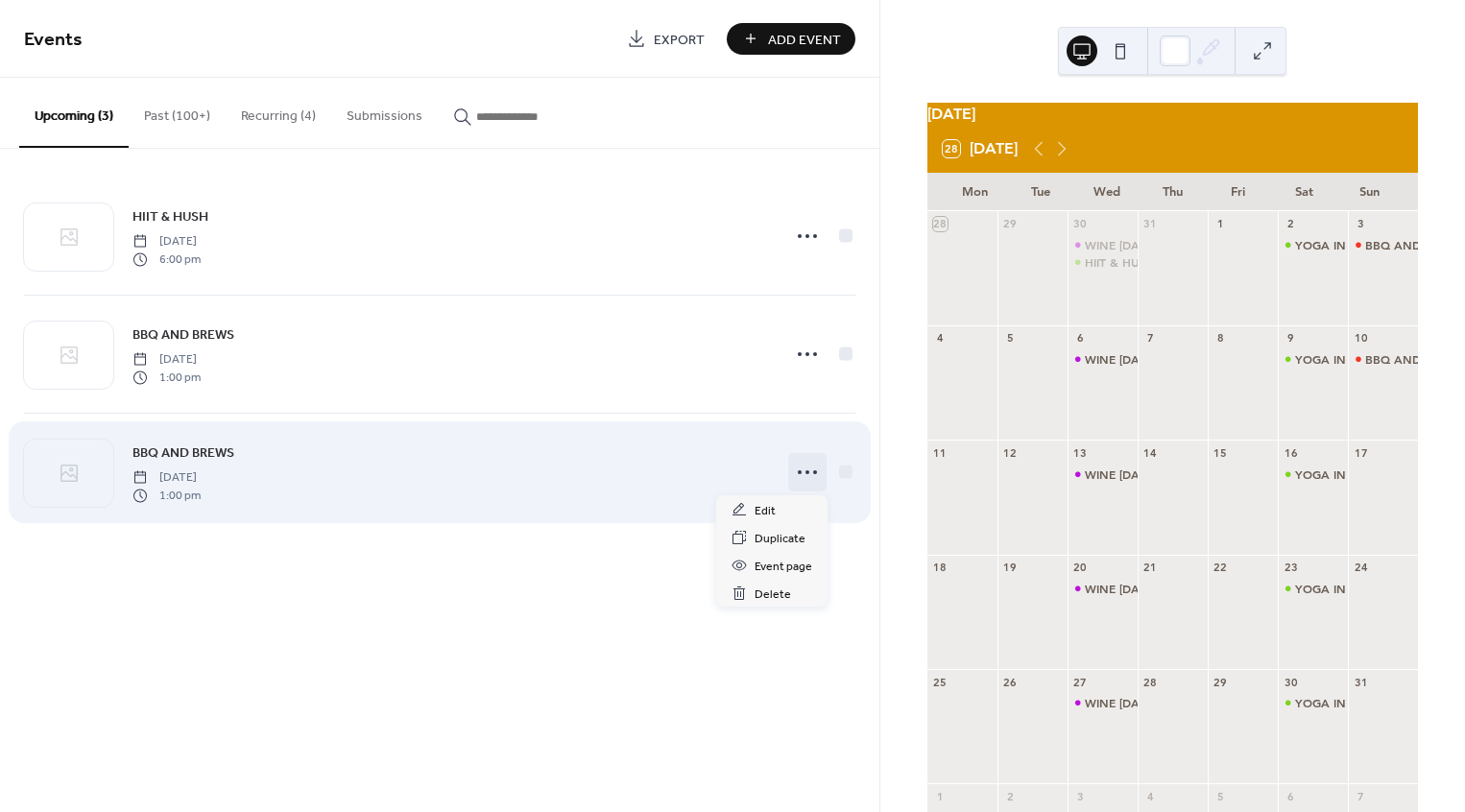 click 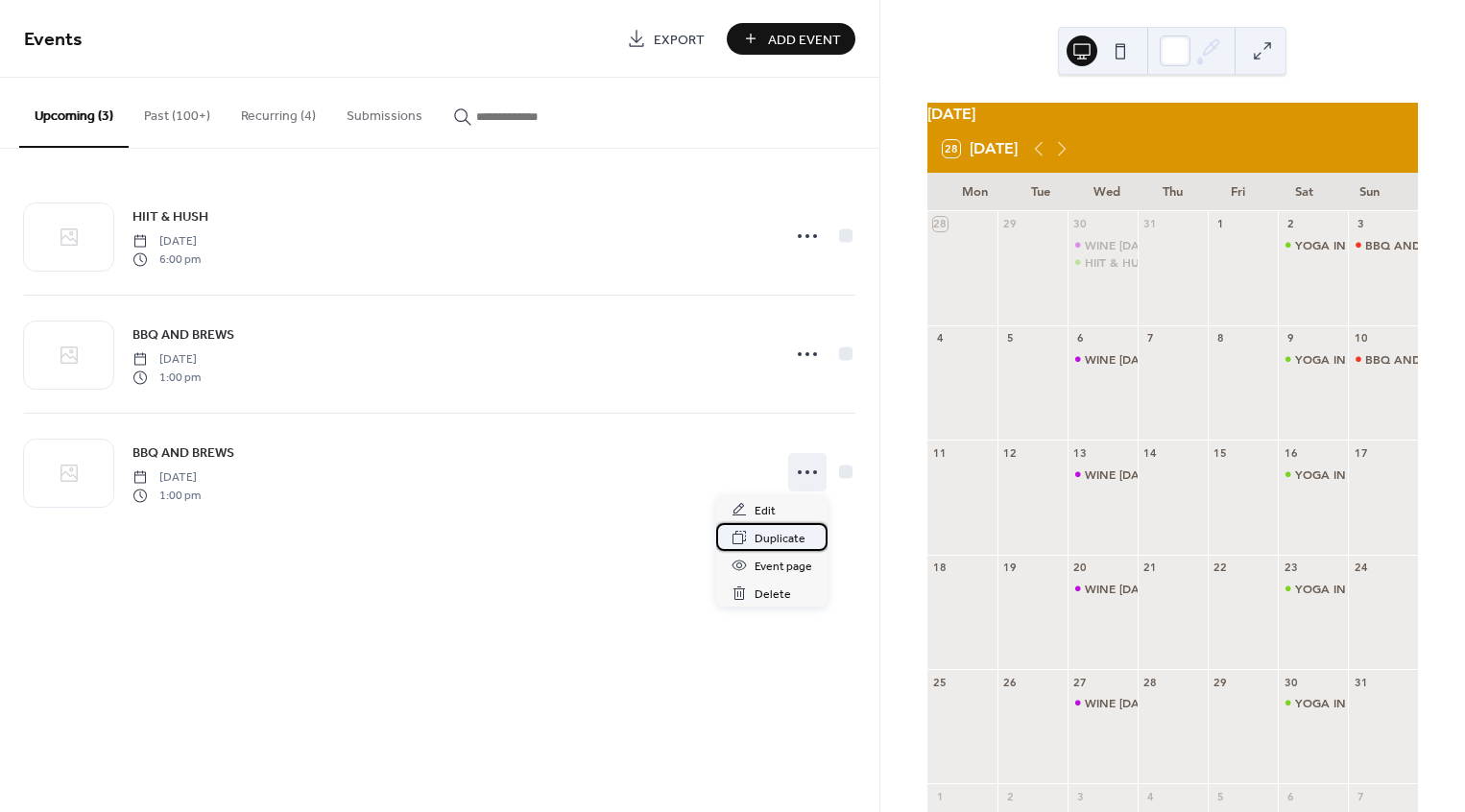 click on "Duplicate" at bounding box center [780, 538] 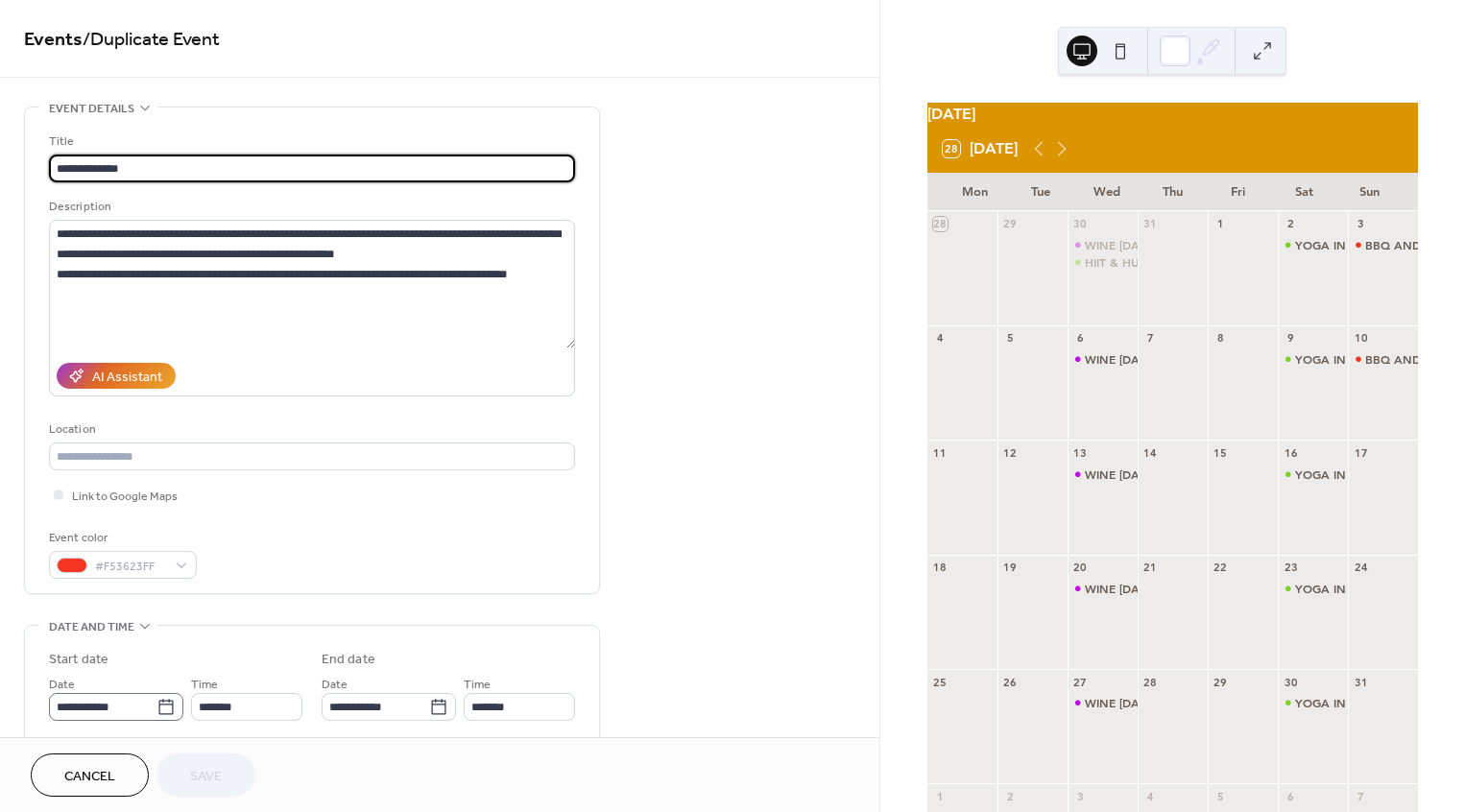 click 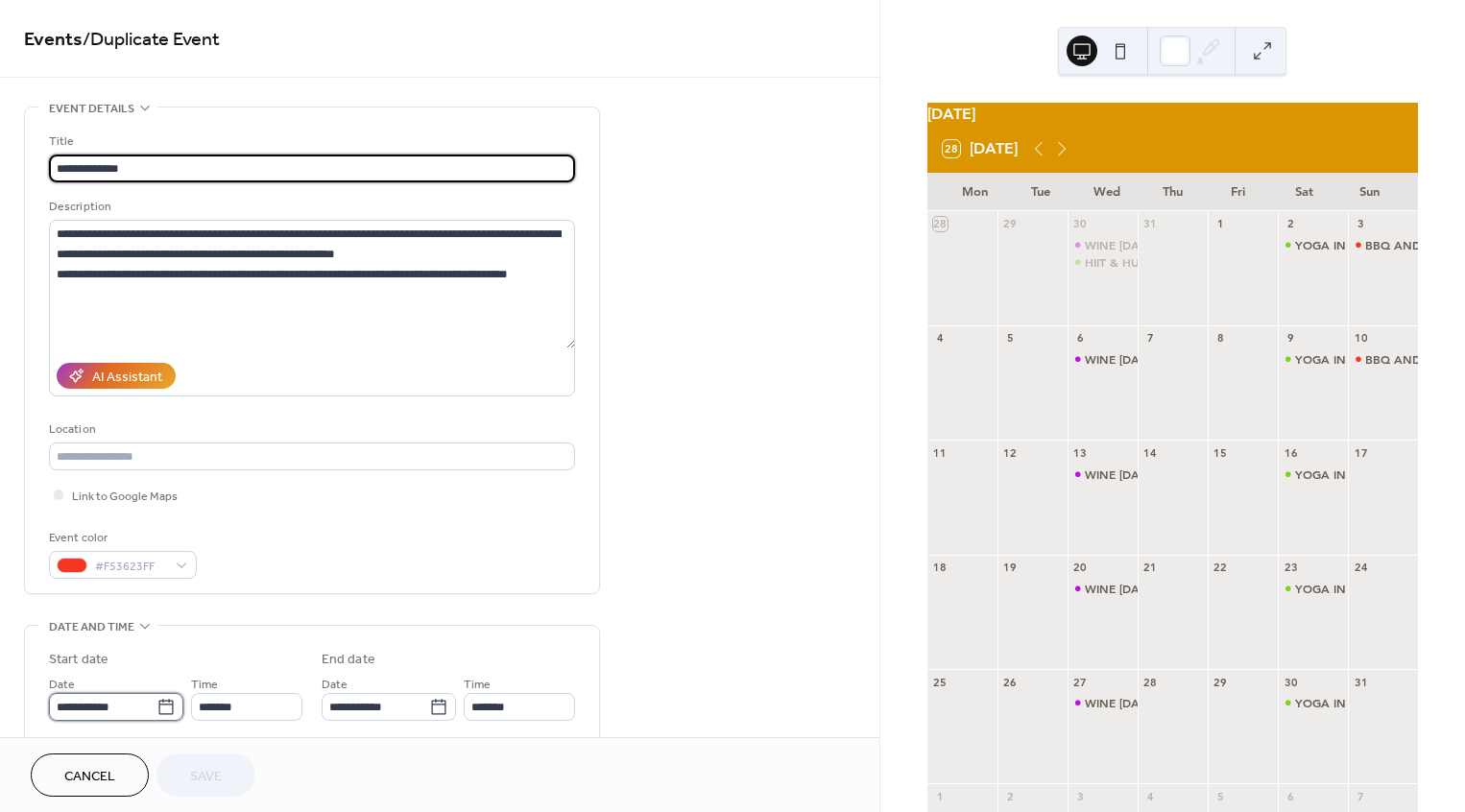 click on "**********" at bounding box center [103, 706] 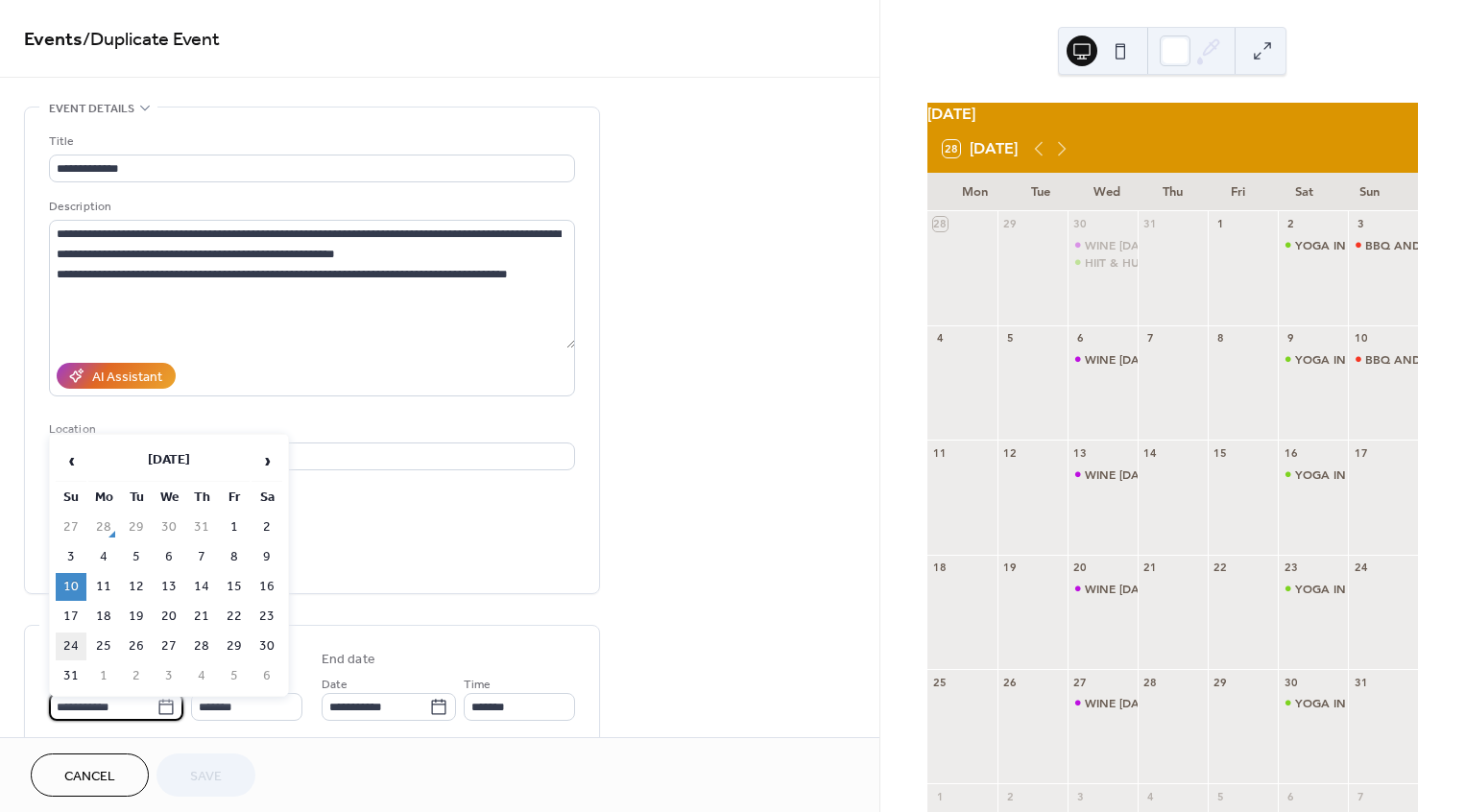 click on "24" at bounding box center [71, 646] 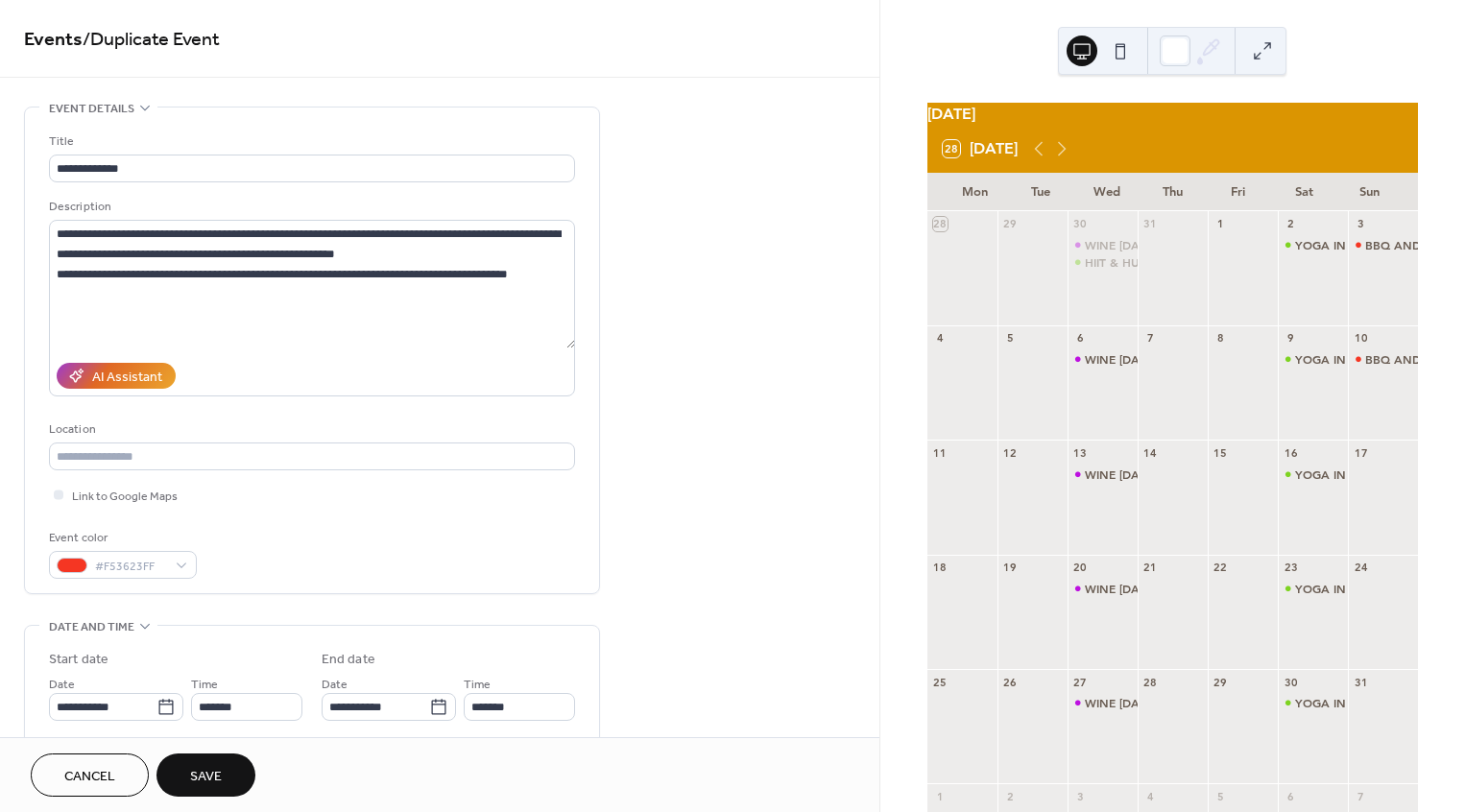 click on "Save" at bounding box center [205, 776] 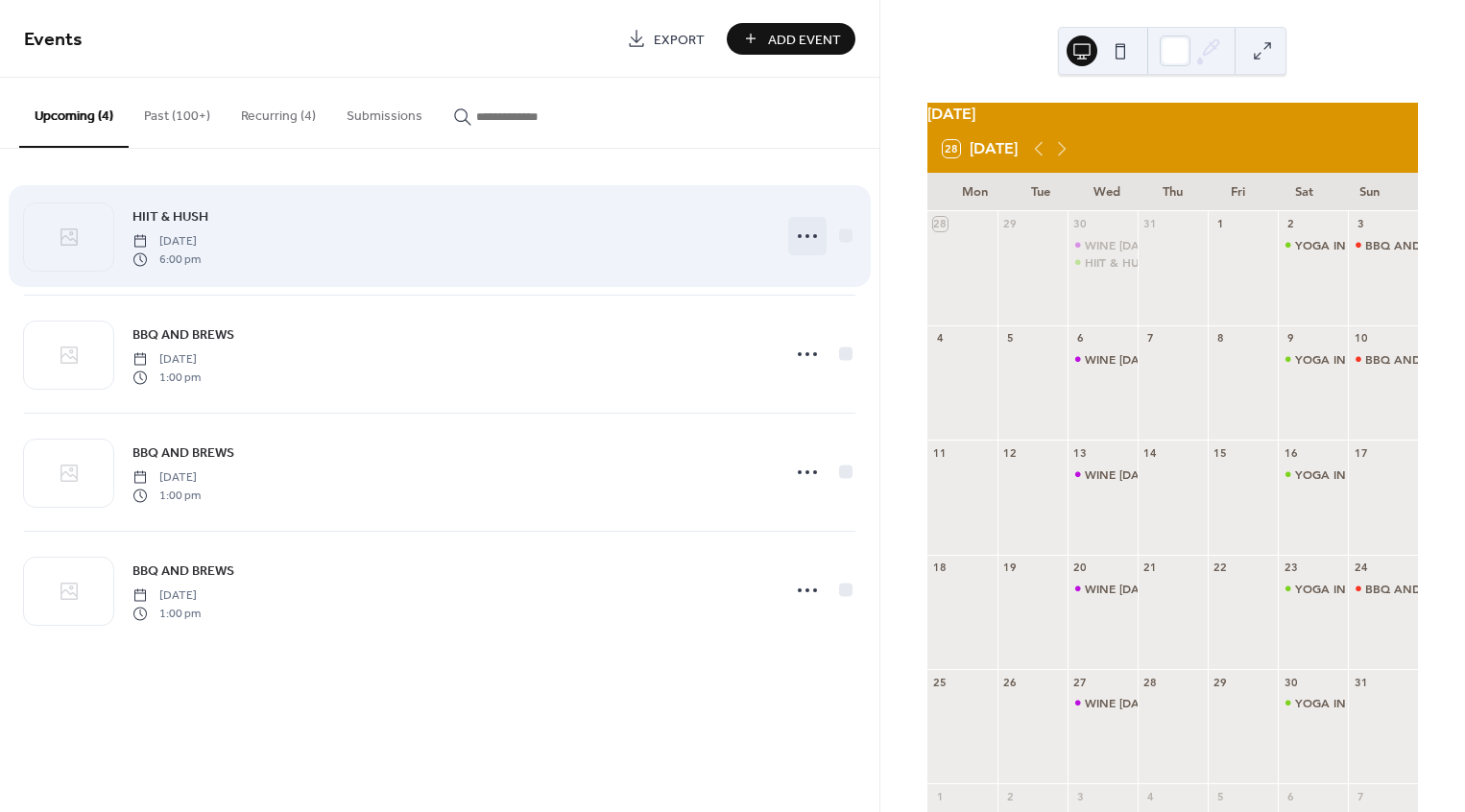 click 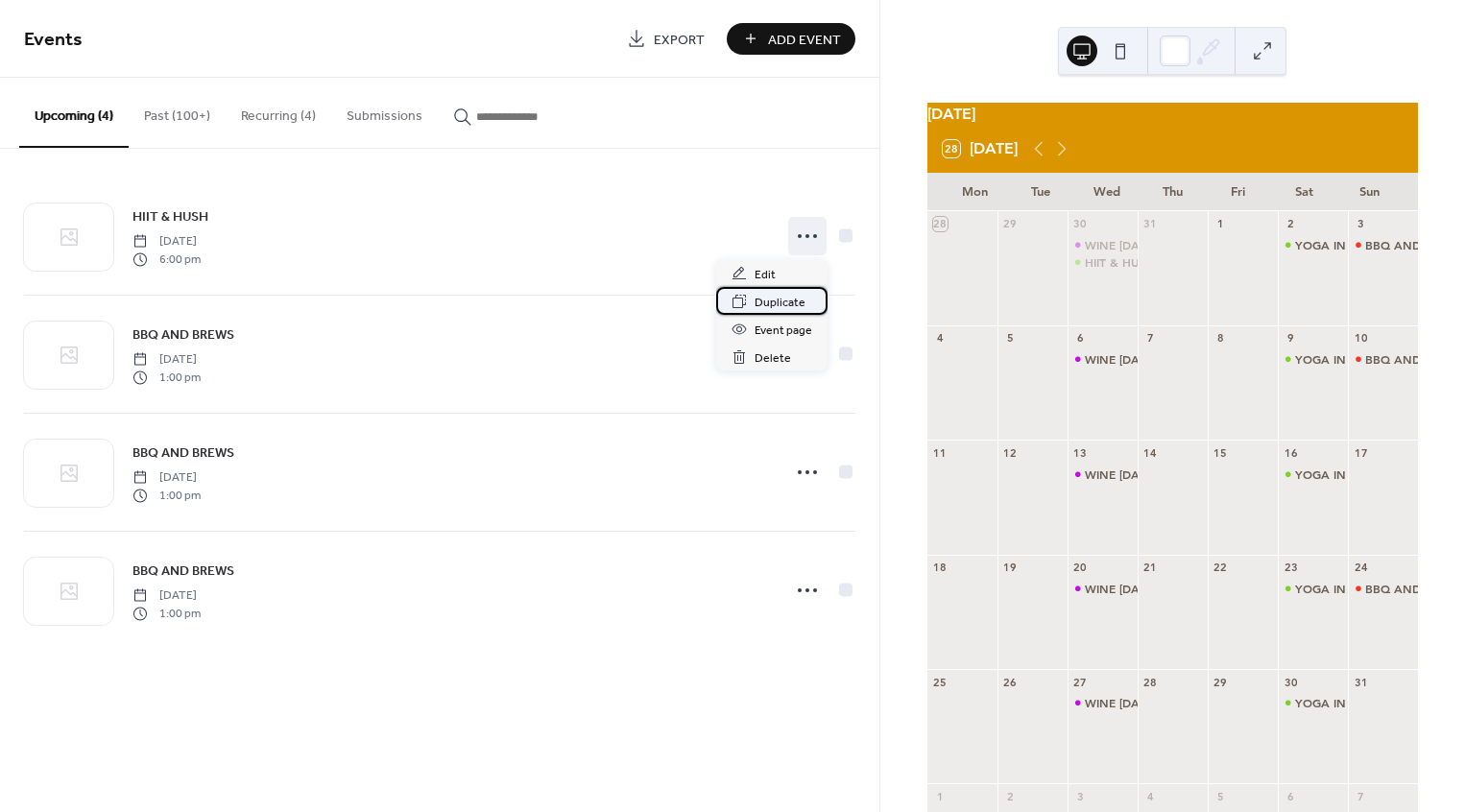click on "Duplicate" at bounding box center (780, 302) 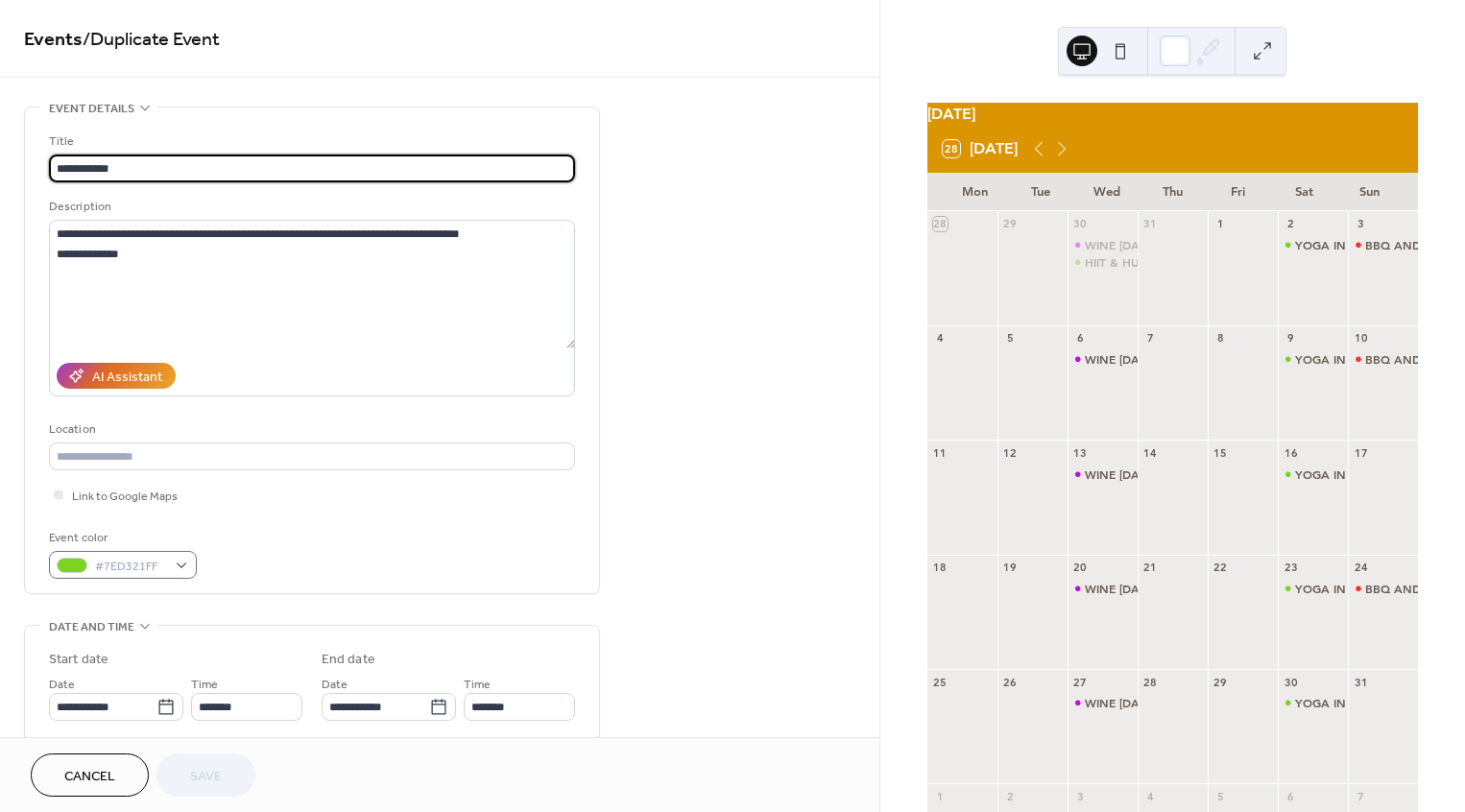 scroll, scrollTop: 86, scrollLeft: 0, axis: vertical 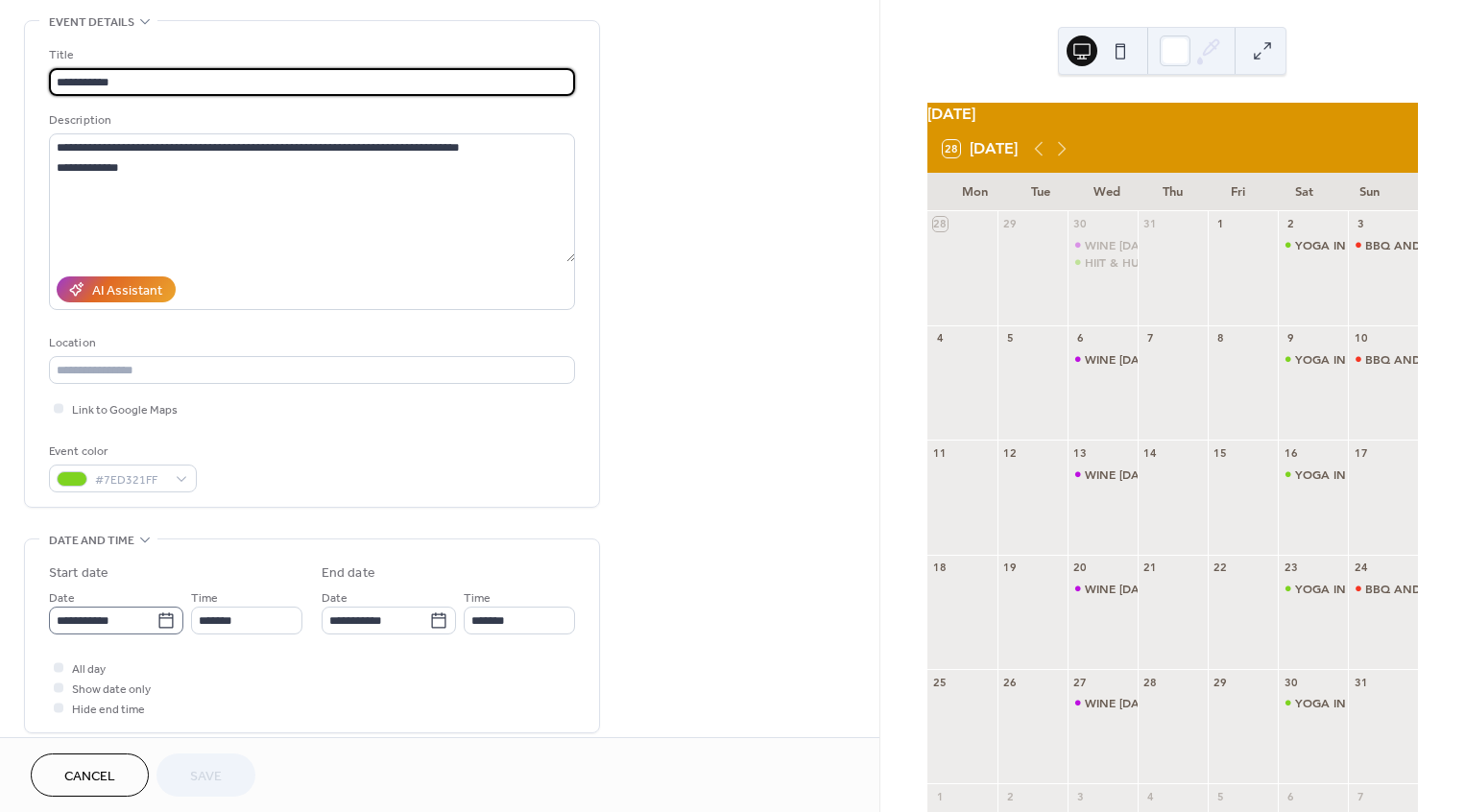 click 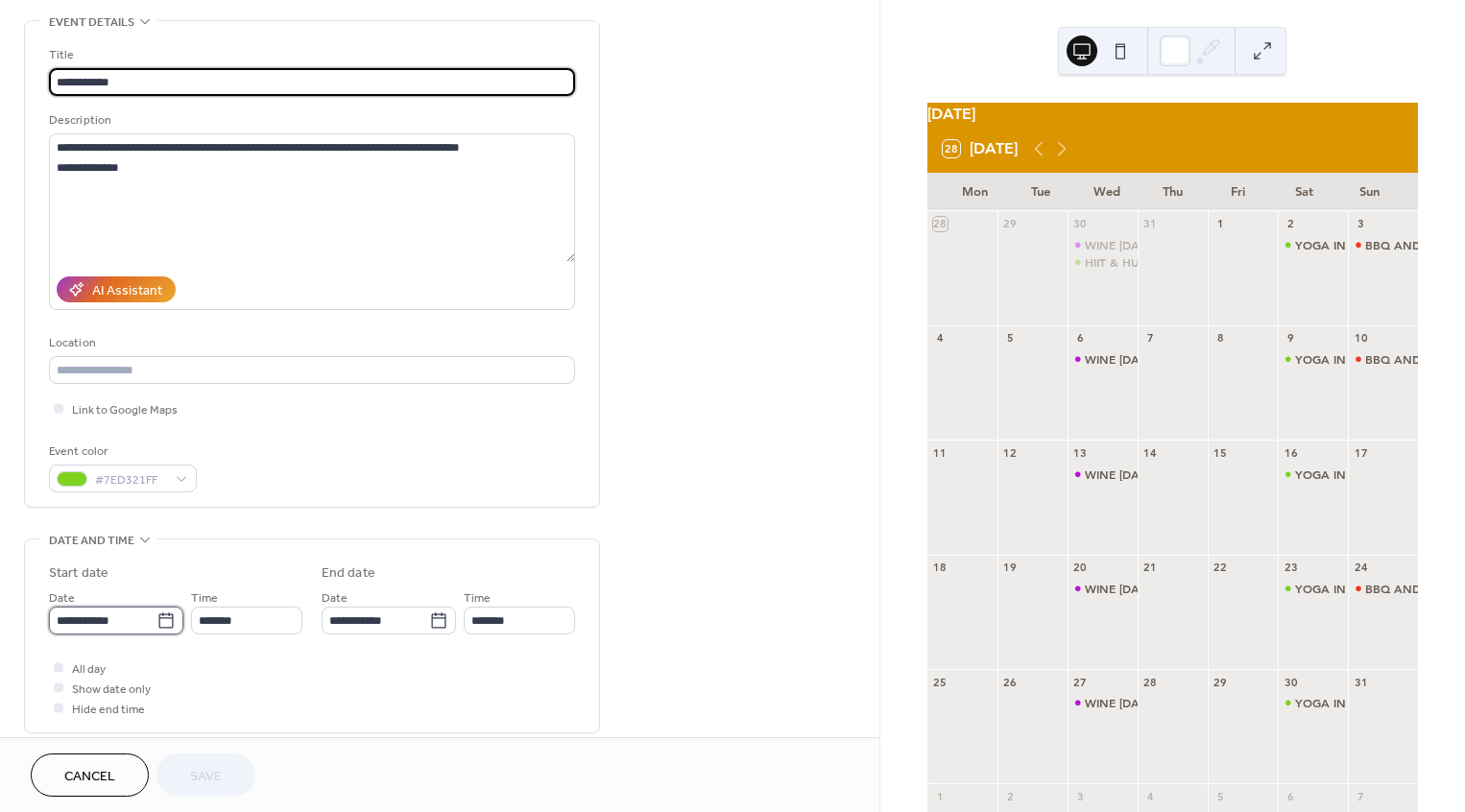 click on "**********" at bounding box center [103, 620] 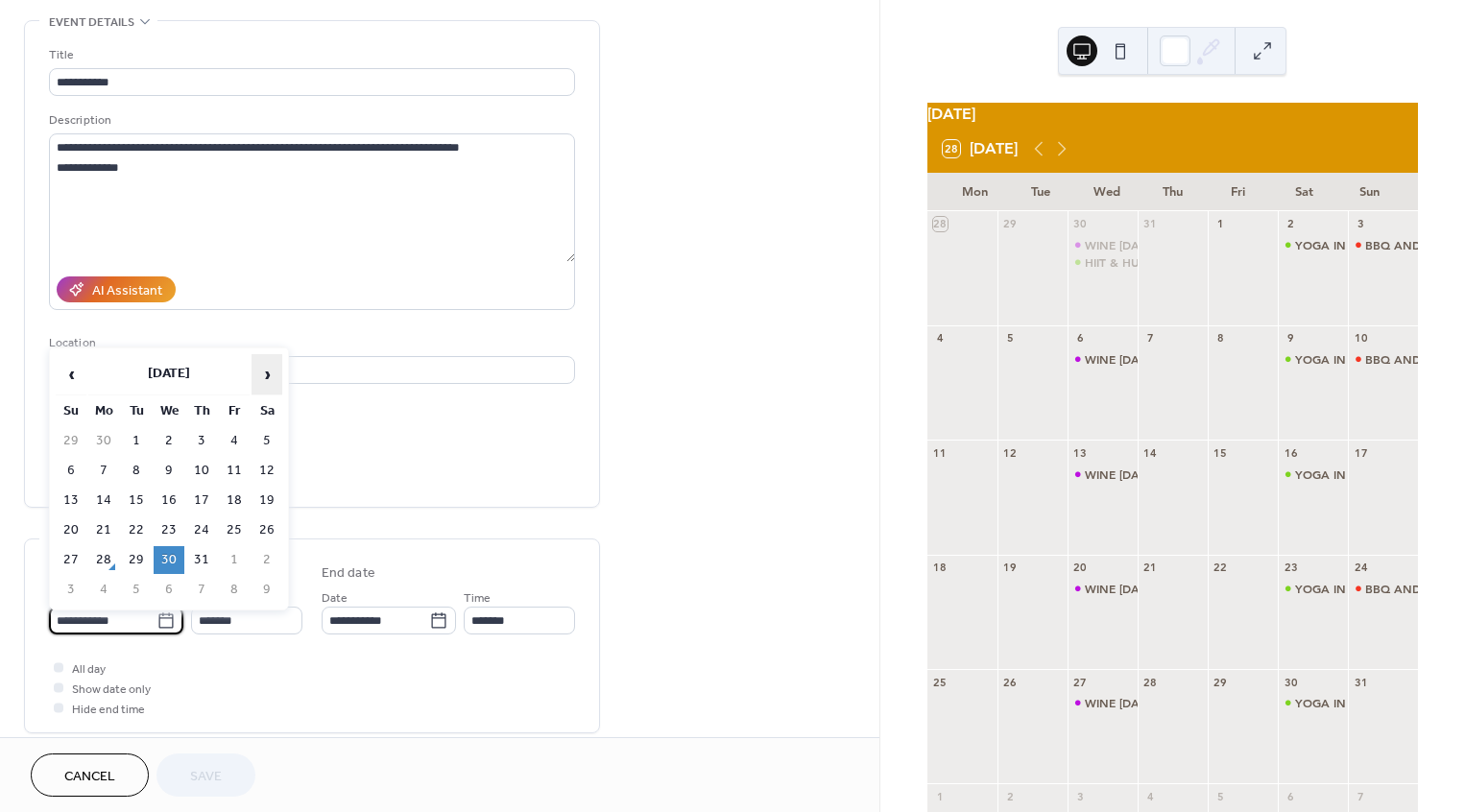 click on "›" at bounding box center [267, 374] 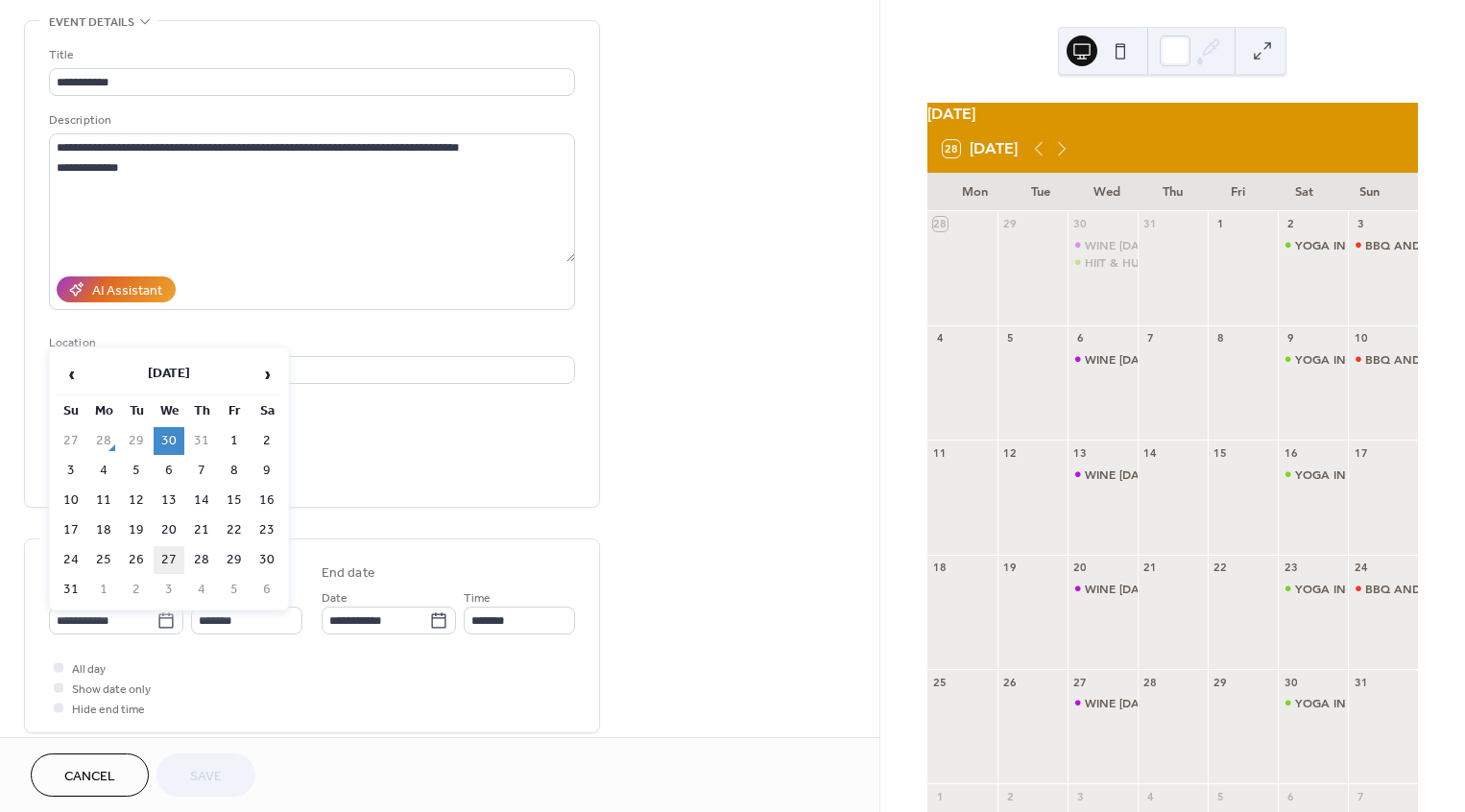 click on "27" at bounding box center (169, 560) 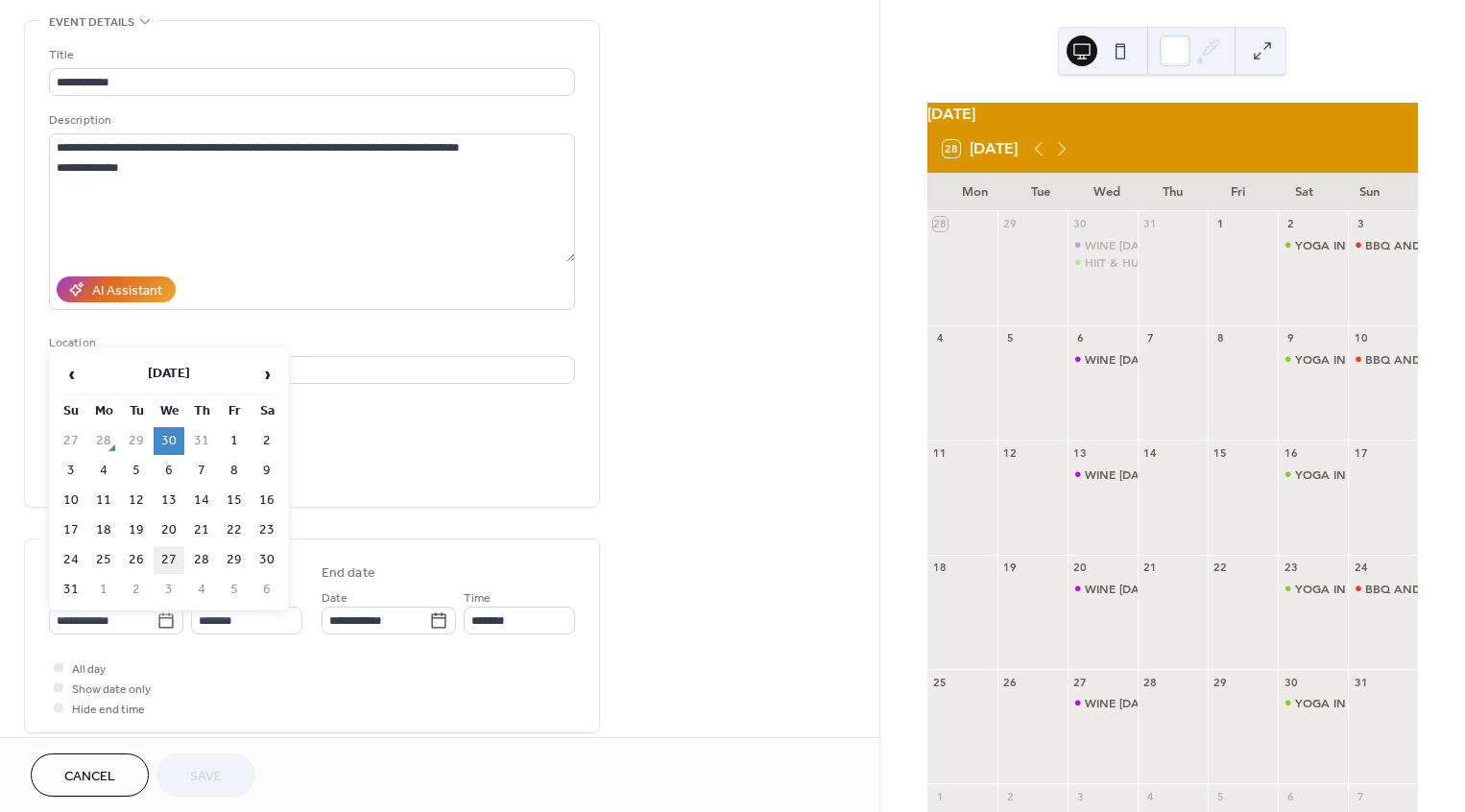 type on "**********" 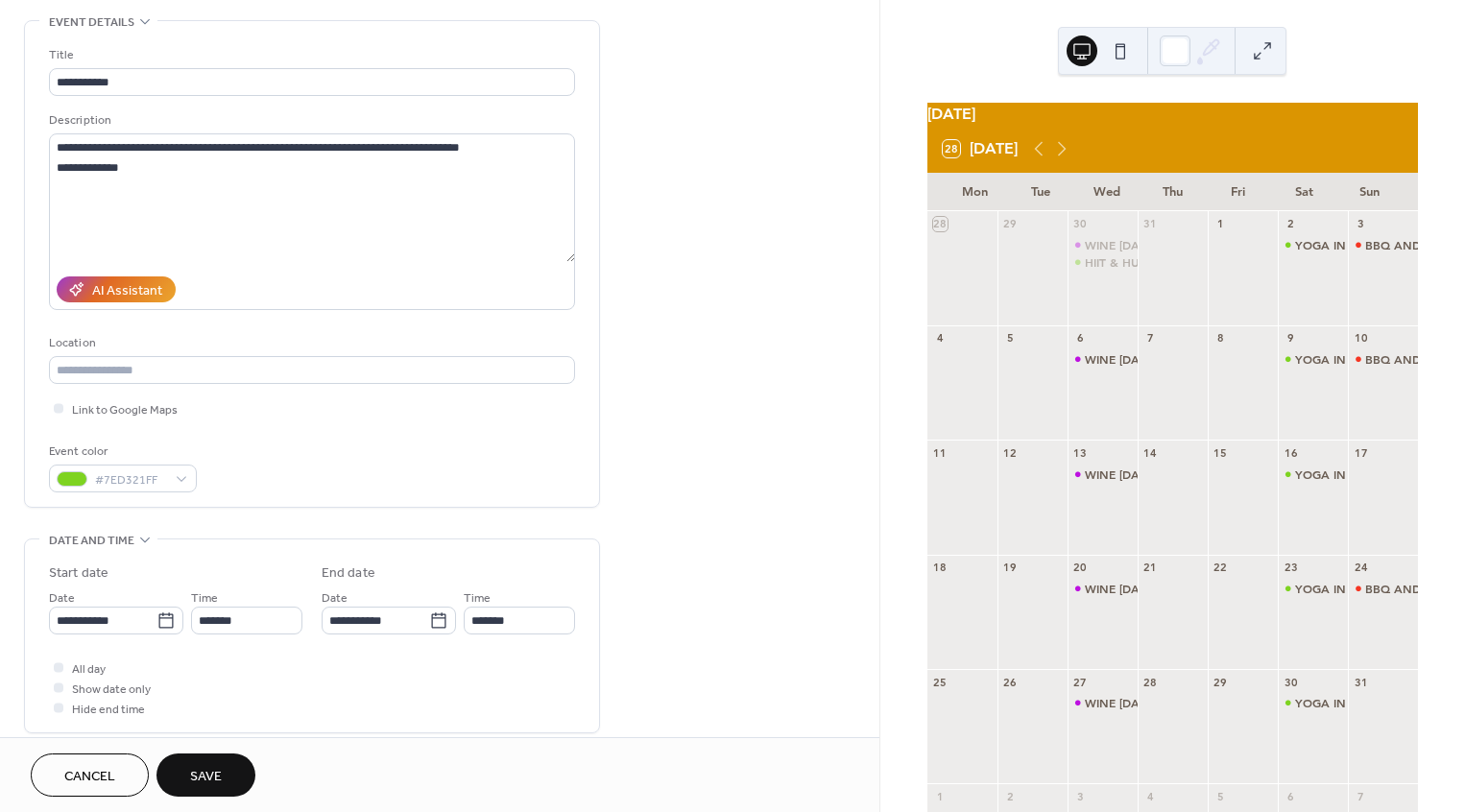 click on "Save" at bounding box center (205, 775) 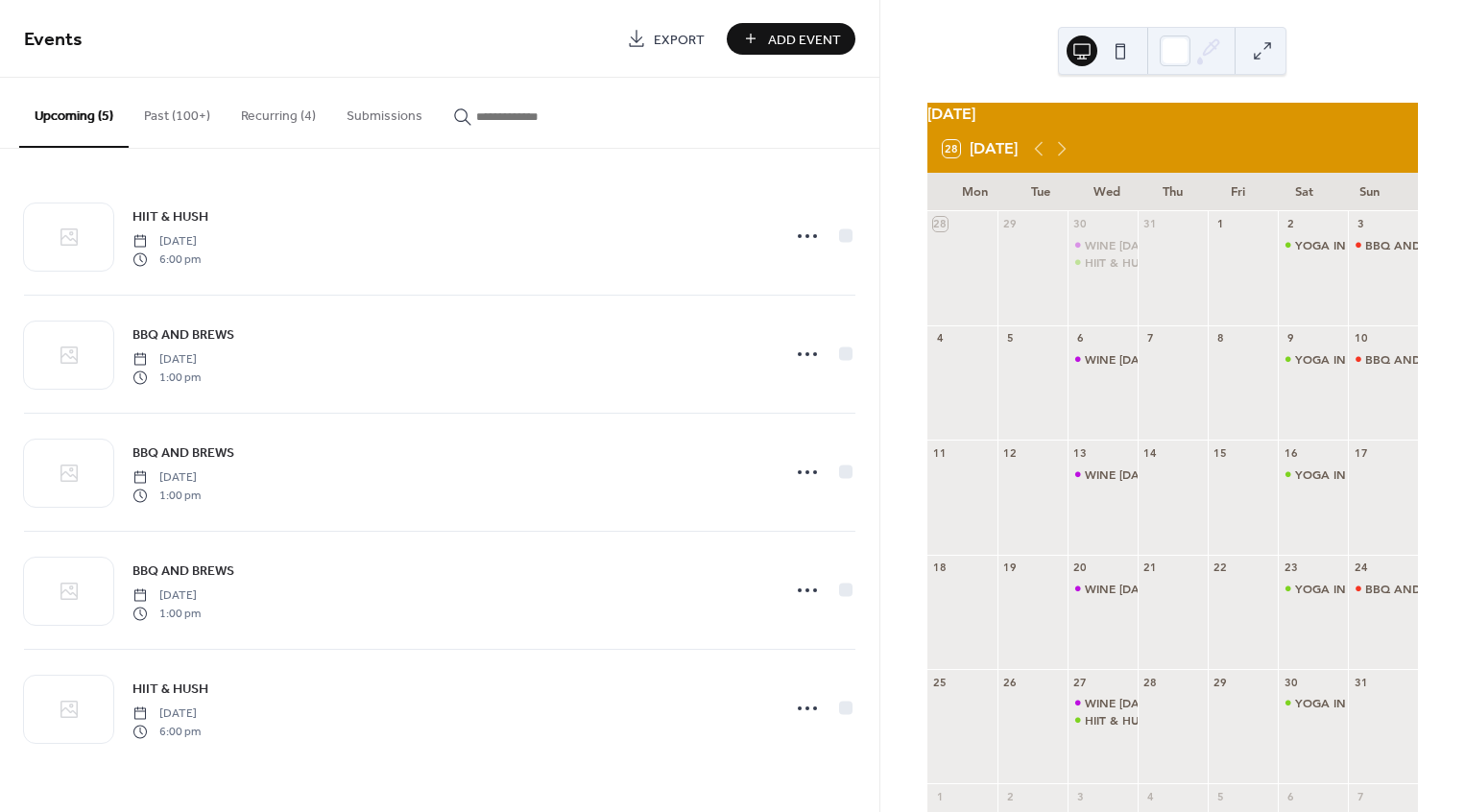 click on "Past (100+)" at bounding box center (177, 111) 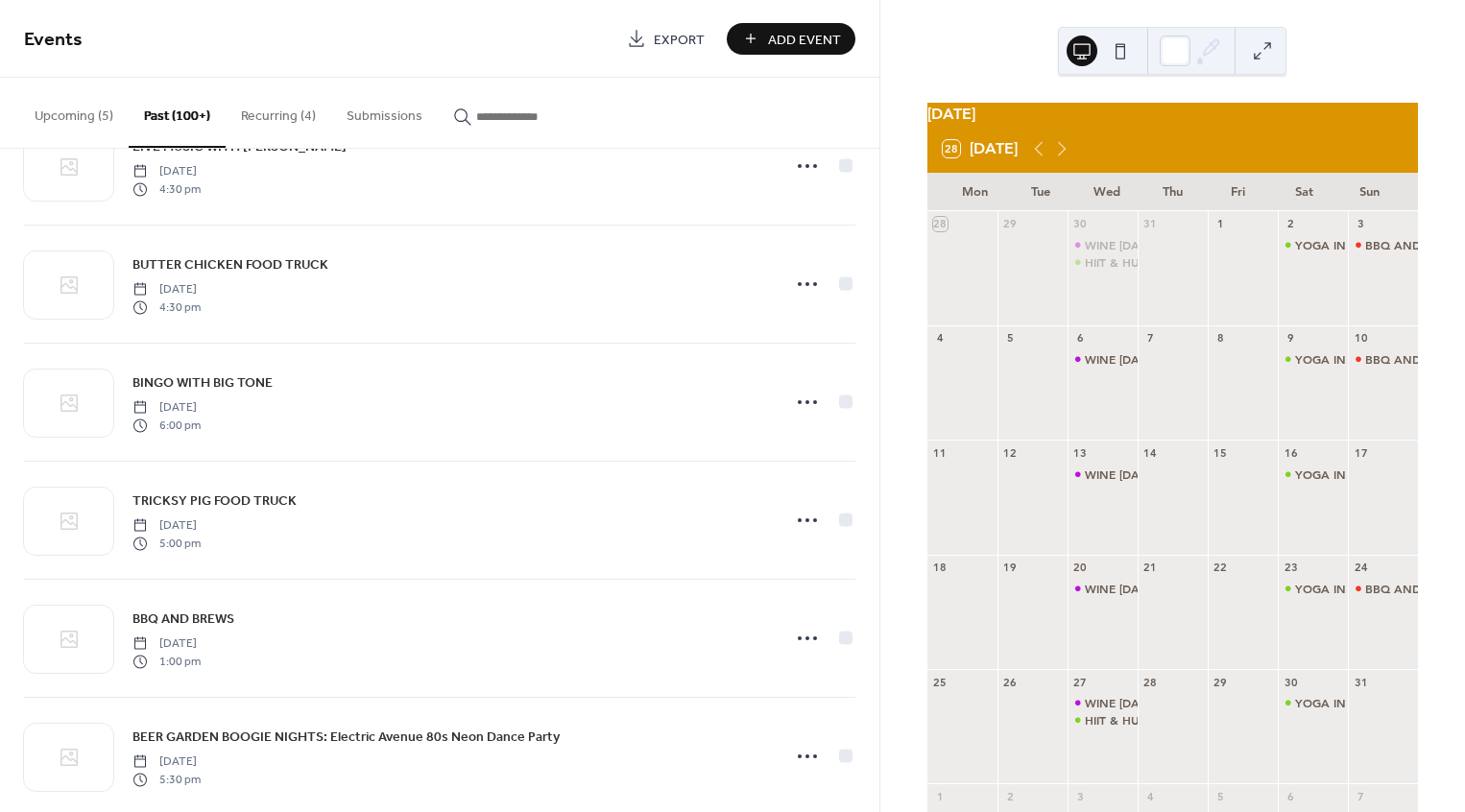 scroll, scrollTop: 543, scrollLeft: 0, axis: vertical 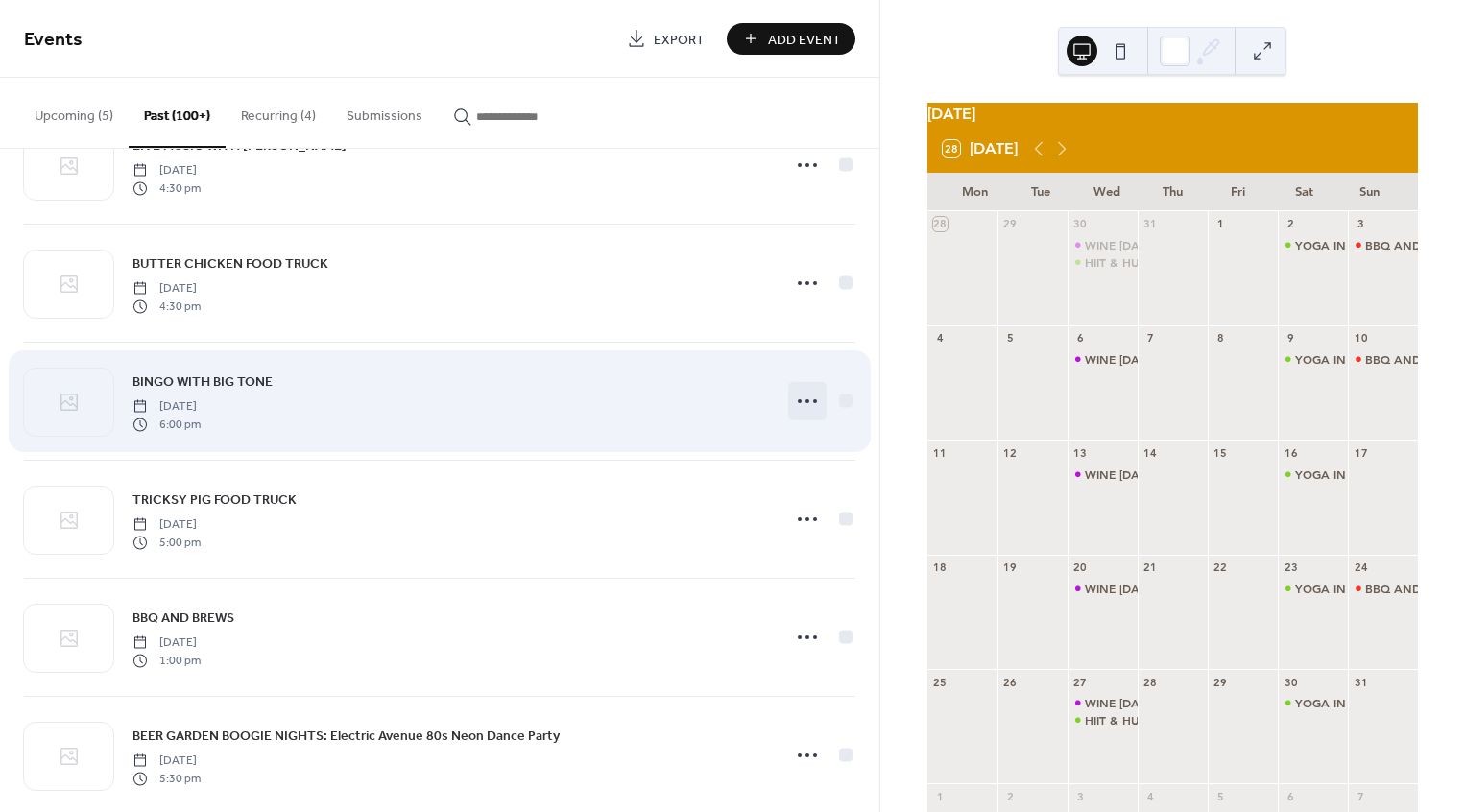 click 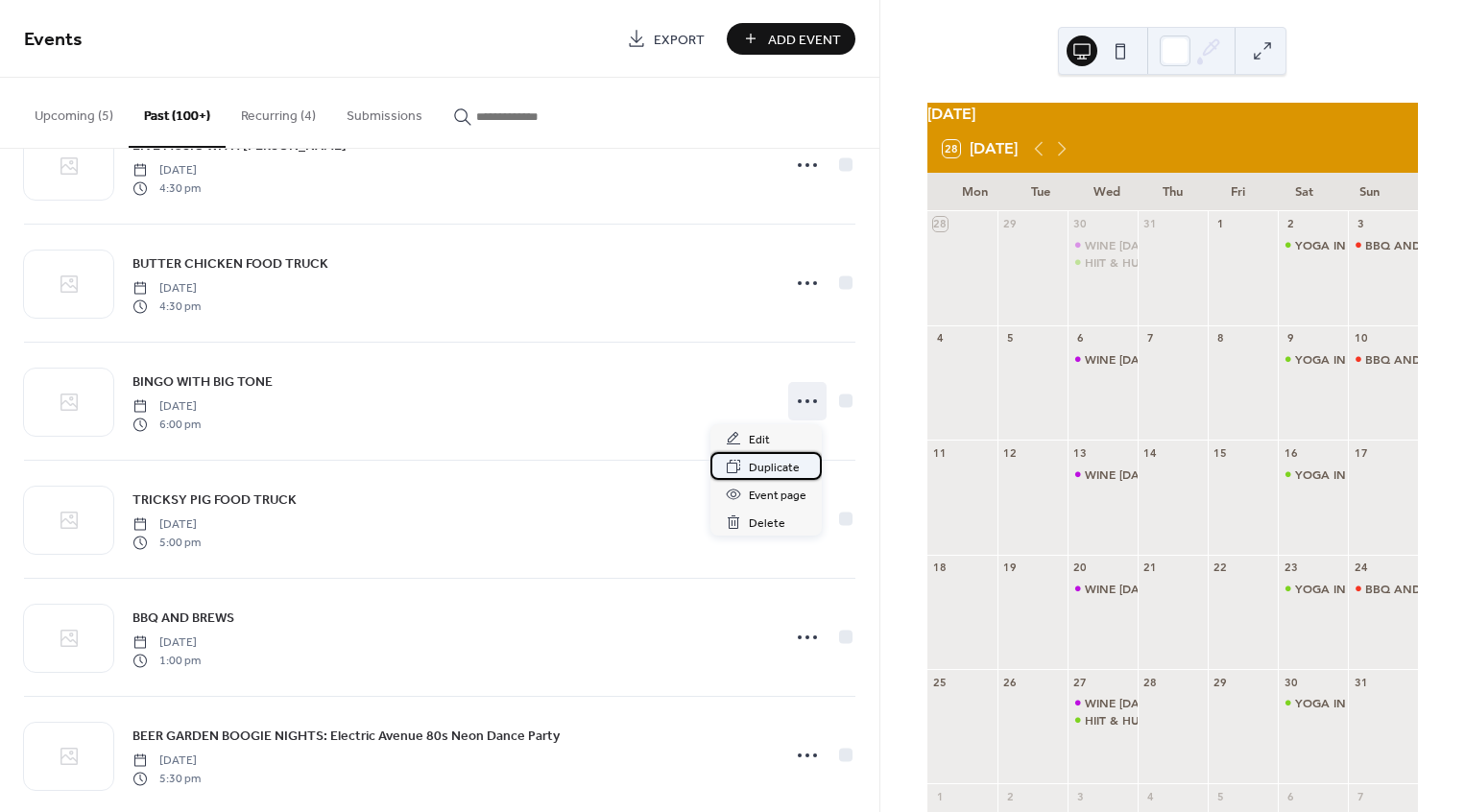 click on "Duplicate" at bounding box center (774, 467) 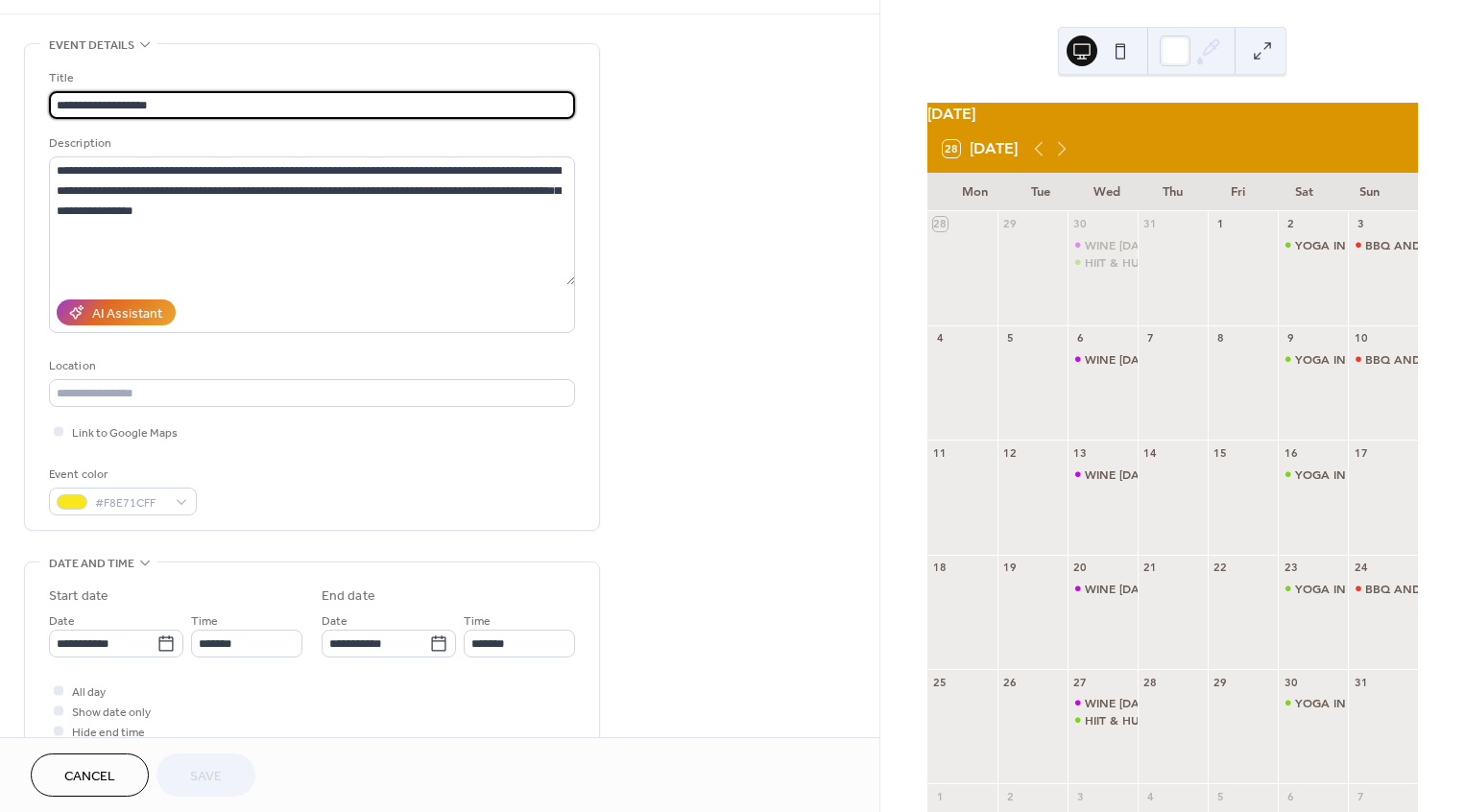 scroll, scrollTop: 64, scrollLeft: 0, axis: vertical 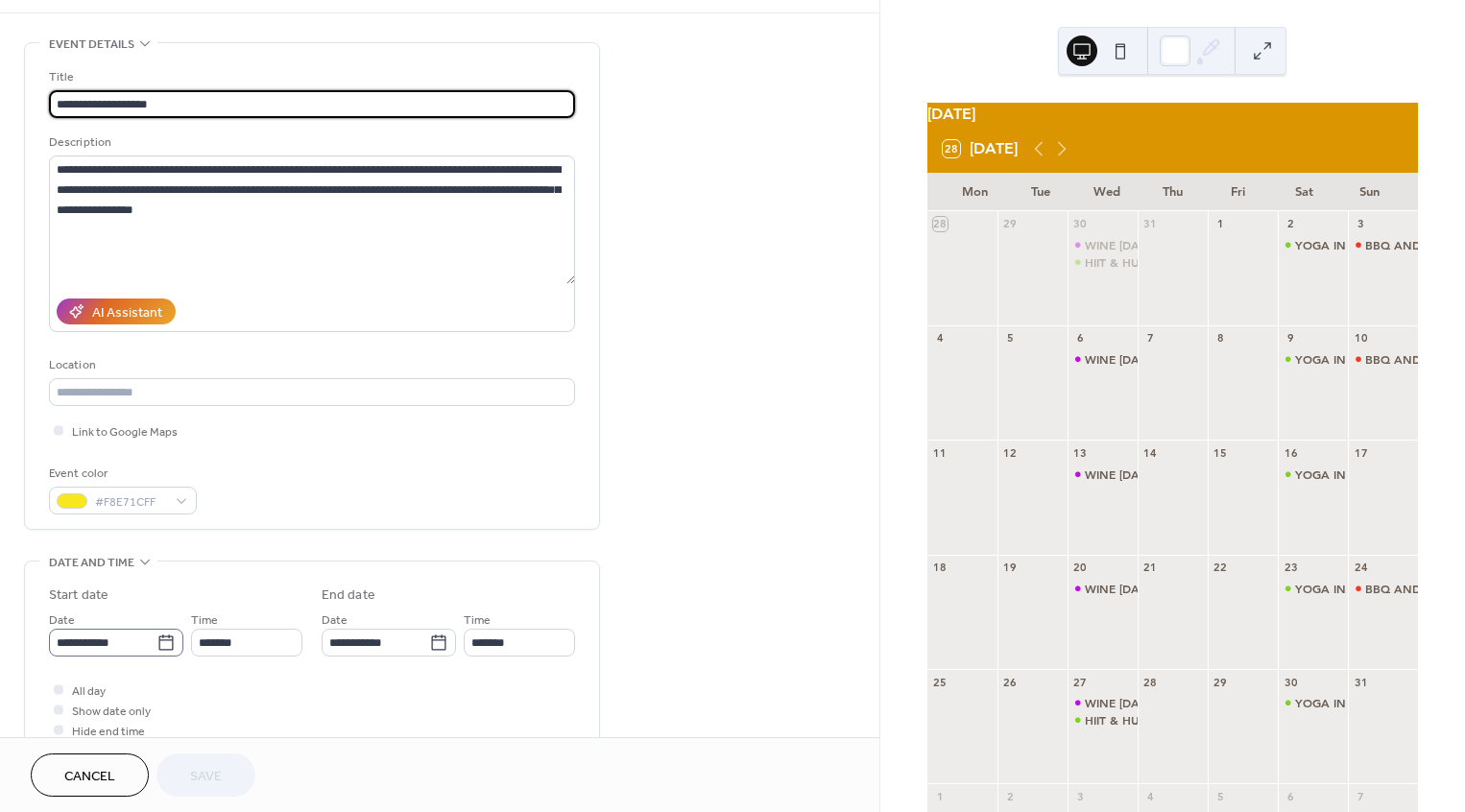 click 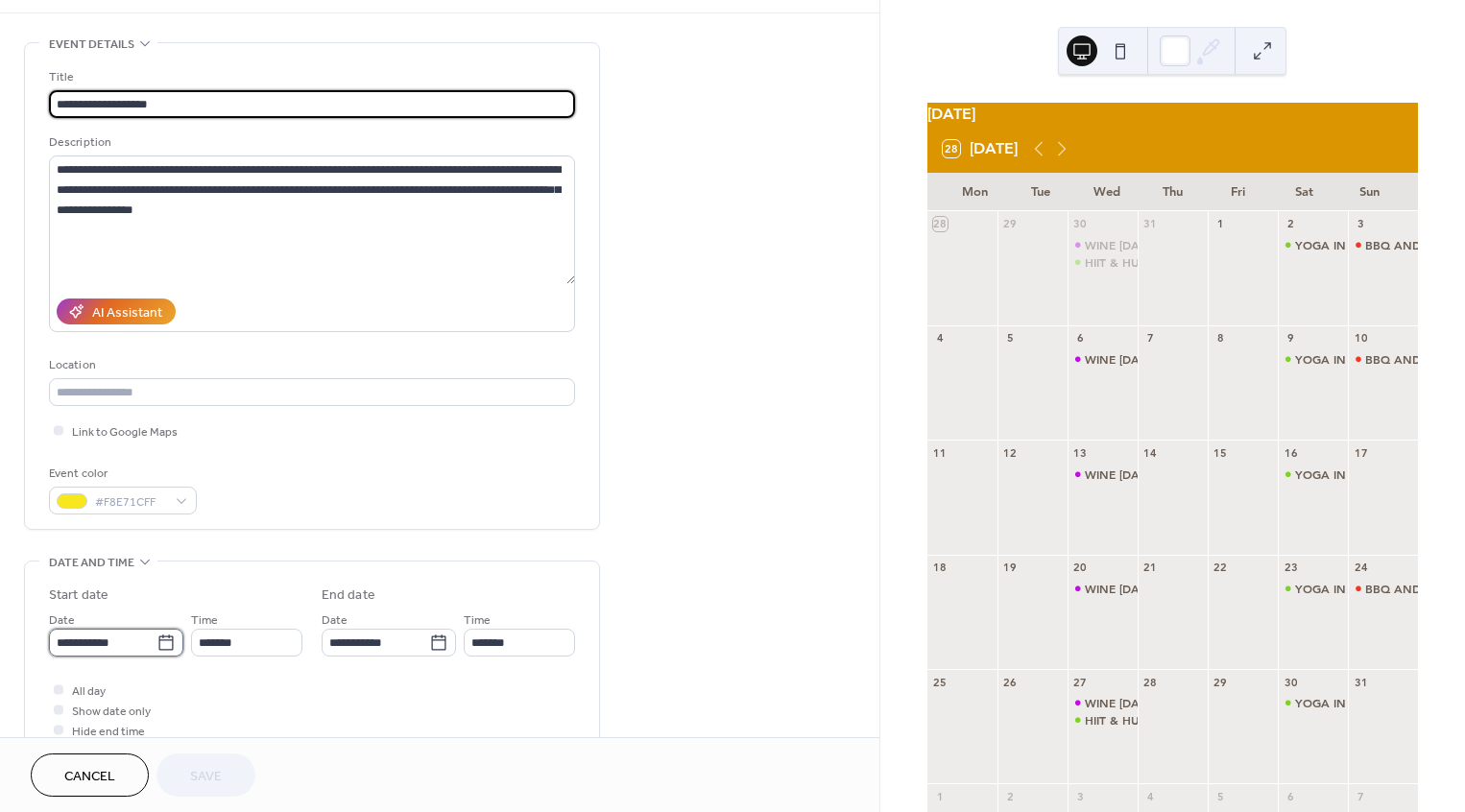 click on "**********" at bounding box center [103, 642] 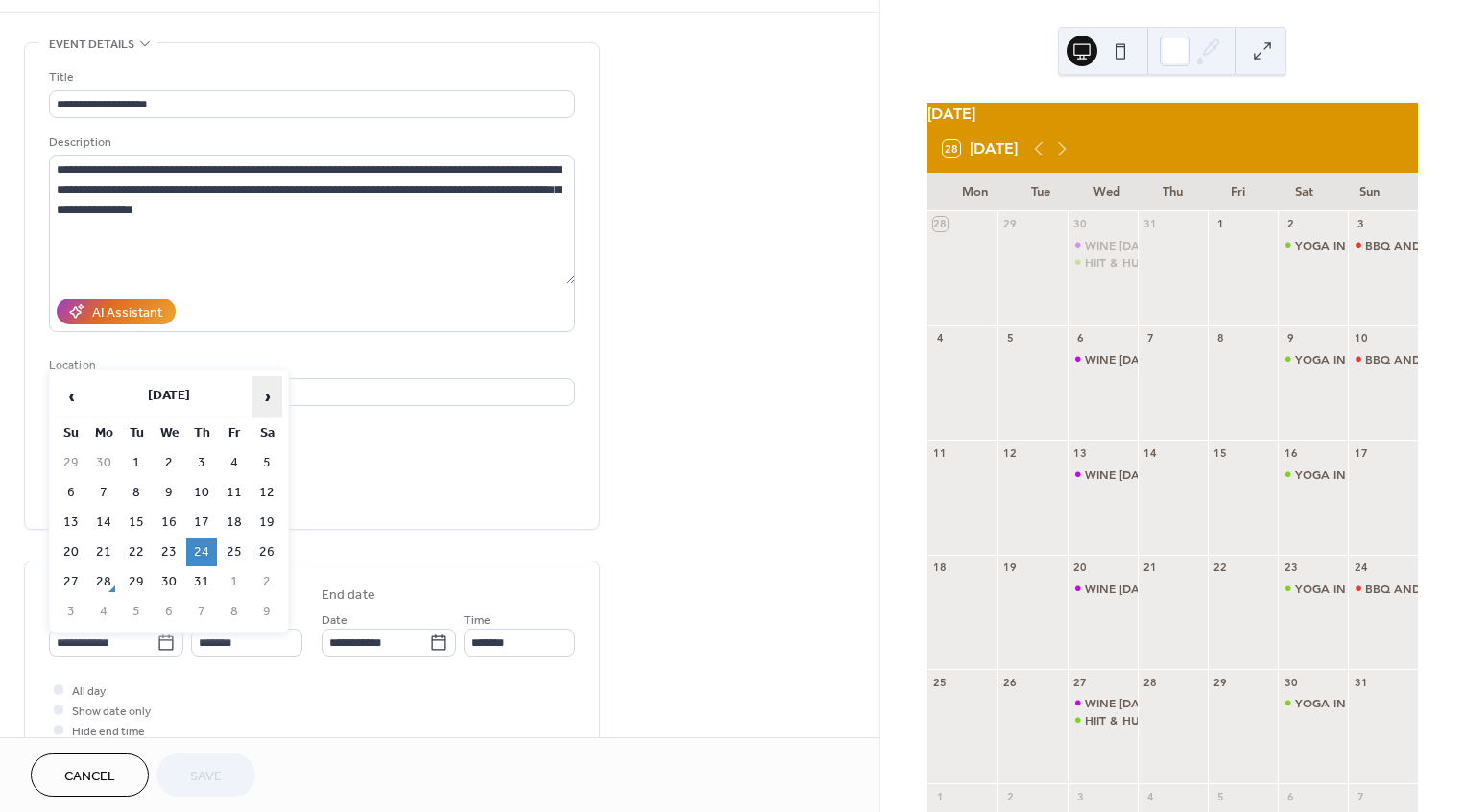 click on "›" at bounding box center [267, 396] 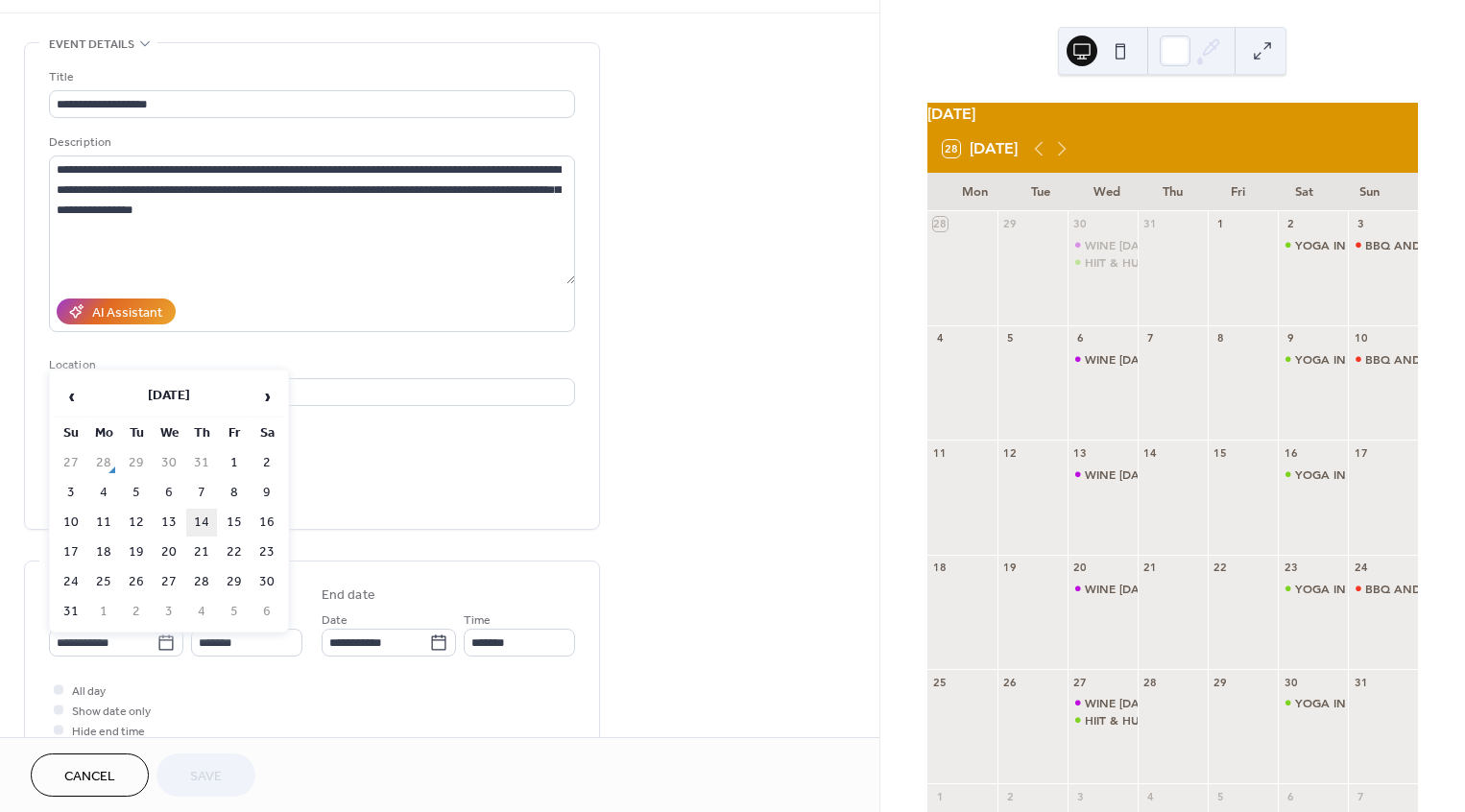 click on "14" at bounding box center (202, 522) 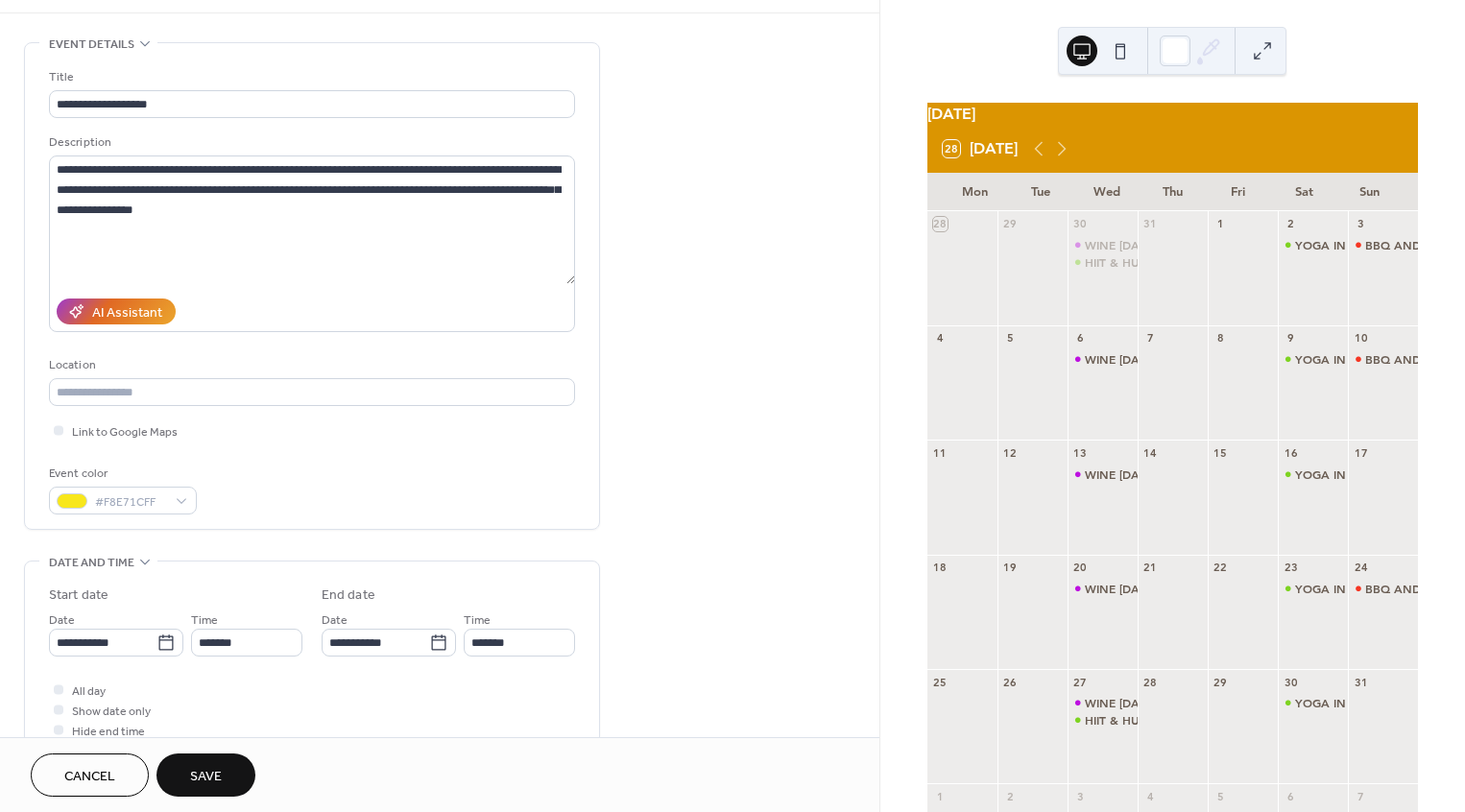 click on "Save" at bounding box center (205, 775) 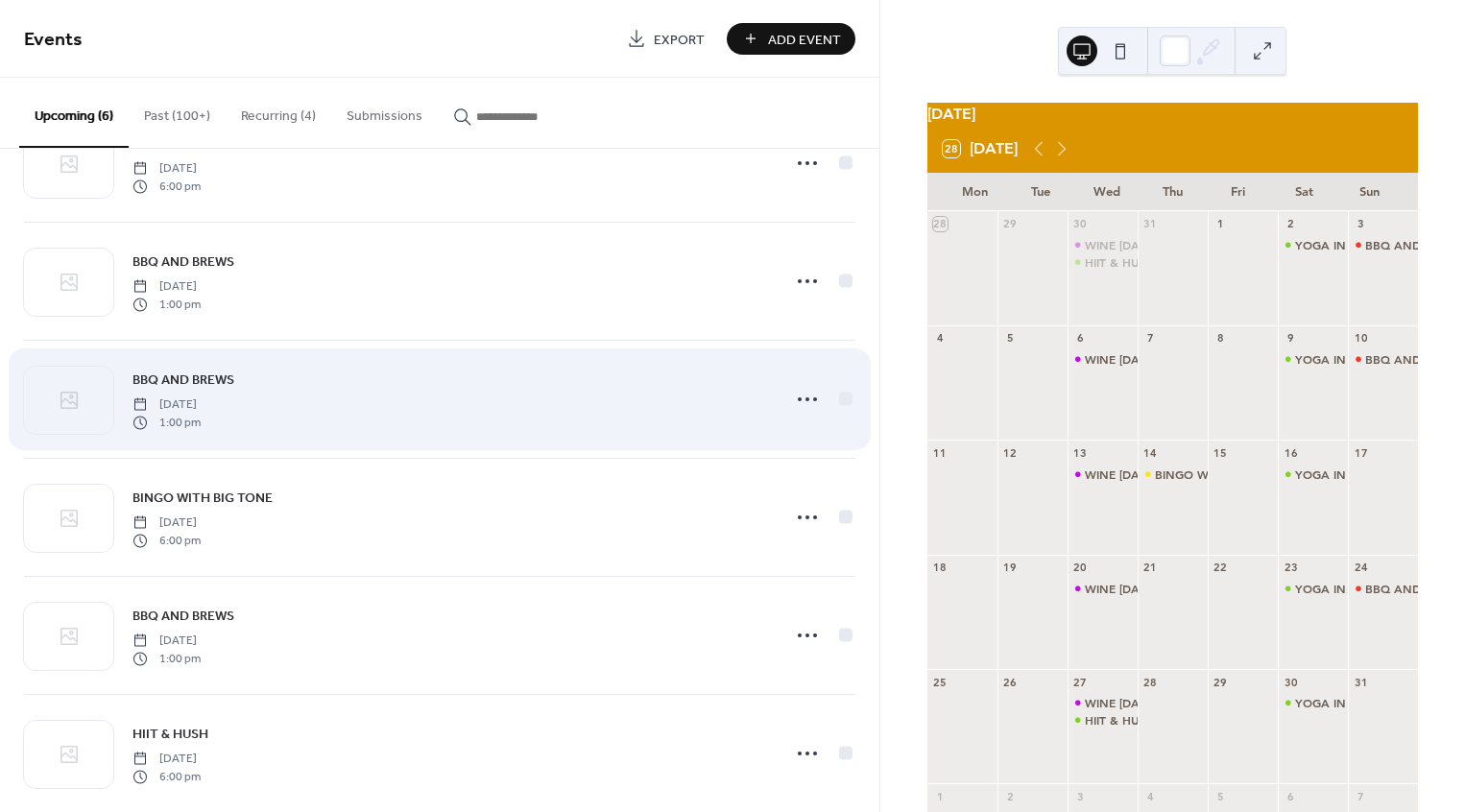 scroll, scrollTop: 102, scrollLeft: 0, axis: vertical 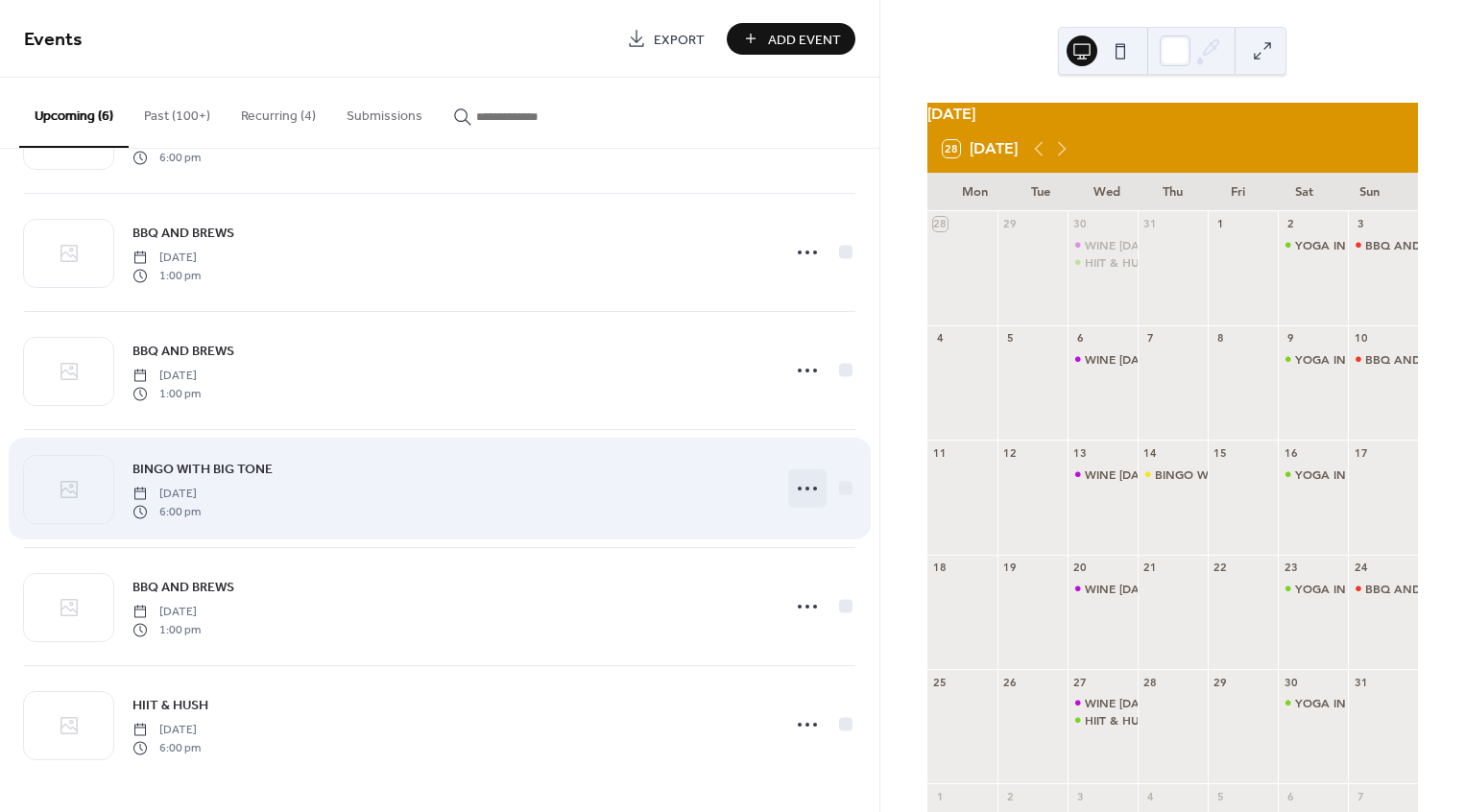 click 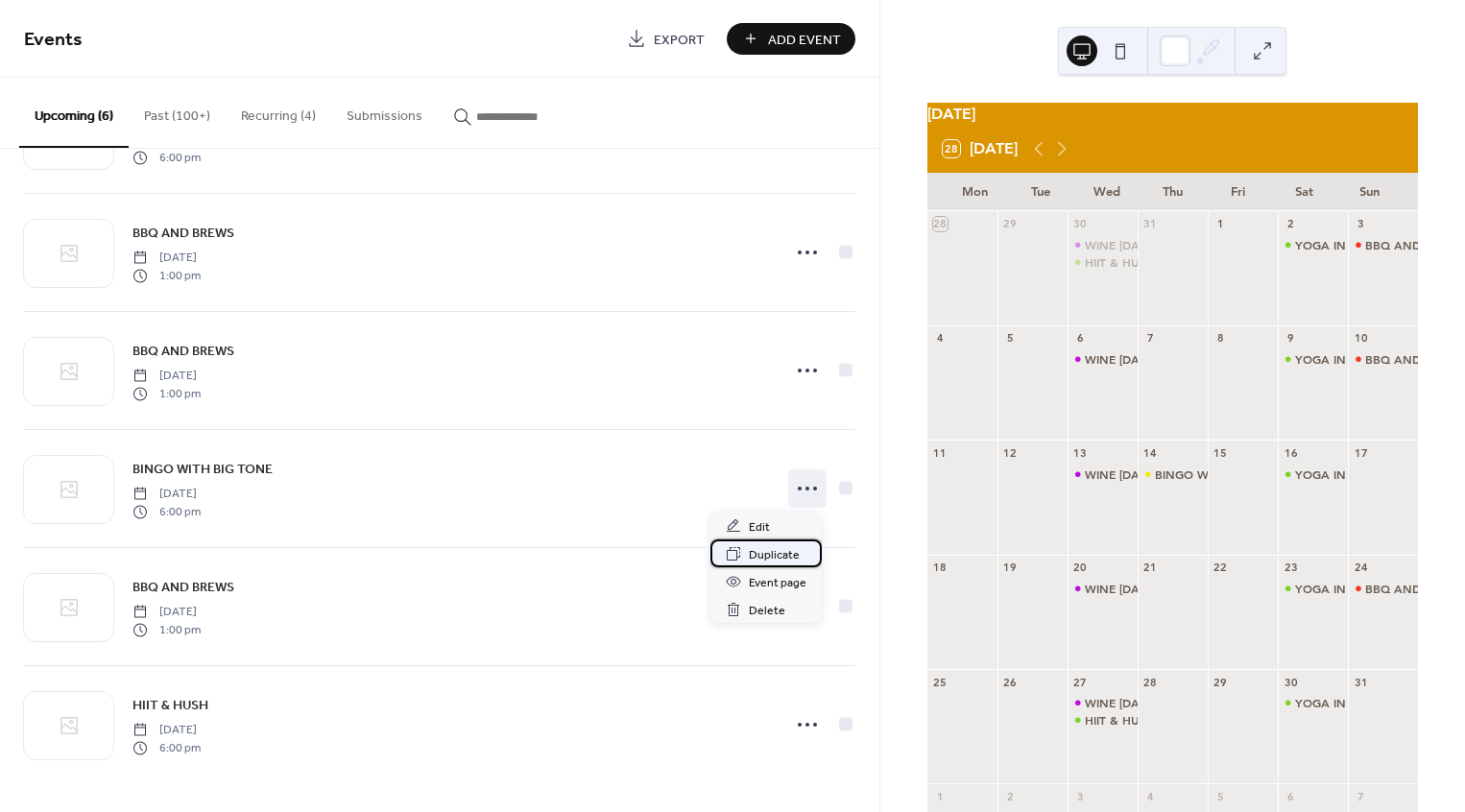 click on "Duplicate" at bounding box center [774, 555] 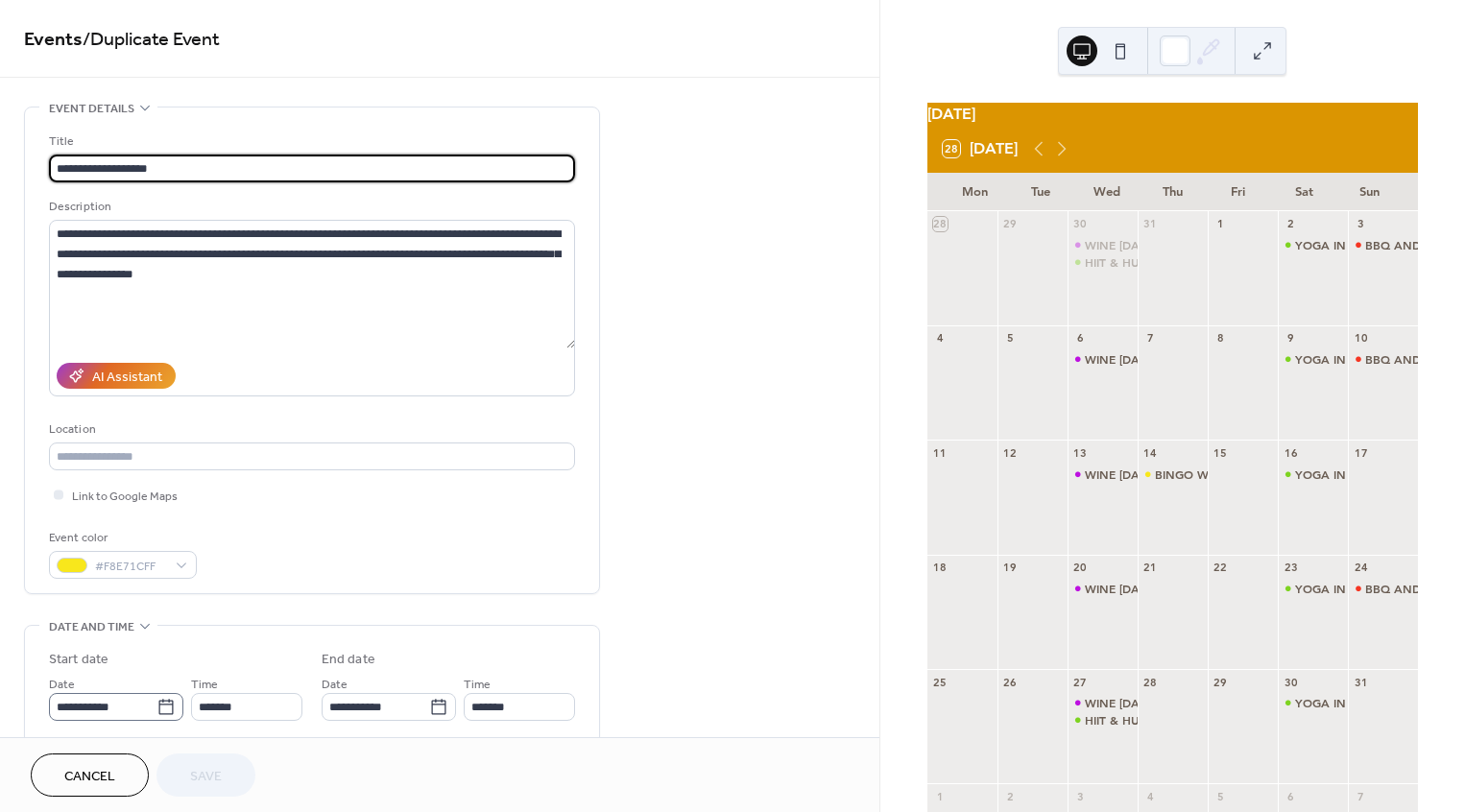 click 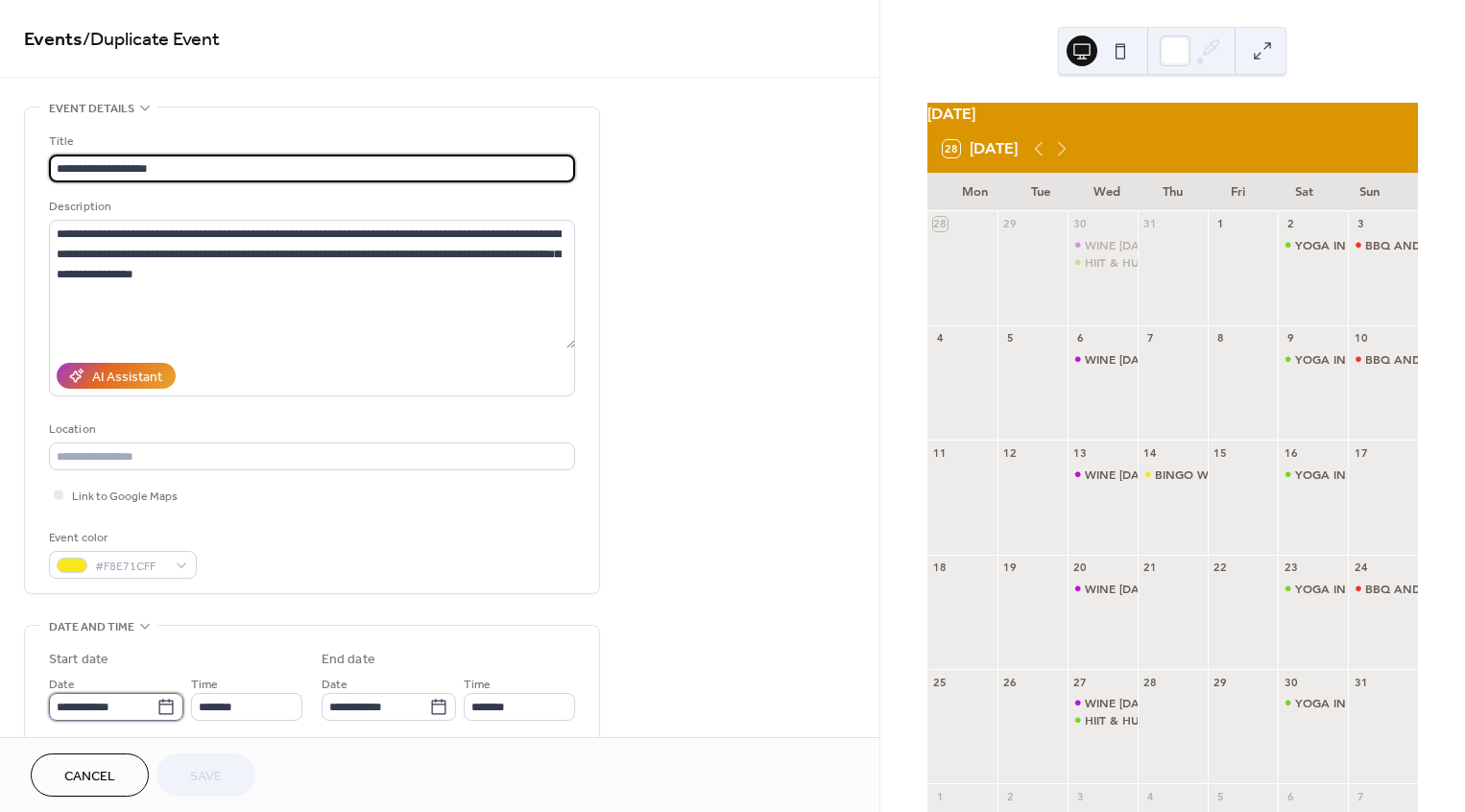 click on "**********" at bounding box center (103, 706) 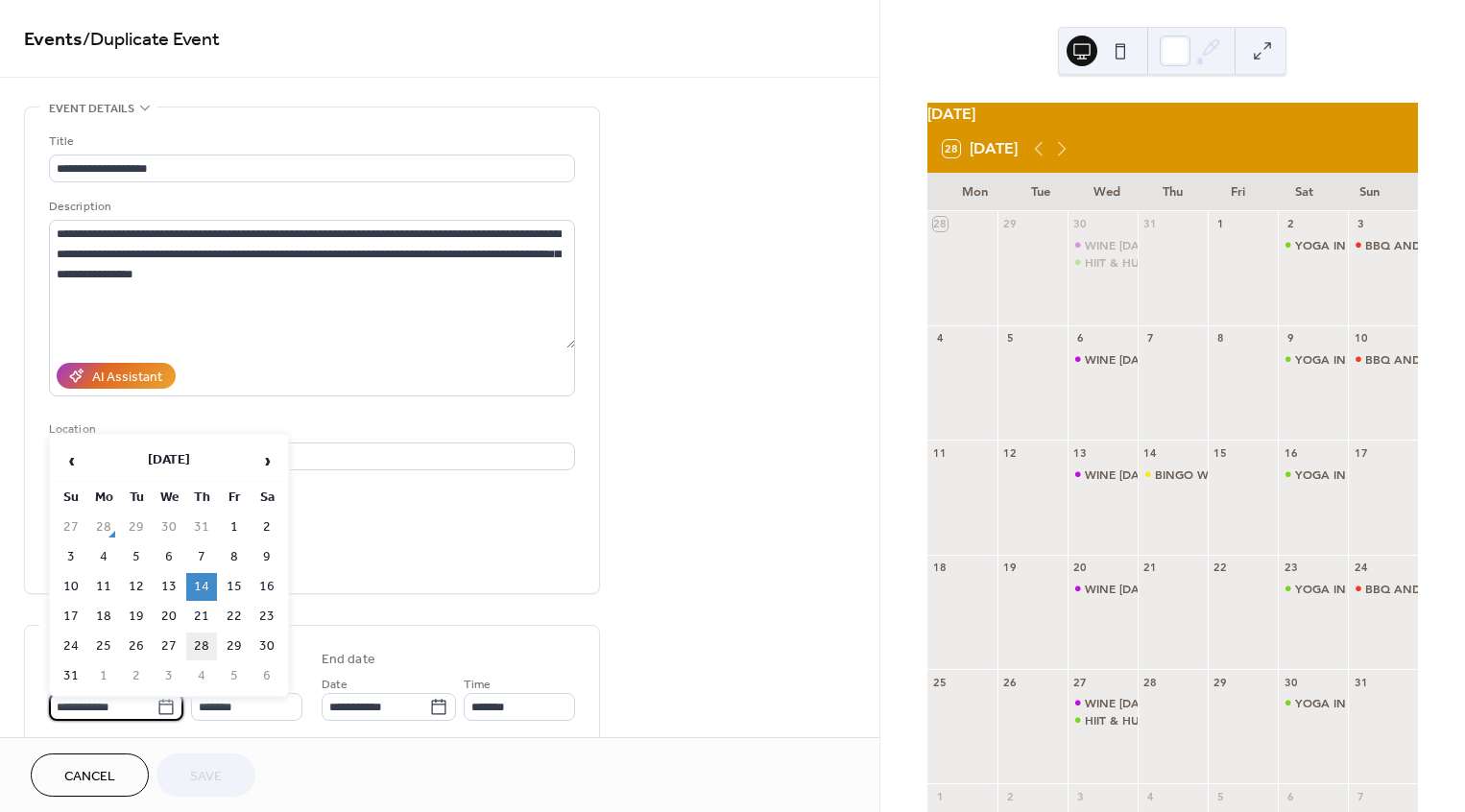 click on "28" at bounding box center (202, 646) 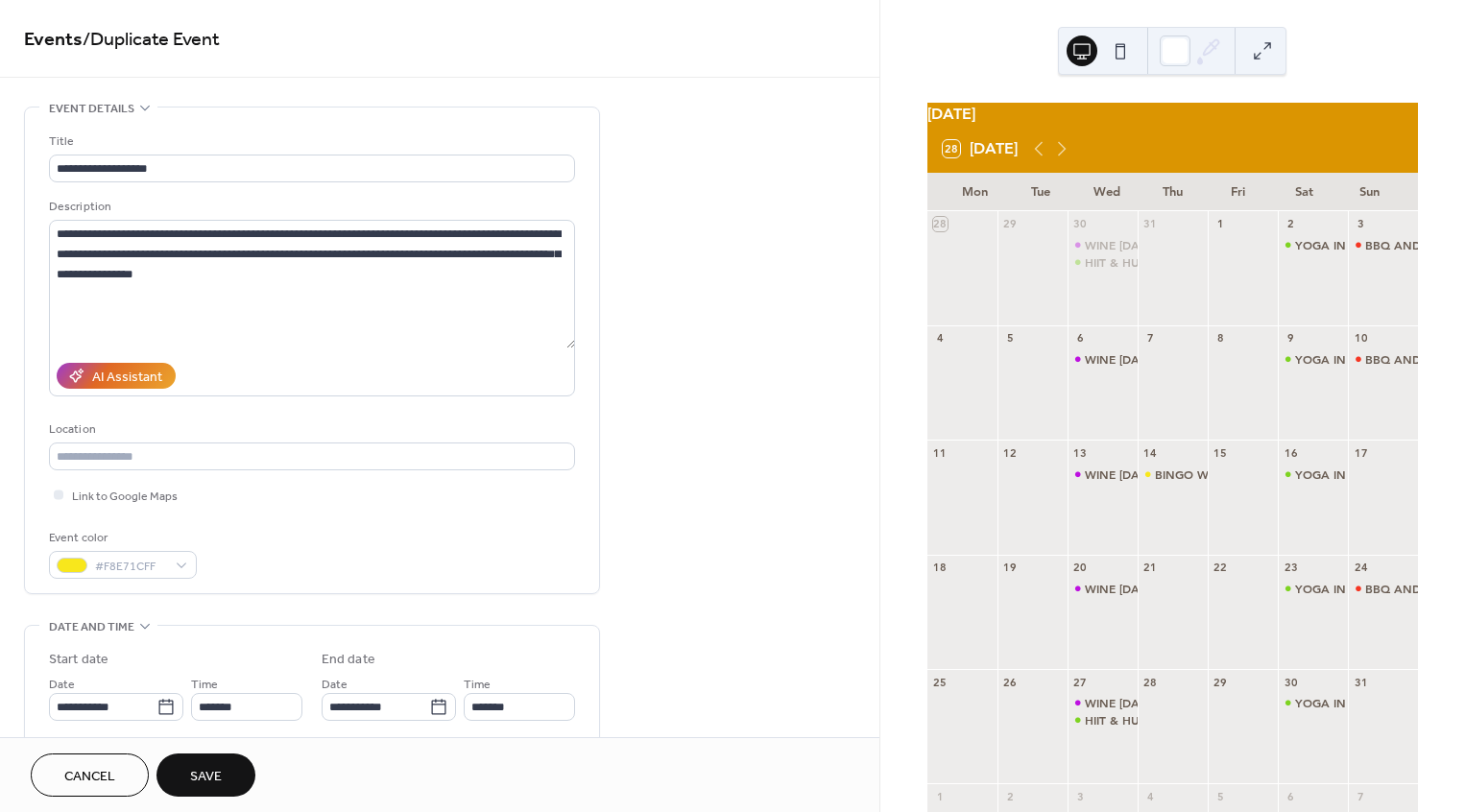 click on "Save" at bounding box center (205, 775) 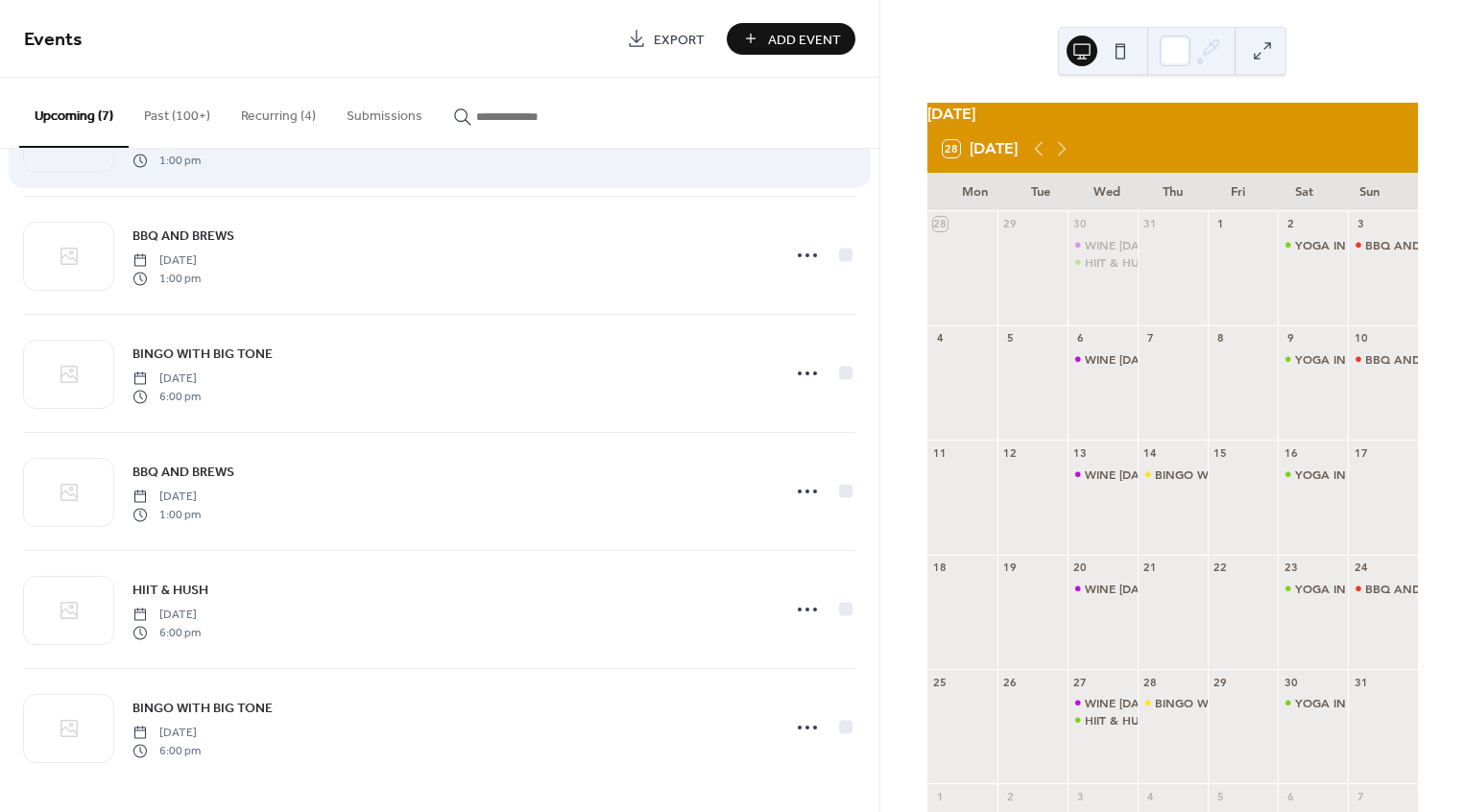 scroll, scrollTop: 220, scrollLeft: 0, axis: vertical 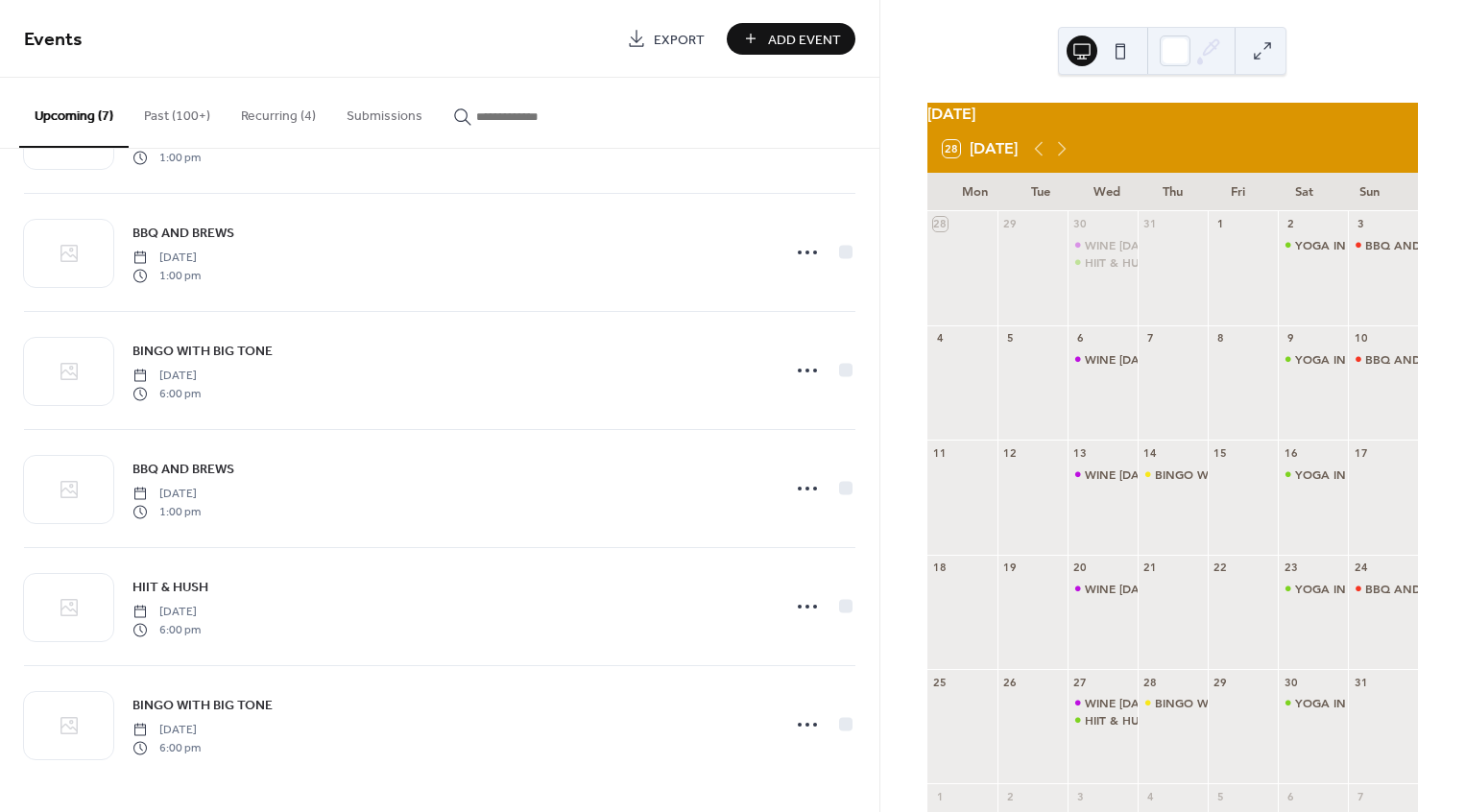 click on "Past (100+)" at bounding box center (177, 111) 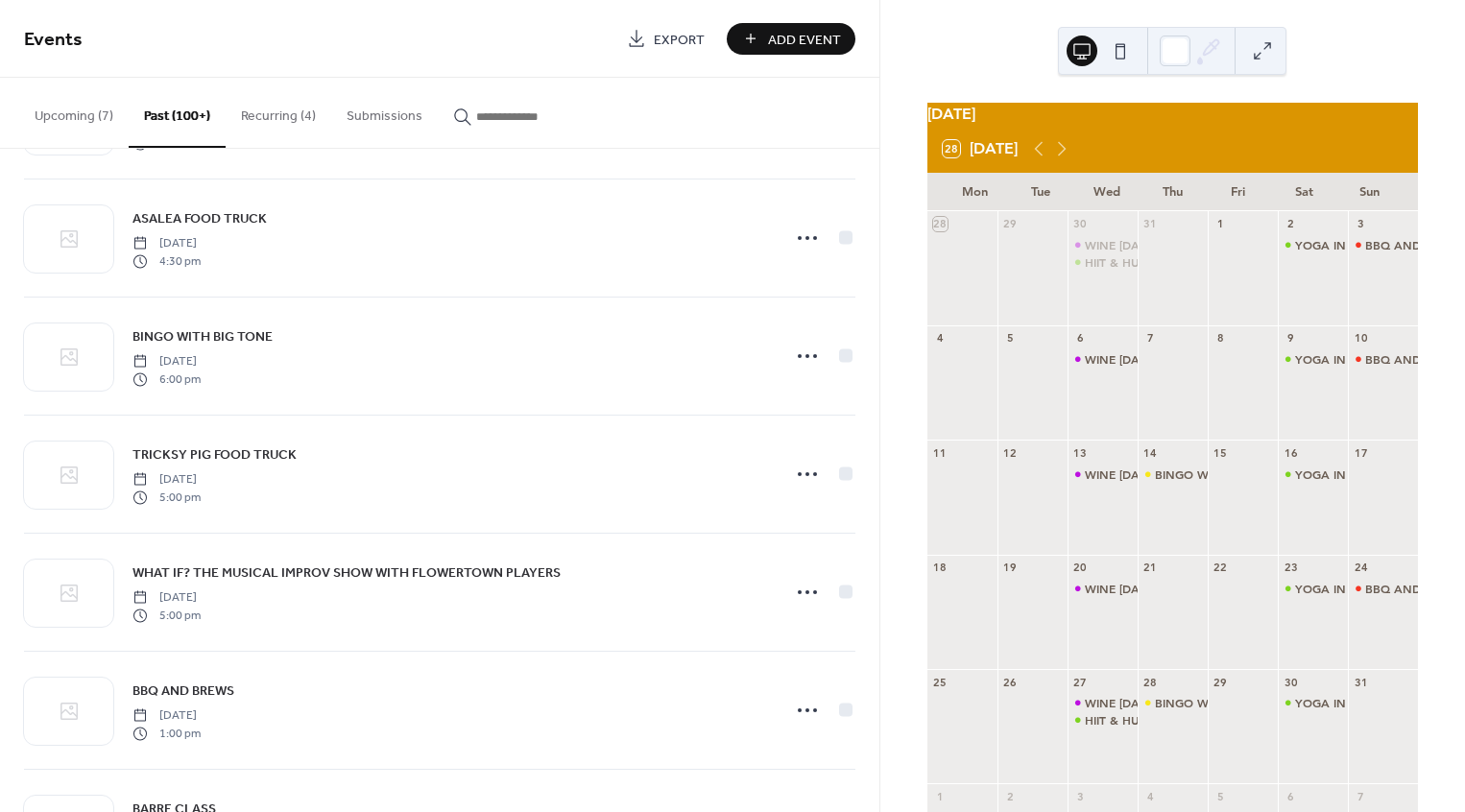 scroll, scrollTop: 2185, scrollLeft: 0, axis: vertical 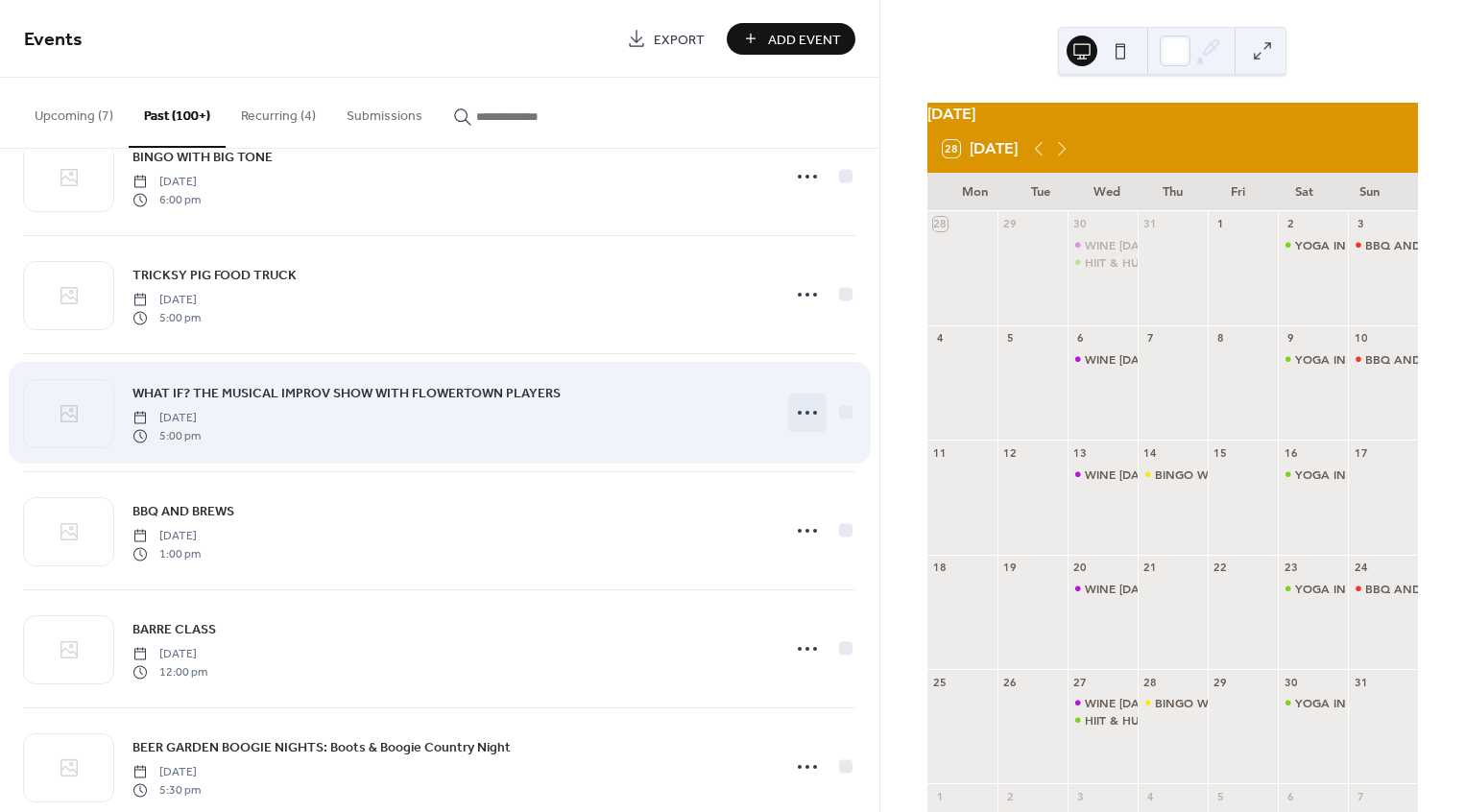 click 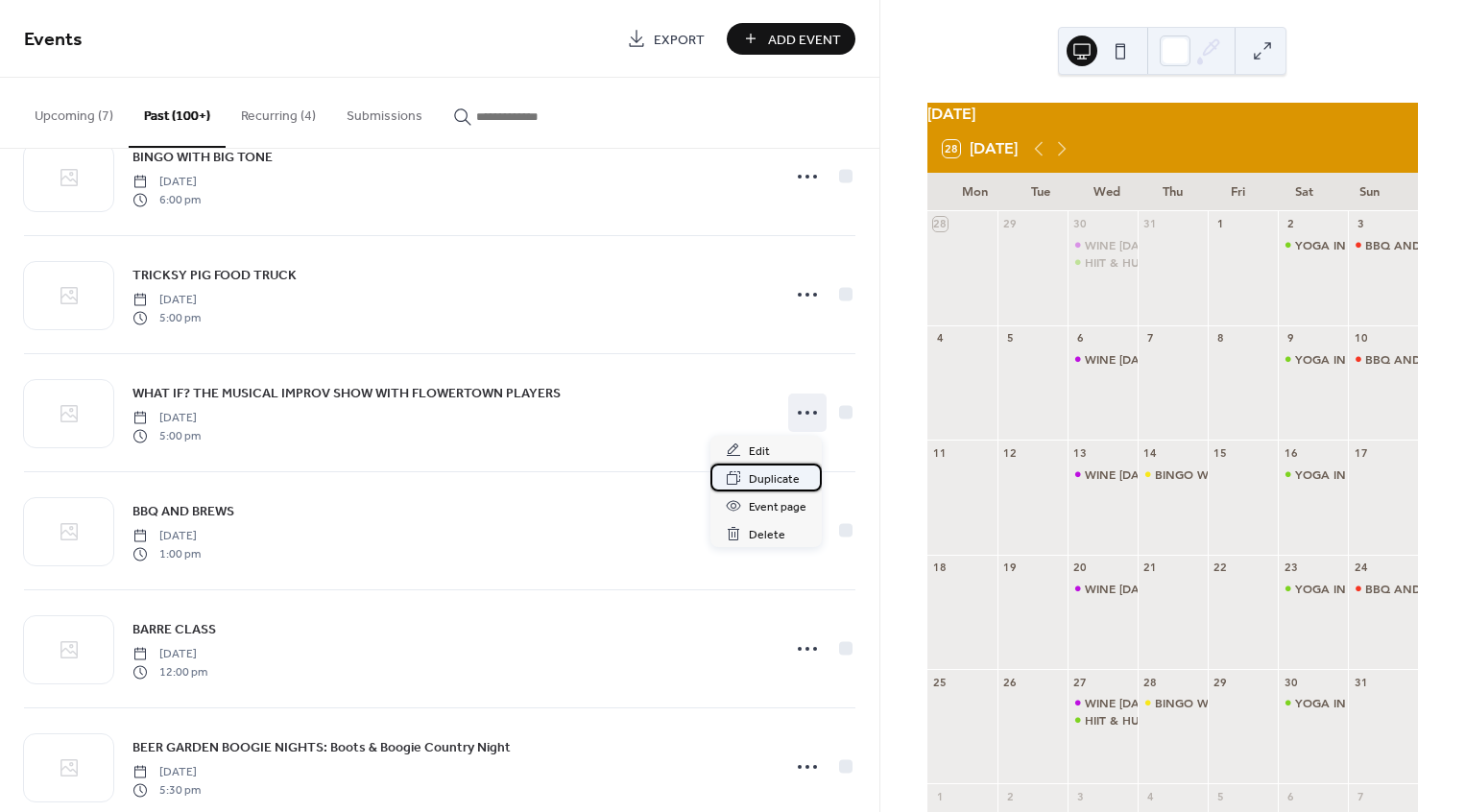 click on "Duplicate" at bounding box center (774, 479) 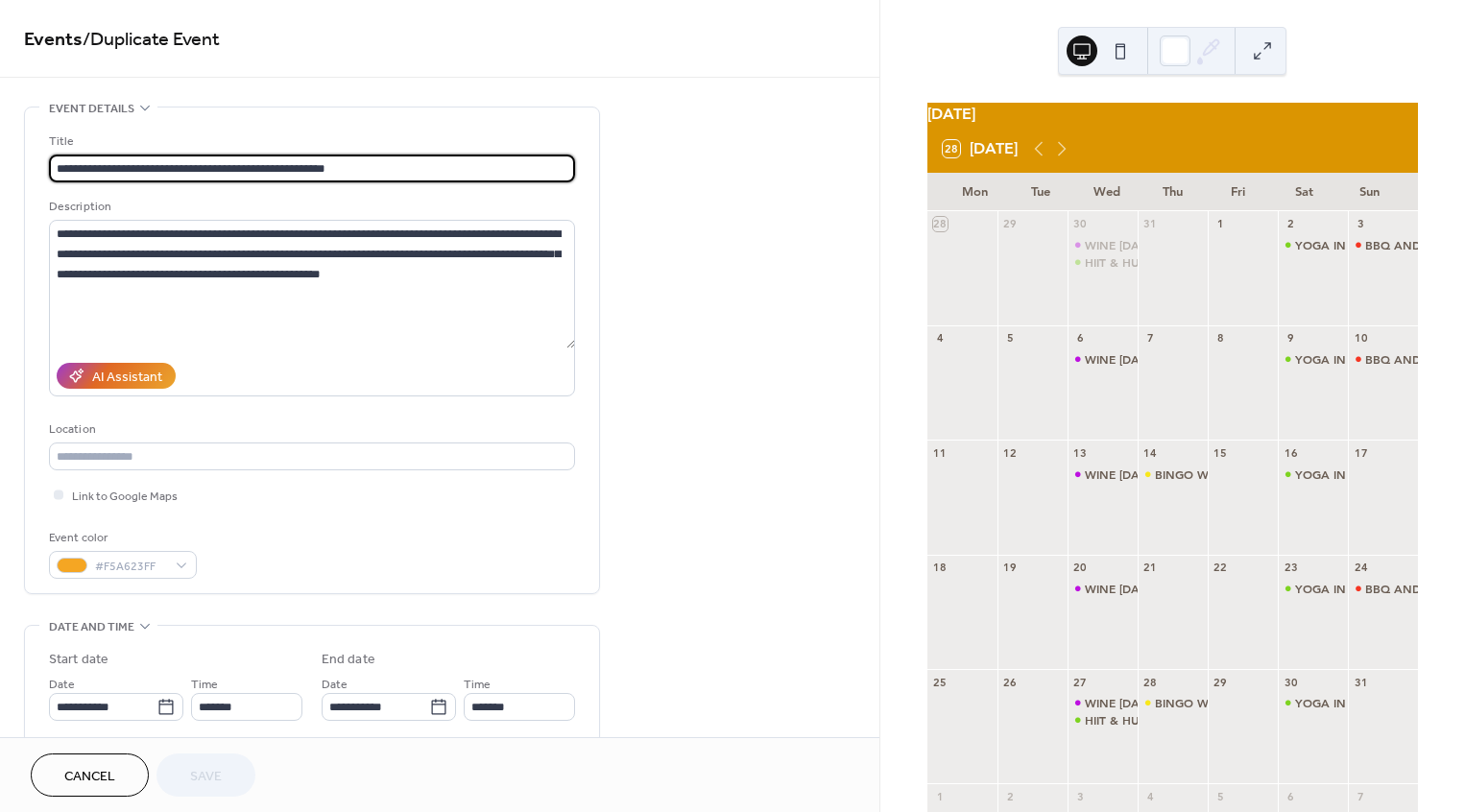 scroll, scrollTop: 1, scrollLeft: 0, axis: vertical 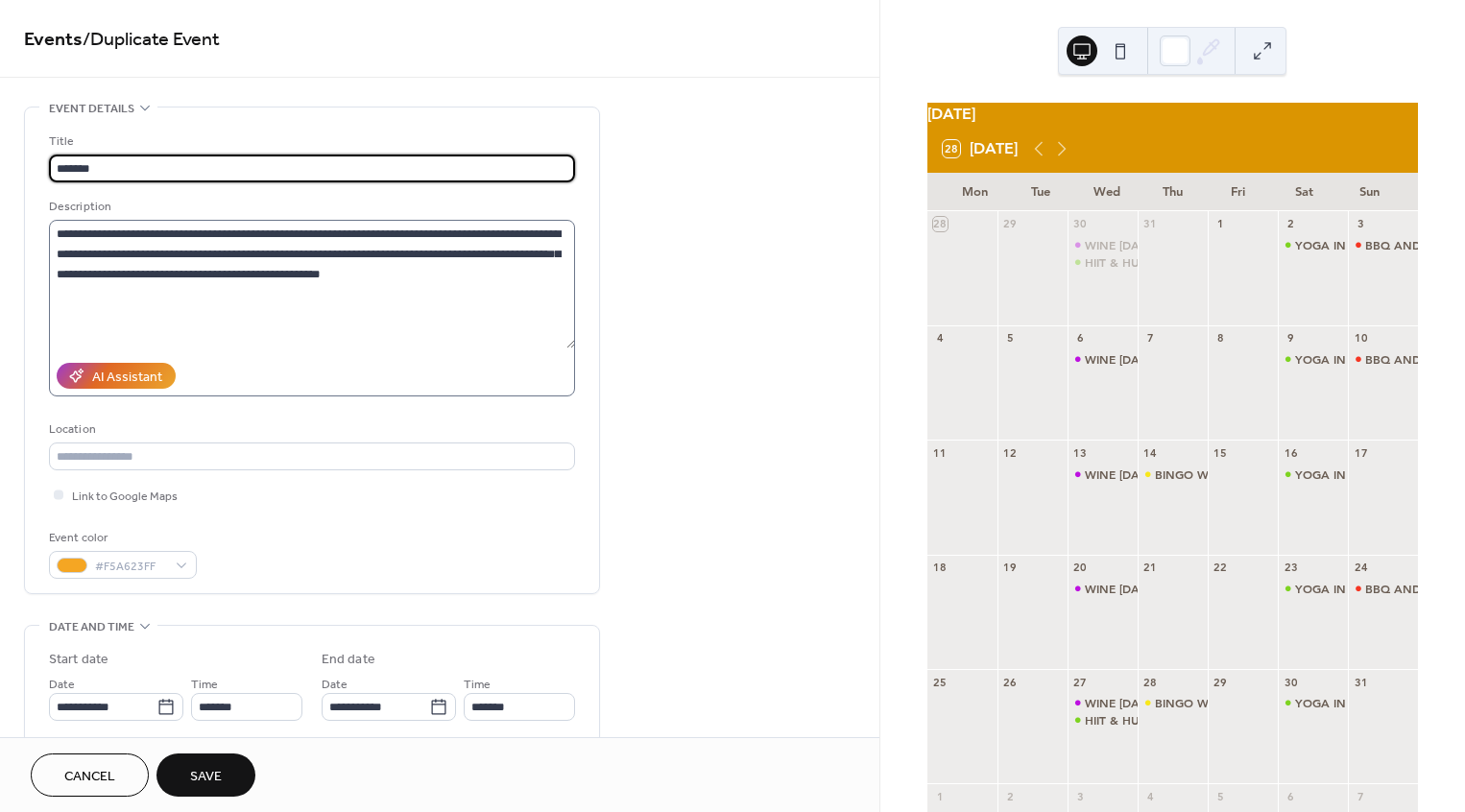 type on "*******" 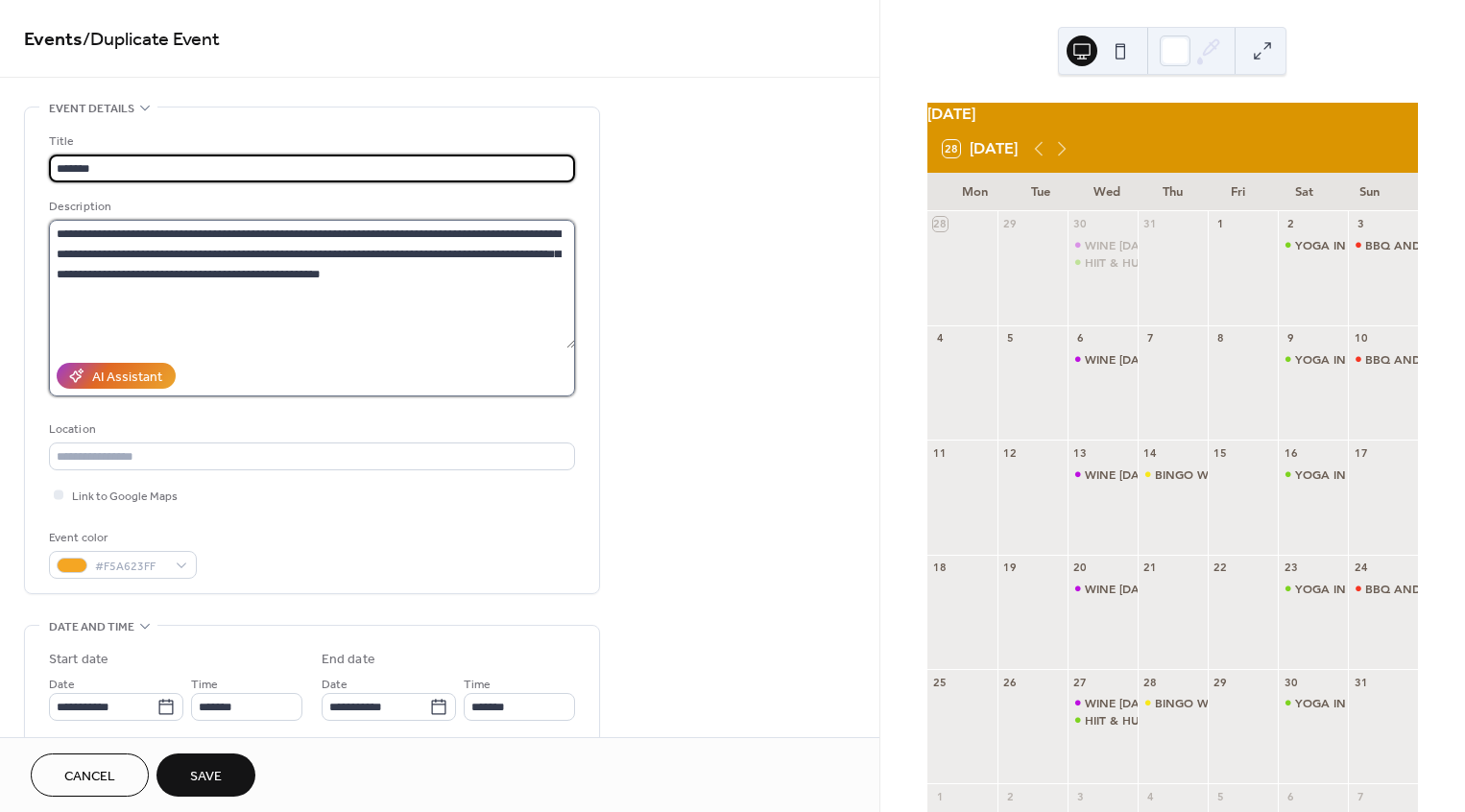 scroll, scrollTop: 0, scrollLeft: 0, axis: both 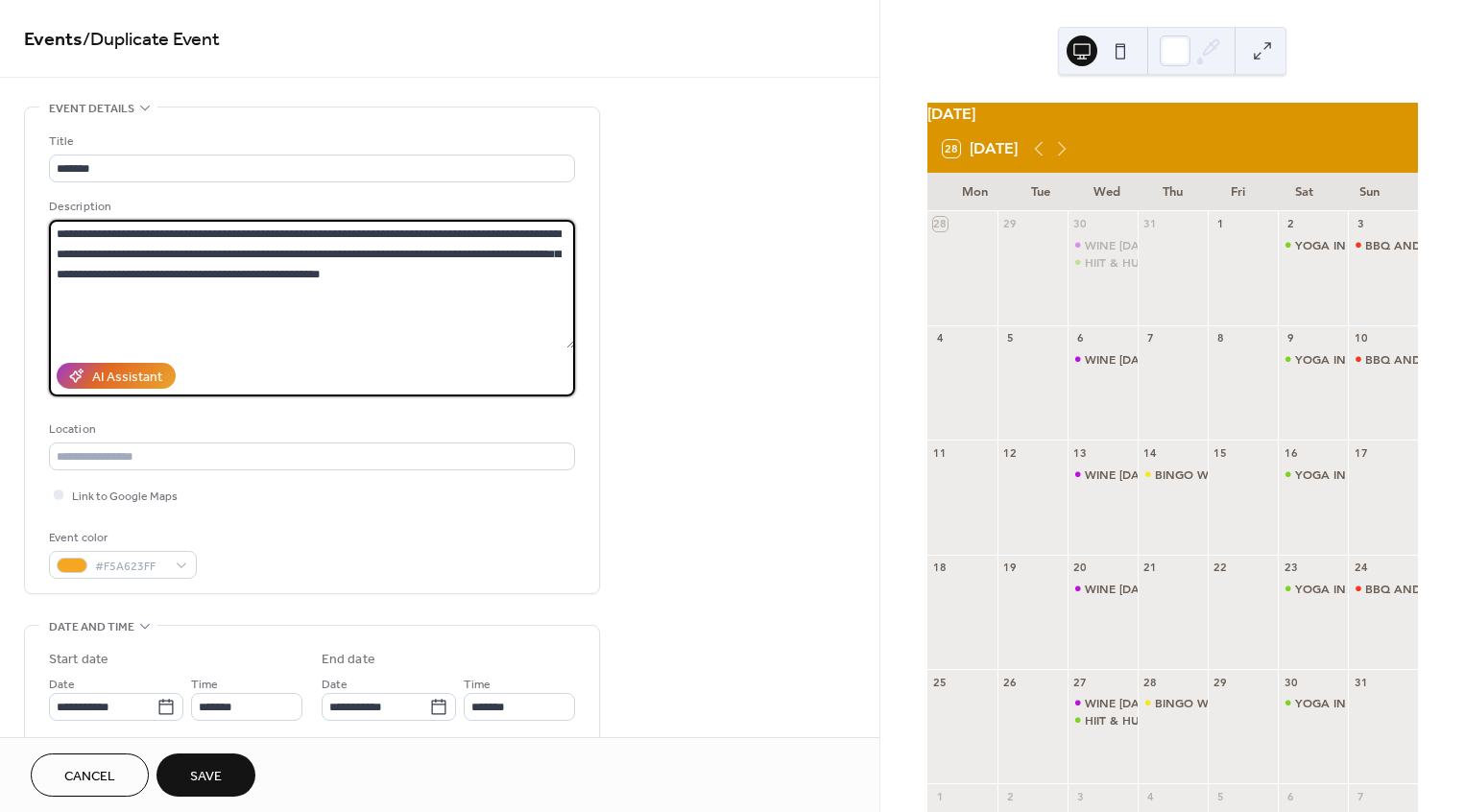 drag, startPoint x: 375, startPoint y: 274, endPoint x: 38, endPoint y: 237, distance: 339.025 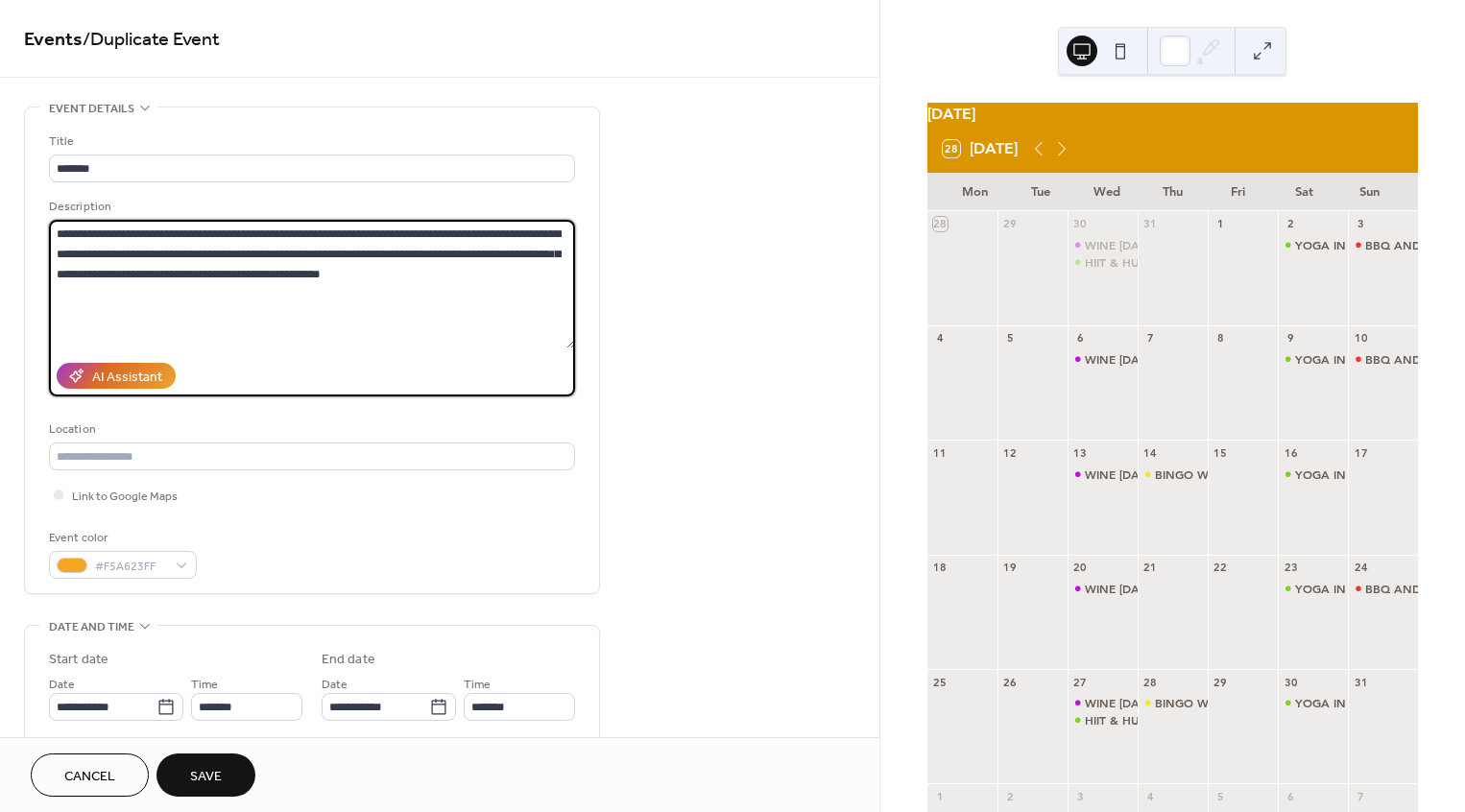 click on "**********" at bounding box center (312, 350) 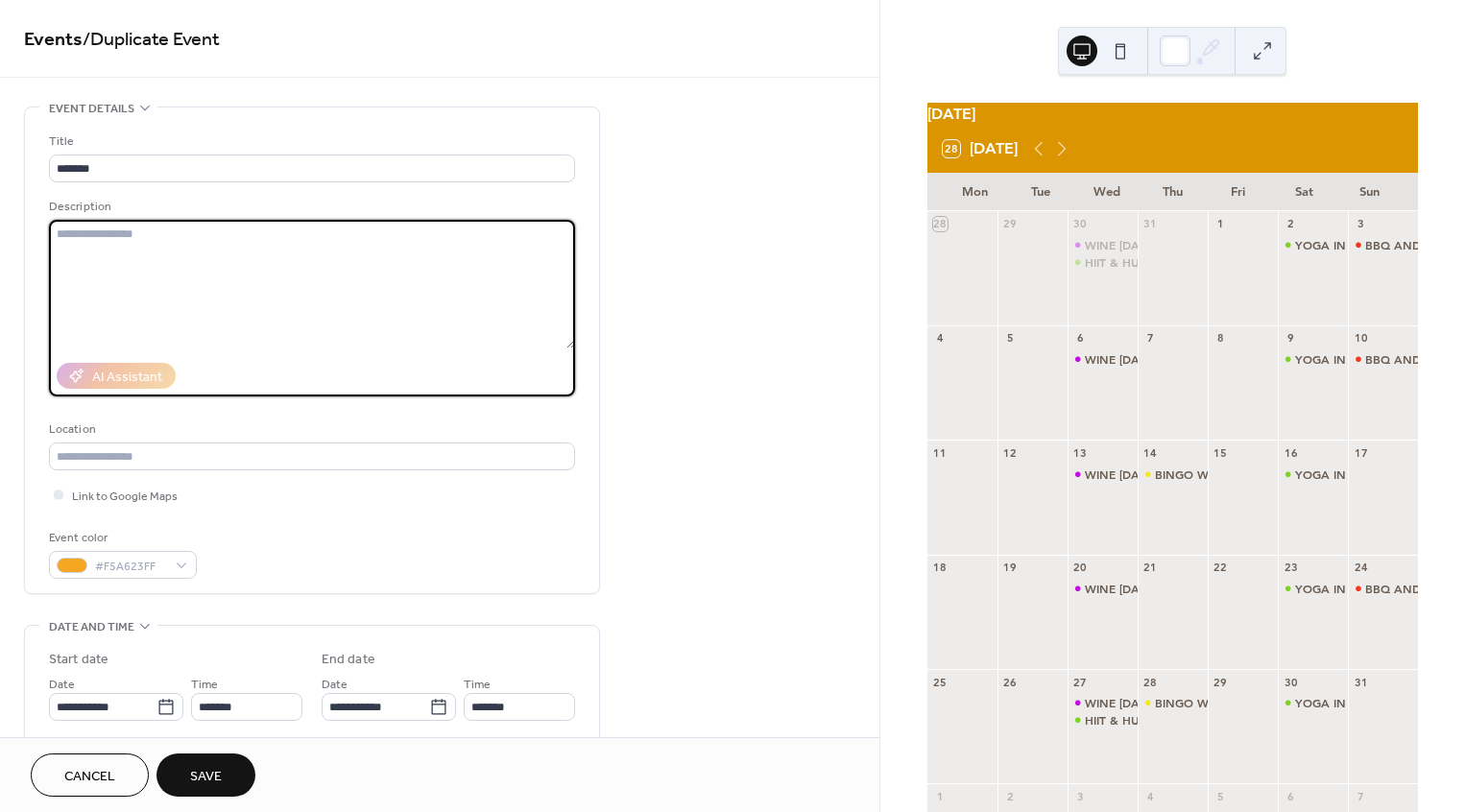 paste on "**********" 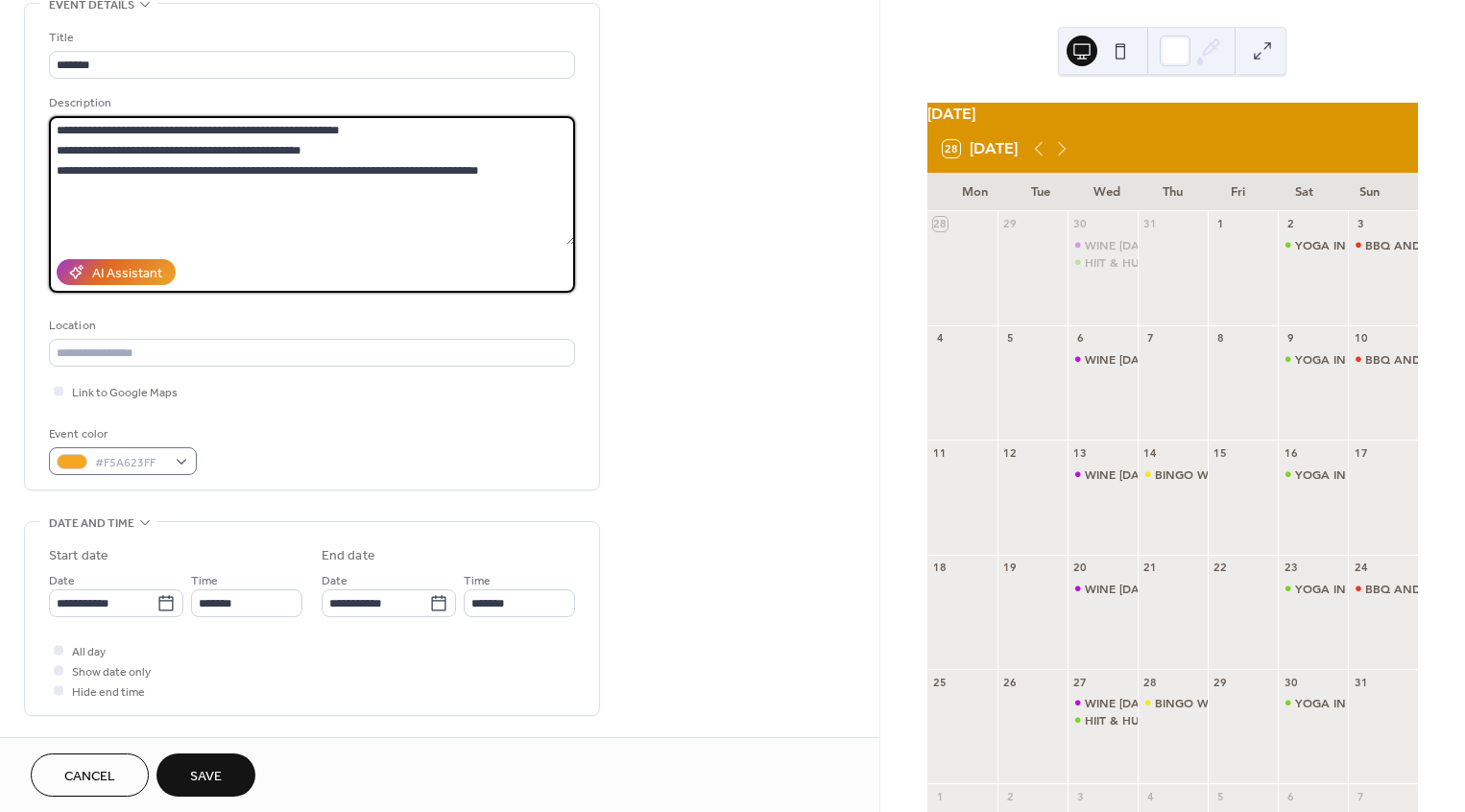 scroll, scrollTop: 105, scrollLeft: 0, axis: vertical 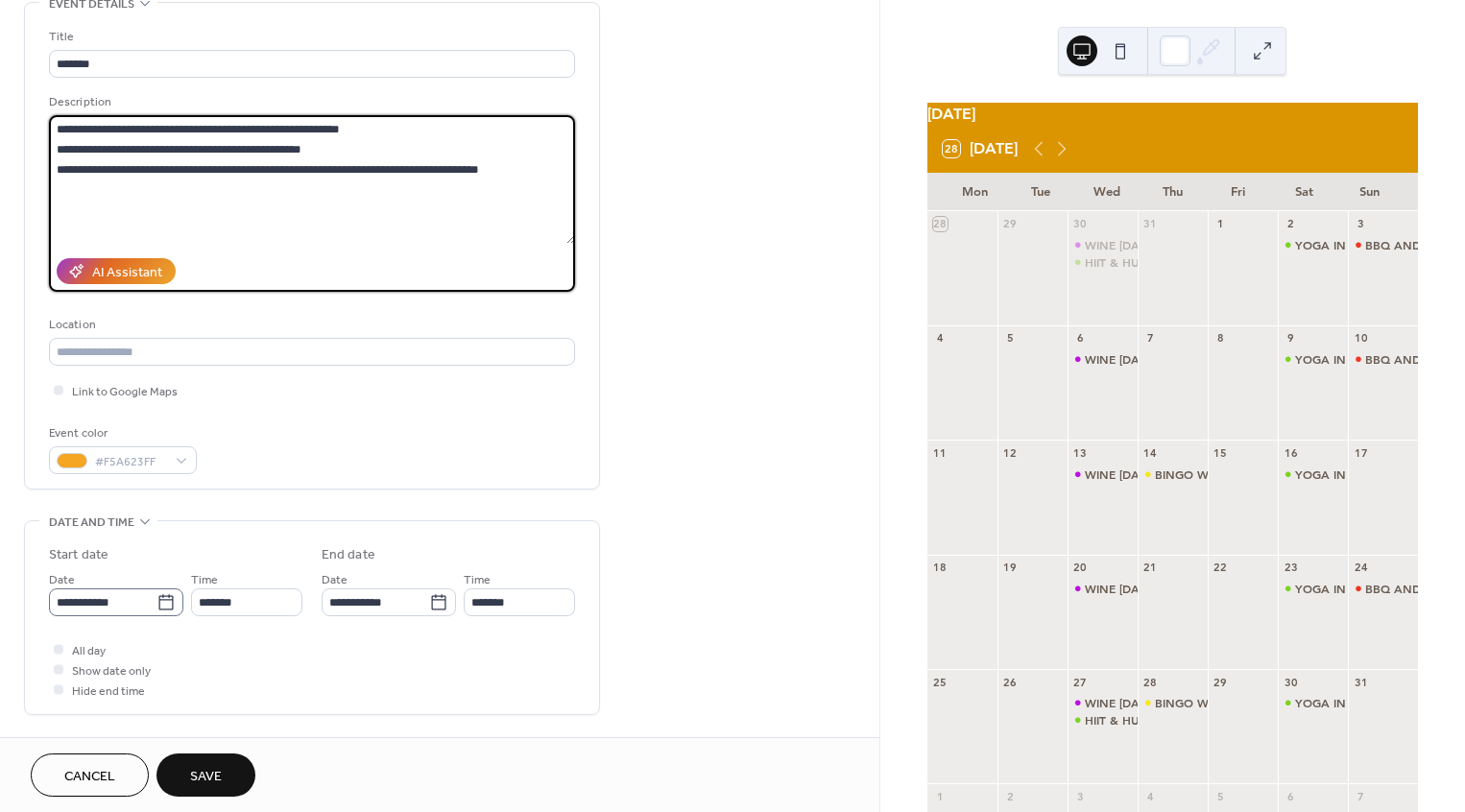 type on "**********" 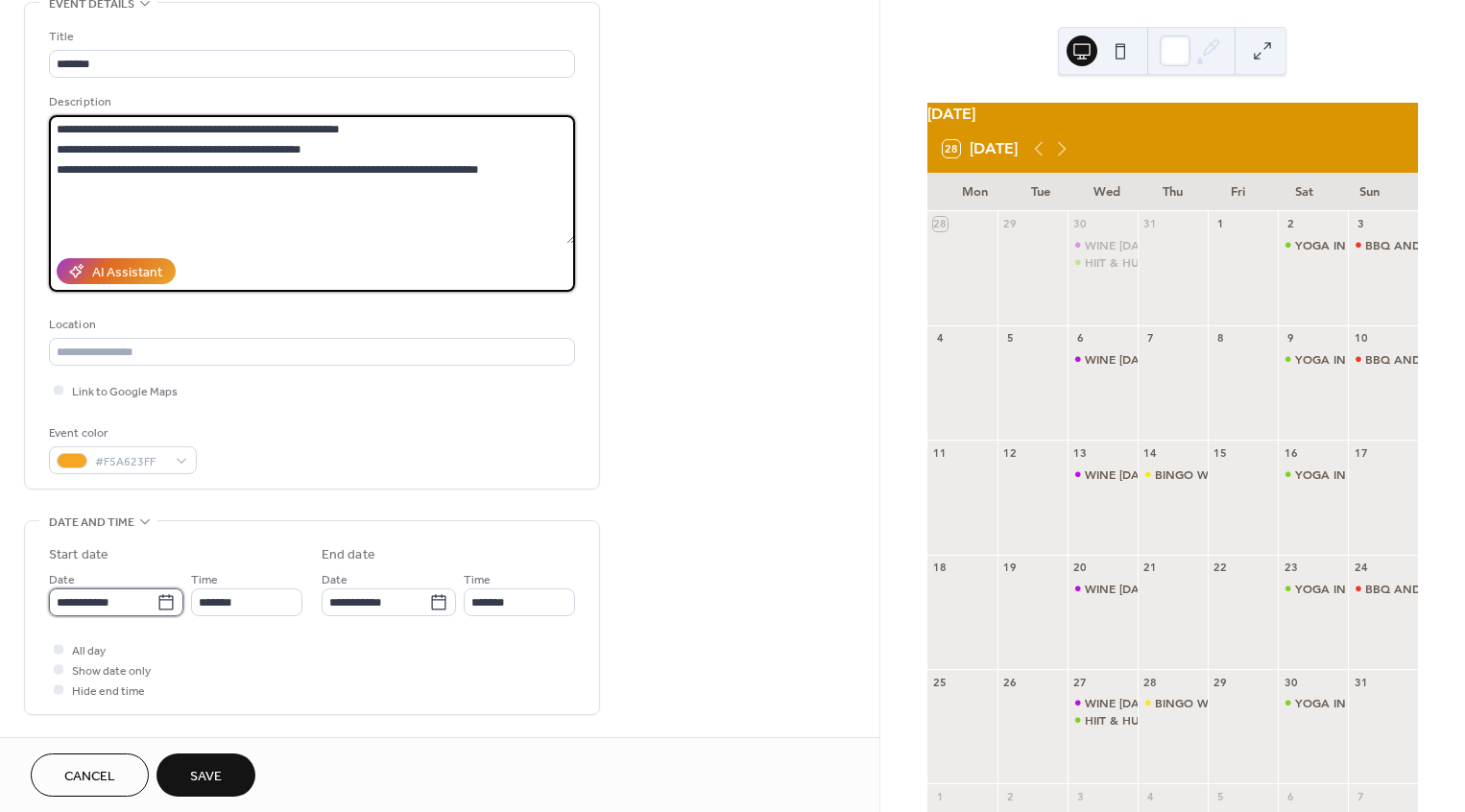 click on "**********" at bounding box center [103, 602] 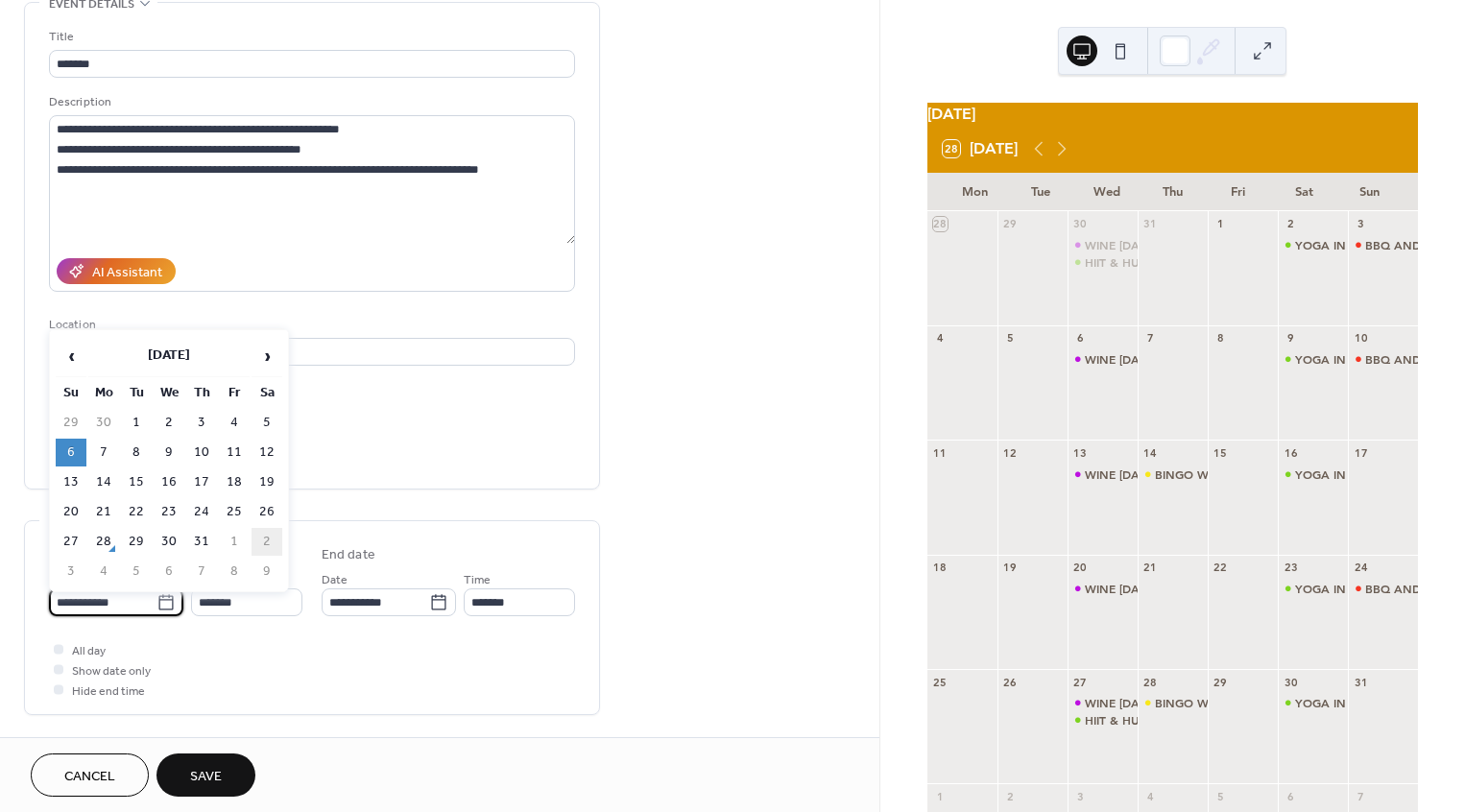 click on "2" at bounding box center [267, 541] 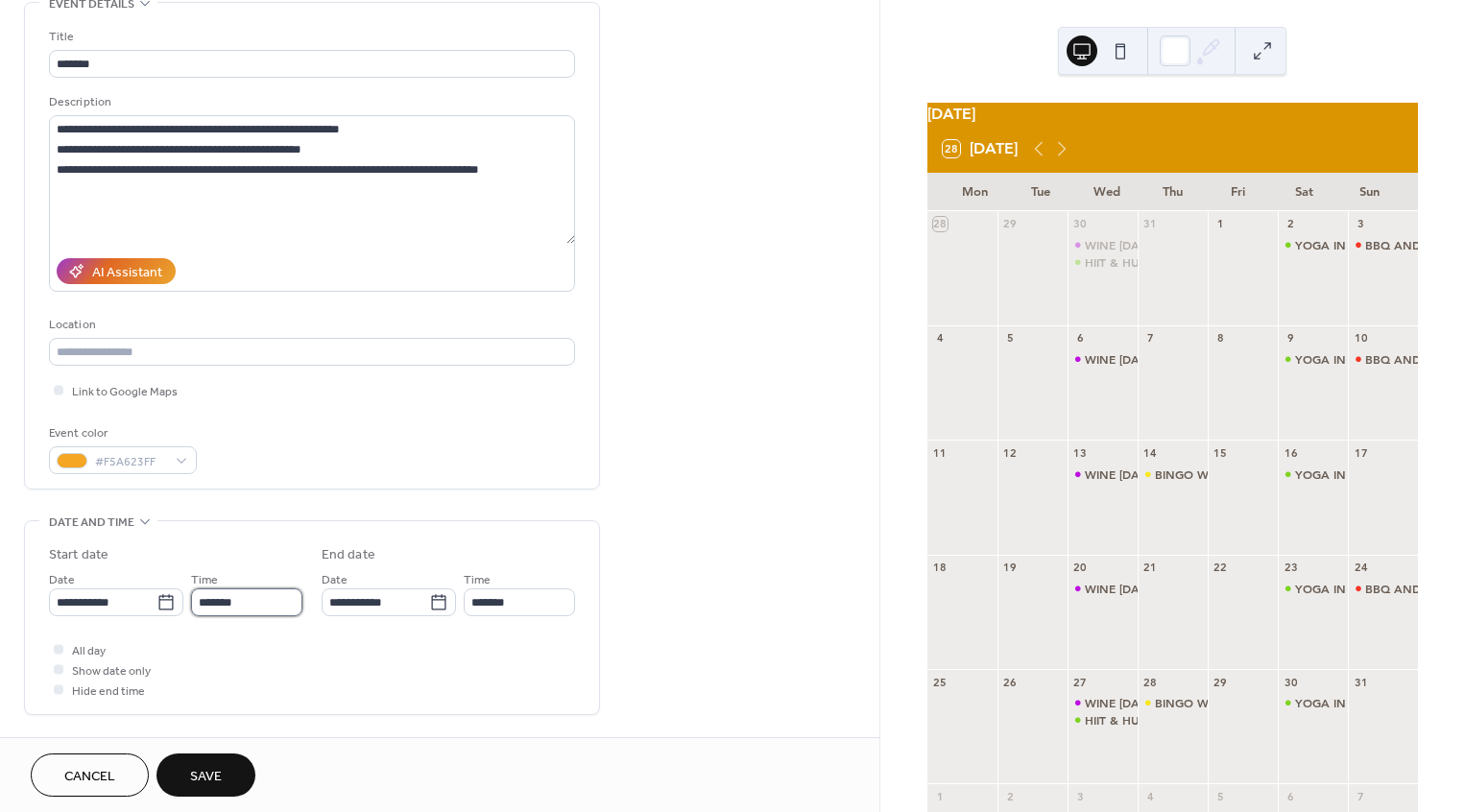 click on "*******" at bounding box center (247, 602) 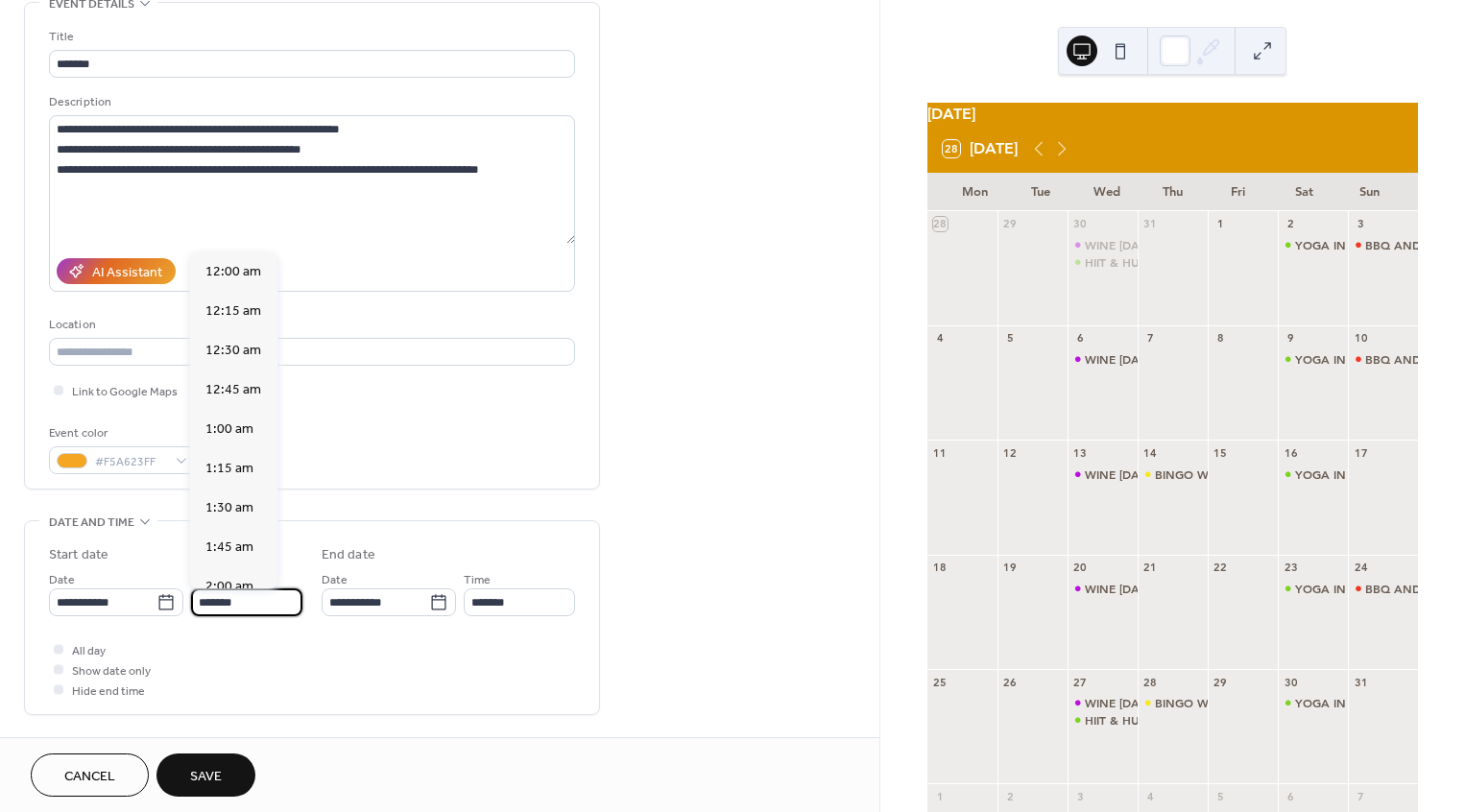 scroll, scrollTop: 2643, scrollLeft: 0, axis: vertical 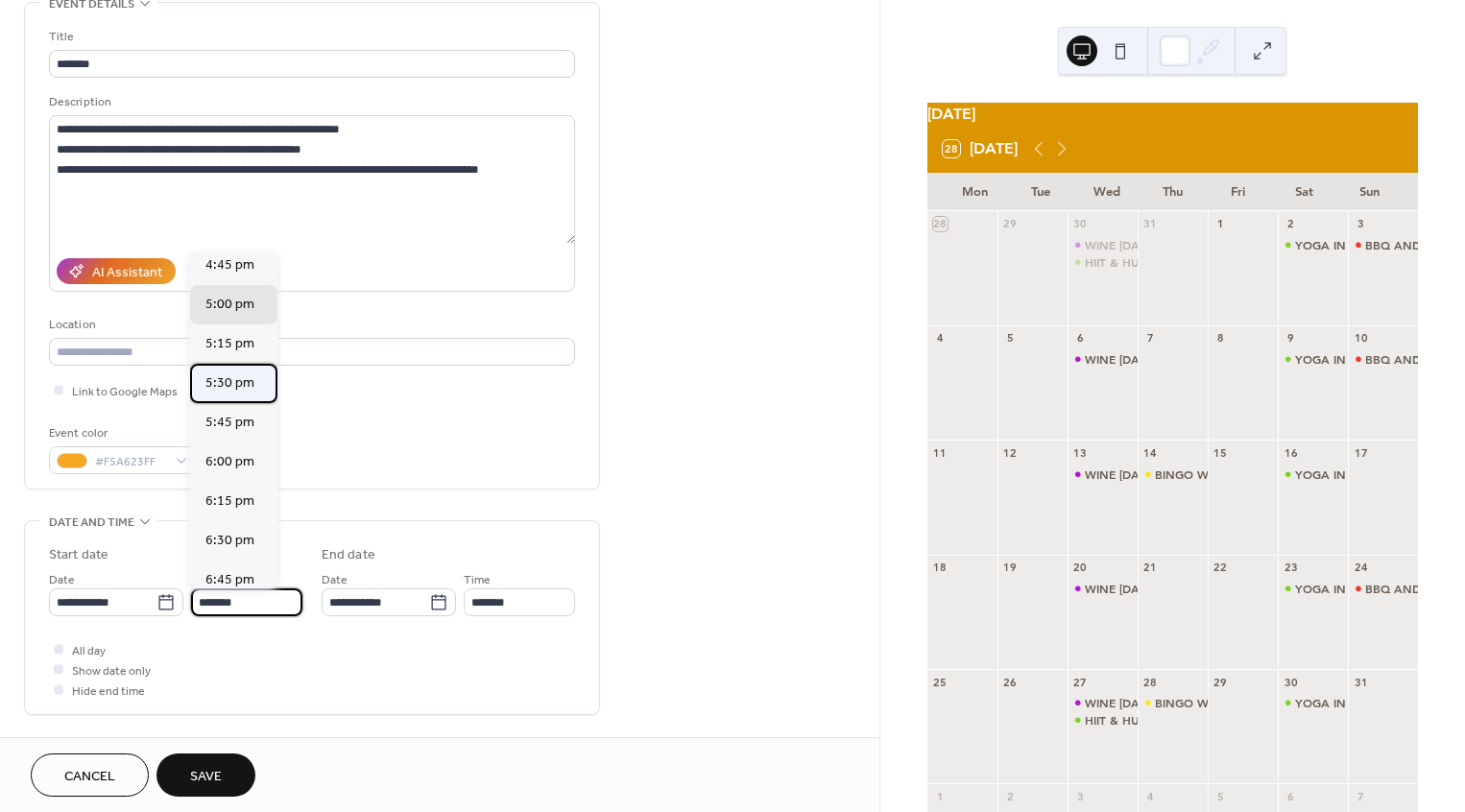 click on "5:30 pm" at bounding box center (229, 383) 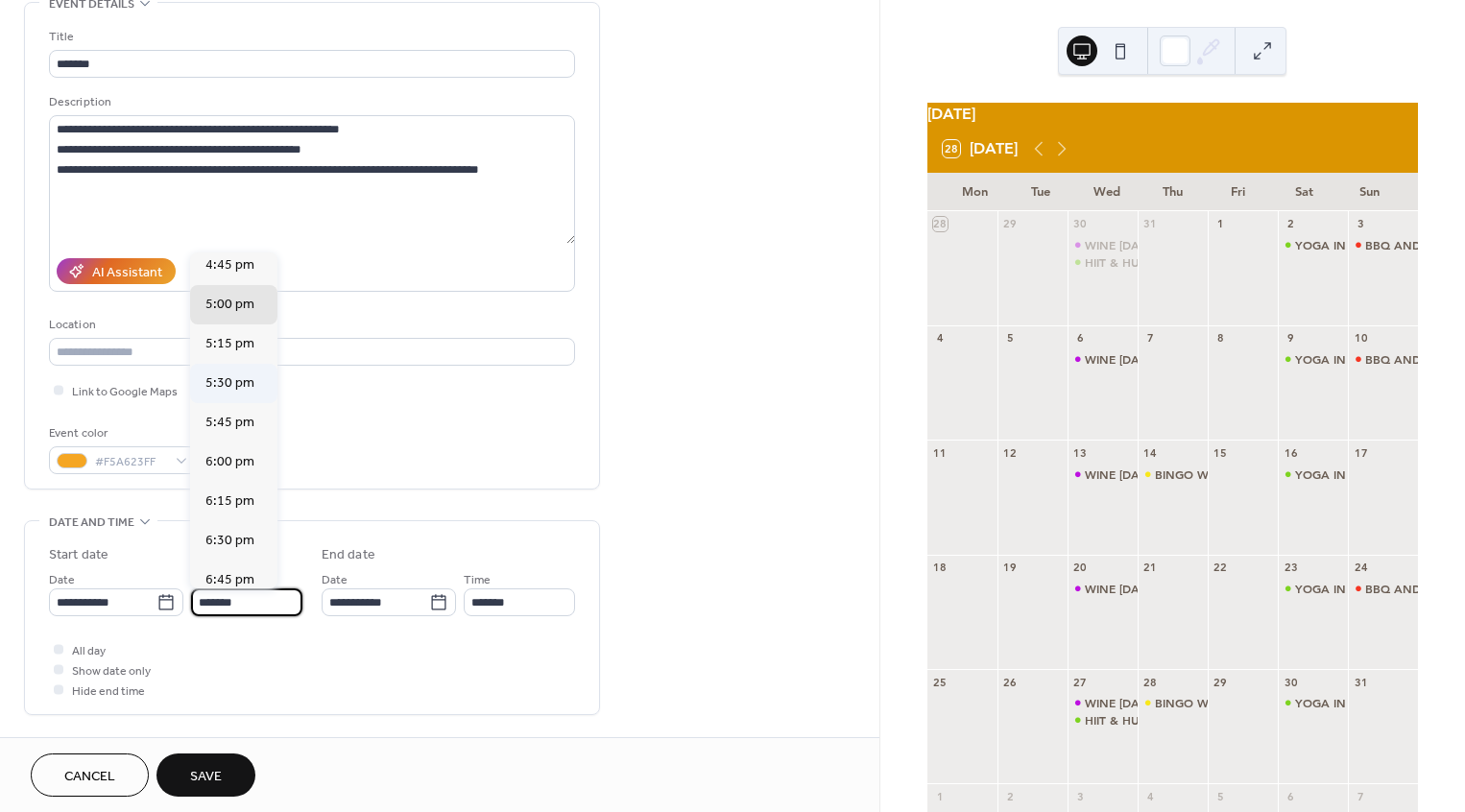 type on "*******" 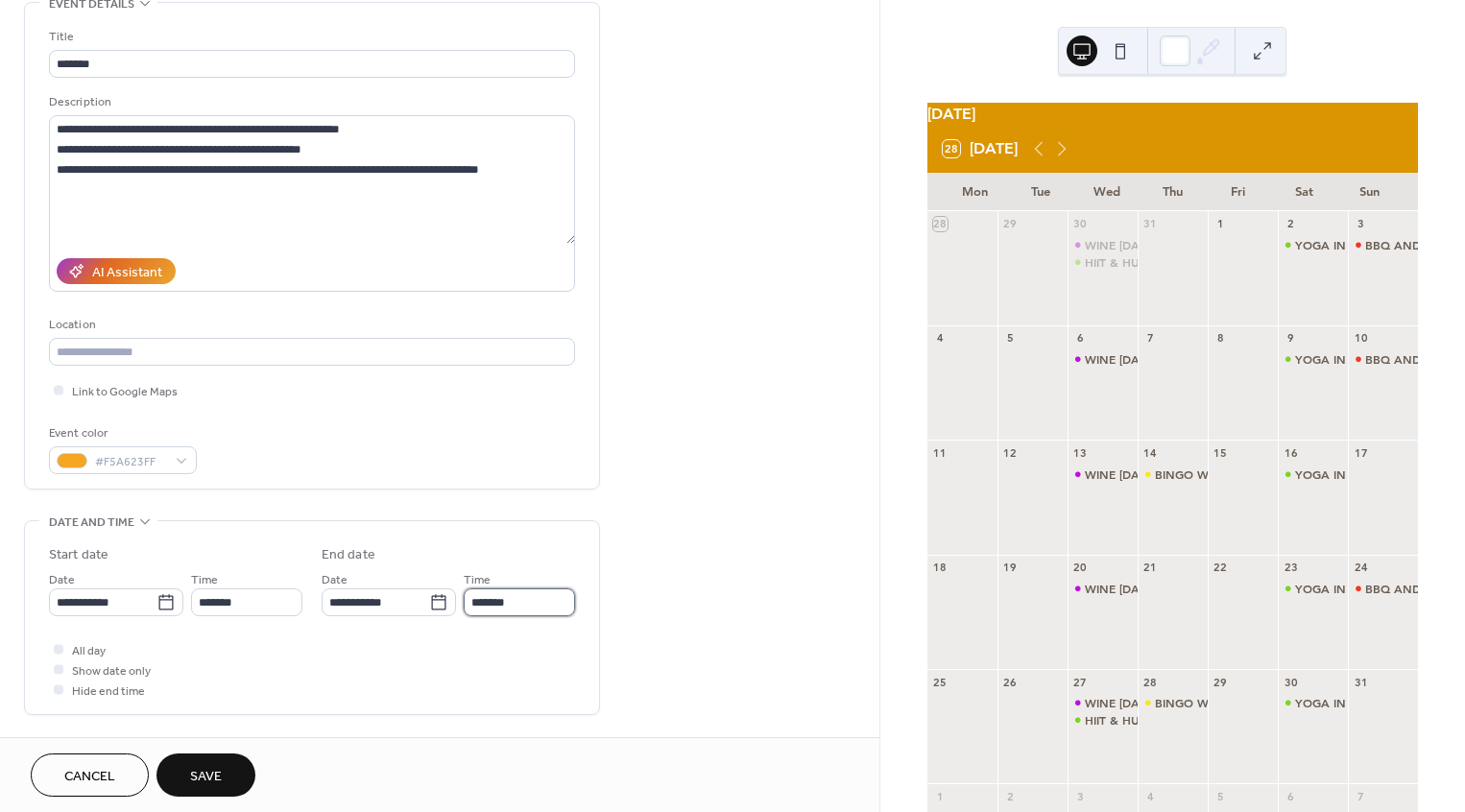 click on "*******" at bounding box center [519, 602] 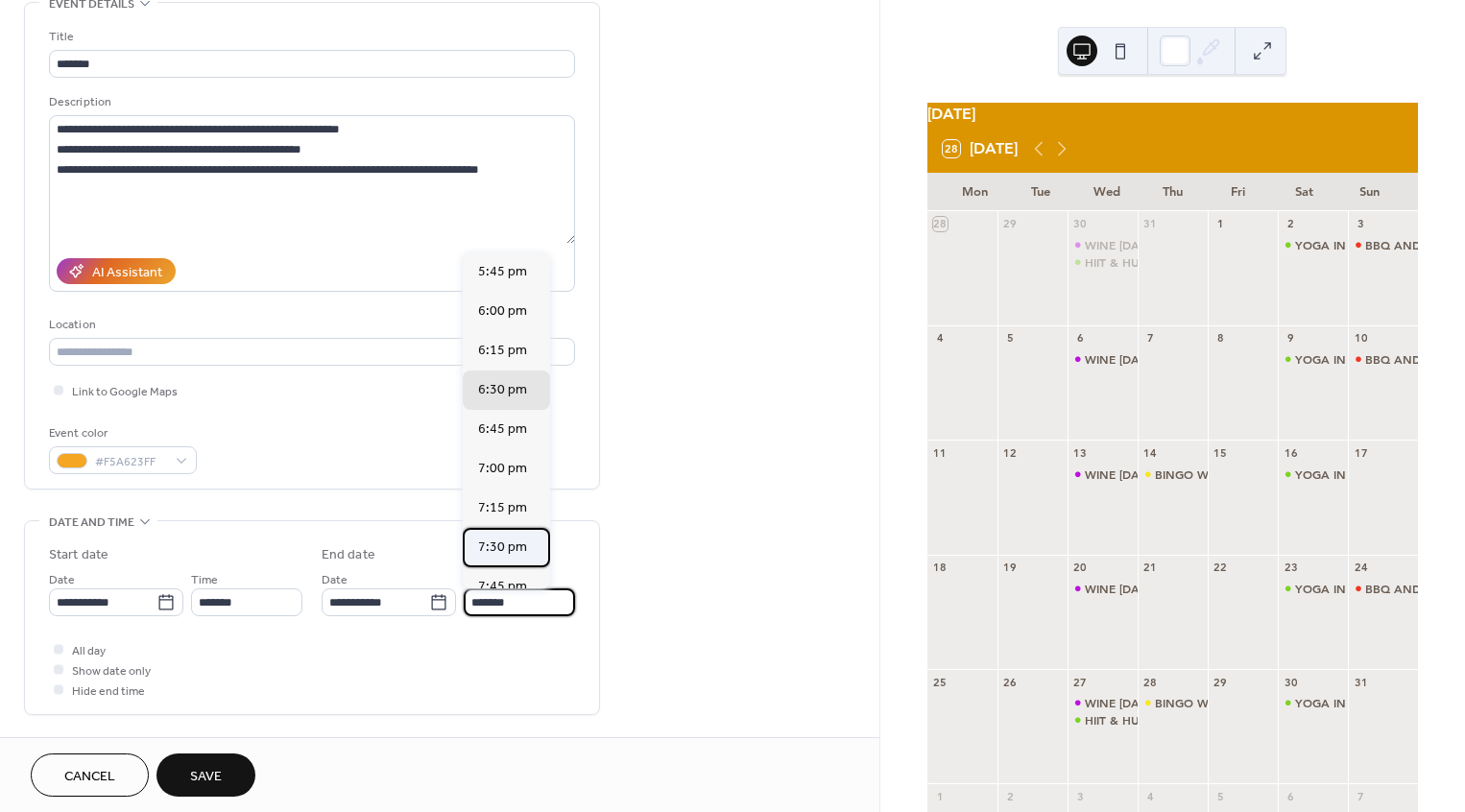 click on "7:30 pm" at bounding box center [502, 547] 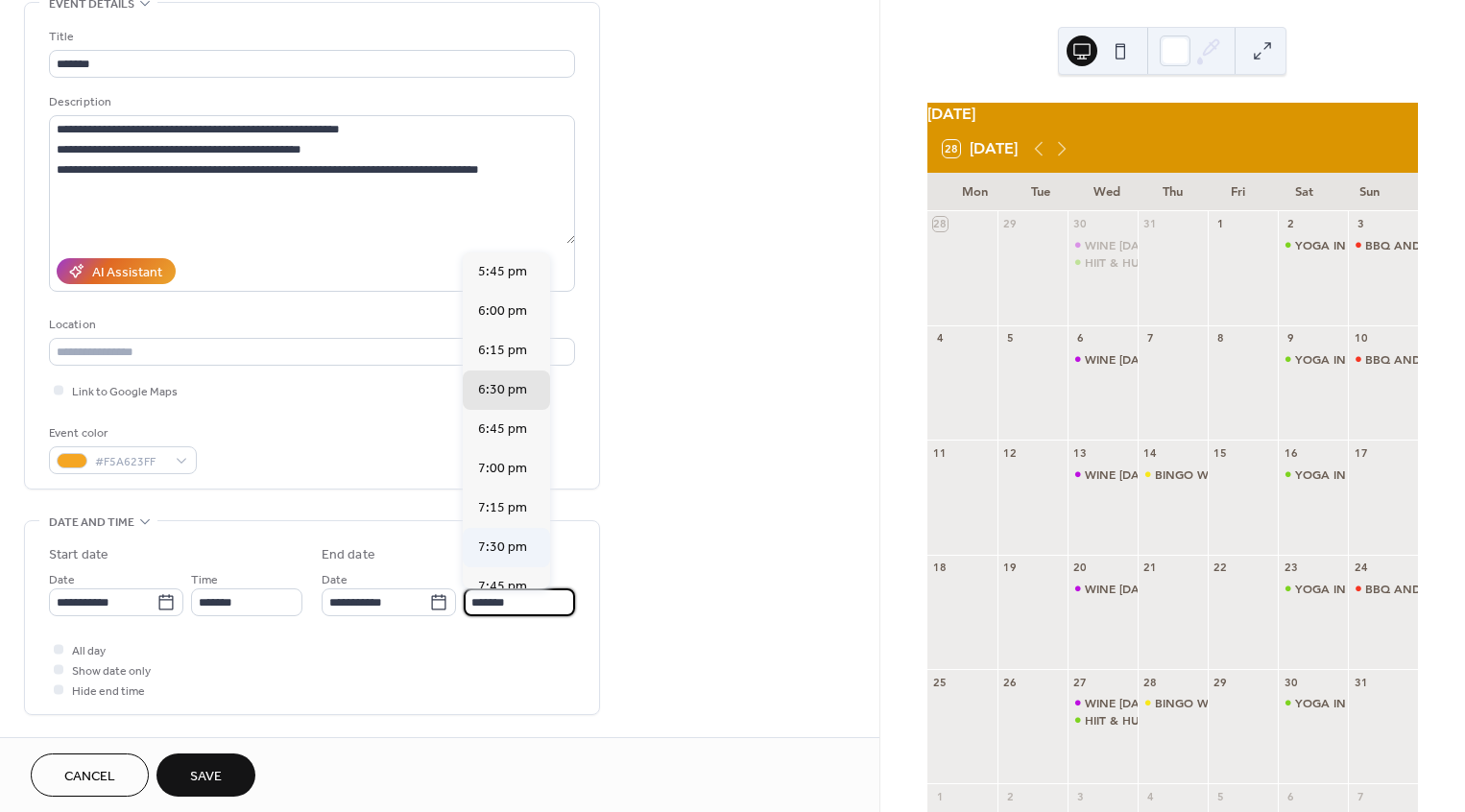 type on "*******" 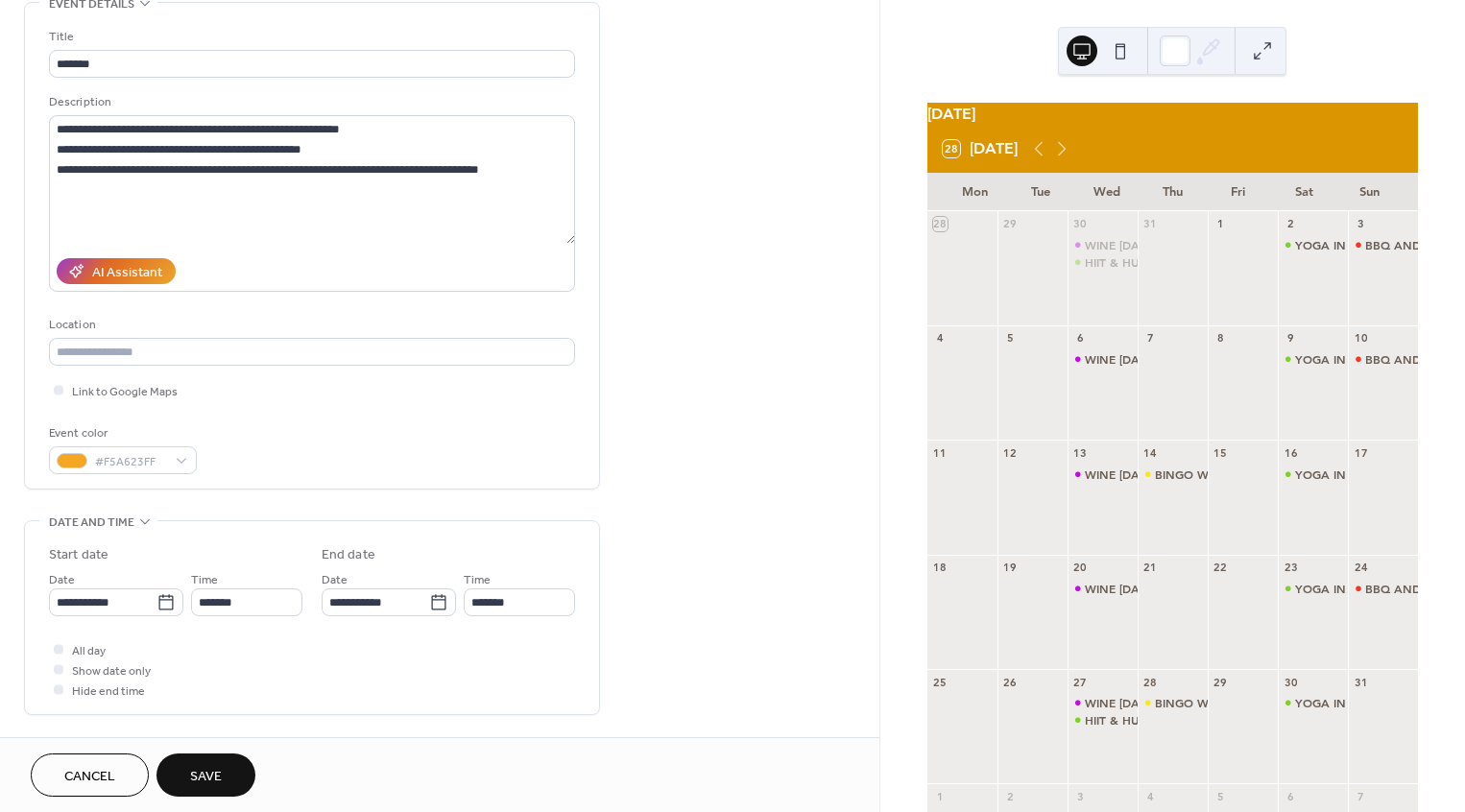 click on "Save" at bounding box center (205, 776) 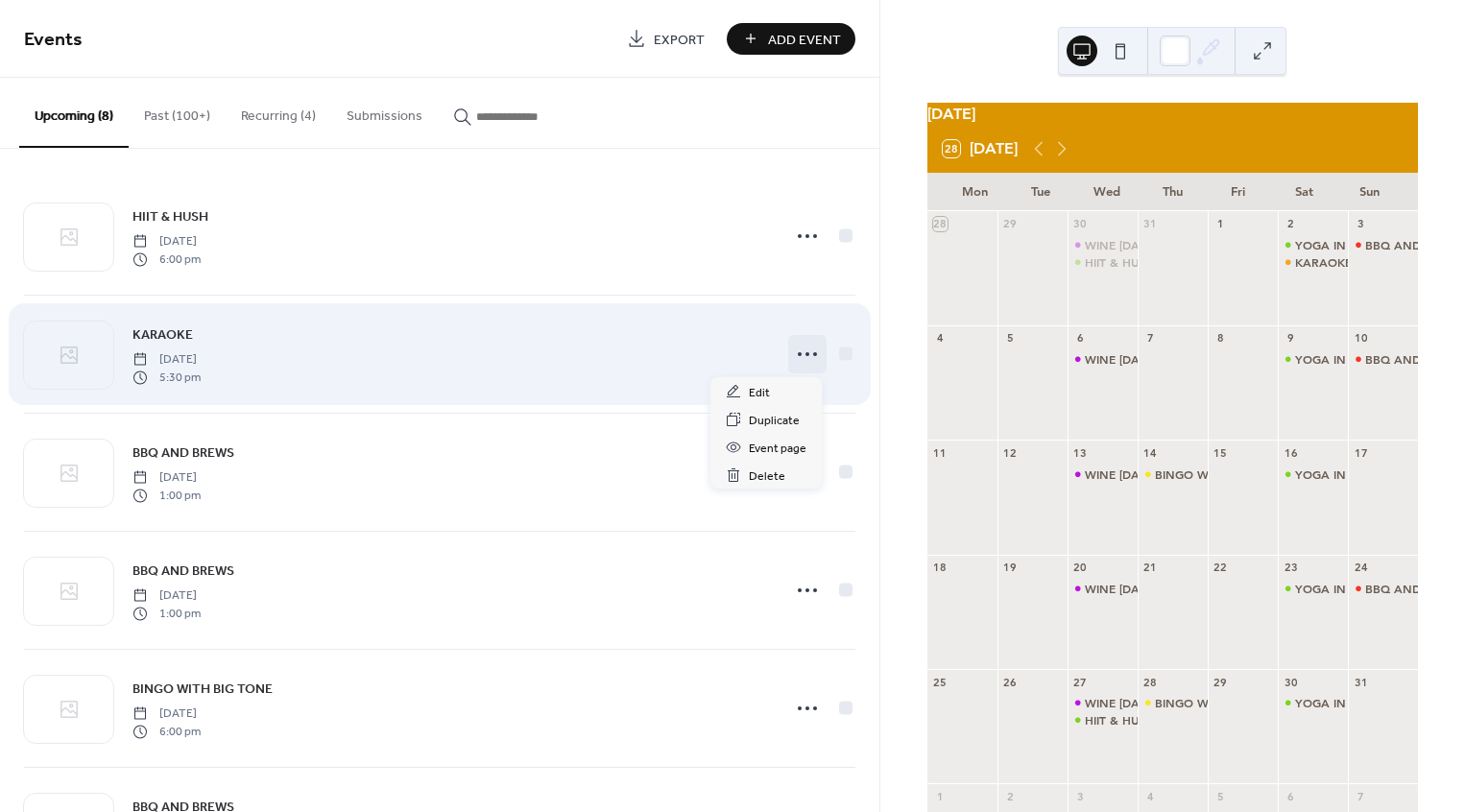 click 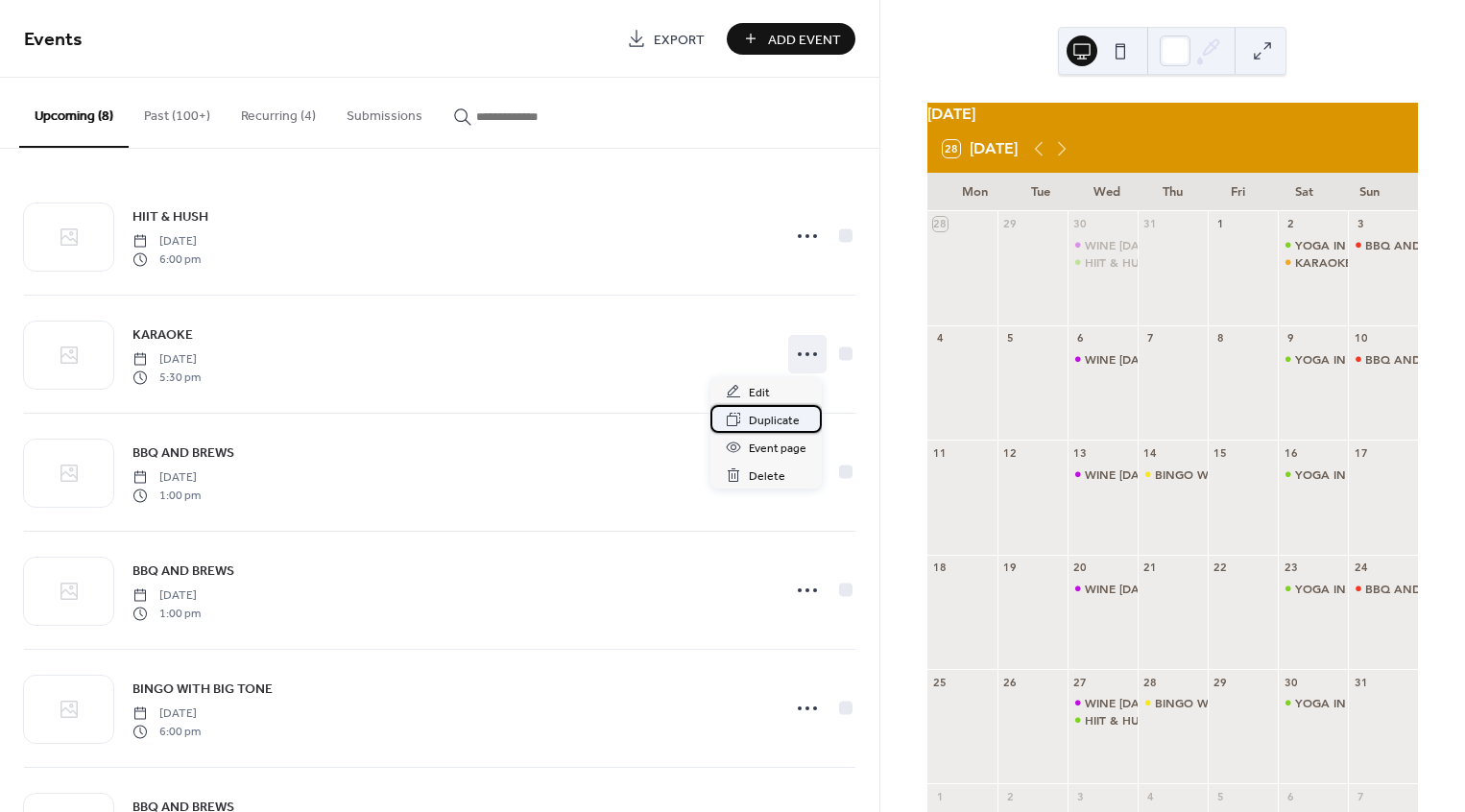 click on "Duplicate" at bounding box center (774, 420) 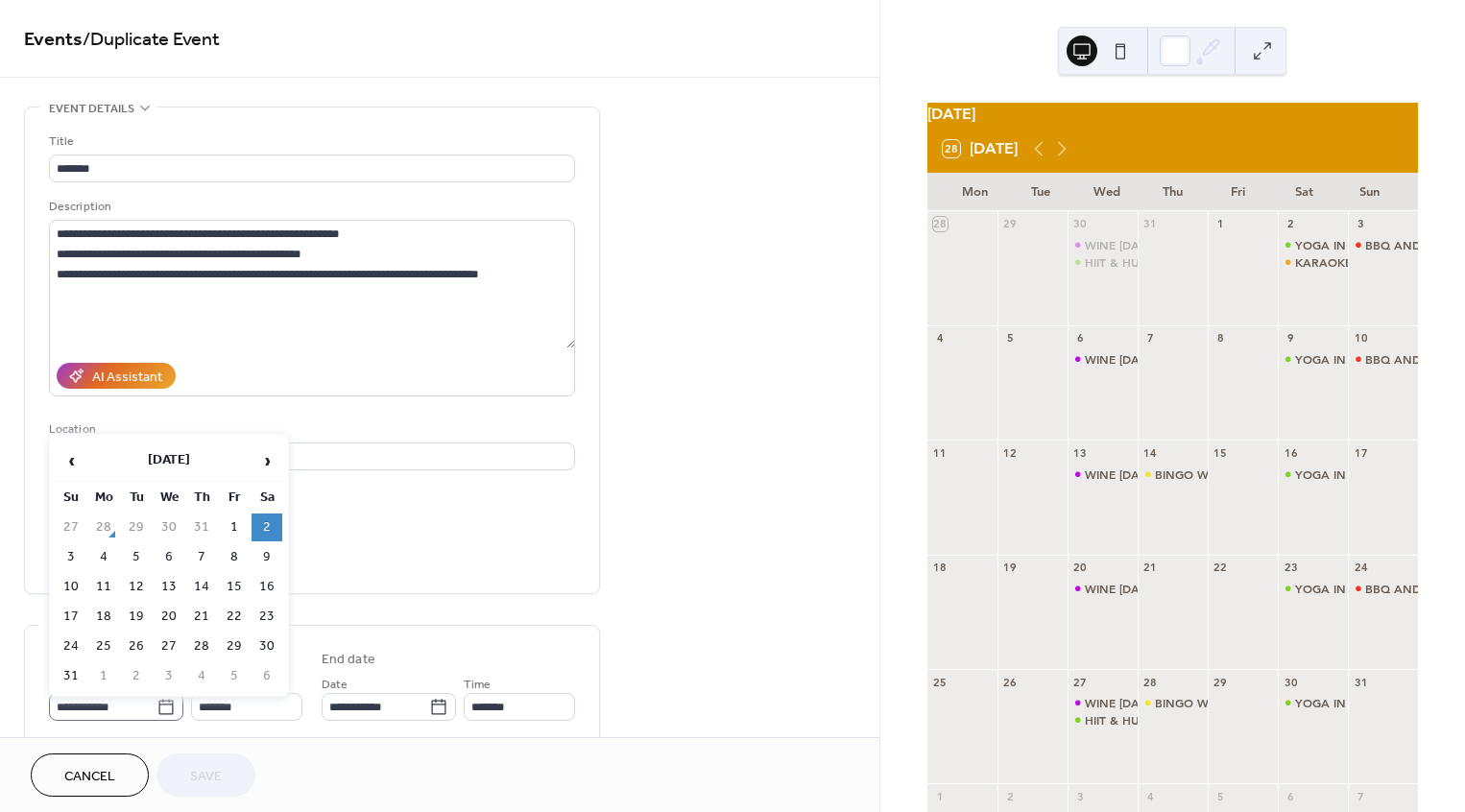click on "**********" at bounding box center (116, 706) 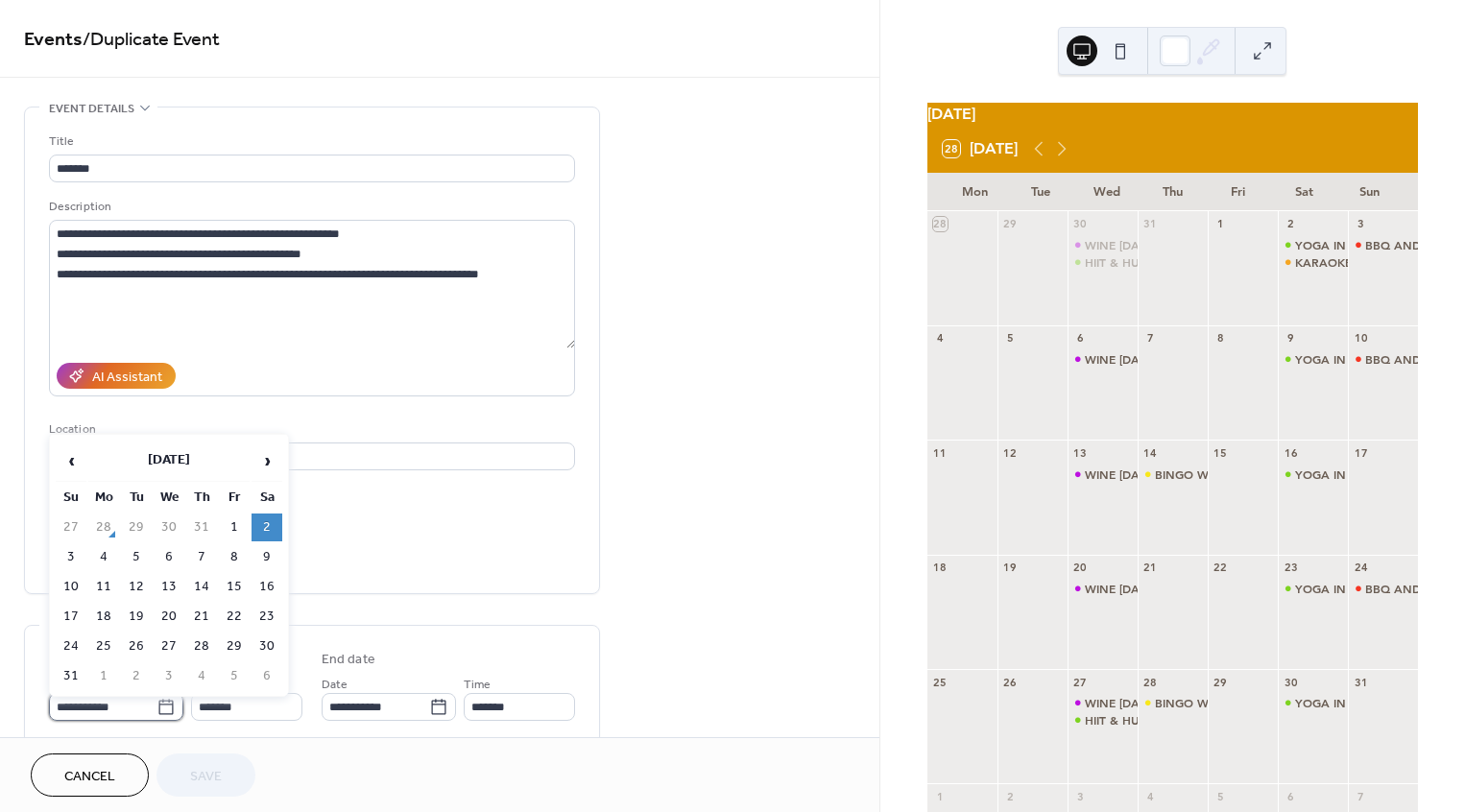 click on "**********" at bounding box center [103, 706] 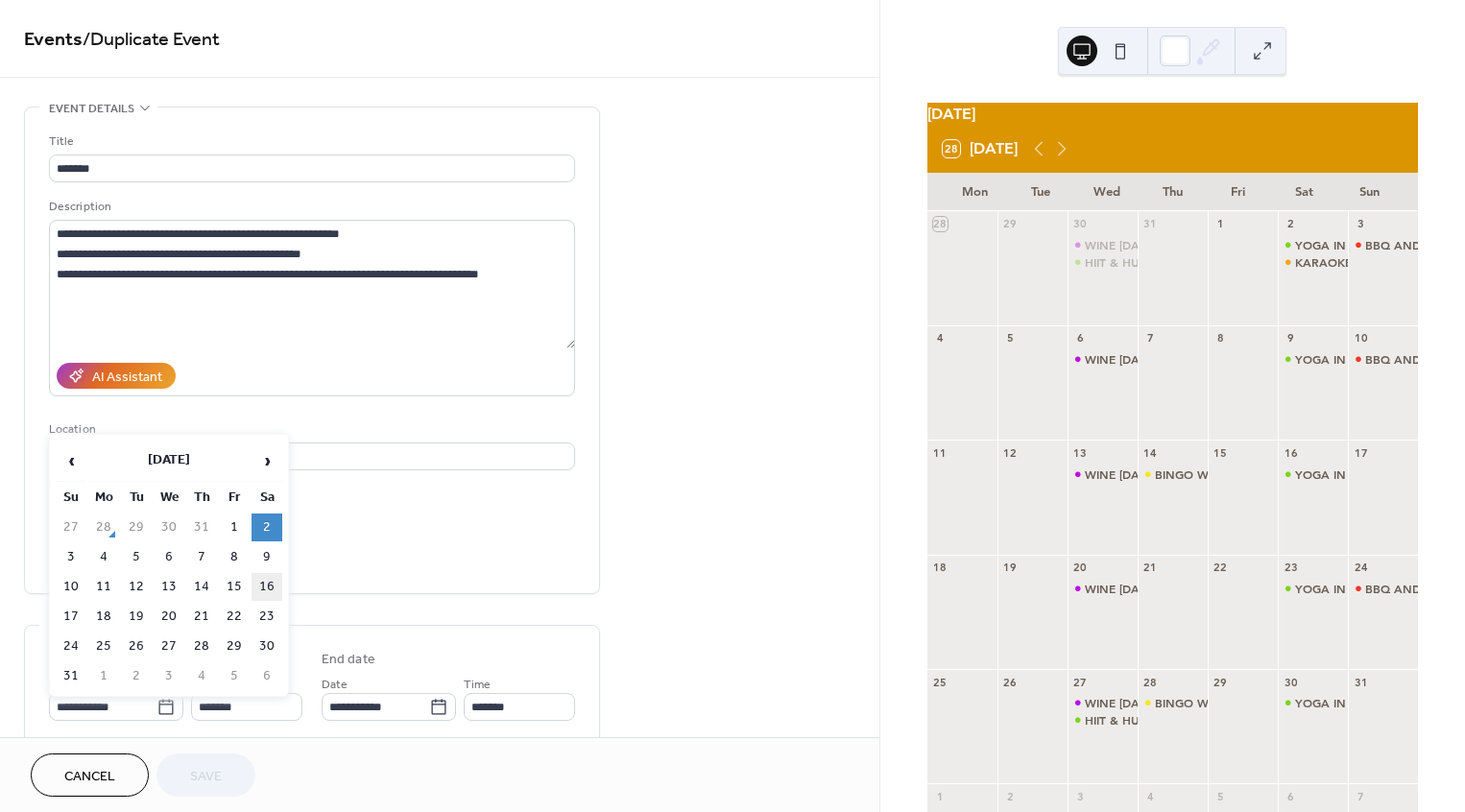 click on "16" at bounding box center [267, 586] 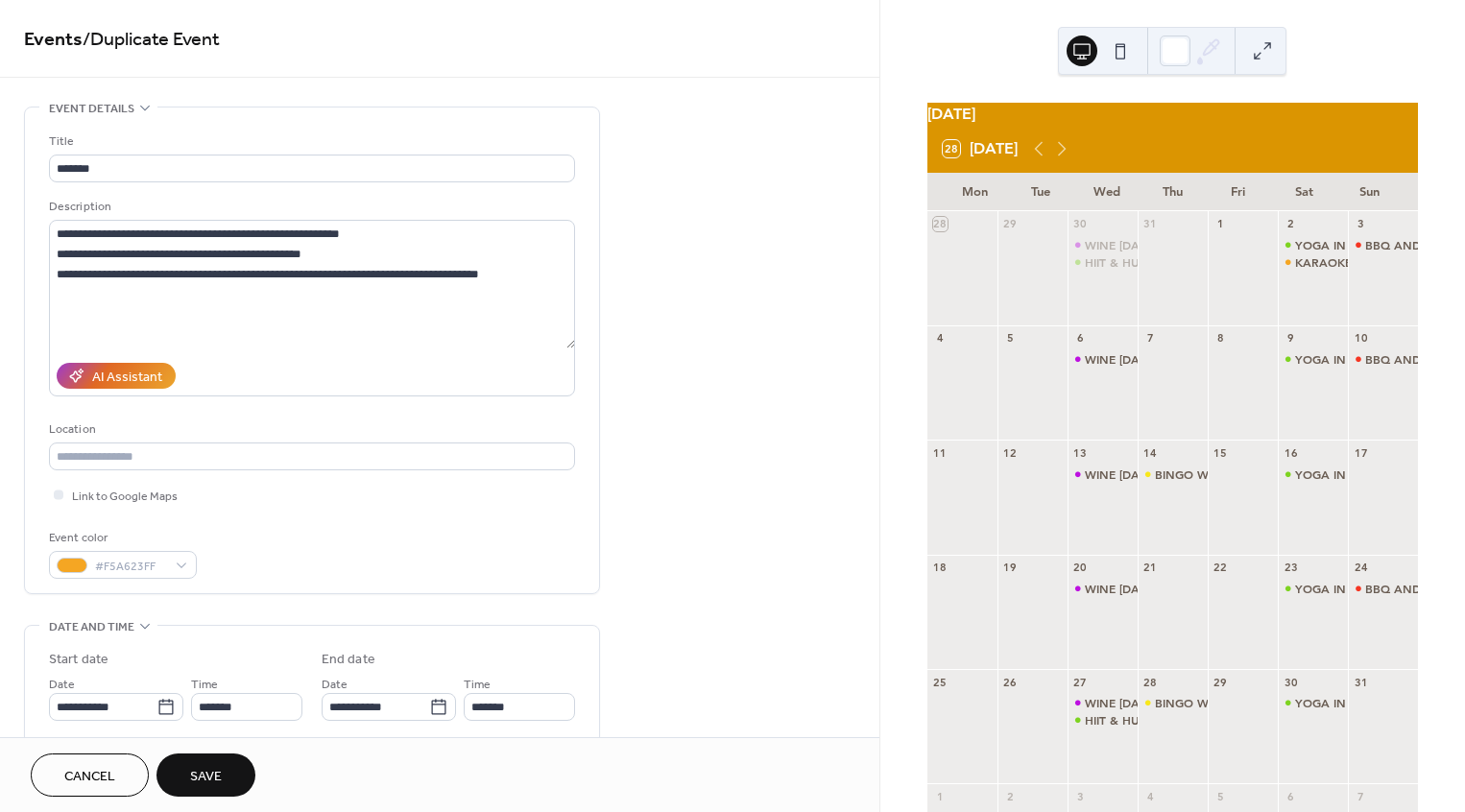 click on "Save" at bounding box center (205, 776) 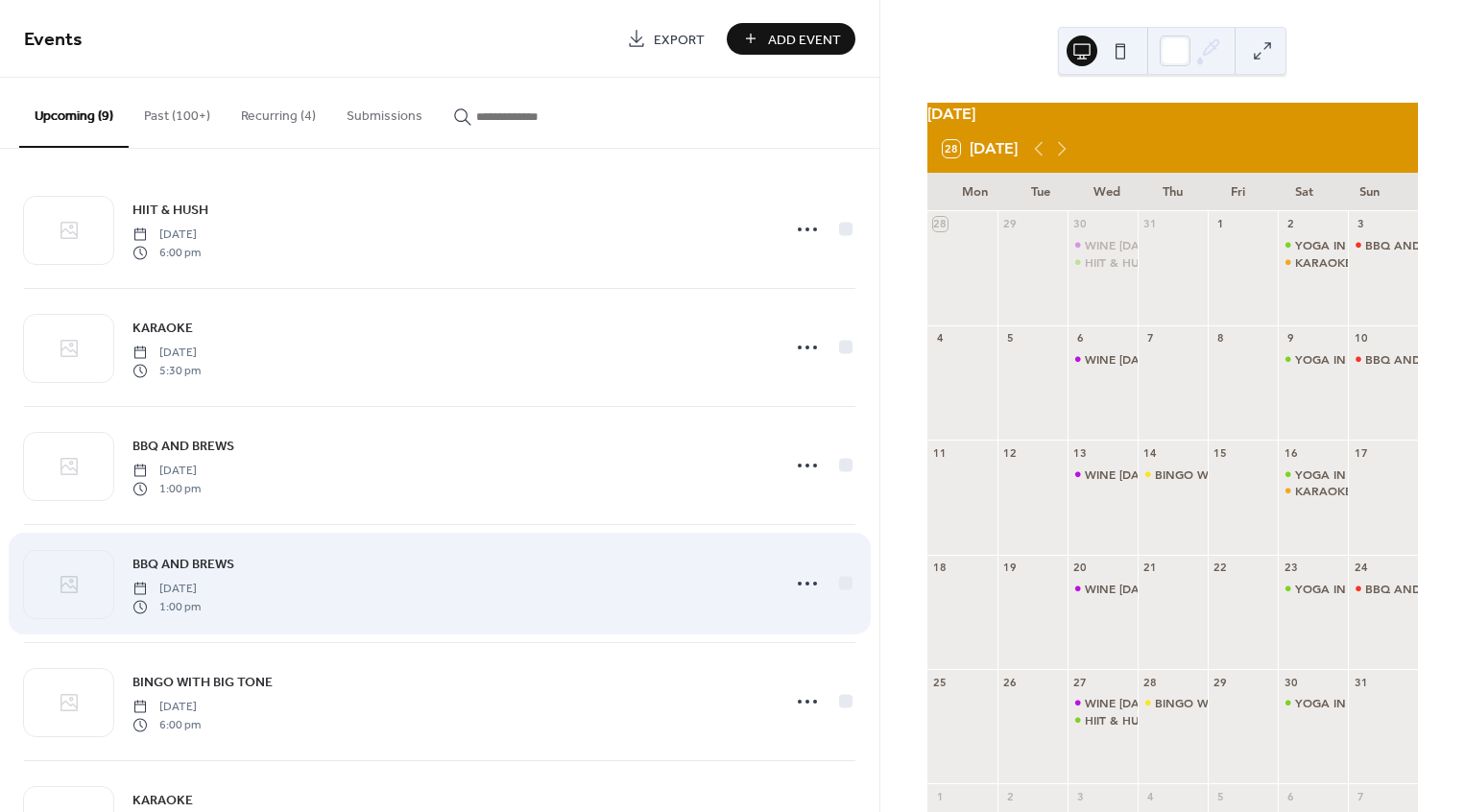 scroll, scrollTop: 2, scrollLeft: 0, axis: vertical 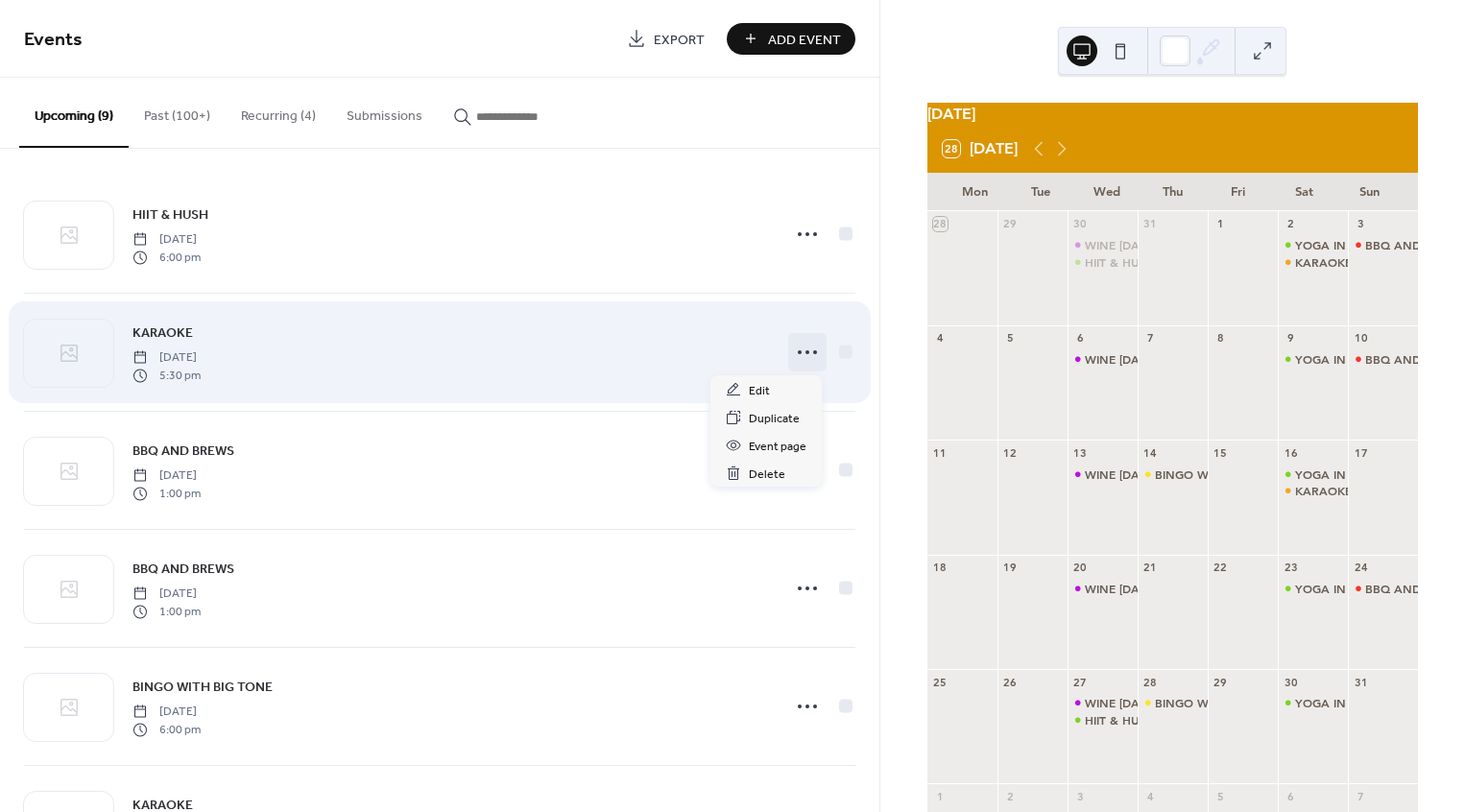 click 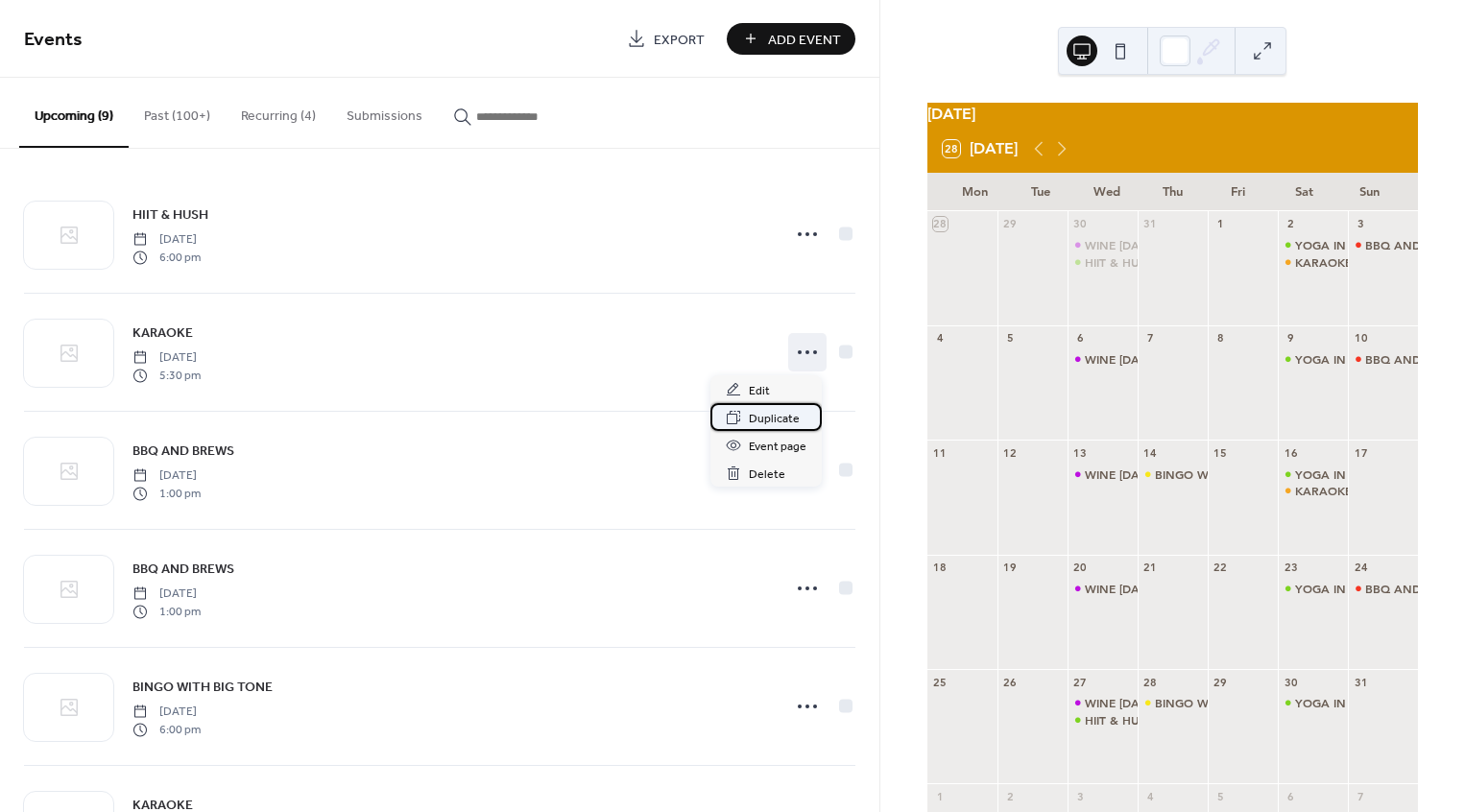 click on "Duplicate" at bounding box center (774, 418) 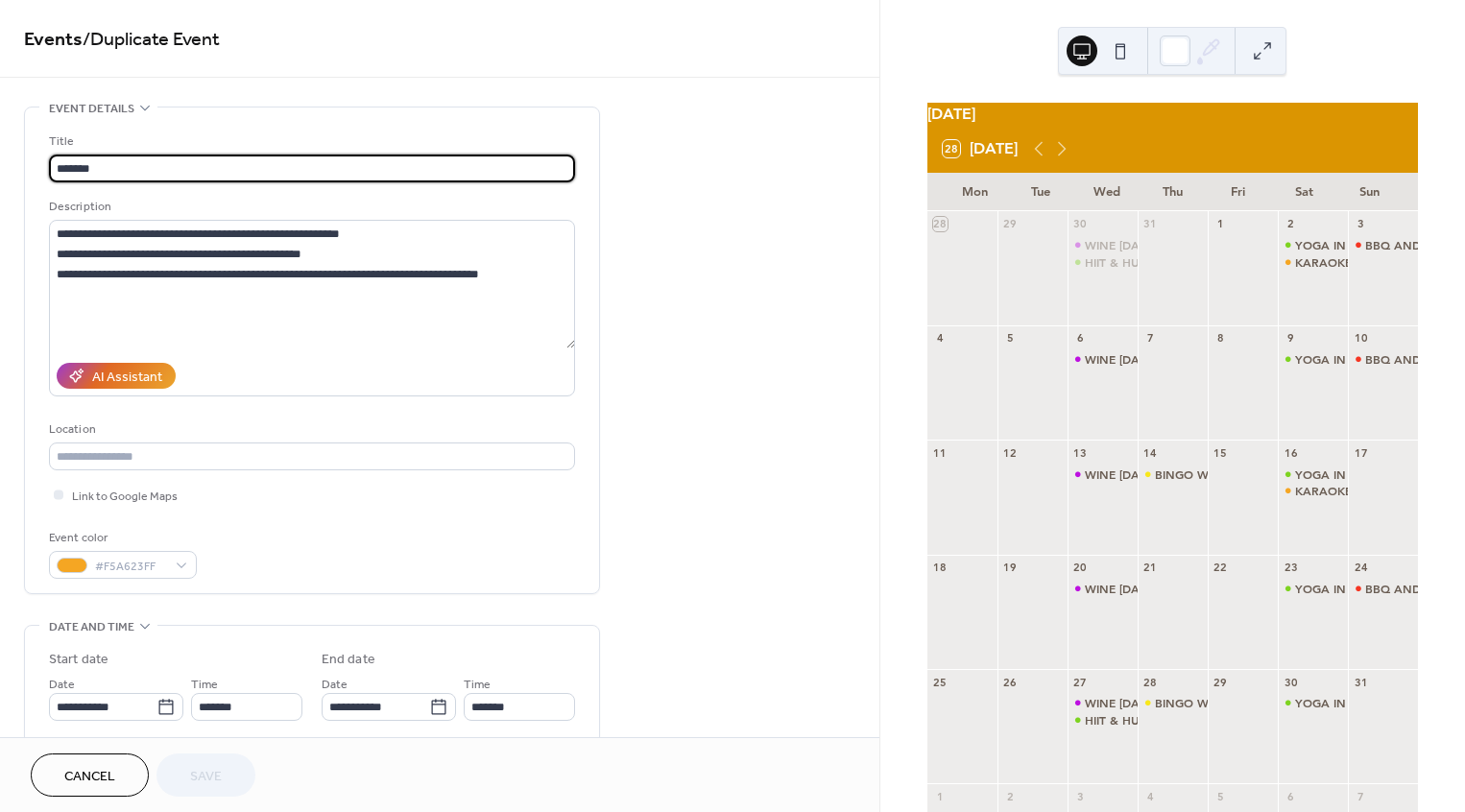 drag, startPoint x: 261, startPoint y: 159, endPoint x: 43, endPoint y: 159, distance: 218 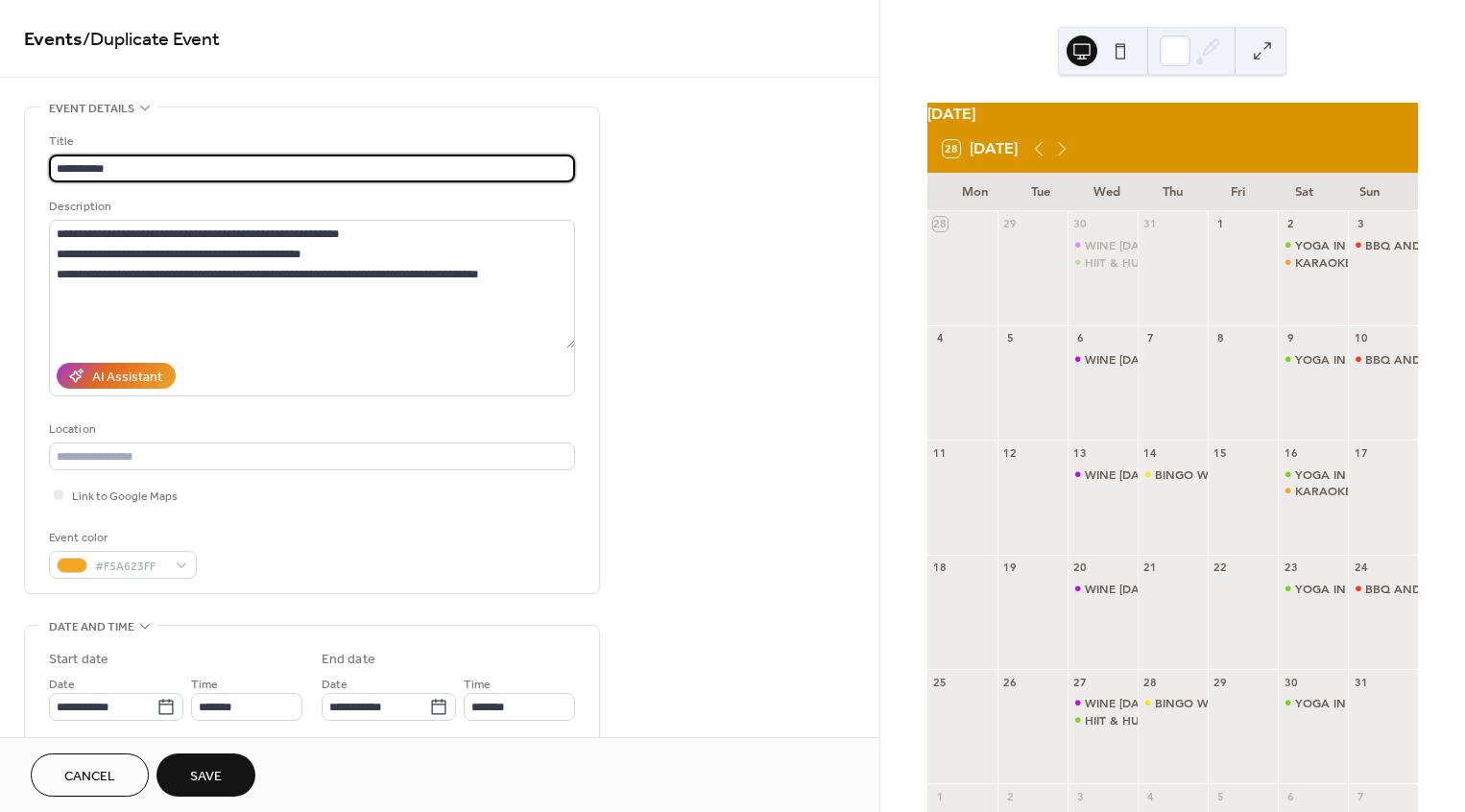 type on "**********" 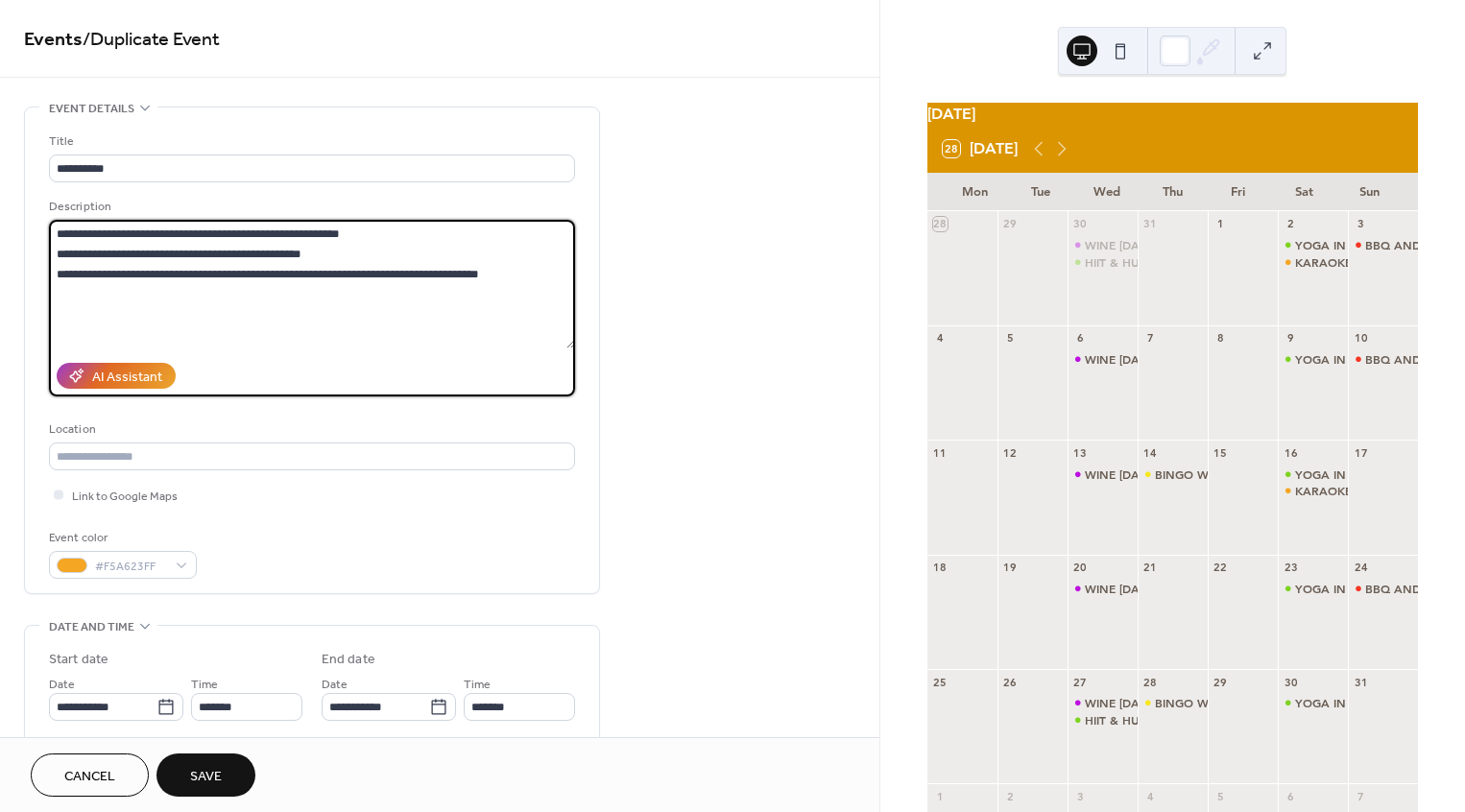 drag, startPoint x: 490, startPoint y: 289, endPoint x: 42, endPoint y: 228, distance: 452.1338 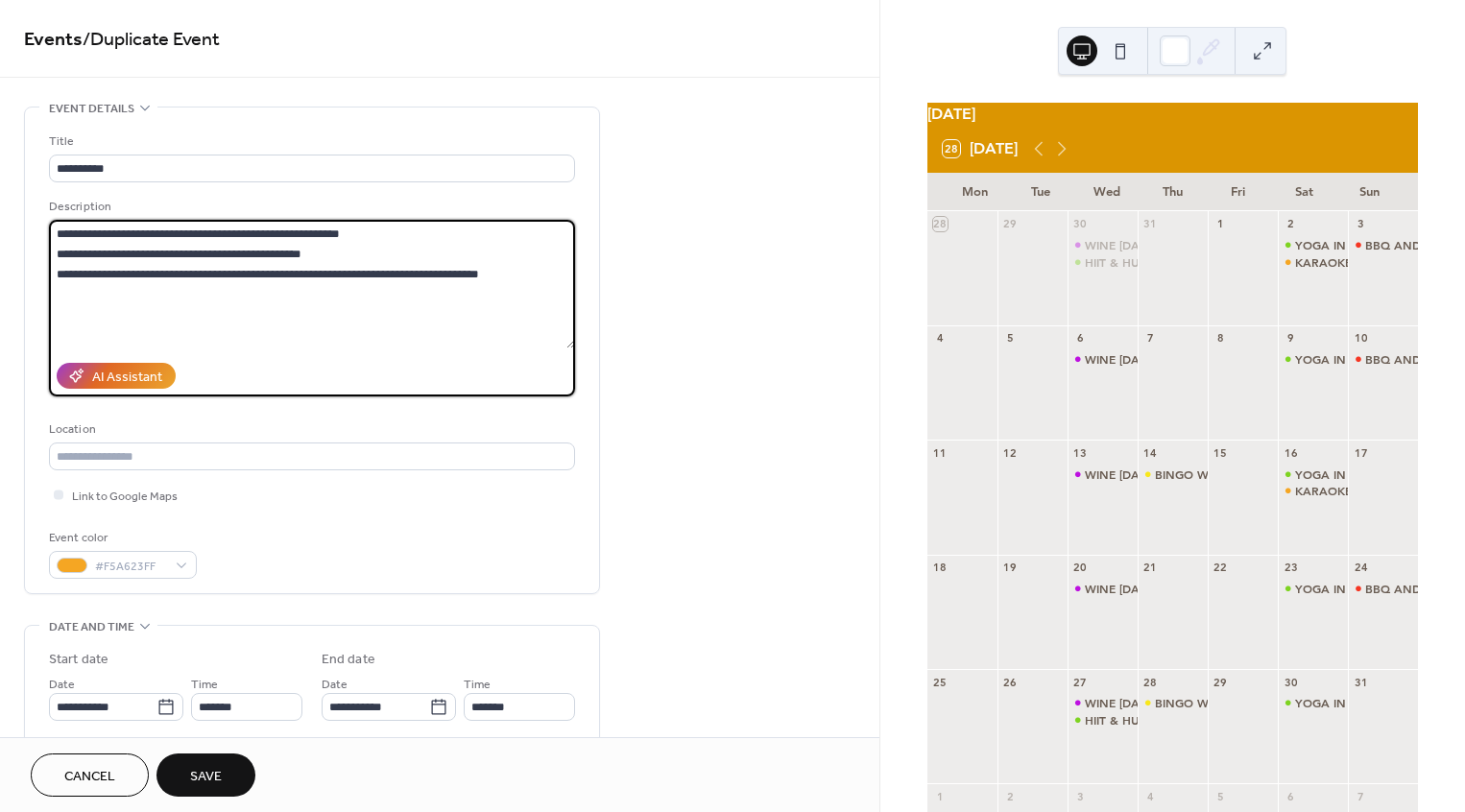 click on "**********" at bounding box center (312, 350) 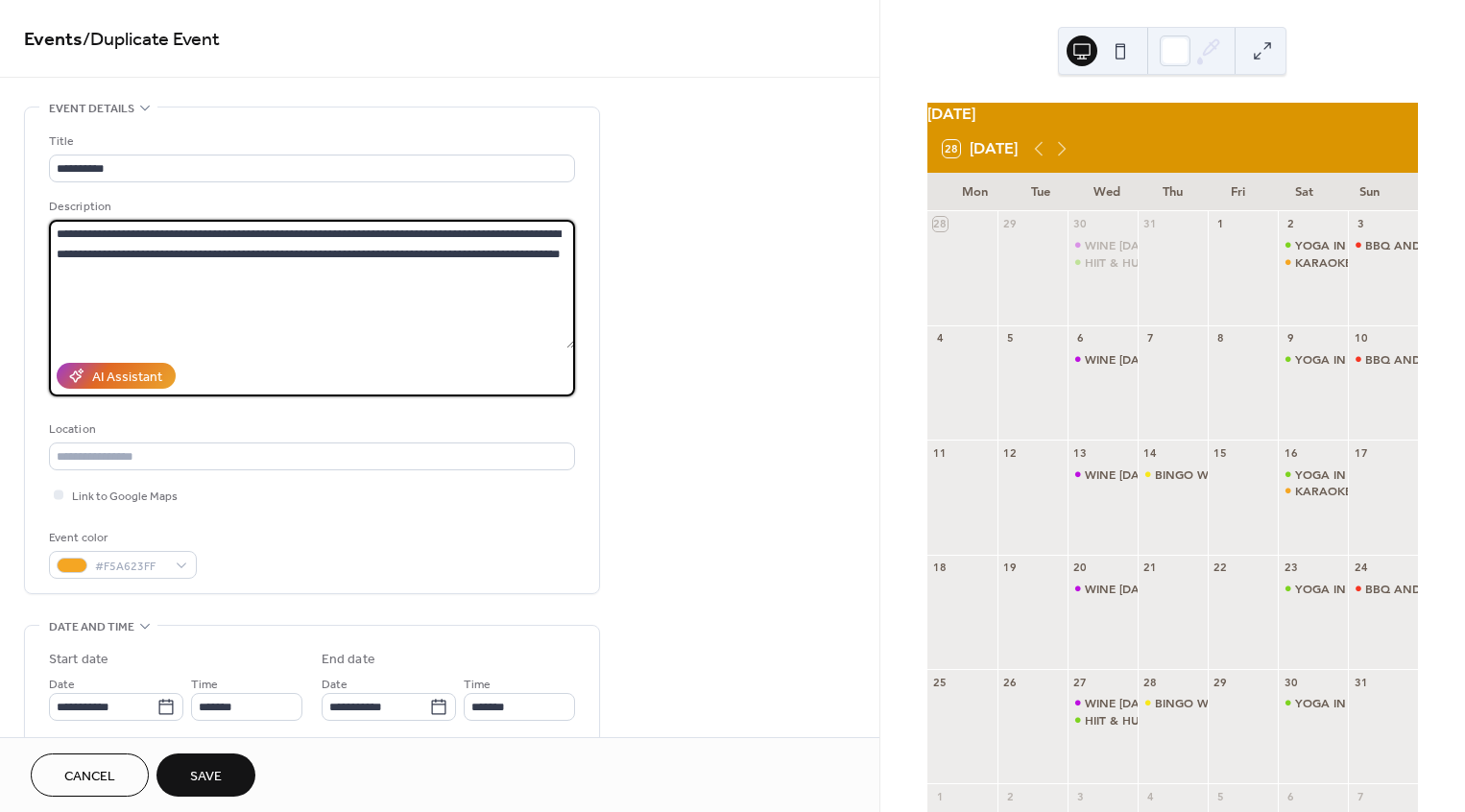 click on "**********" at bounding box center (312, 284) 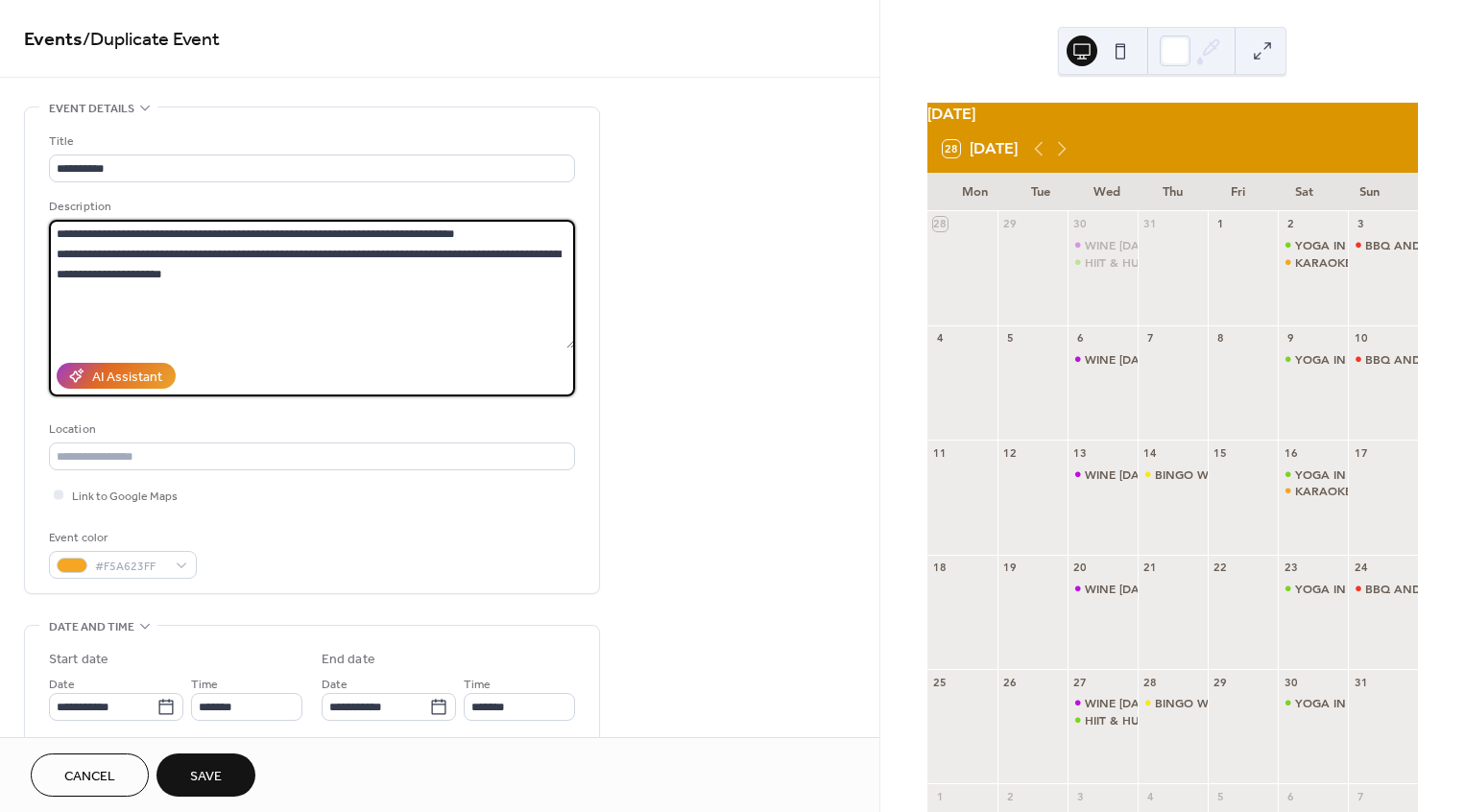 click on "**********" at bounding box center (312, 284) 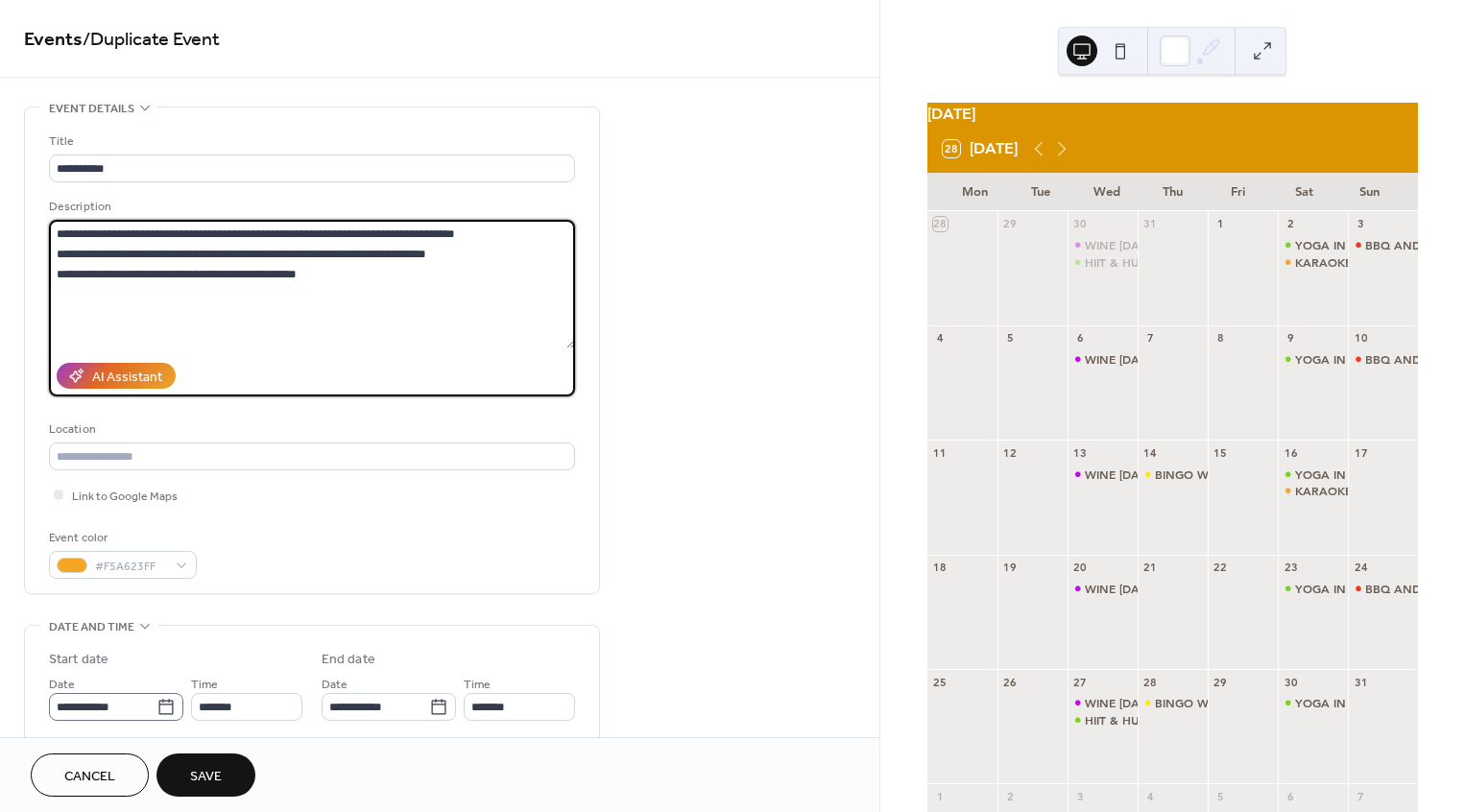 type on "**********" 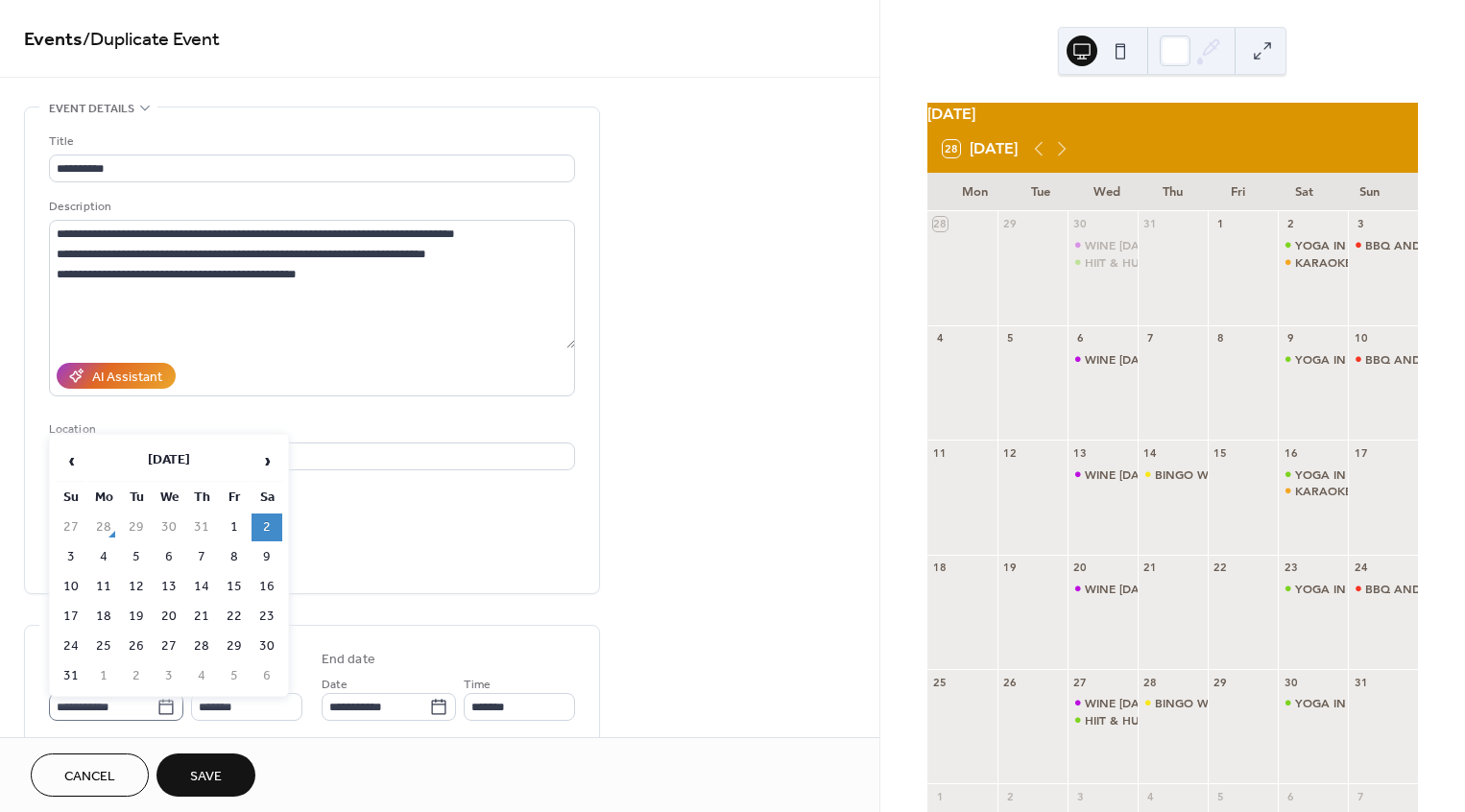 click 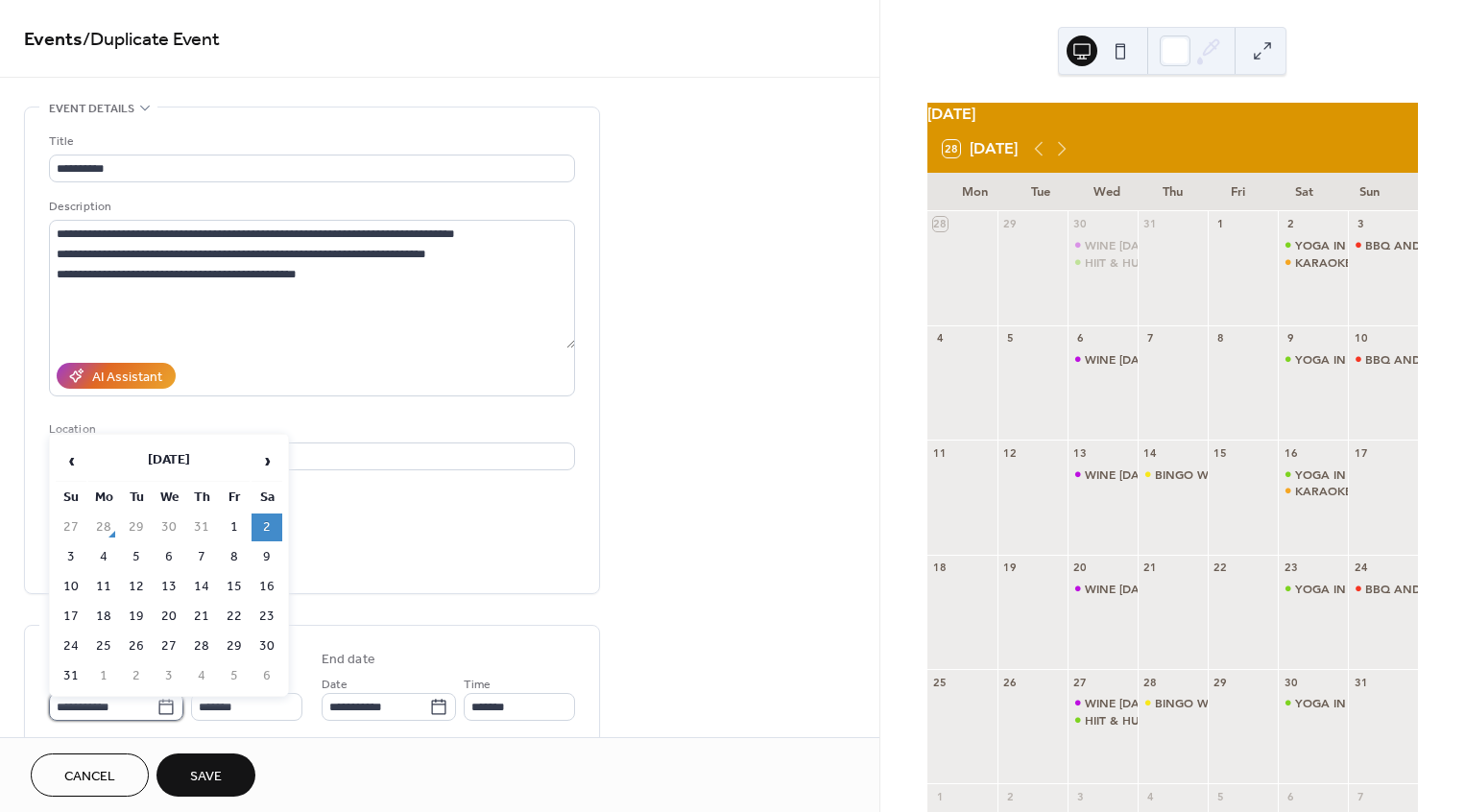 click on "**********" at bounding box center (103, 706) 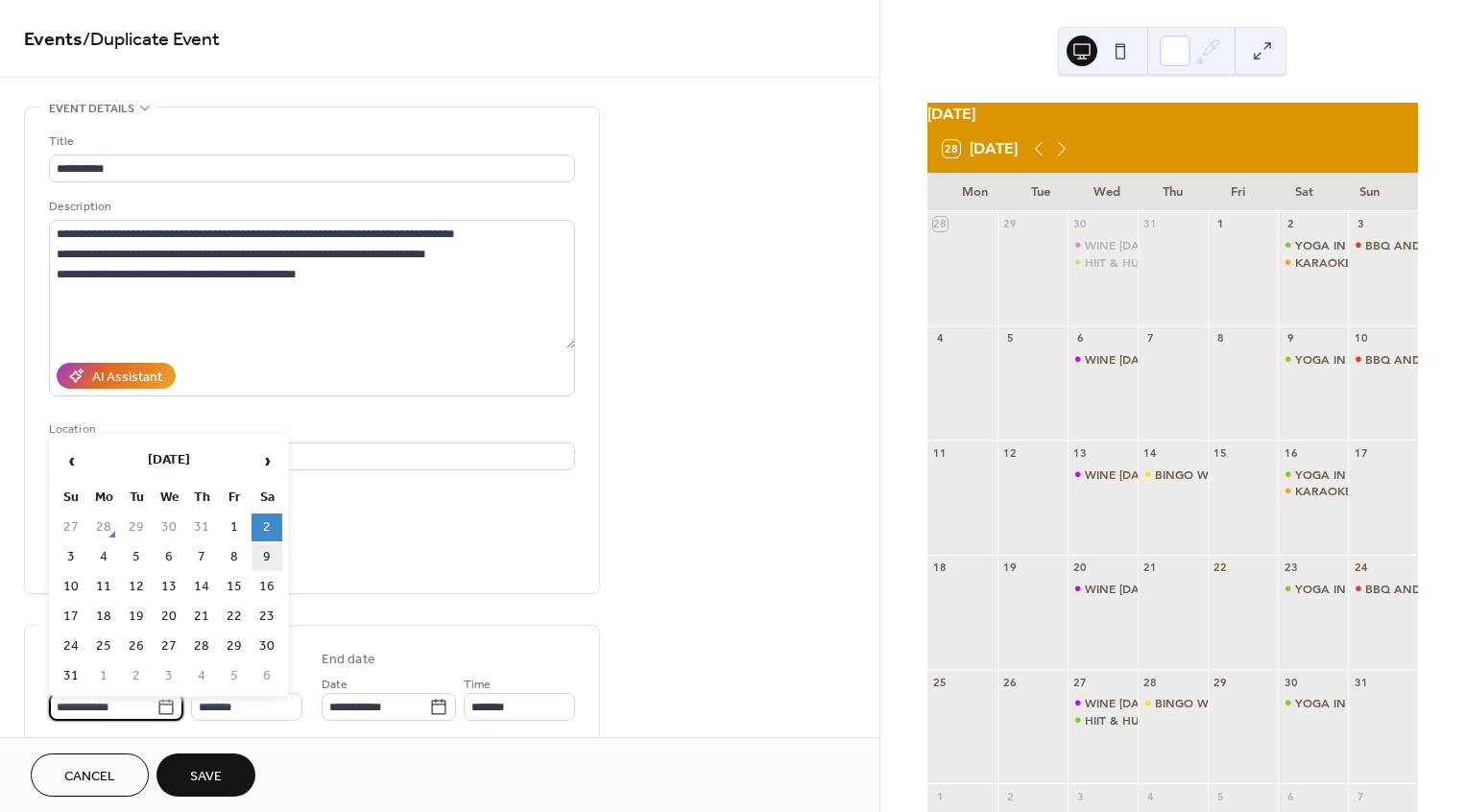 click on "9" at bounding box center [267, 557] 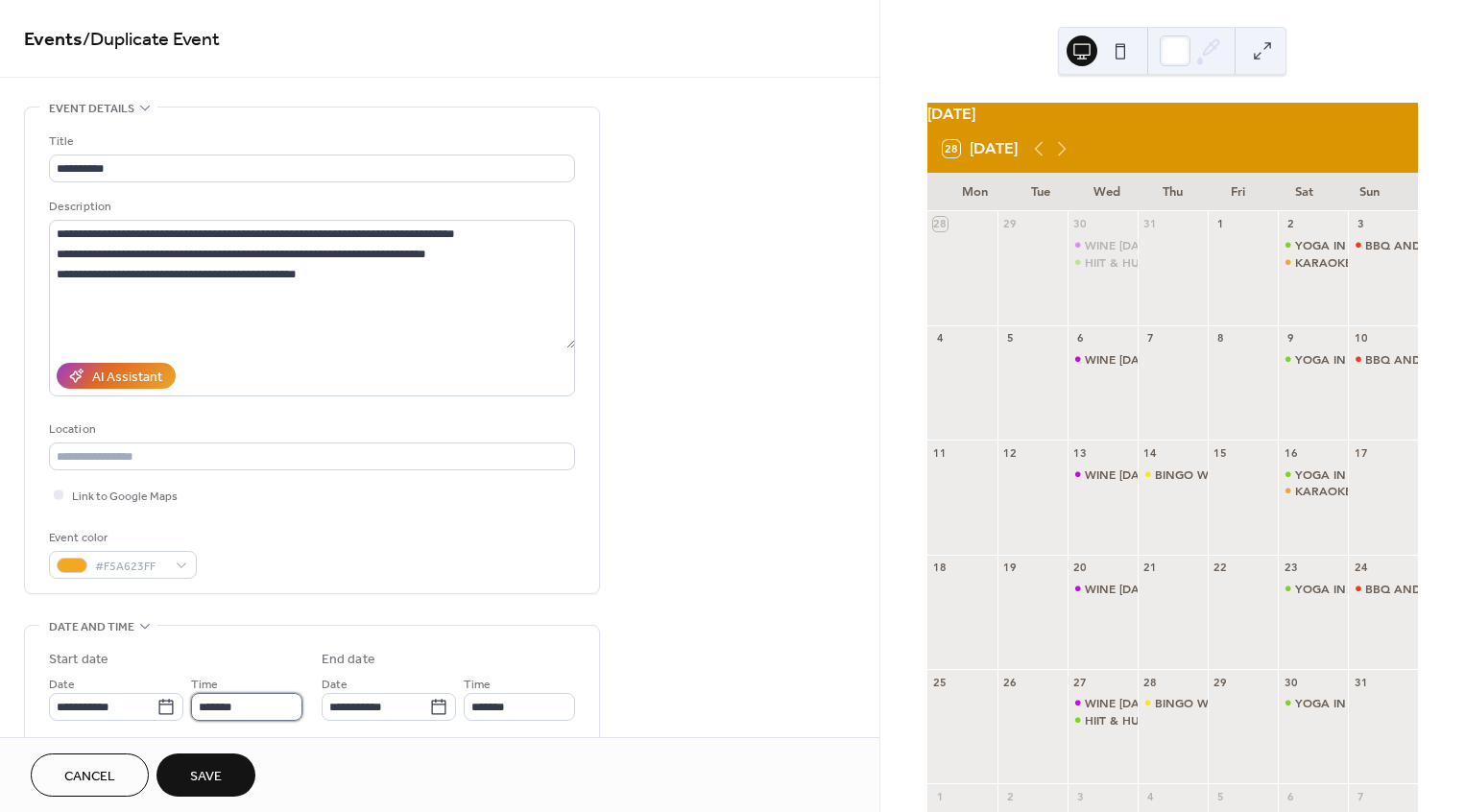 click on "*******" at bounding box center (247, 706) 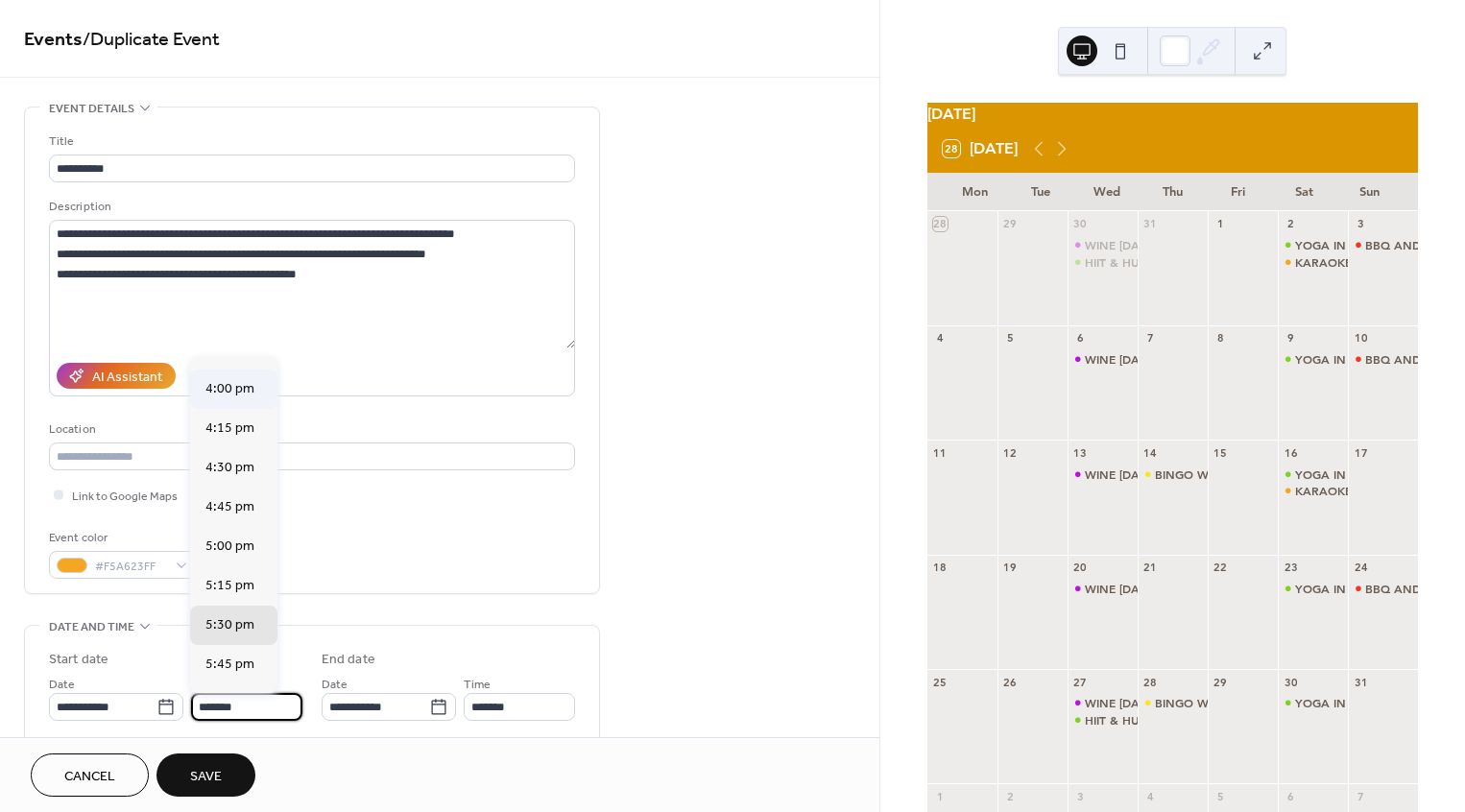 scroll, scrollTop: 2484, scrollLeft: 0, axis: vertical 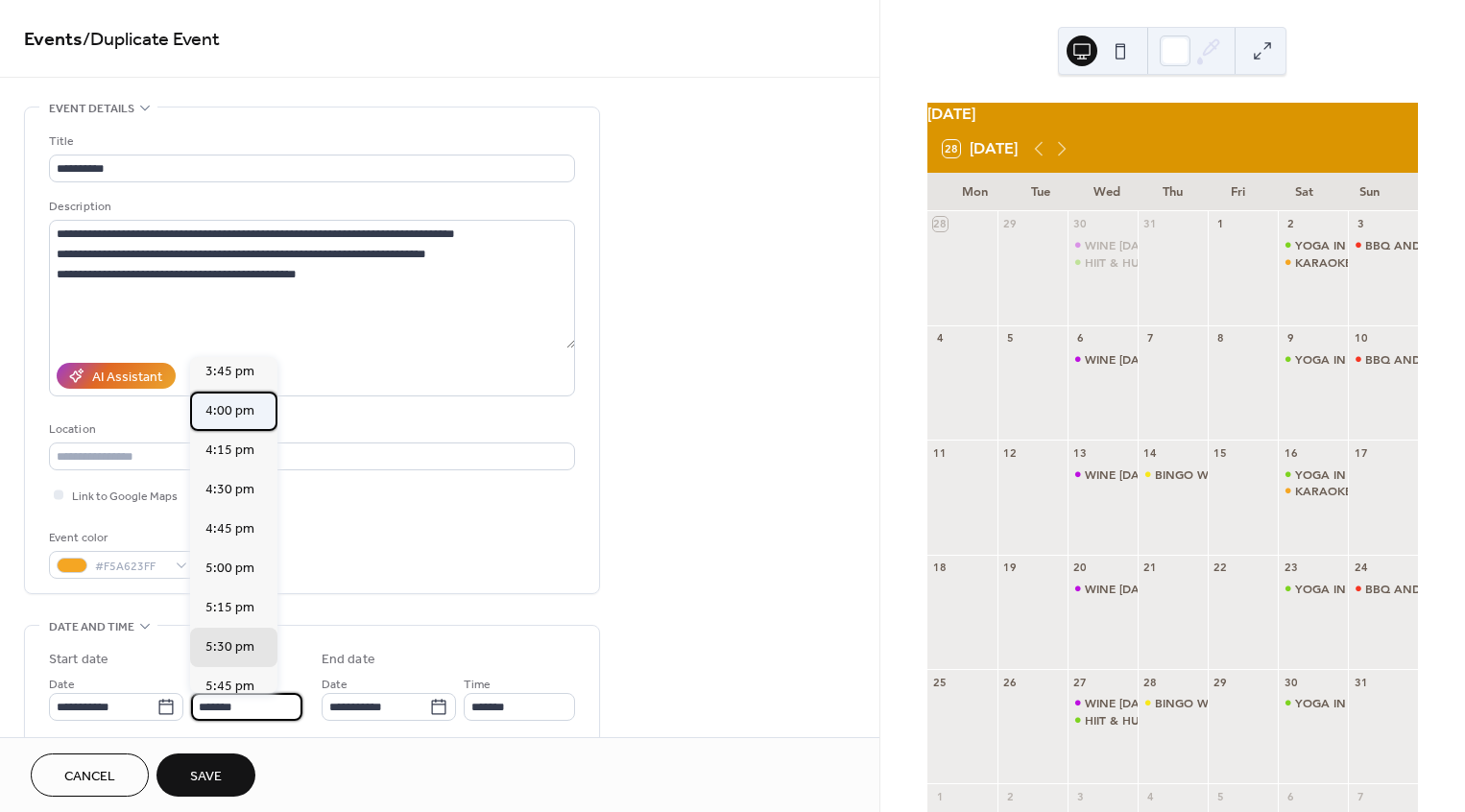 click on "4:00 pm" at bounding box center [229, 411] 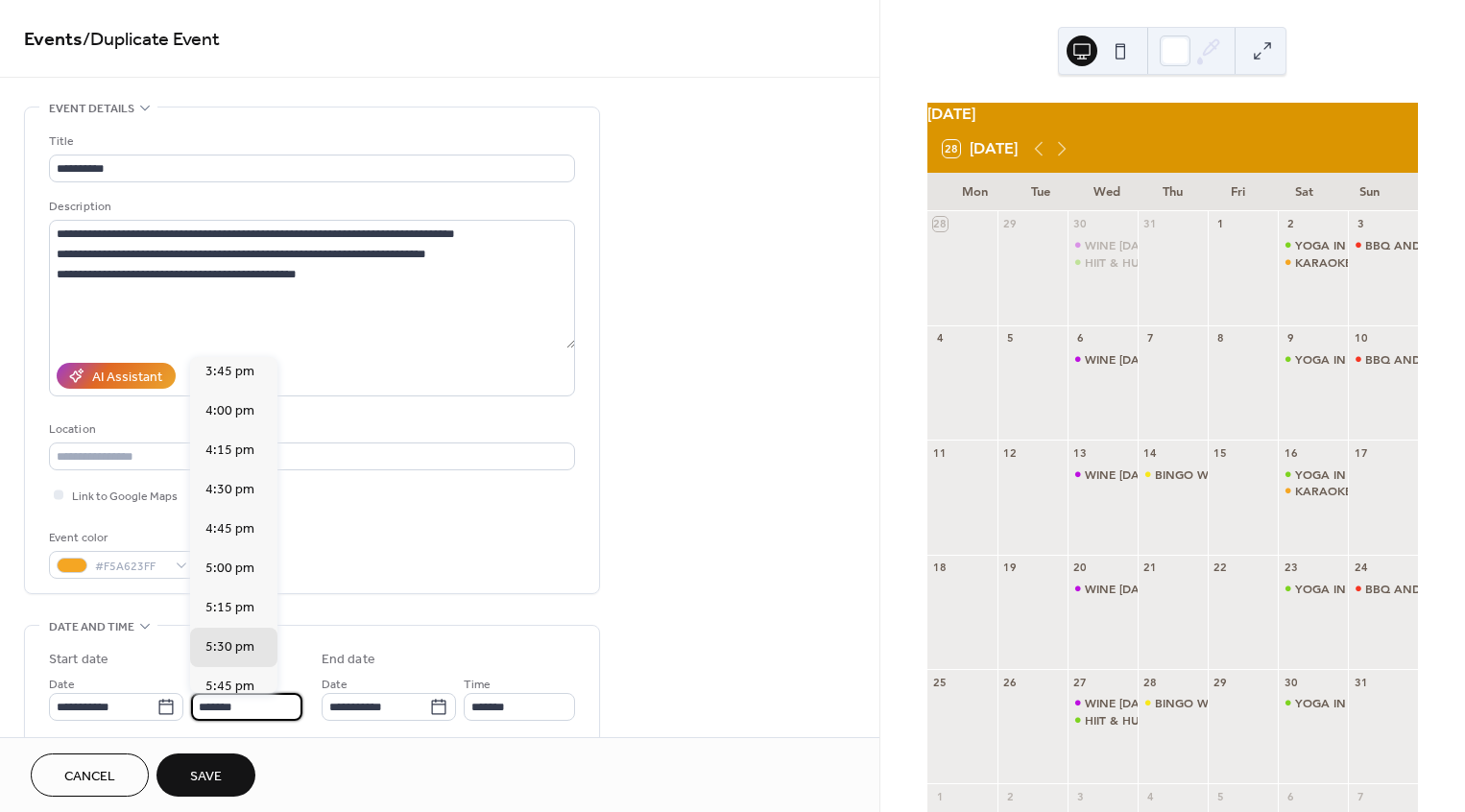 type on "*******" 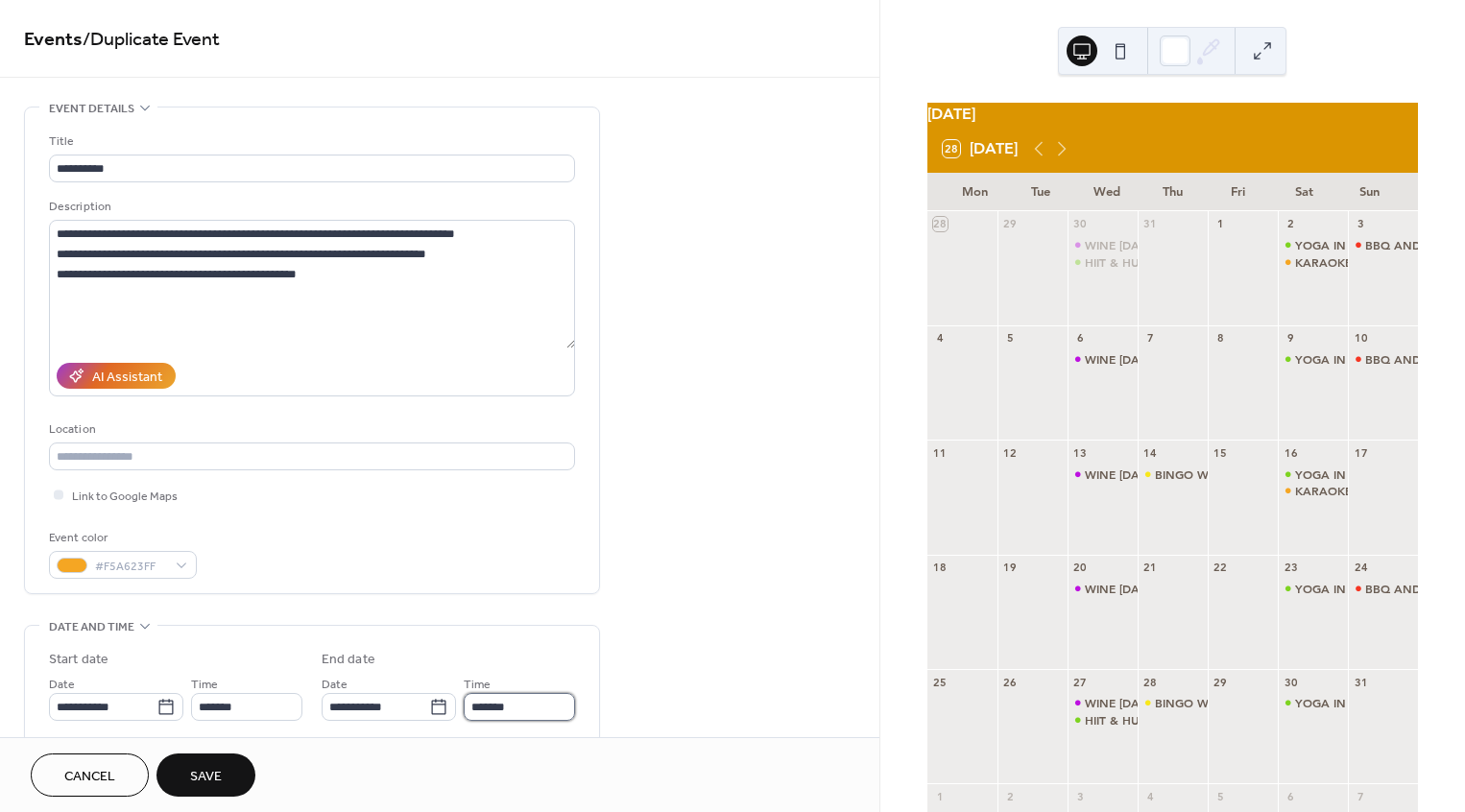 click on "*******" at bounding box center [519, 706] 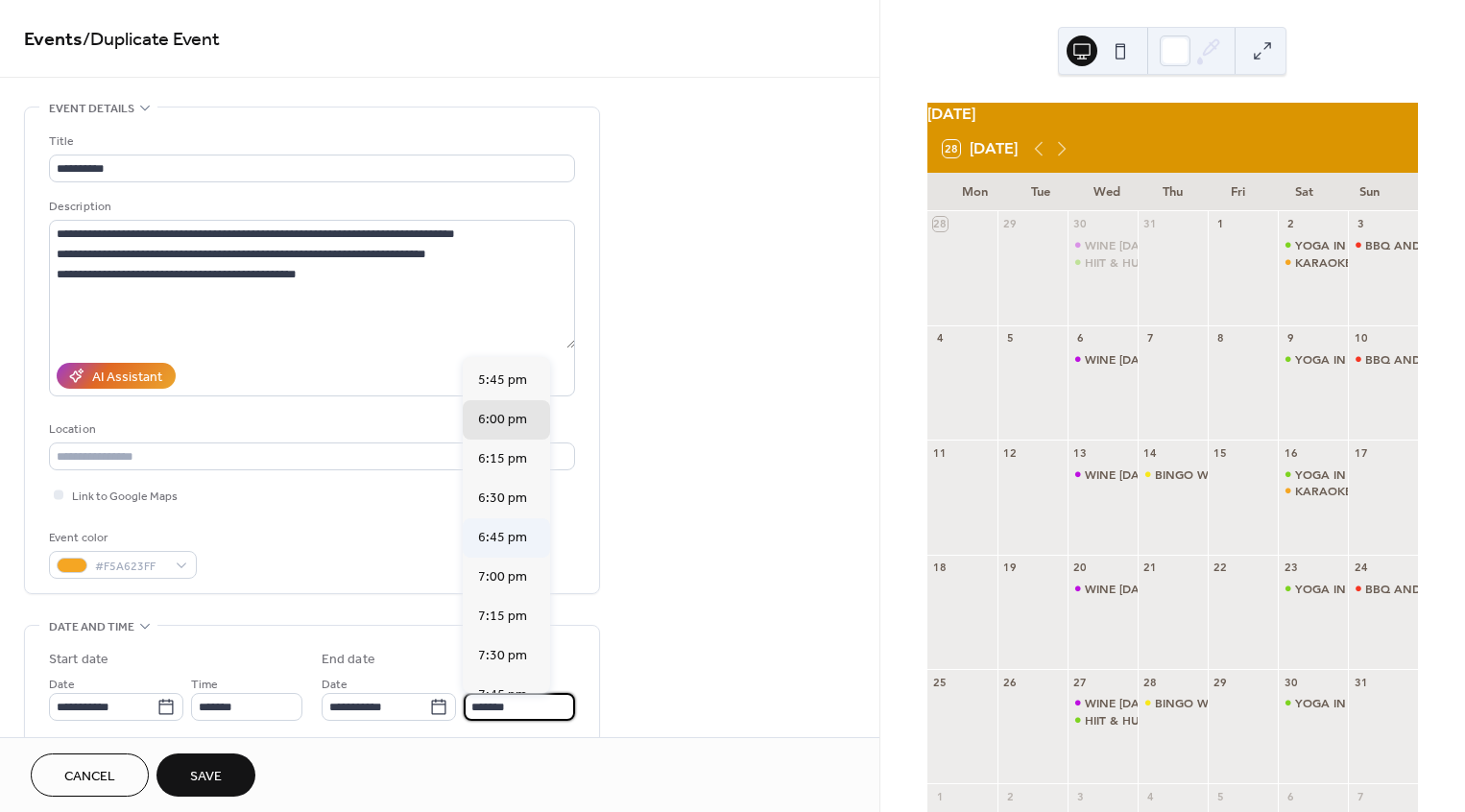 scroll, scrollTop: 234, scrollLeft: 0, axis: vertical 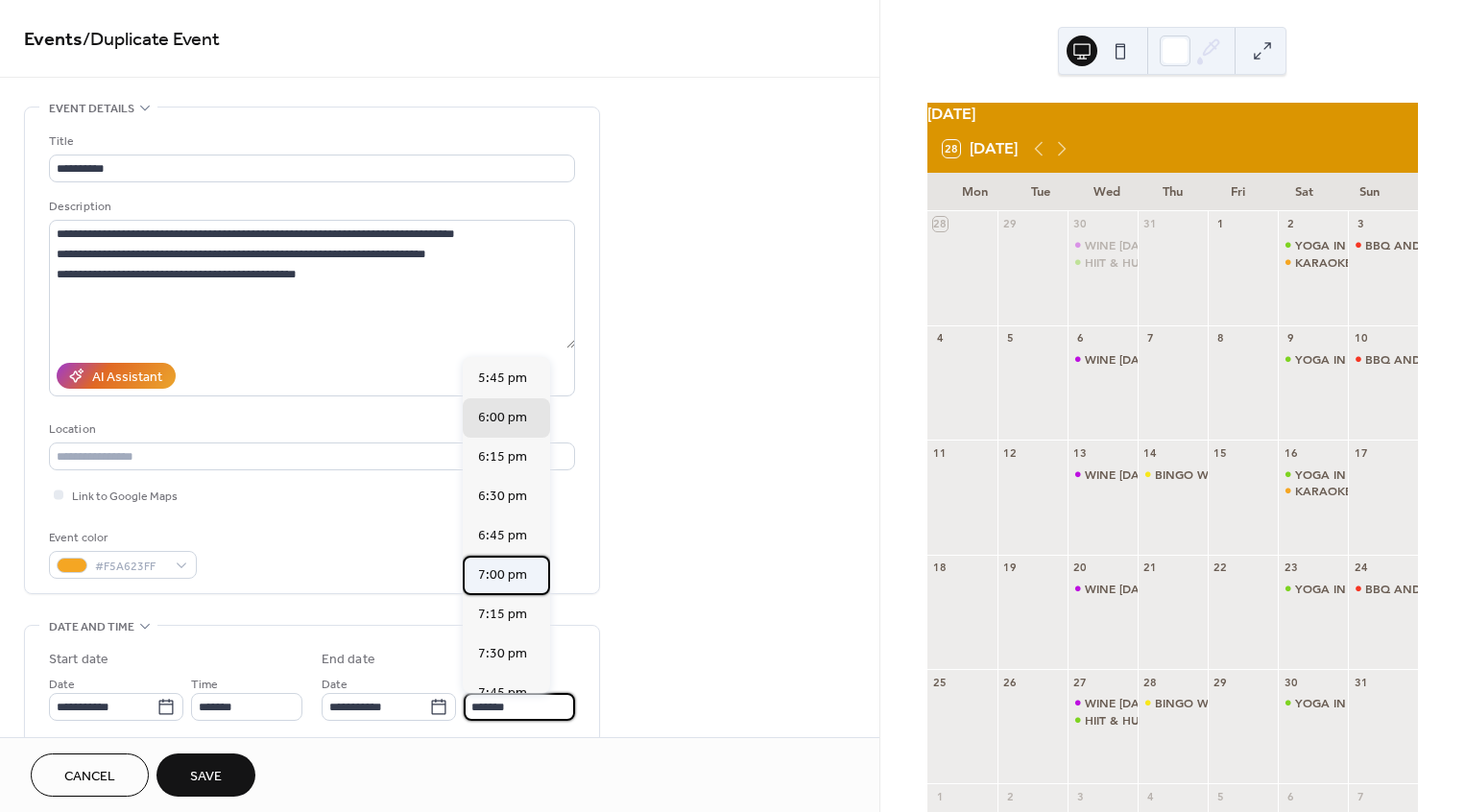 click on "7:00 pm" at bounding box center [502, 575] 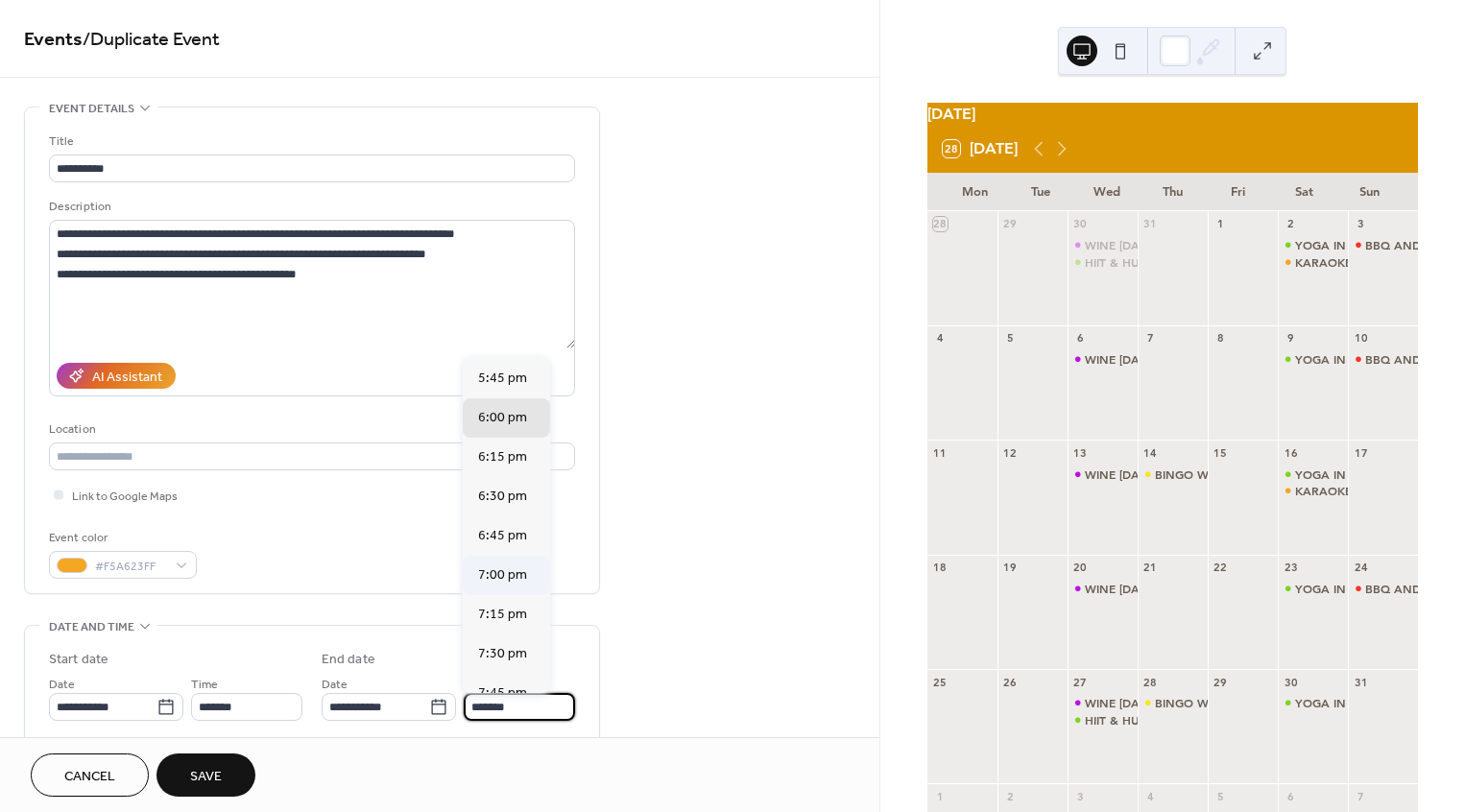 type on "*******" 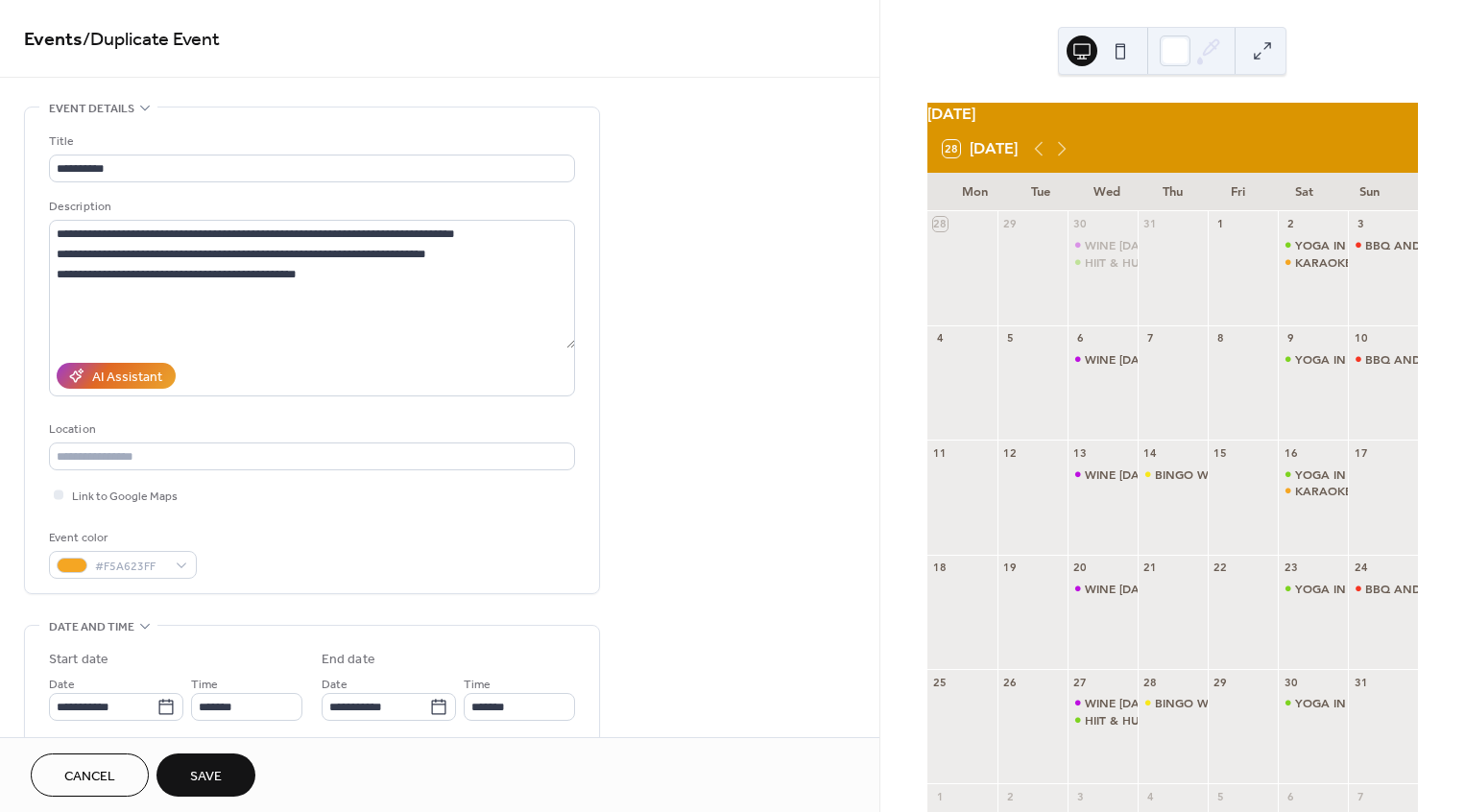 click on "Save" at bounding box center [205, 775] 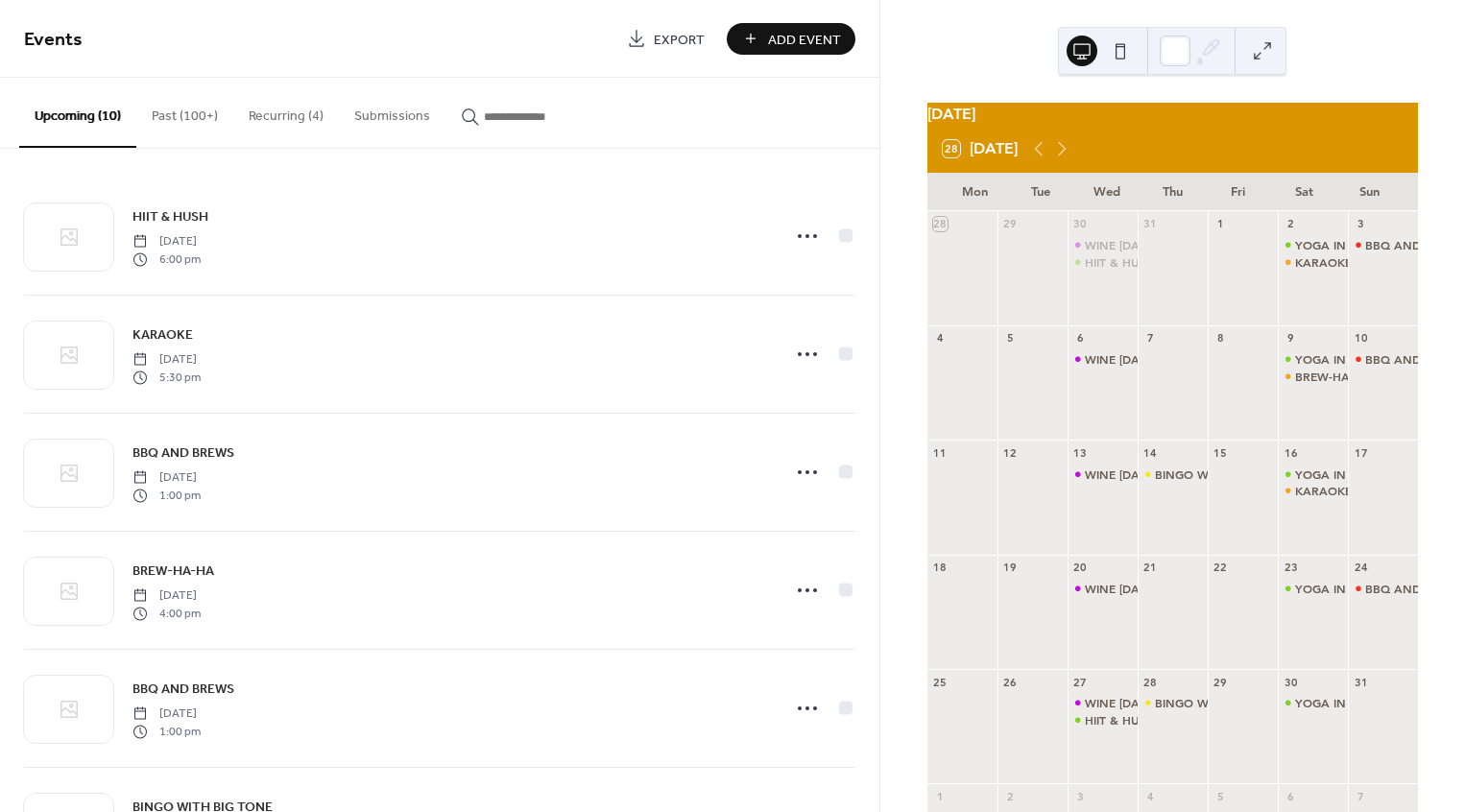 click on "Past (100+)" at bounding box center (184, 111) 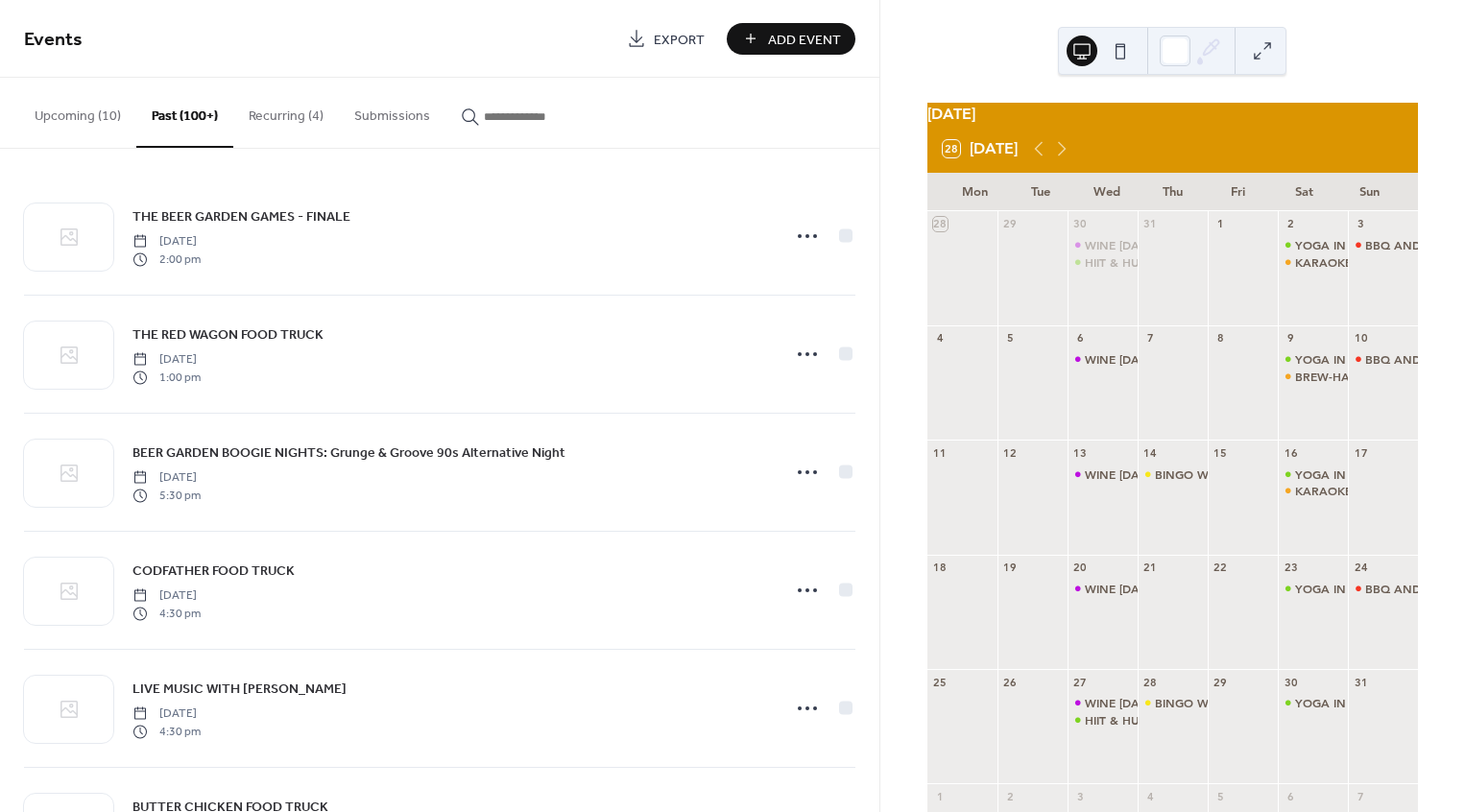 click at bounding box center [530, 111] 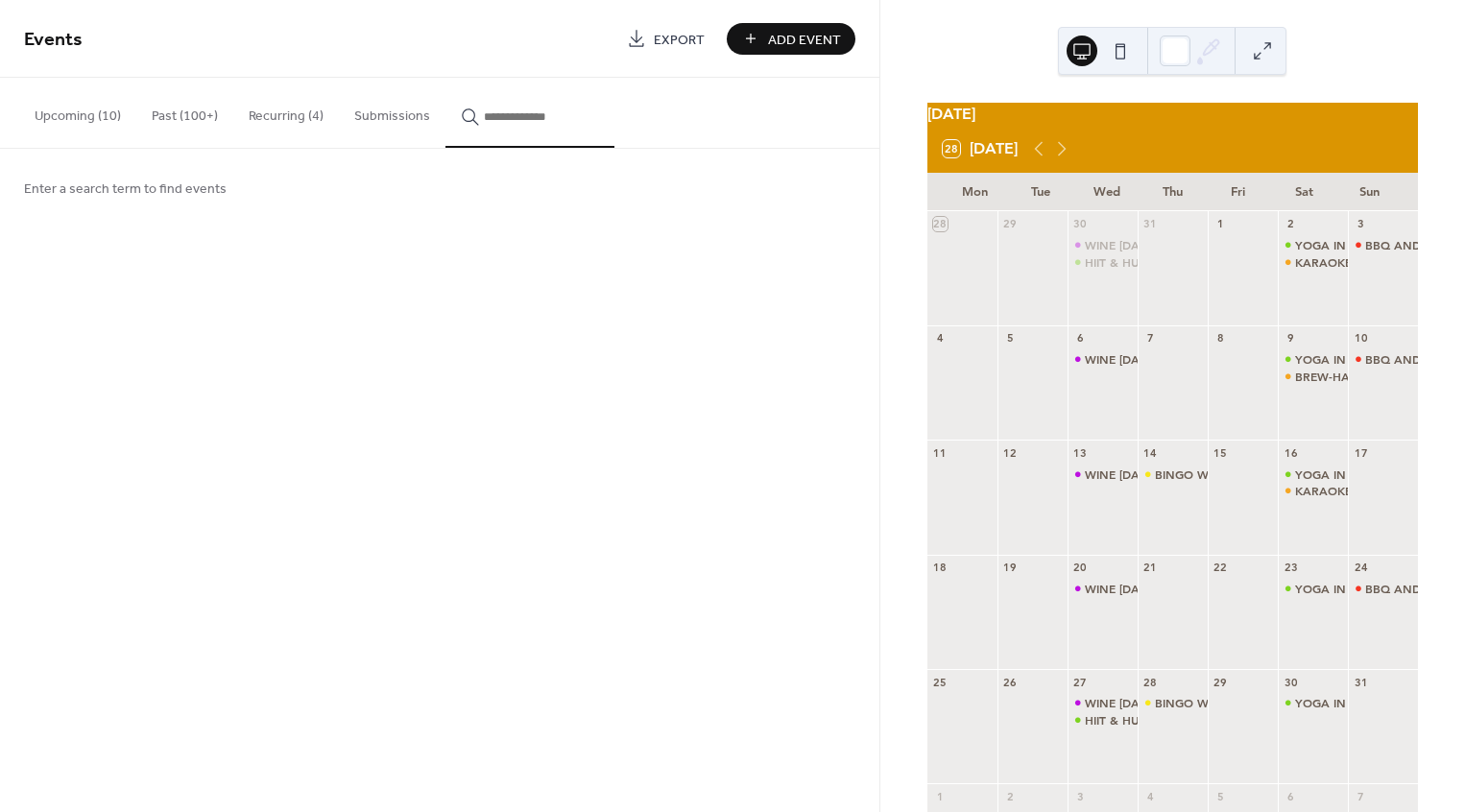 type 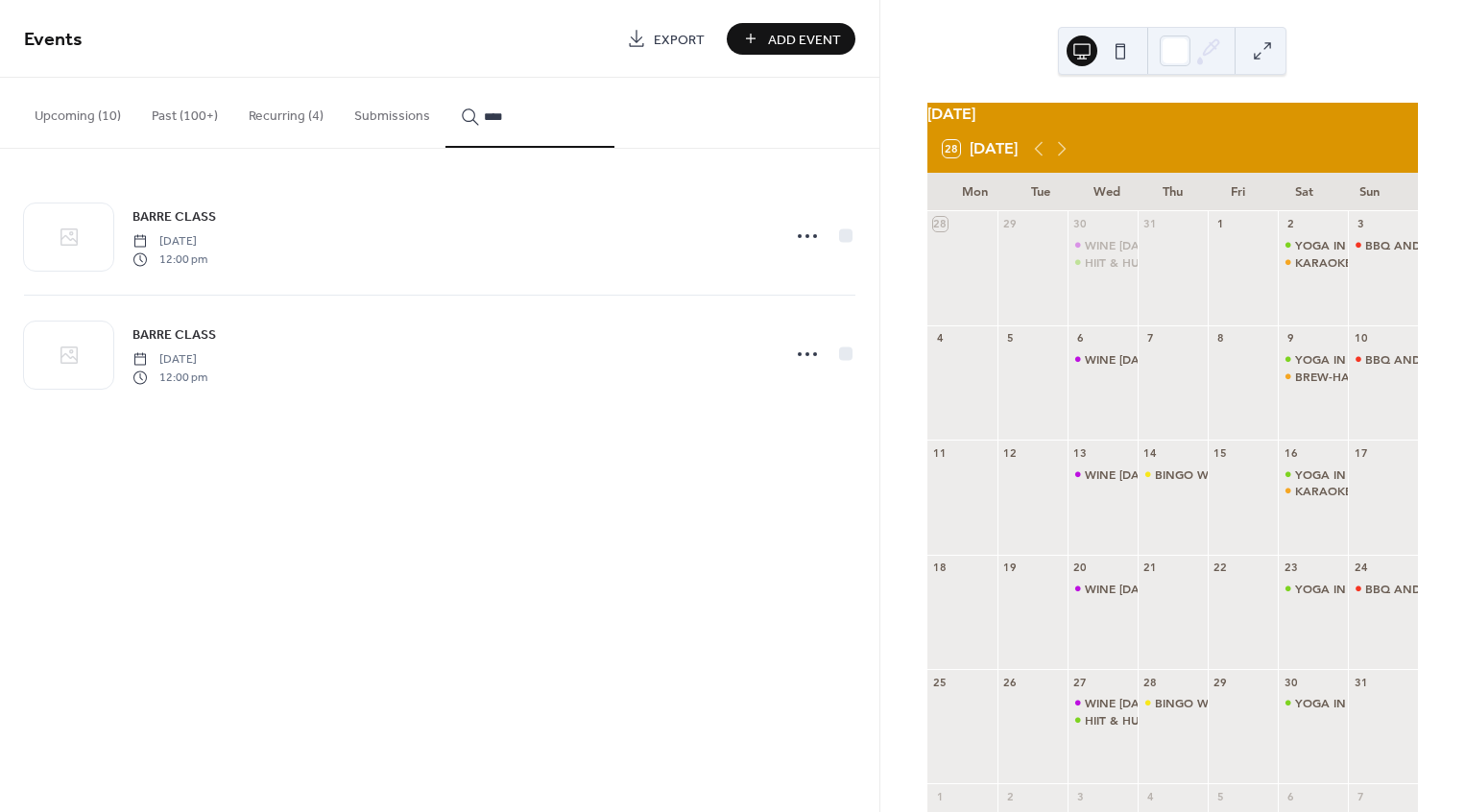 type on "****" 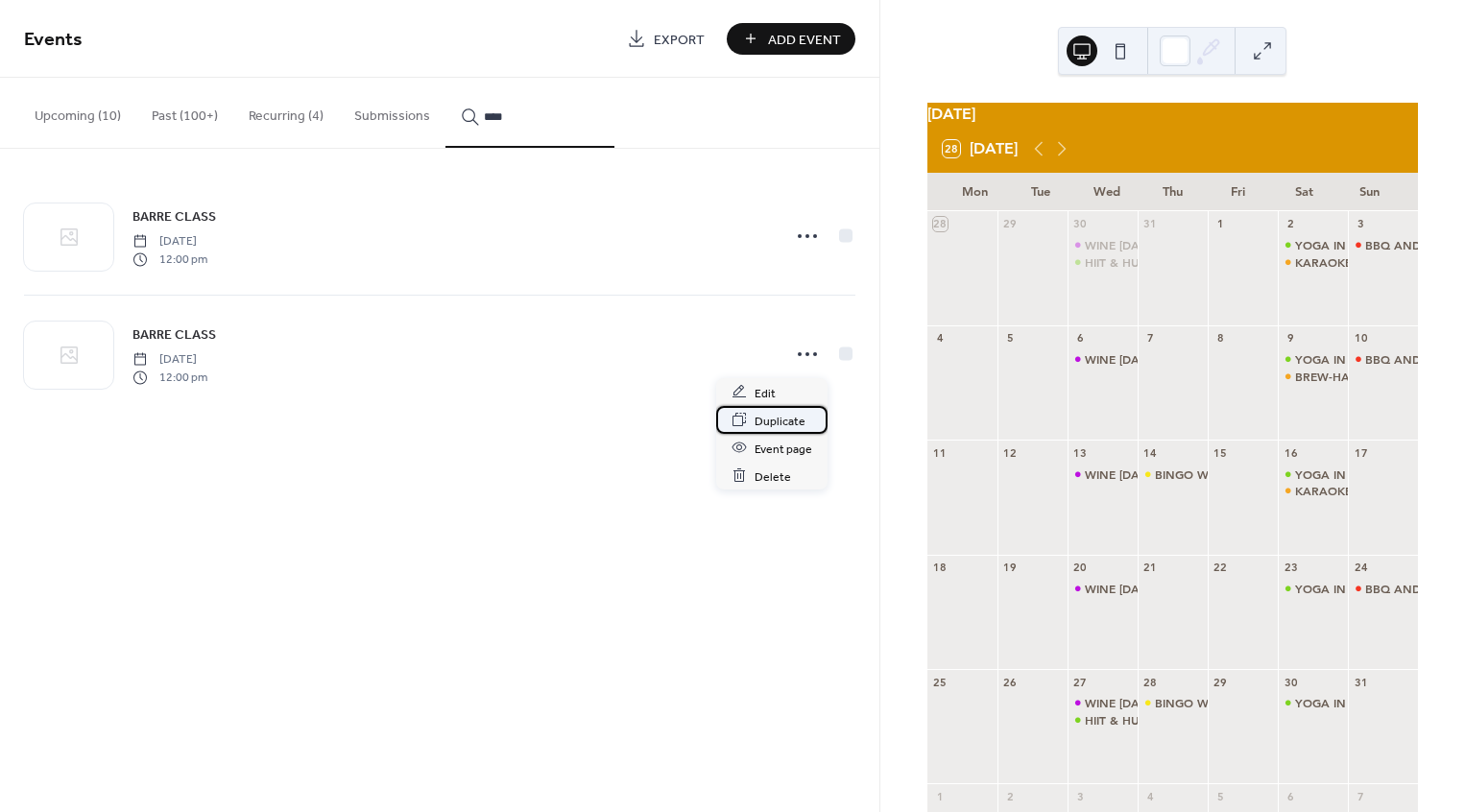 click on "Duplicate" at bounding box center (780, 420) 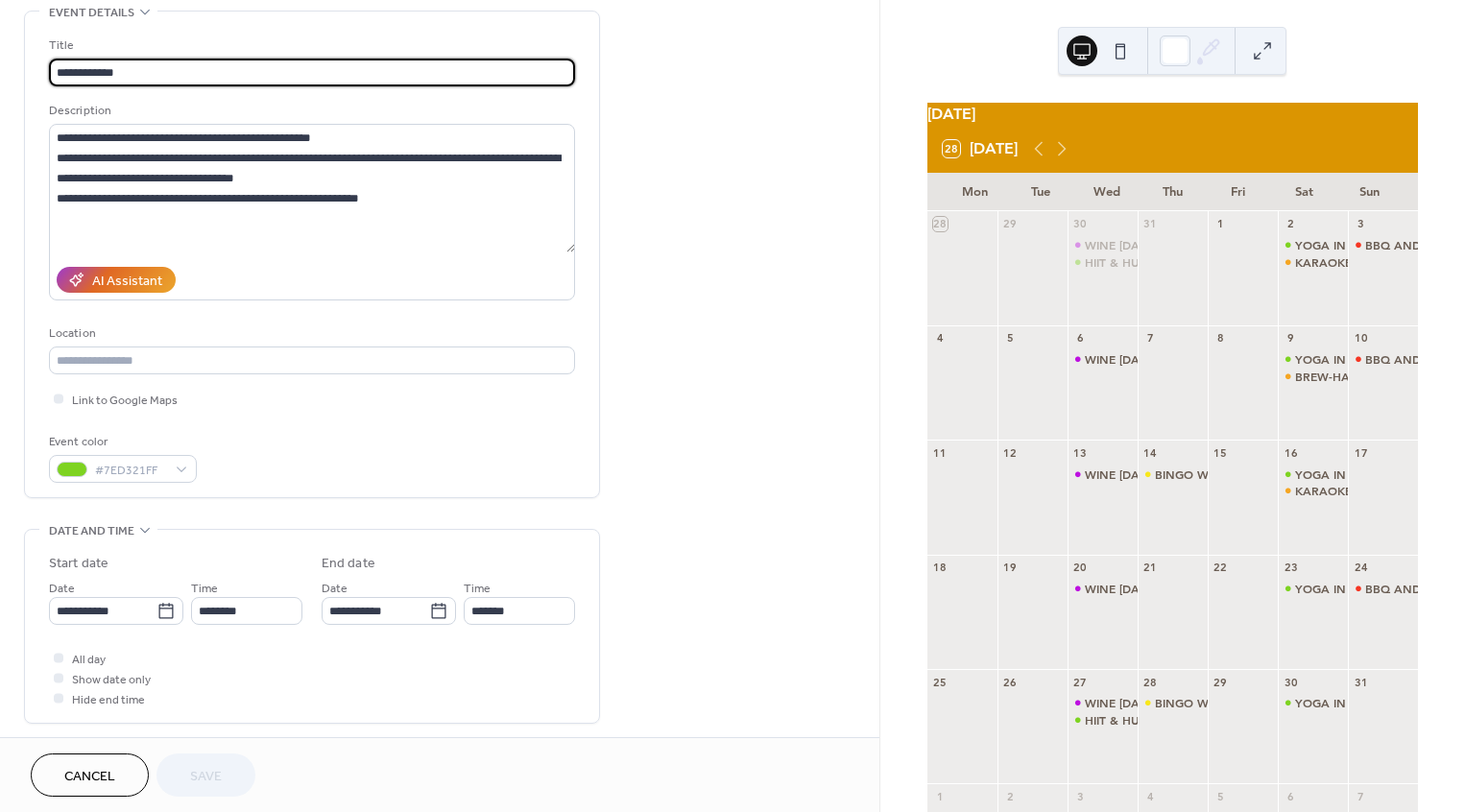 scroll, scrollTop: 107, scrollLeft: 0, axis: vertical 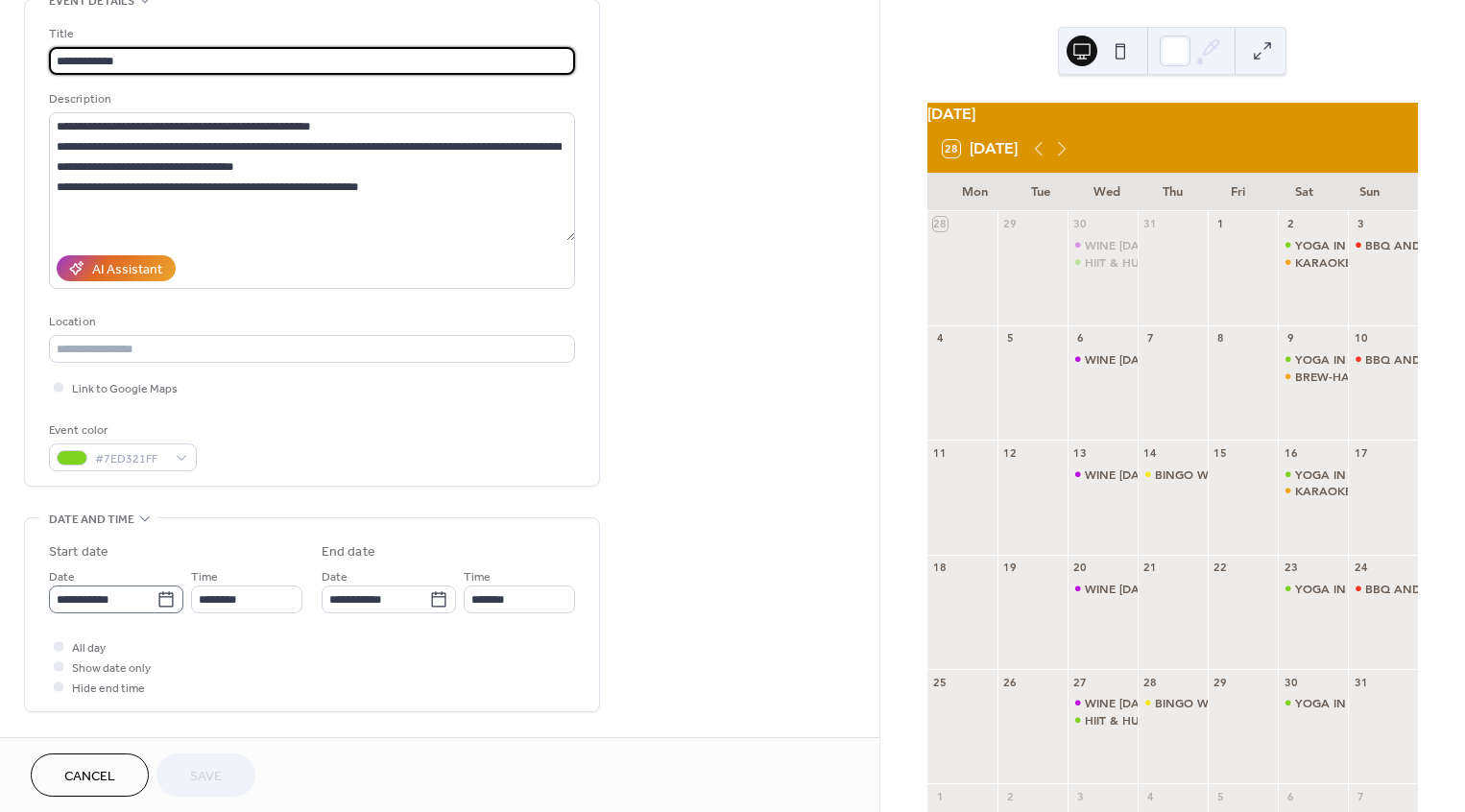 click 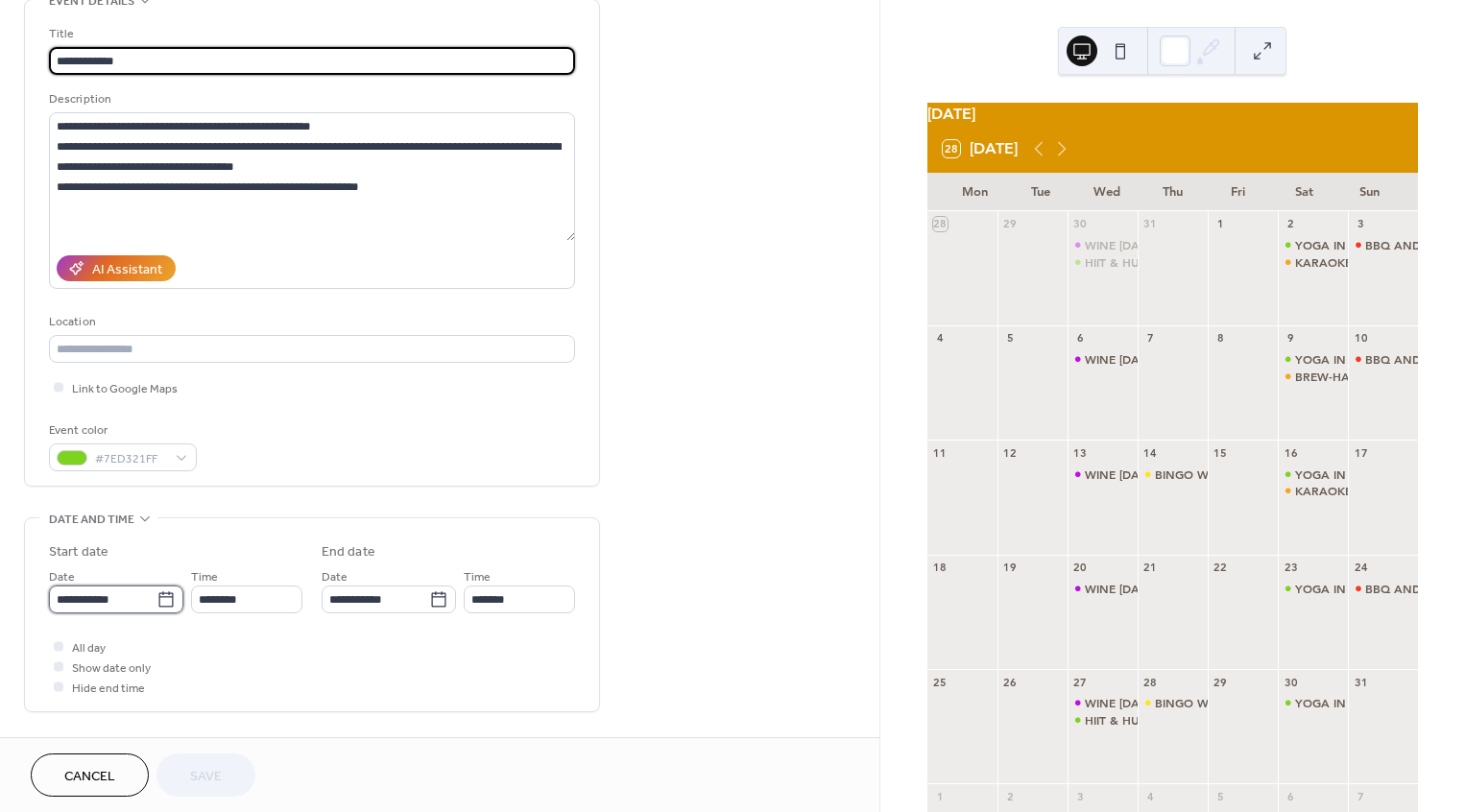 click on "**********" at bounding box center (103, 599) 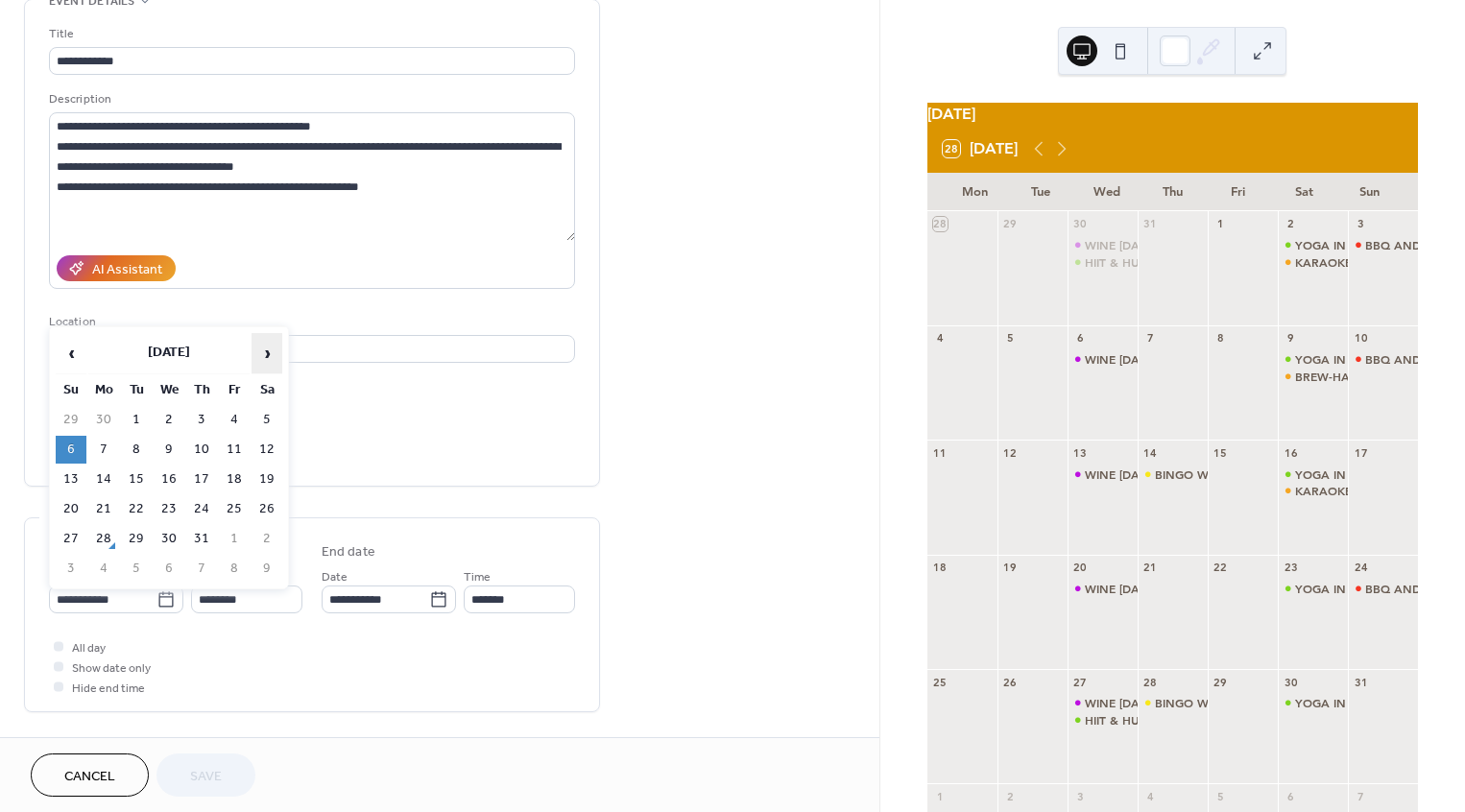 click on "›" at bounding box center [267, 353] 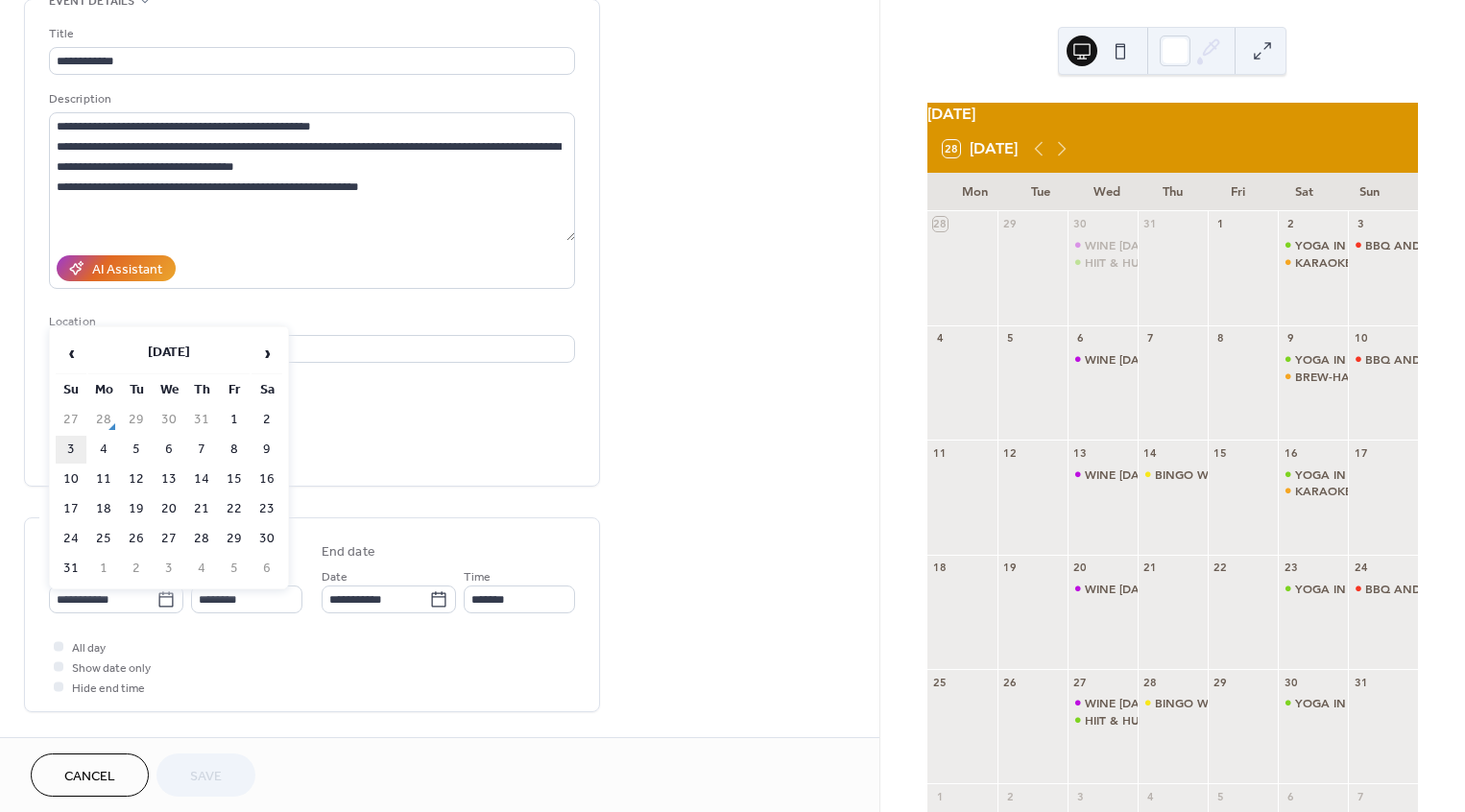 click on "3" at bounding box center (71, 449) 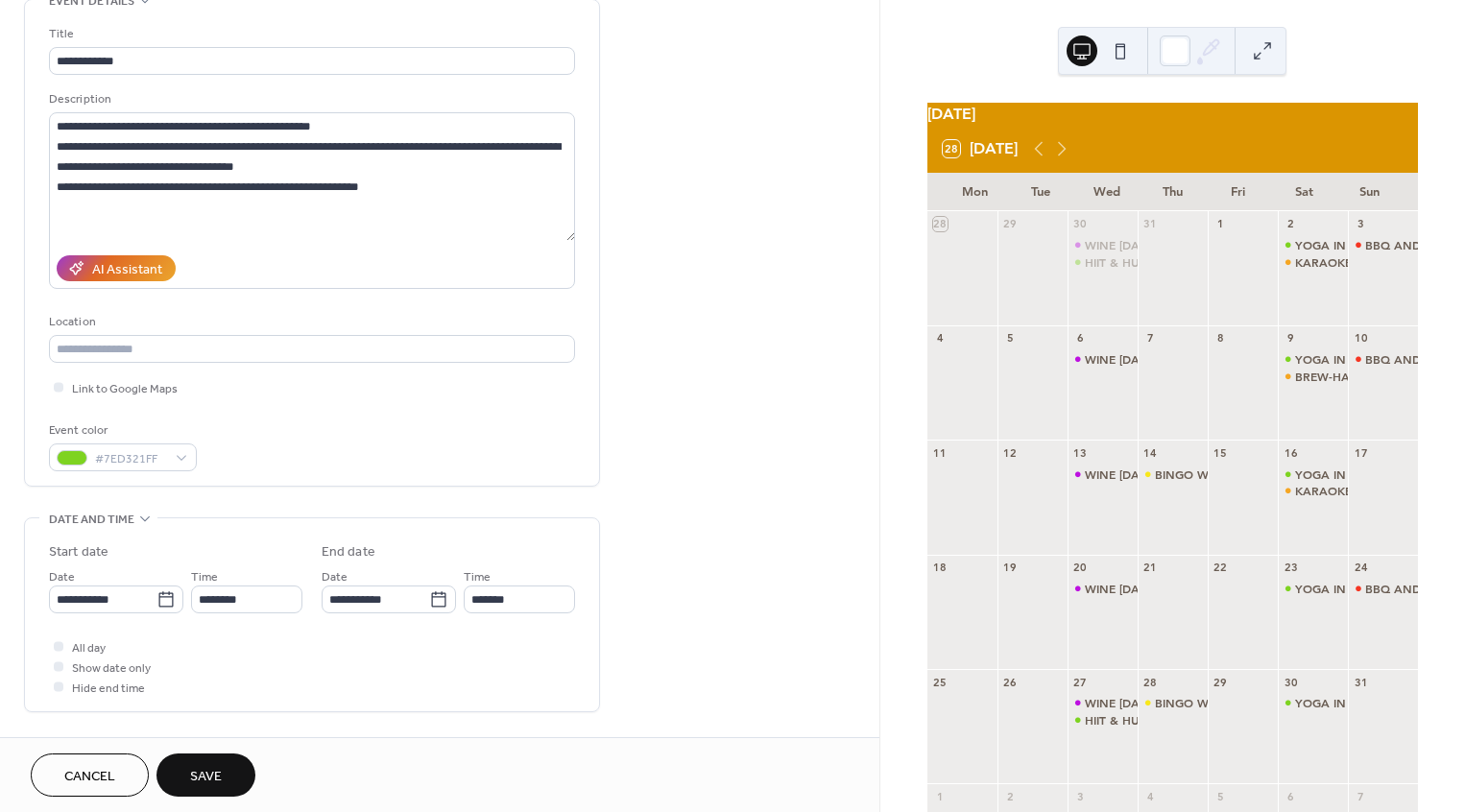 click on "Save" at bounding box center [205, 775] 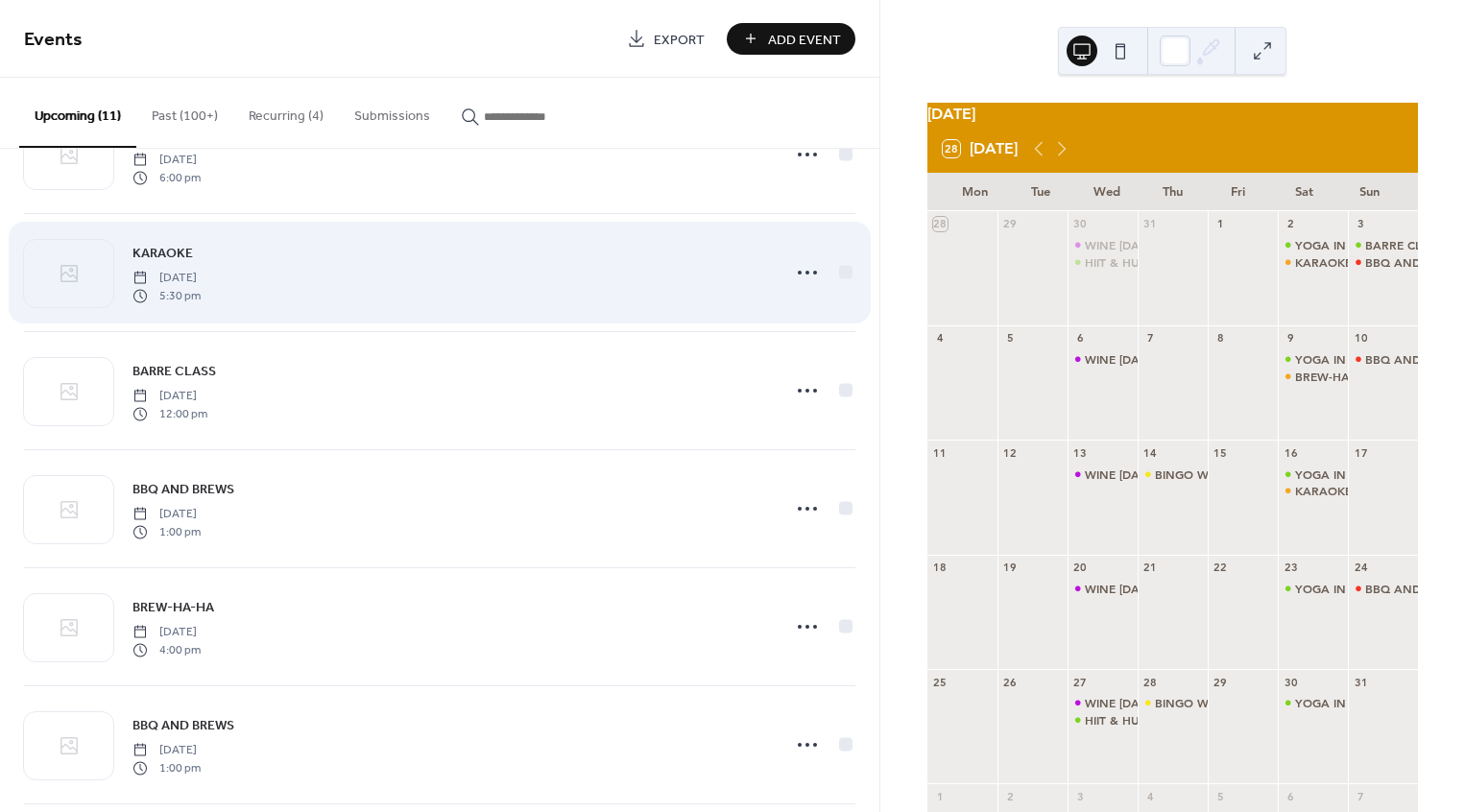 scroll, scrollTop: 0, scrollLeft: 0, axis: both 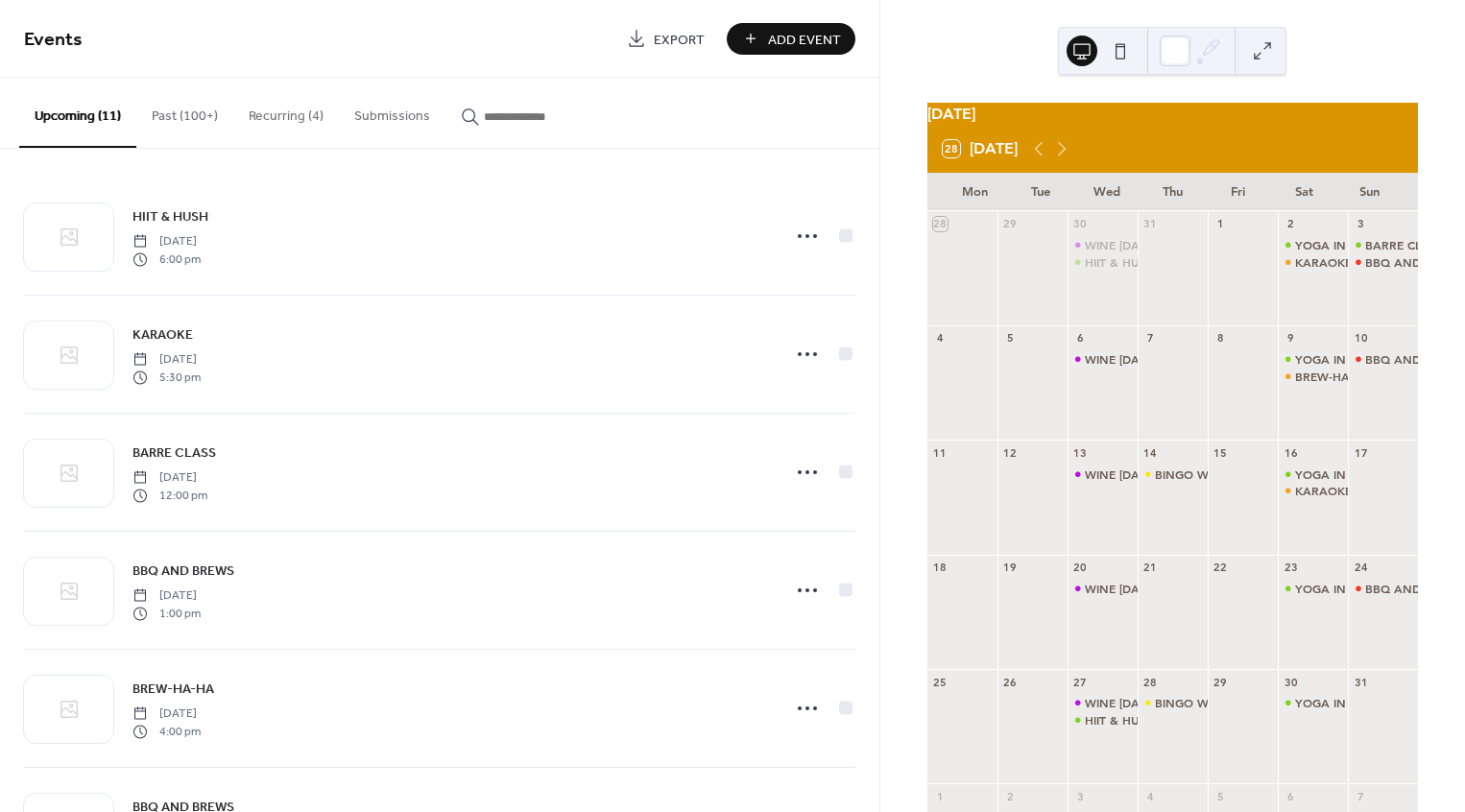 click on "Past (100+)" at bounding box center [184, 111] 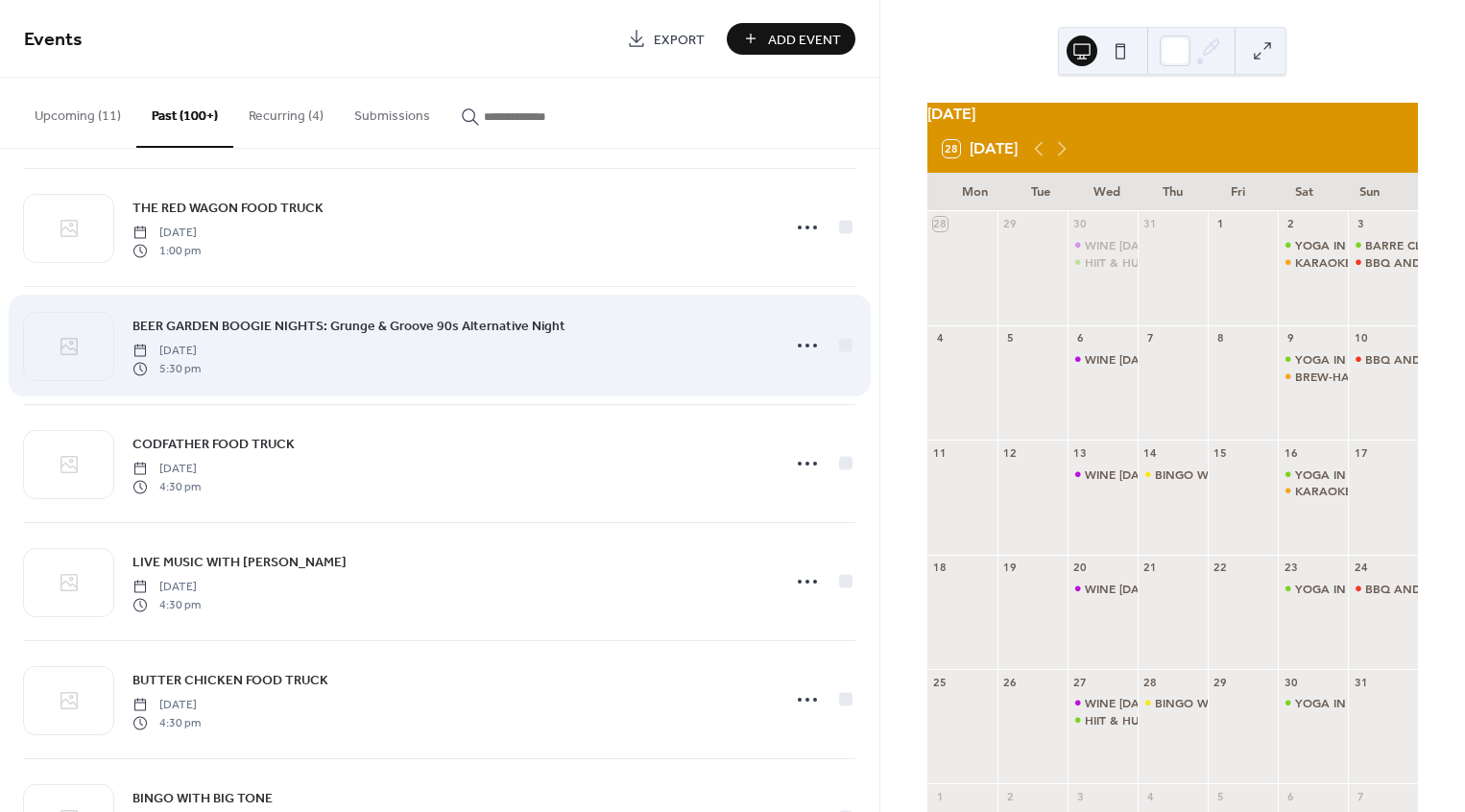 scroll, scrollTop: 147, scrollLeft: 0, axis: vertical 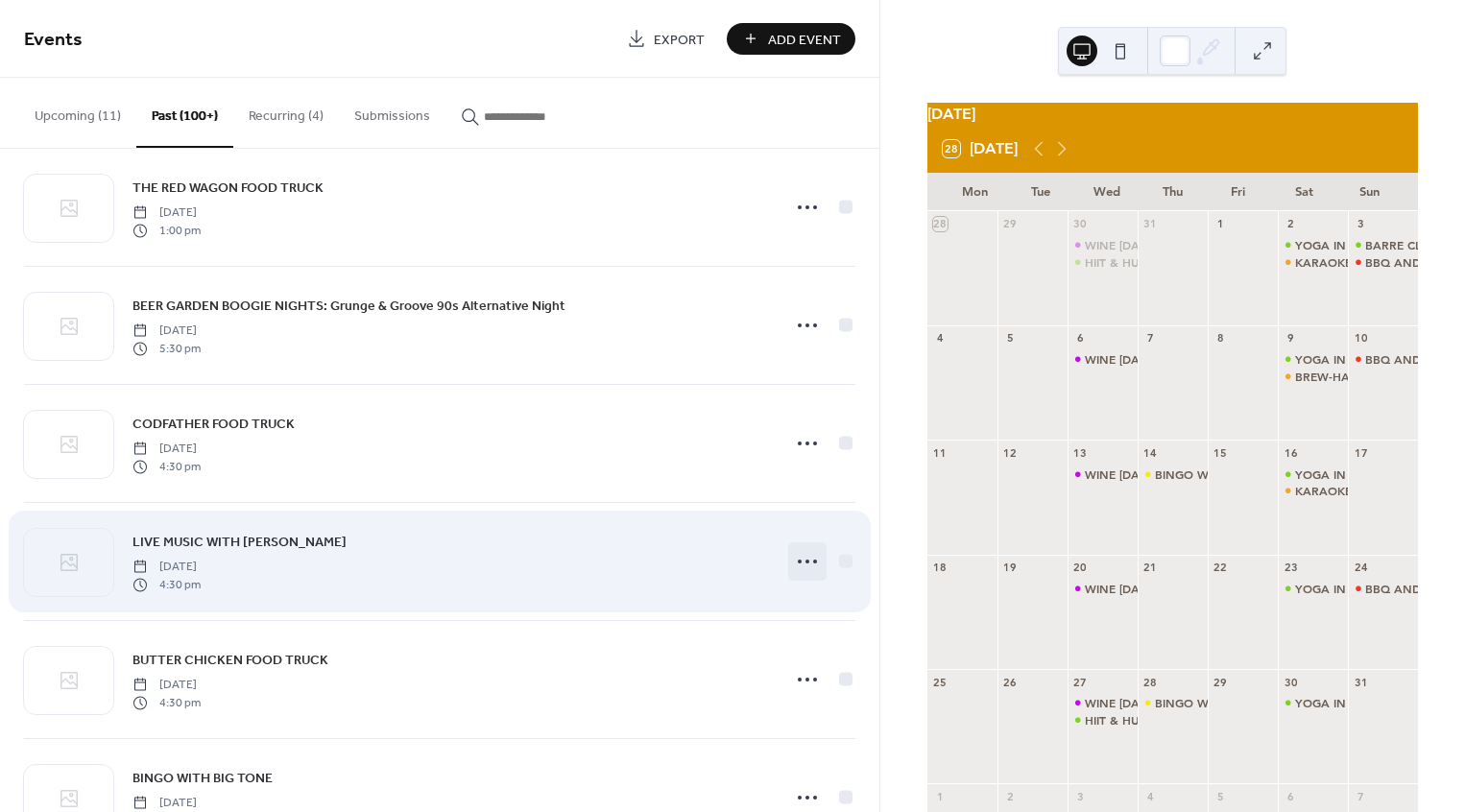 click 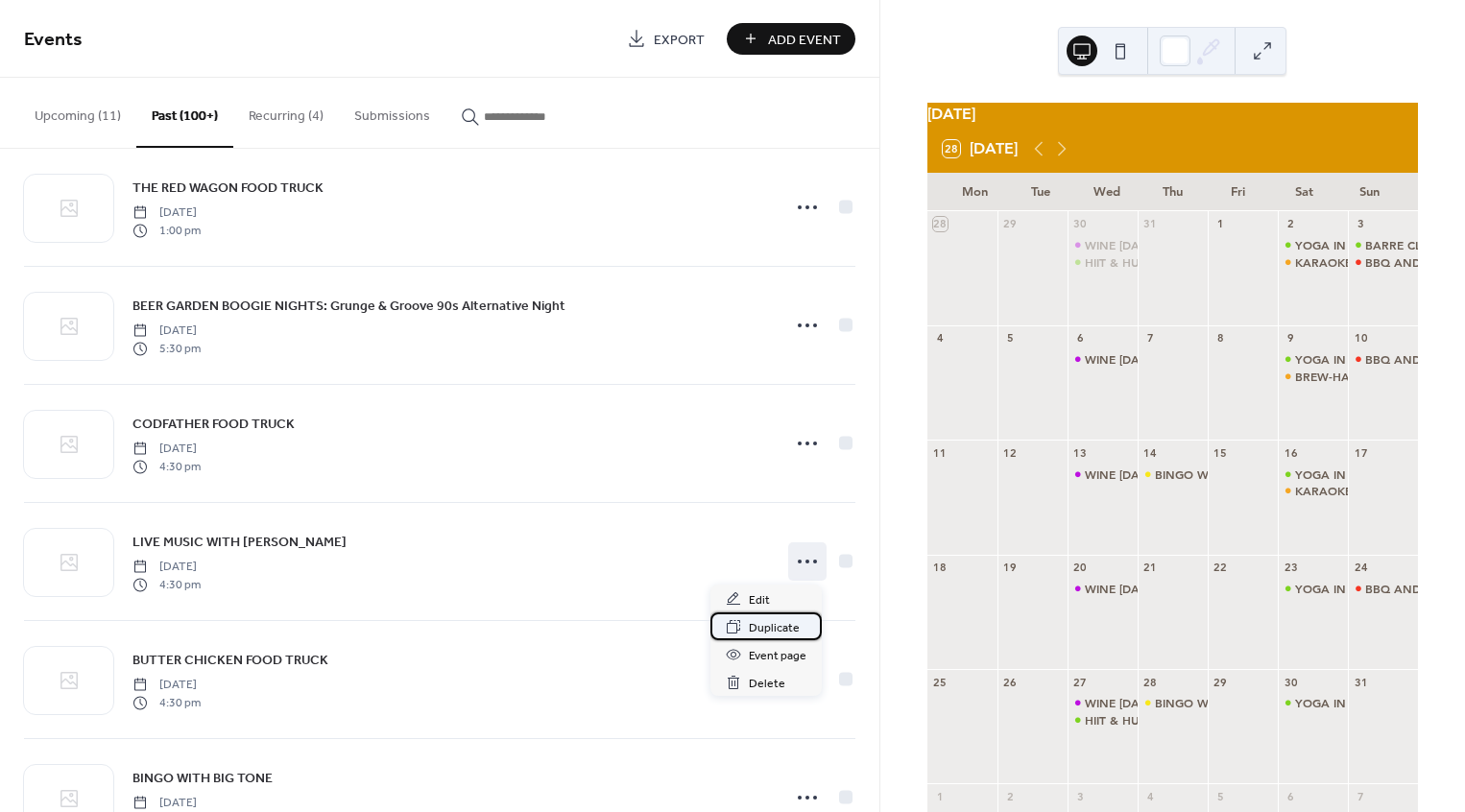 click on "Duplicate" at bounding box center [774, 628] 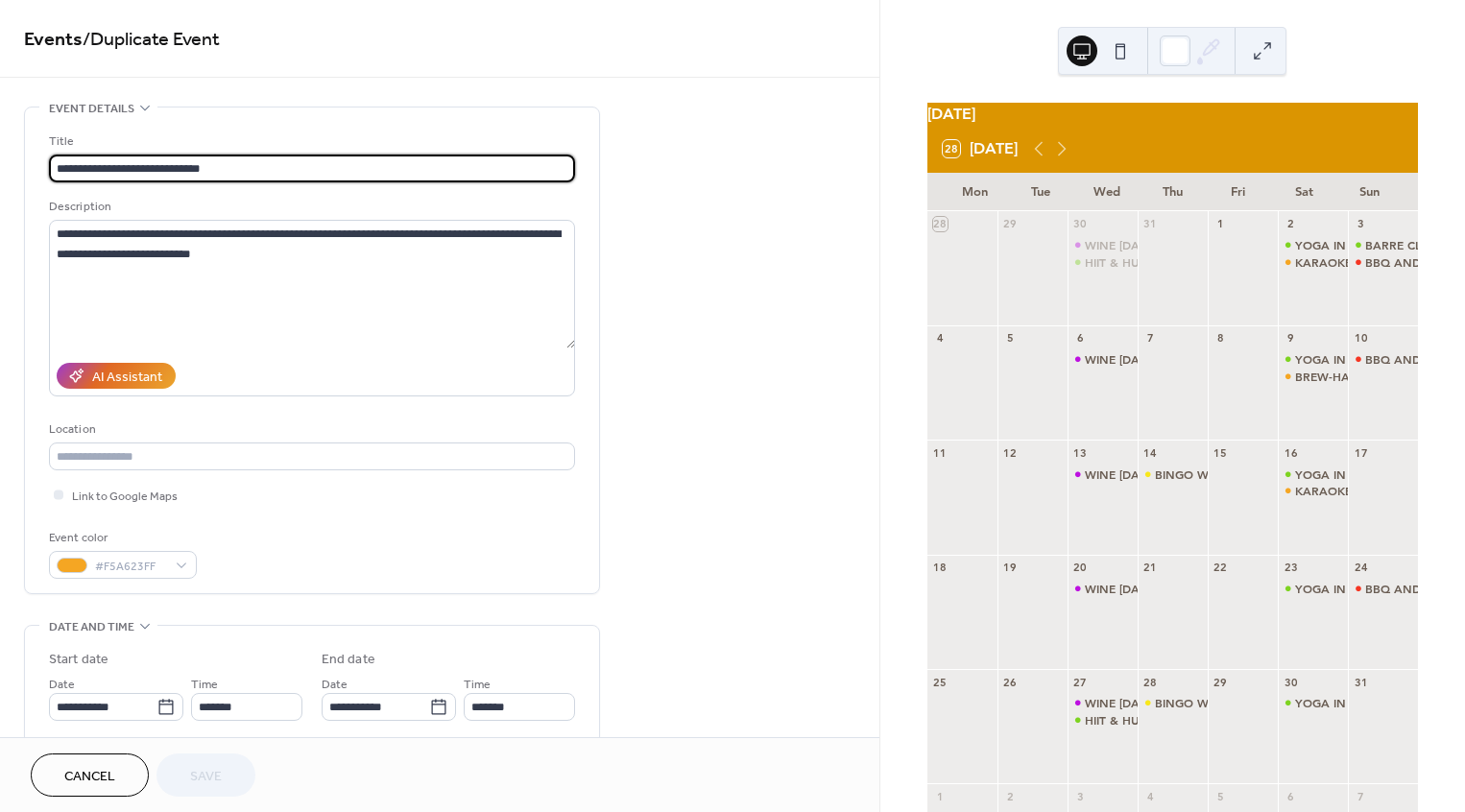 scroll, scrollTop: 1, scrollLeft: 0, axis: vertical 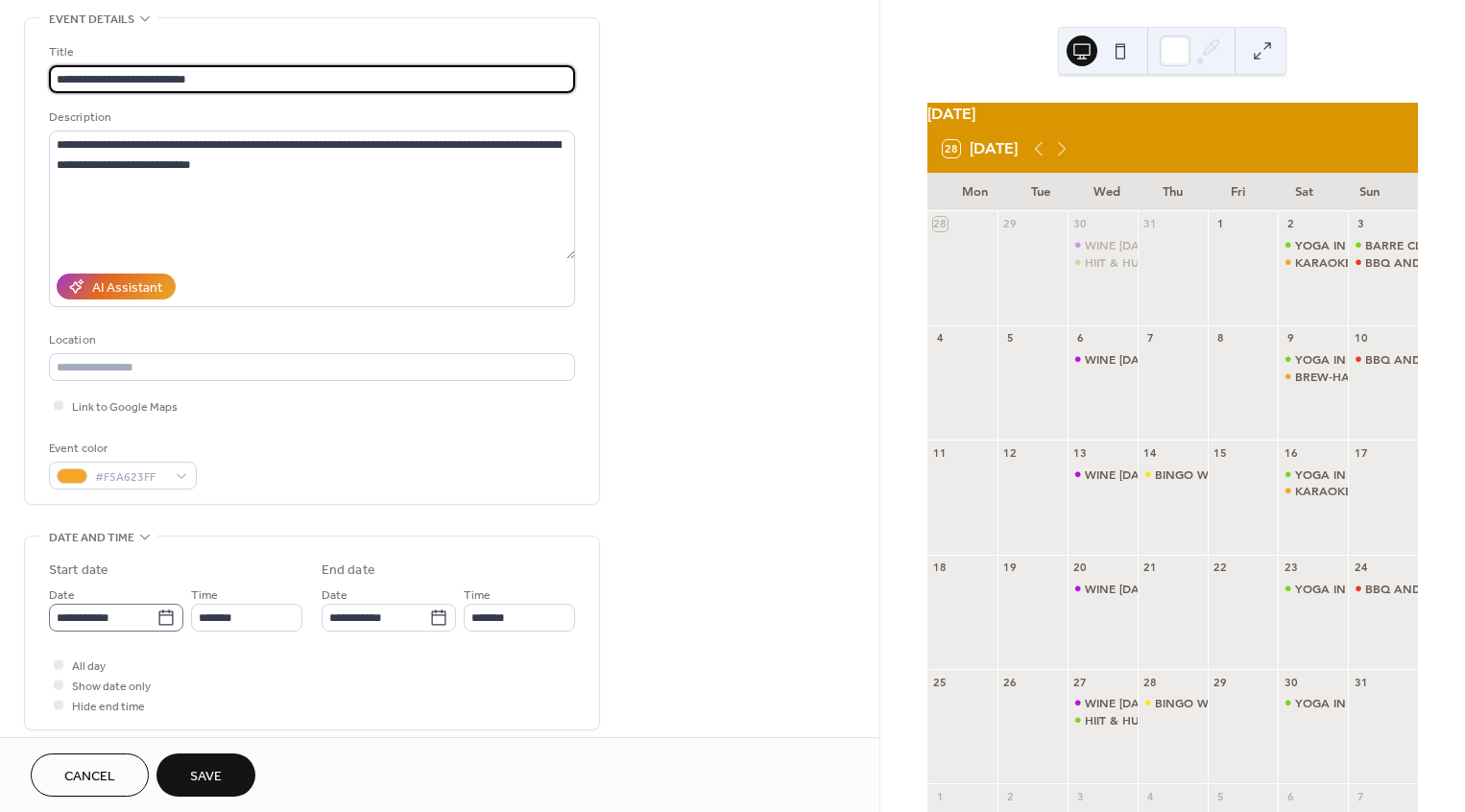 type on "**********" 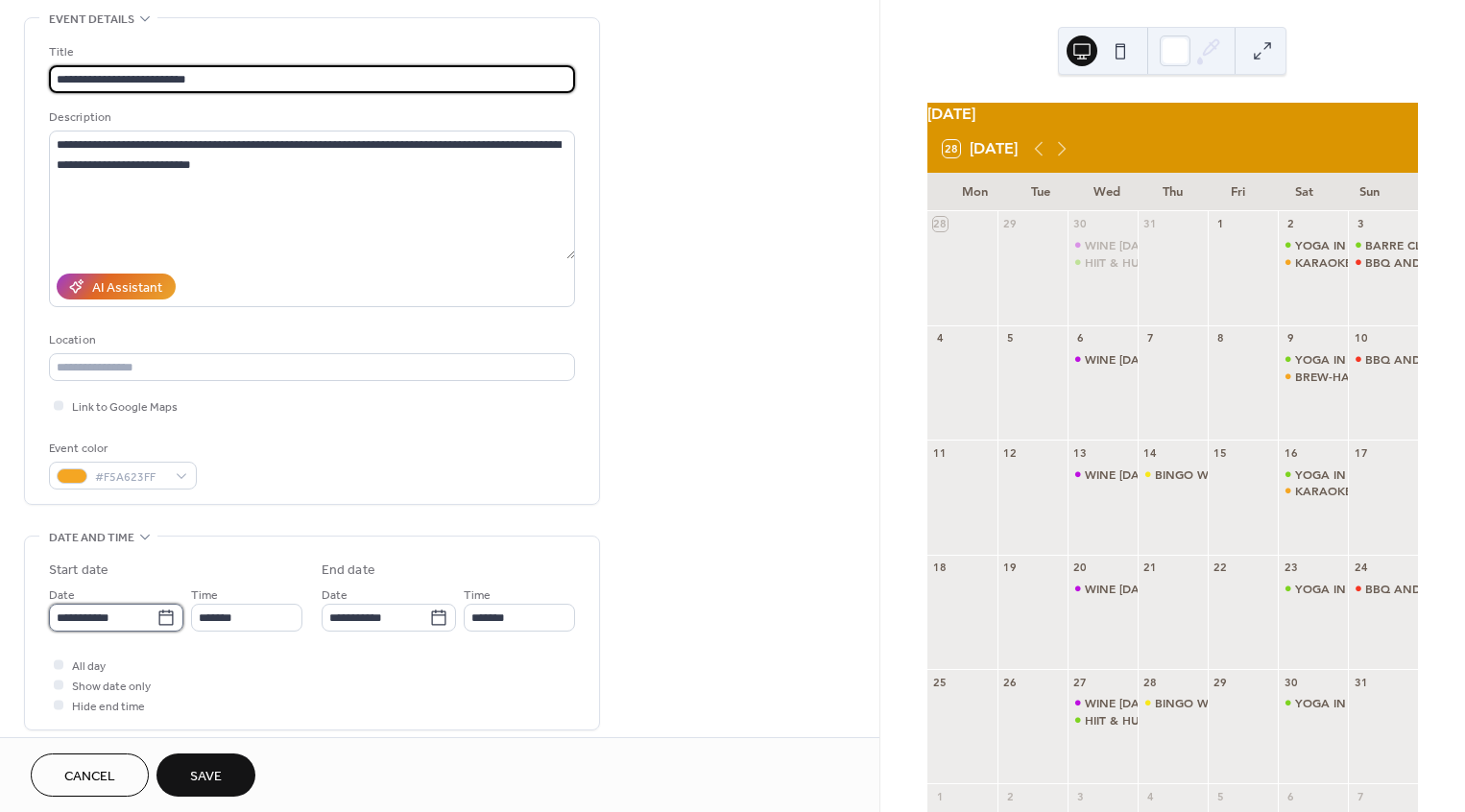 click on "**********" at bounding box center [103, 617] 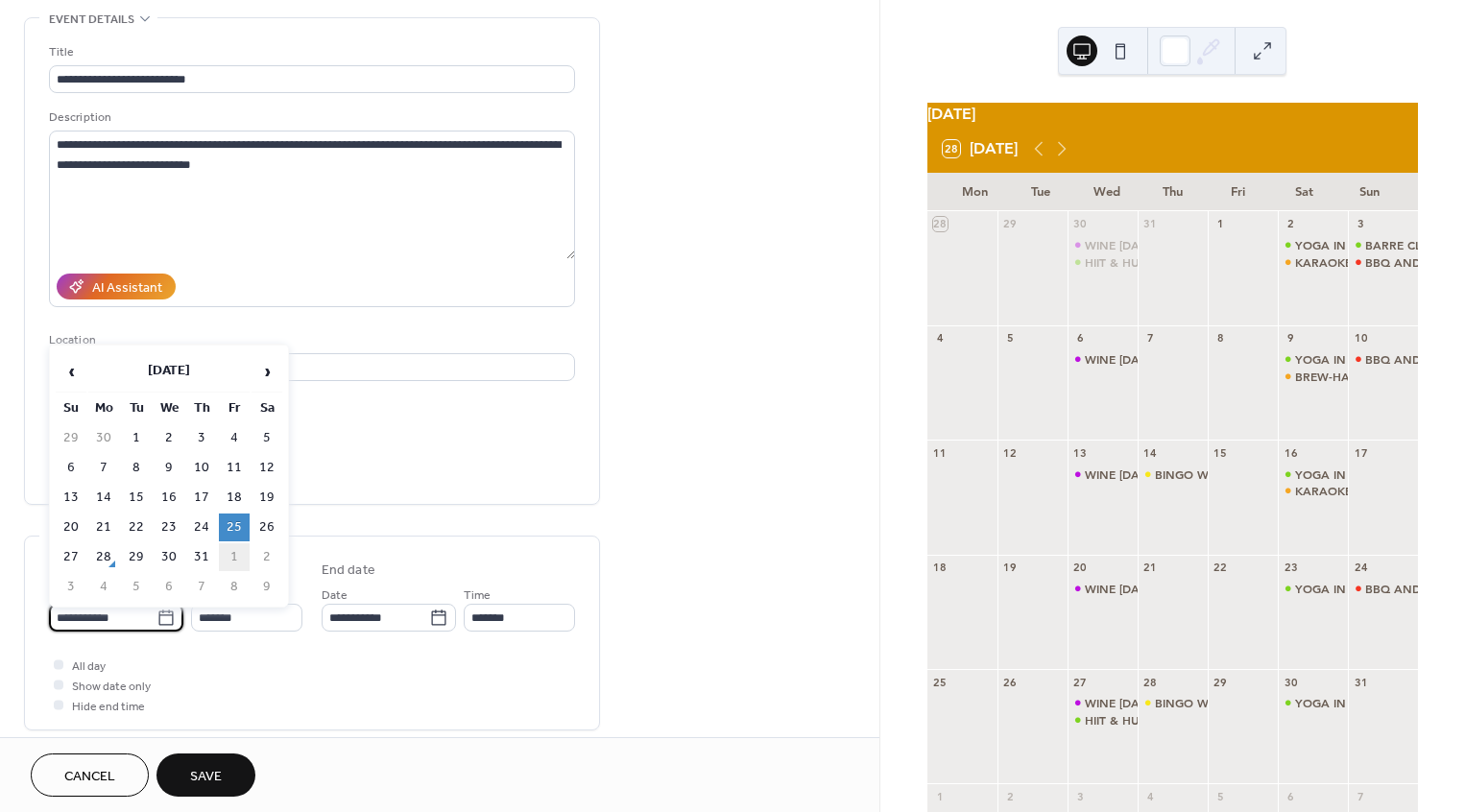 click on "1" at bounding box center (234, 557) 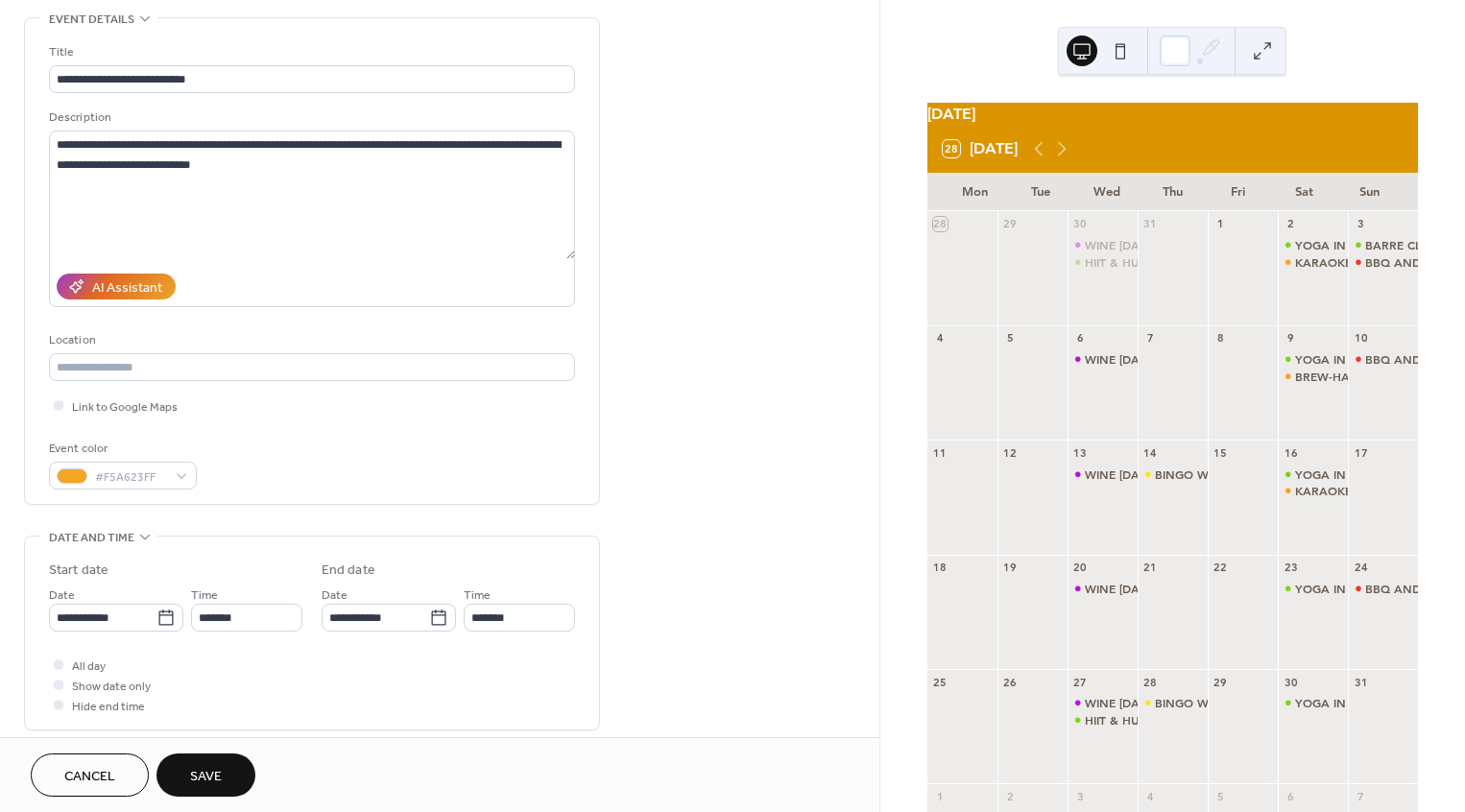 click on "Save" at bounding box center [205, 775] 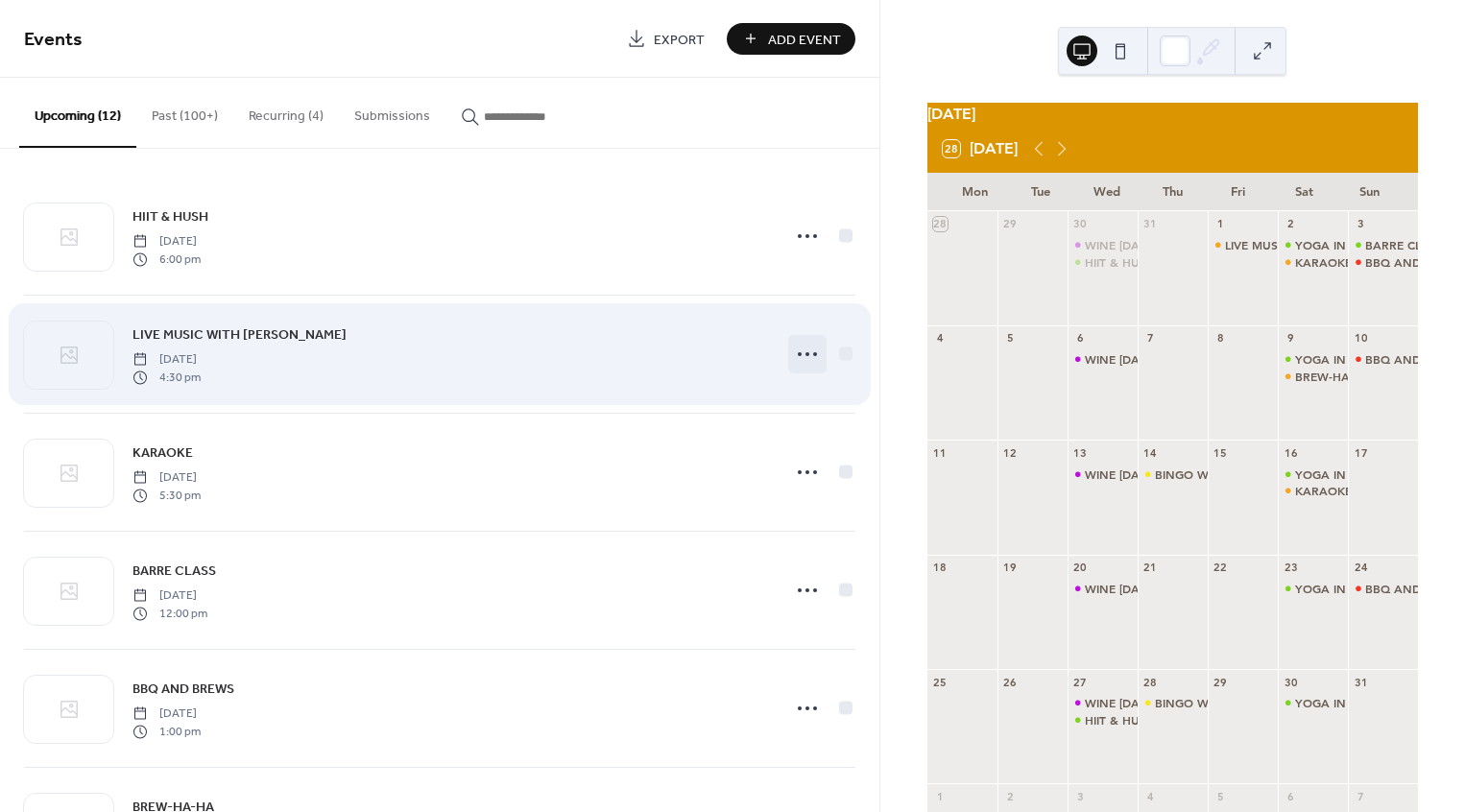 click 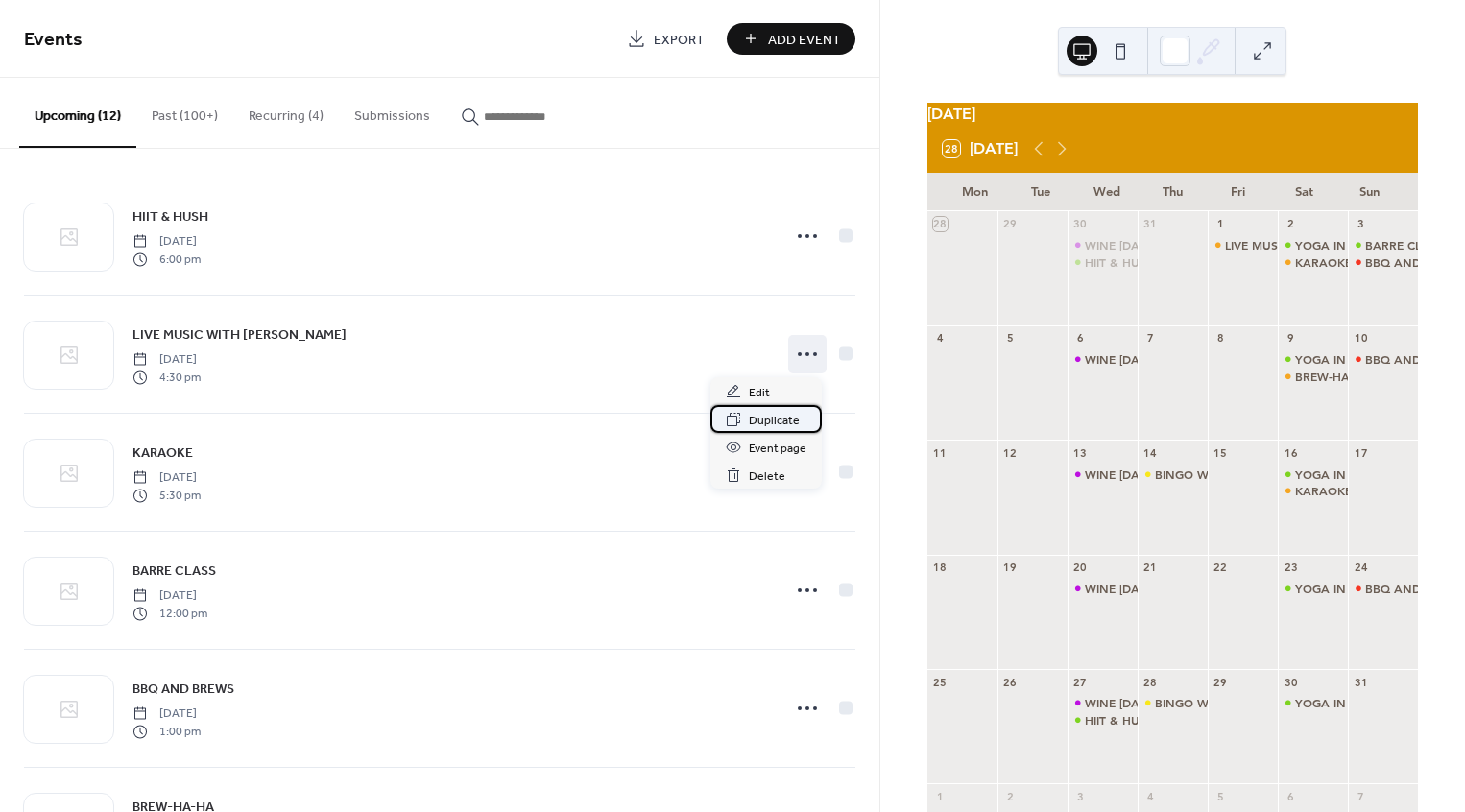 click on "Duplicate" at bounding box center (774, 420) 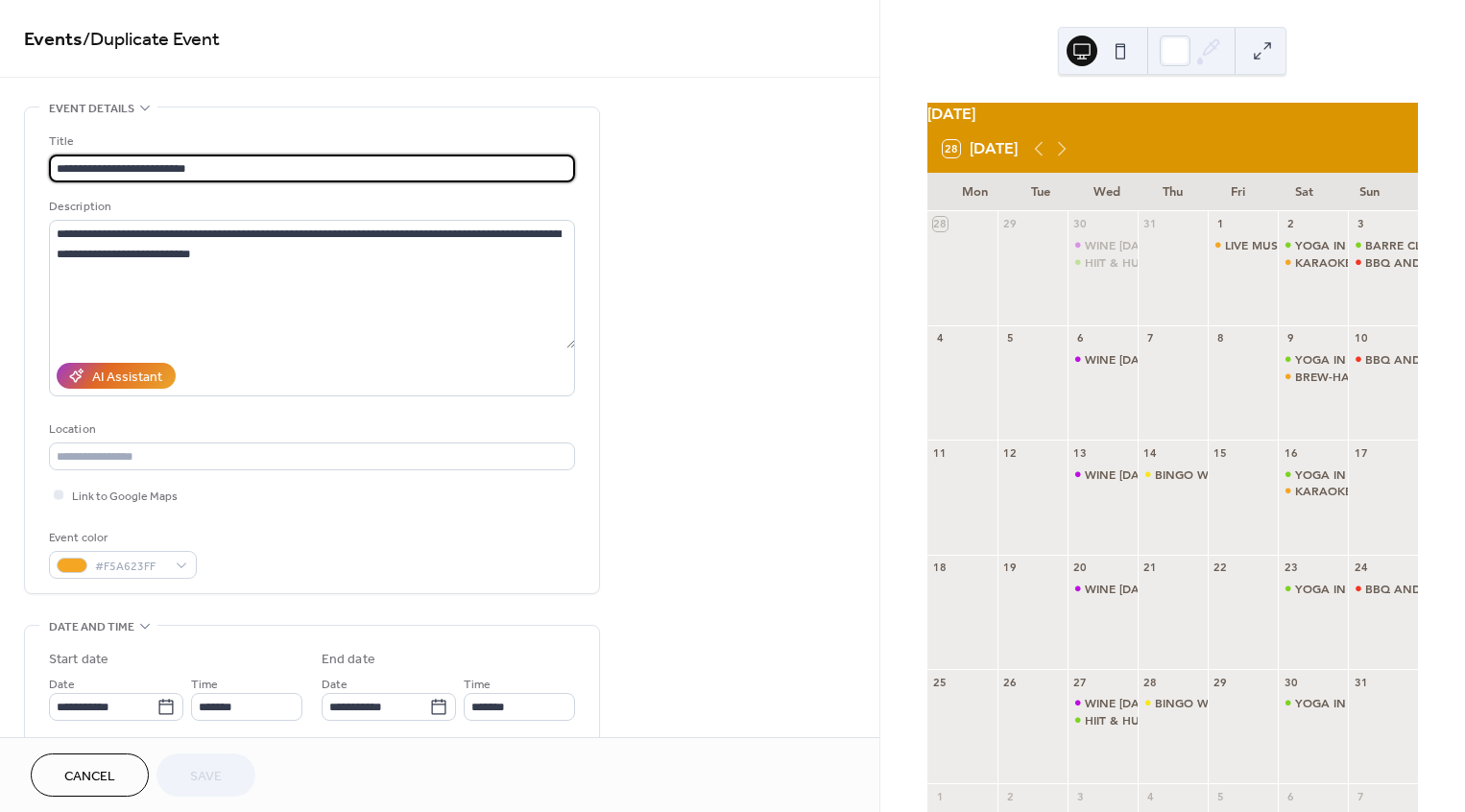 scroll, scrollTop: 0, scrollLeft: 0, axis: both 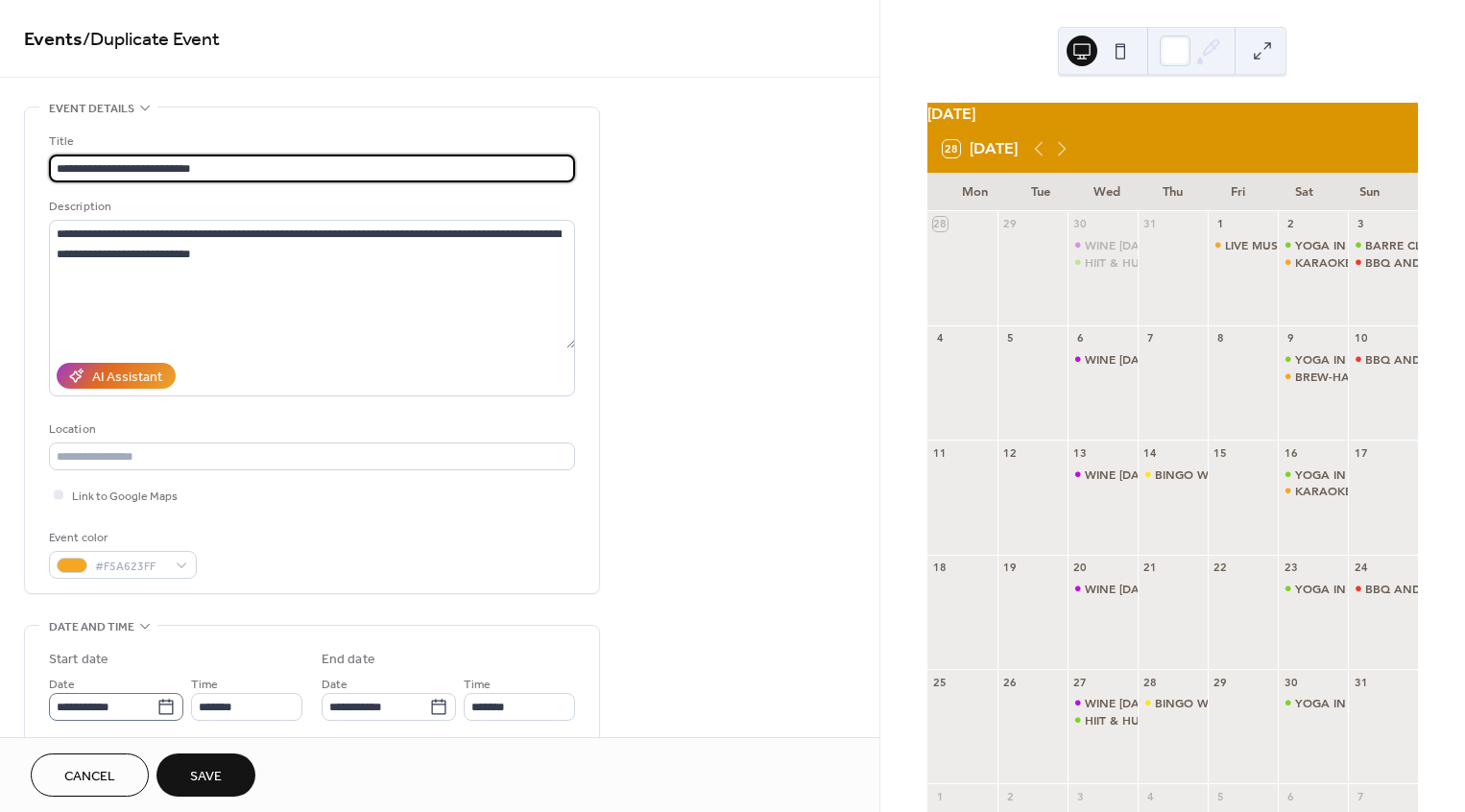 type on "**********" 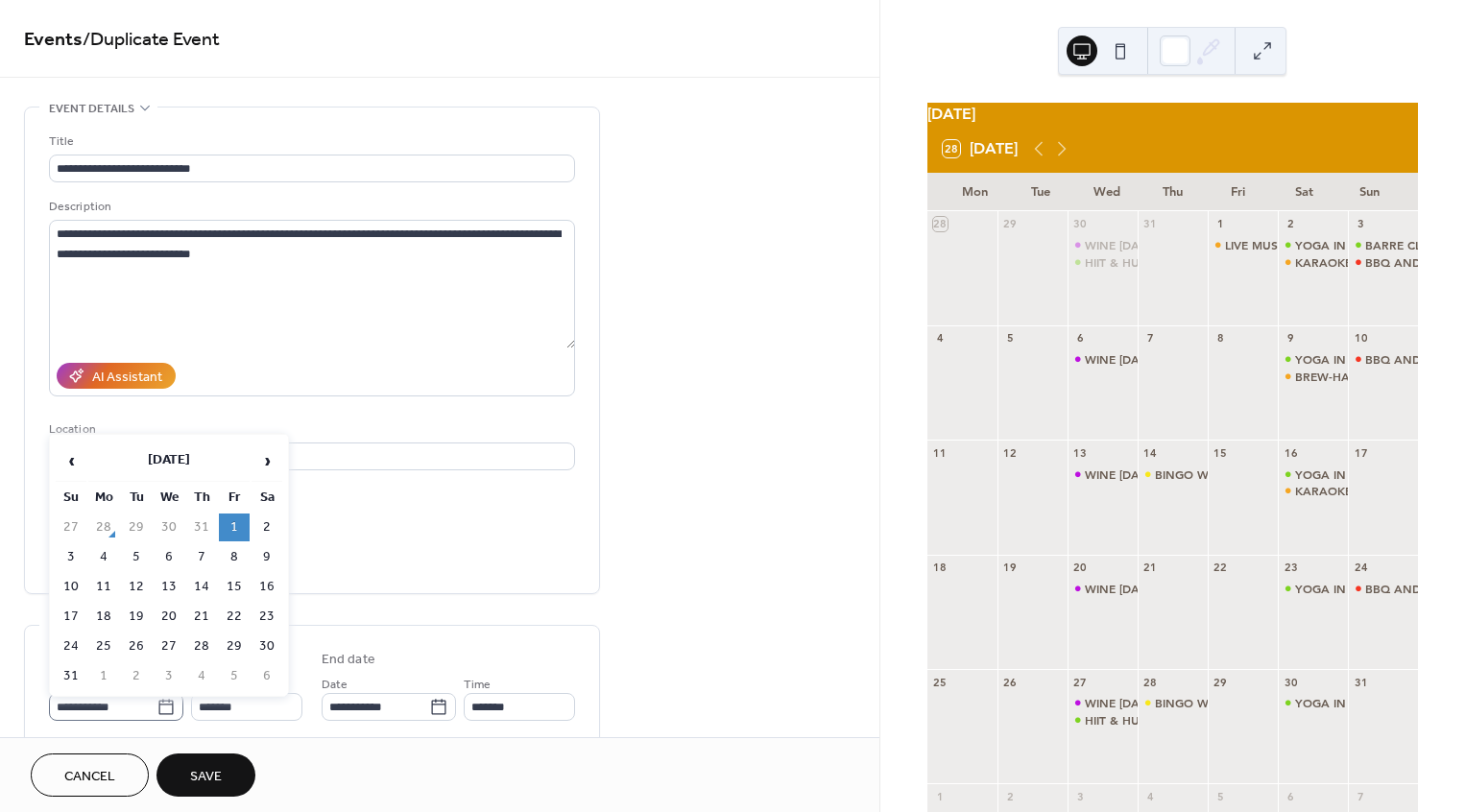 click 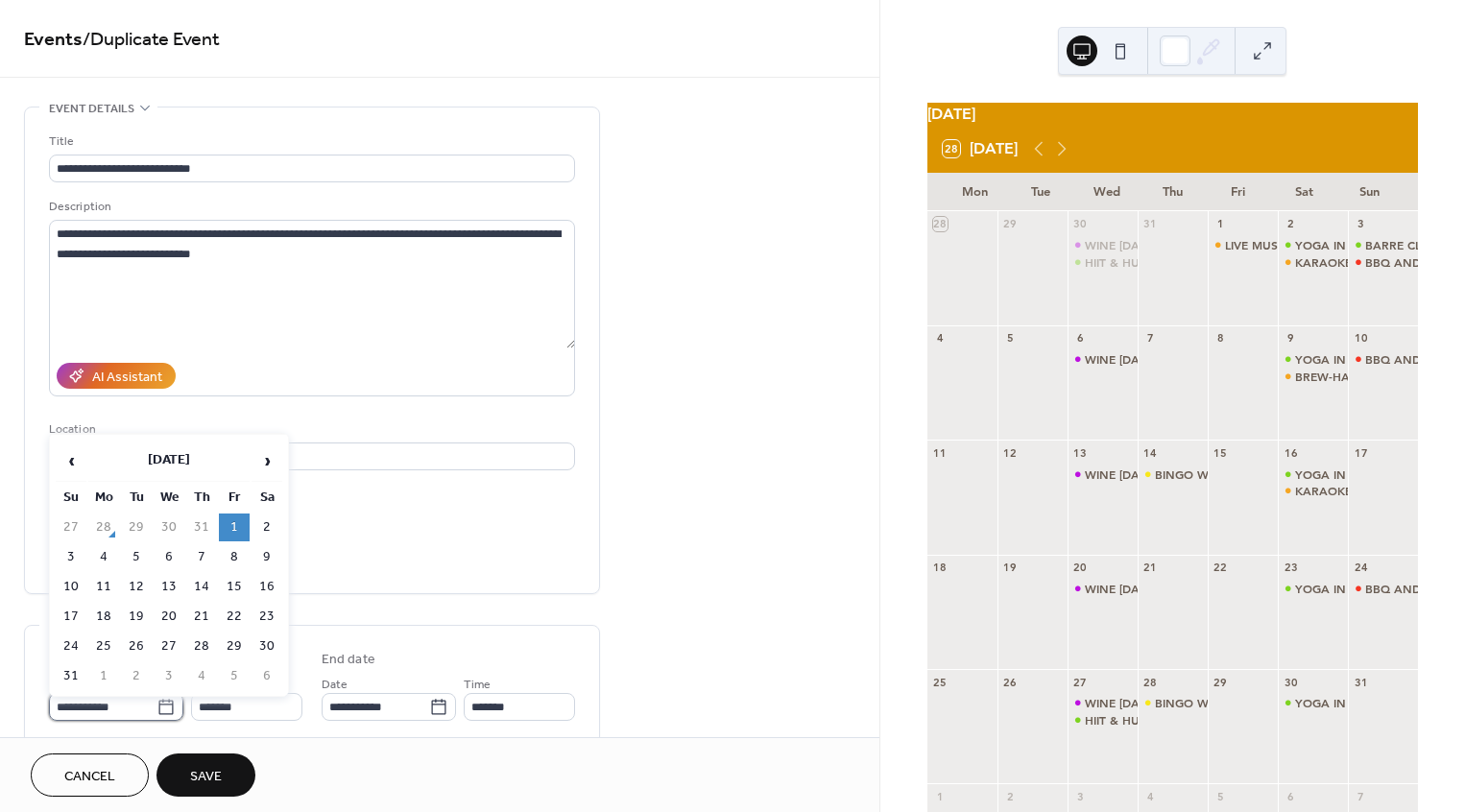 click on "**********" at bounding box center [103, 706] 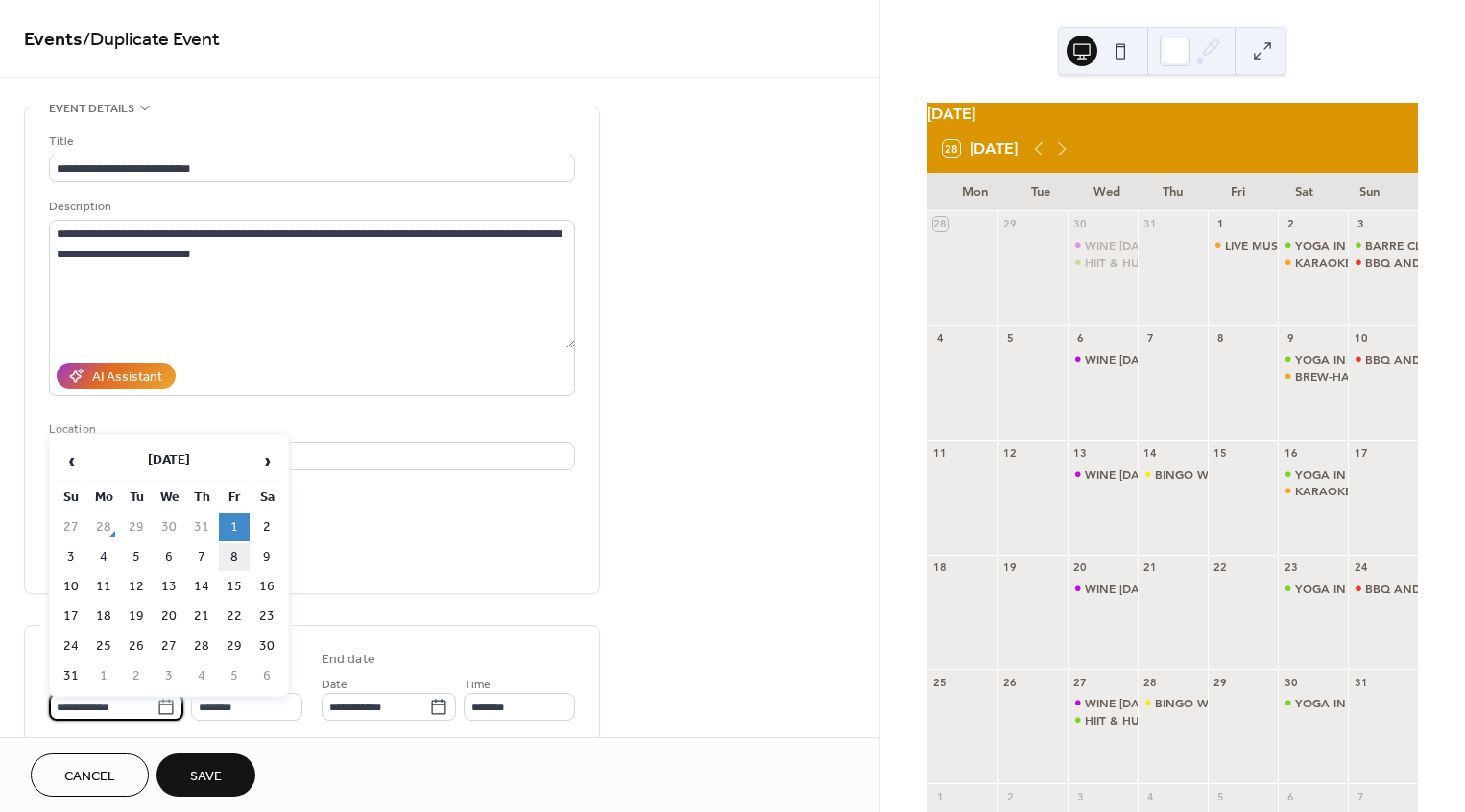 click on "8" at bounding box center [234, 557] 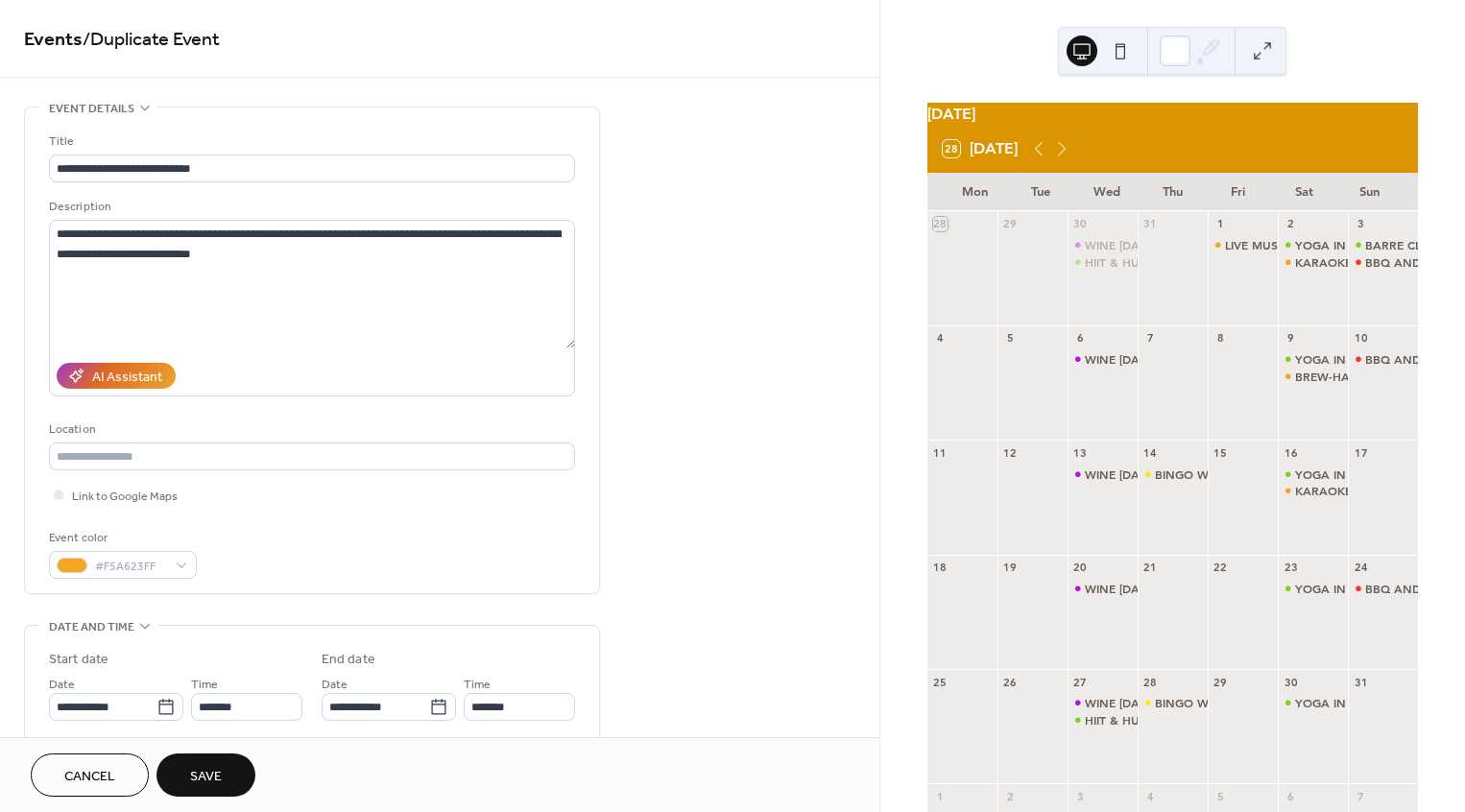 click on "Save" at bounding box center (205, 775) 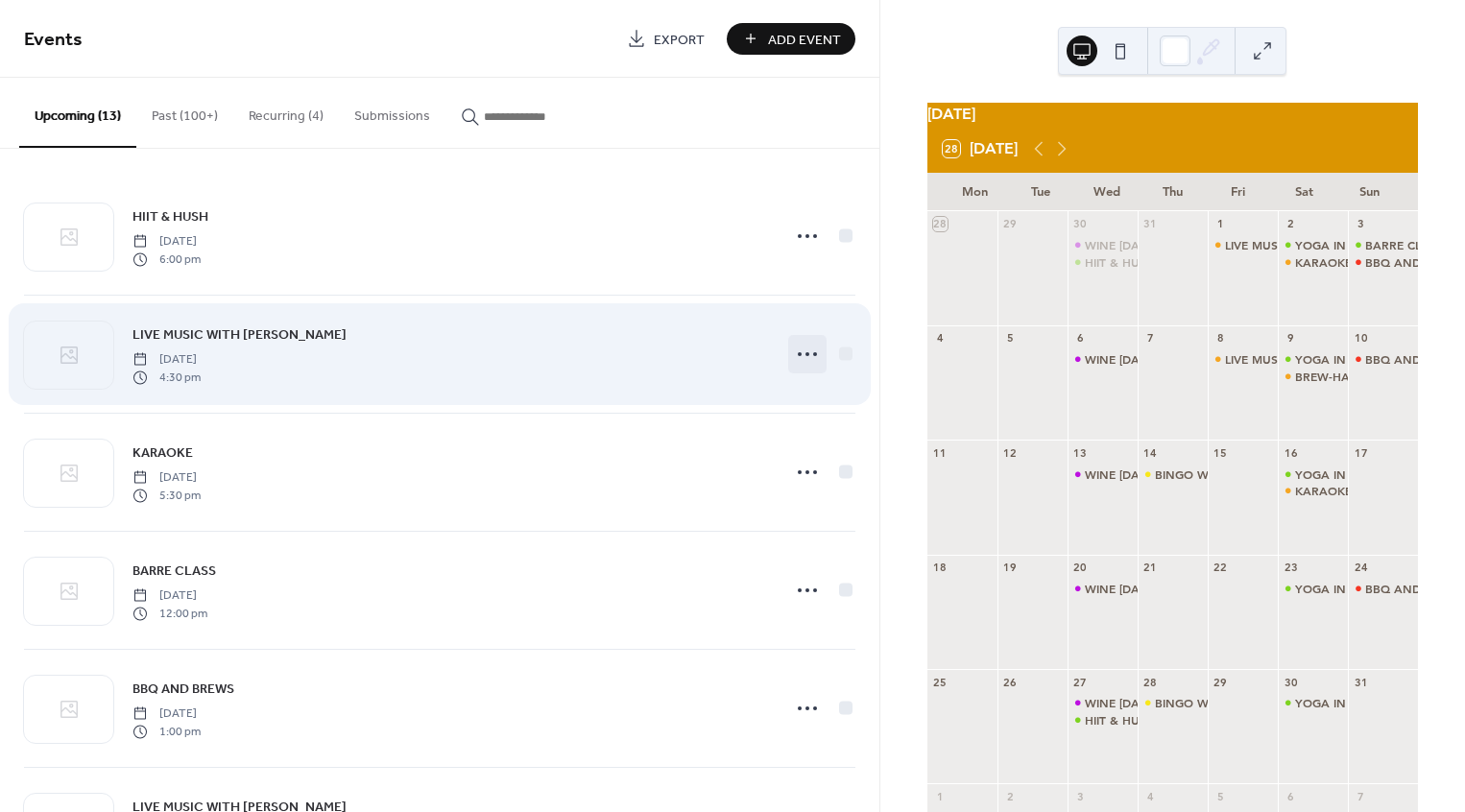 click 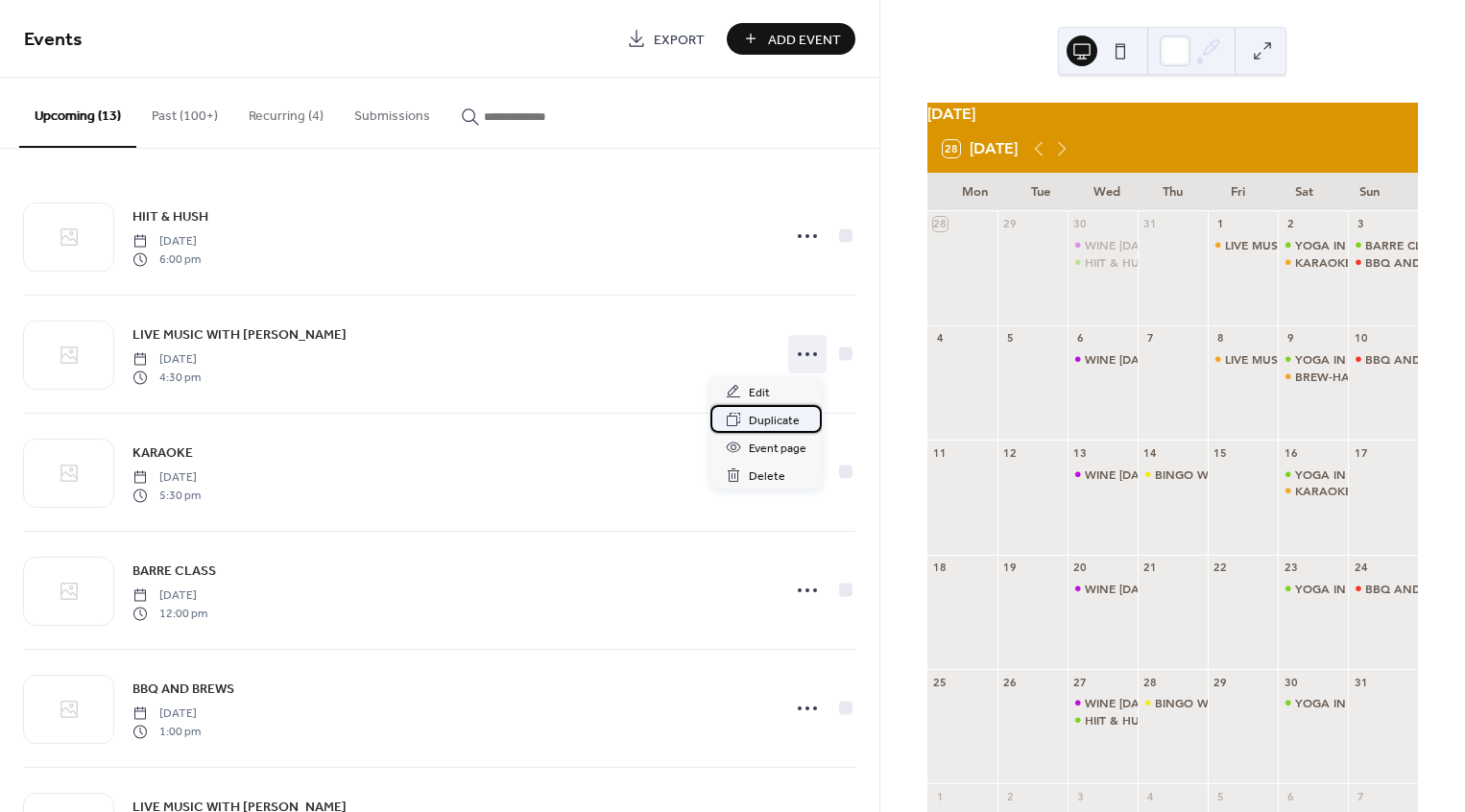 click on "Duplicate" at bounding box center (766, 418) 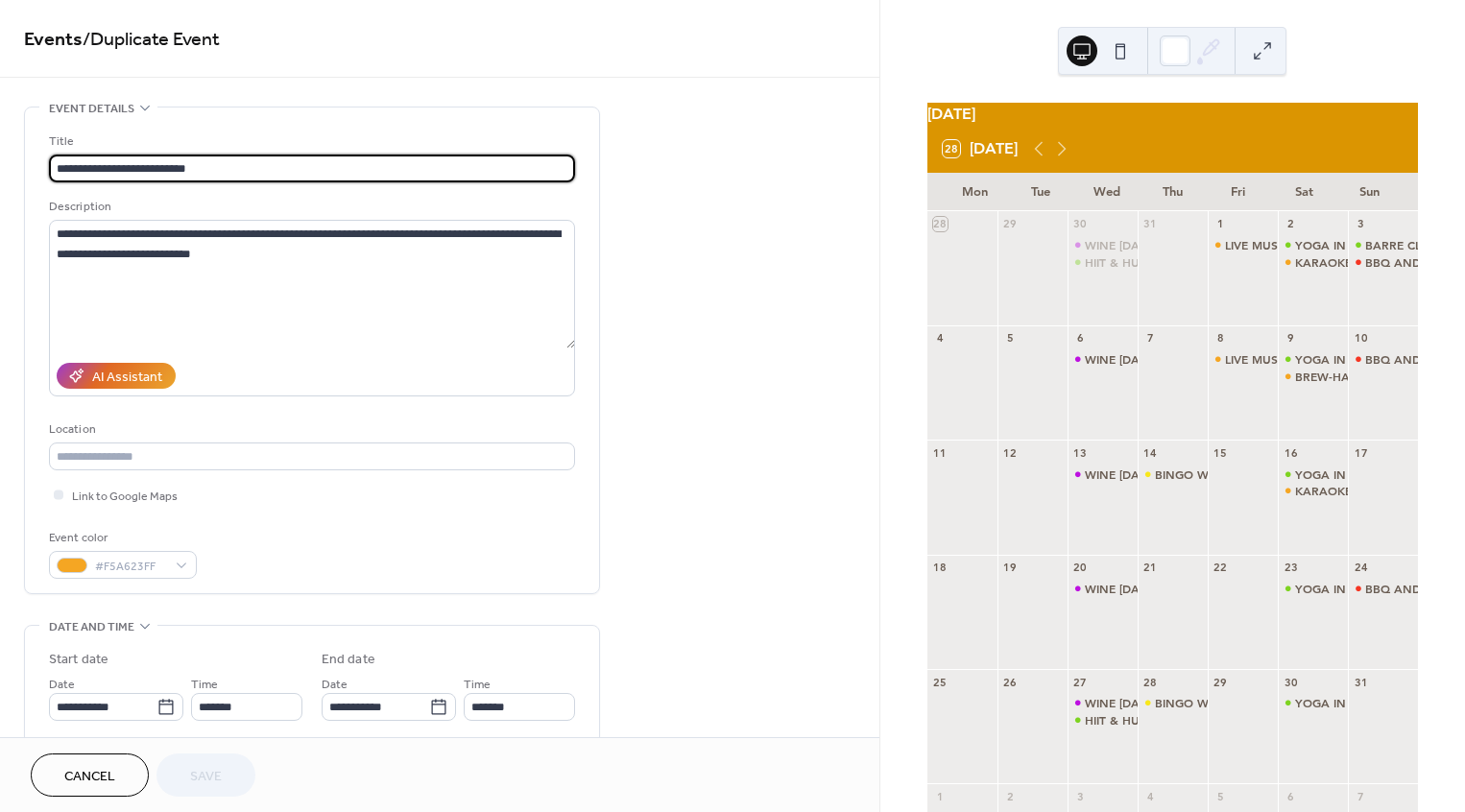 scroll, scrollTop: 1, scrollLeft: 0, axis: vertical 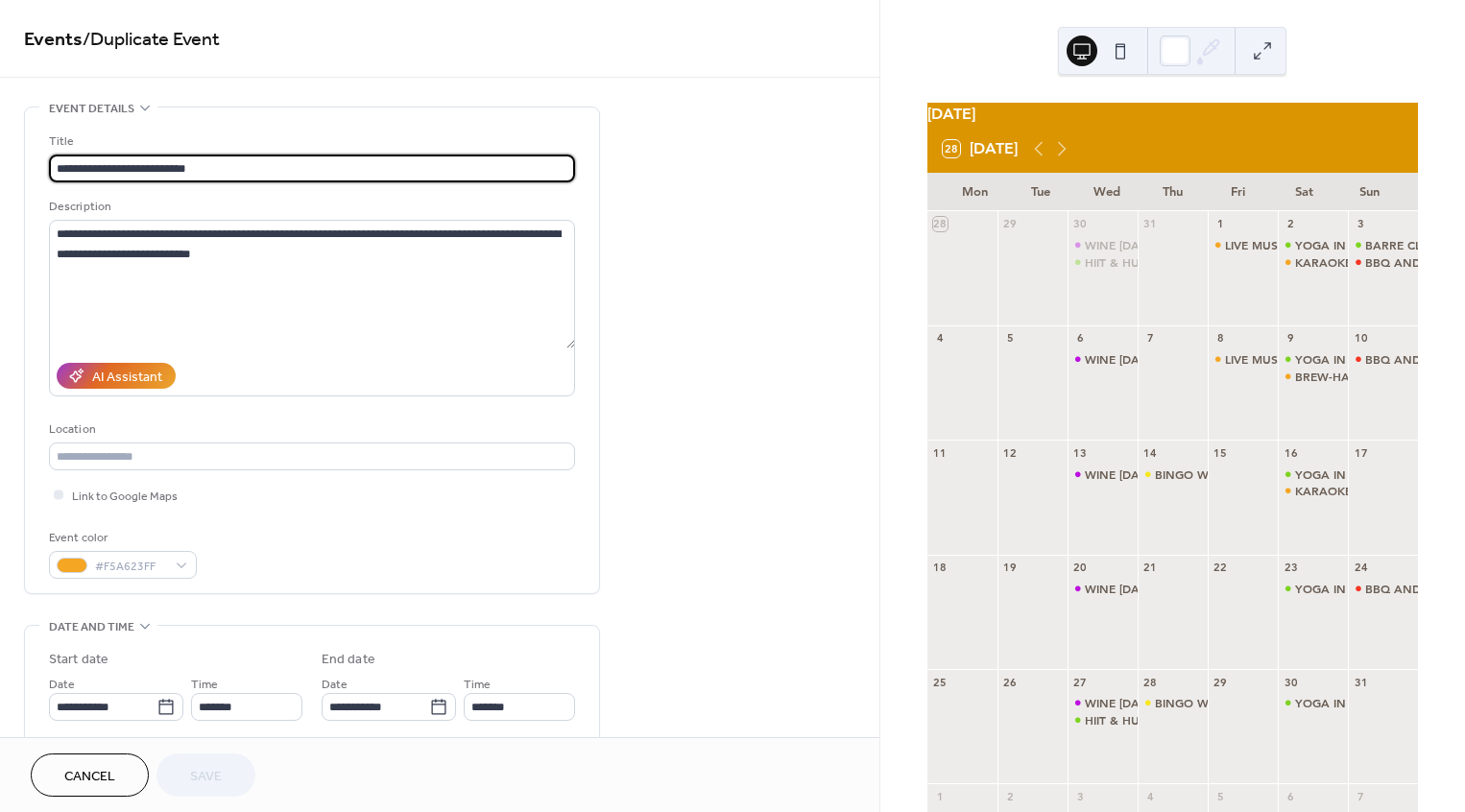 drag, startPoint x: 266, startPoint y: 164, endPoint x: 153, endPoint y: 170, distance: 113.15918 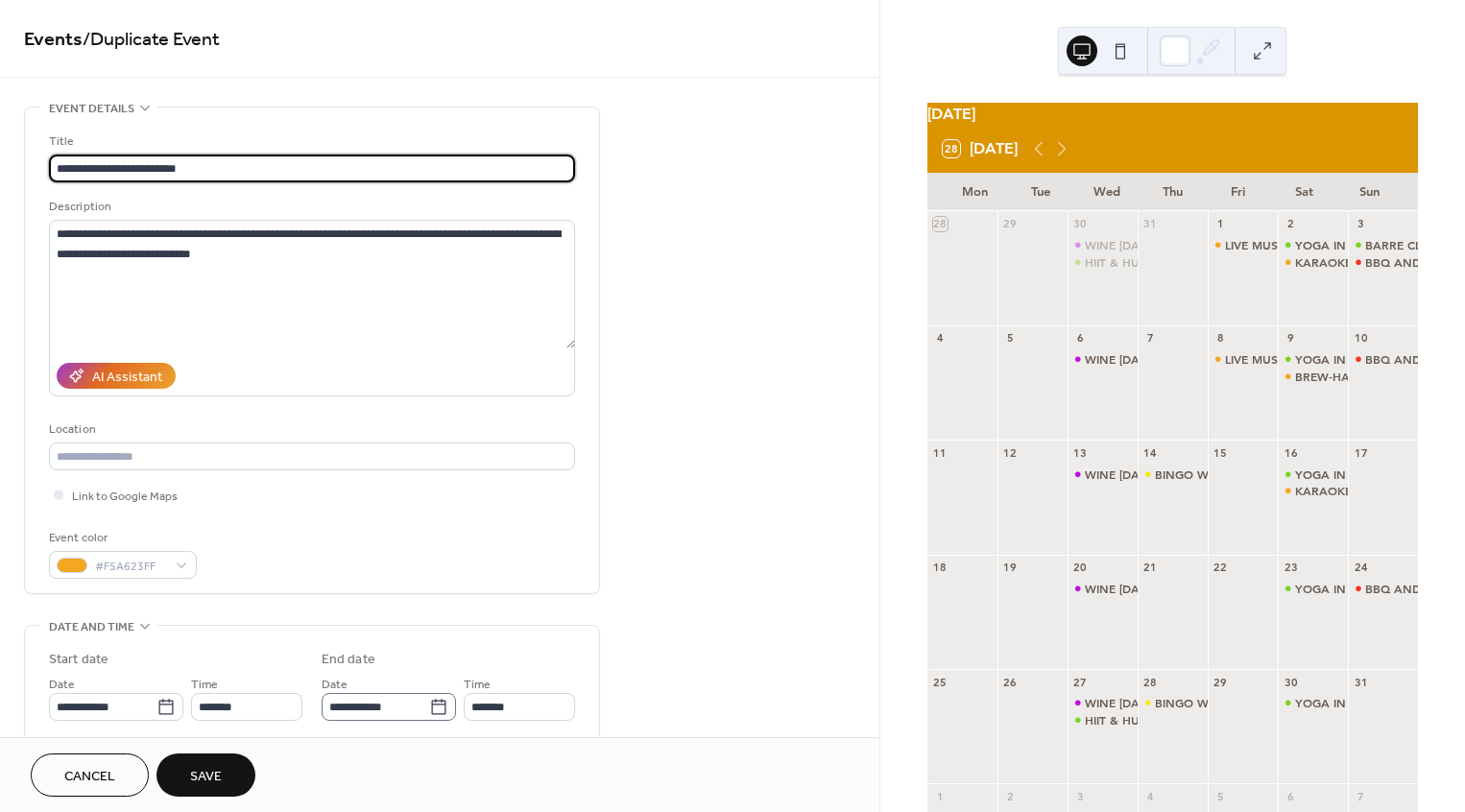 type on "**********" 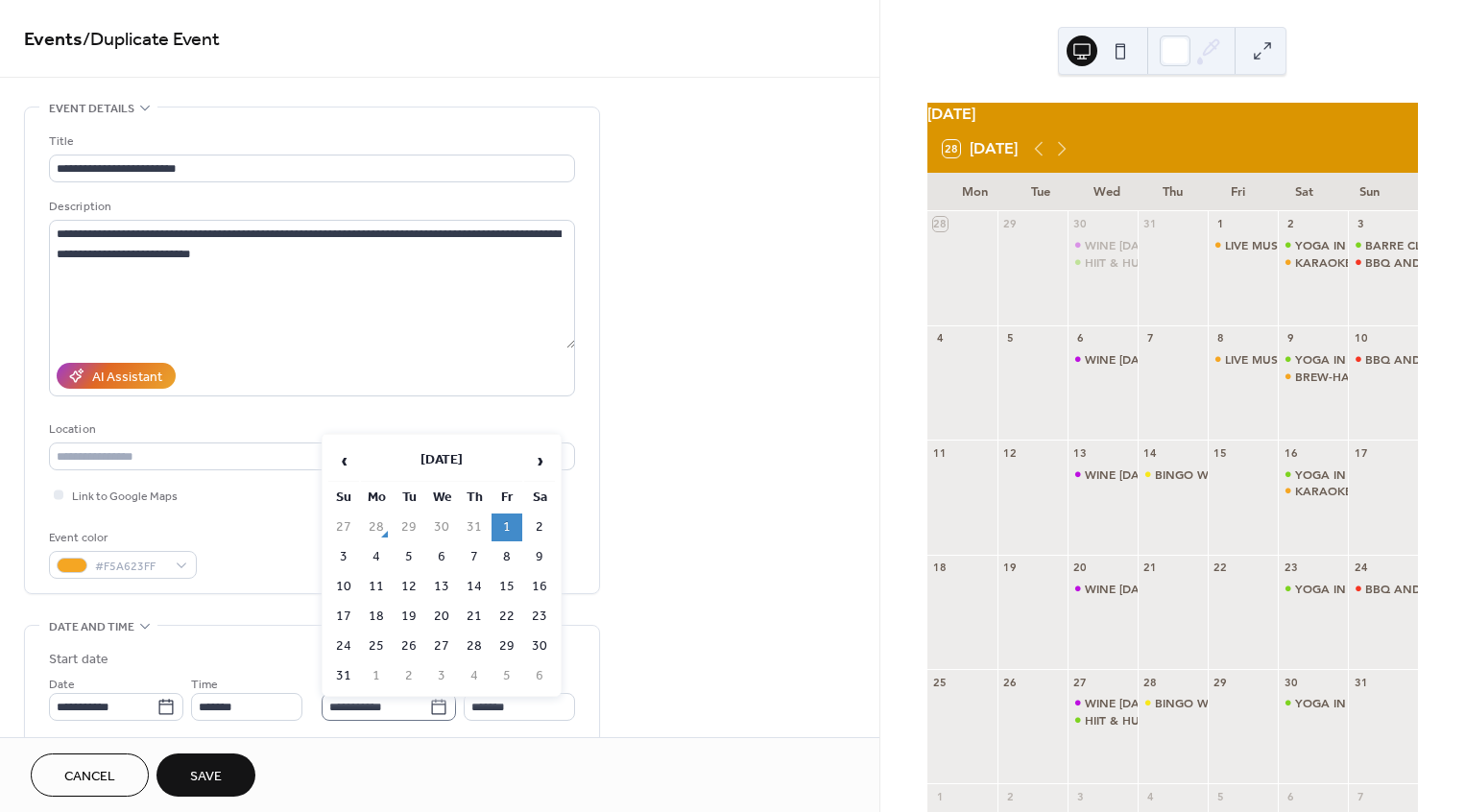 click on "**********" at bounding box center [389, 706] 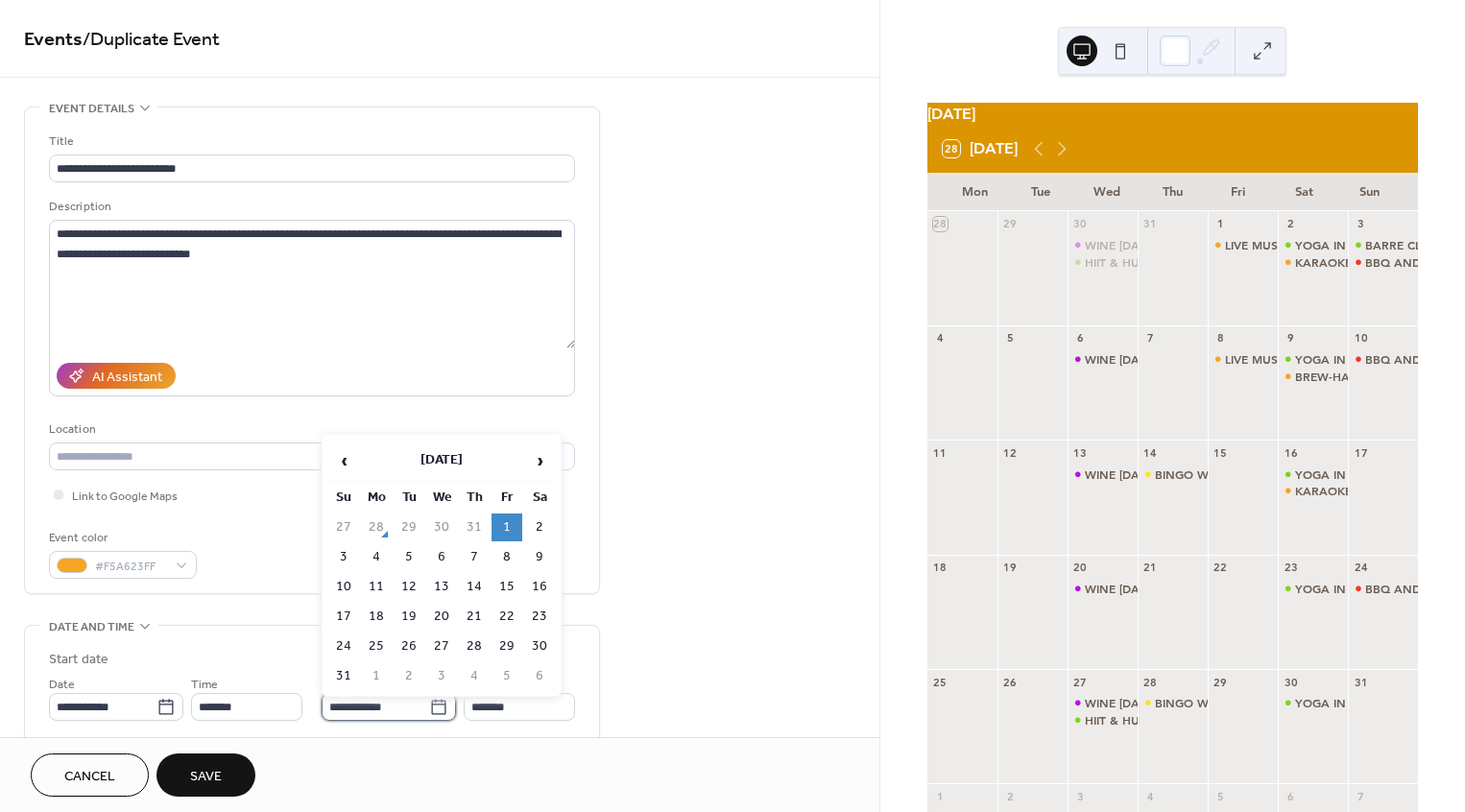 click on "**********" at bounding box center [375, 706] 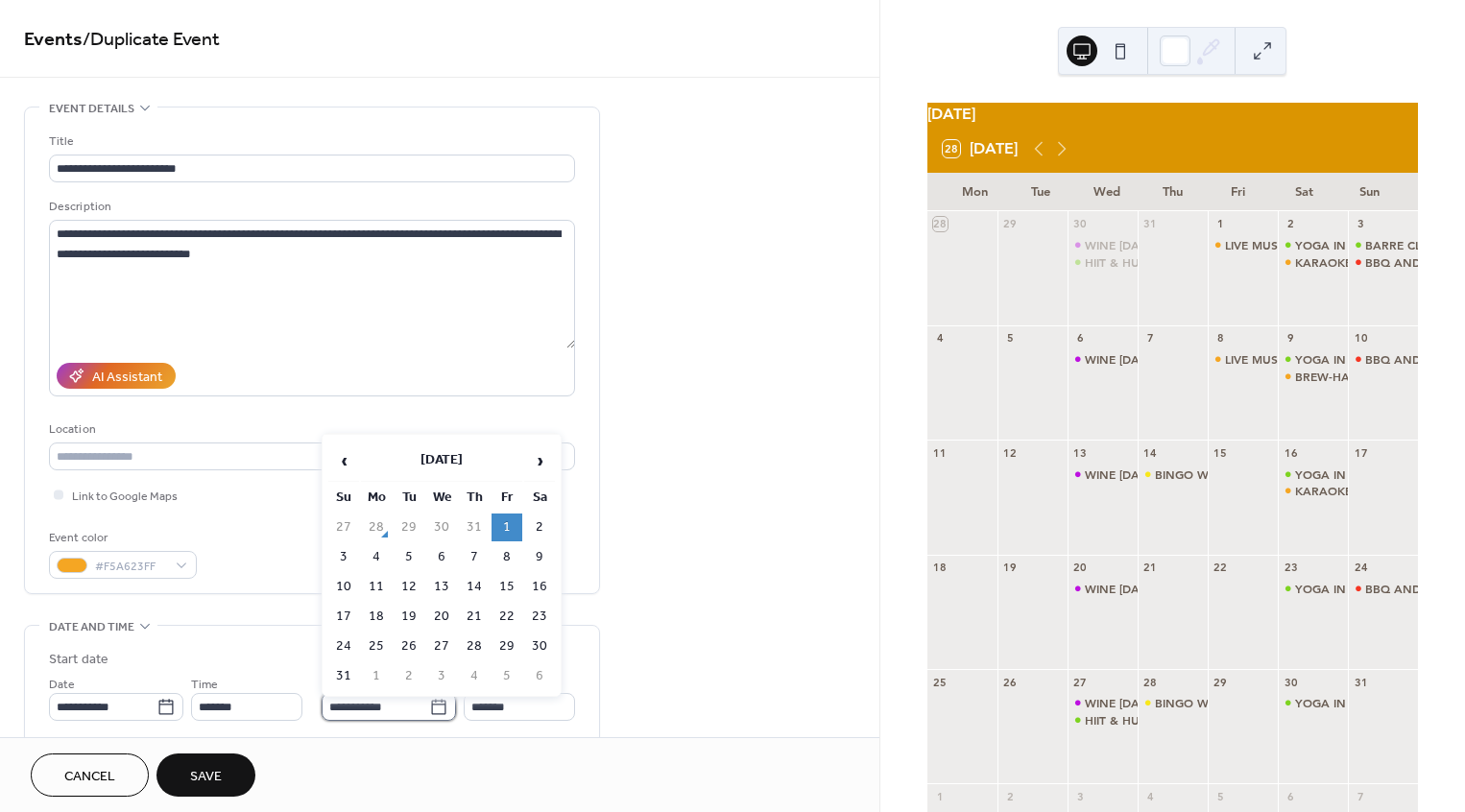 scroll, scrollTop: 0, scrollLeft: 0, axis: both 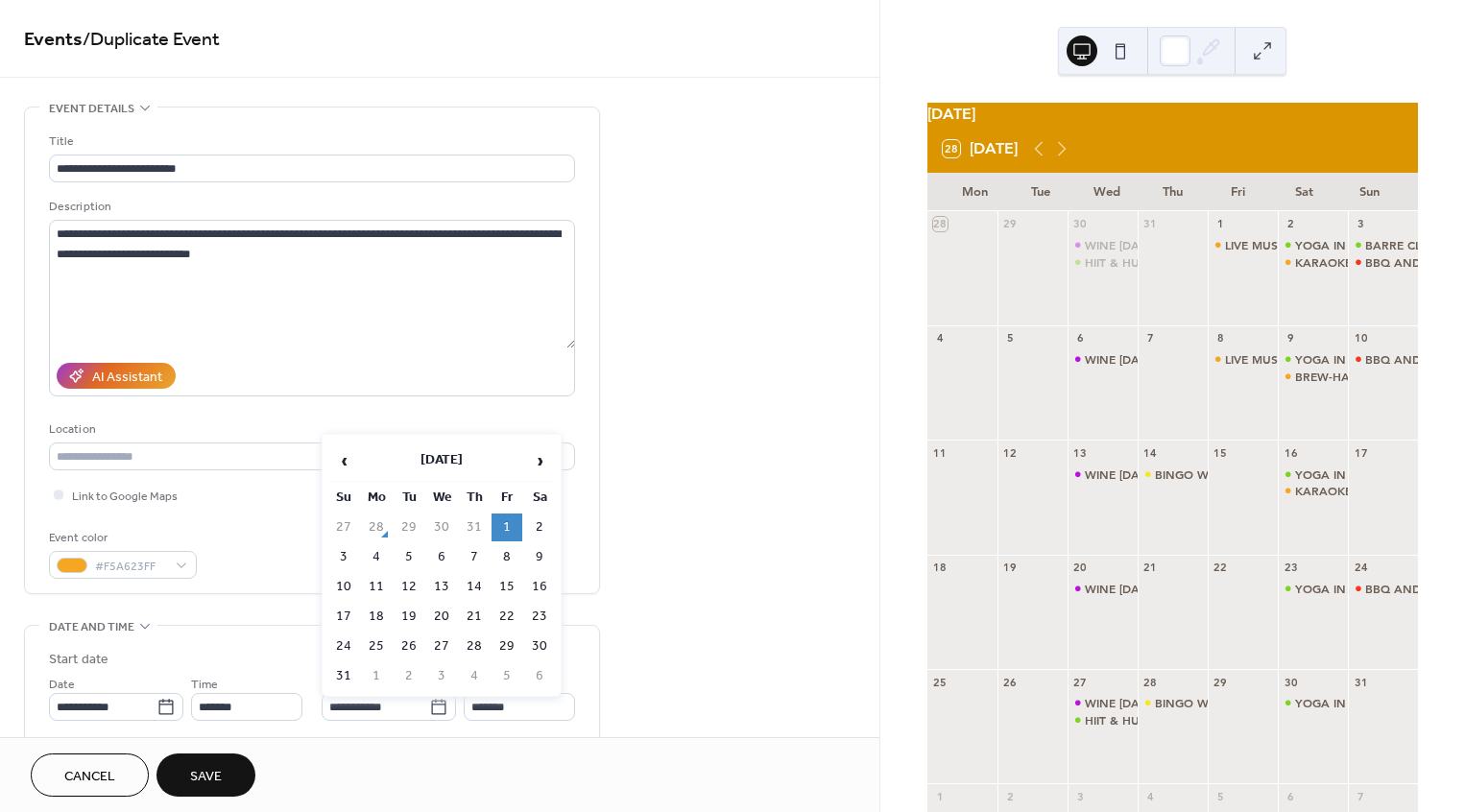 click on "‹ [DATE] › Su Mo Tu We Th Fr Sa 27 28 29 30 31 1 2 3 4 5 6 7 8 9 10 11 12 13 14 15 16 17 18 19 20 21 22 23 24 25 26 27 28 29 30 31 1 2 3 4 5 6" at bounding box center (442, 565) 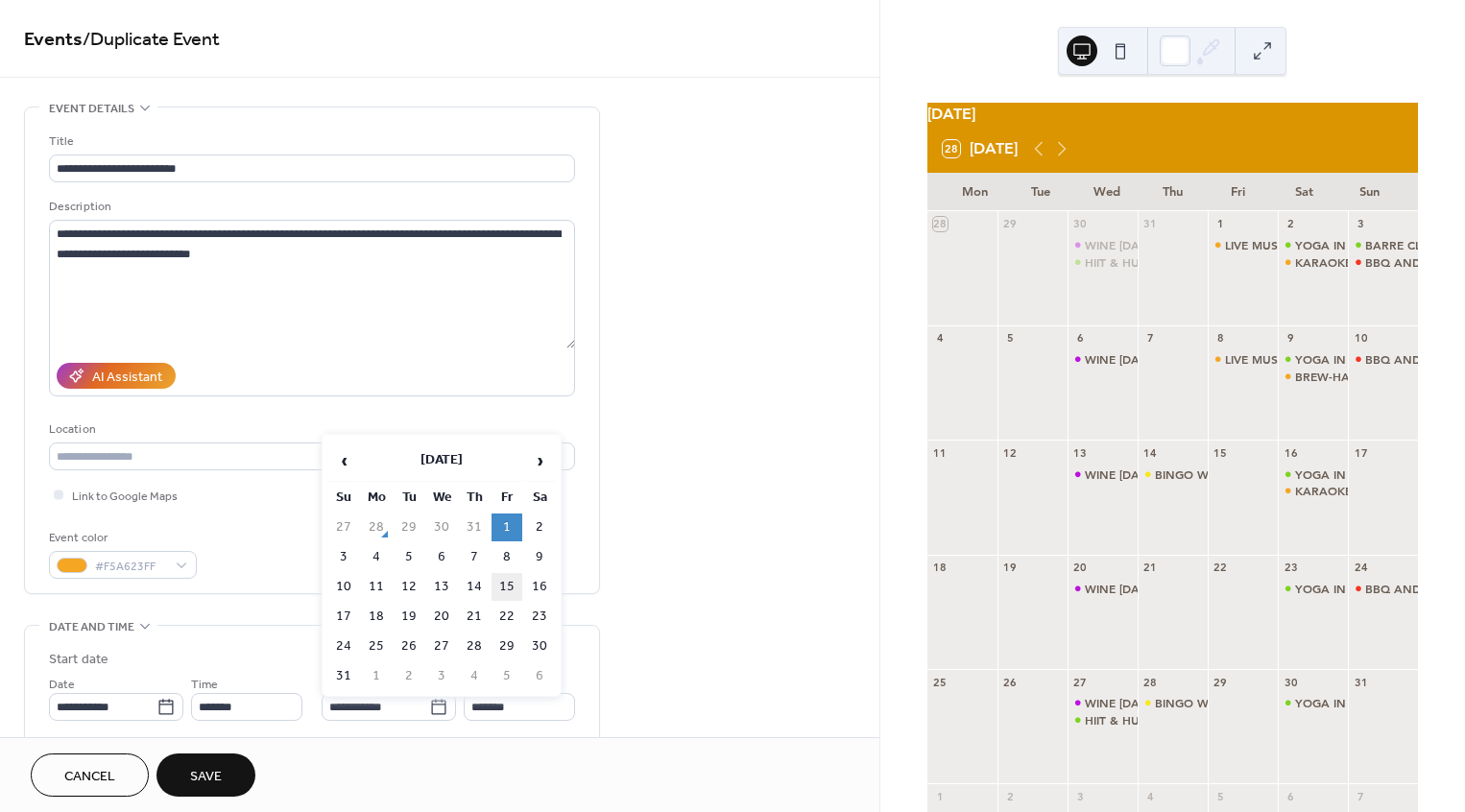 click on "15" at bounding box center (507, 586) 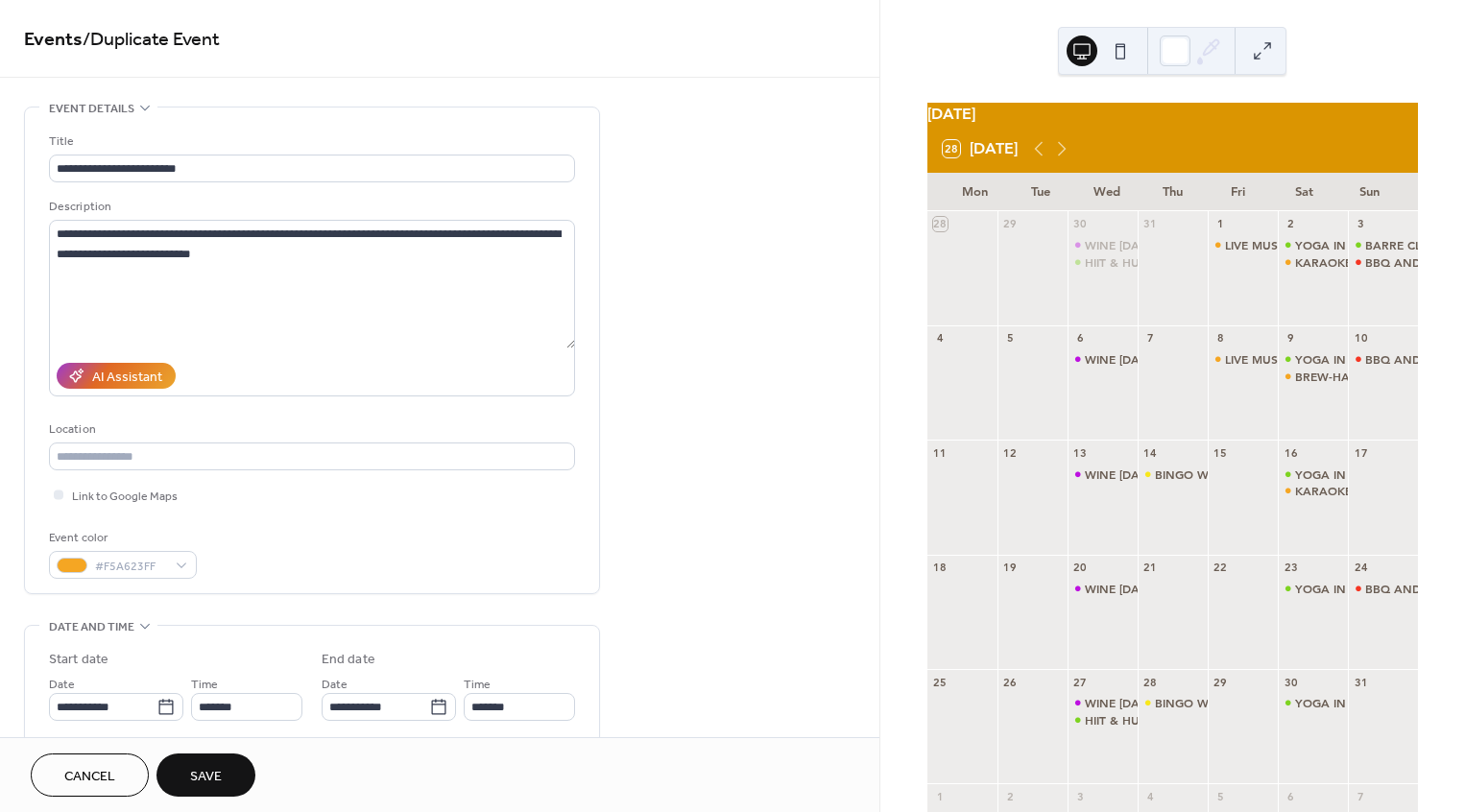 click on "Save" at bounding box center (205, 775) 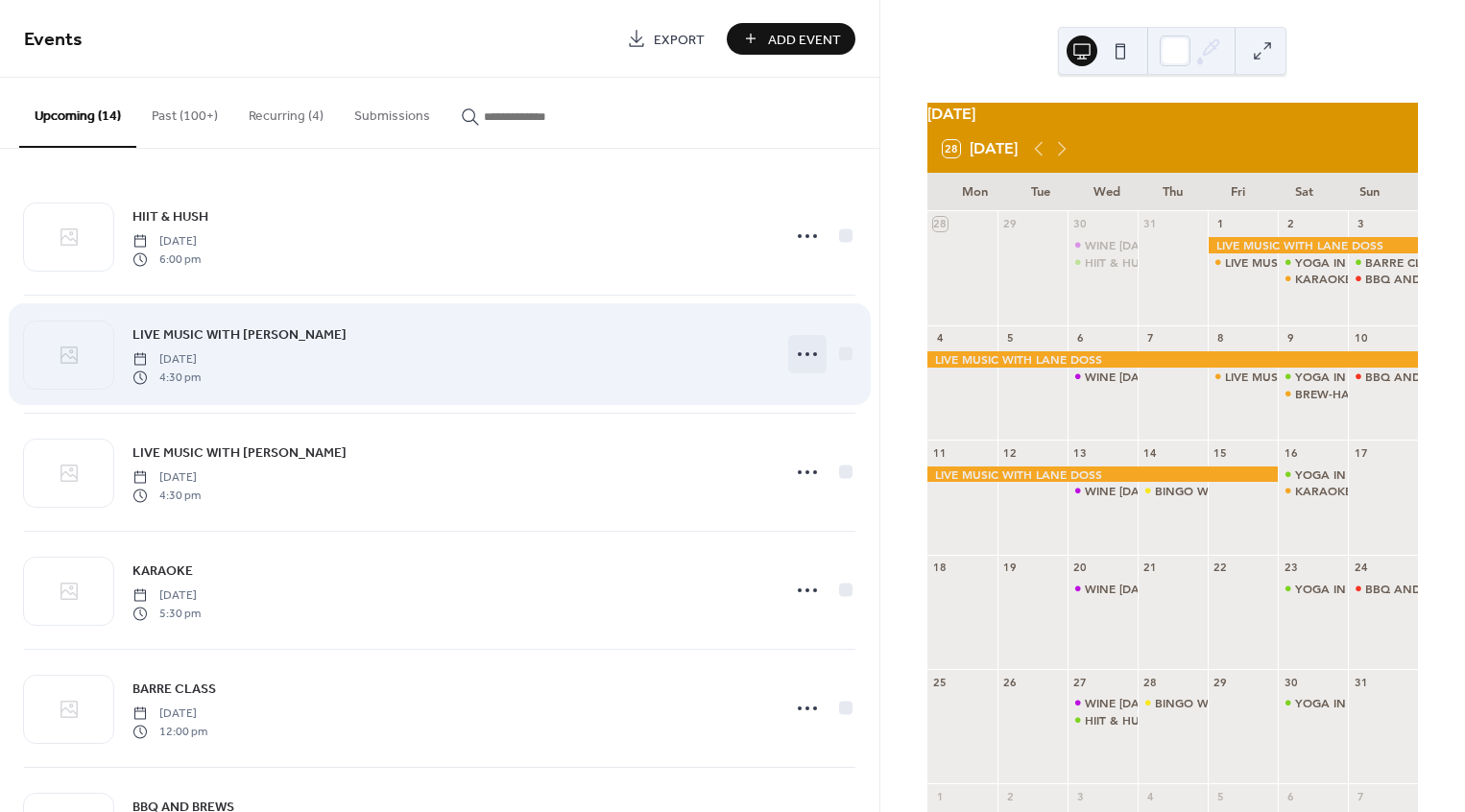 click 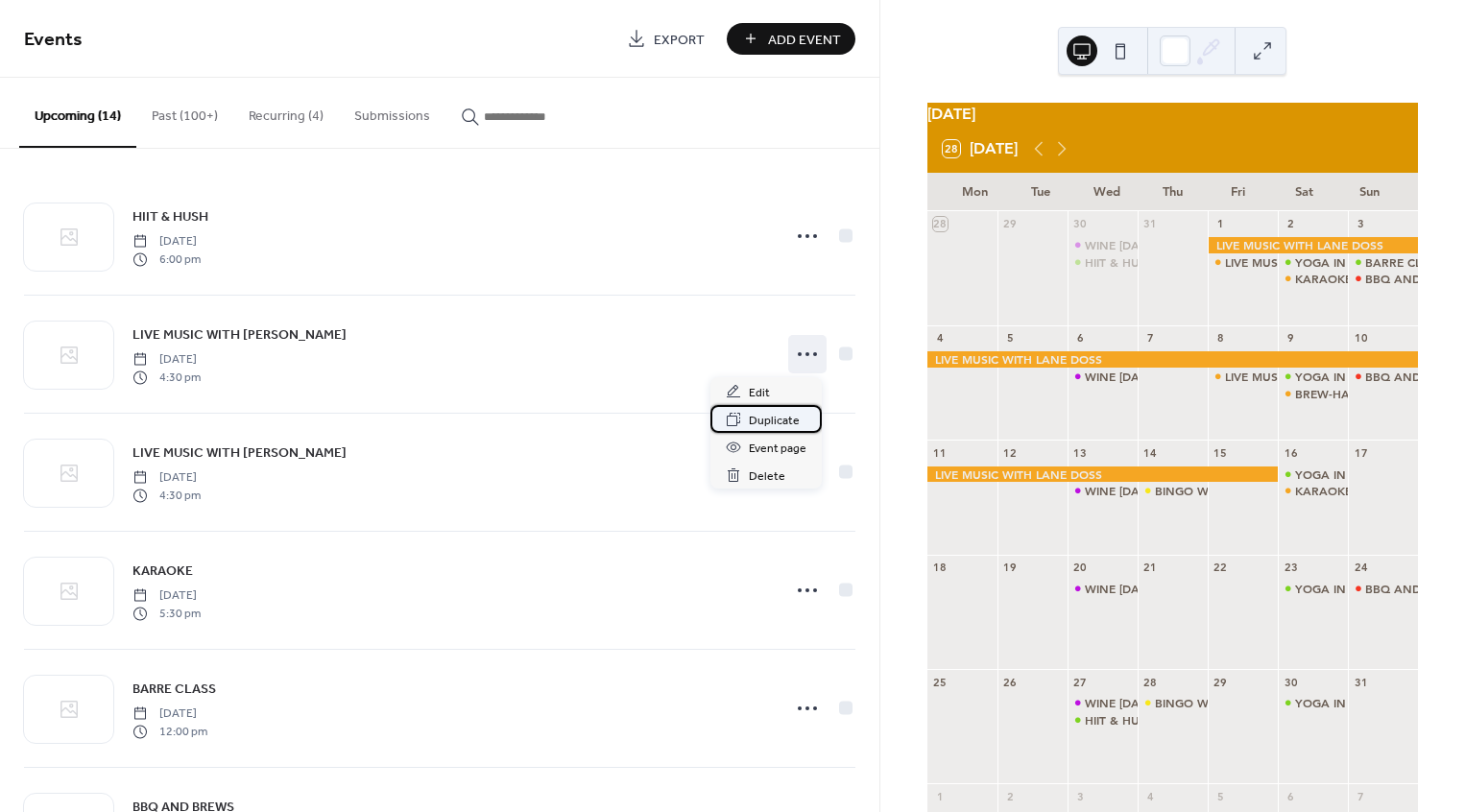 click on "Duplicate" at bounding box center [774, 420] 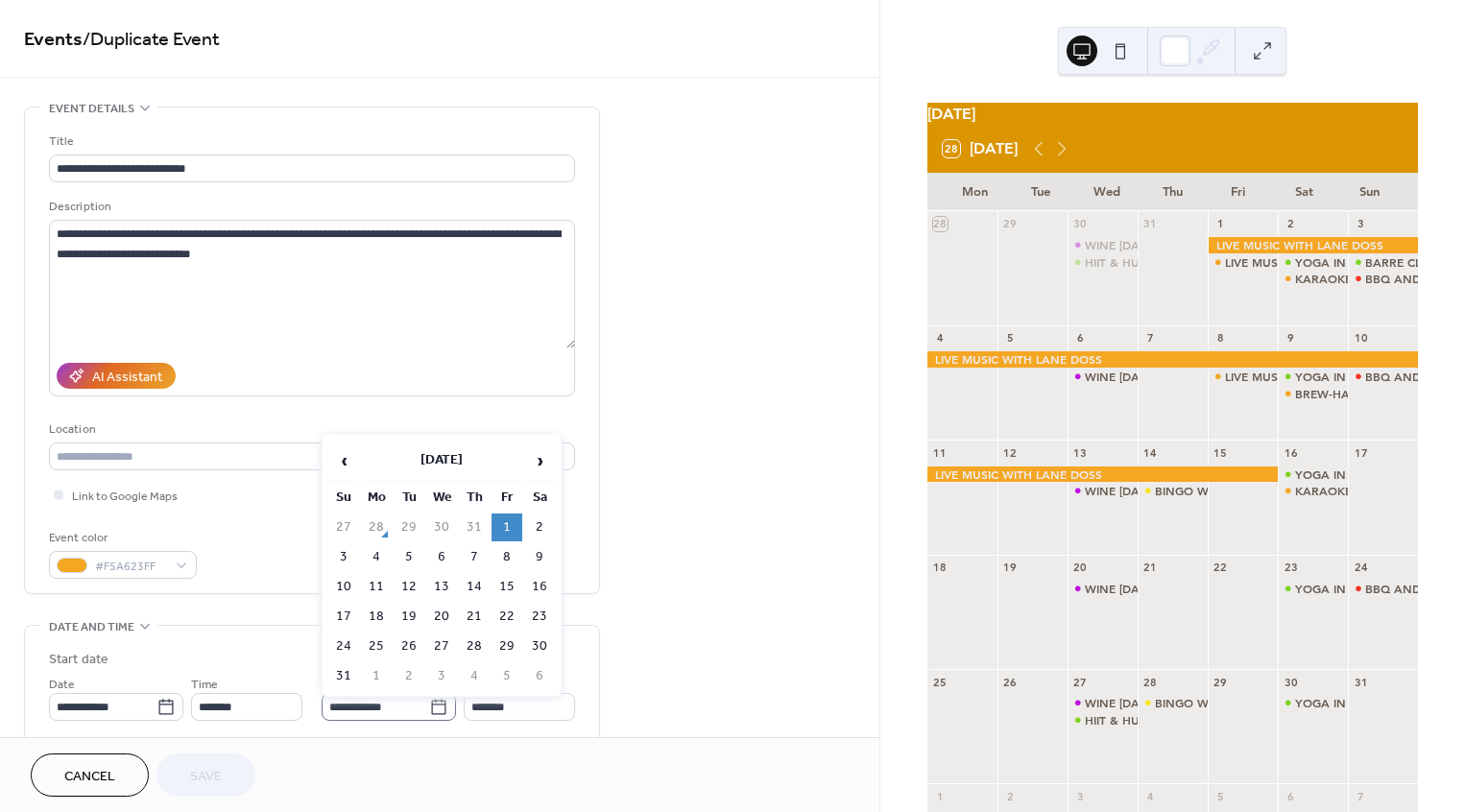 click 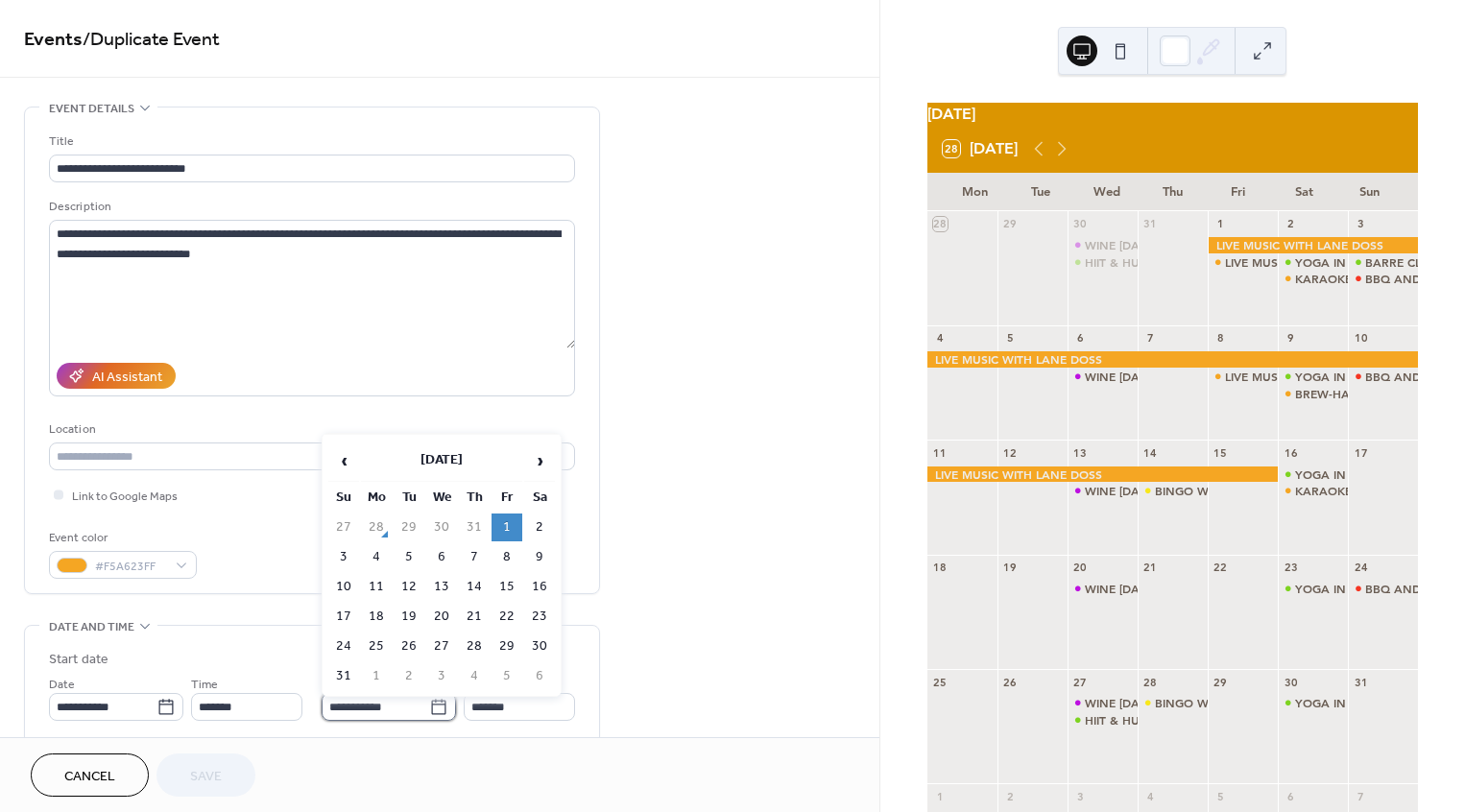 click on "**********" at bounding box center [375, 706] 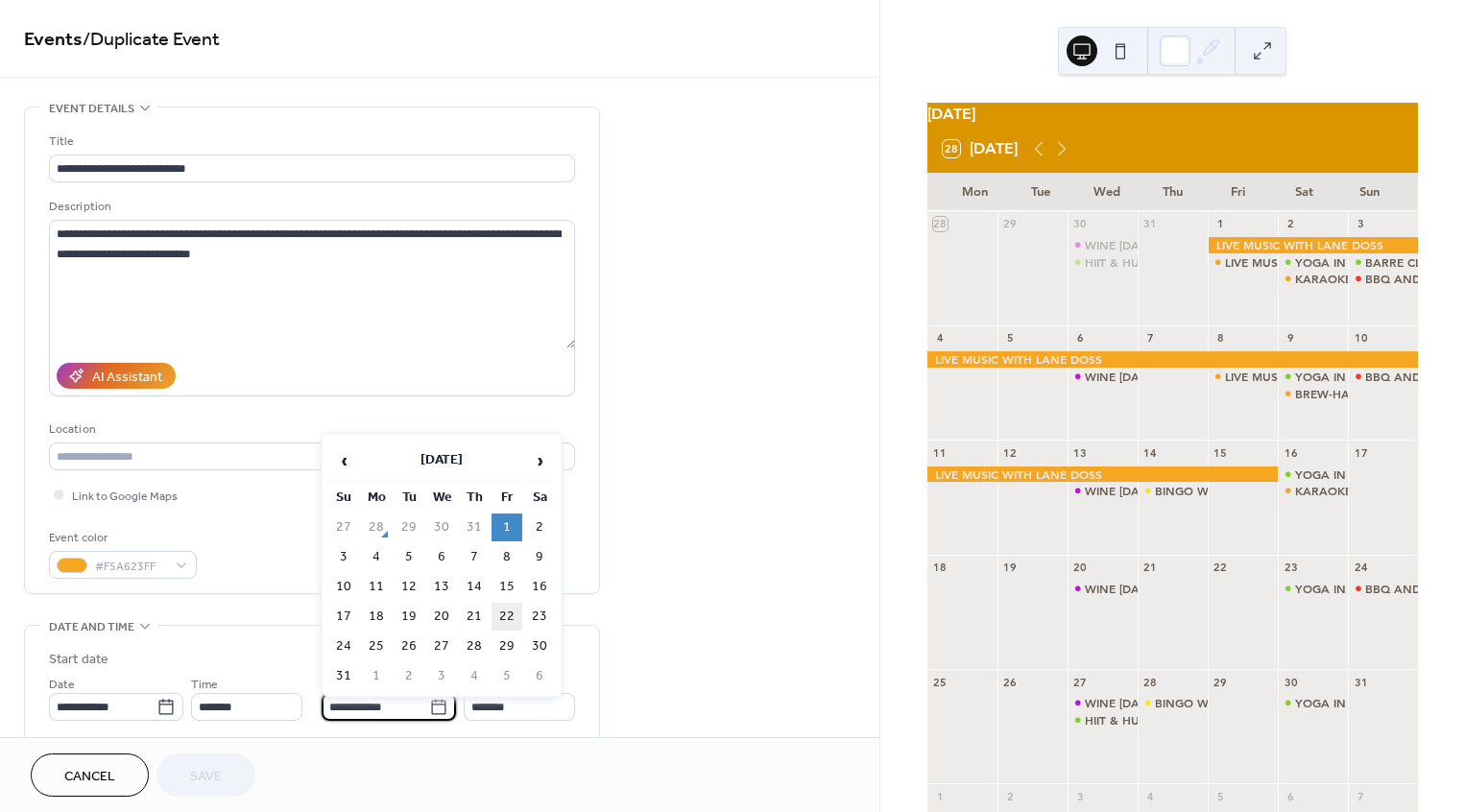 click on "22" at bounding box center (507, 616) 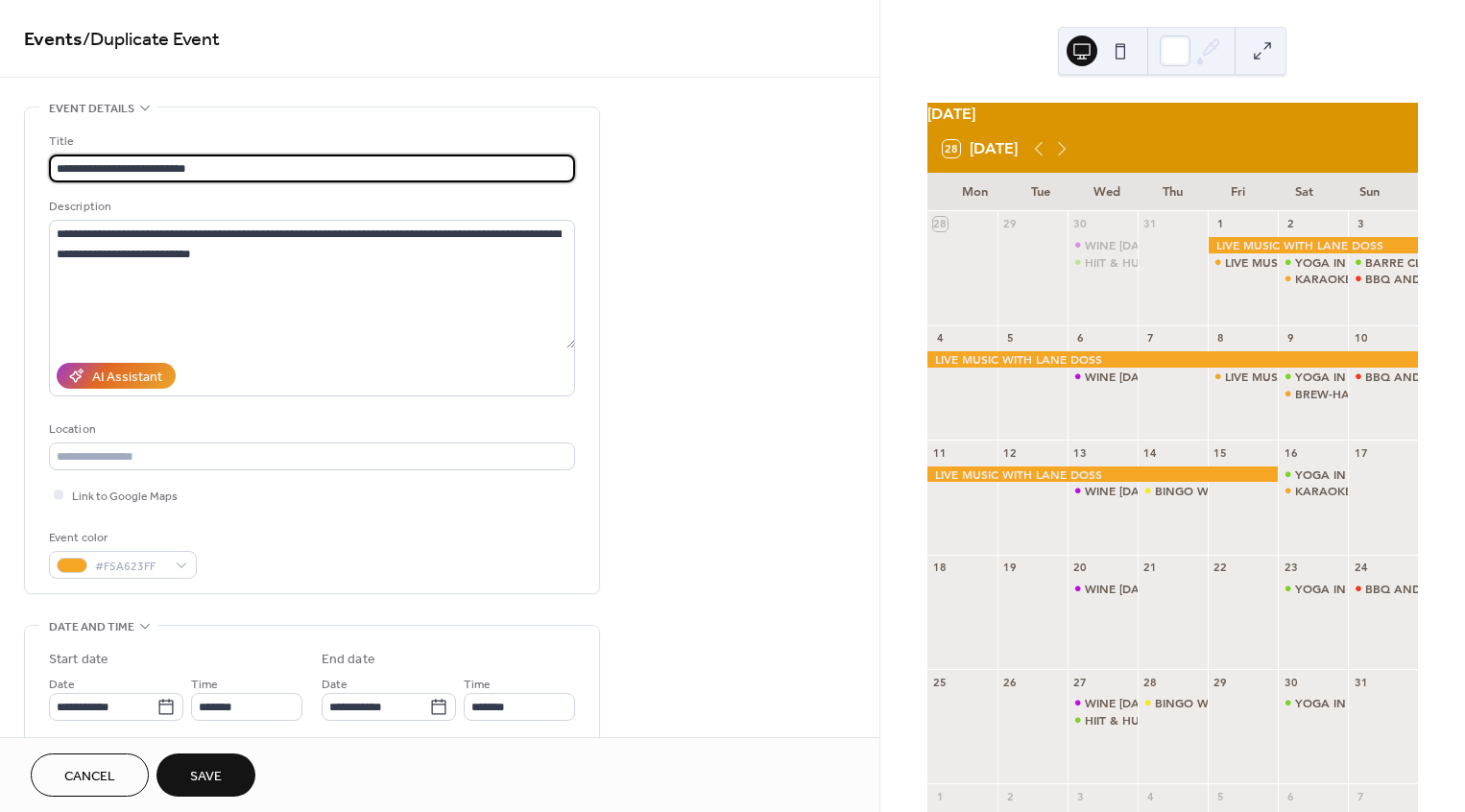 scroll, scrollTop: 1, scrollLeft: 0, axis: vertical 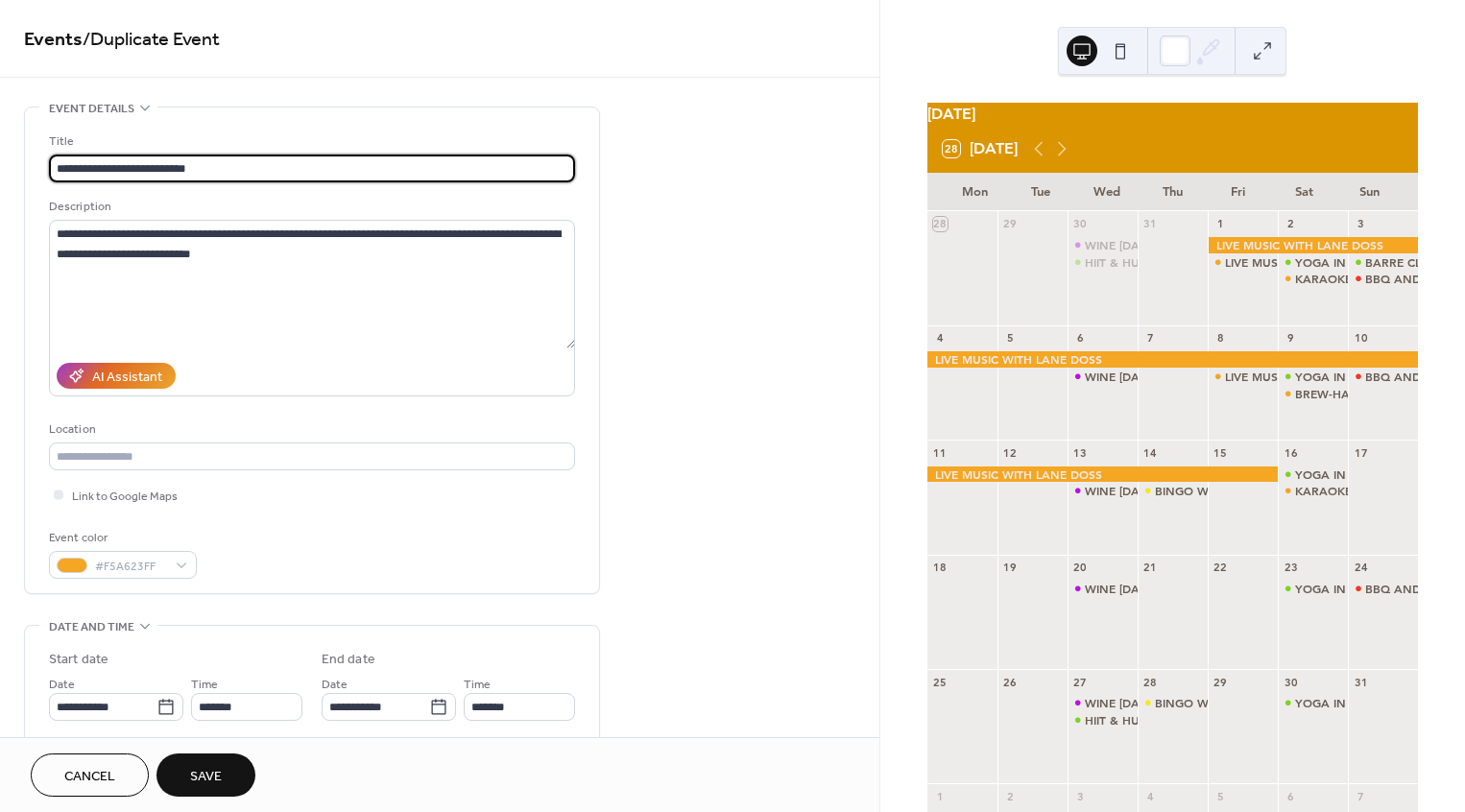 drag, startPoint x: 252, startPoint y: 172, endPoint x: 153, endPoint y: 173, distance: 99.00505 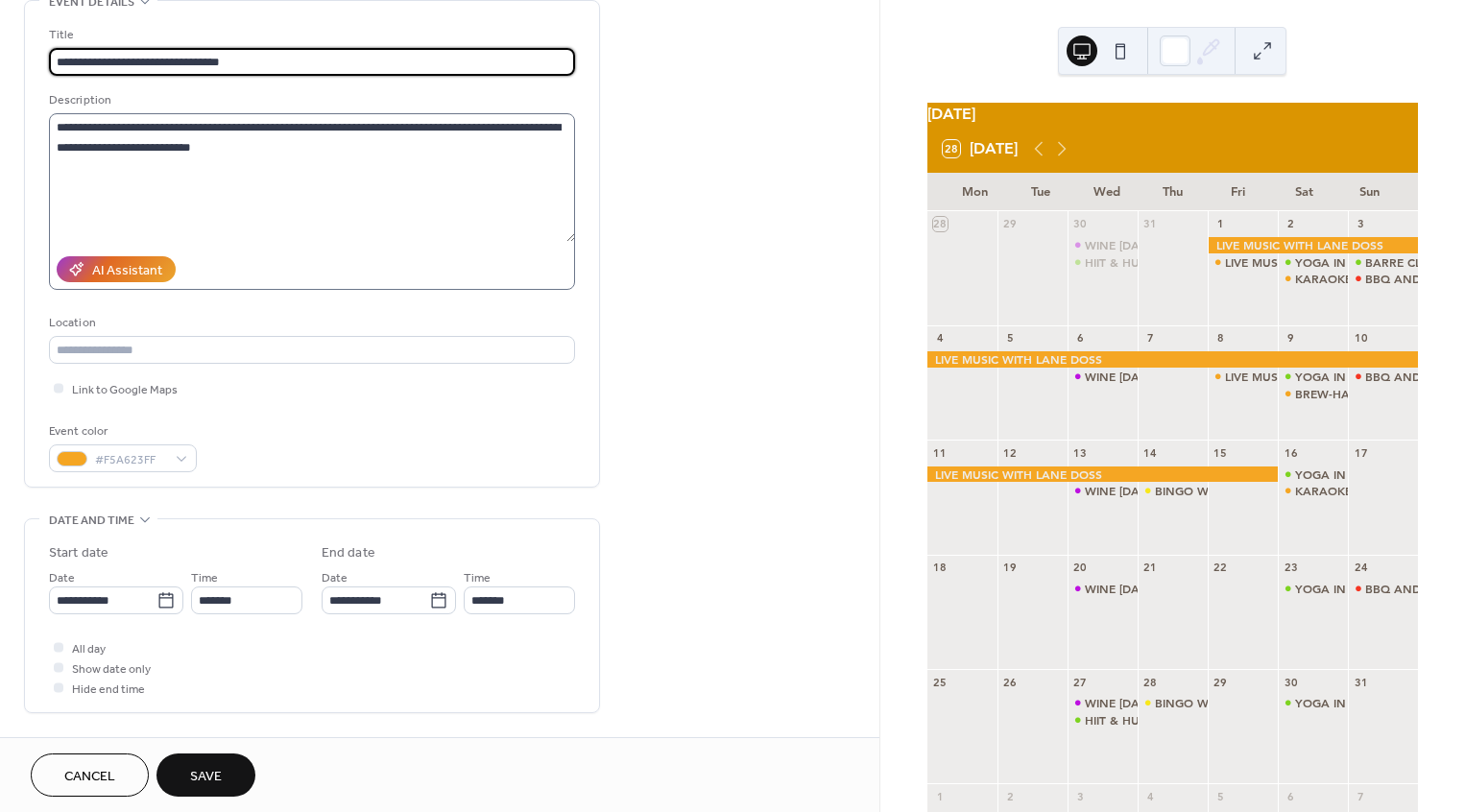 scroll, scrollTop: 185, scrollLeft: 0, axis: vertical 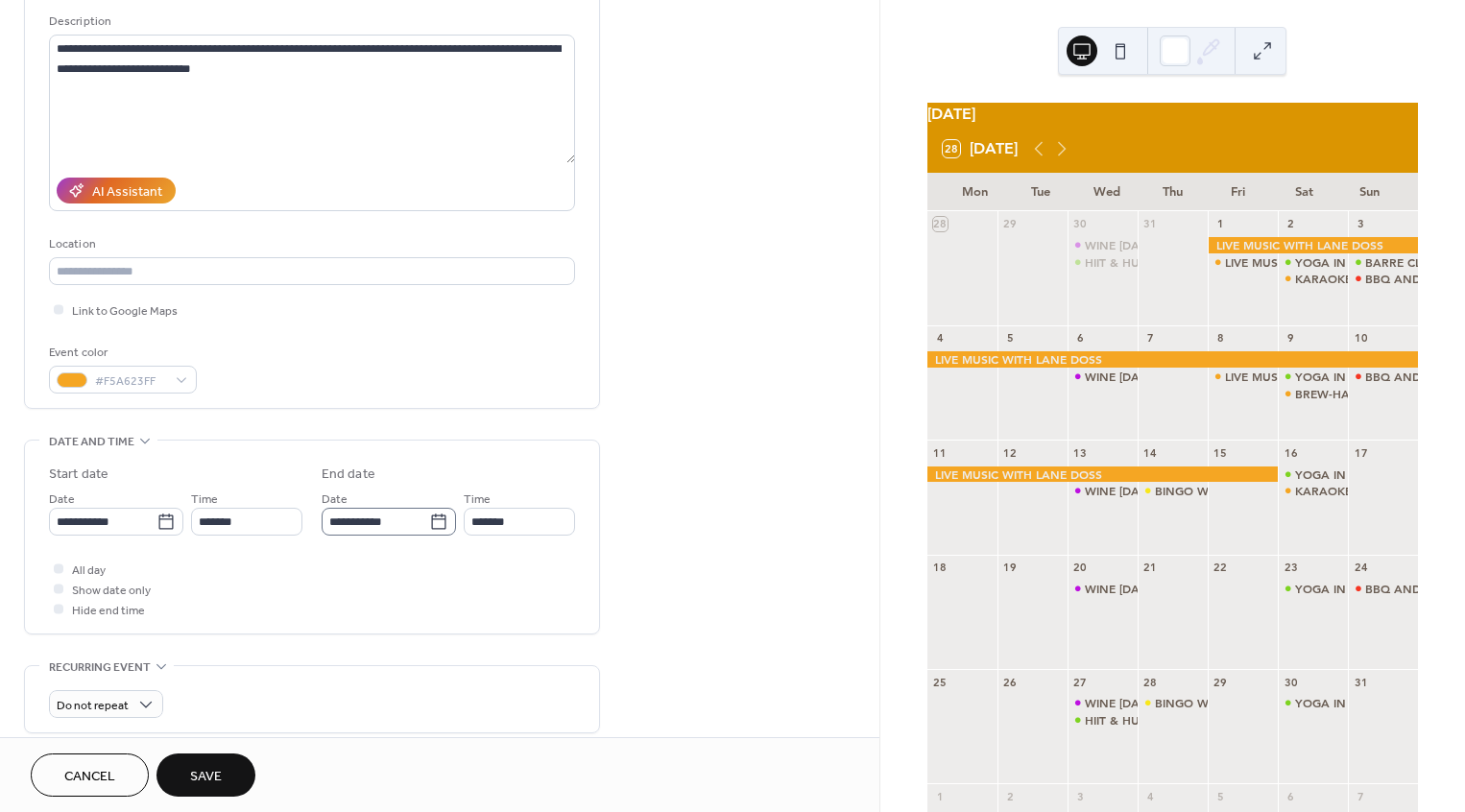 type on "**********" 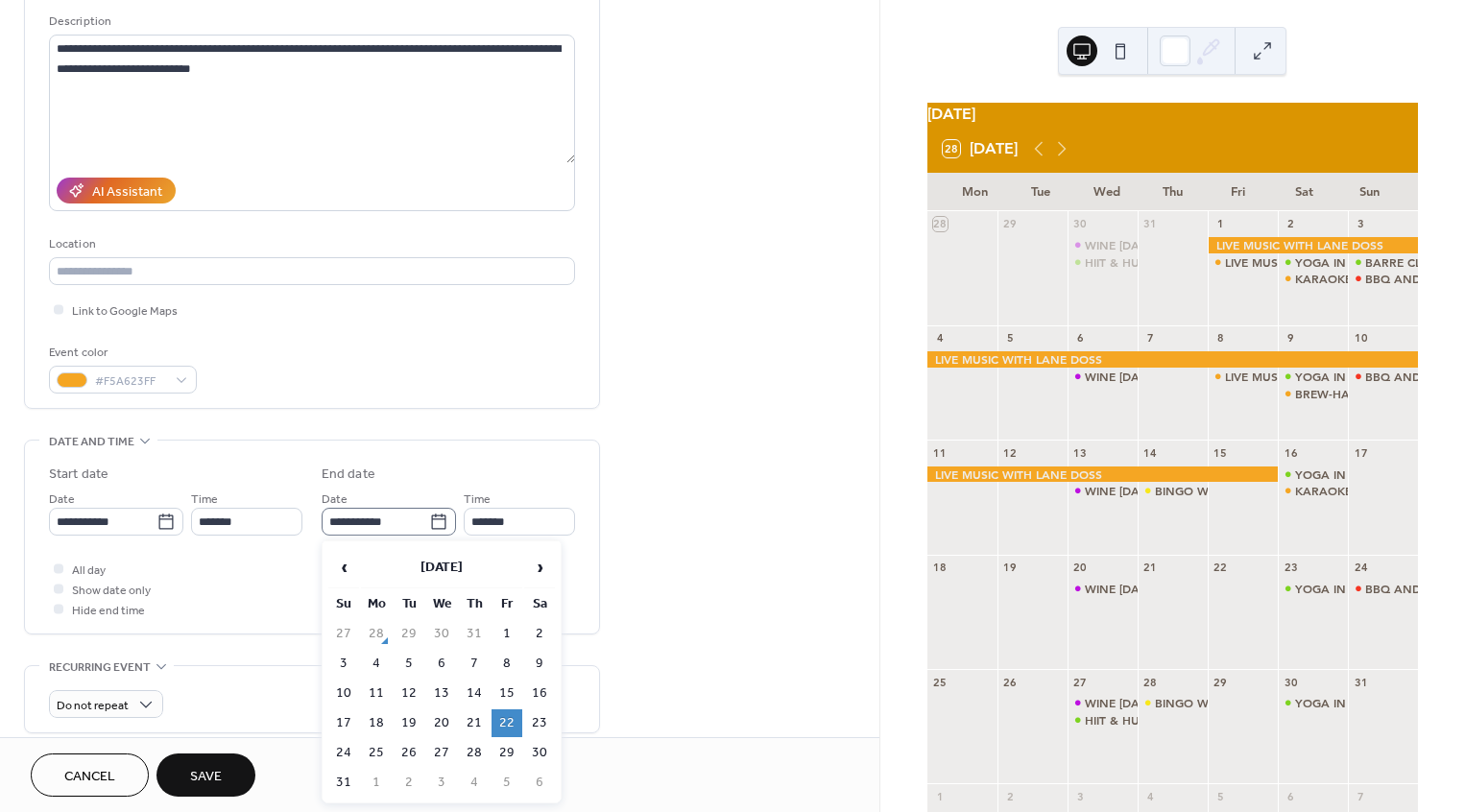 click 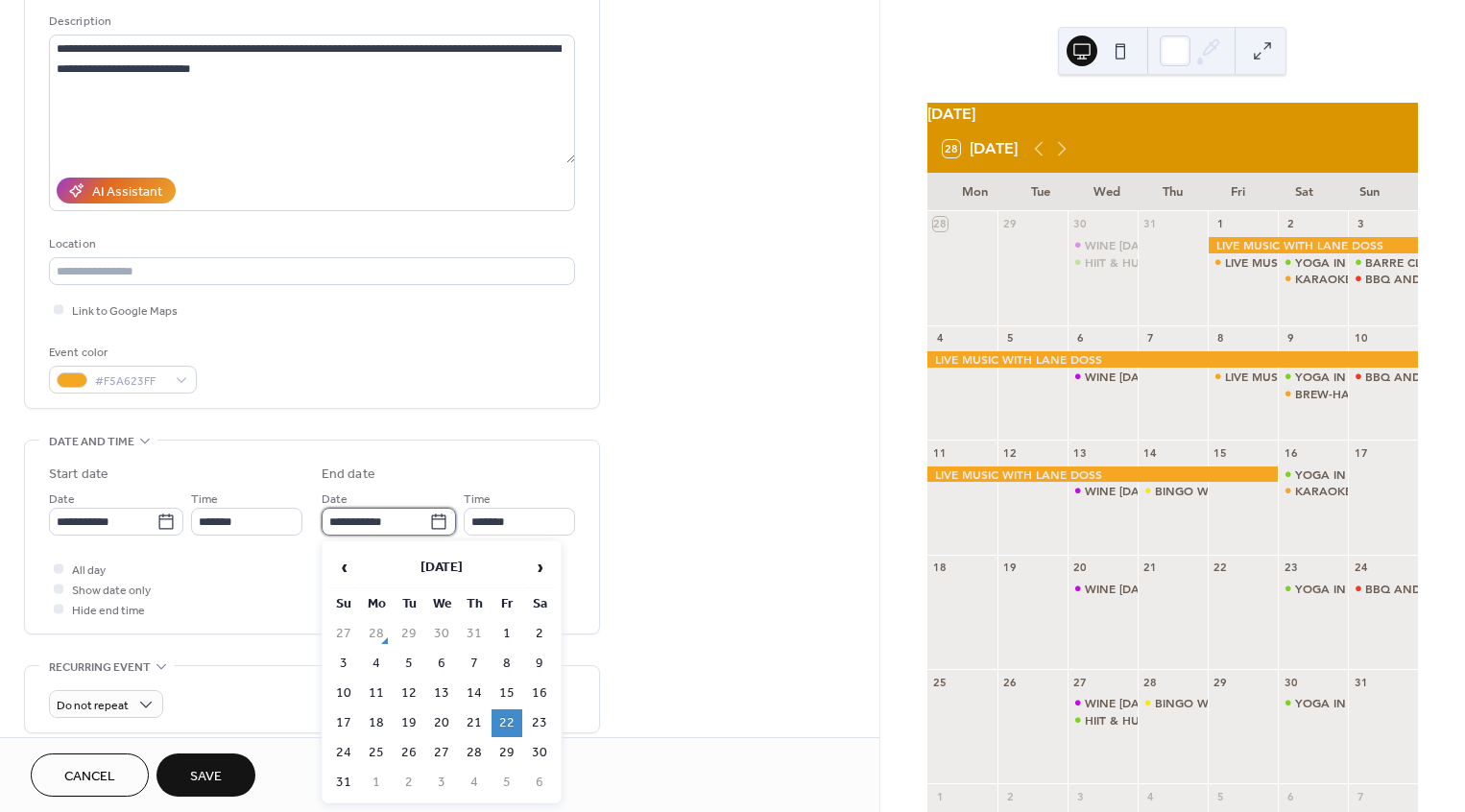 click on "**********" at bounding box center (375, 521) 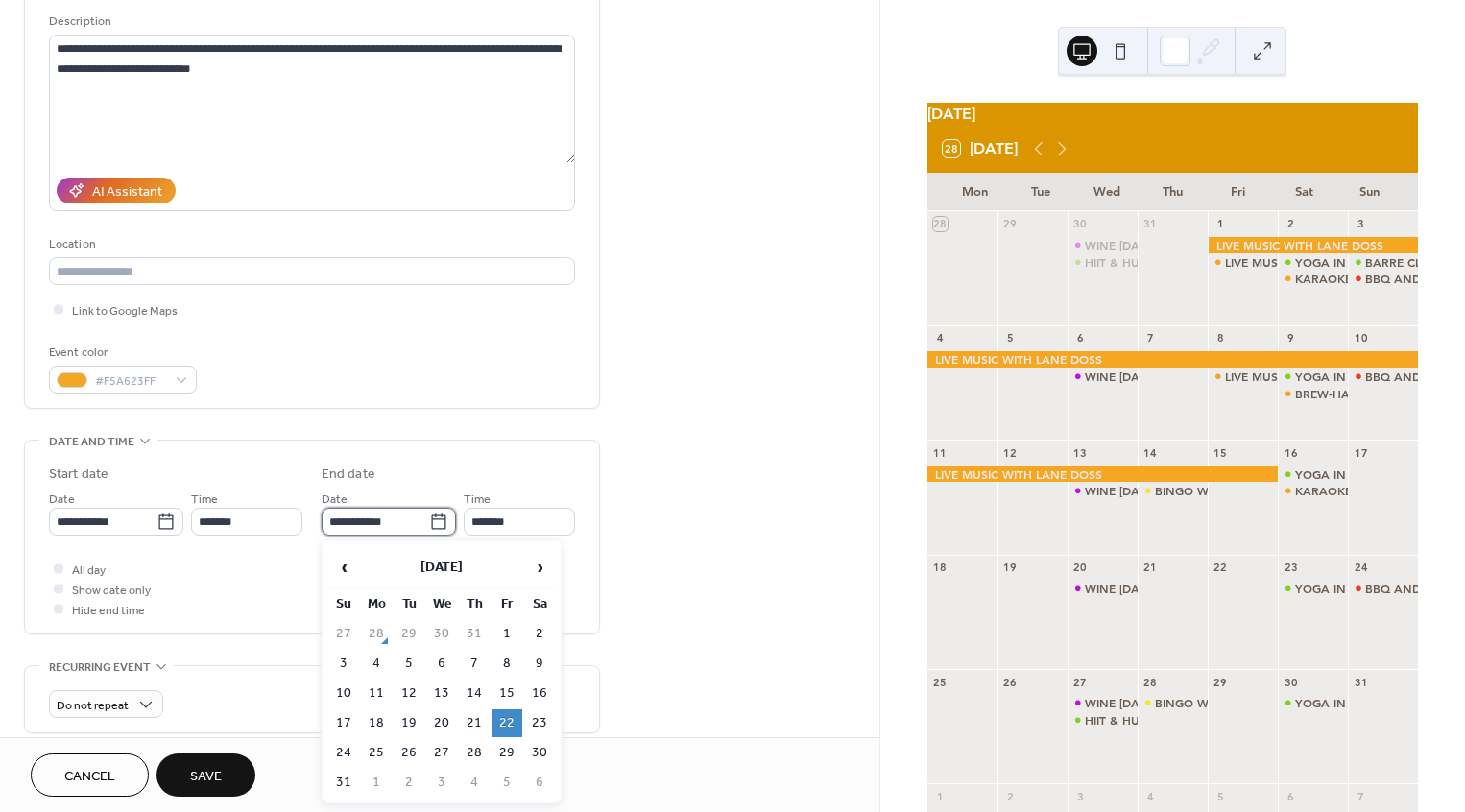 scroll, scrollTop: 0, scrollLeft: 0, axis: both 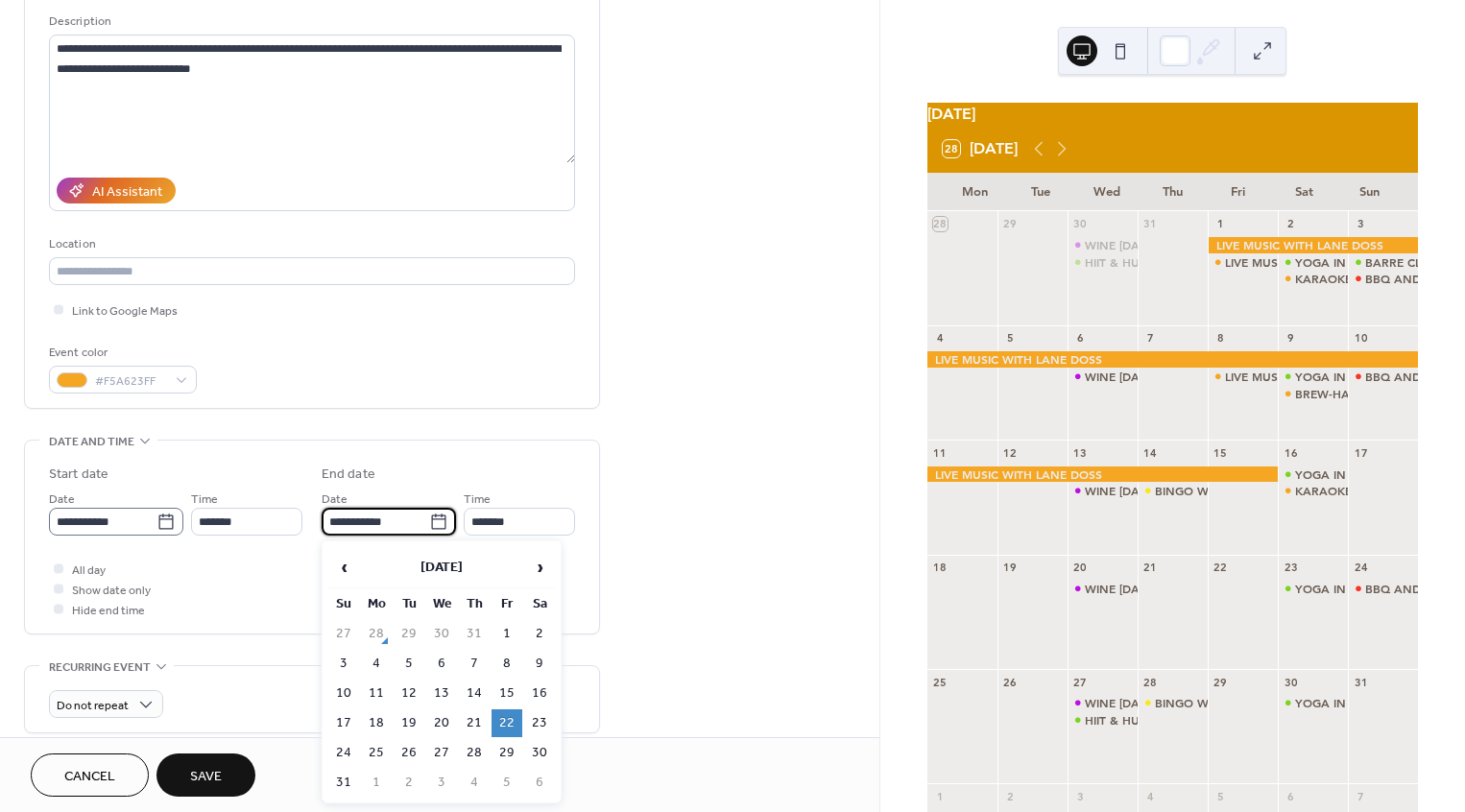click 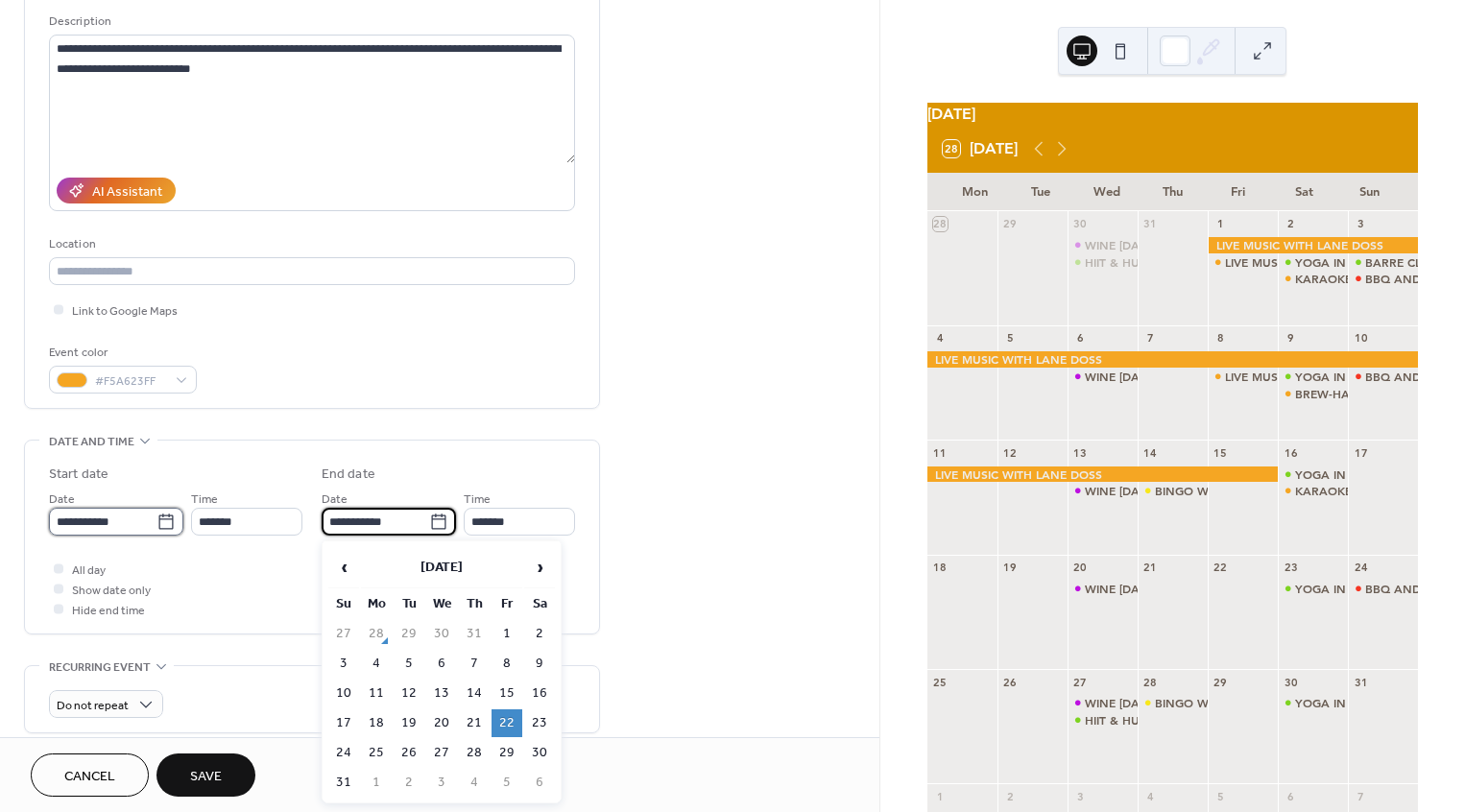 click on "**********" at bounding box center [103, 521] 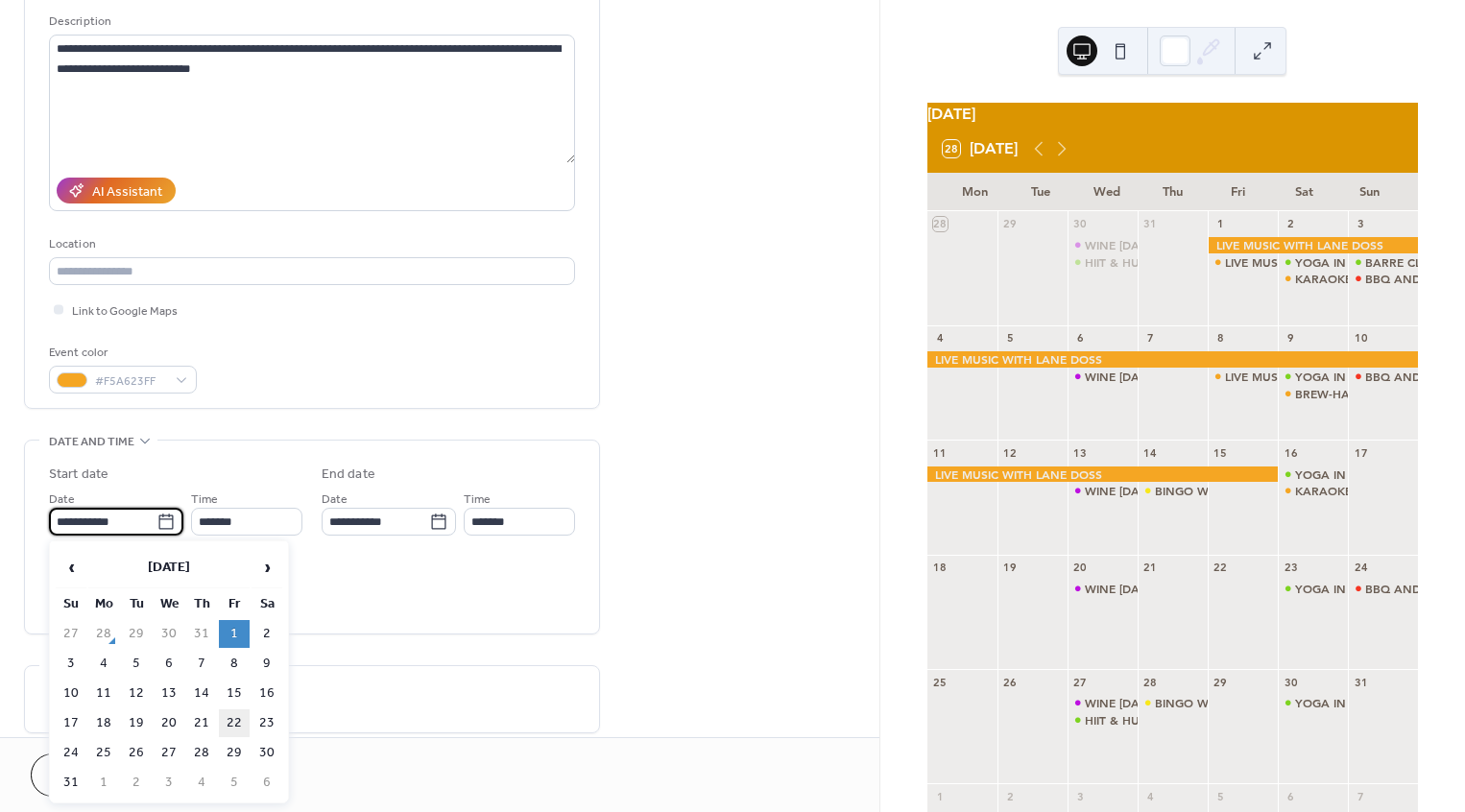 click on "22" at bounding box center (234, 723) 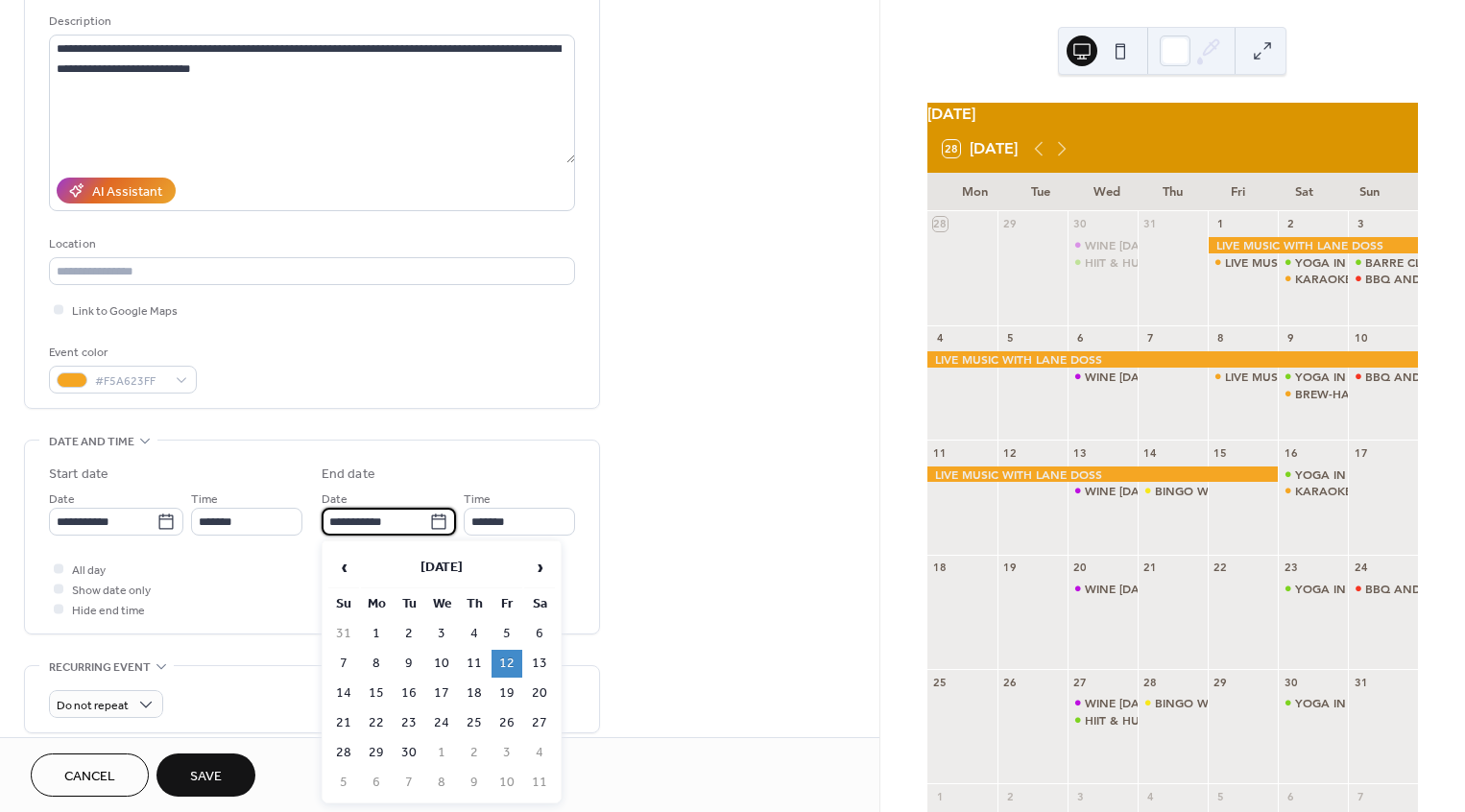 click on "**********" at bounding box center (375, 521) 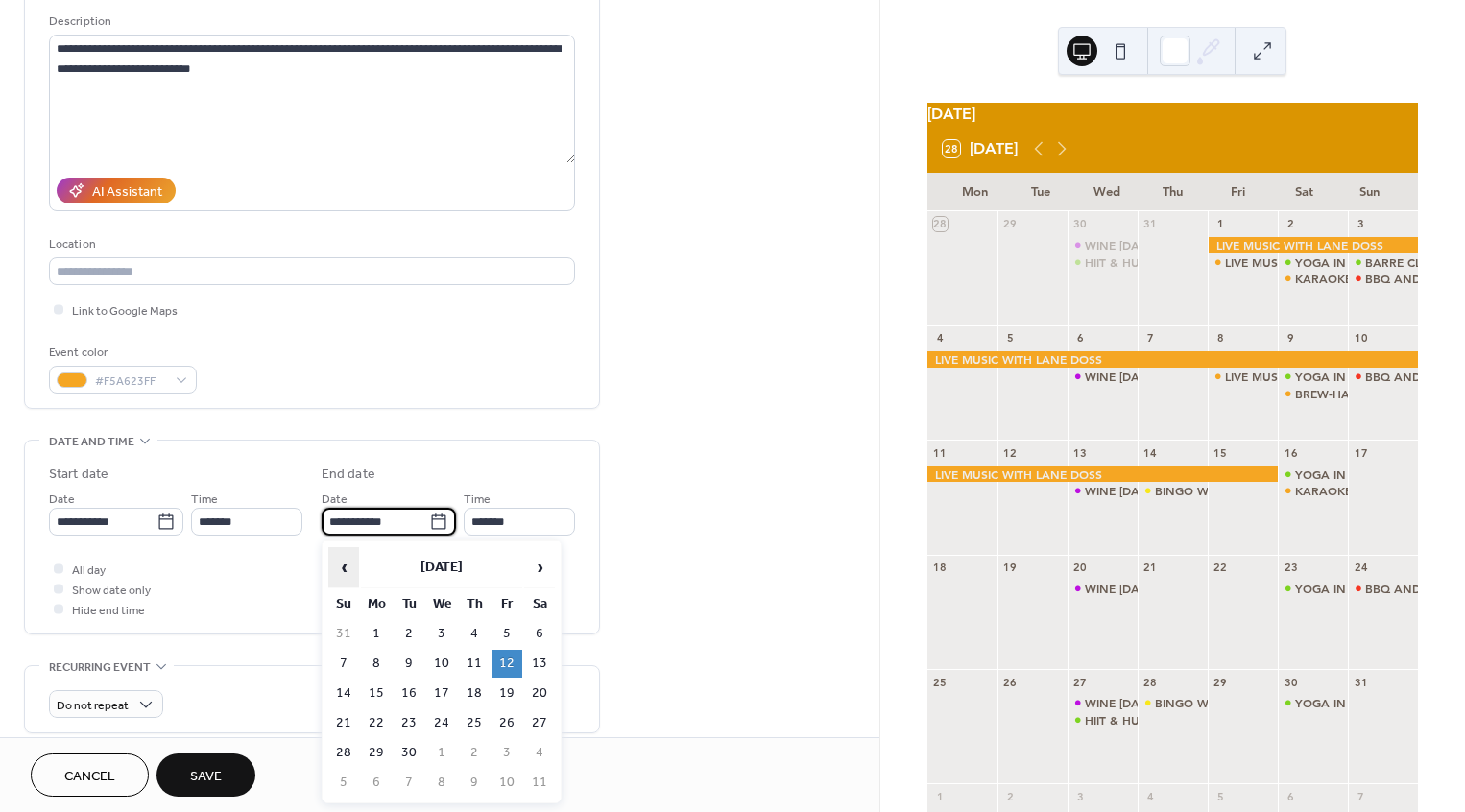 click on "‹" at bounding box center [344, 567] 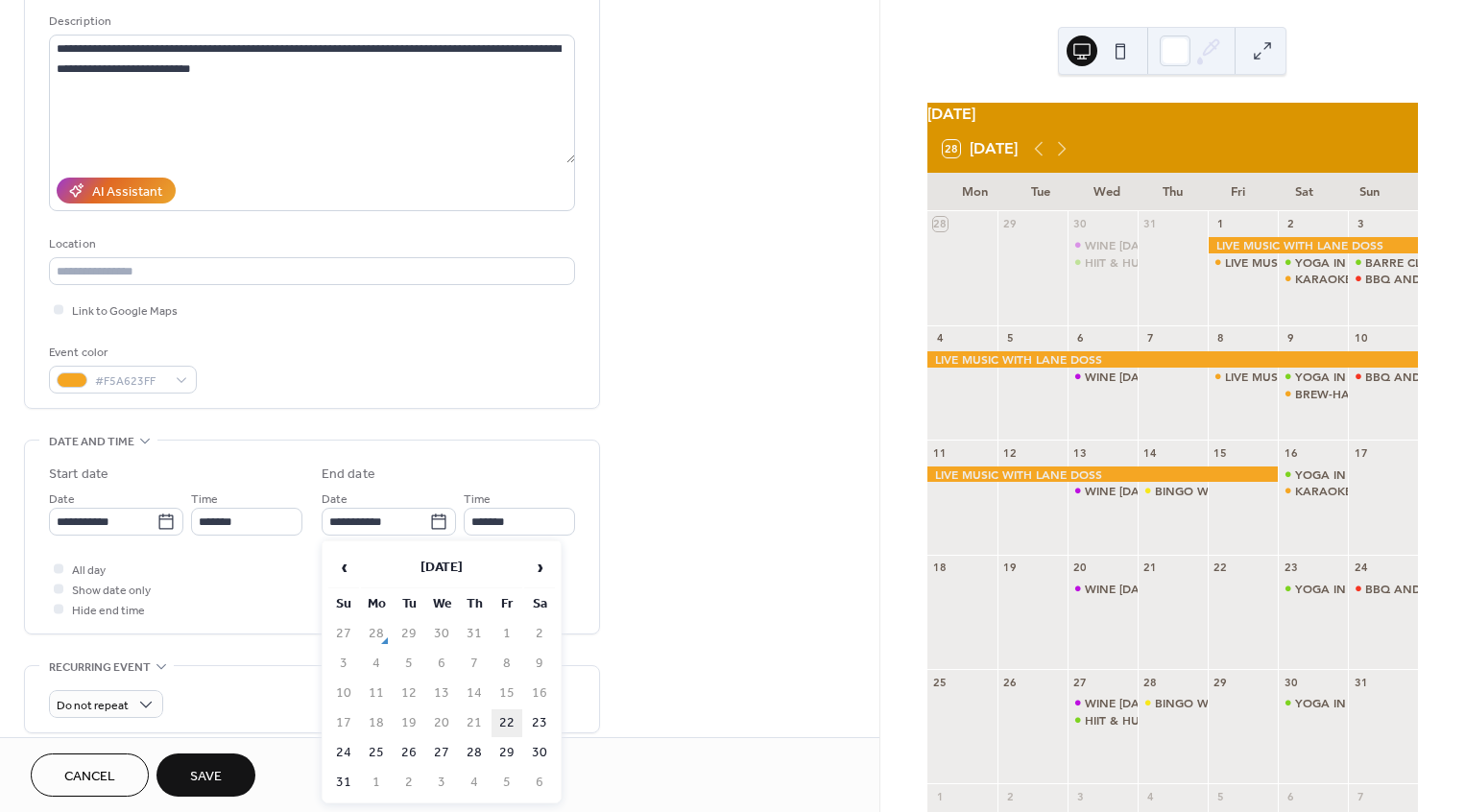 click on "22" at bounding box center [507, 723] 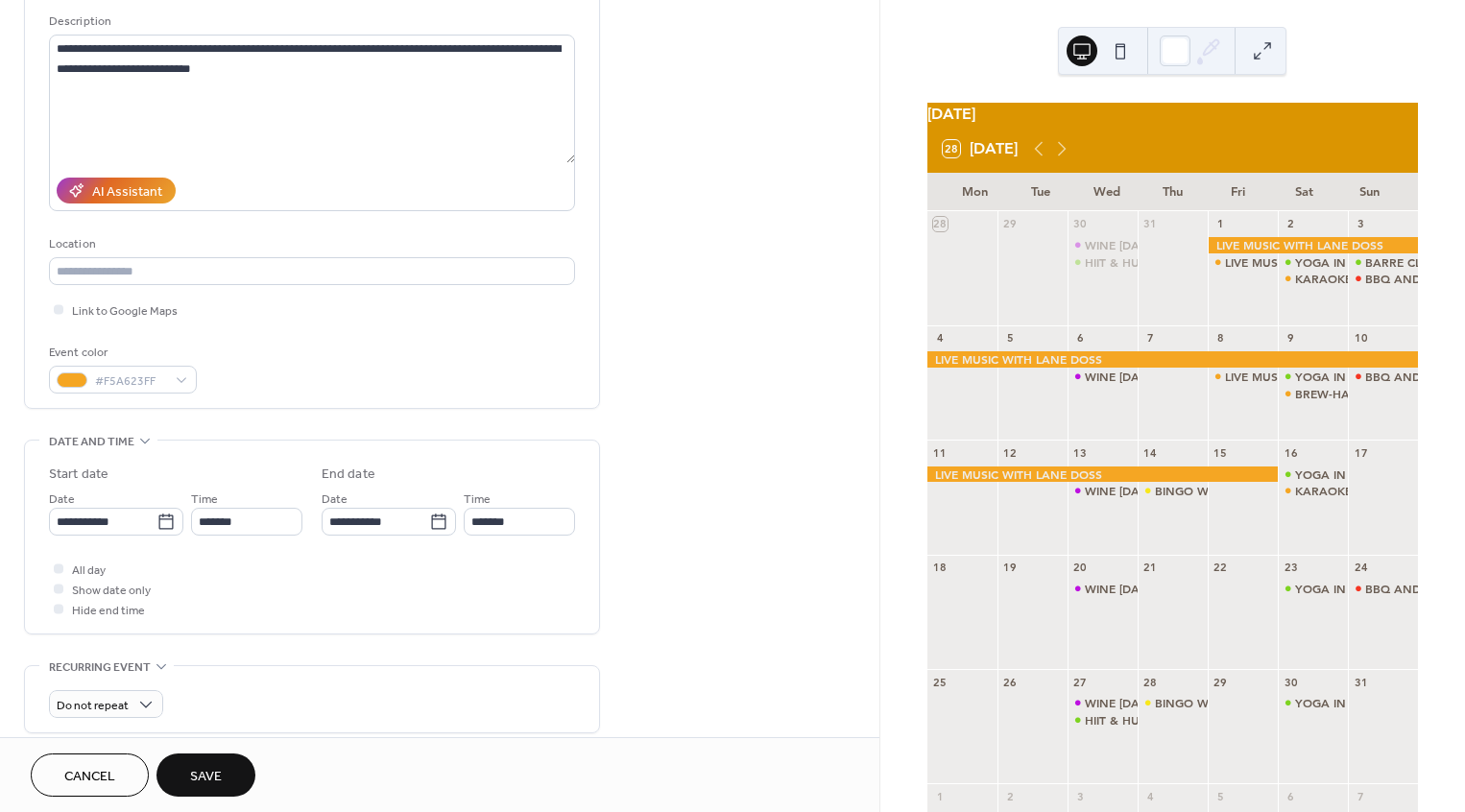 click on "Save" at bounding box center (205, 776) 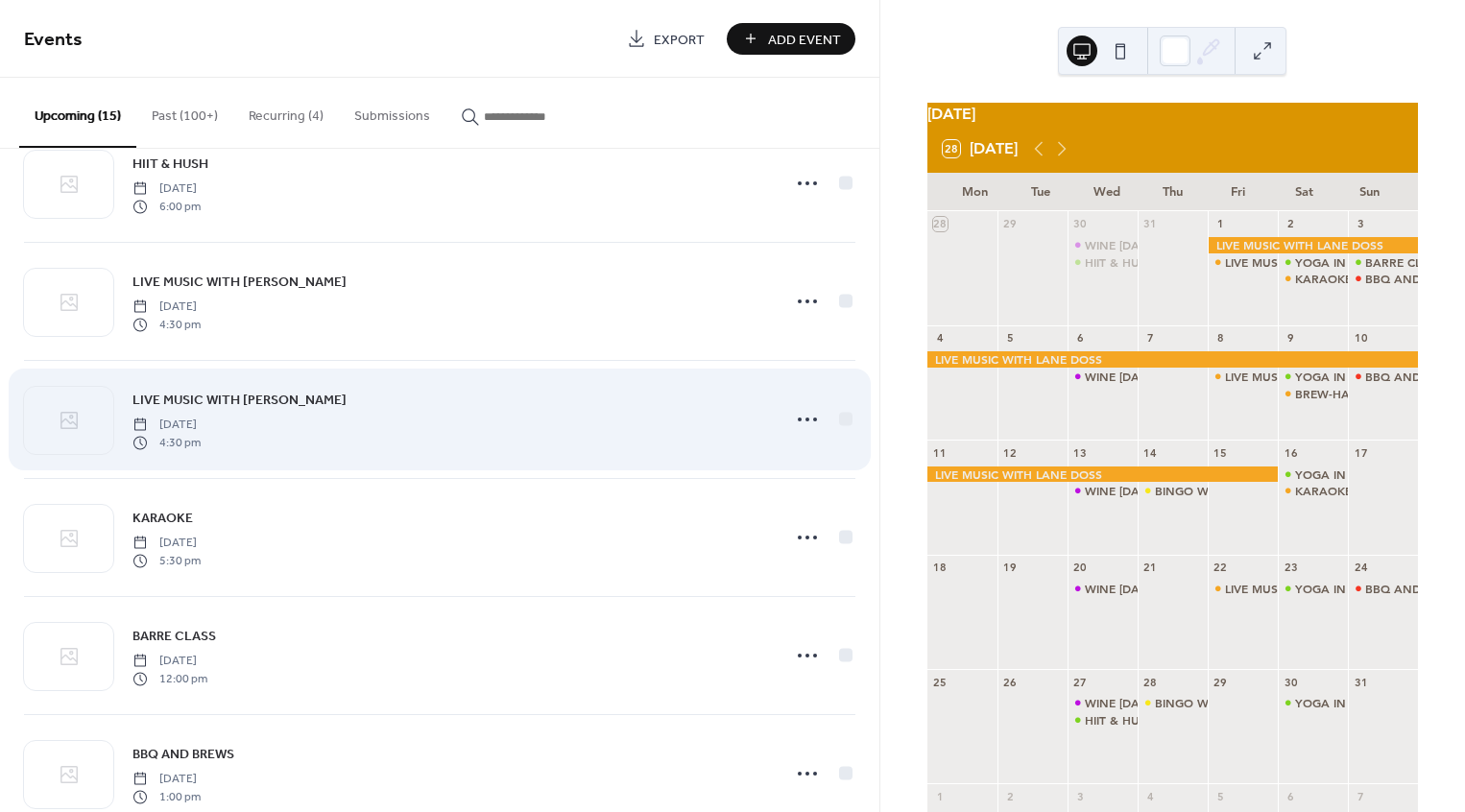 scroll, scrollTop: 55, scrollLeft: 0, axis: vertical 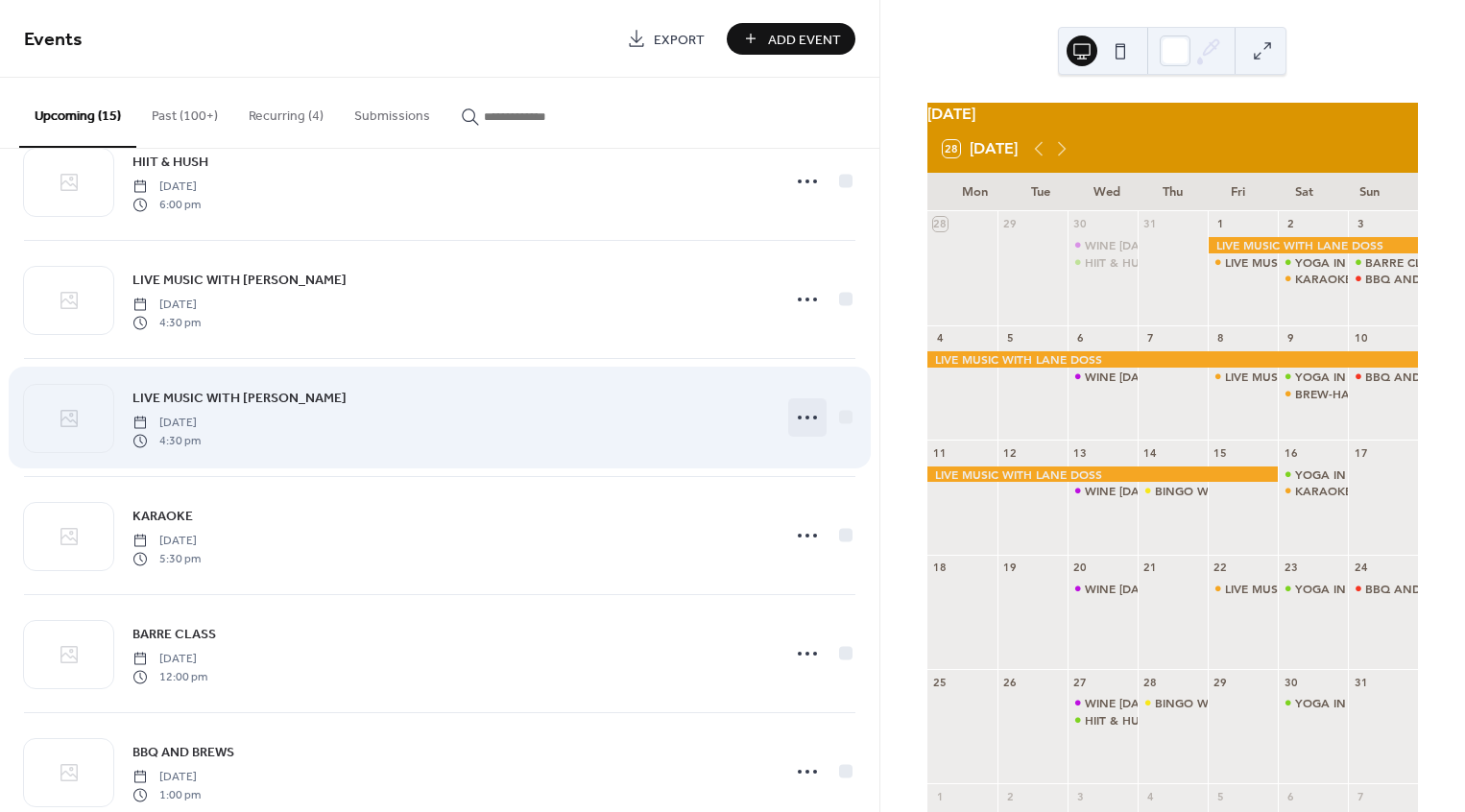 click 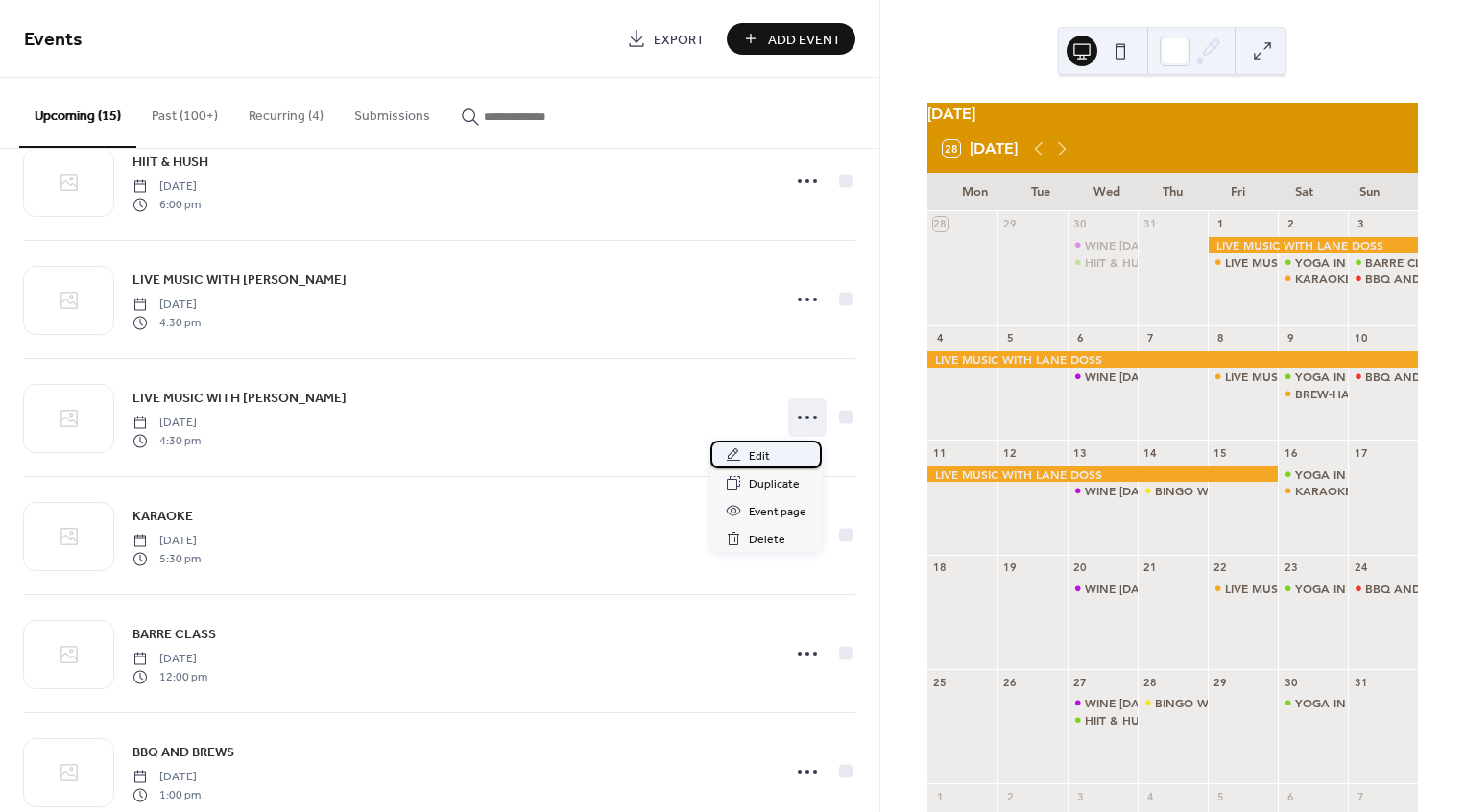 click on "Edit" at bounding box center (766, 454) 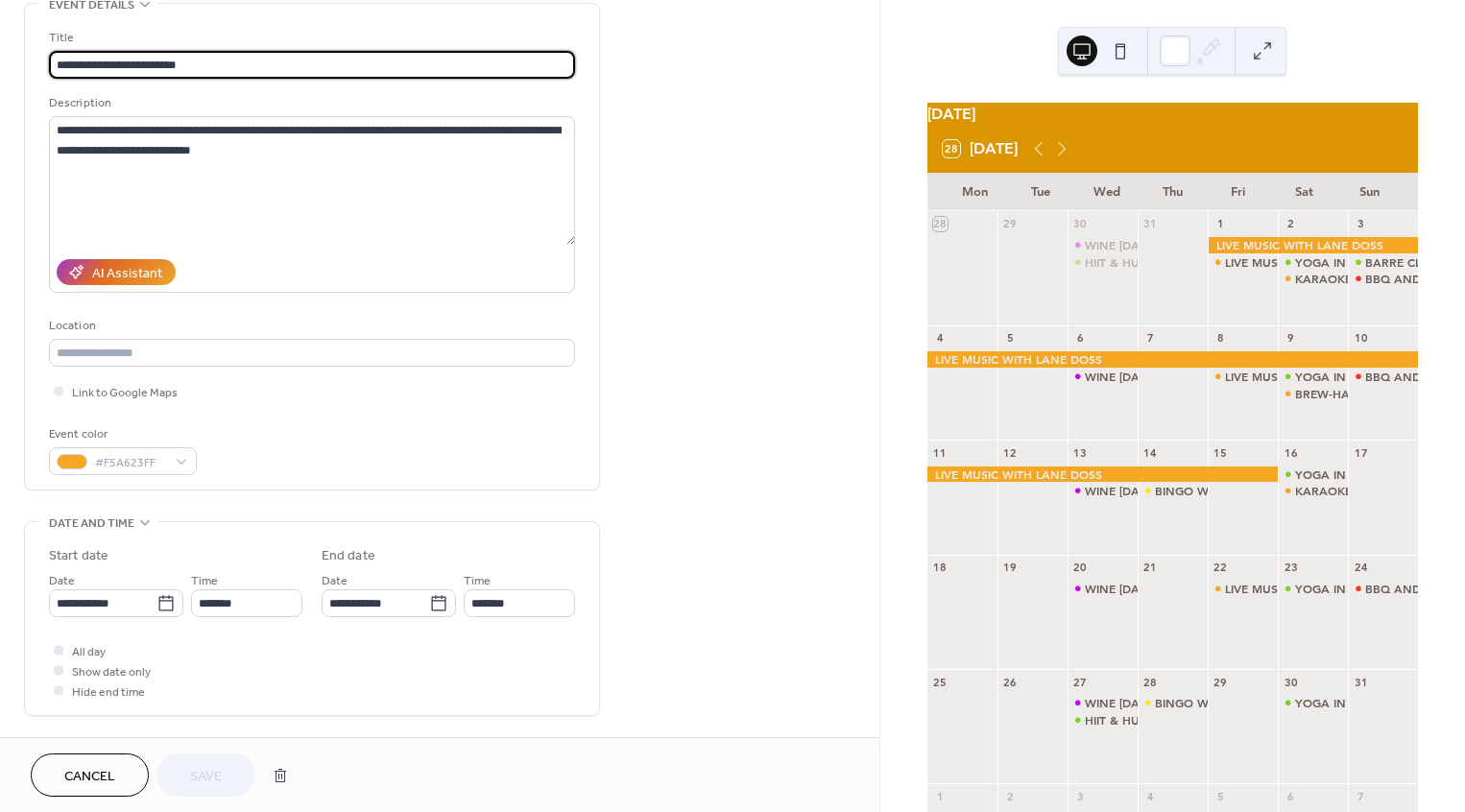 scroll, scrollTop: 107, scrollLeft: 0, axis: vertical 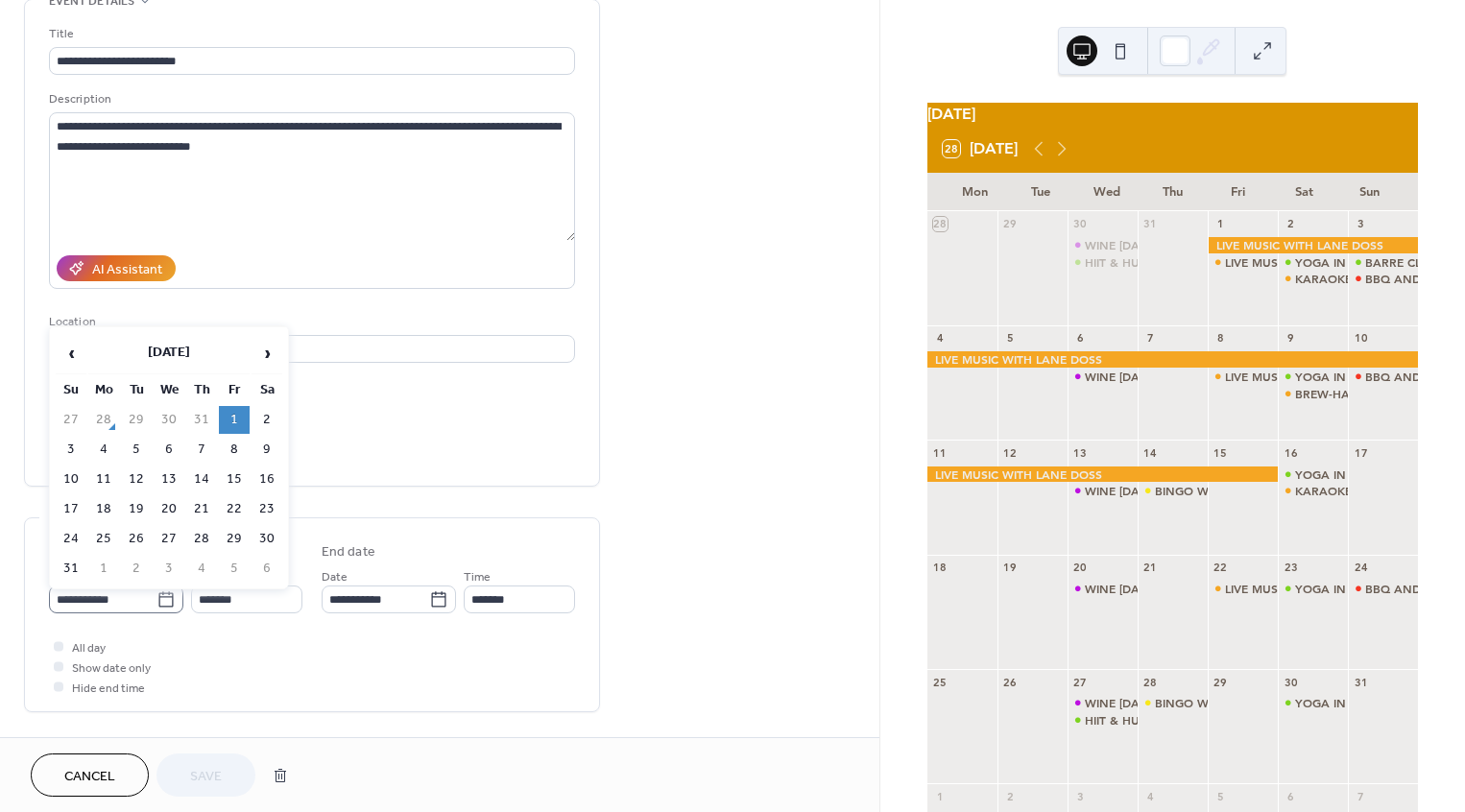 click 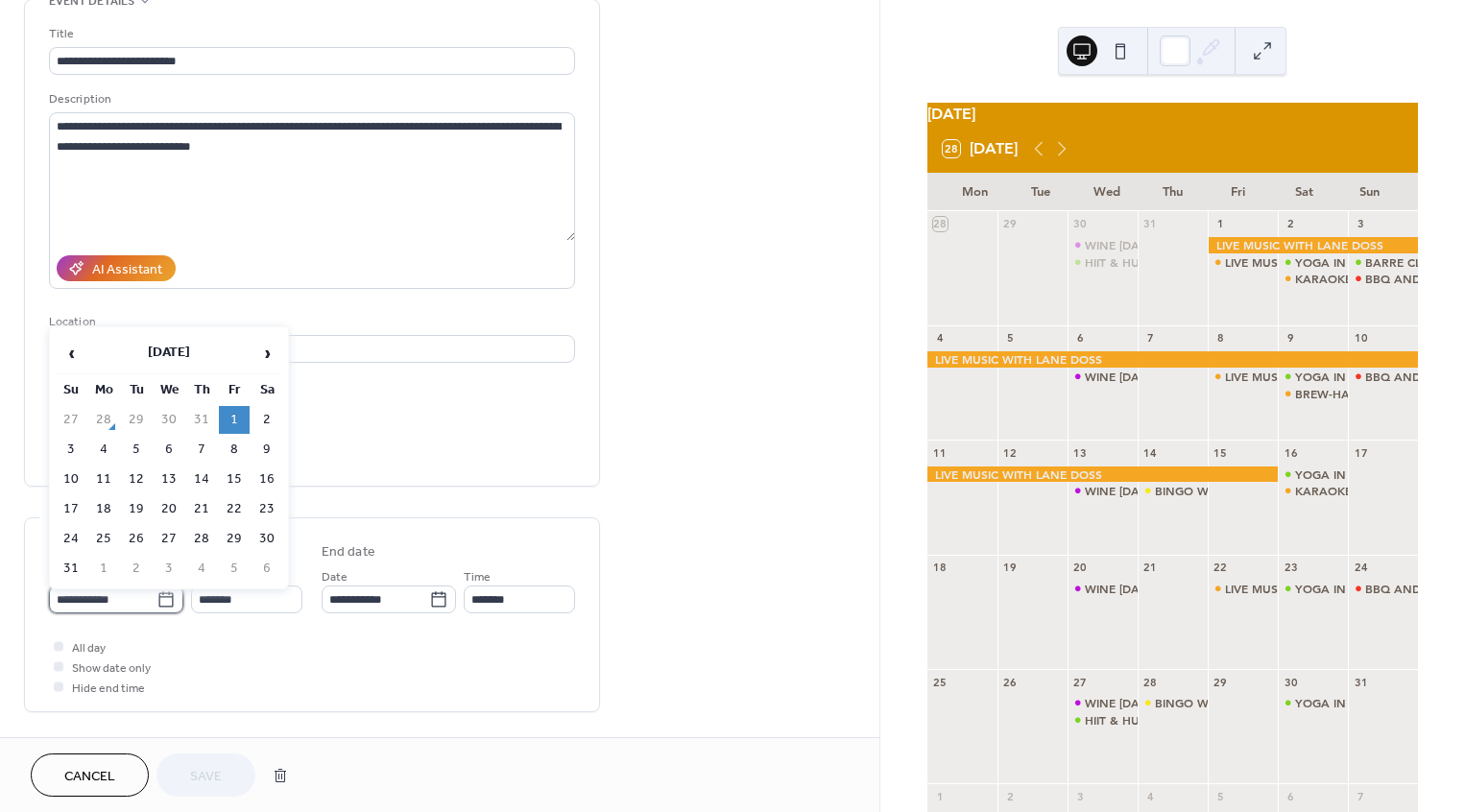 click on "**********" at bounding box center (103, 599) 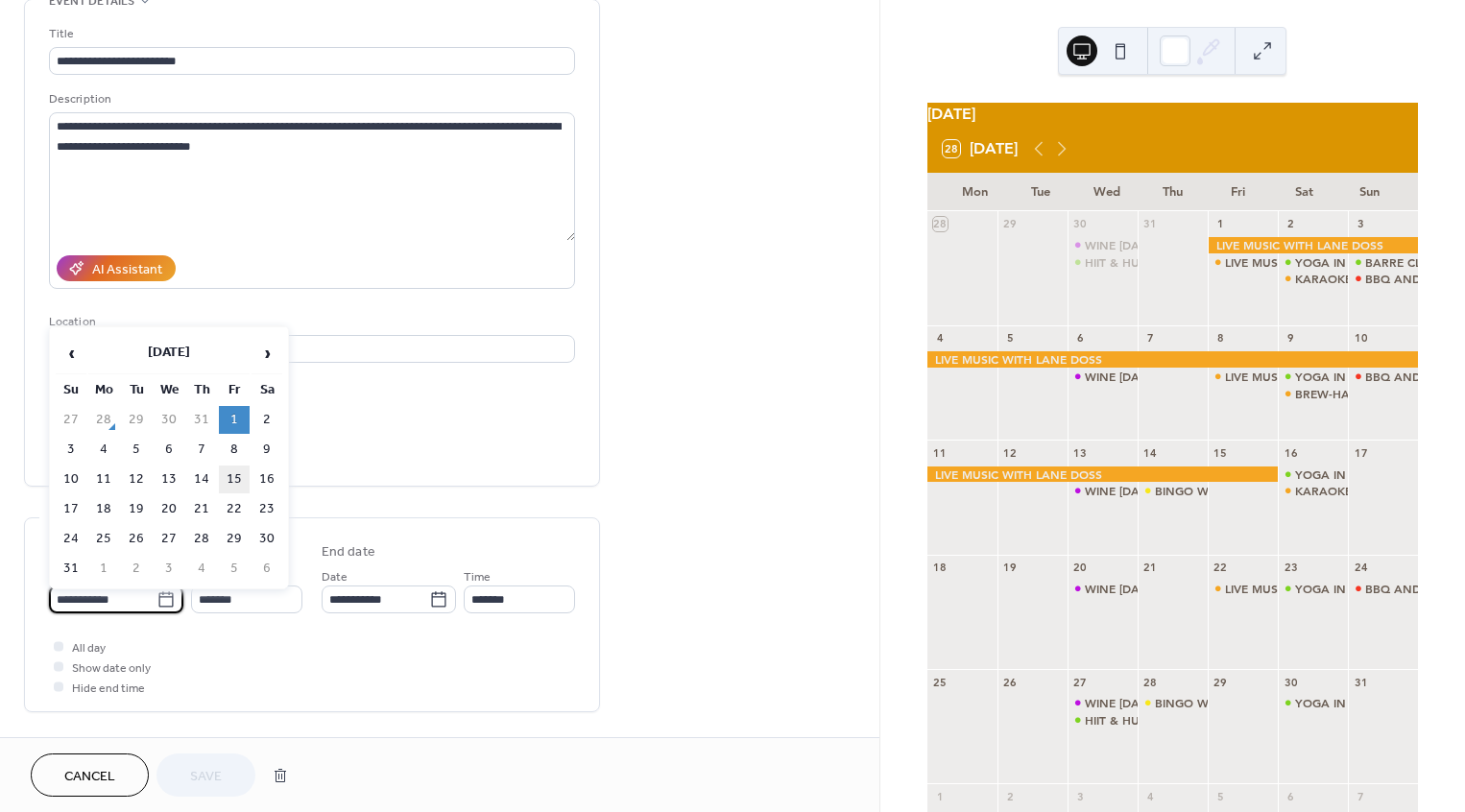 click on "15" at bounding box center (234, 479) 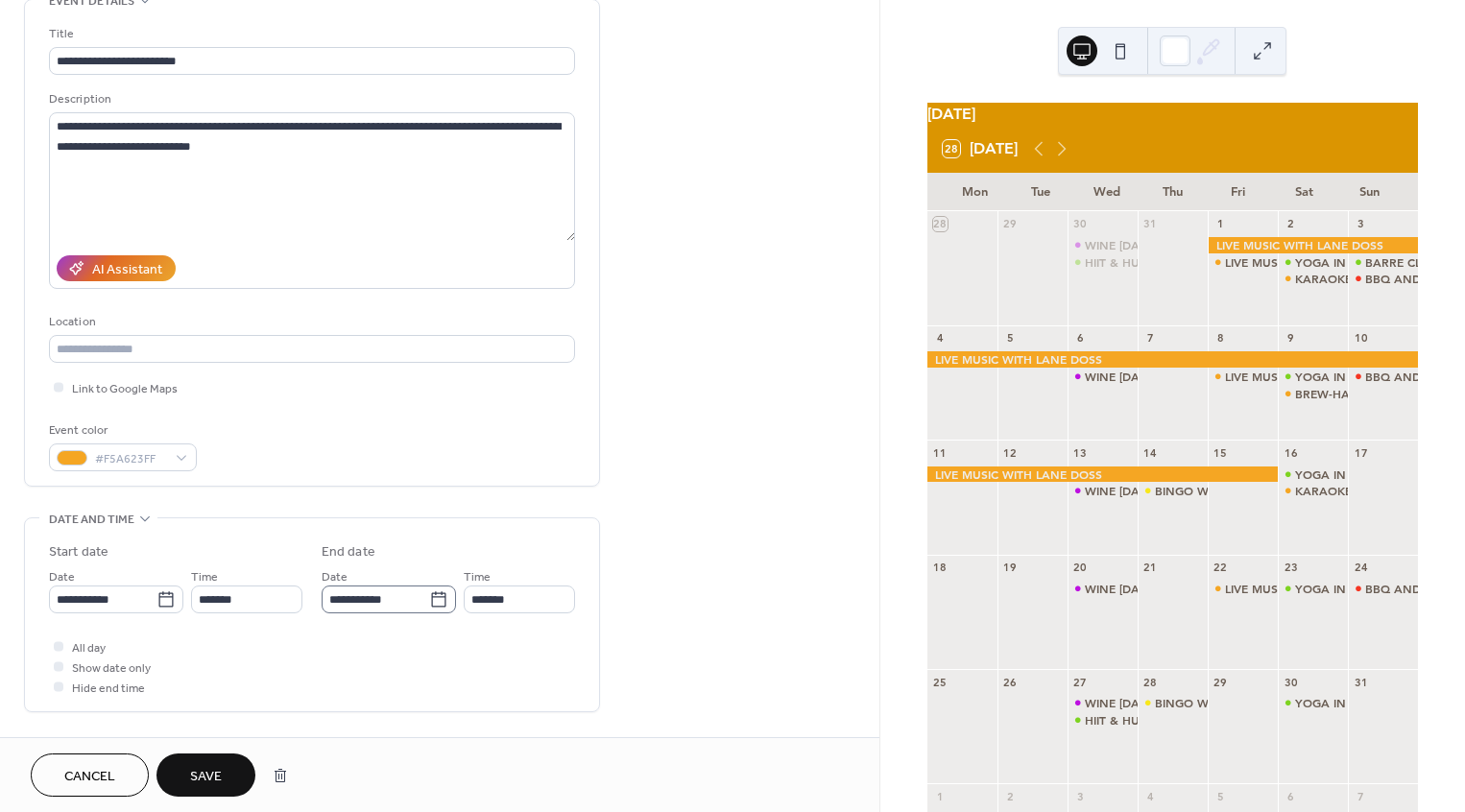 click 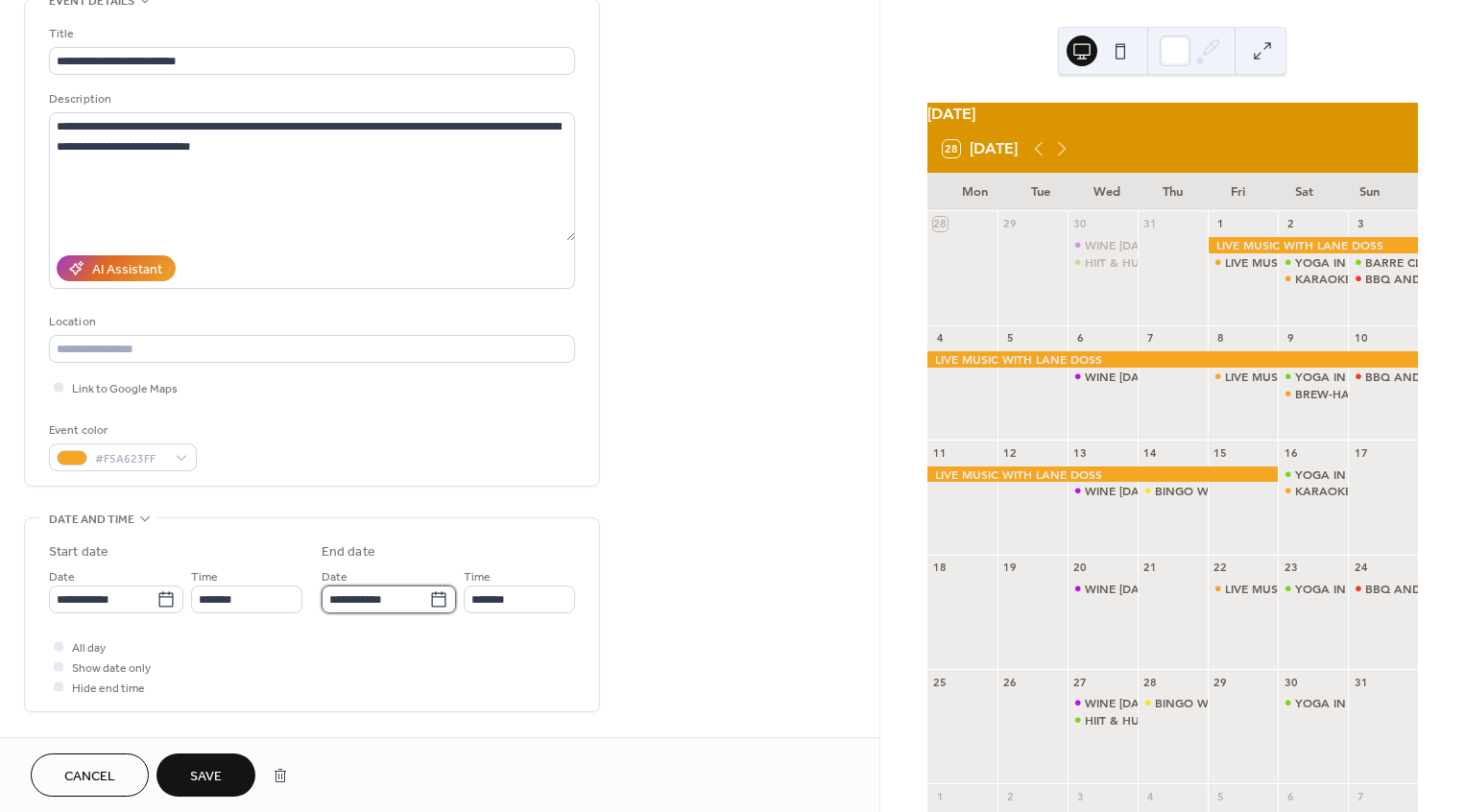 click on "**********" at bounding box center (375, 599) 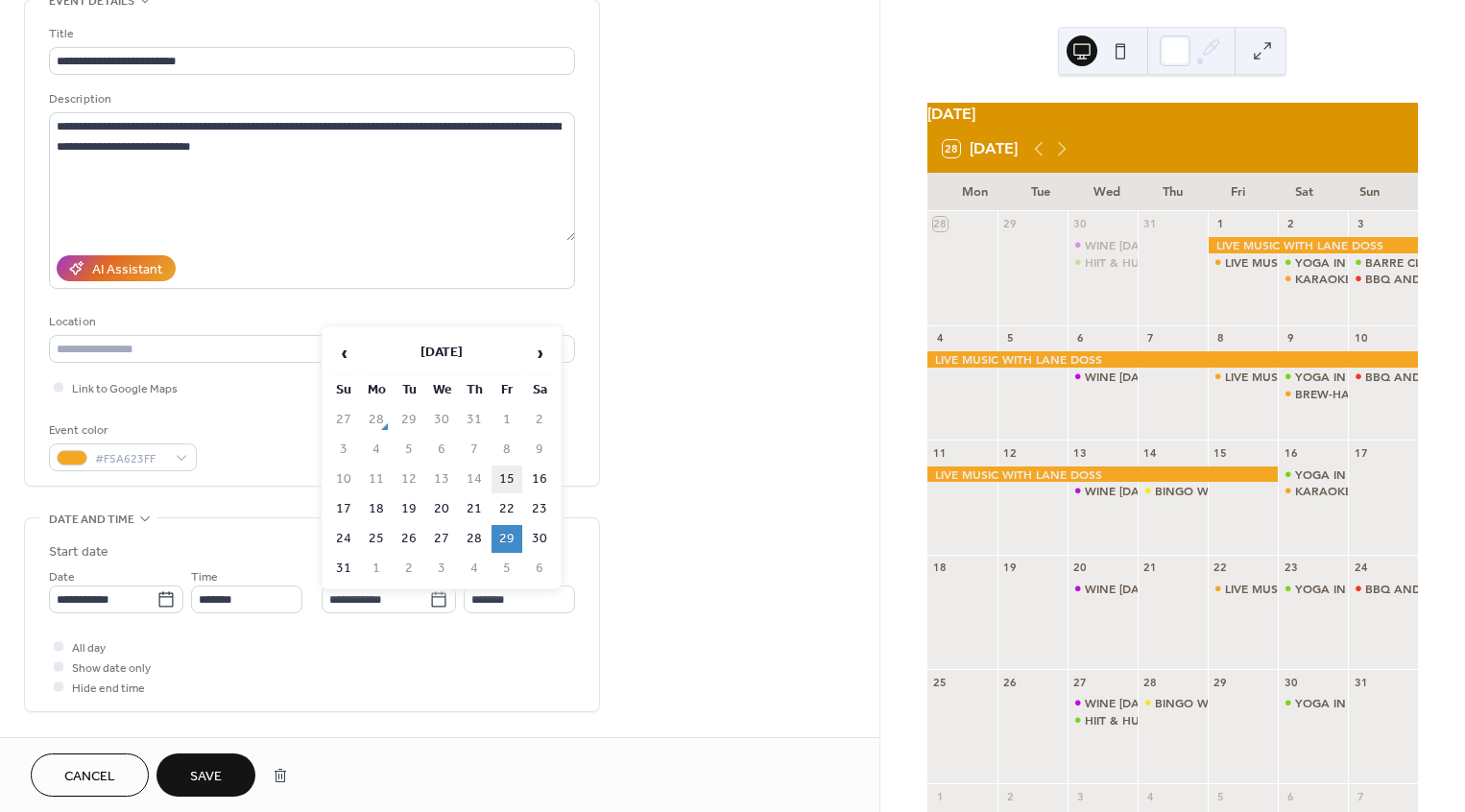 click on "15" at bounding box center (507, 479) 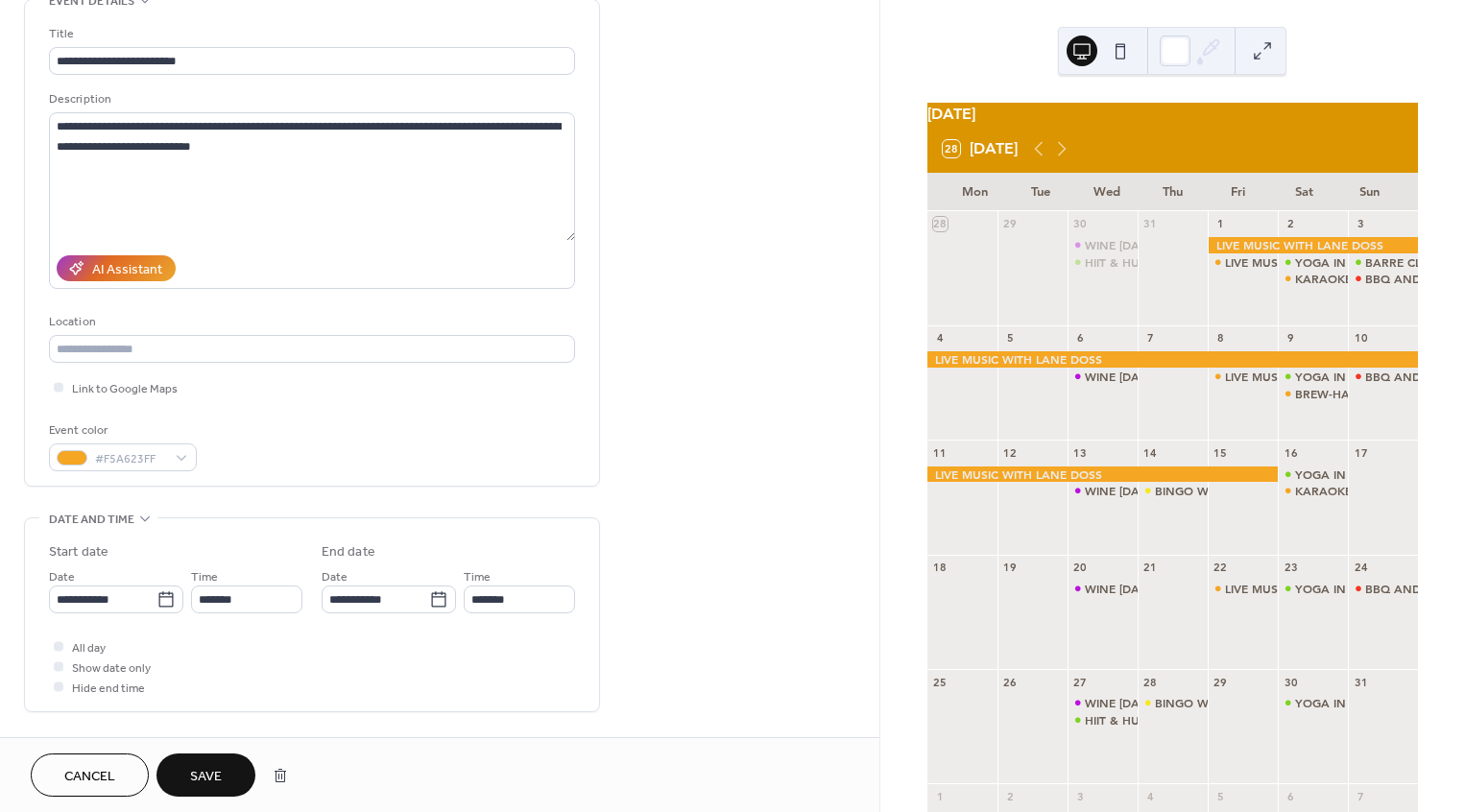 click on "Save" at bounding box center [205, 776] 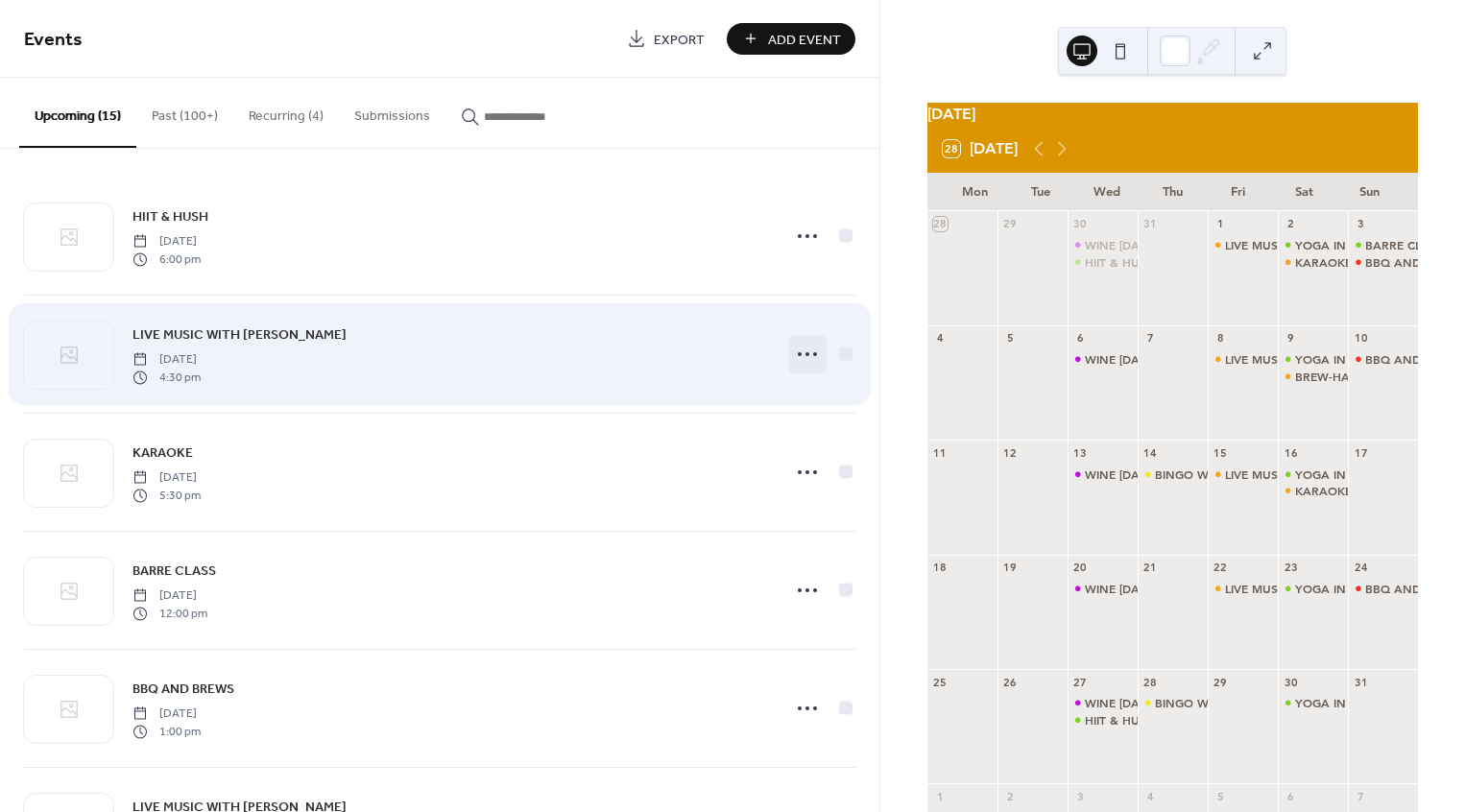 click 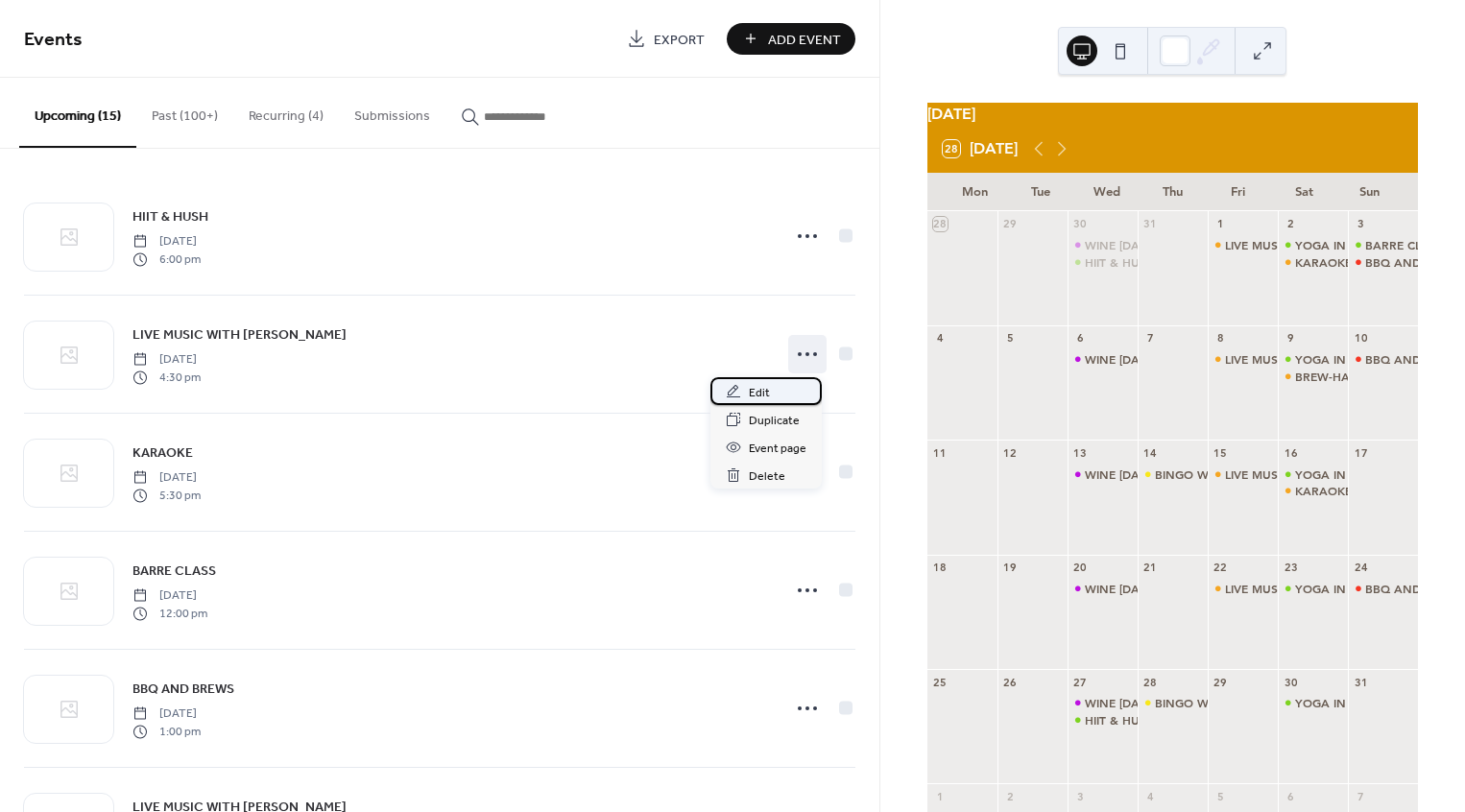 click on "Edit" at bounding box center [766, 391] 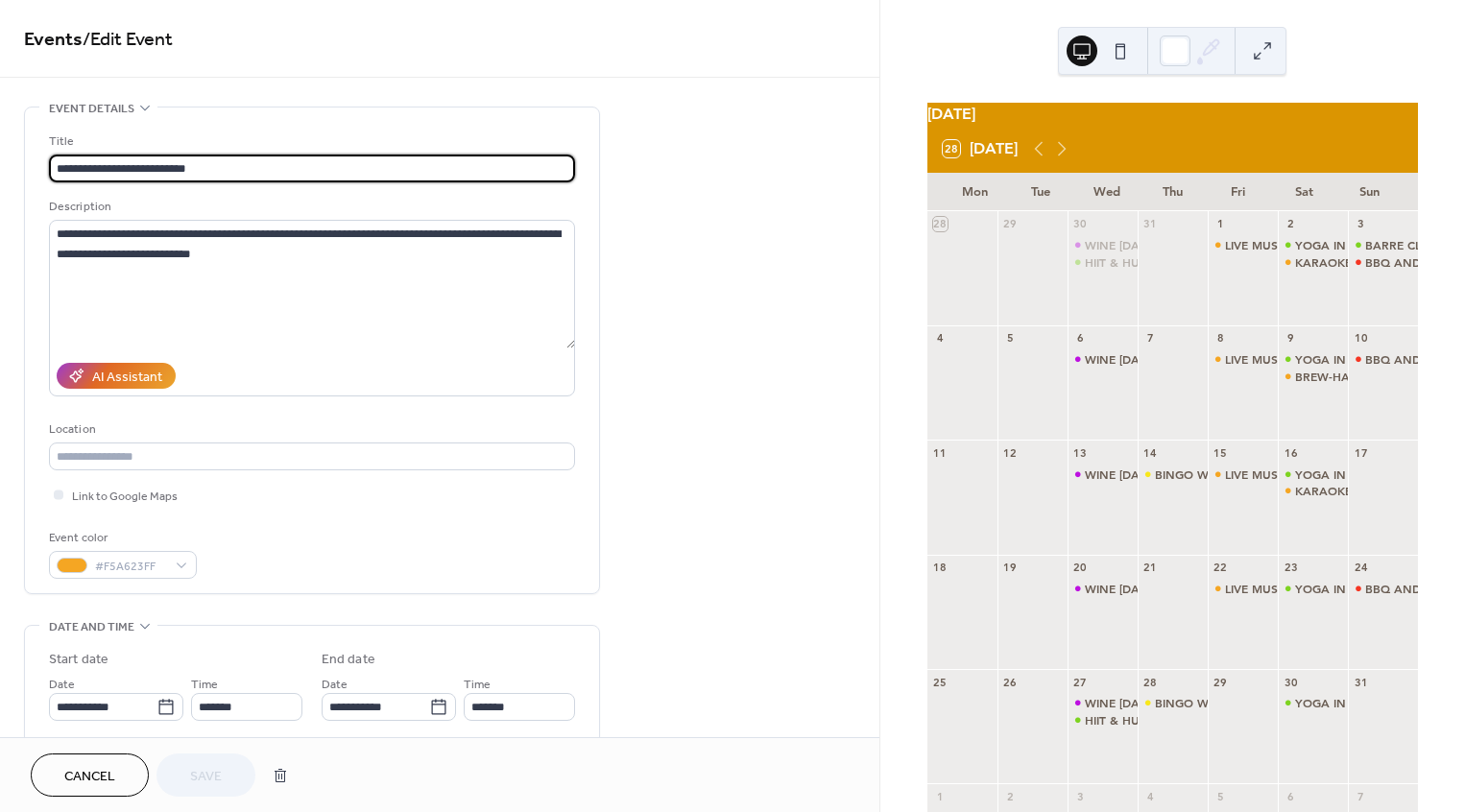 click on "Cancel" at bounding box center [89, 775] 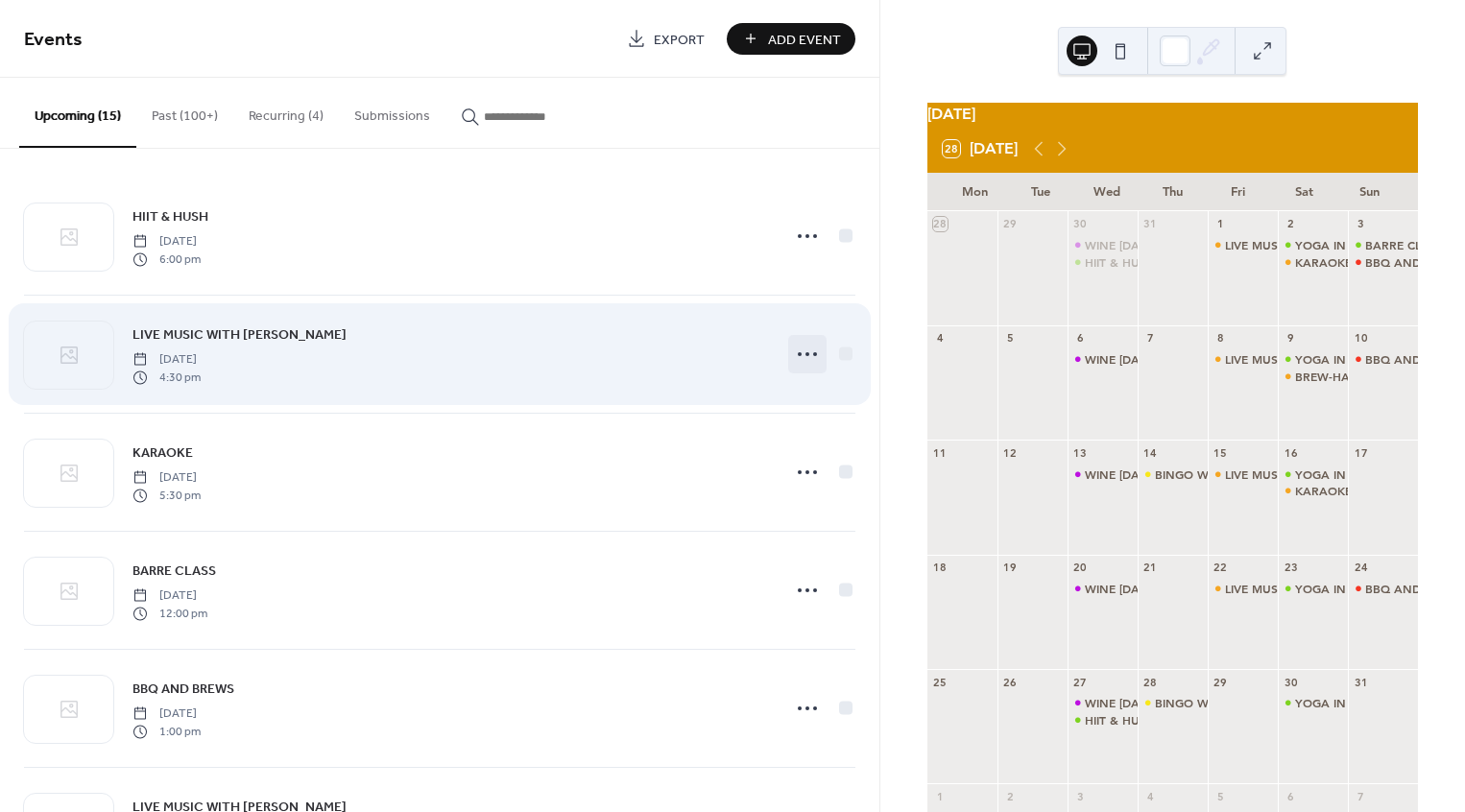 click 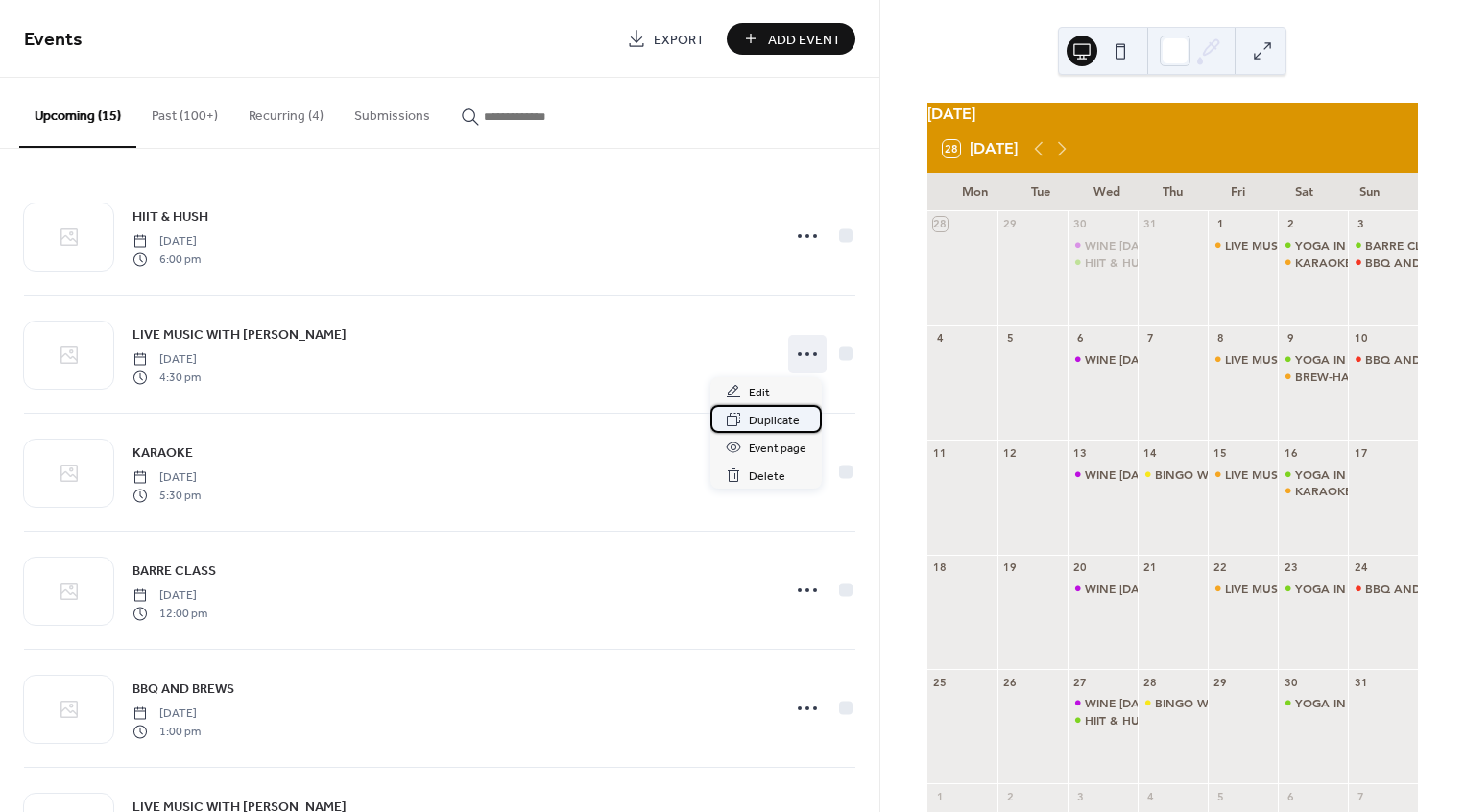 click on "Duplicate" at bounding box center (766, 418) 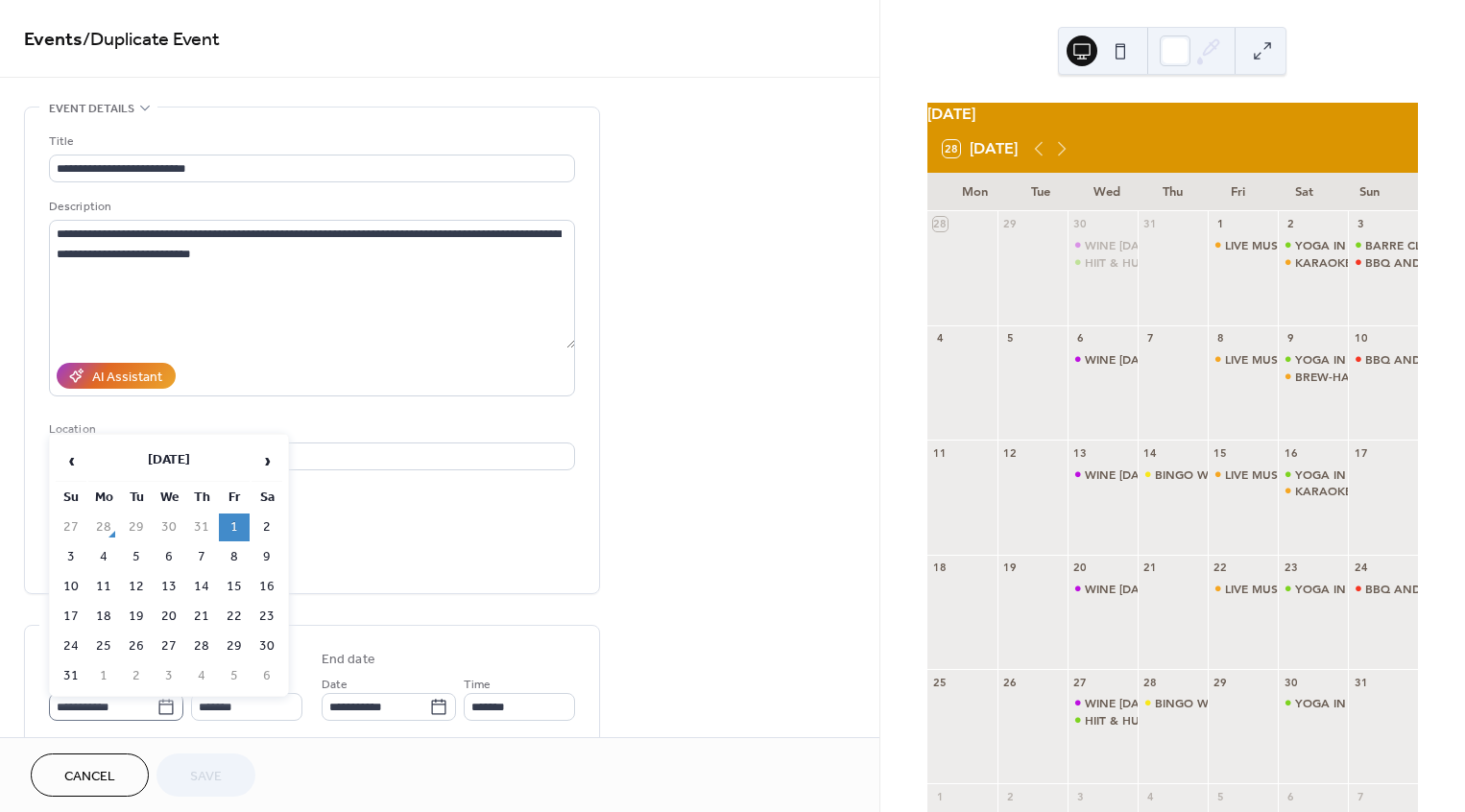 click 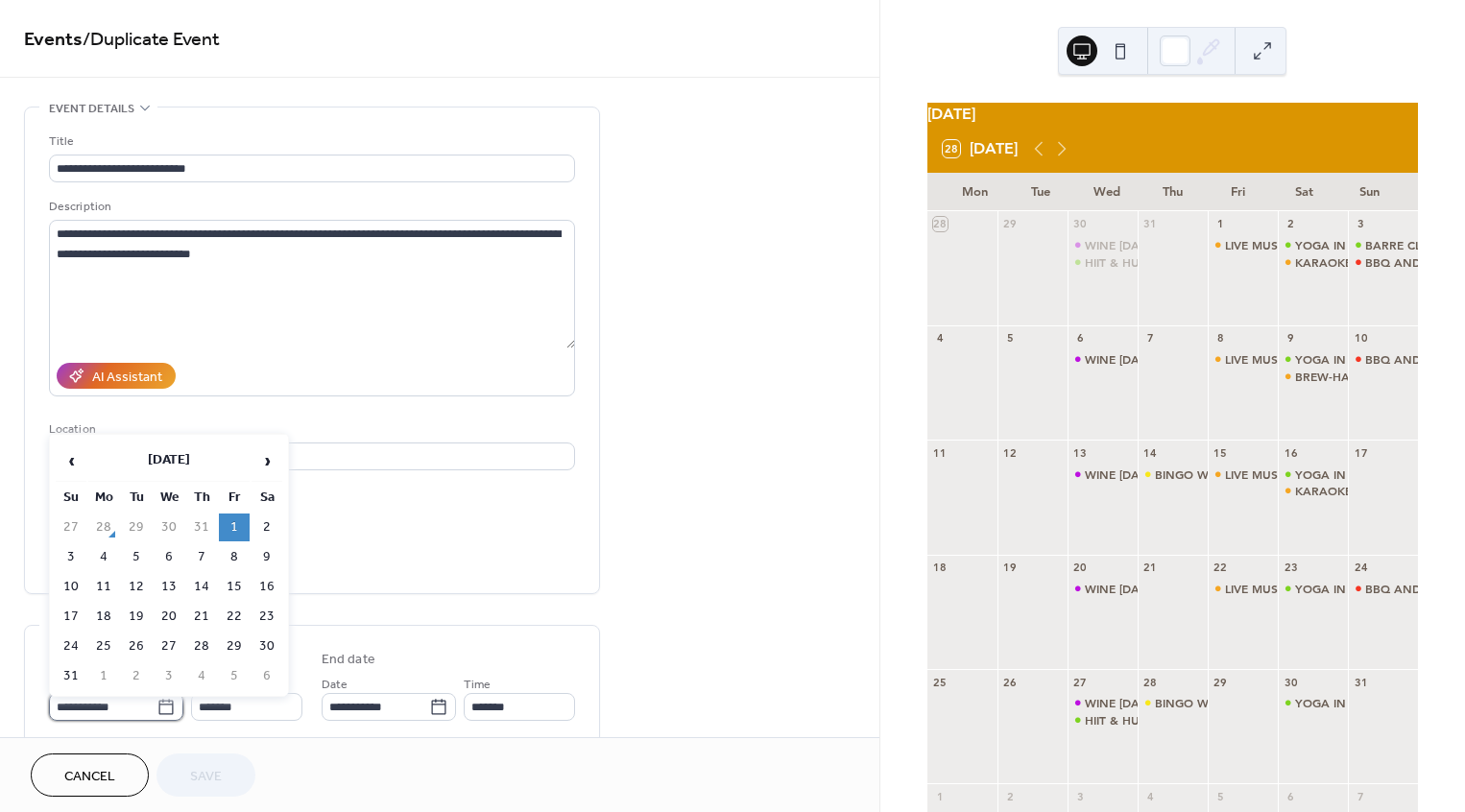 click on "**********" at bounding box center (103, 706) 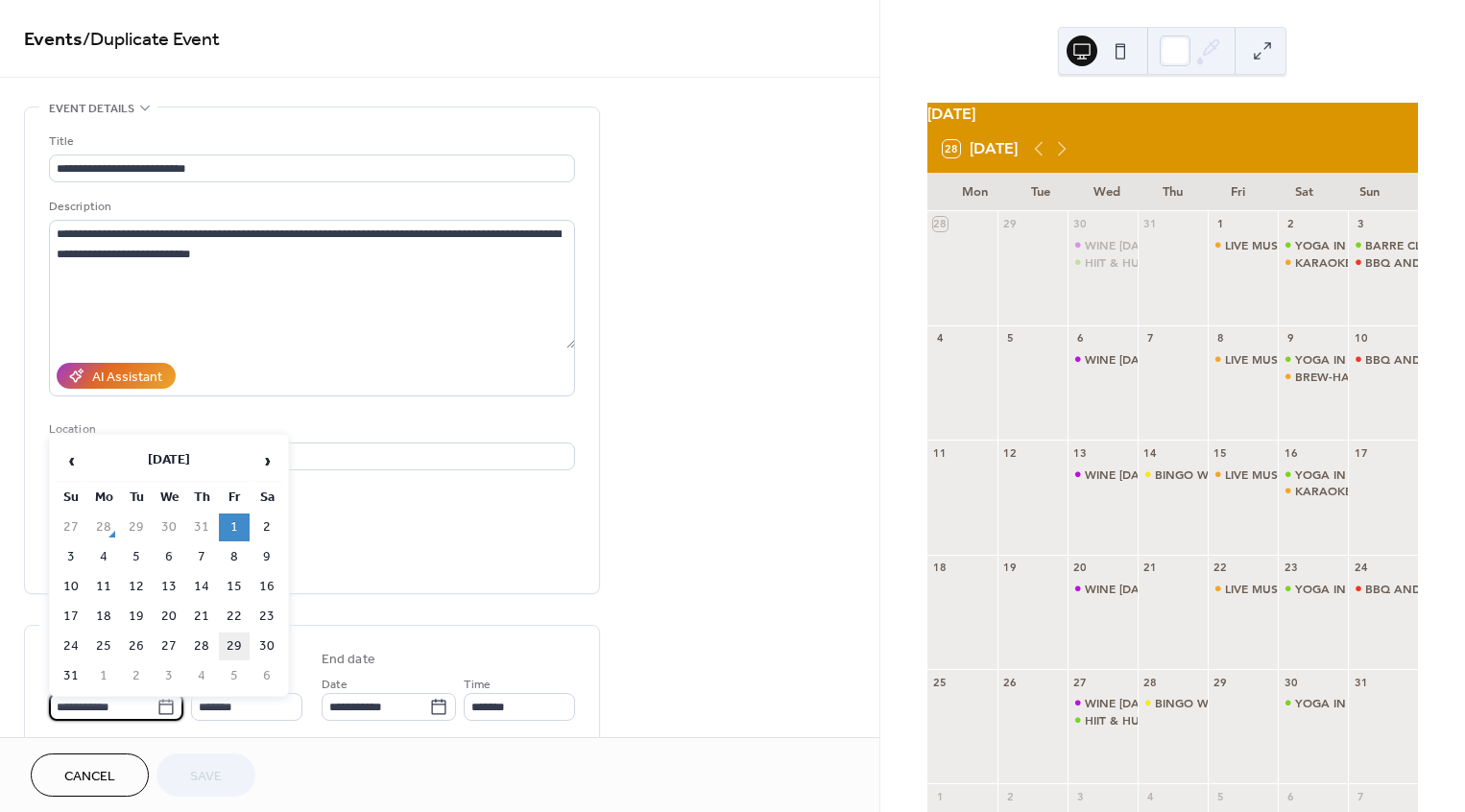 click on "29" at bounding box center [234, 646] 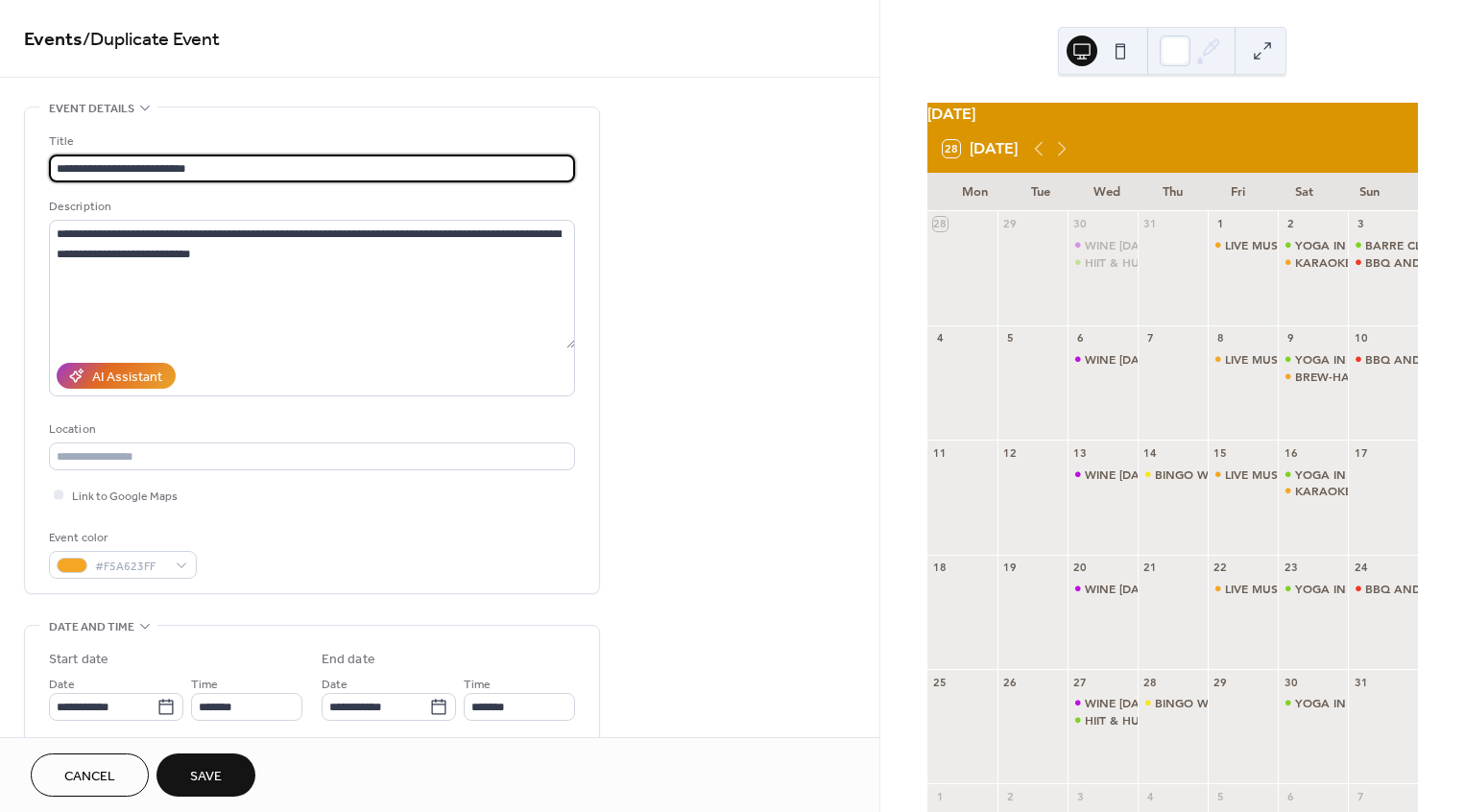 scroll, scrollTop: 1, scrollLeft: 0, axis: vertical 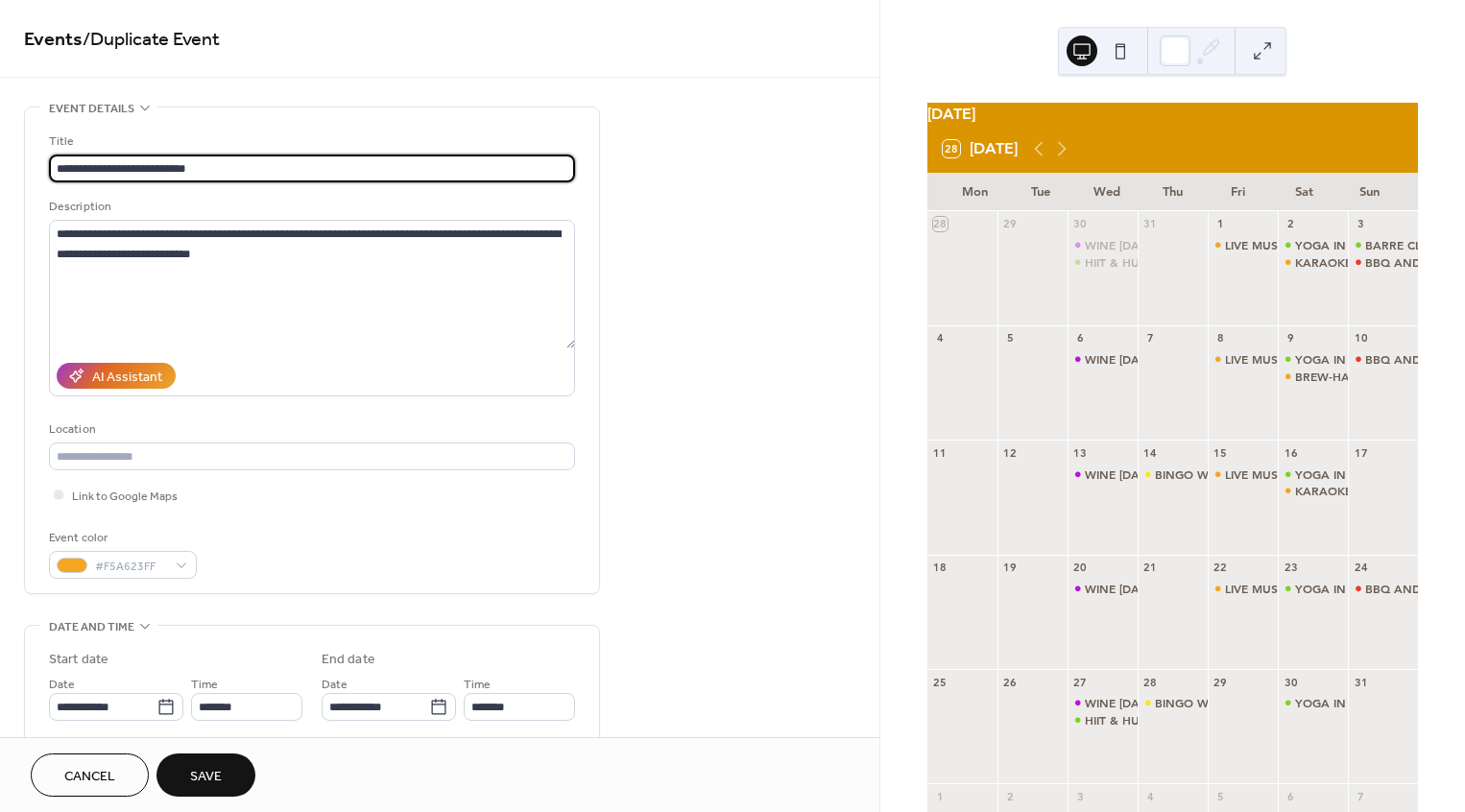 drag, startPoint x: 256, startPoint y: 172, endPoint x: 148, endPoint y: 171, distance: 108.00463 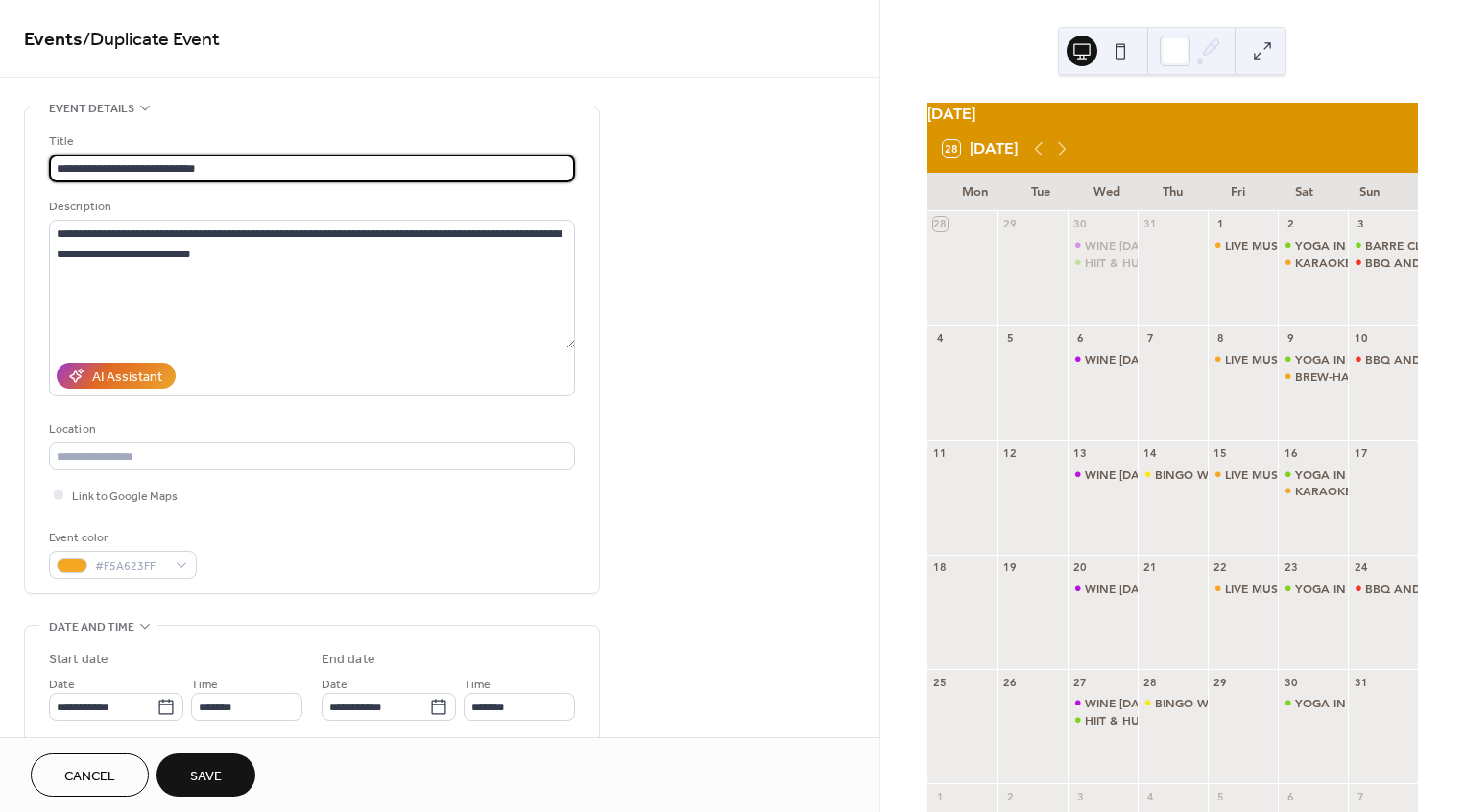 type on "**********" 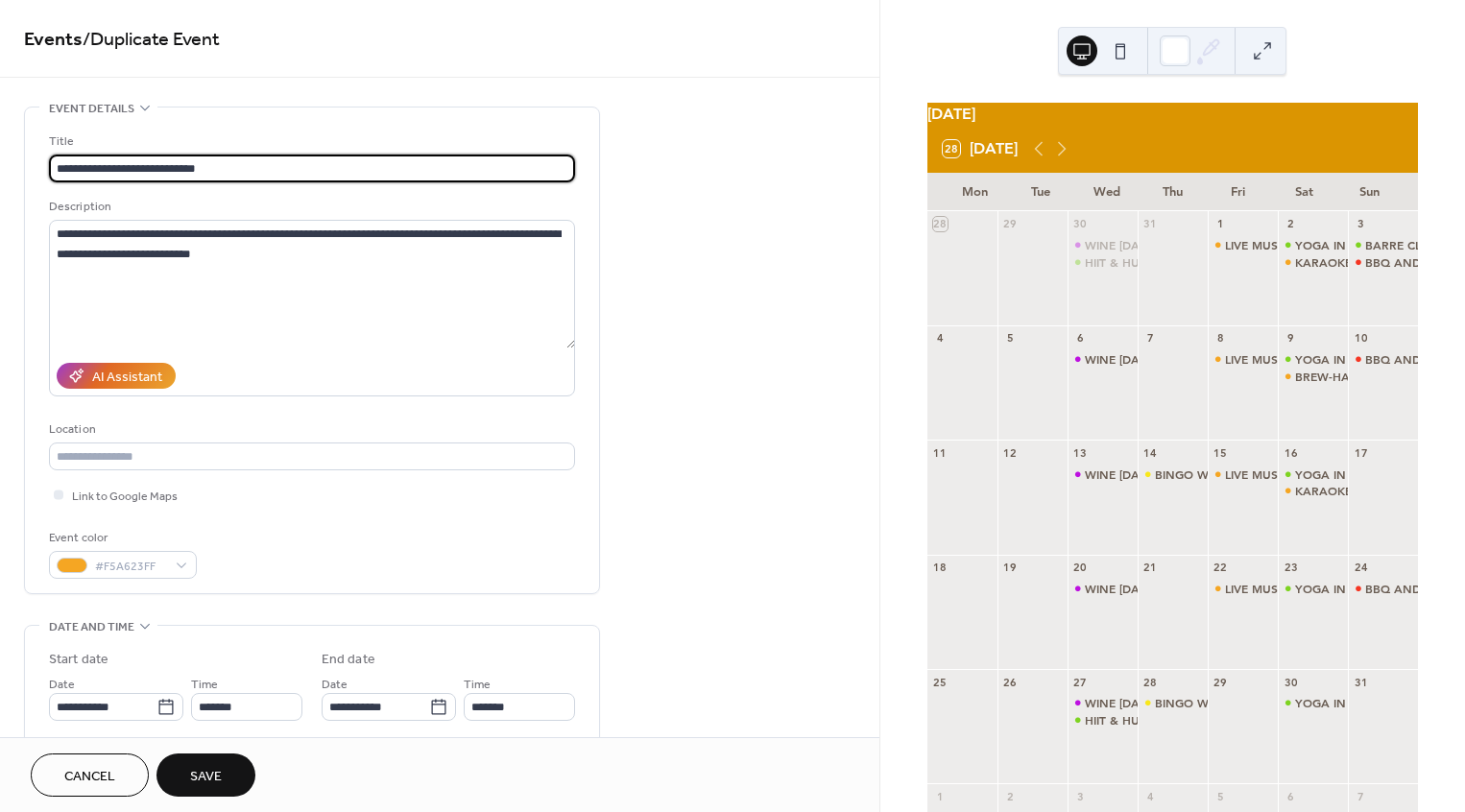 scroll, scrollTop: 0, scrollLeft: 0, axis: both 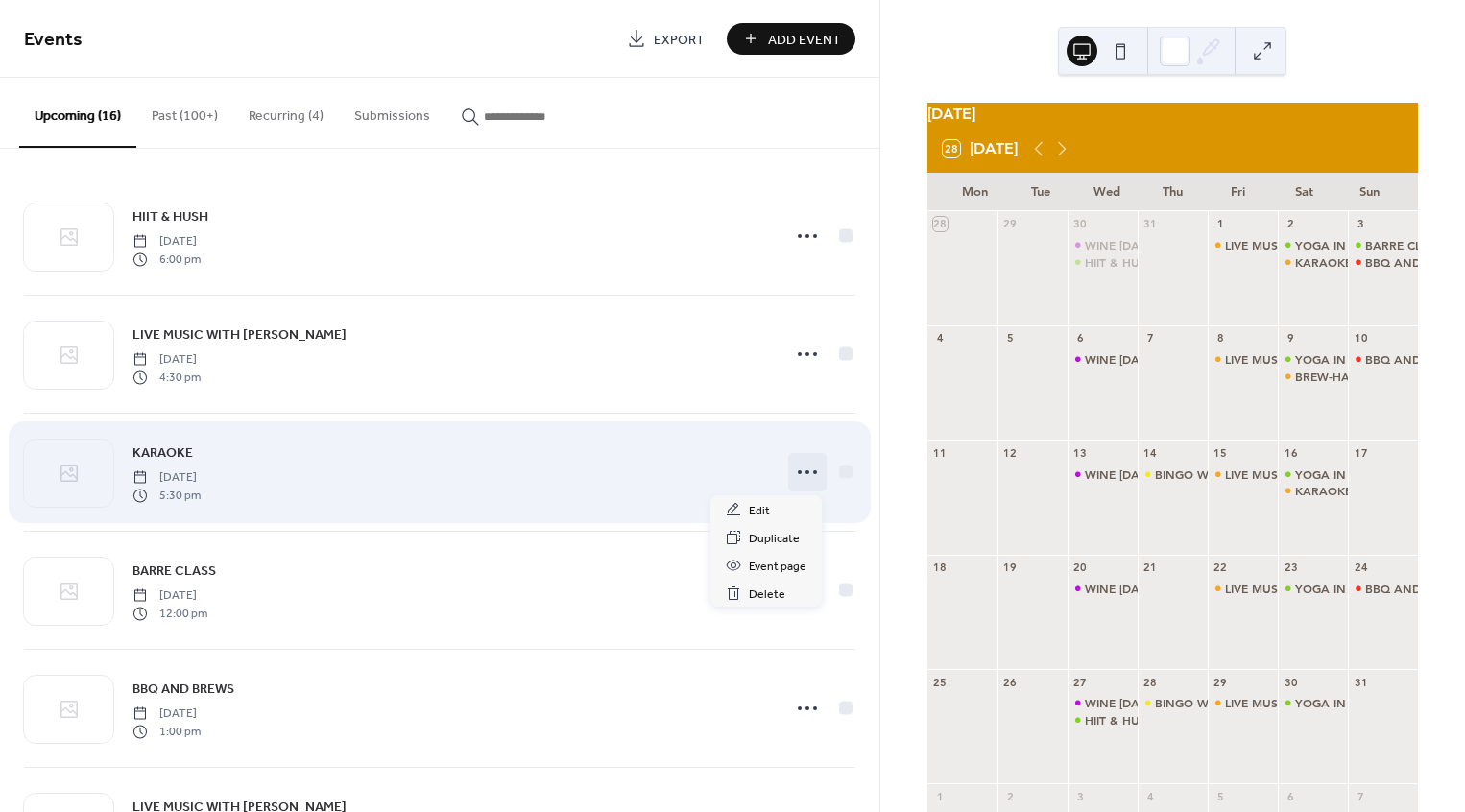 click 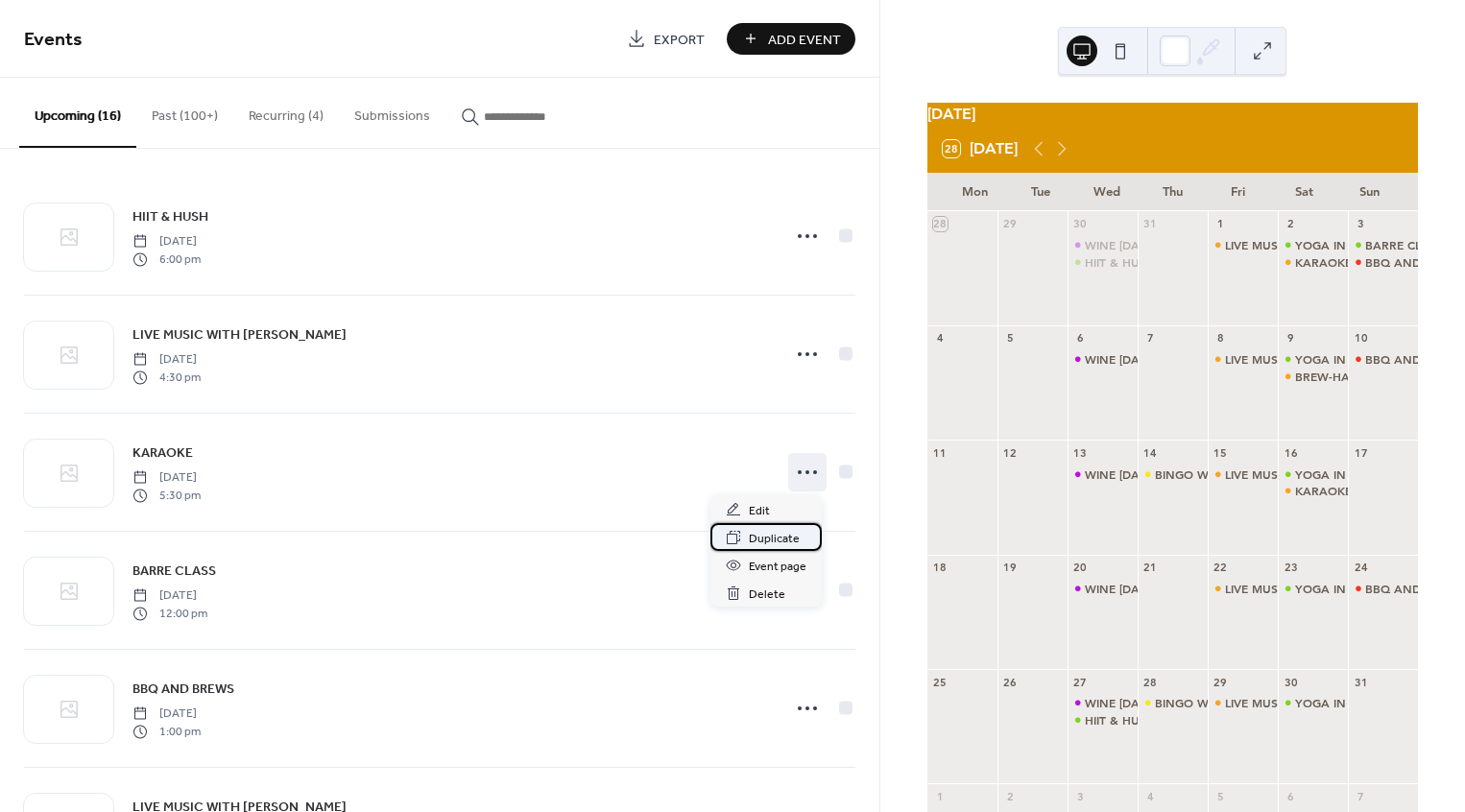 click on "Duplicate" at bounding box center (774, 538) 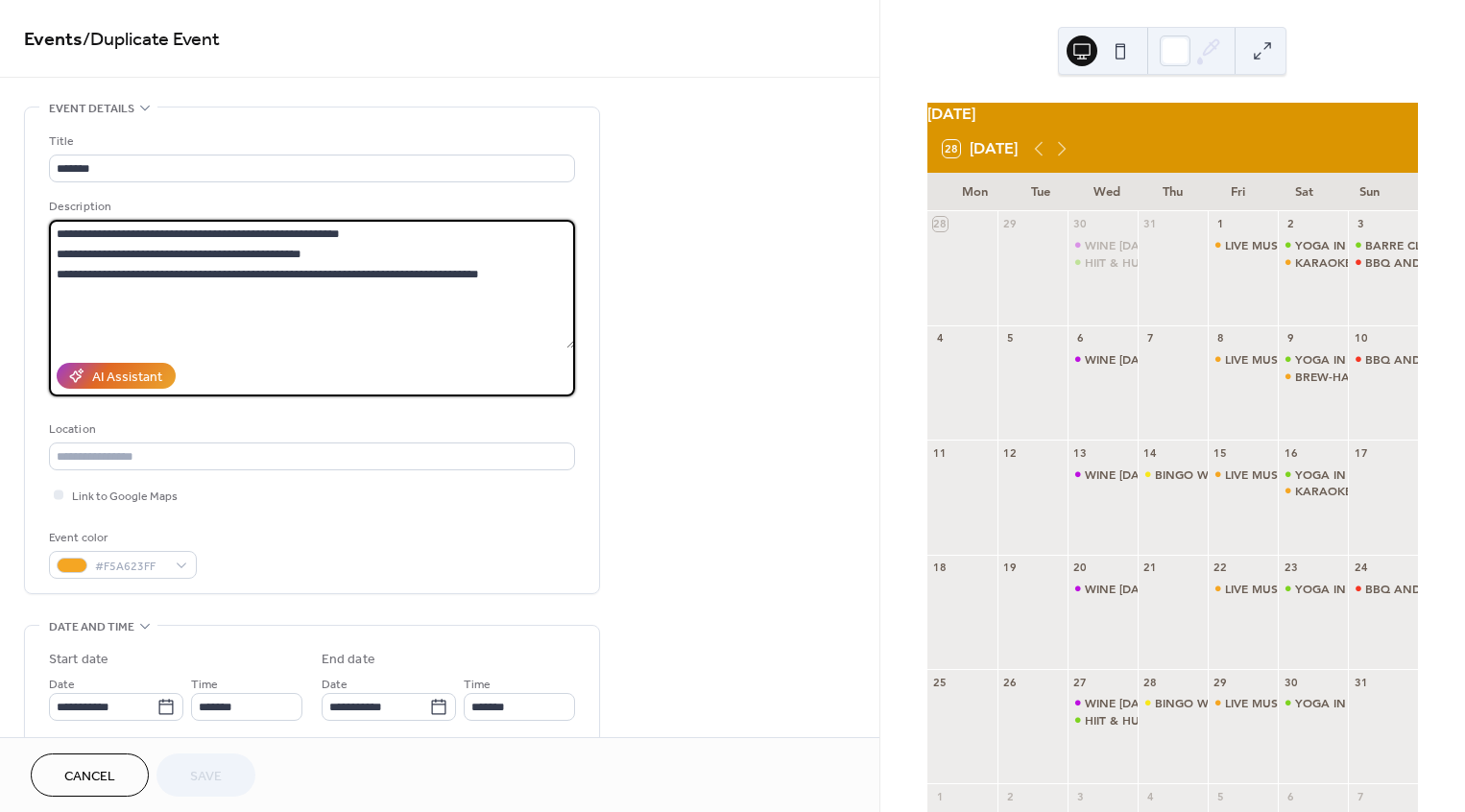 drag, startPoint x: 481, startPoint y: 276, endPoint x: 39, endPoint y: 232, distance: 444.18465 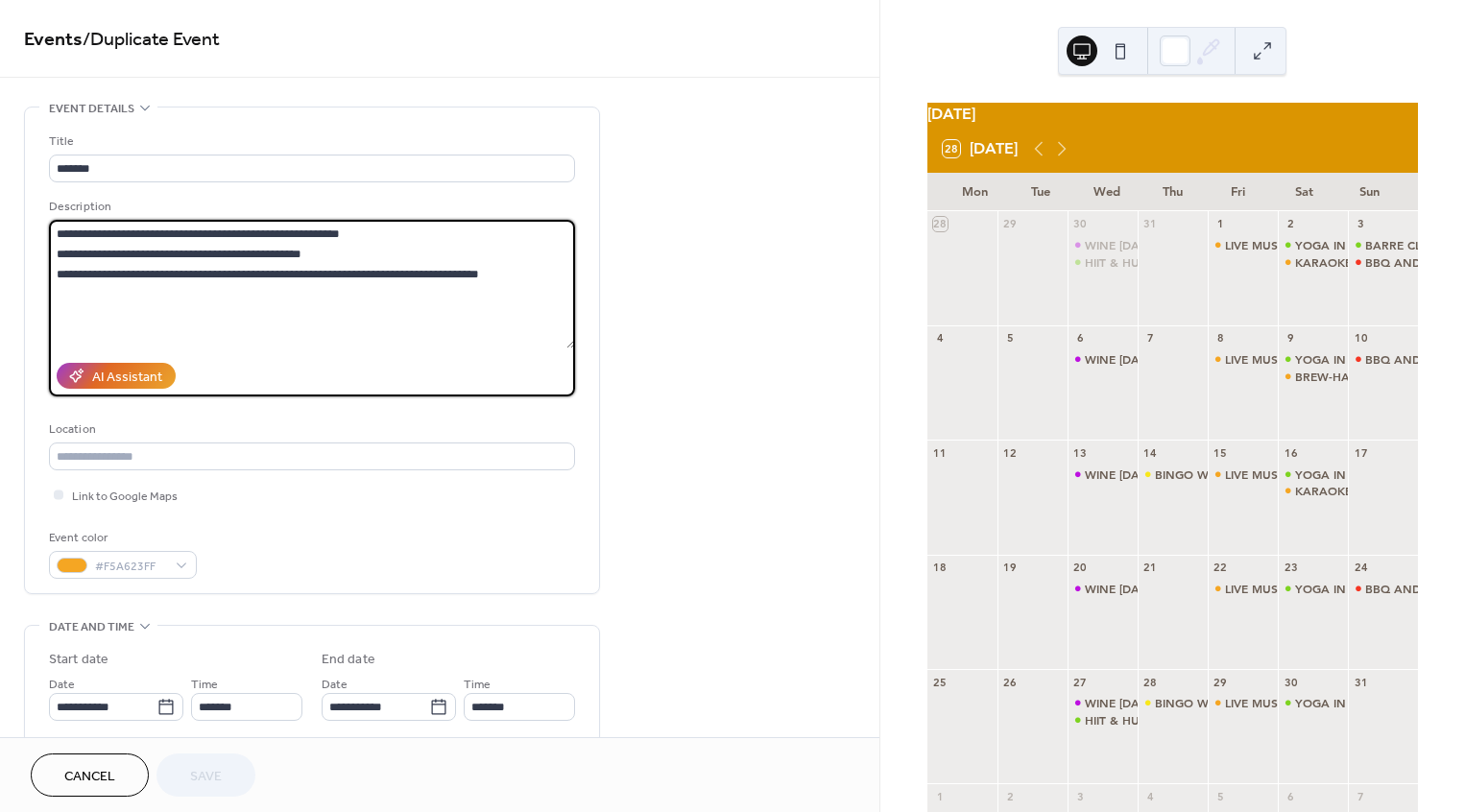 click on "**********" at bounding box center [312, 350] 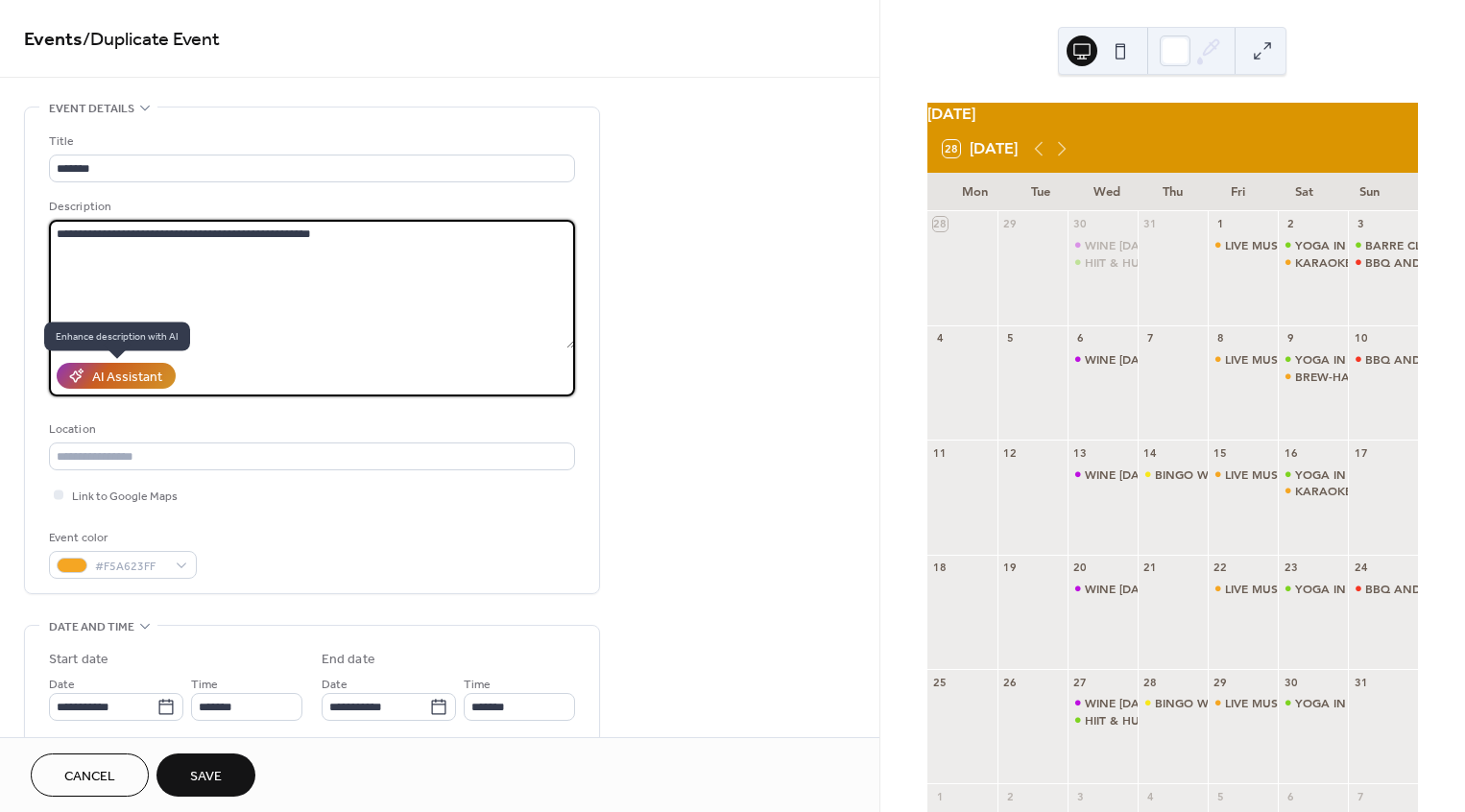 type on "**********" 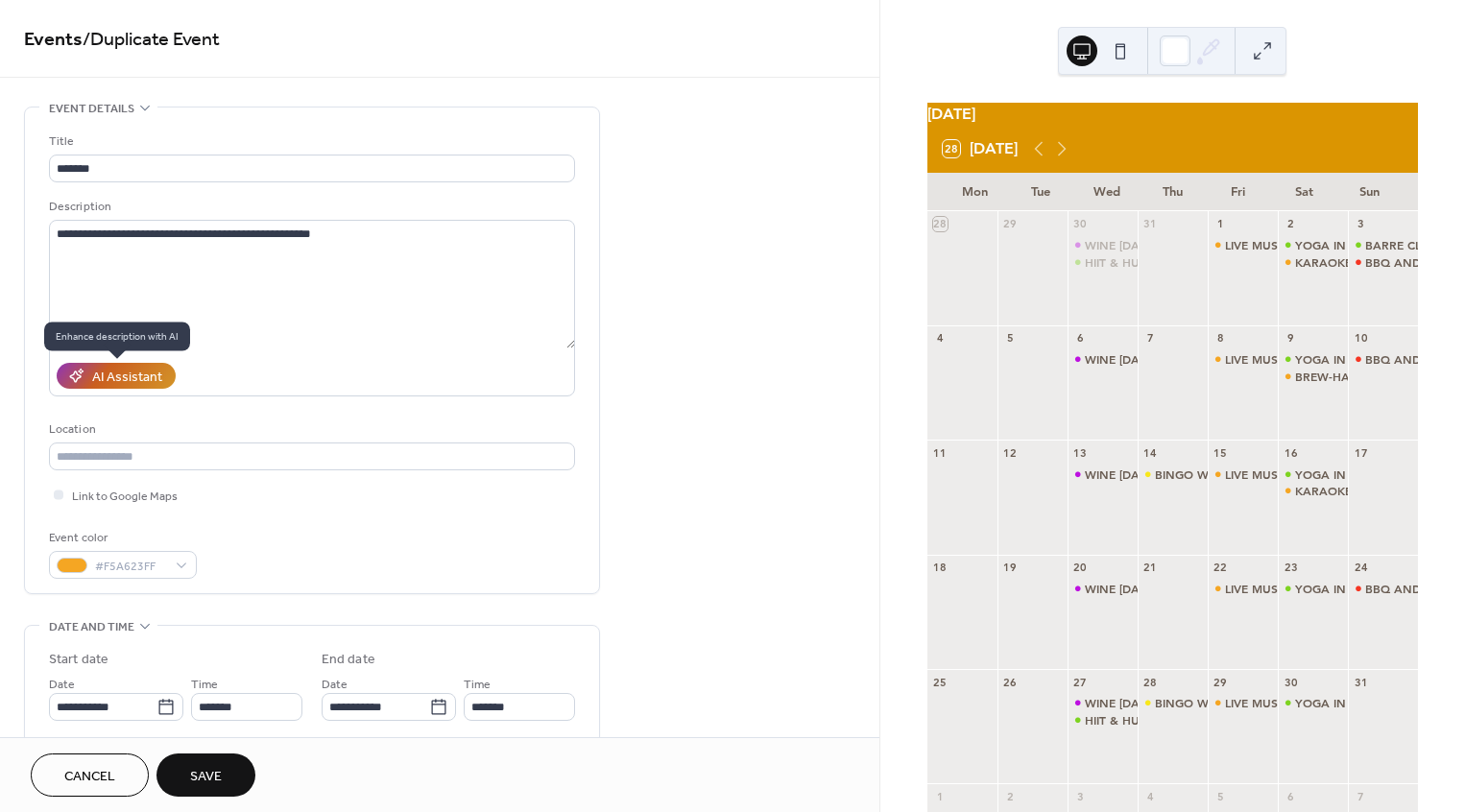 click on "AI Assistant" at bounding box center [127, 377] 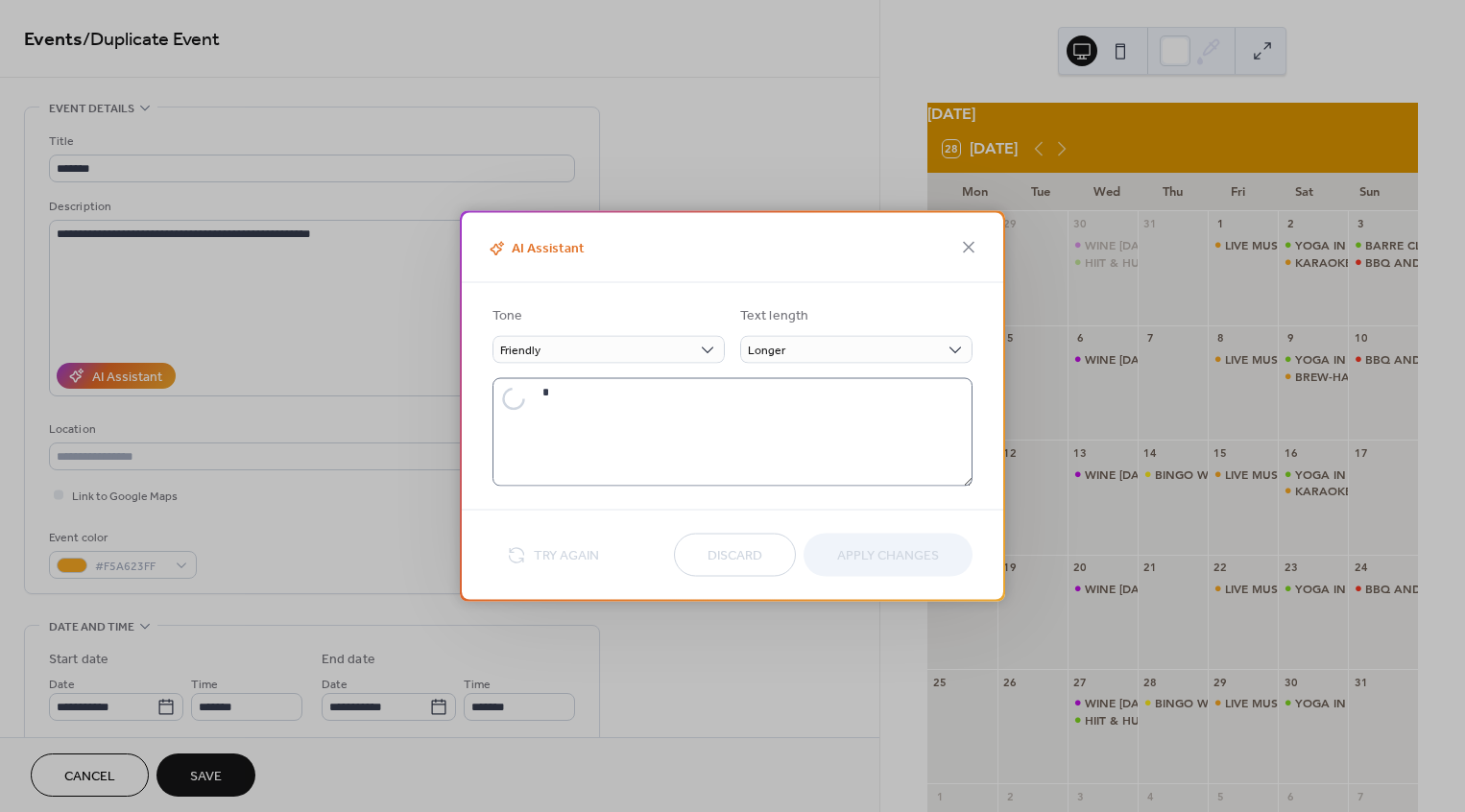 type on "**********" 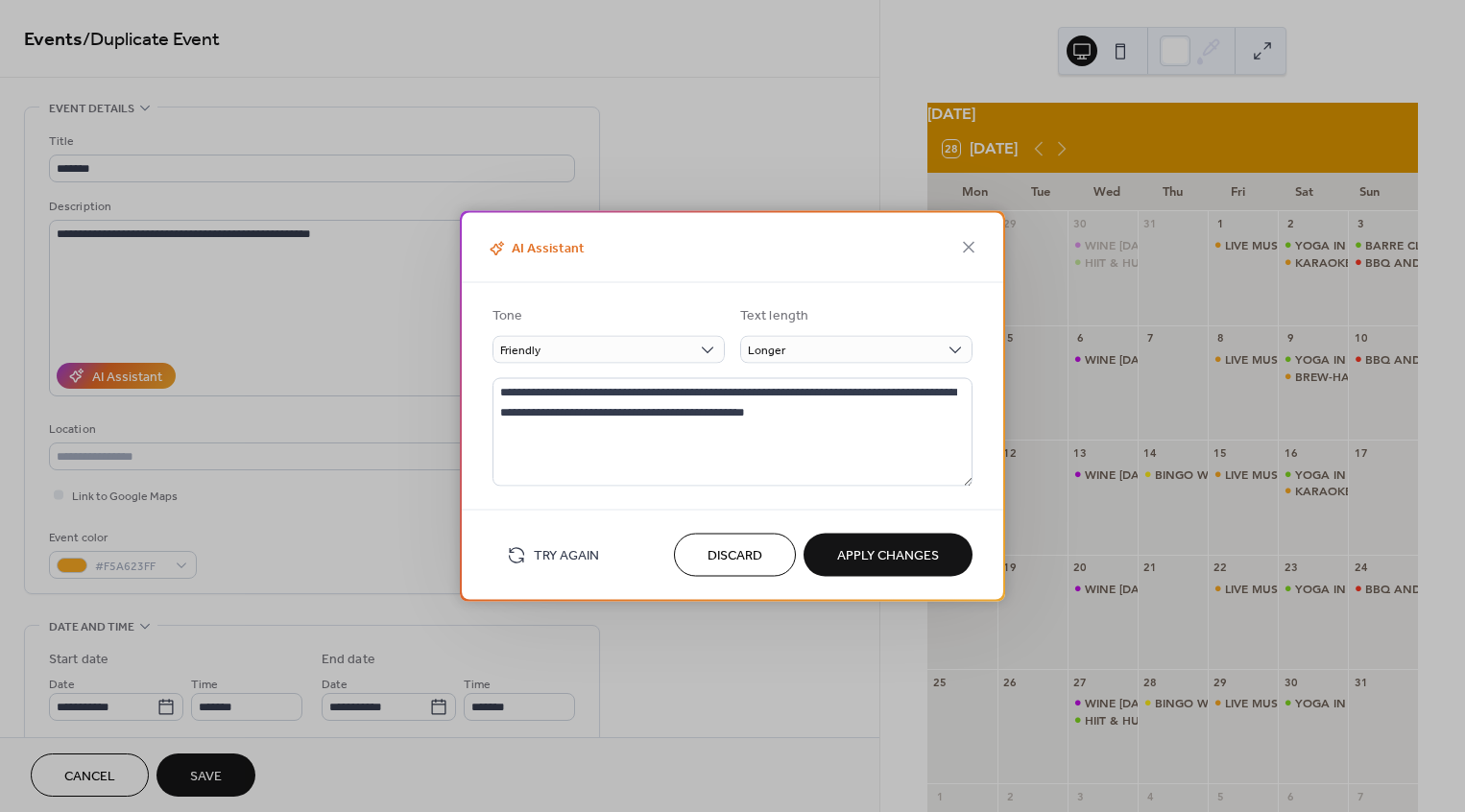 click on "Apply Changes" at bounding box center [888, 556] 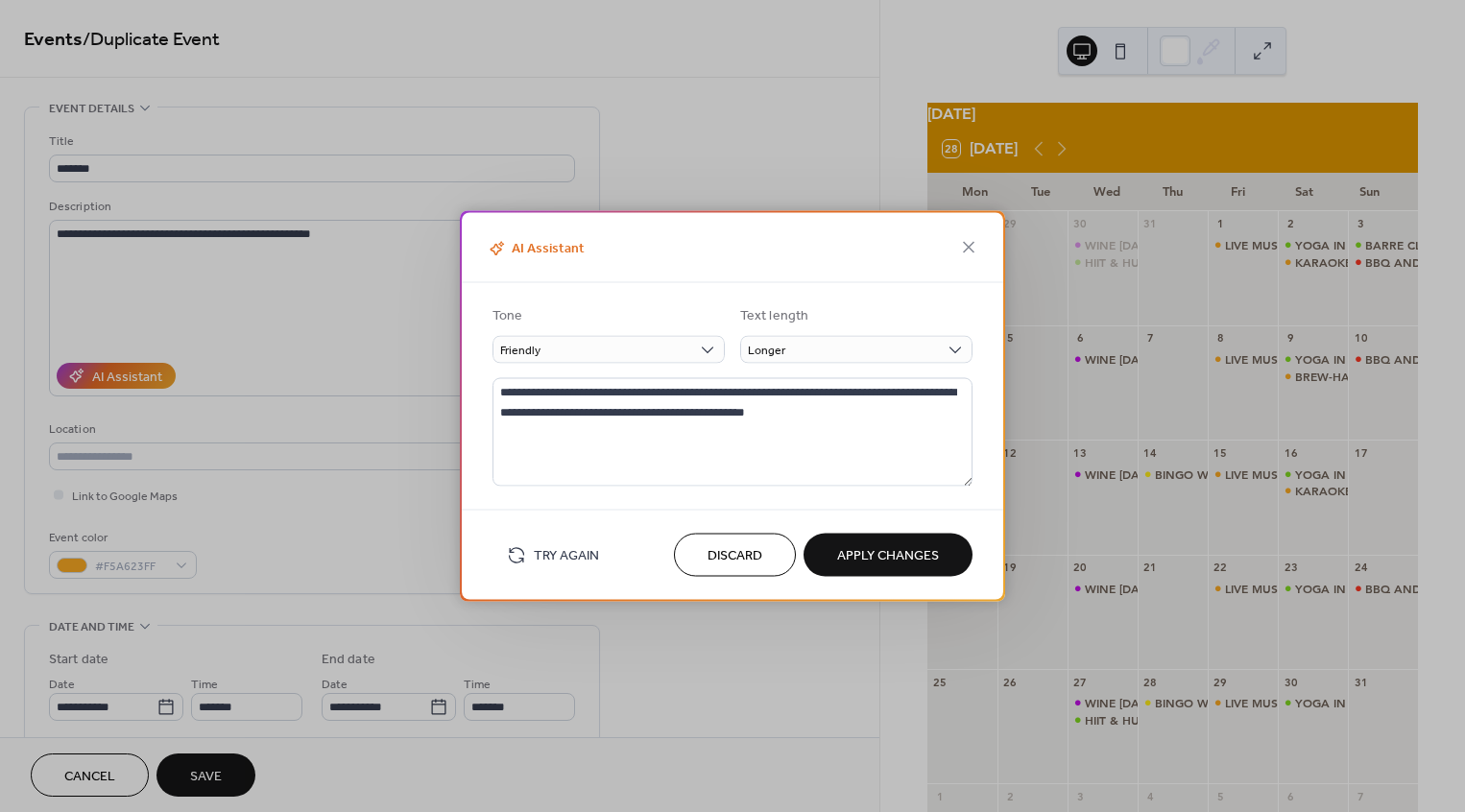 type on "**********" 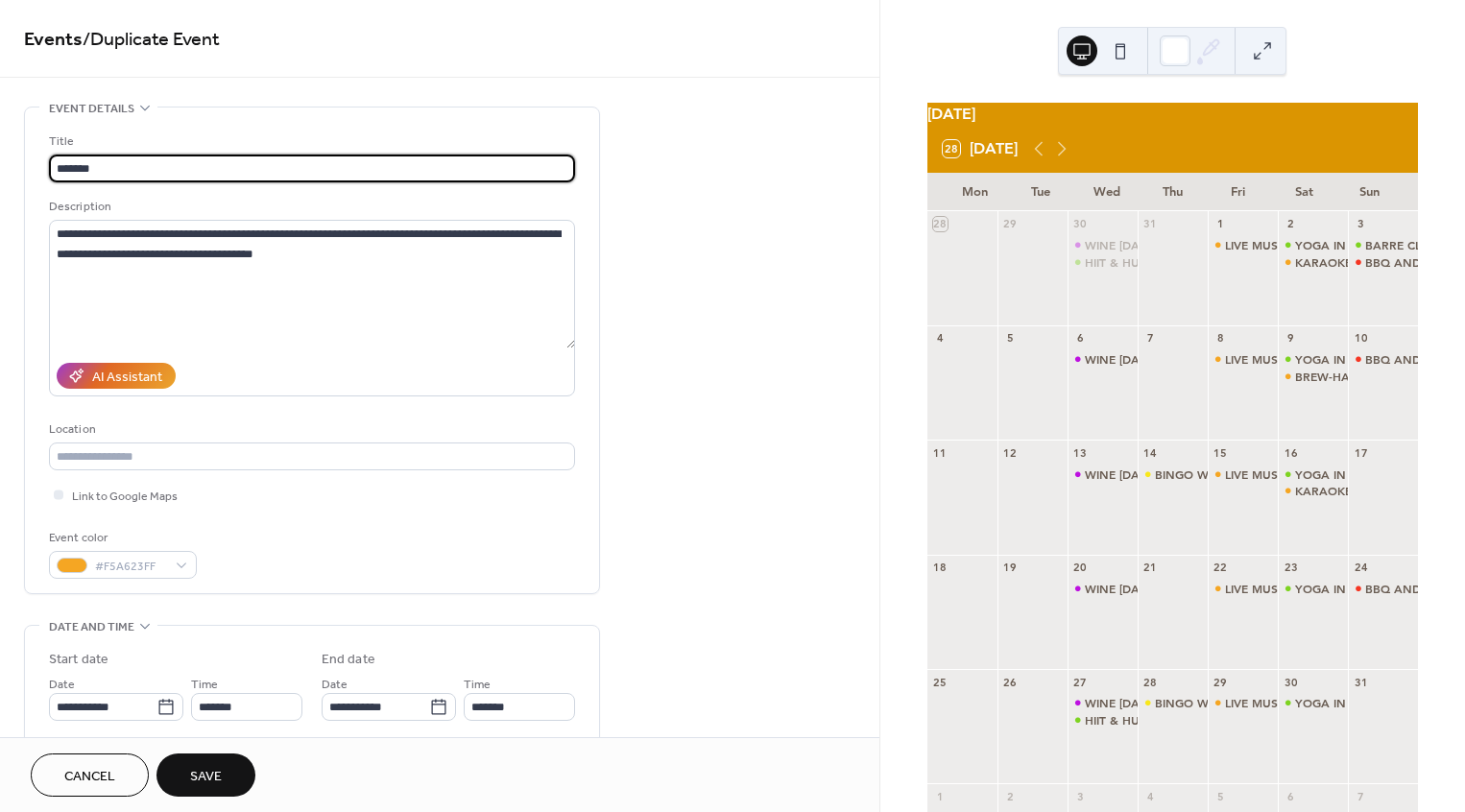 drag, startPoint x: 187, startPoint y: 162, endPoint x: 35, endPoint y: 160, distance: 152.01316 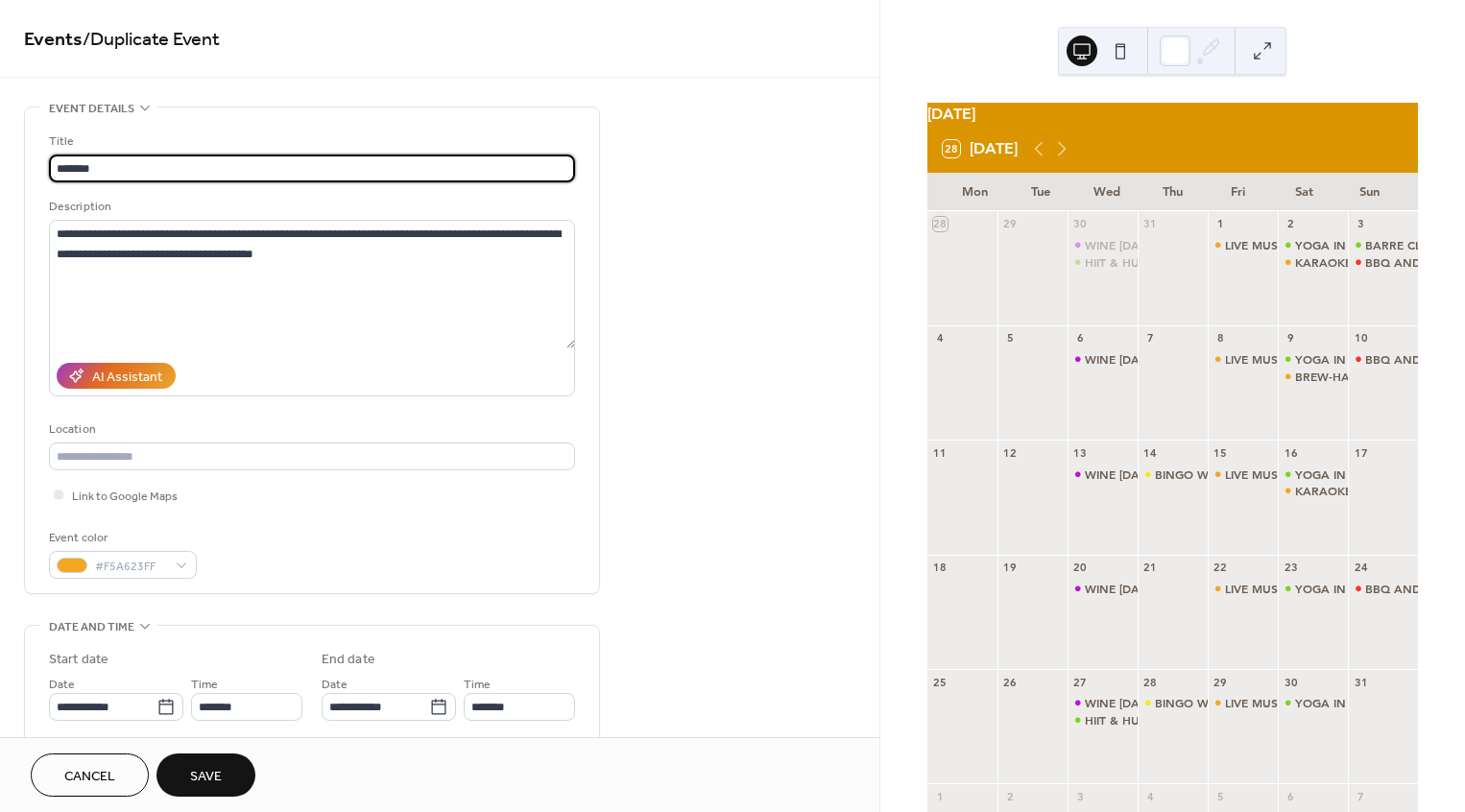 click on "**********" at bounding box center [312, 350] 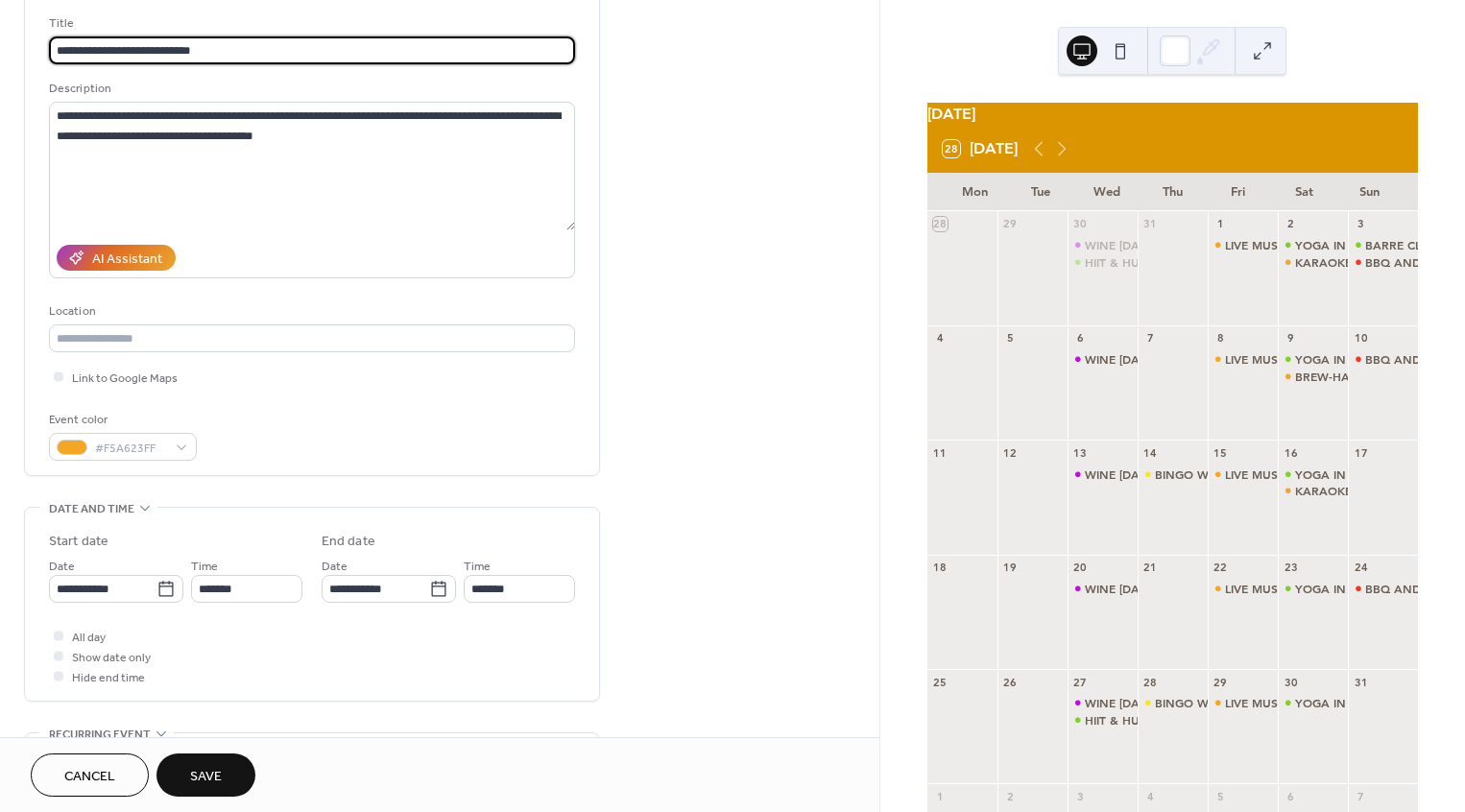 scroll, scrollTop: 121, scrollLeft: 0, axis: vertical 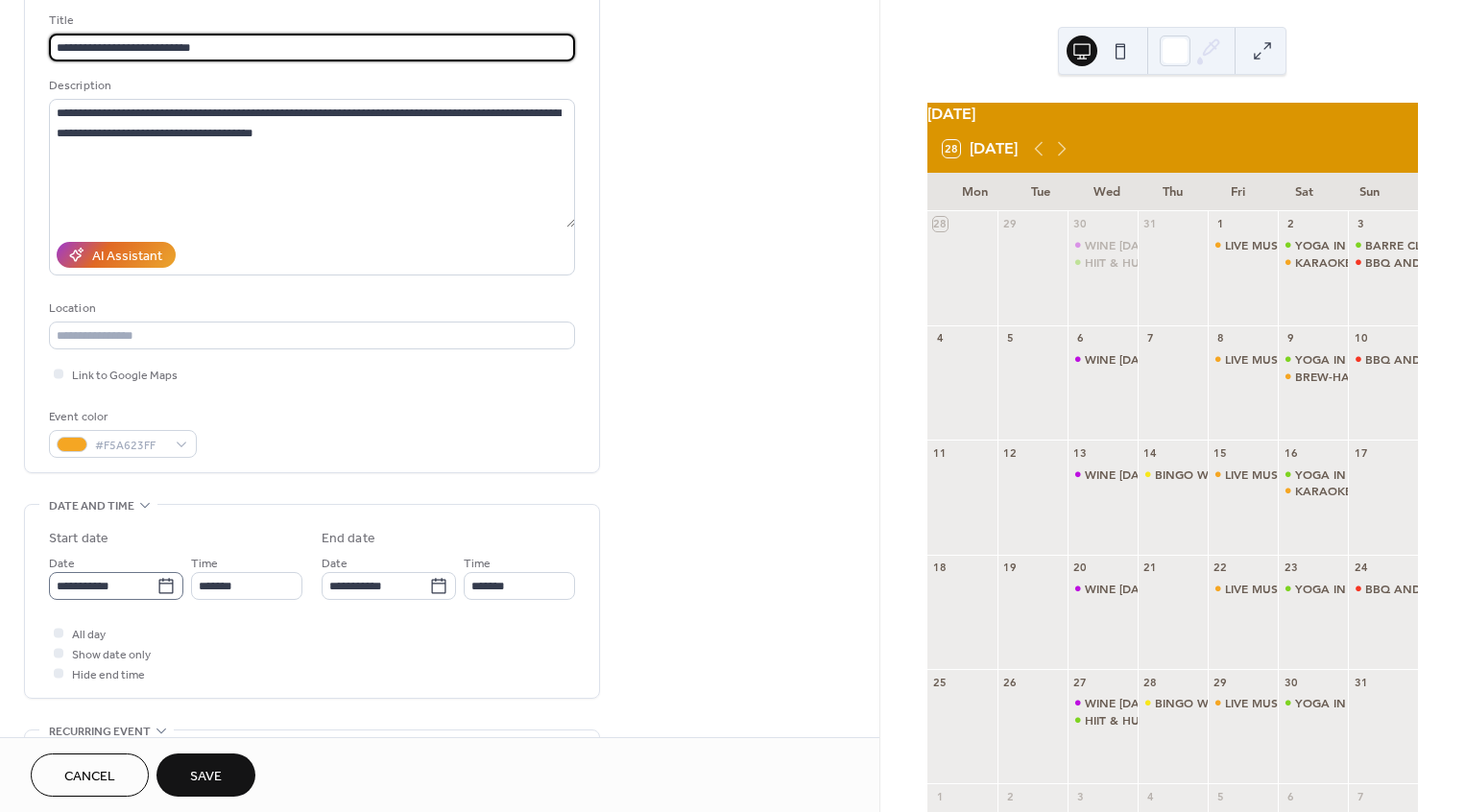 type on "**********" 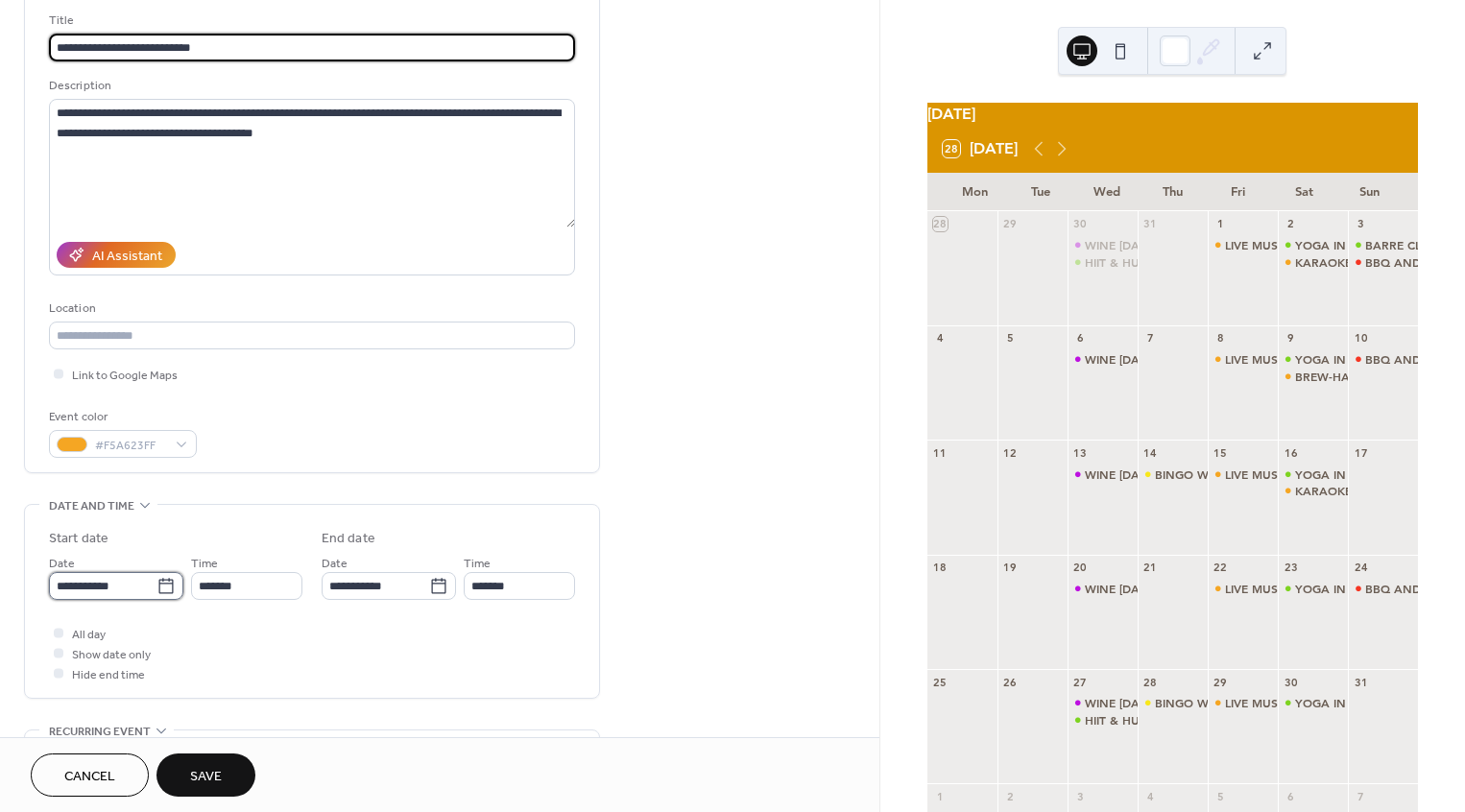 click on "**********" at bounding box center [103, 585] 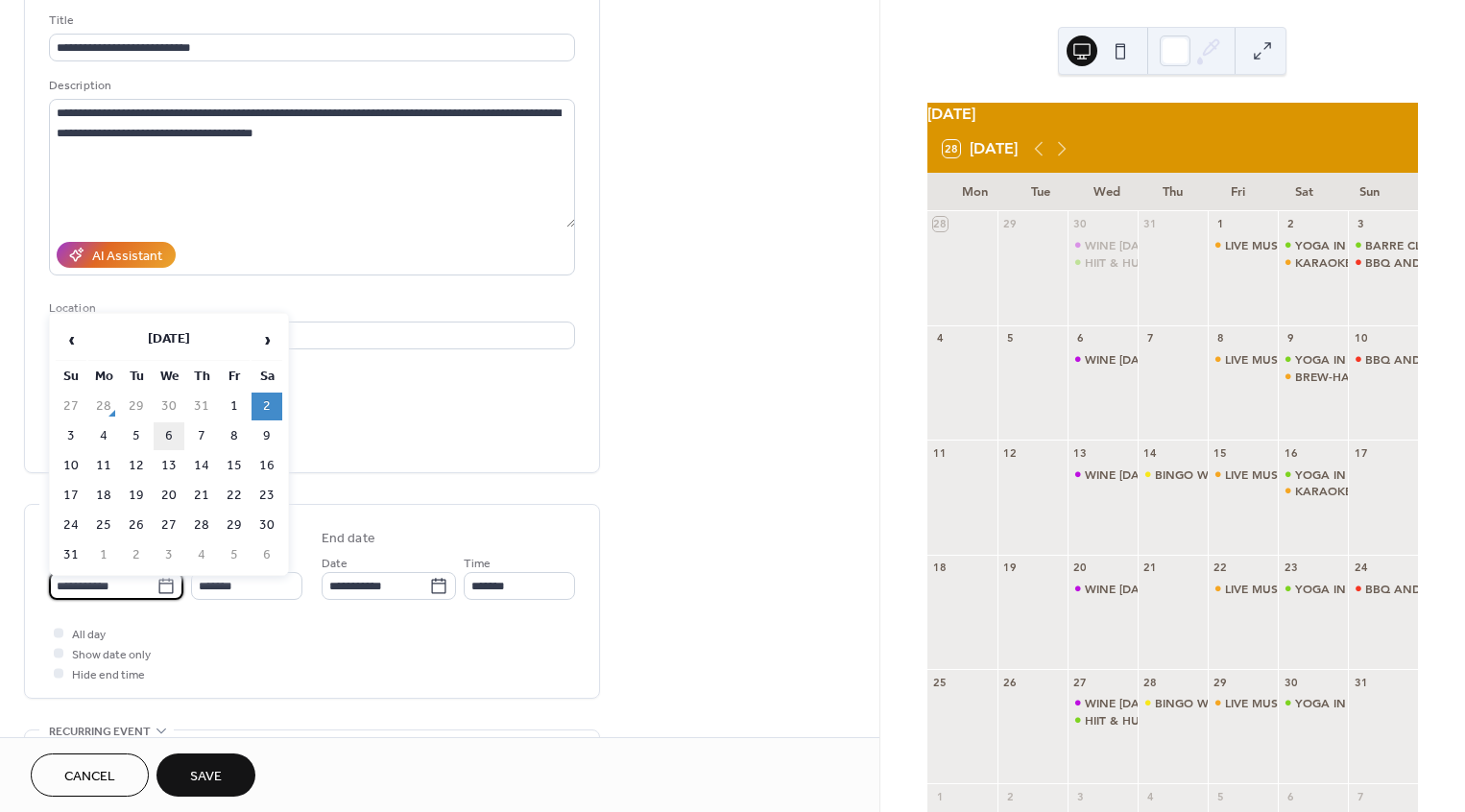 click on "6" at bounding box center (169, 436) 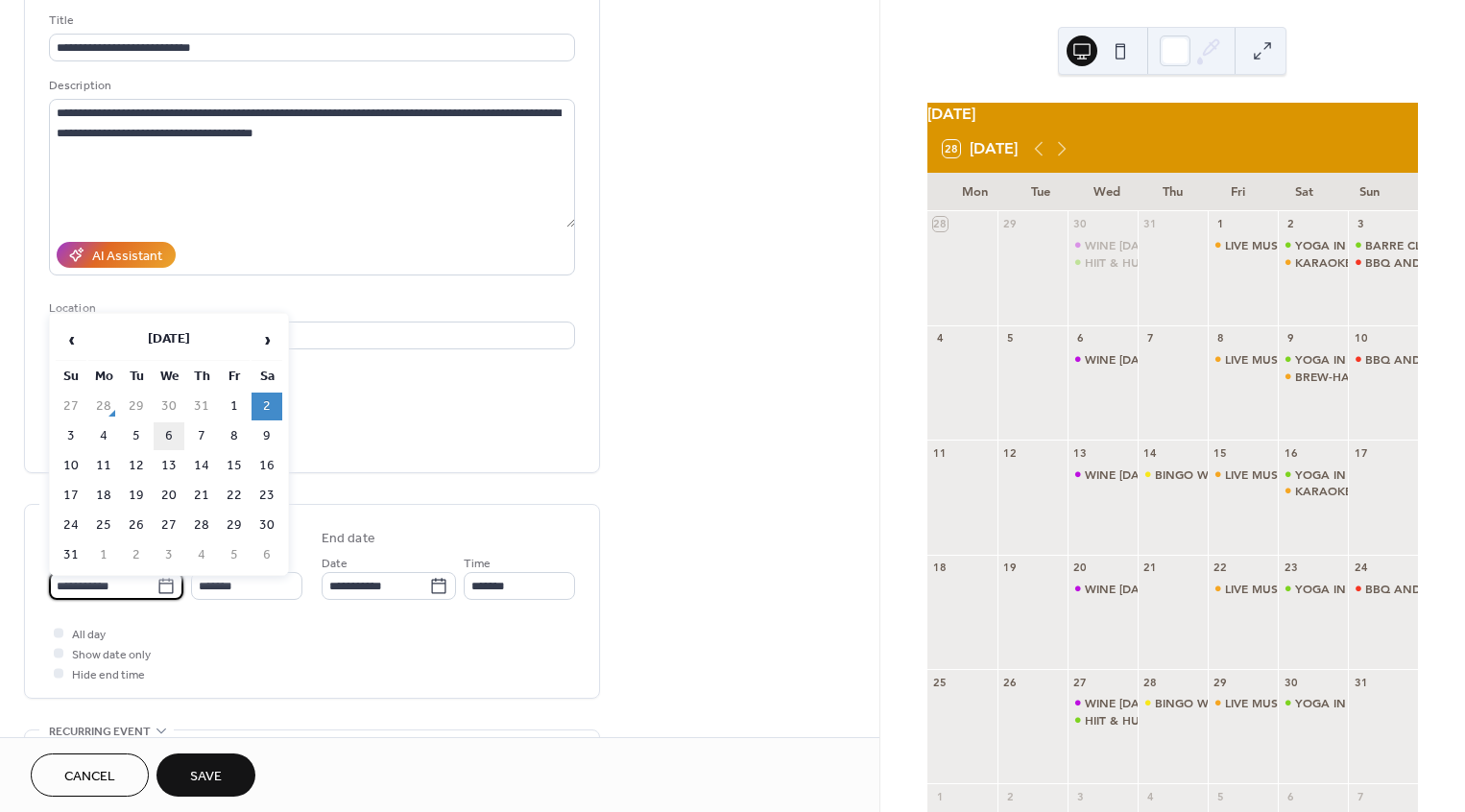 type on "**********" 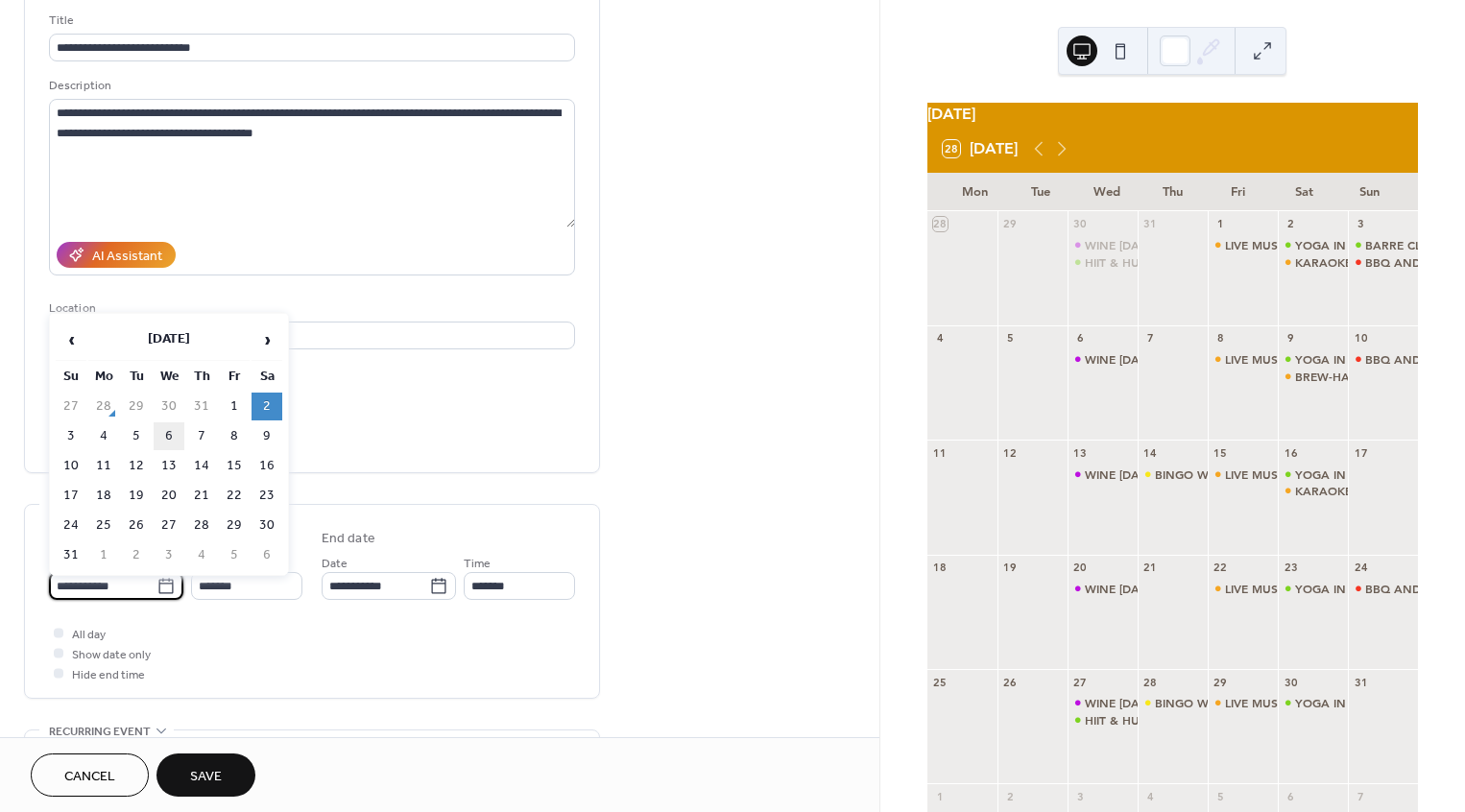type on "**********" 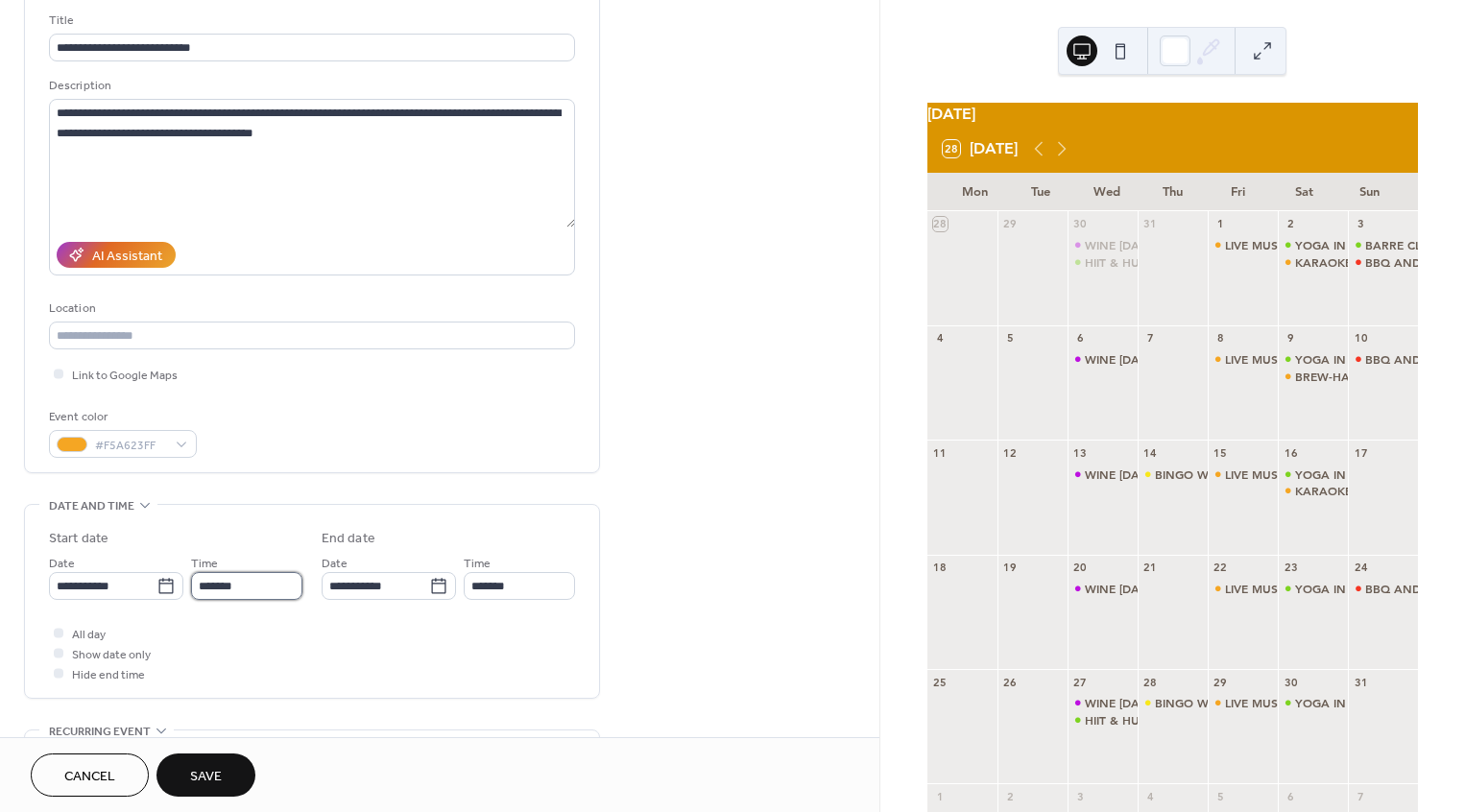 click on "*******" at bounding box center (247, 585) 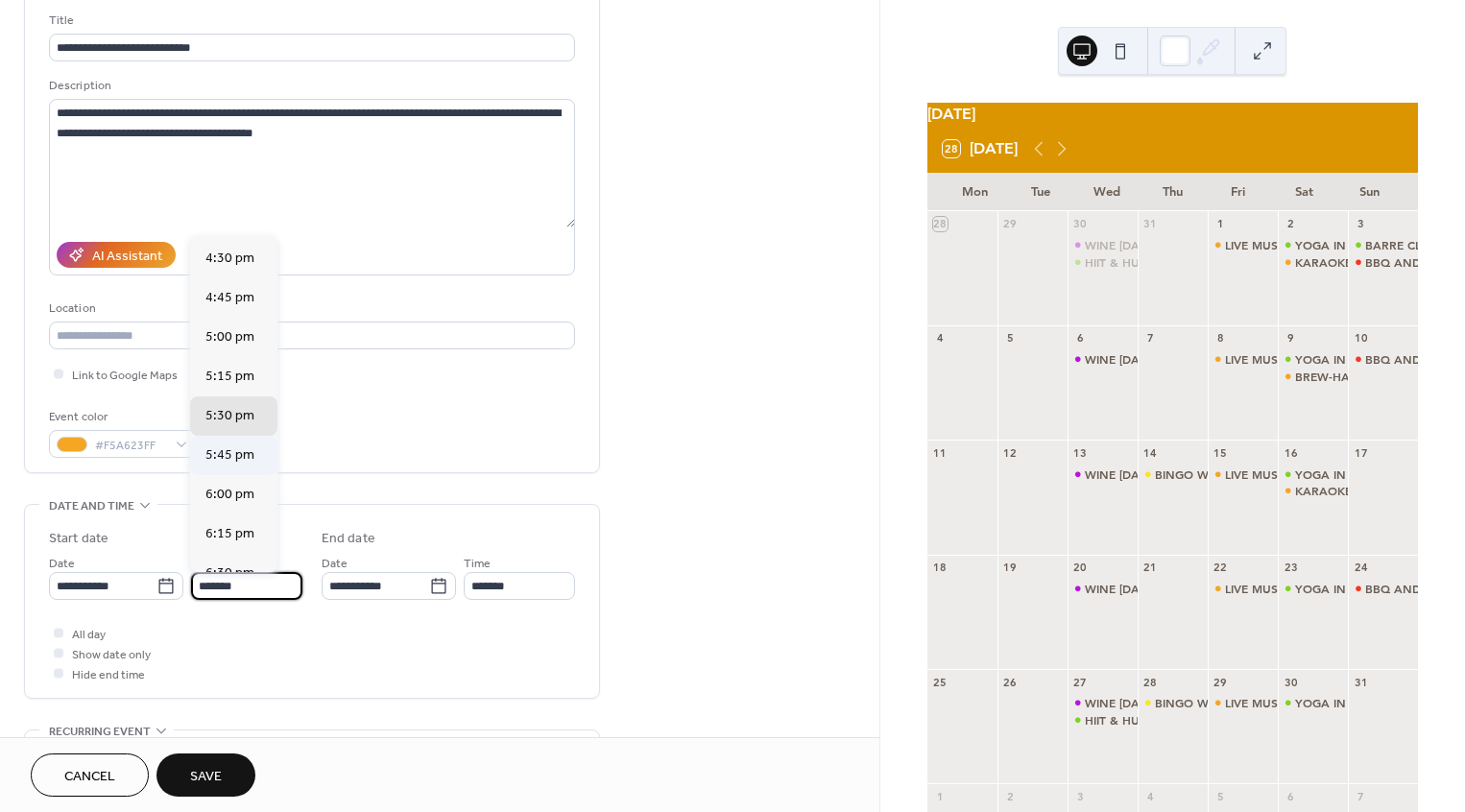 scroll, scrollTop: 2594, scrollLeft: 0, axis: vertical 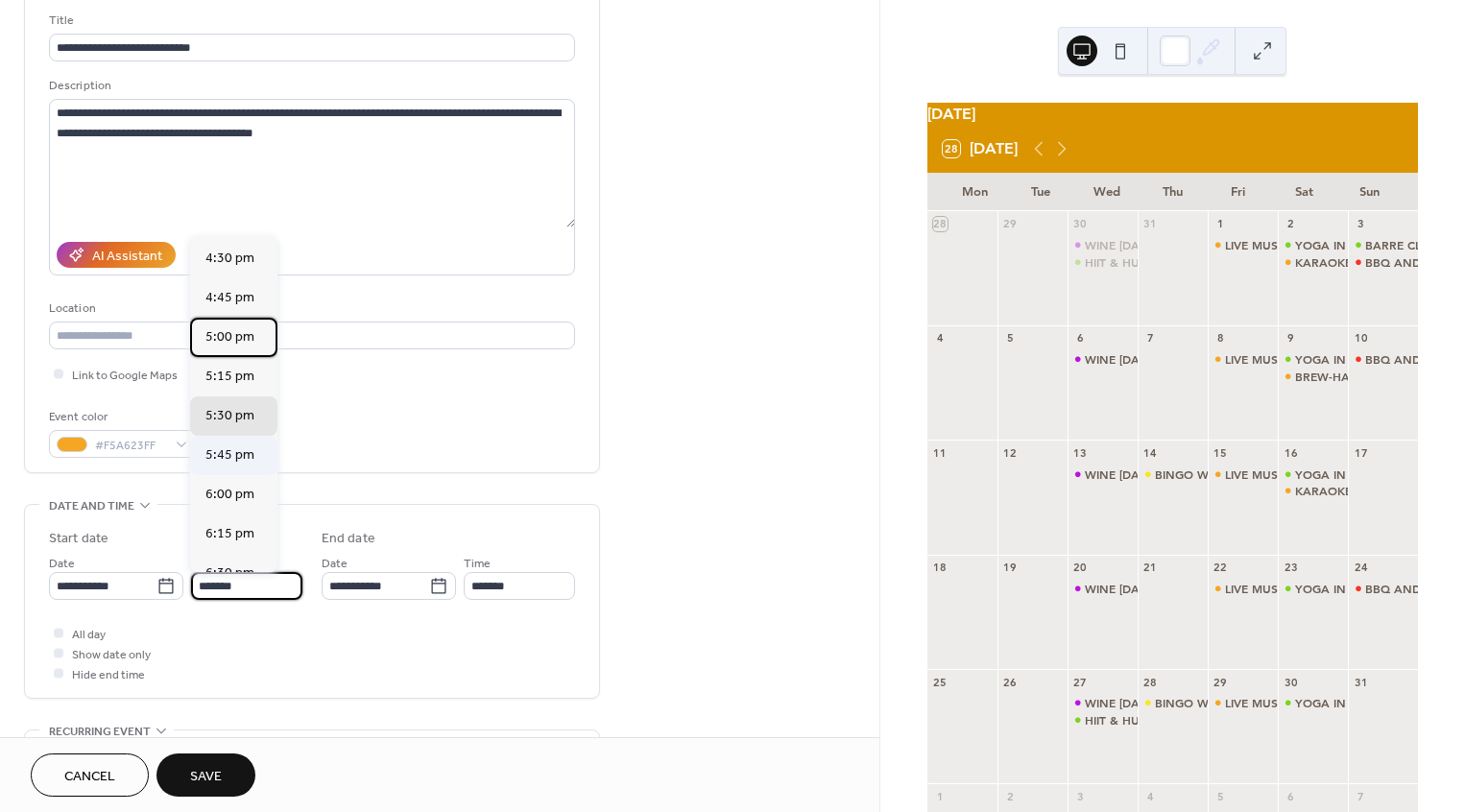 click on "5:00 pm" at bounding box center (229, 337) 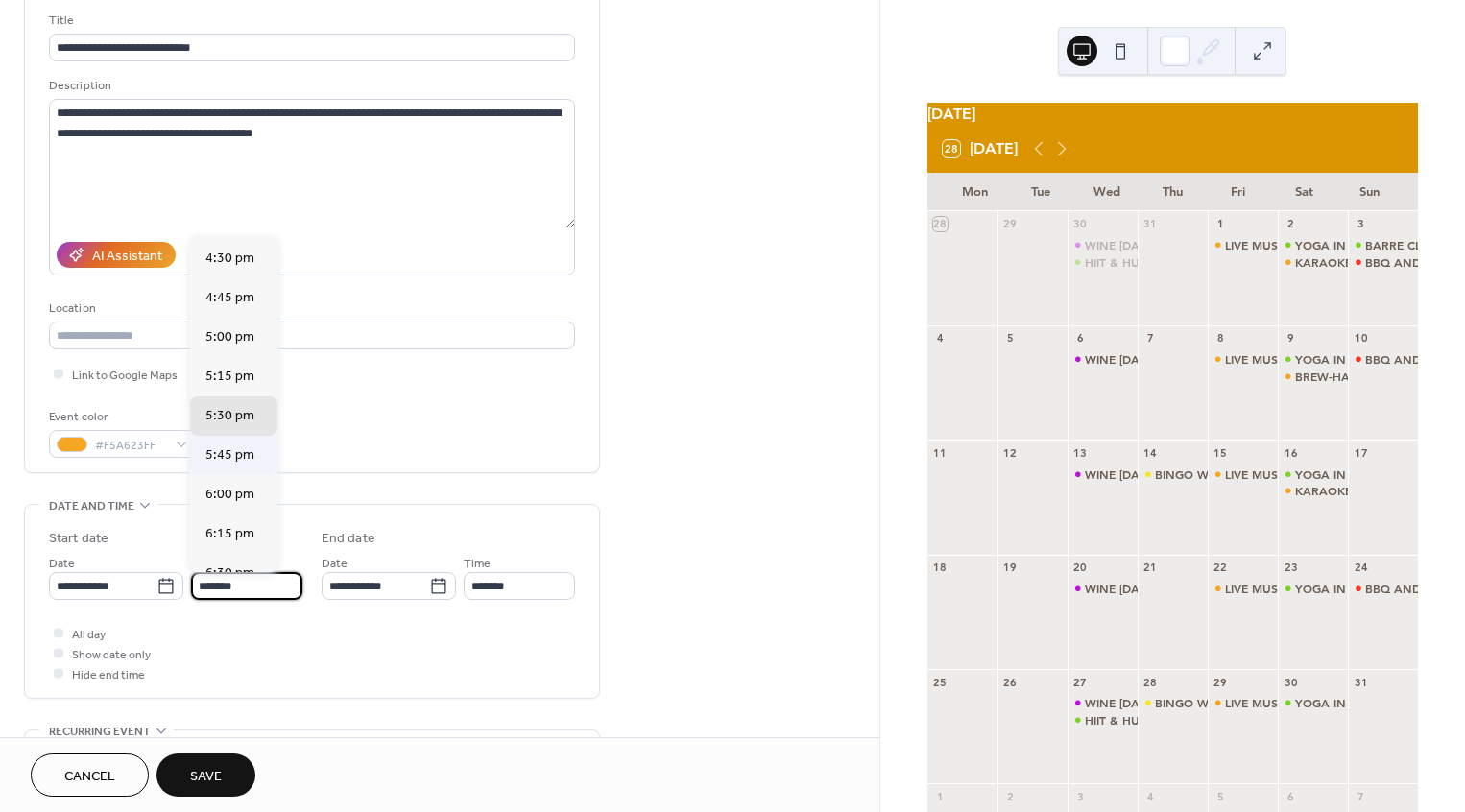 type on "*******" 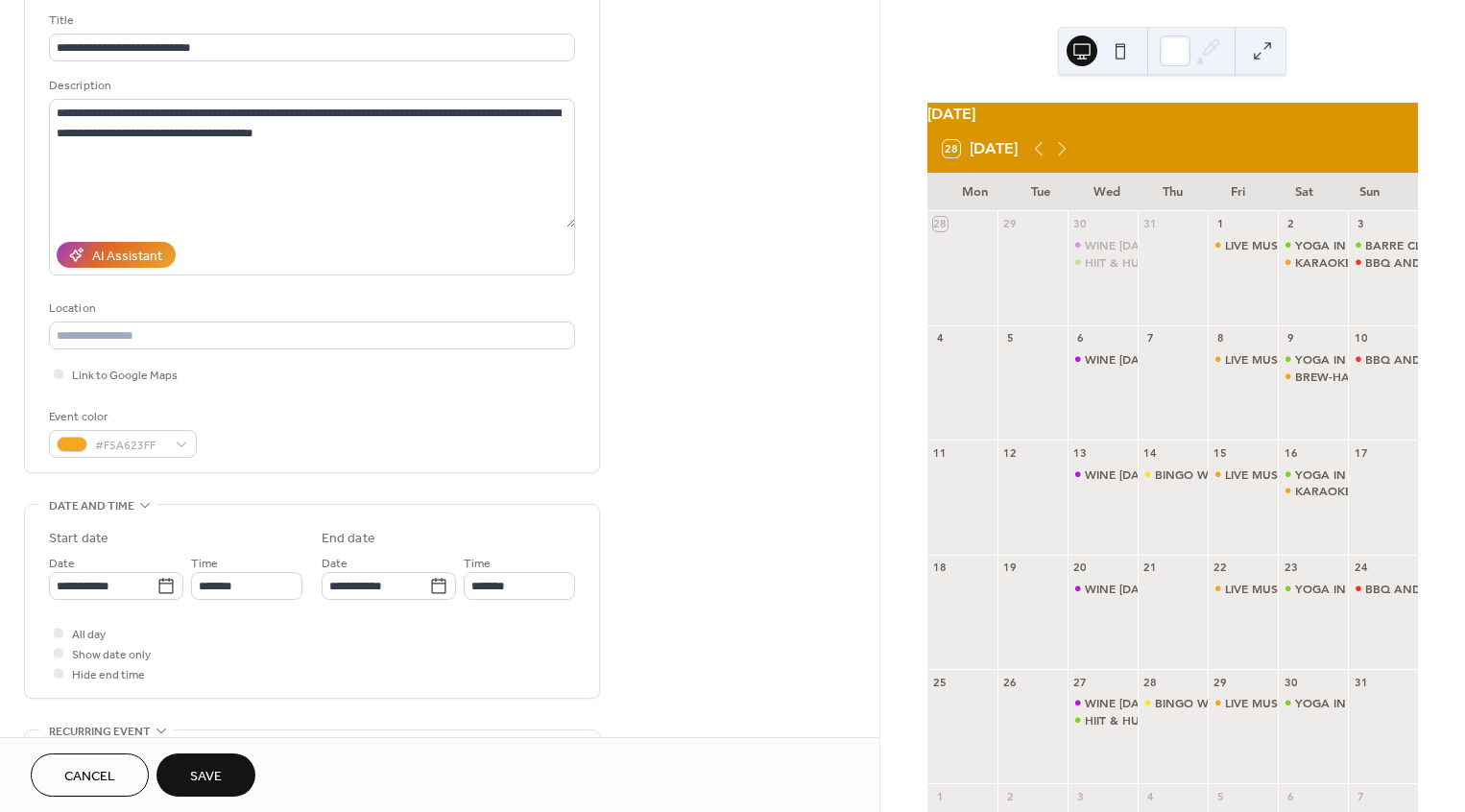 click on "Save" at bounding box center [205, 775] 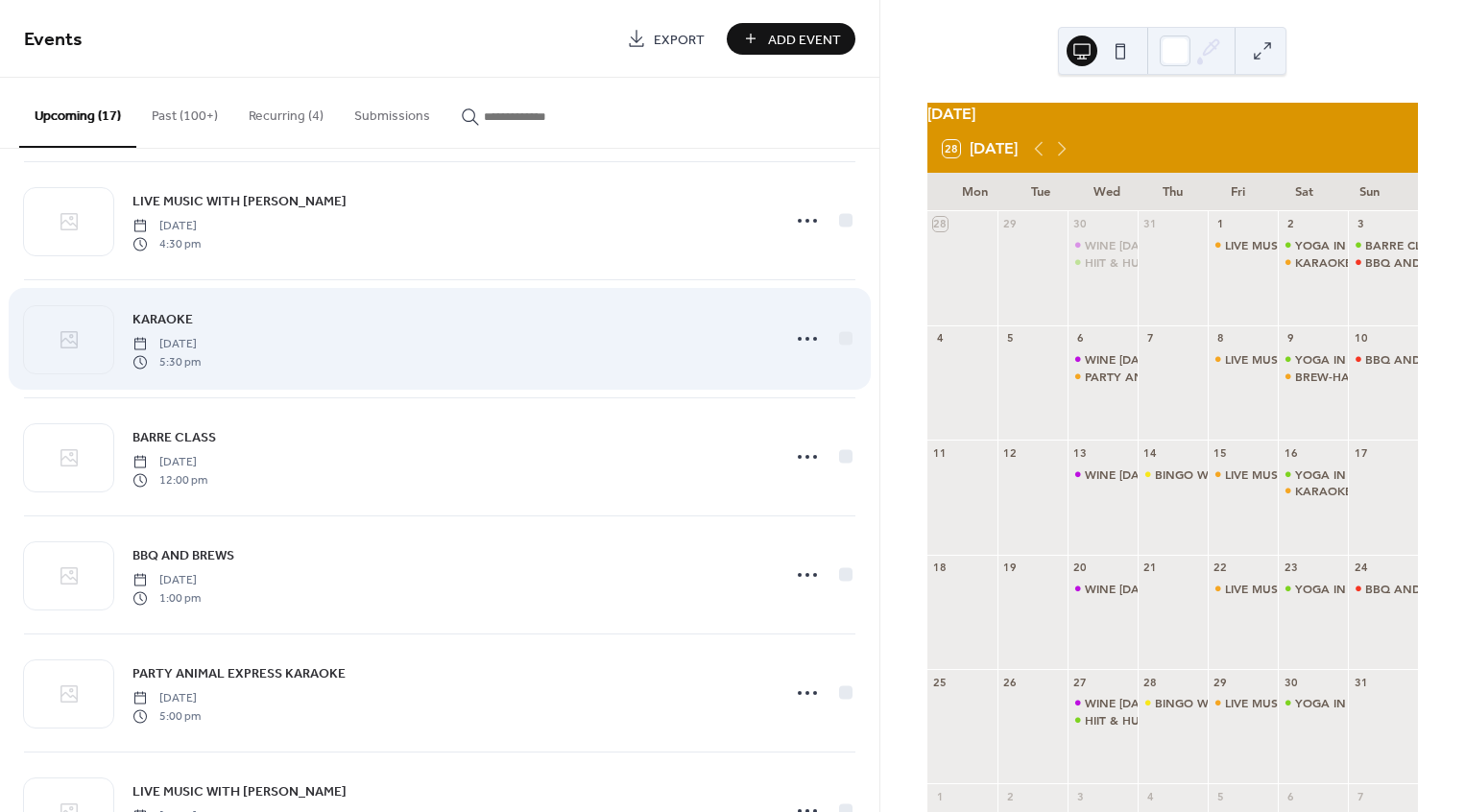 scroll, scrollTop: 148, scrollLeft: 0, axis: vertical 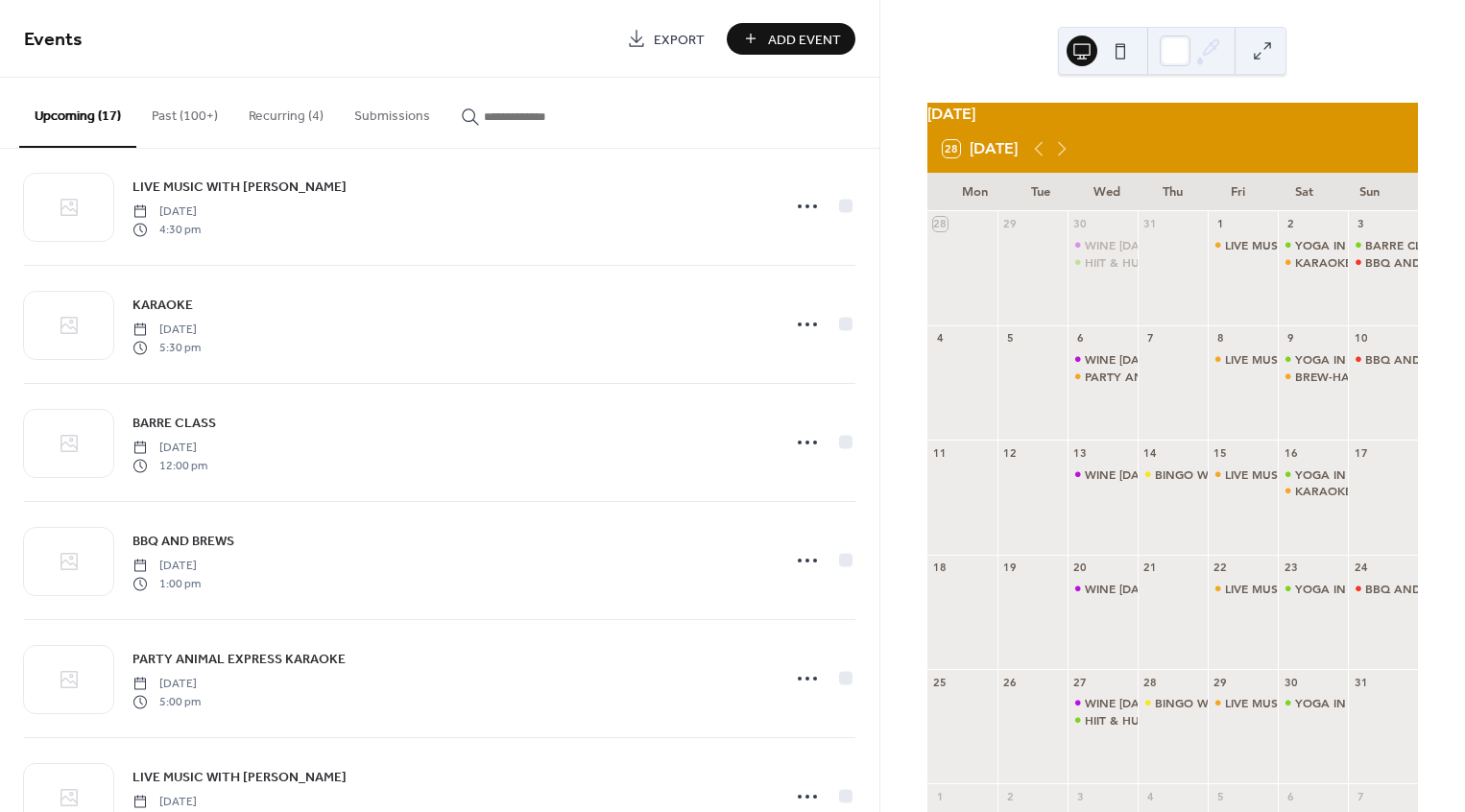 click on "Past (100+)" at bounding box center (184, 111) 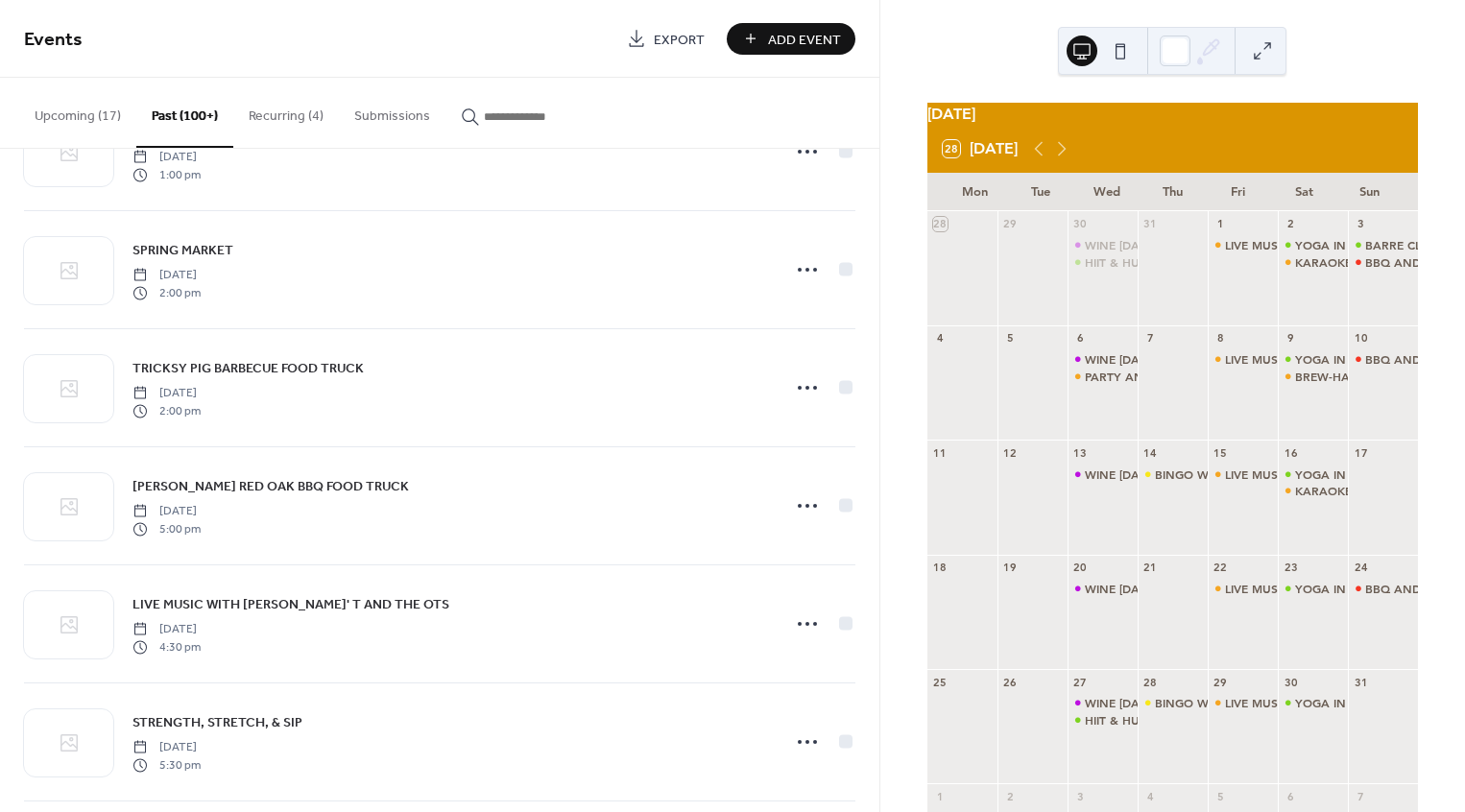 scroll, scrollTop: 8667, scrollLeft: 0, axis: vertical 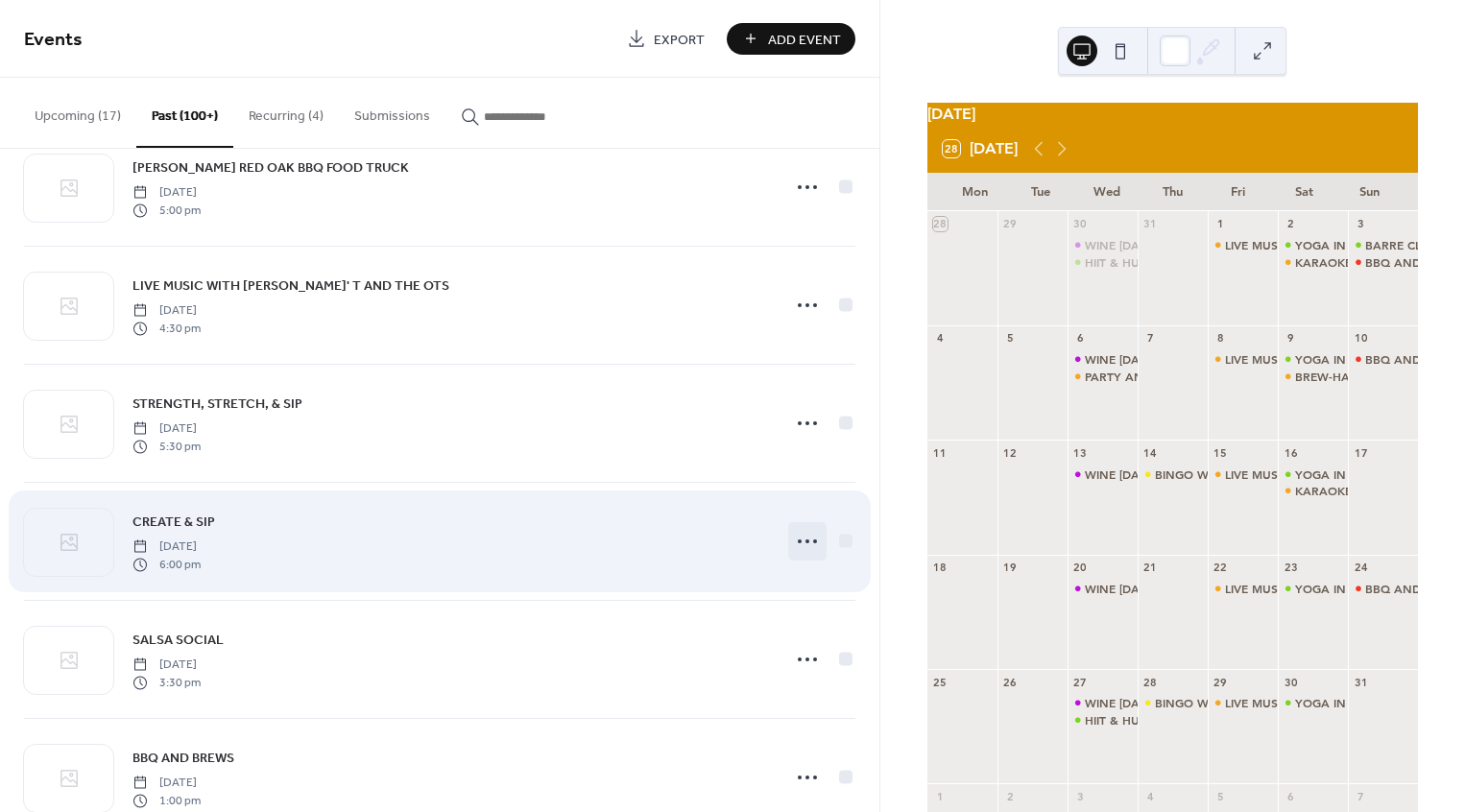 click 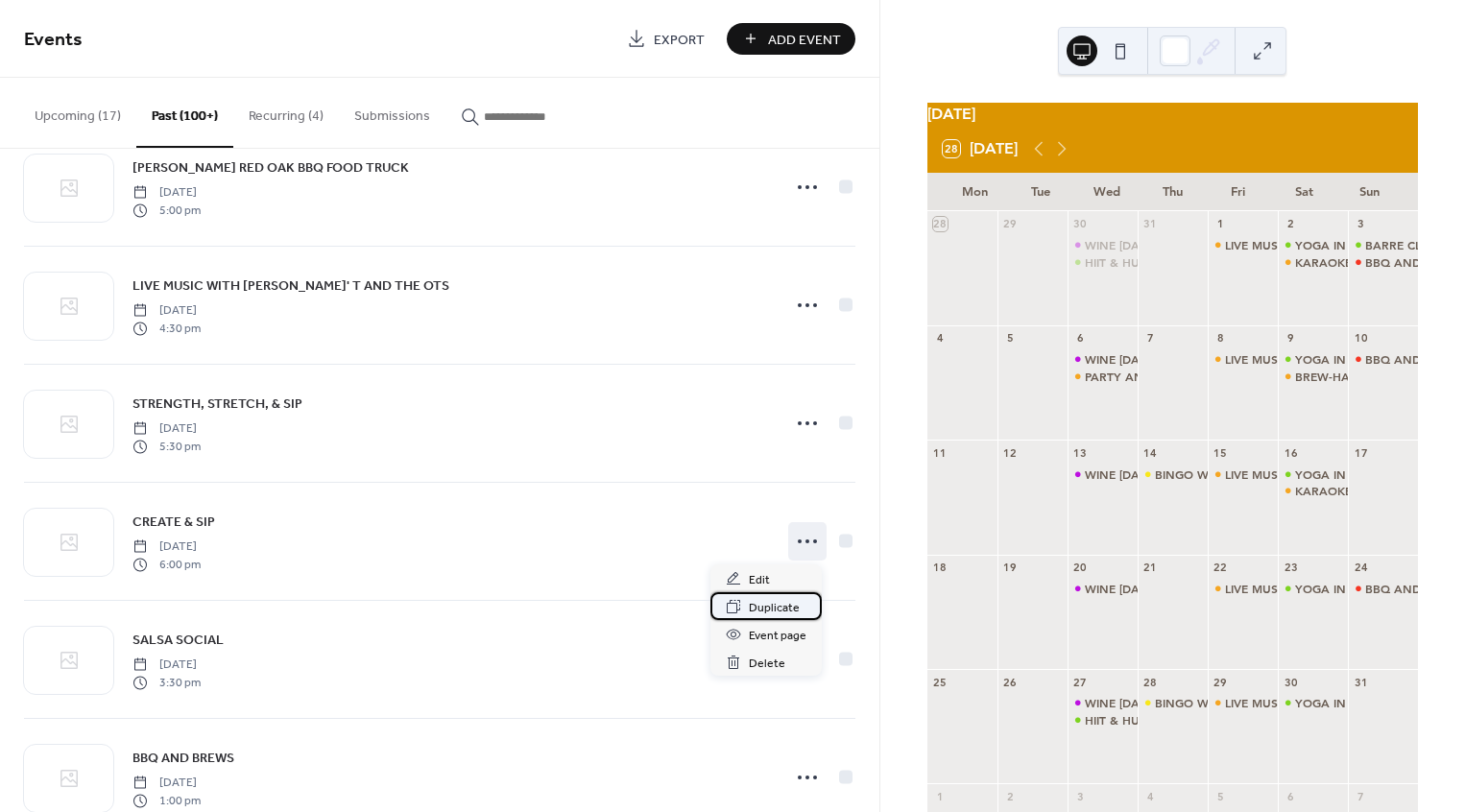 click on "Duplicate" at bounding box center [774, 608] 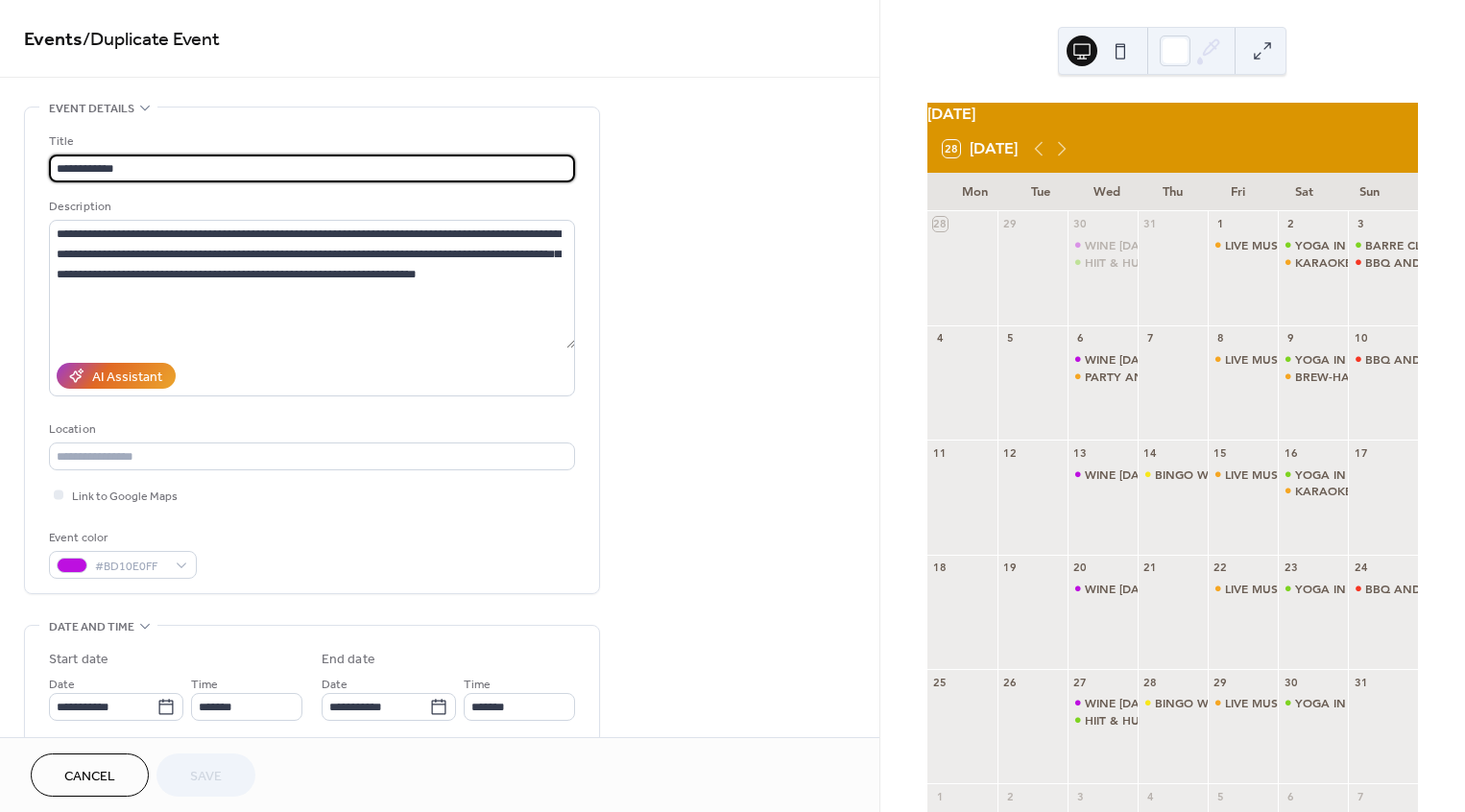 drag, startPoint x: 201, startPoint y: 171, endPoint x: 43, endPoint y: 160, distance: 158.38245 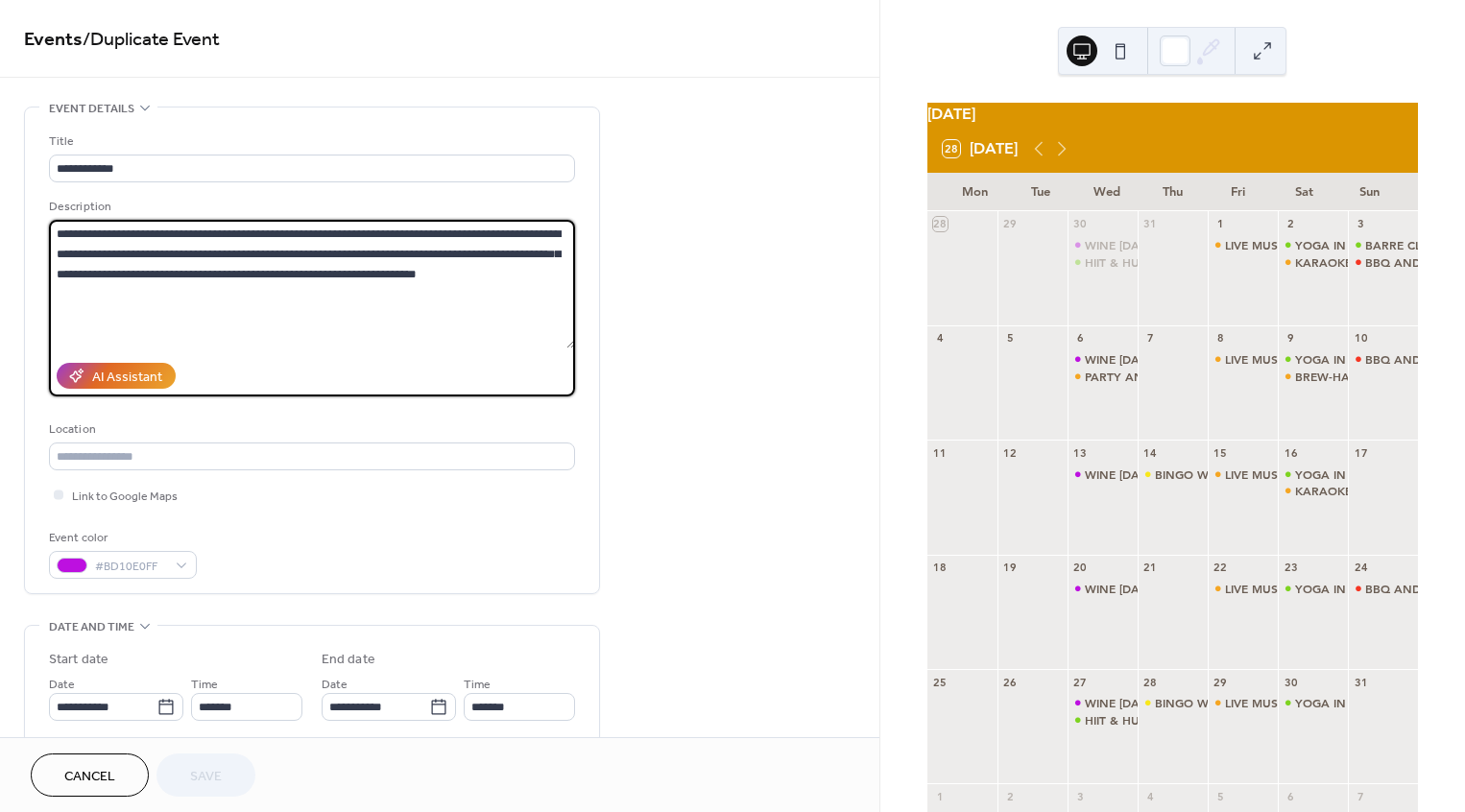 drag, startPoint x: 523, startPoint y: 290, endPoint x: 57, endPoint y: 235, distance: 469.23448 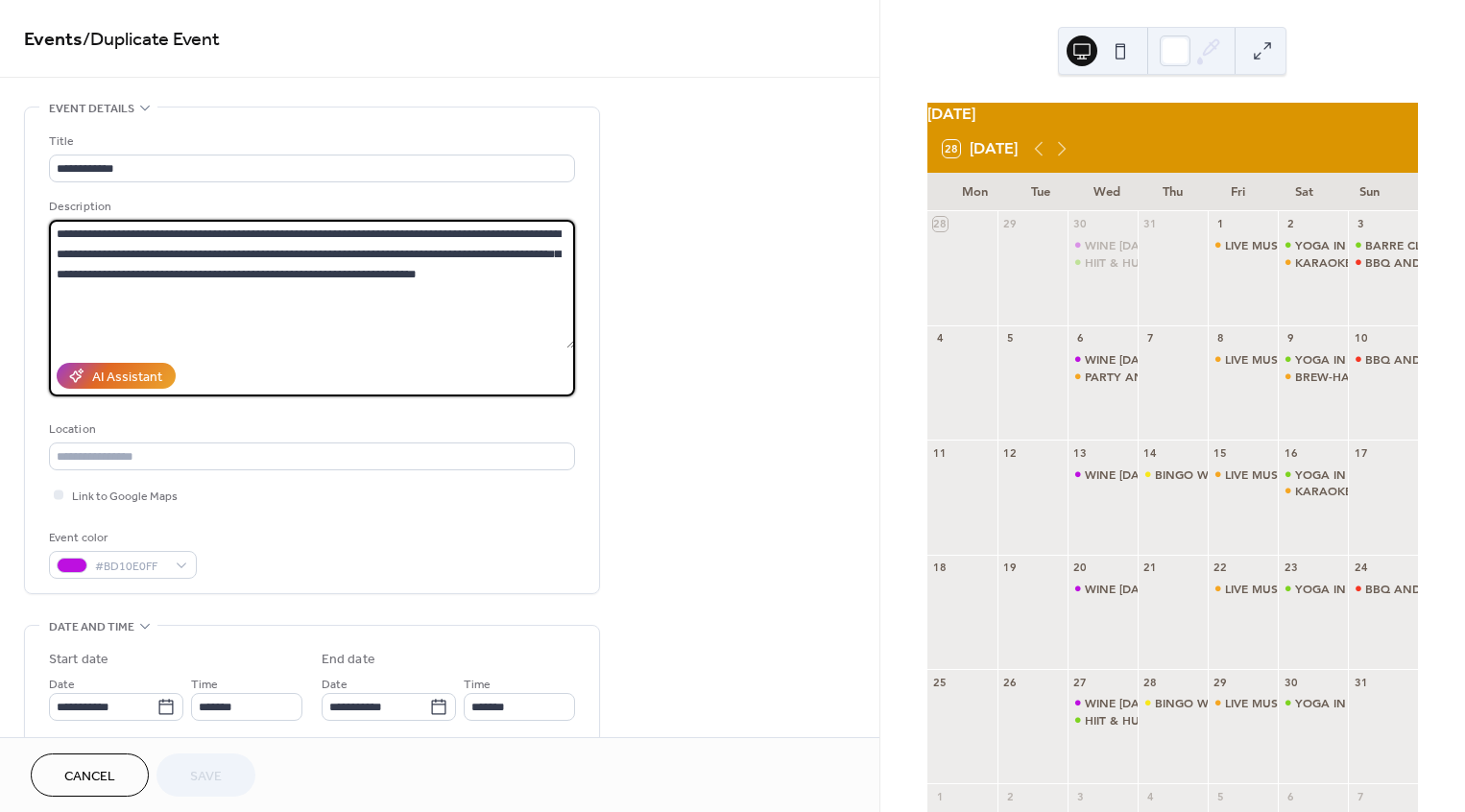 click on "**********" at bounding box center (312, 284) 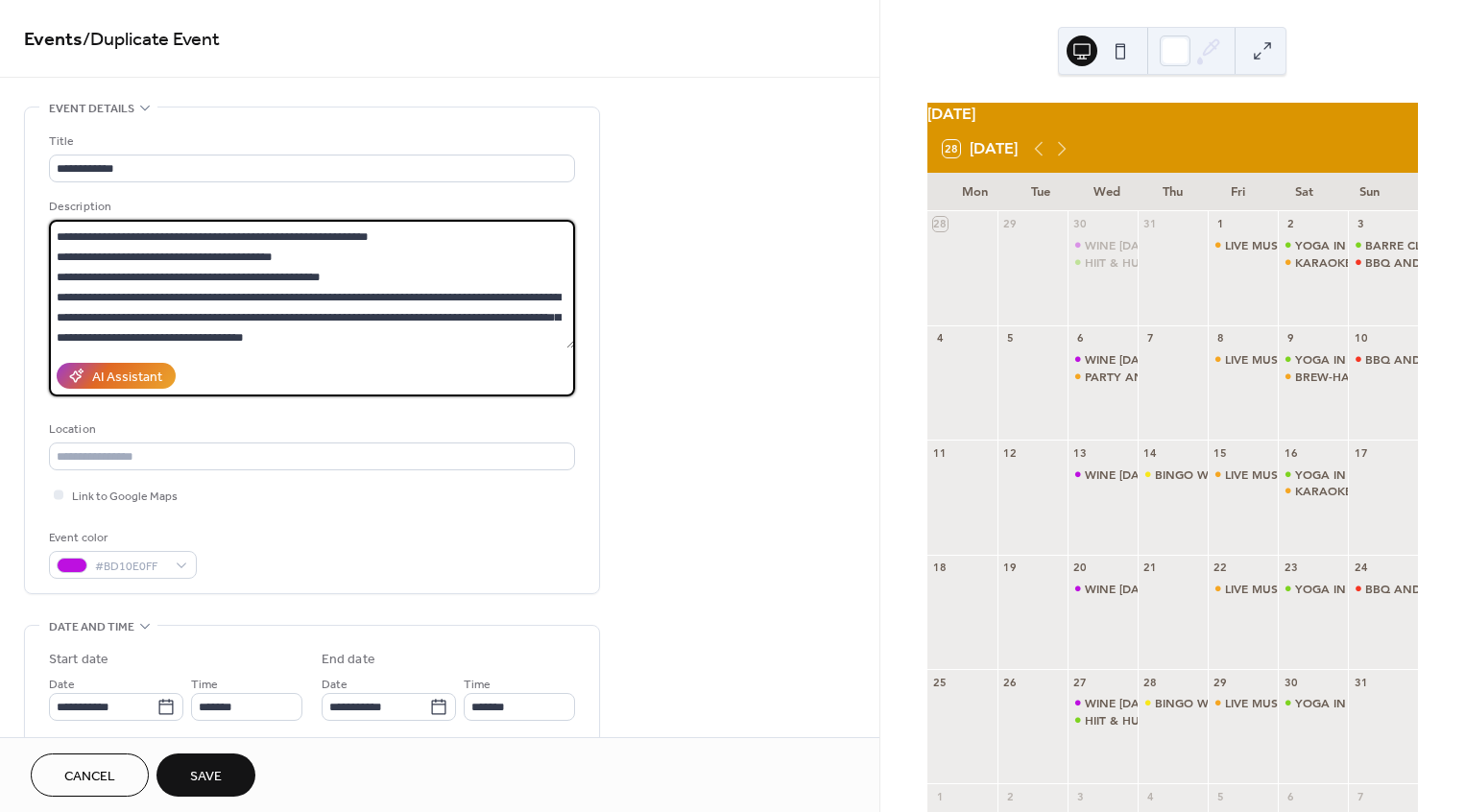scroll, scrollTop: 364, scrollLeft: 0, axis: vertical 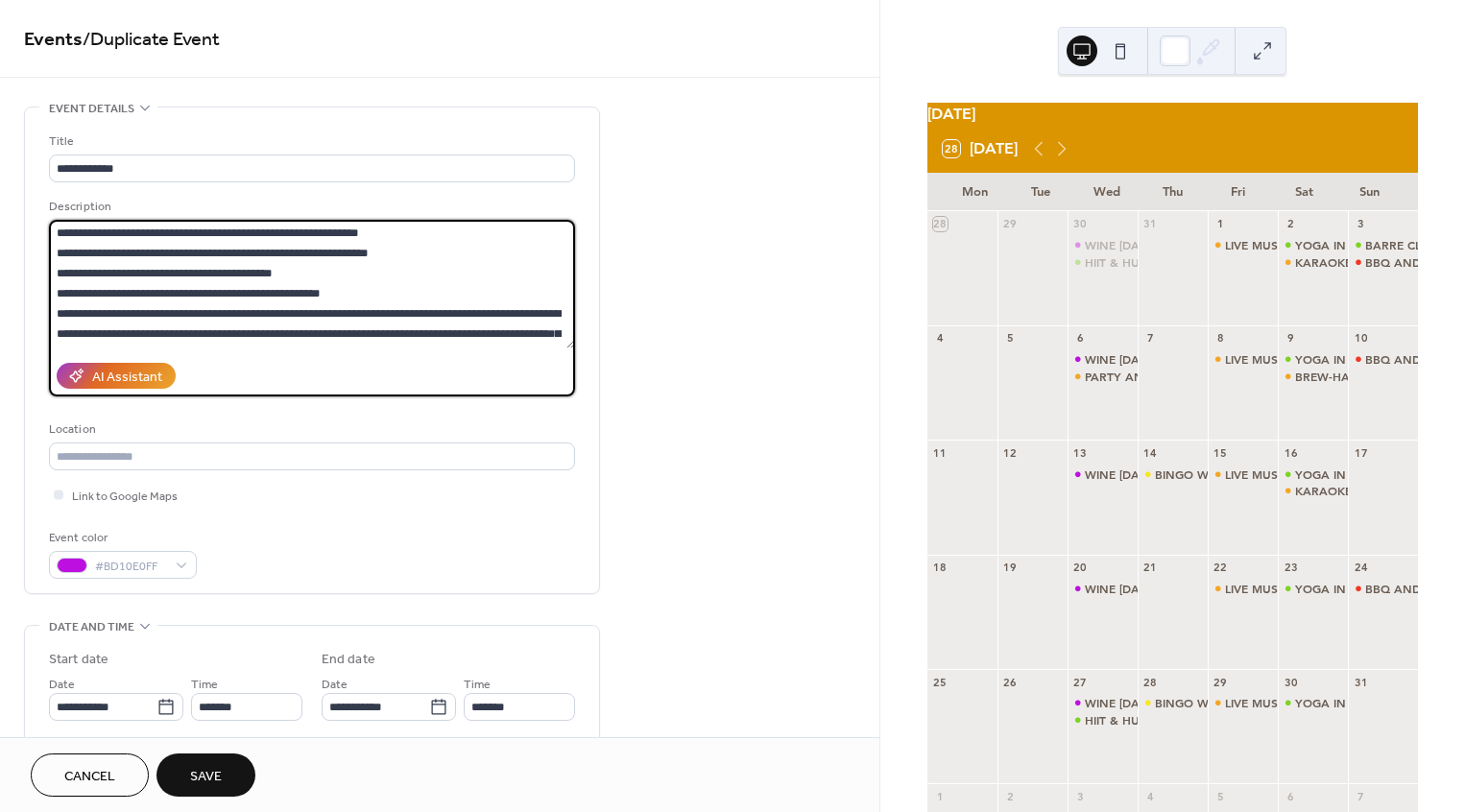 click at bounding box center [312, 284] 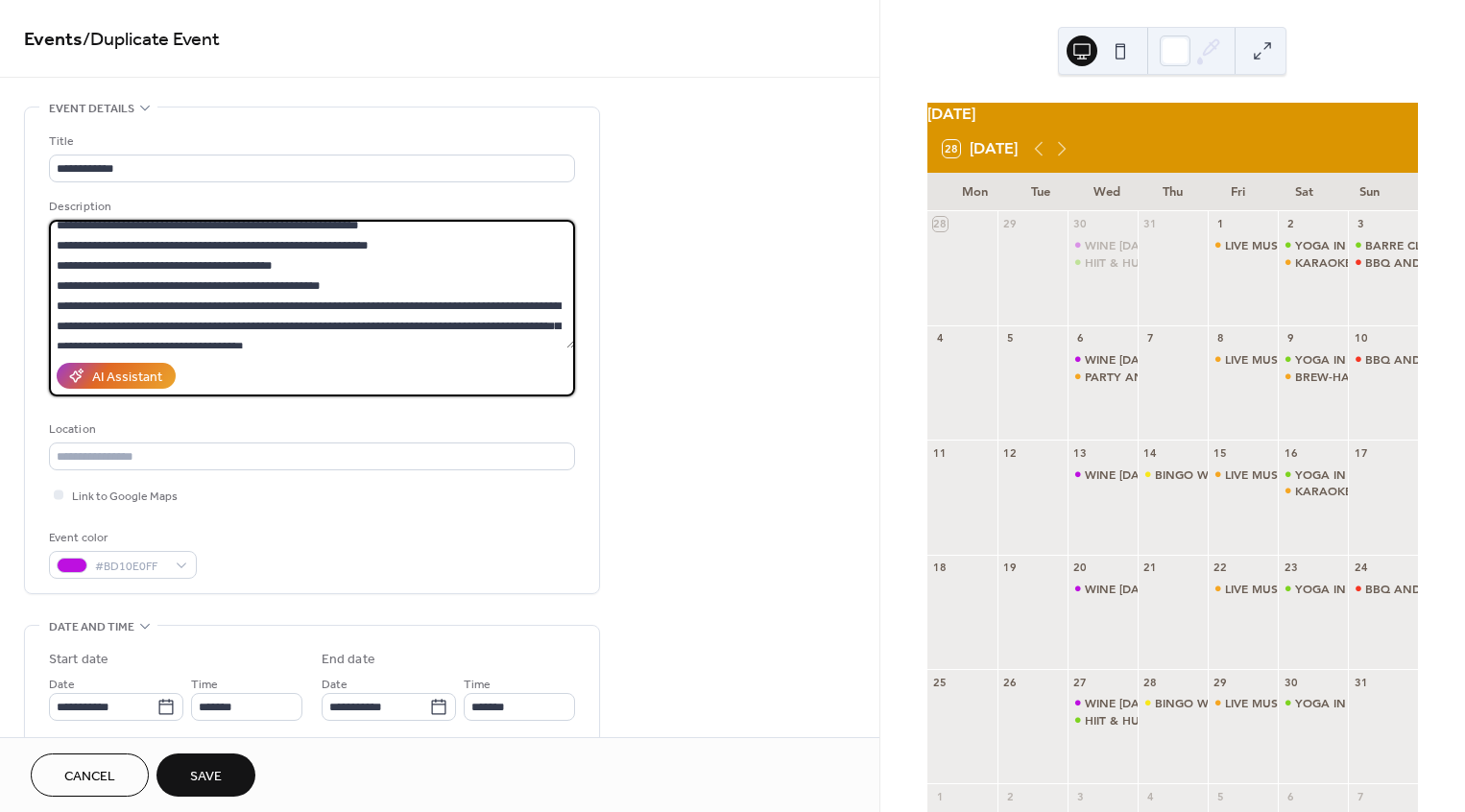 scroll, scrollTop: 372, scrollLeft: 0, axis: vertical 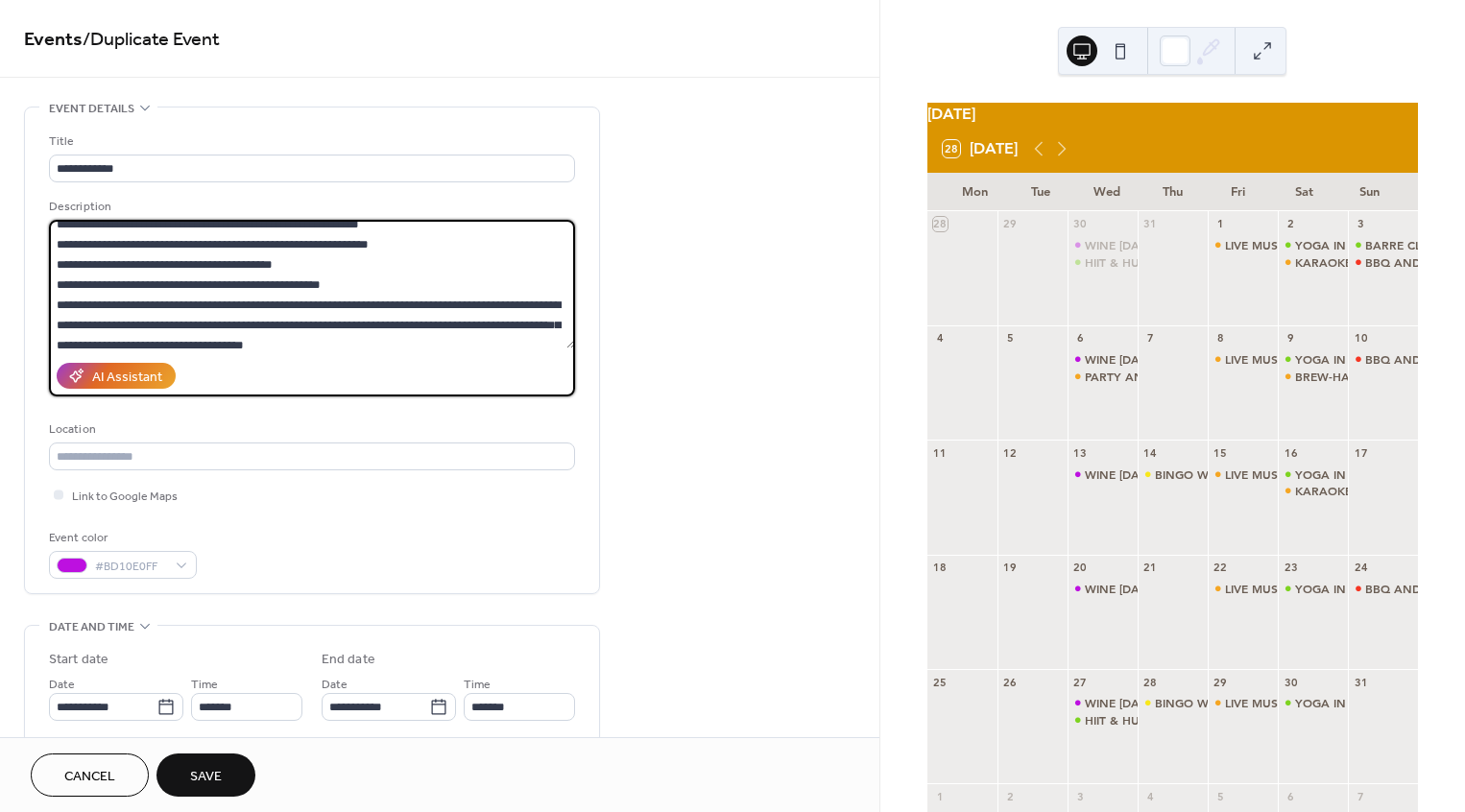 click at bounding box center (312, 284) 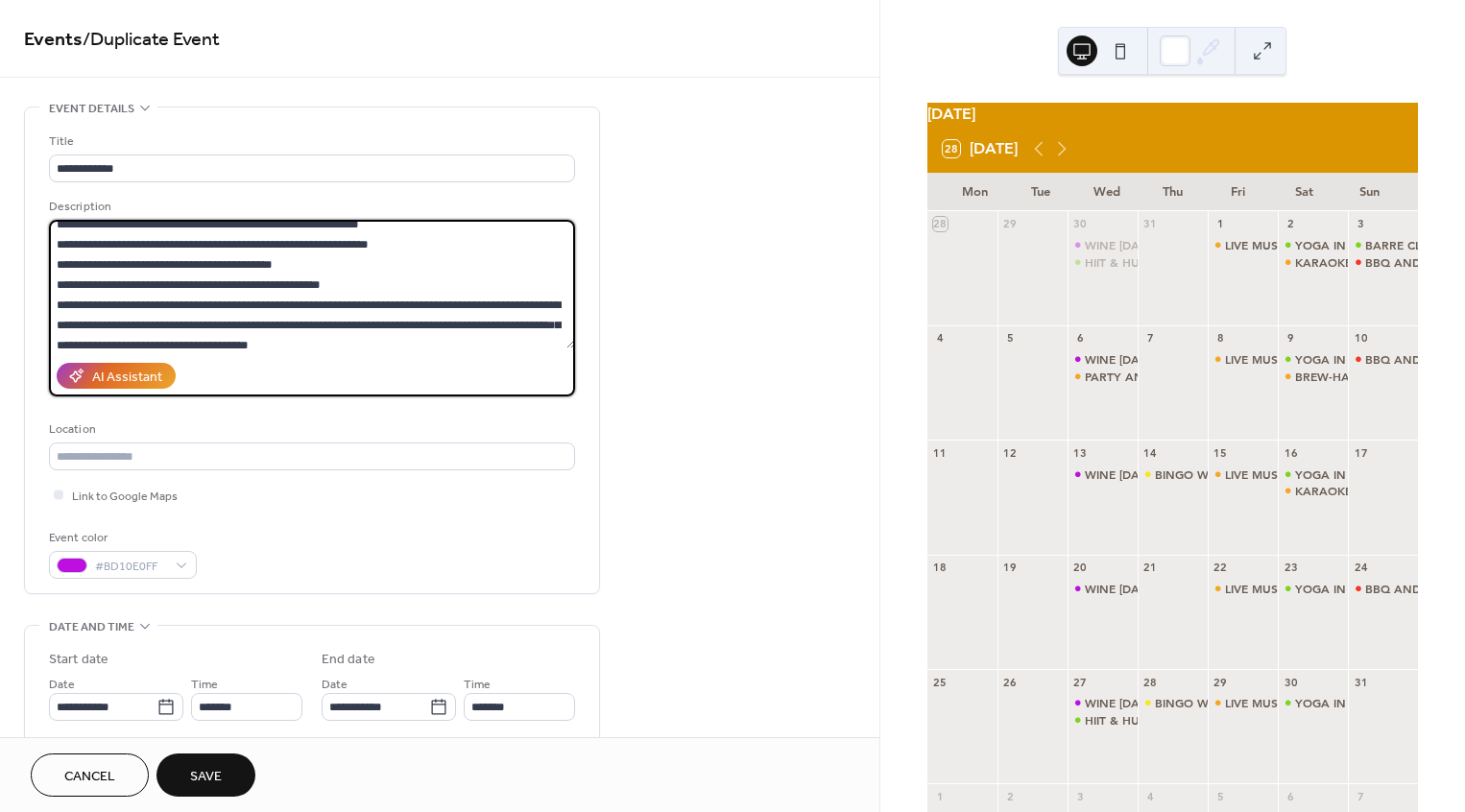 scroll, scrollTop: 0, scrollLeft: 0, axis: both 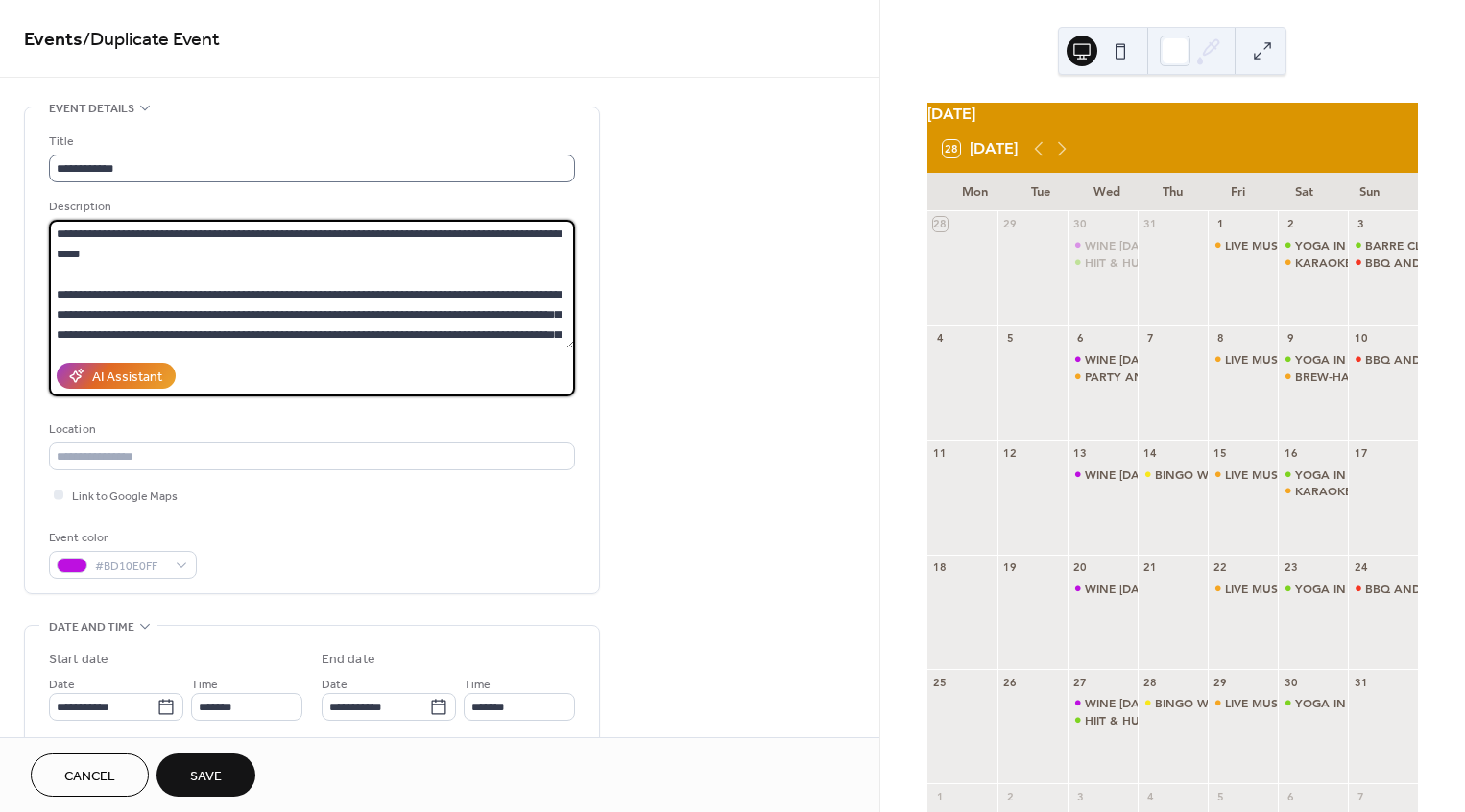 type on "**********" 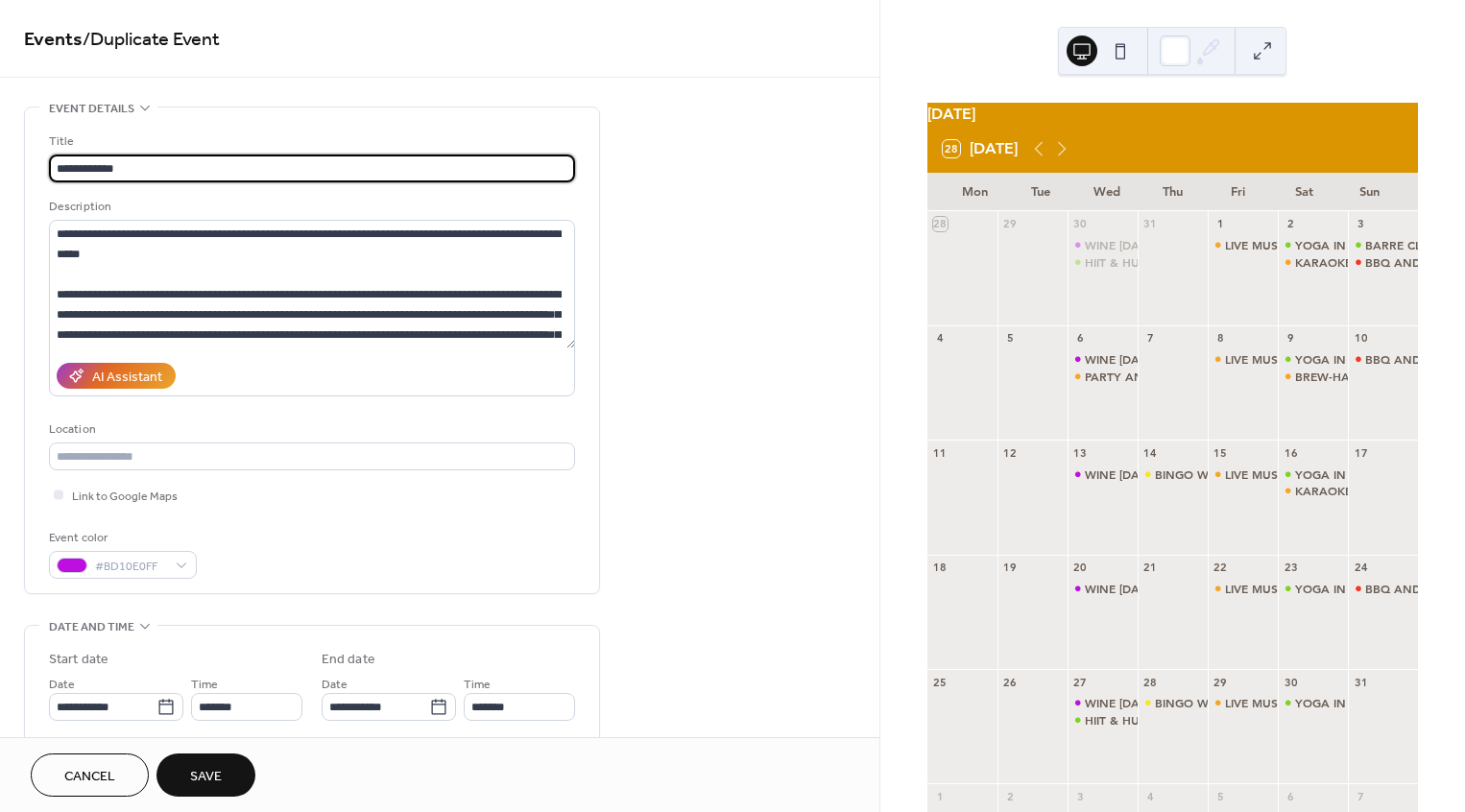 scroll, scrollTop: 0, scrollLeft: 0, axis: both 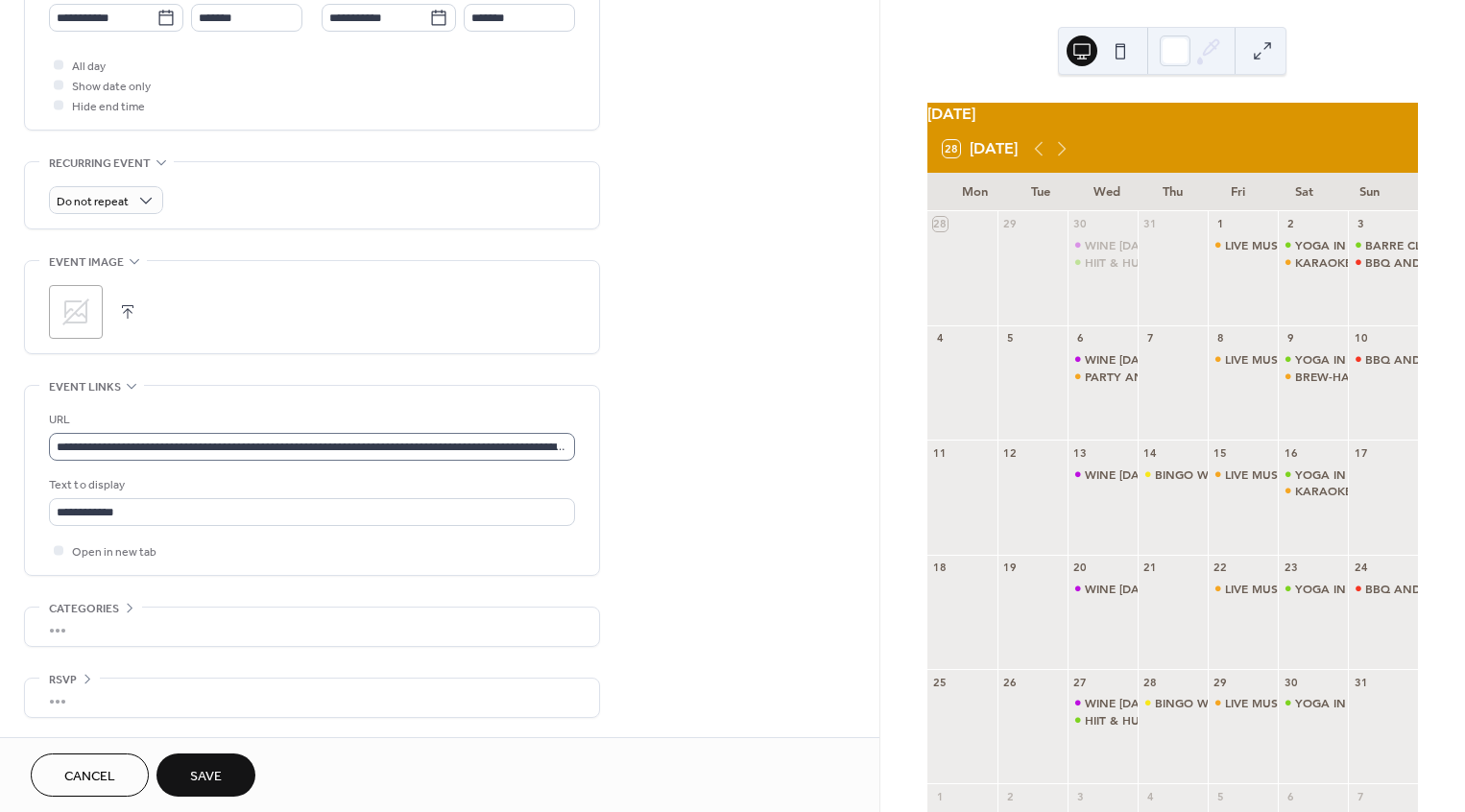 type on "**********" 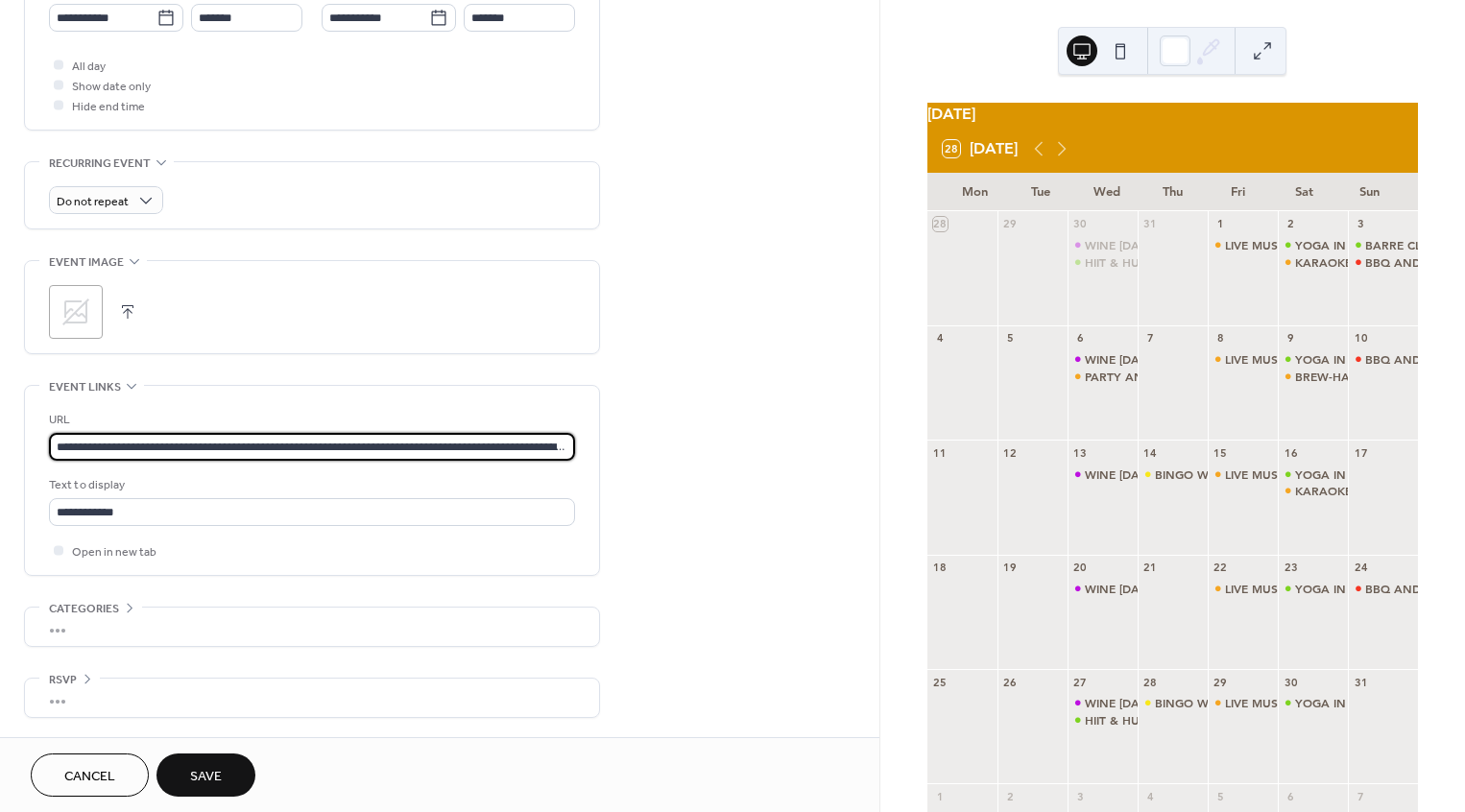 scroll, scrollTop: 1, scrollLeft: 0, axis: vertical 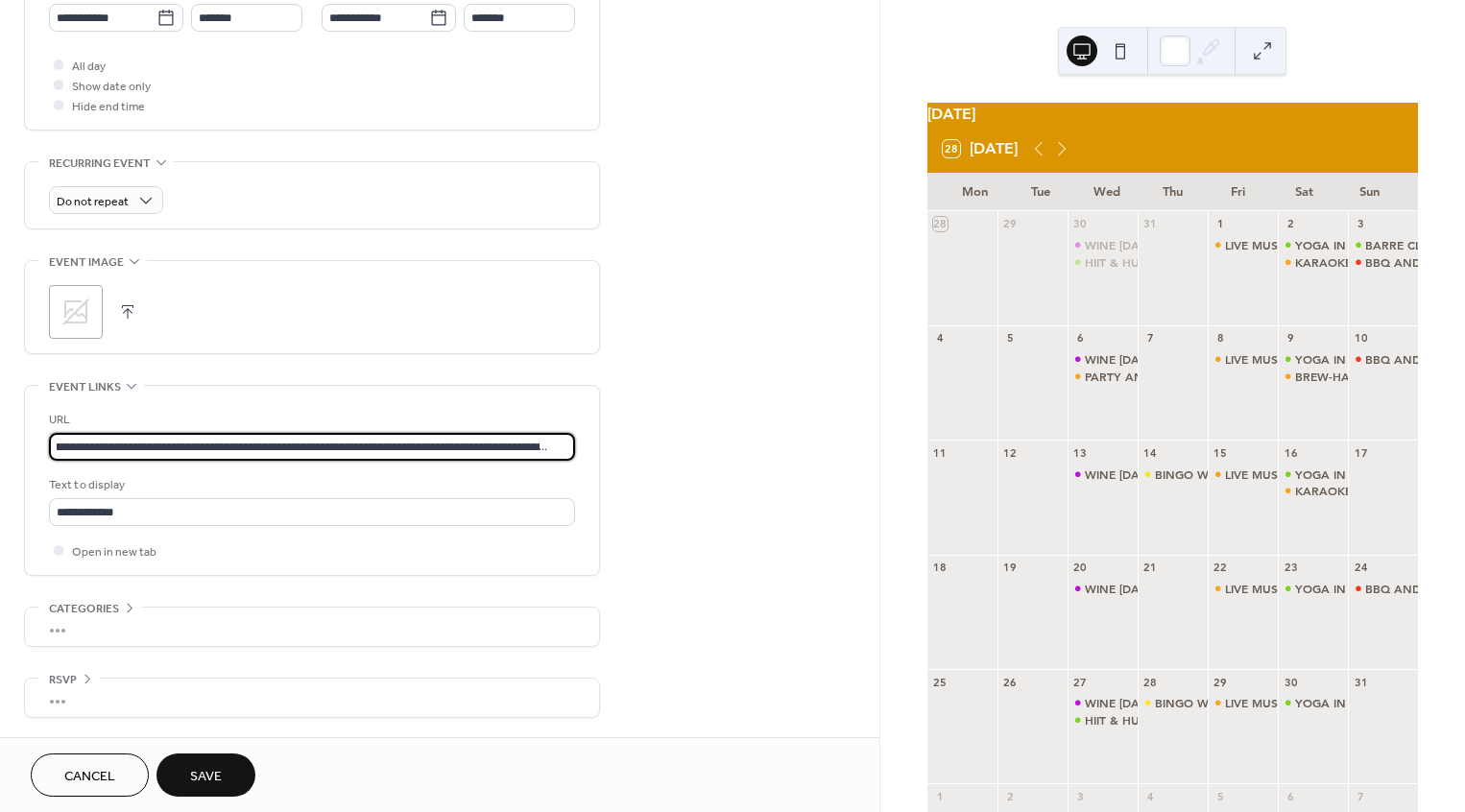 drag, startPoint x: 56, startPoint y: 450, endPoint x: 697, endPoint y: 475, distance: 641.4873 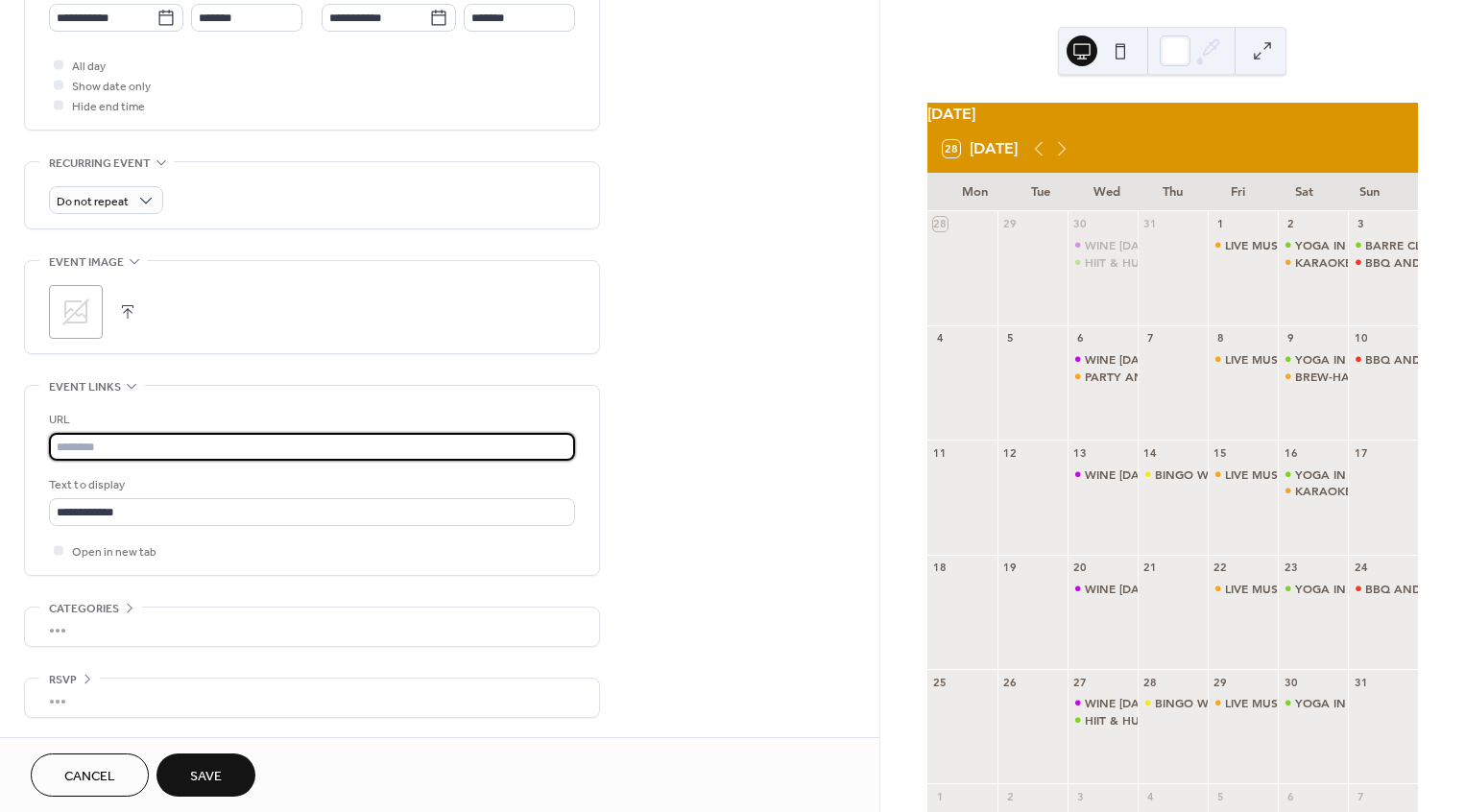 scroll, scrollTop: 0, scrollLeft: 0, axis: both 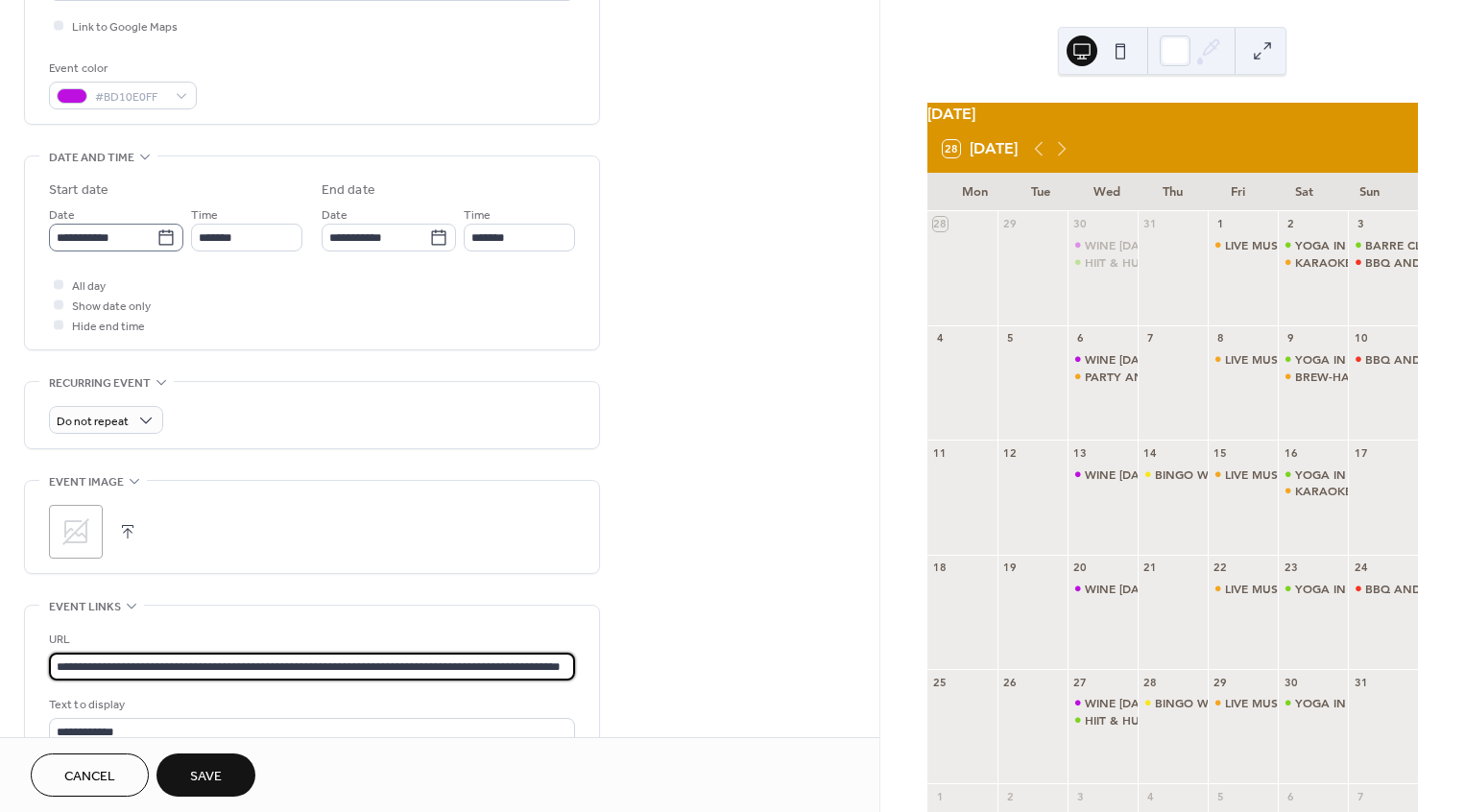 type on "**********" 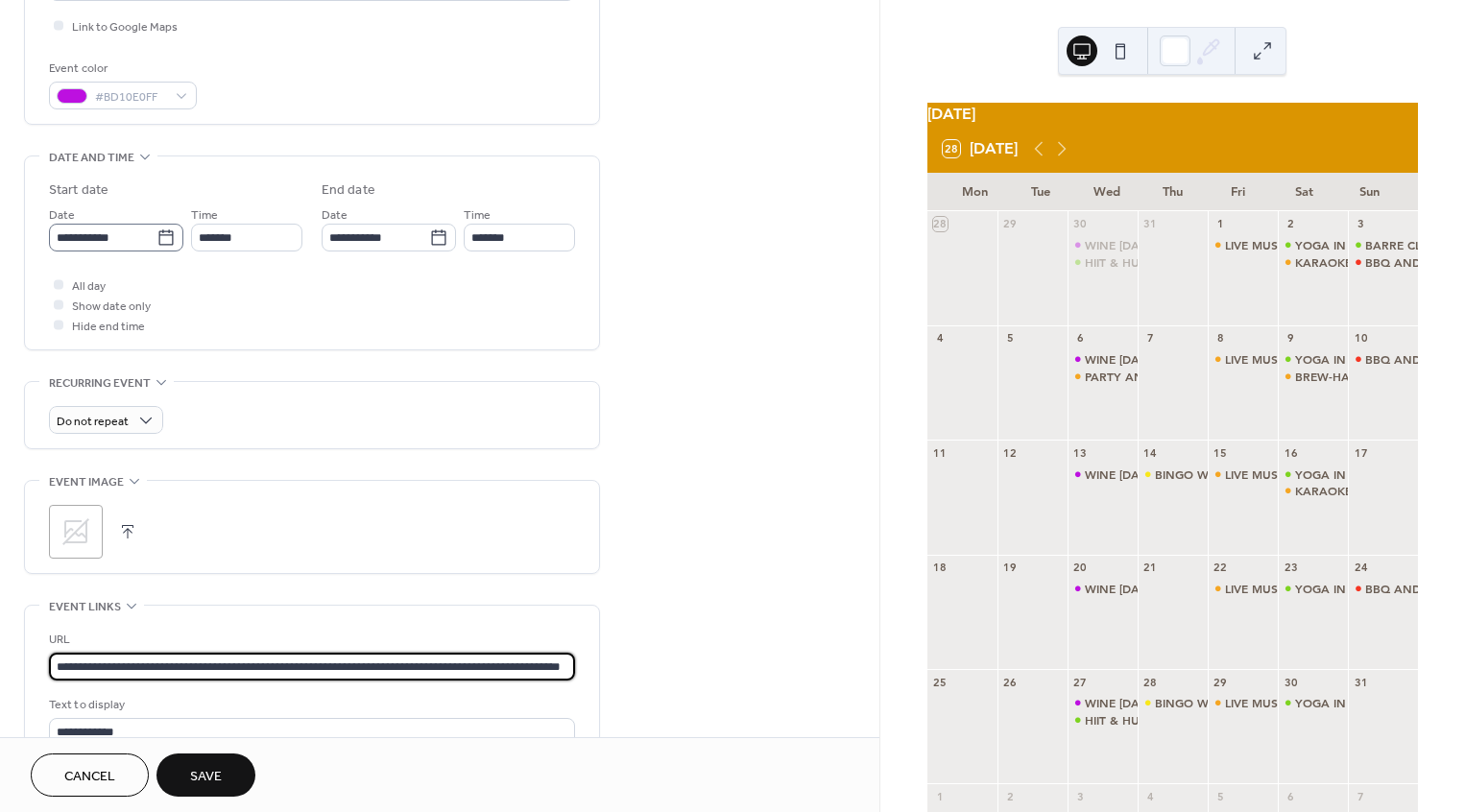 click 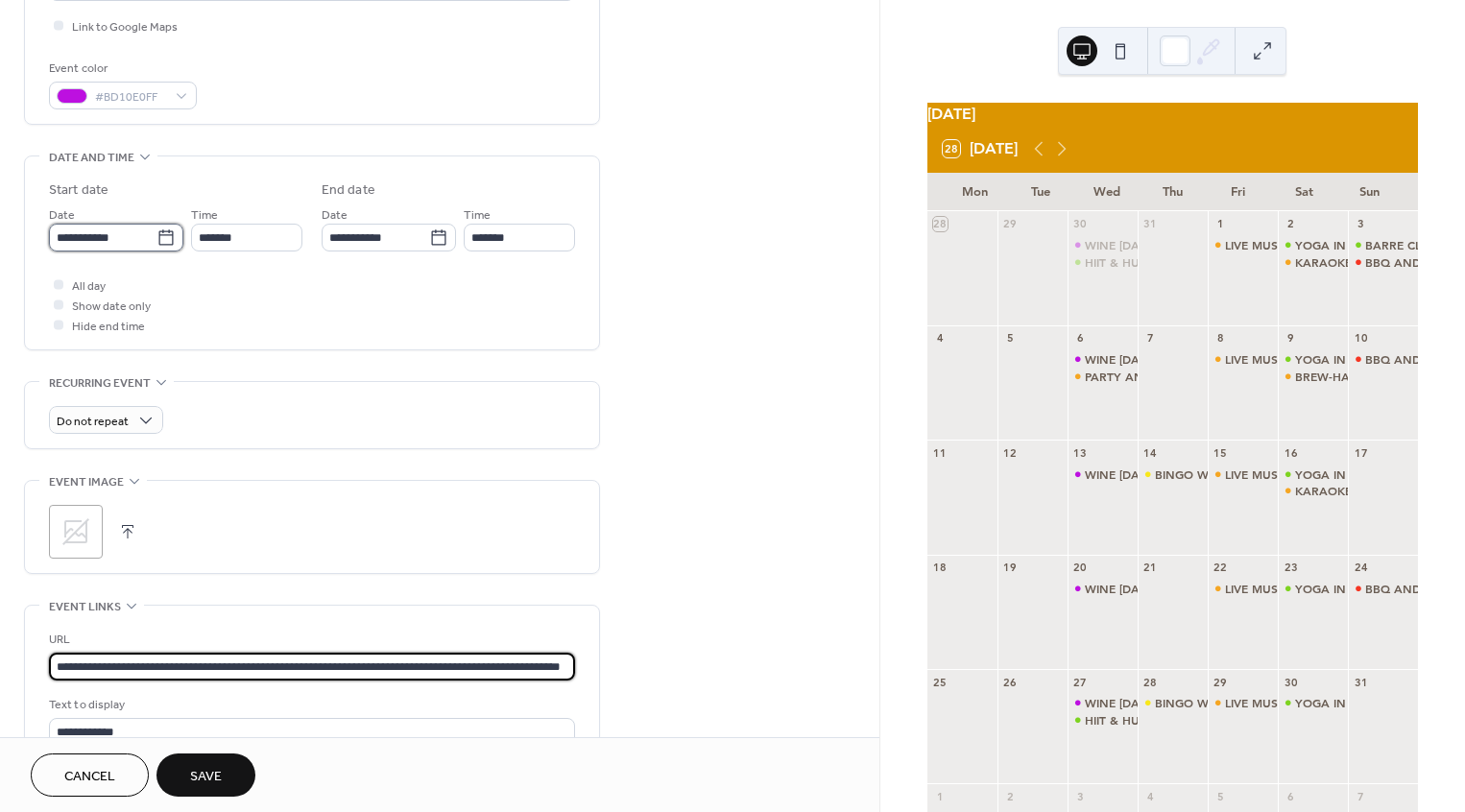 click on "**********" at bounding box center [103, 237] 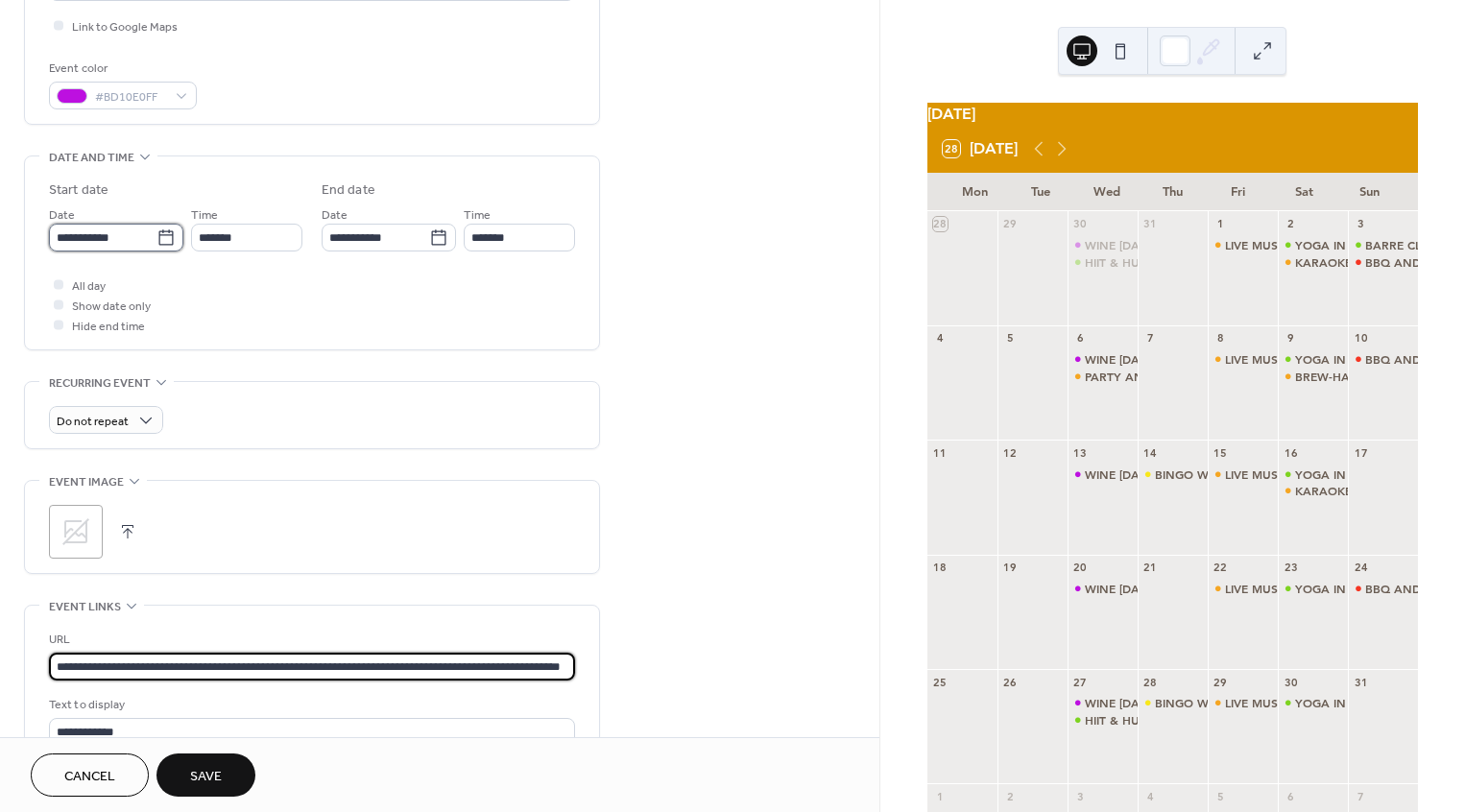 scroll, scrollTop: 0, scrollLeft: 0, axis: both 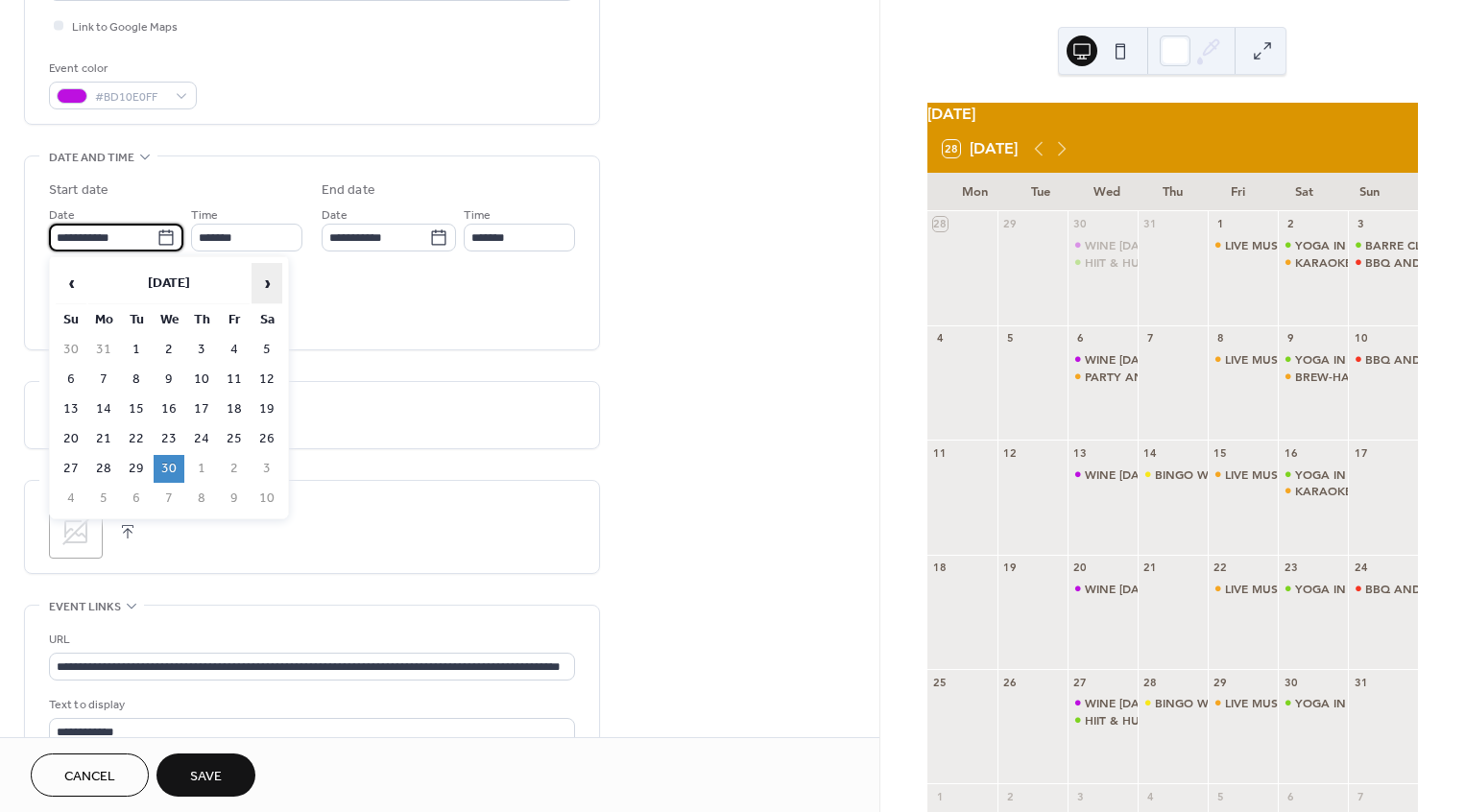 click on "›" at bounding box center [267, 283] 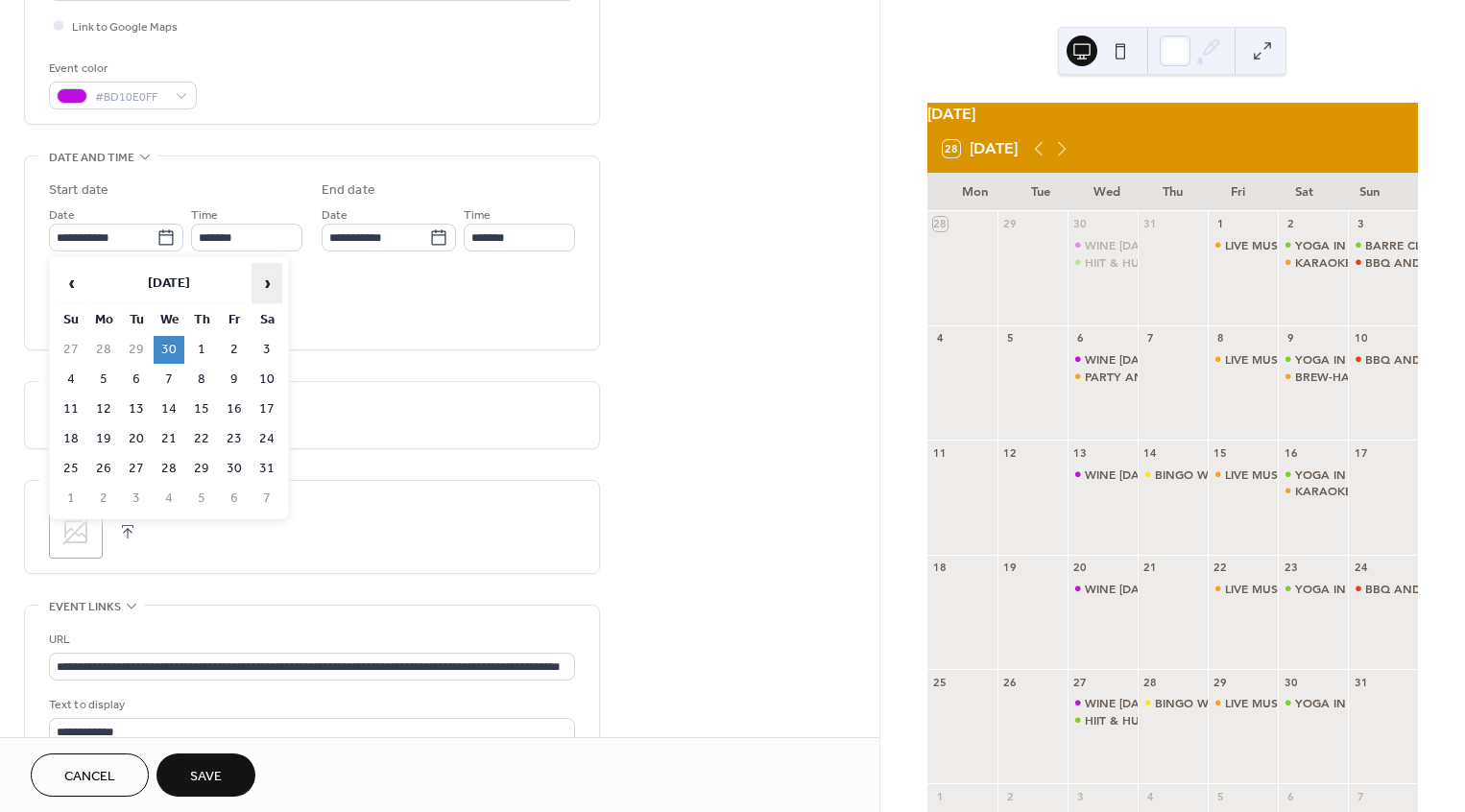 click on "›" at bounding box center (267, 283) 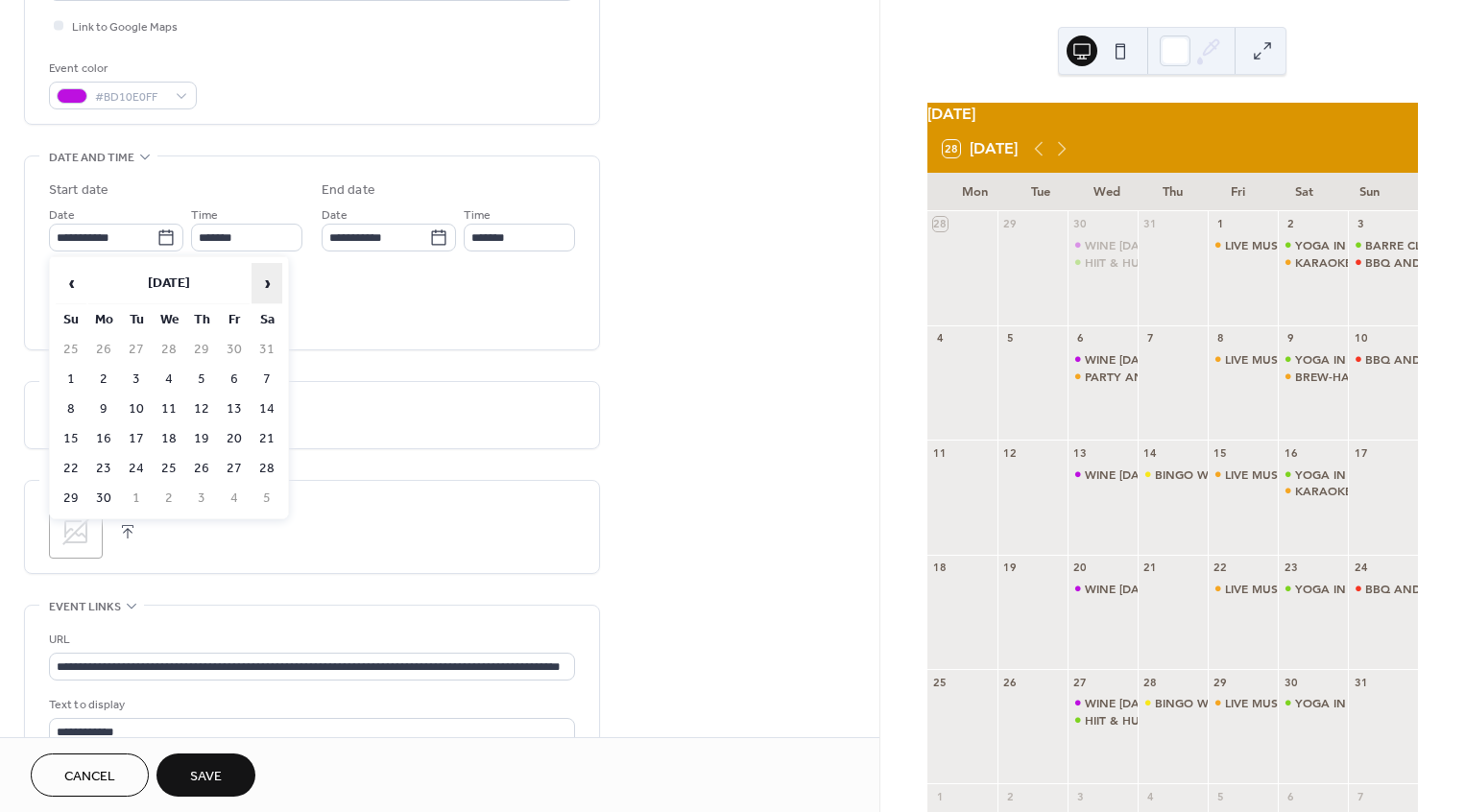 click on "›" at bounding box center [267, 283] 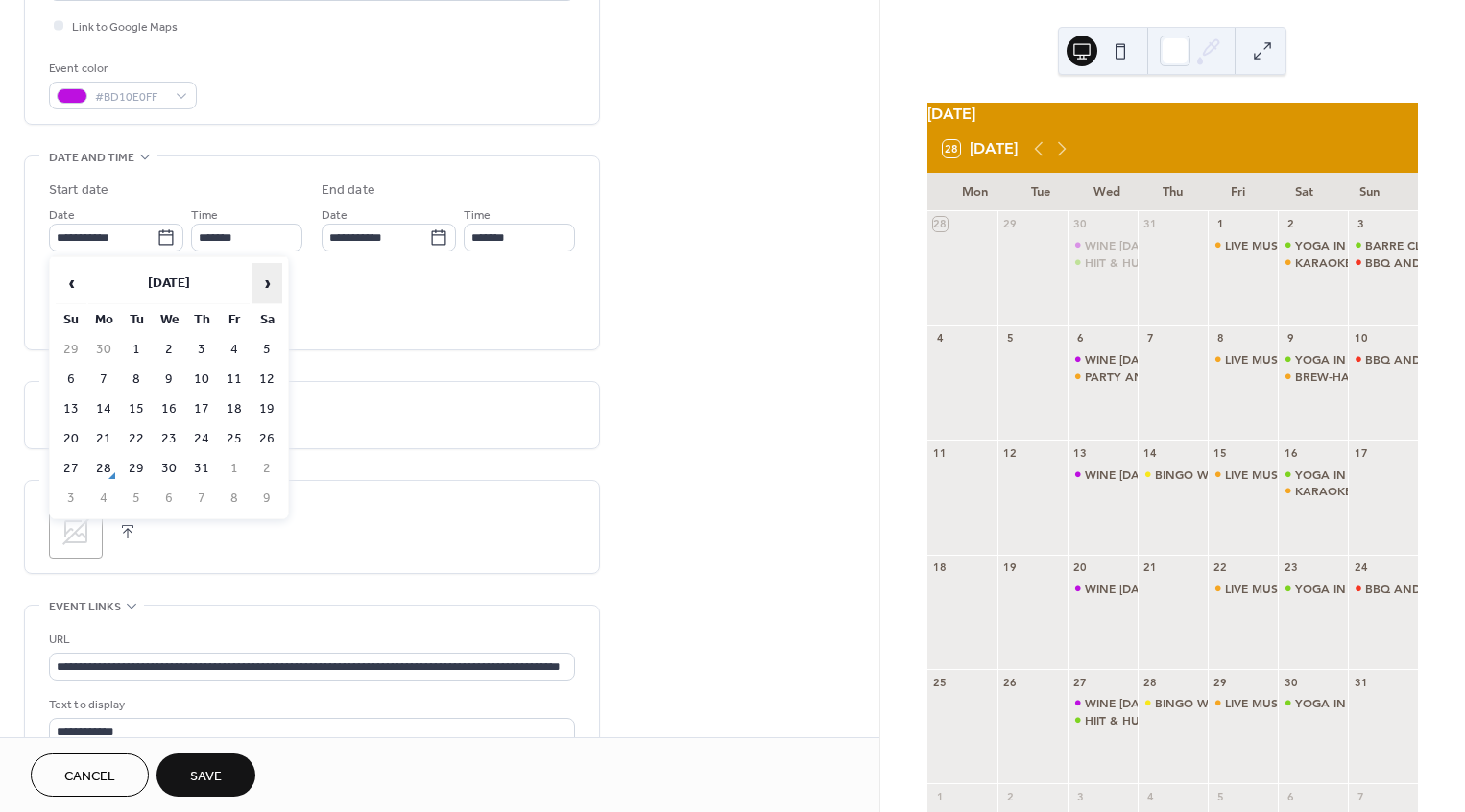 click on "›" at bounding box center [267, 283] 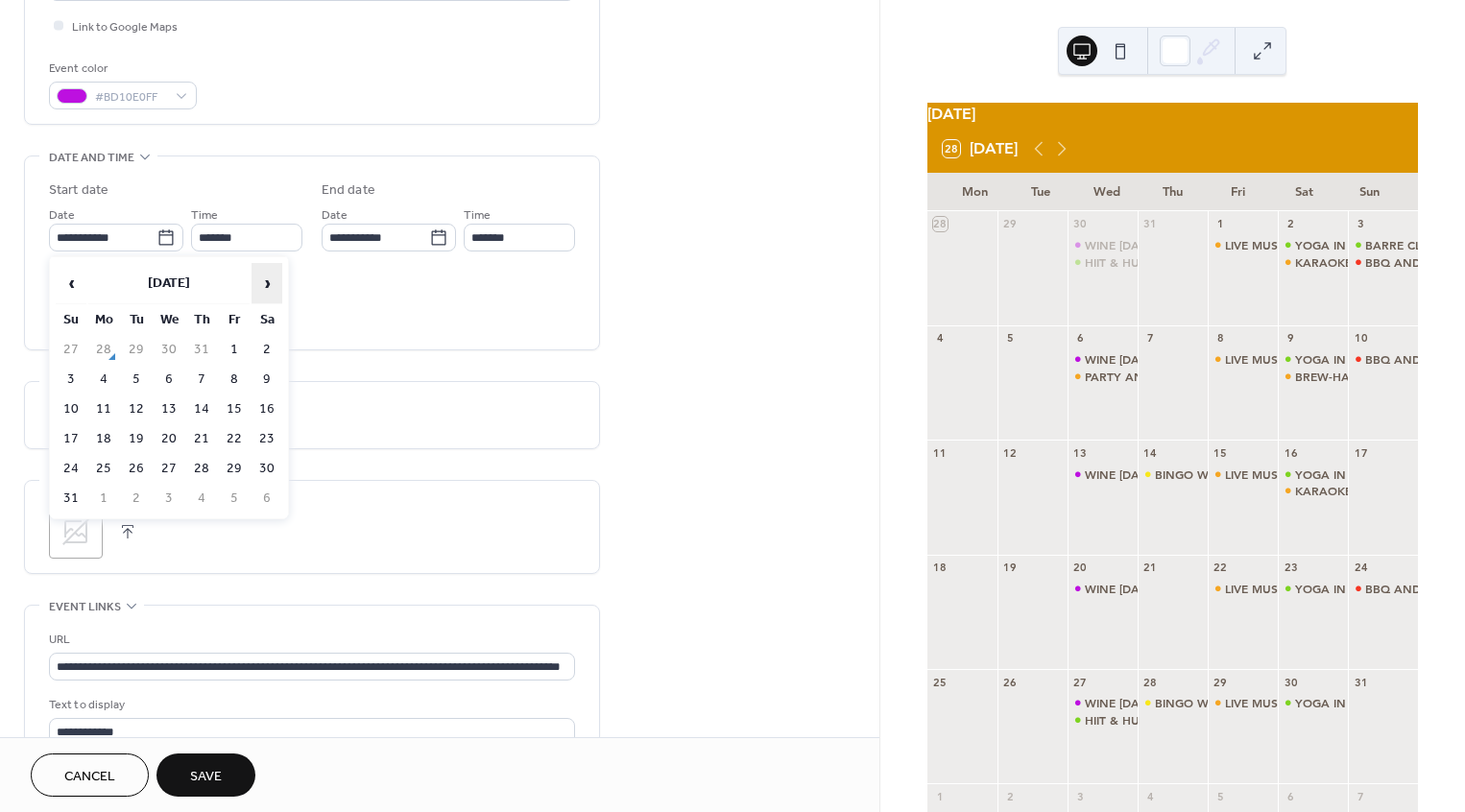 click on "›" at bounding box center [267, 283] 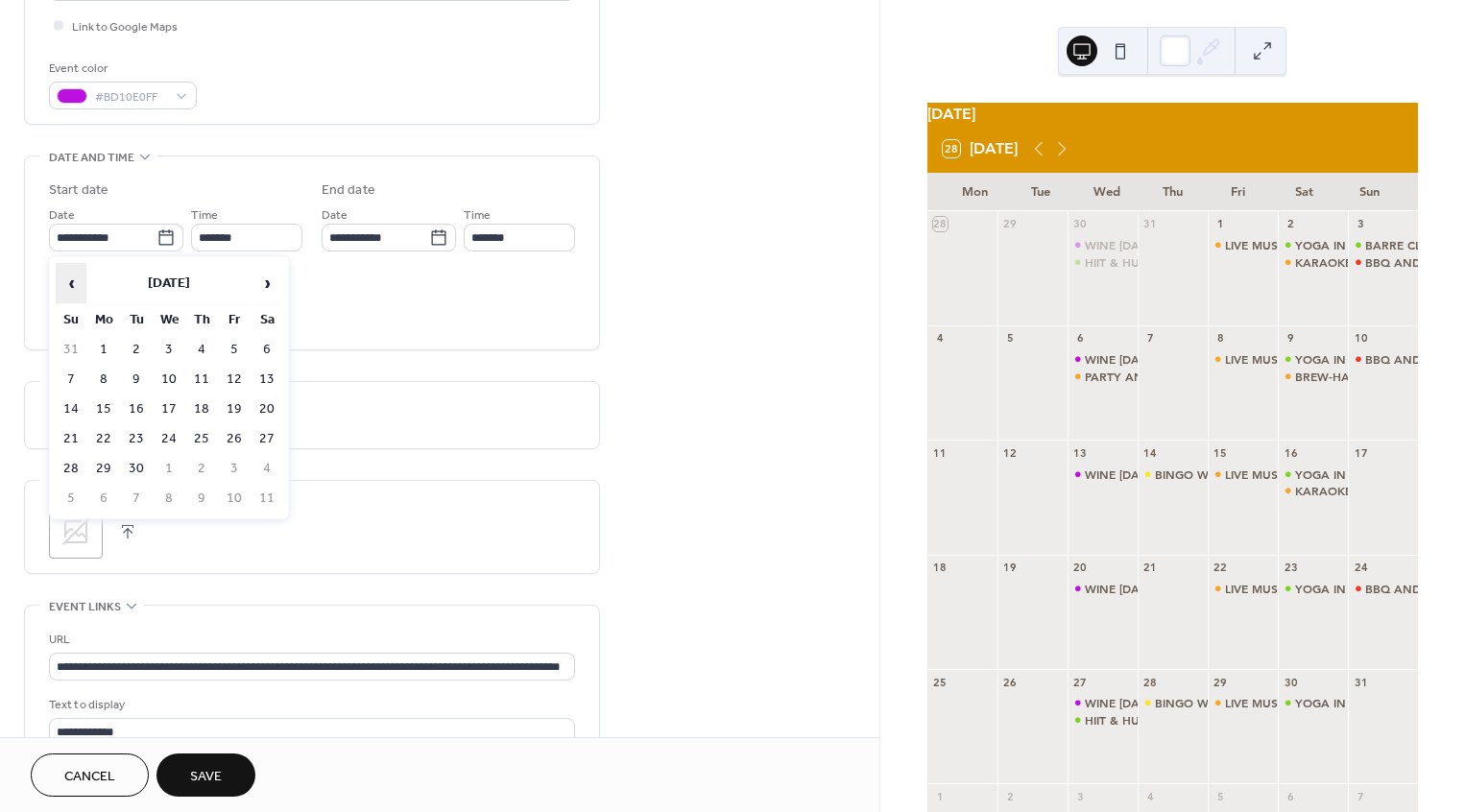 click on "‹" at bounding box center [71, 283] 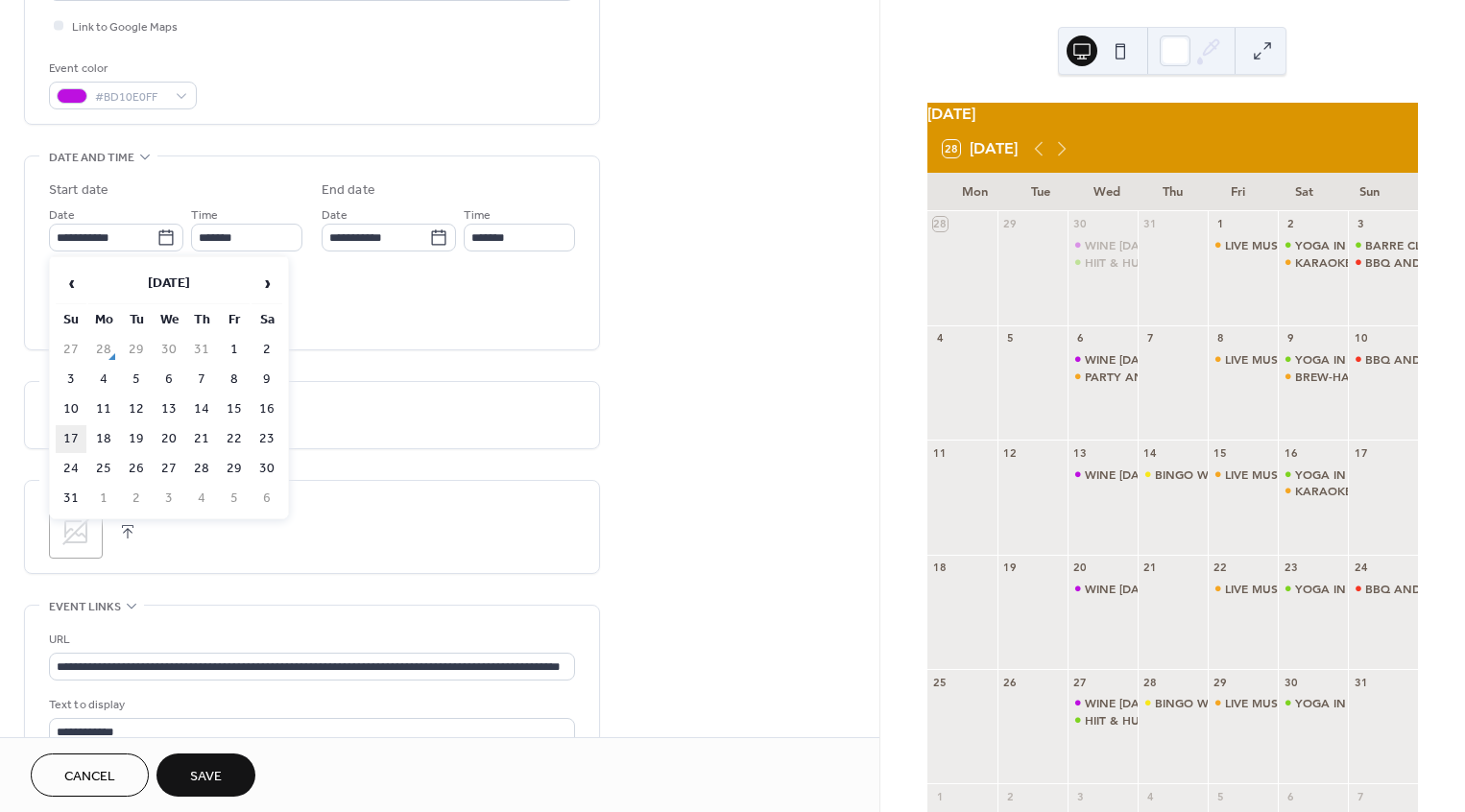 click on "17" at bounding box center [71, 439] 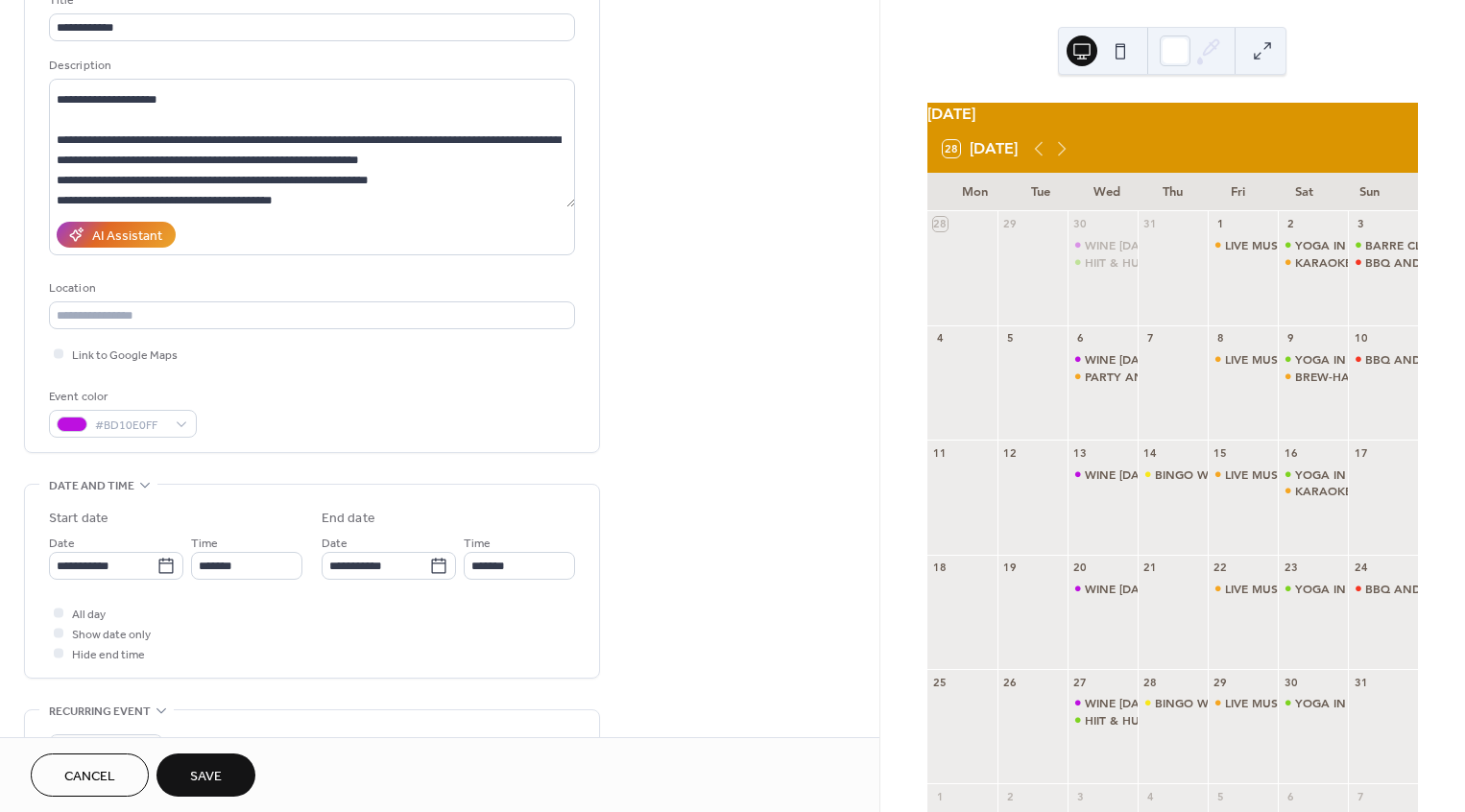 scroll, scrollTop: 176, scrollLeft: 0, axis: vertical 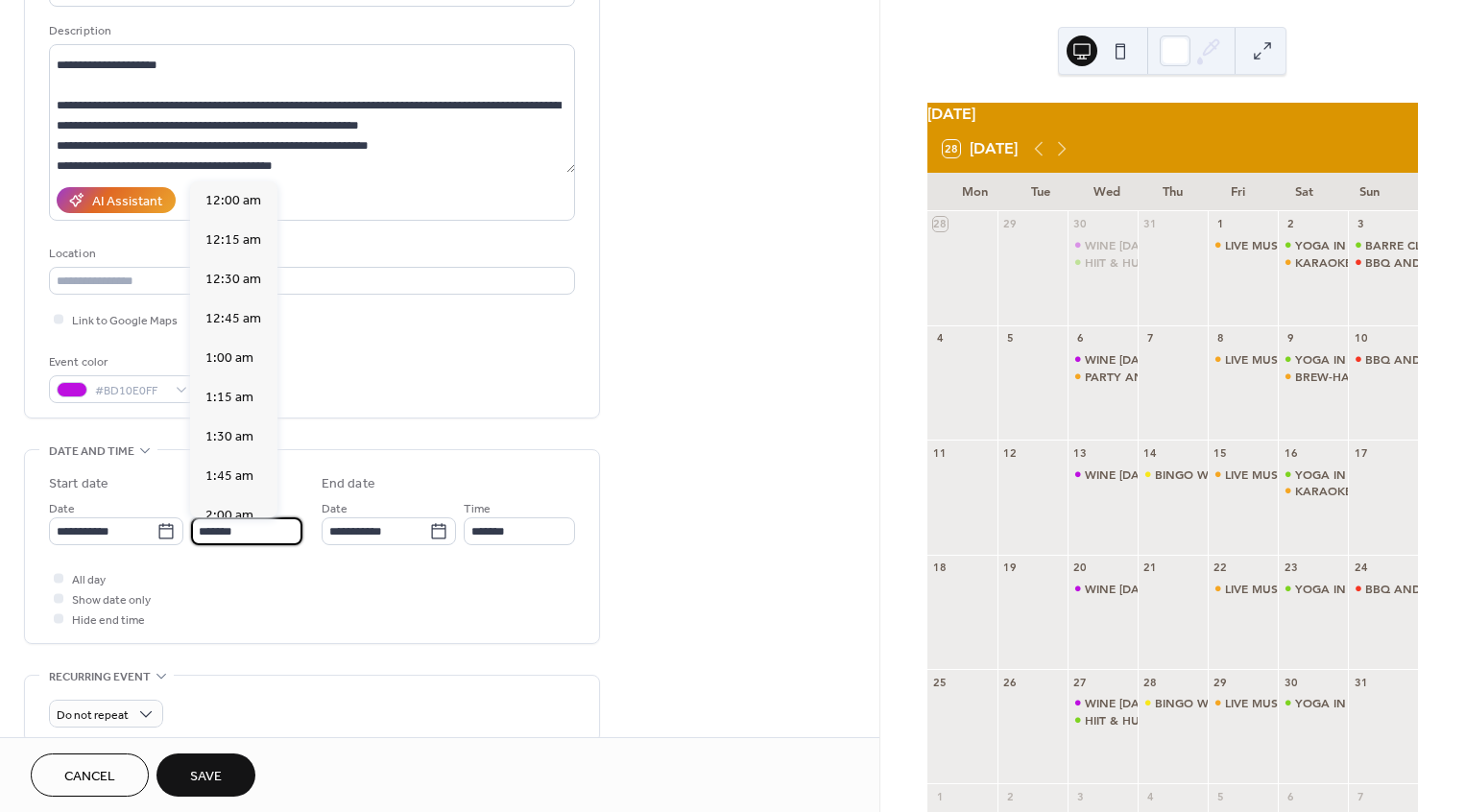 click on "*******" at bounding box center [247, 531] 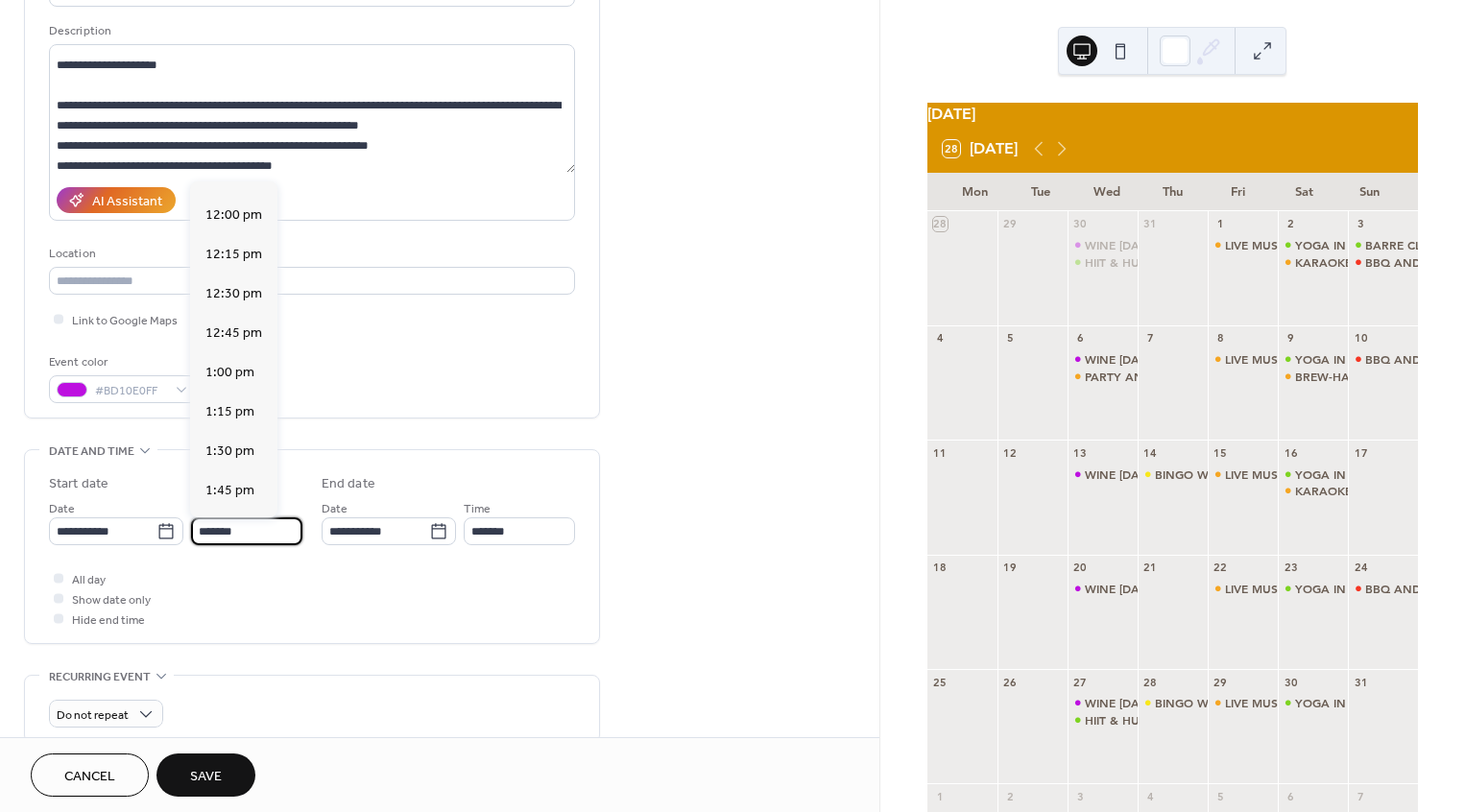 scroll, scrollTop: 1875, scrollLeft: 0, axis: vertical 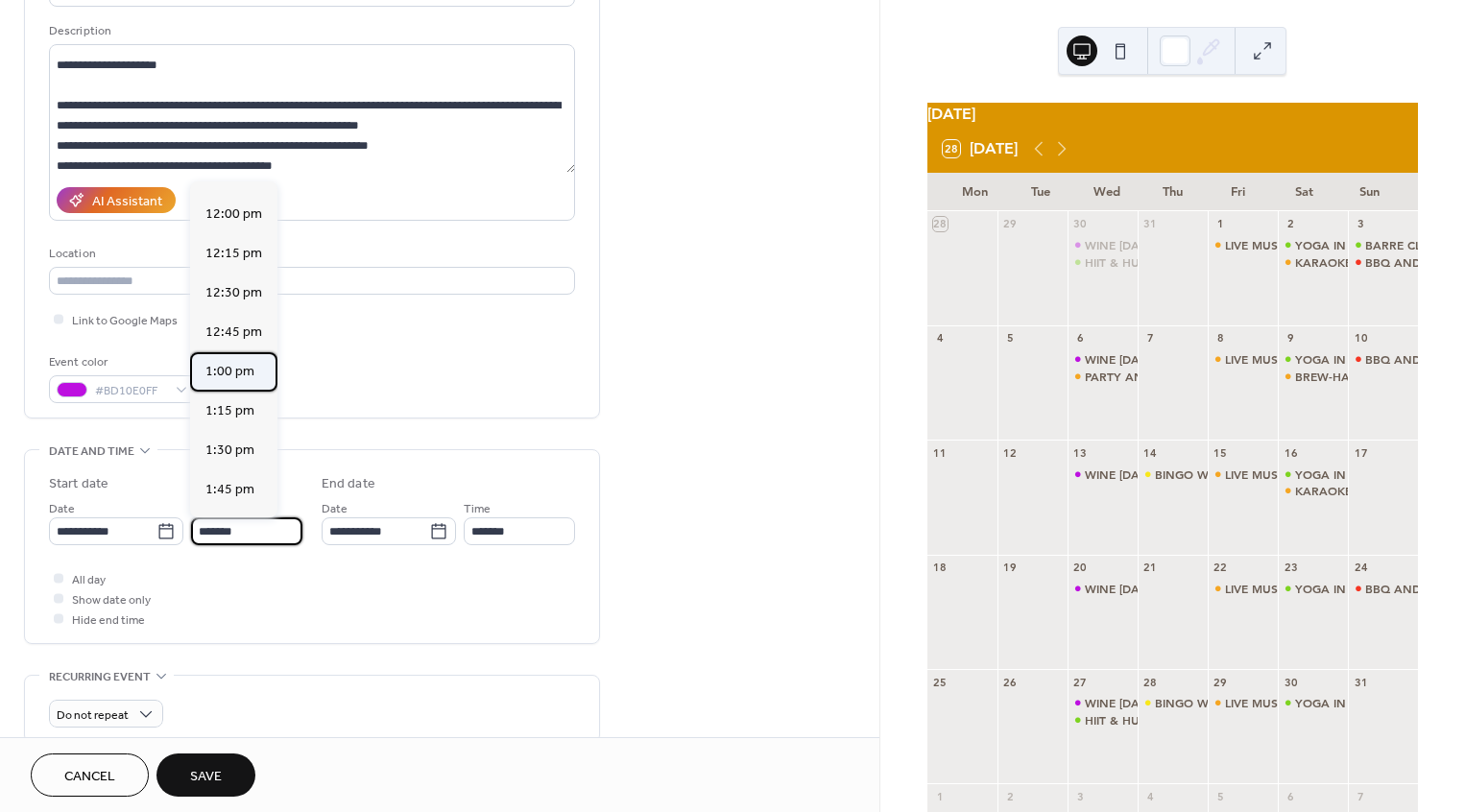 click on "1:00 pm" at bounding box center (229, 371) 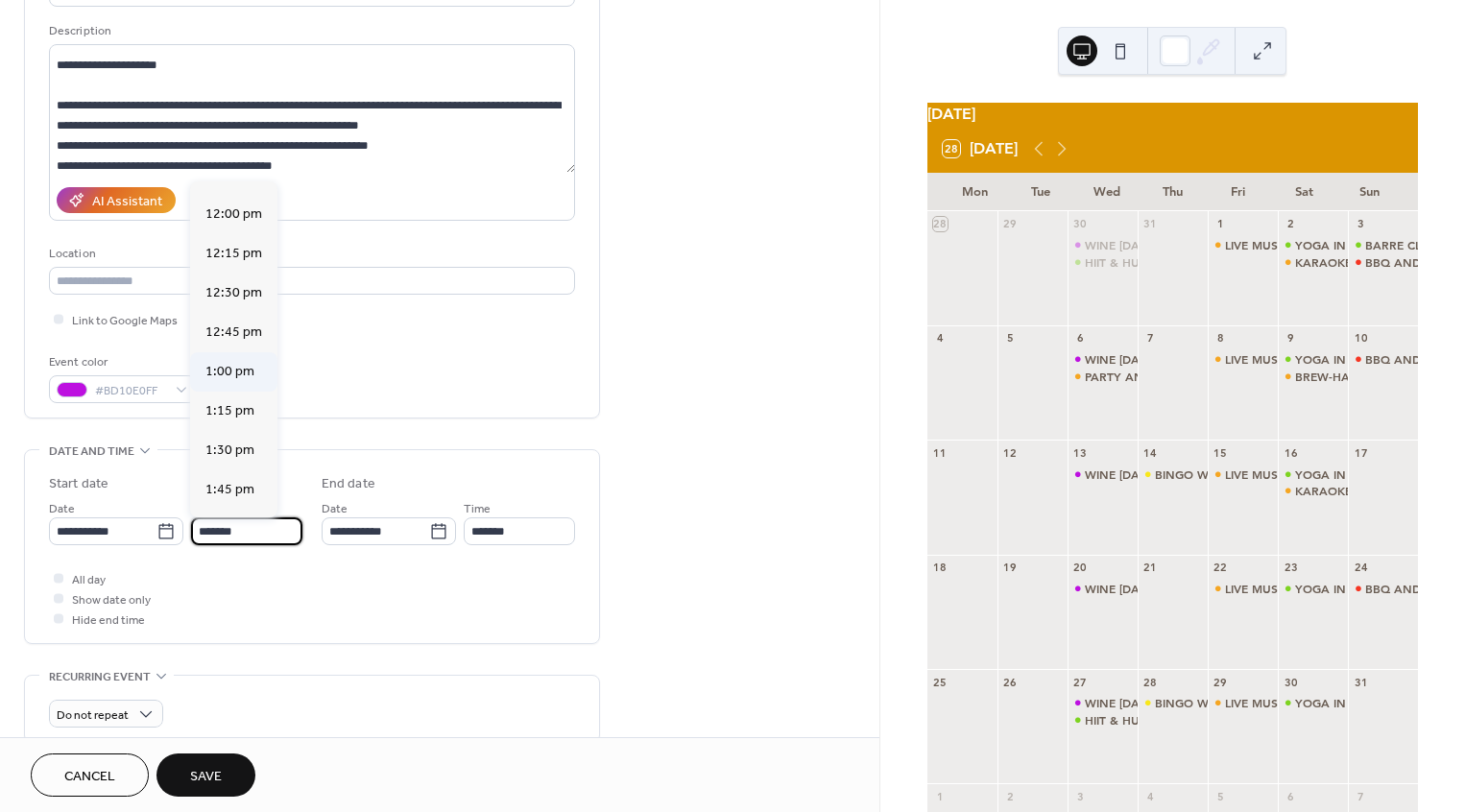 type on "*******" 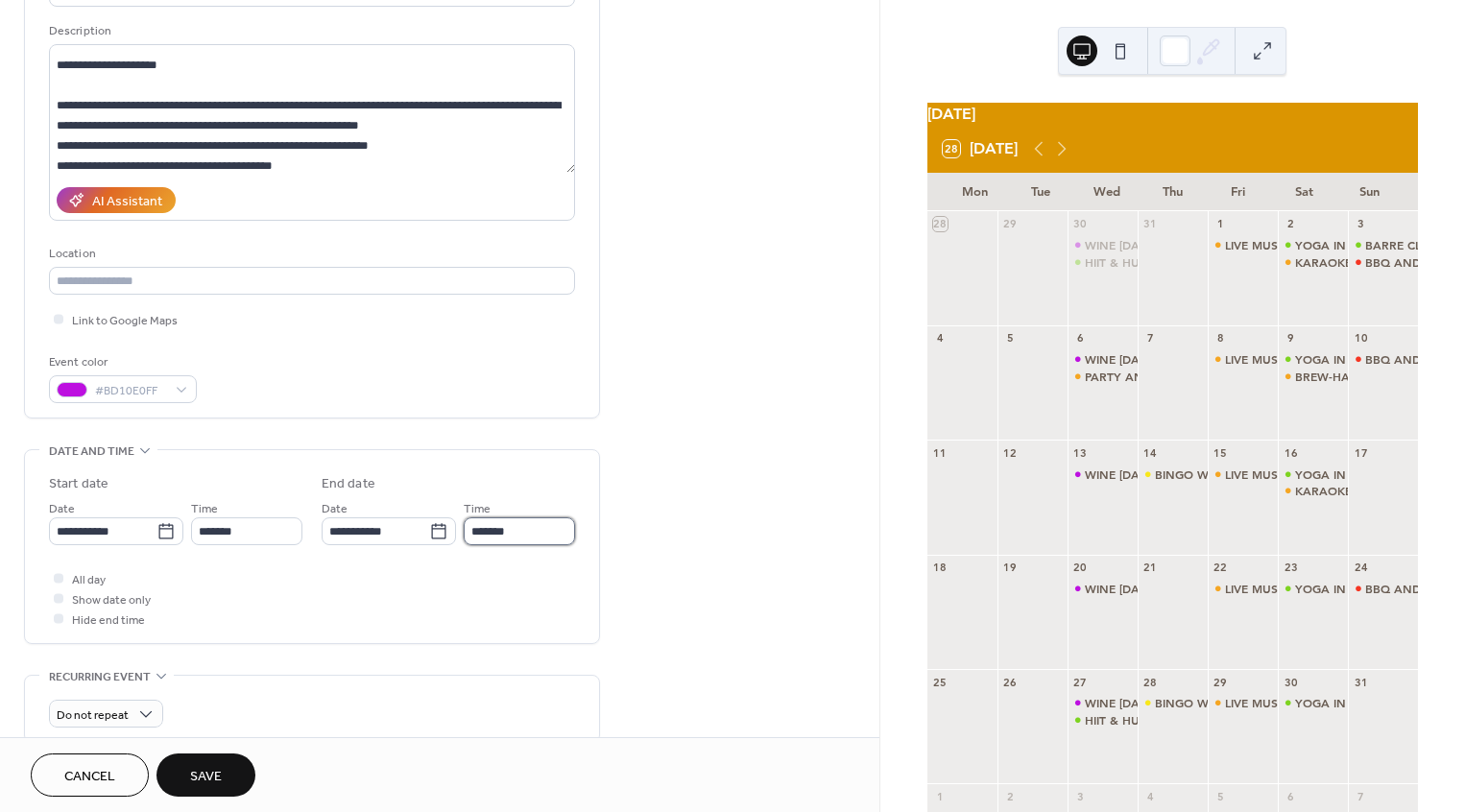 click on "*******" at bounding box center (519, 531) 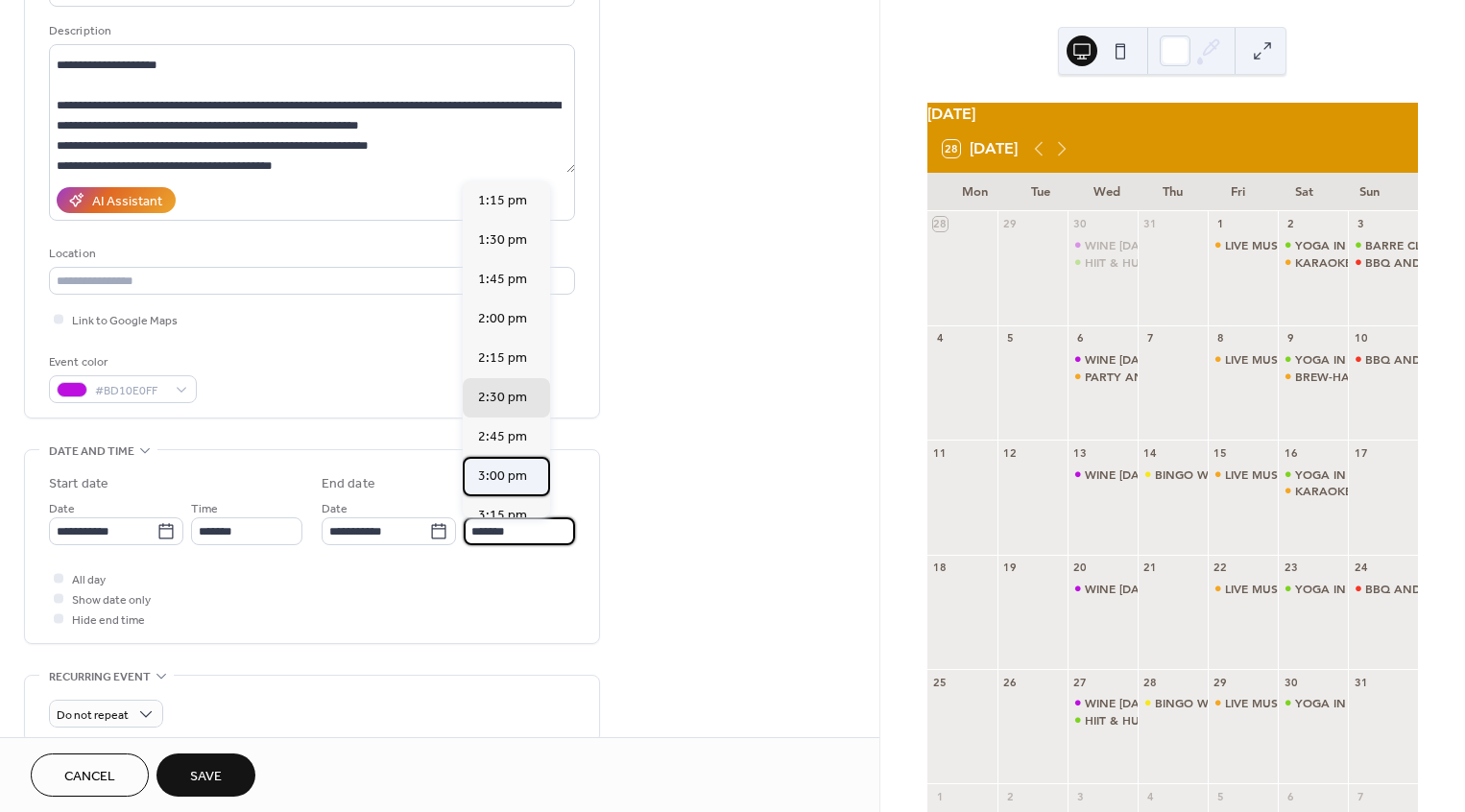 click on "3:00 pm" at bounding box center (502, 476) 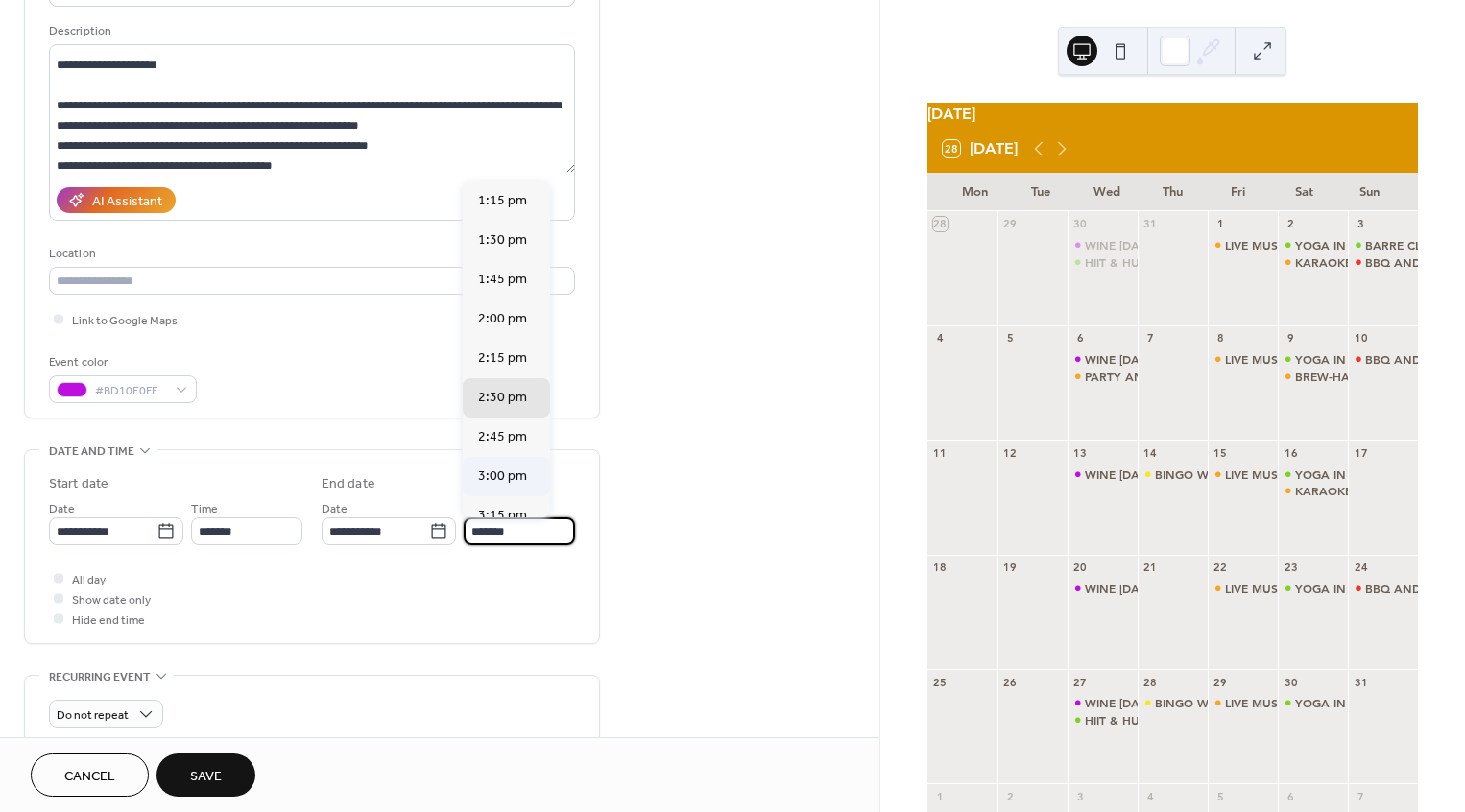 type on "*******" 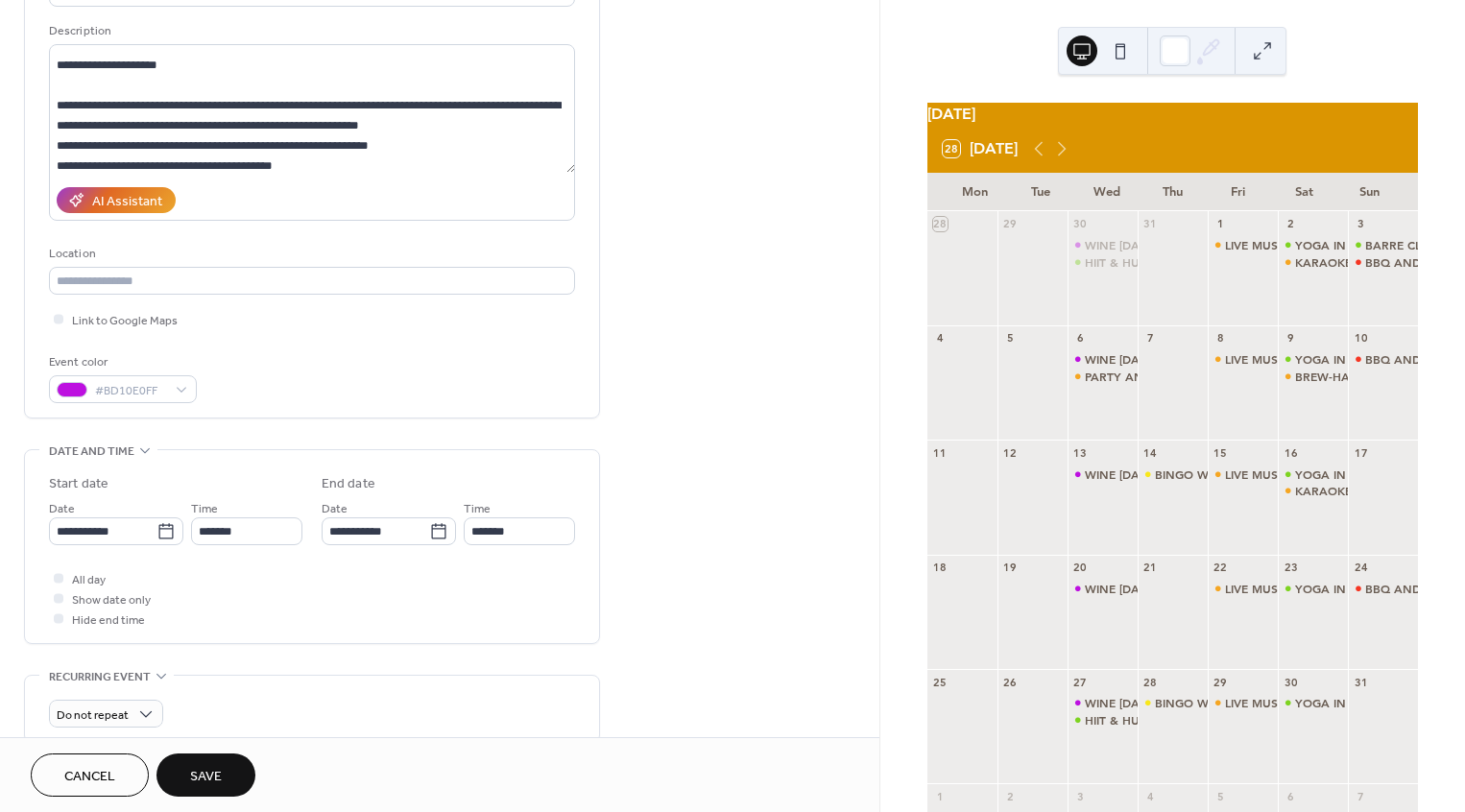 click on "Save" at bounding box center [205, 775] 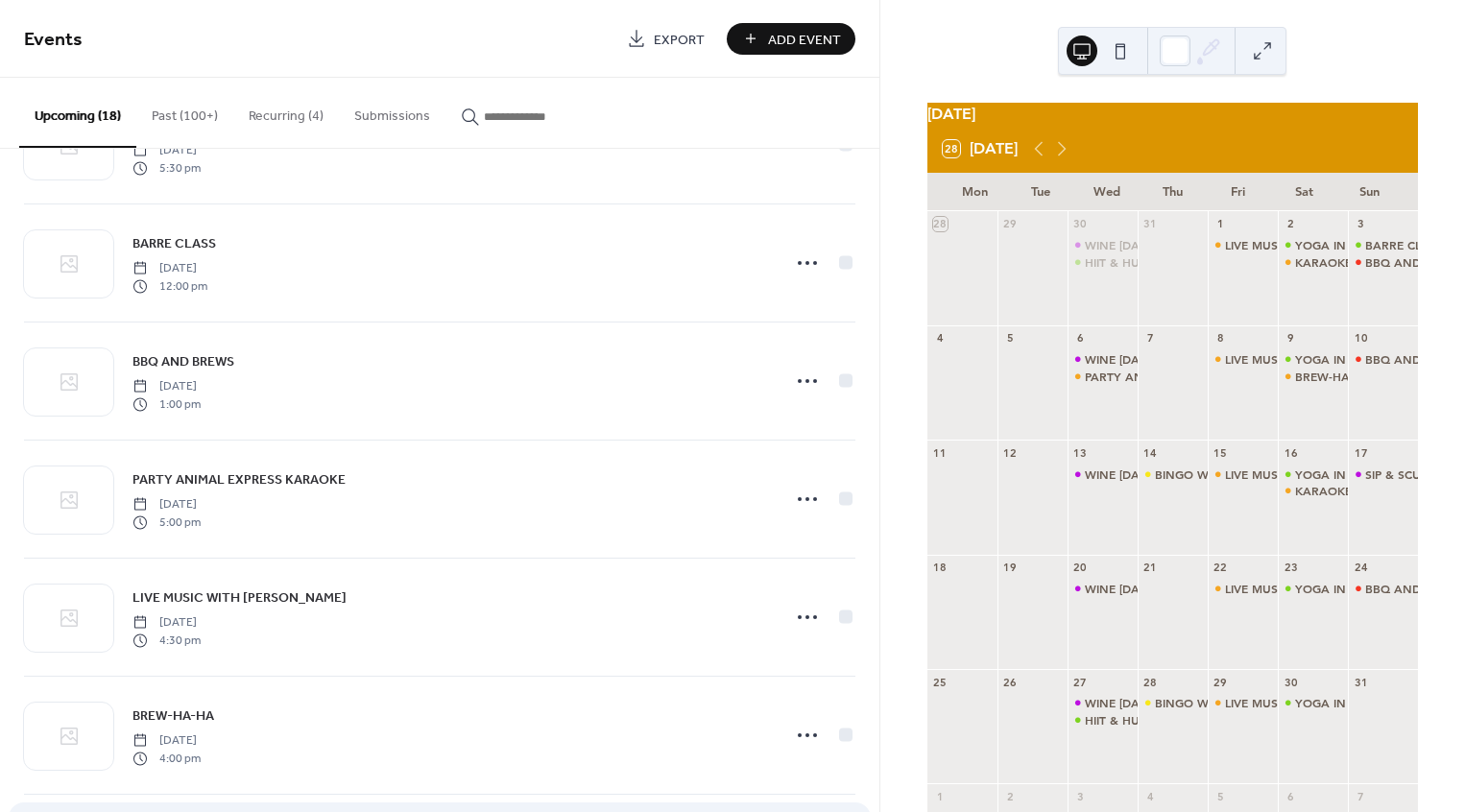 scroll, scrollTop: 324, scrollLeft: 0, axis: vertical 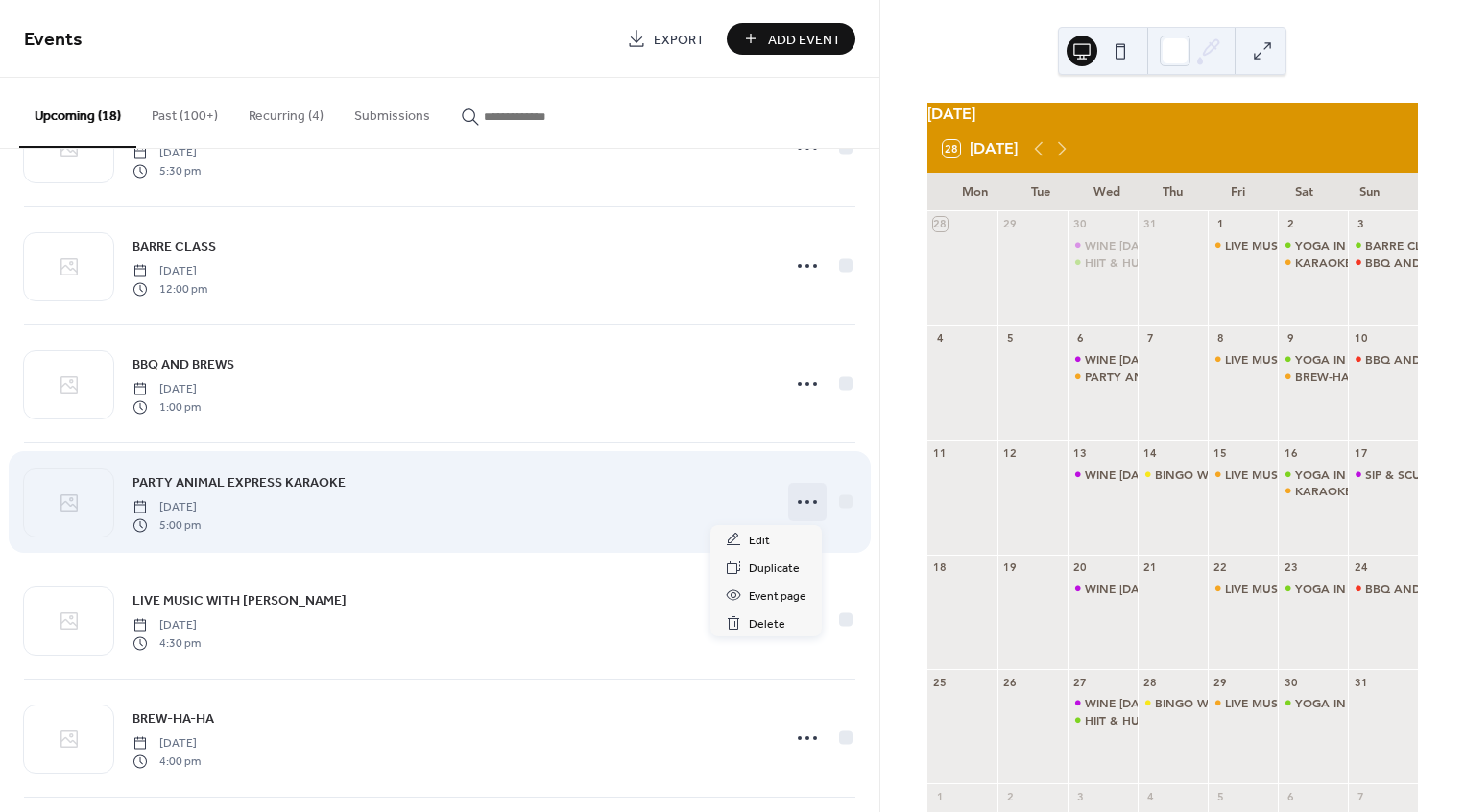 click 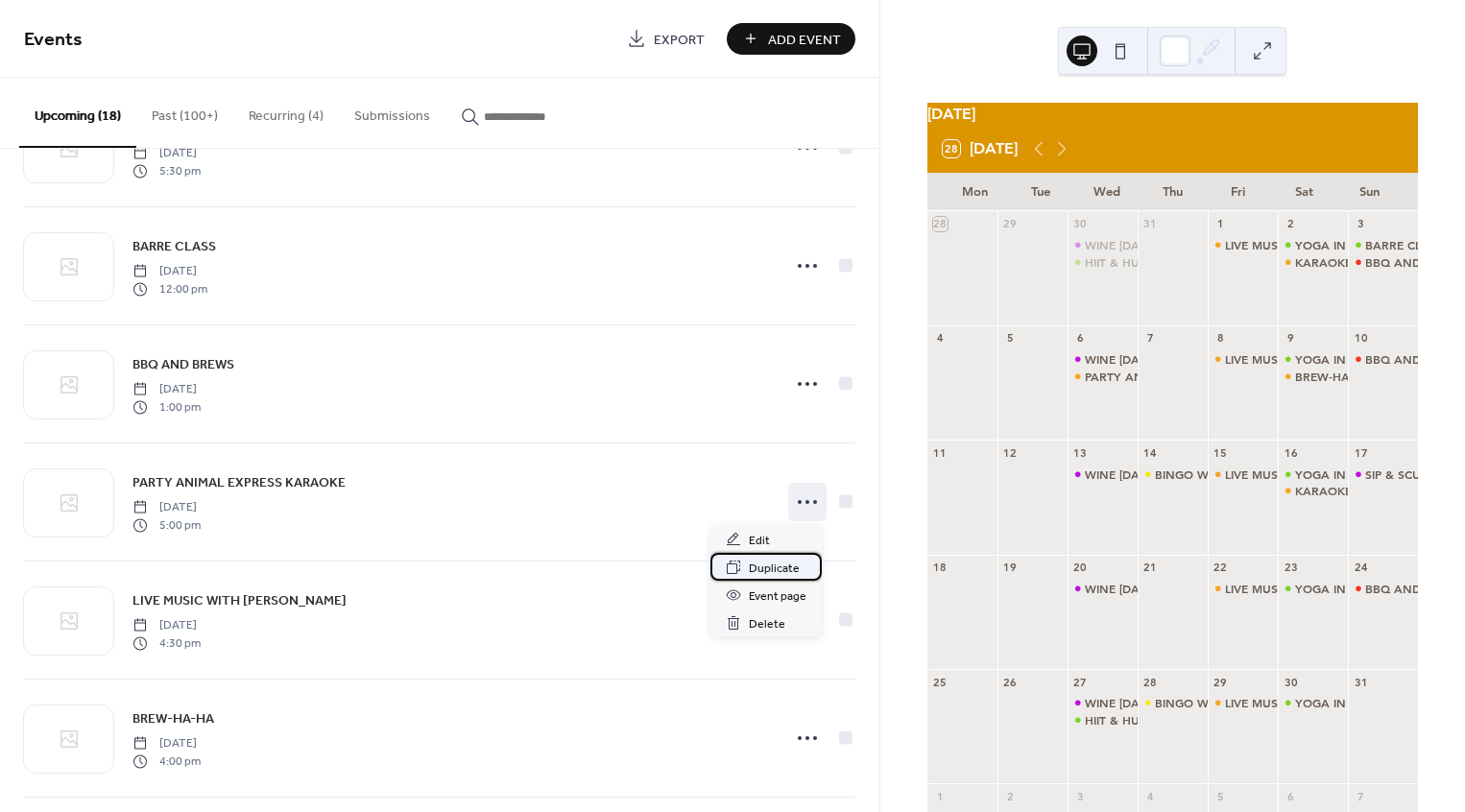 click on "Duplicate" at bounding box center (766, 566) 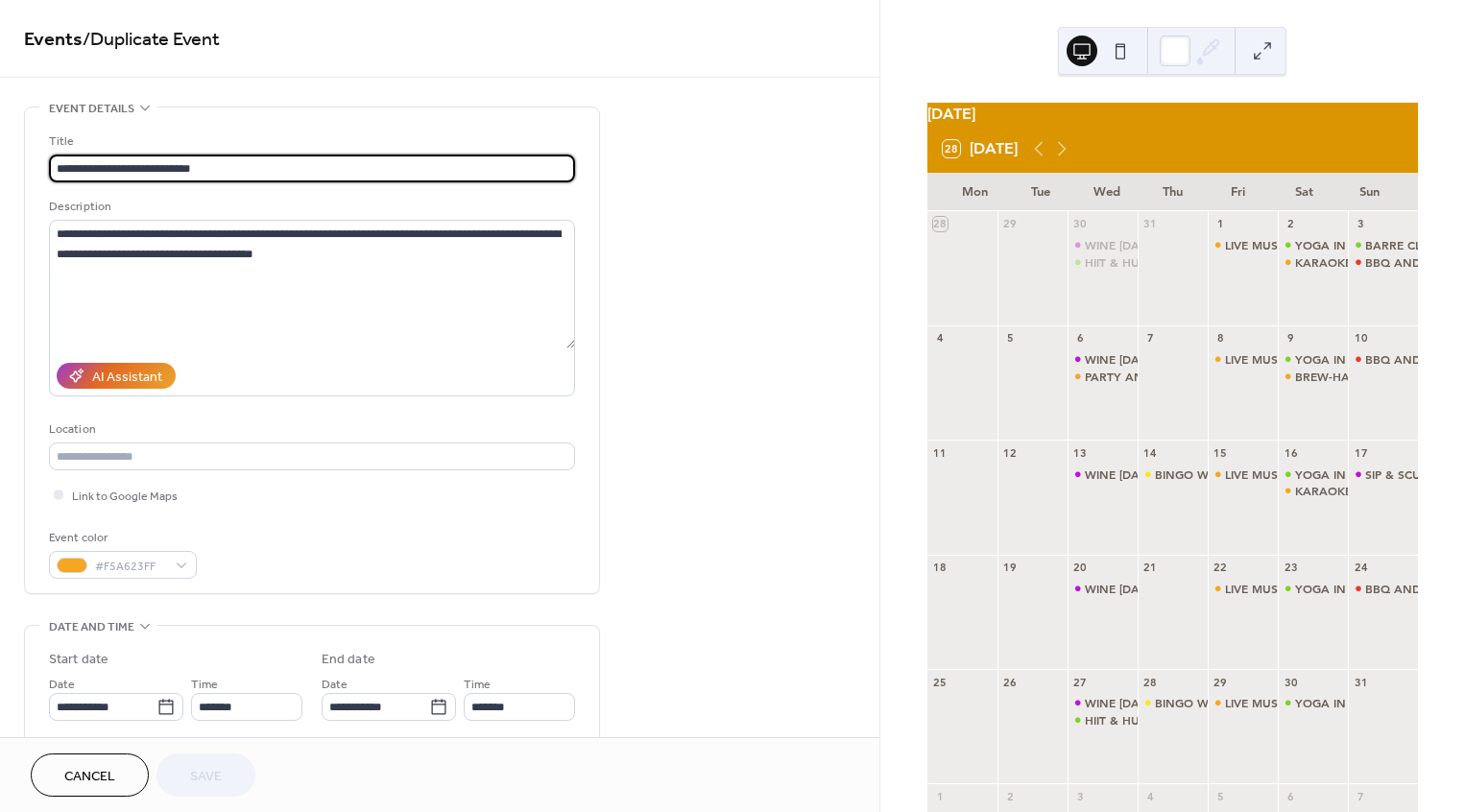 scroll, scrollTop: 1, scrollLeft: 0, axis: vertical 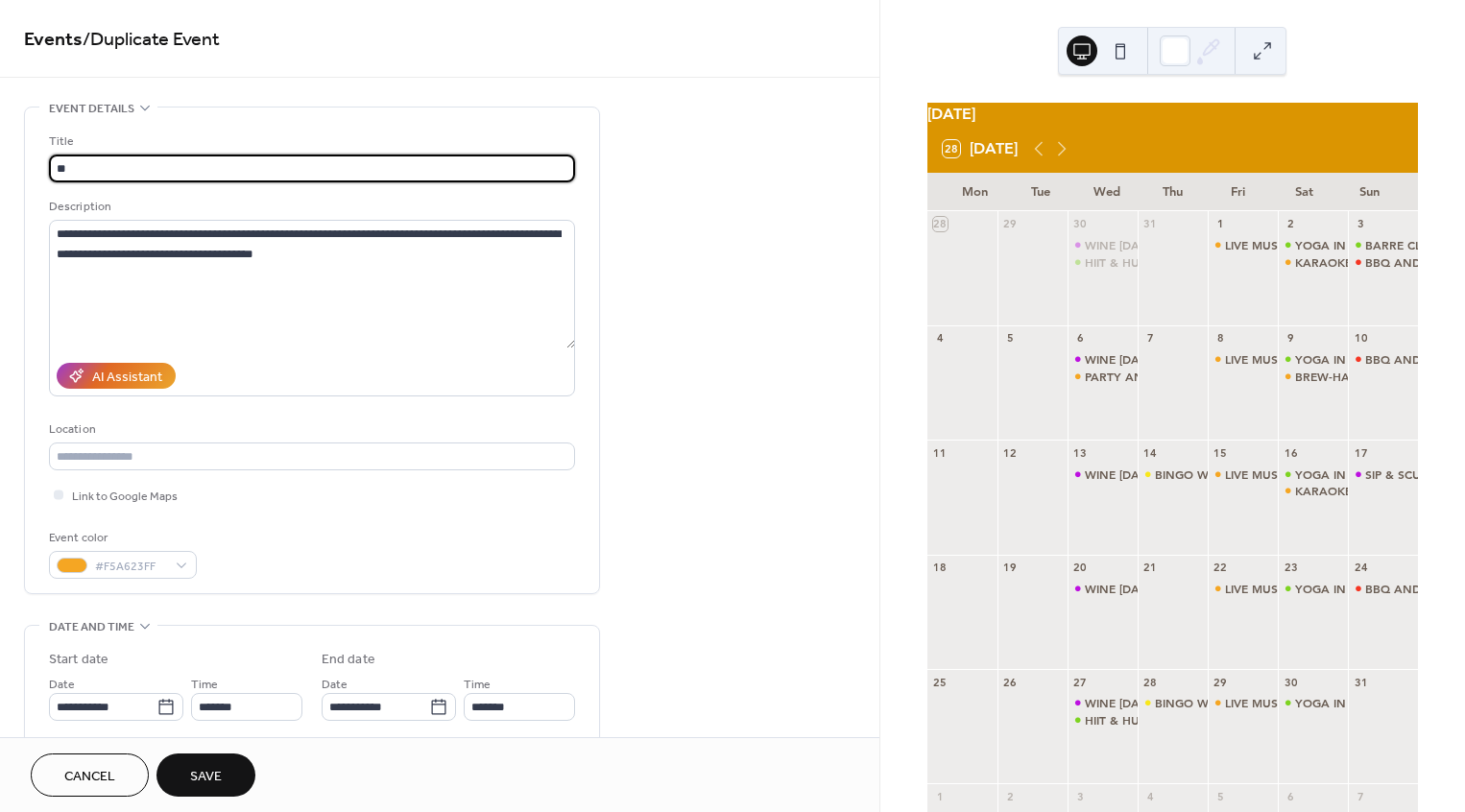 type on "*" 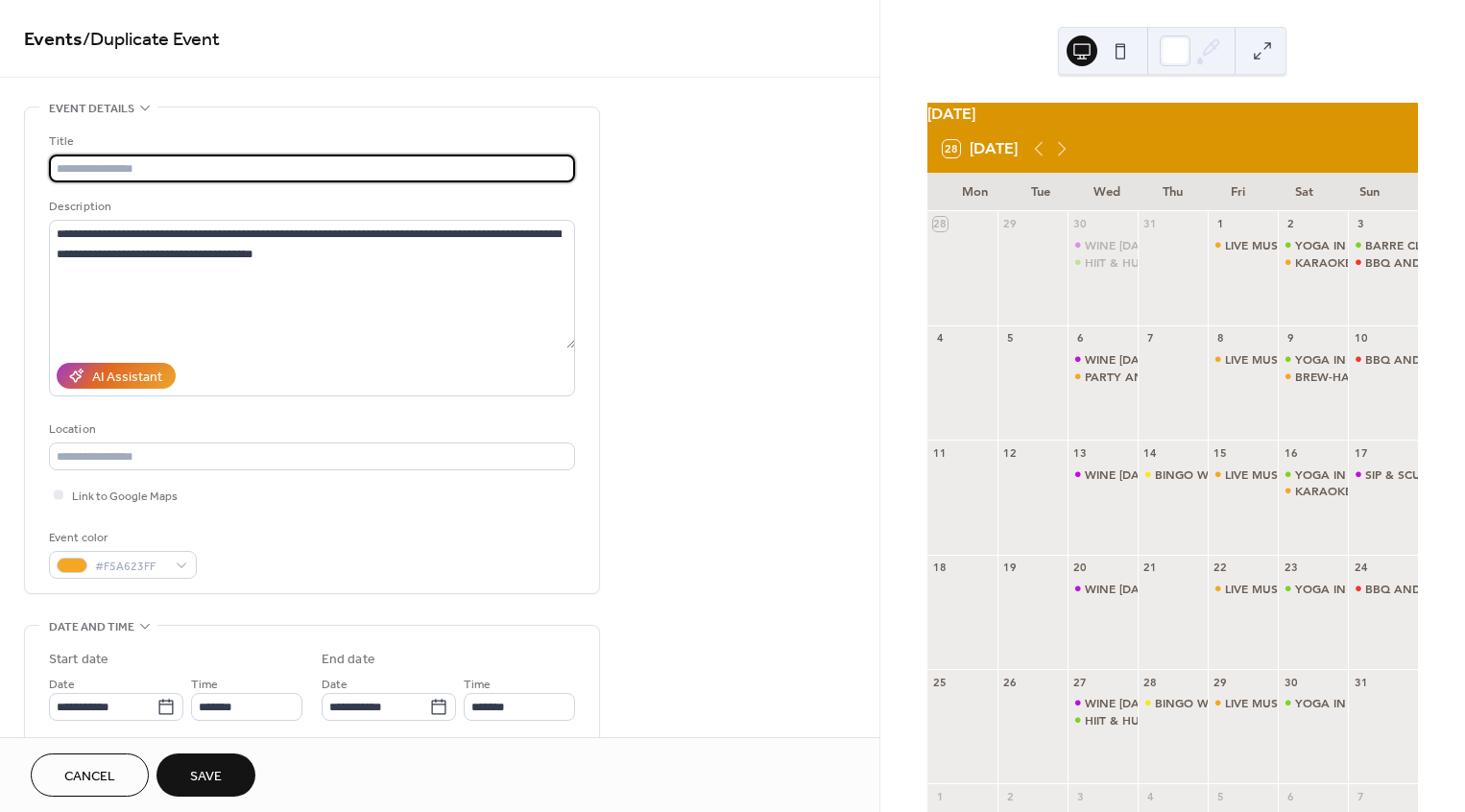 scroll, scrollTop: 0, scrollLeft: 0, axis: both 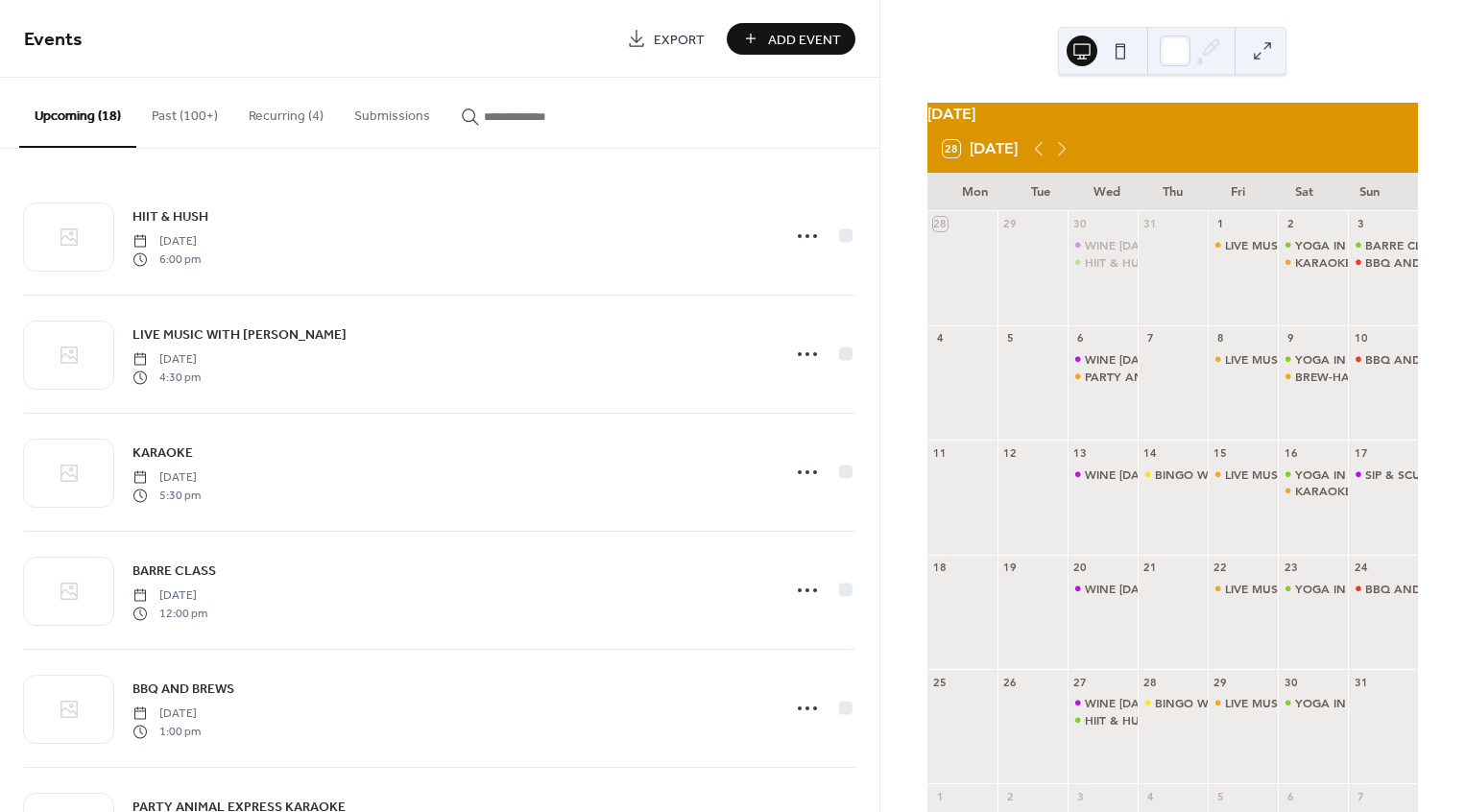 click at bounding box center (530, 111) 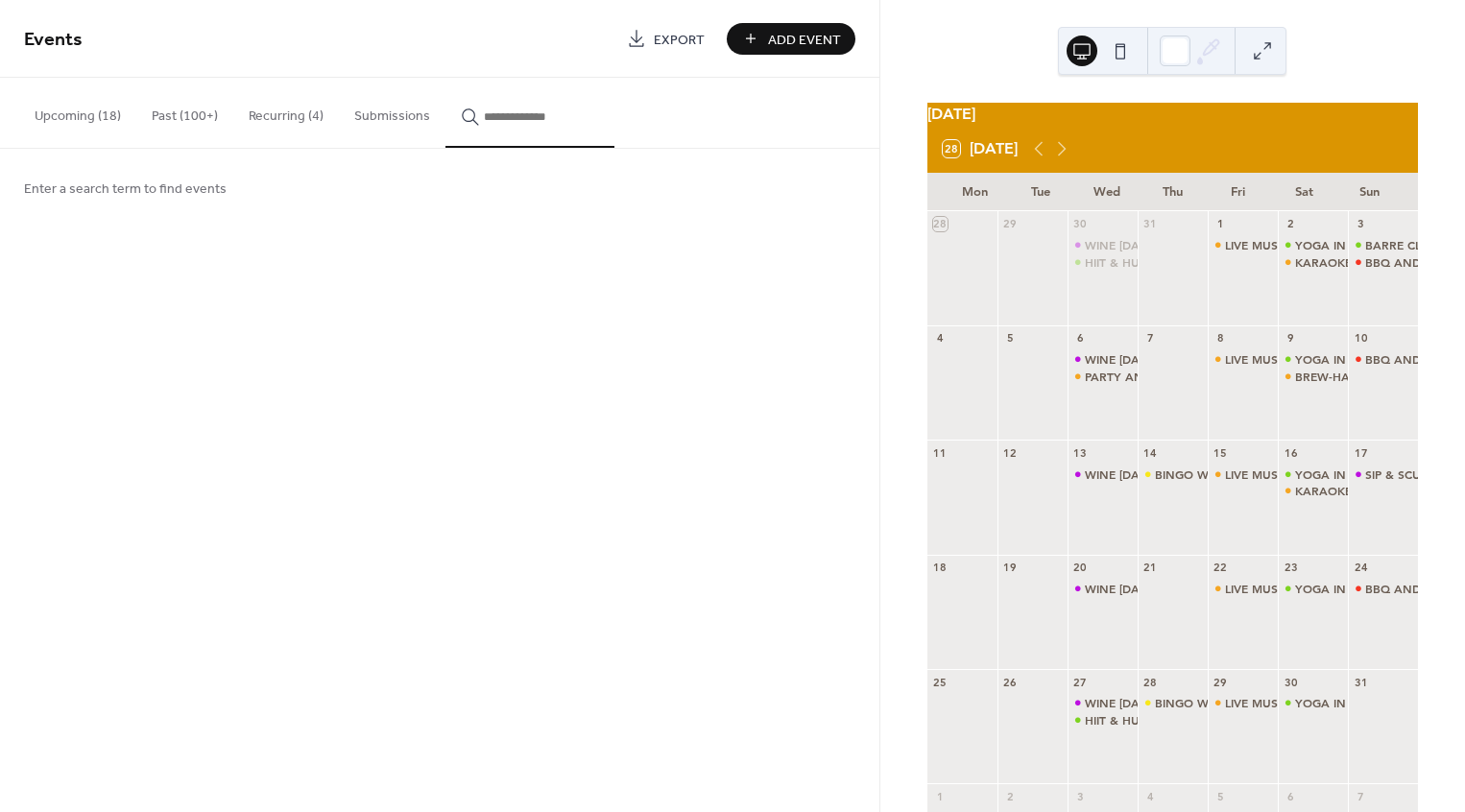 click at bounding box center [541, 116] 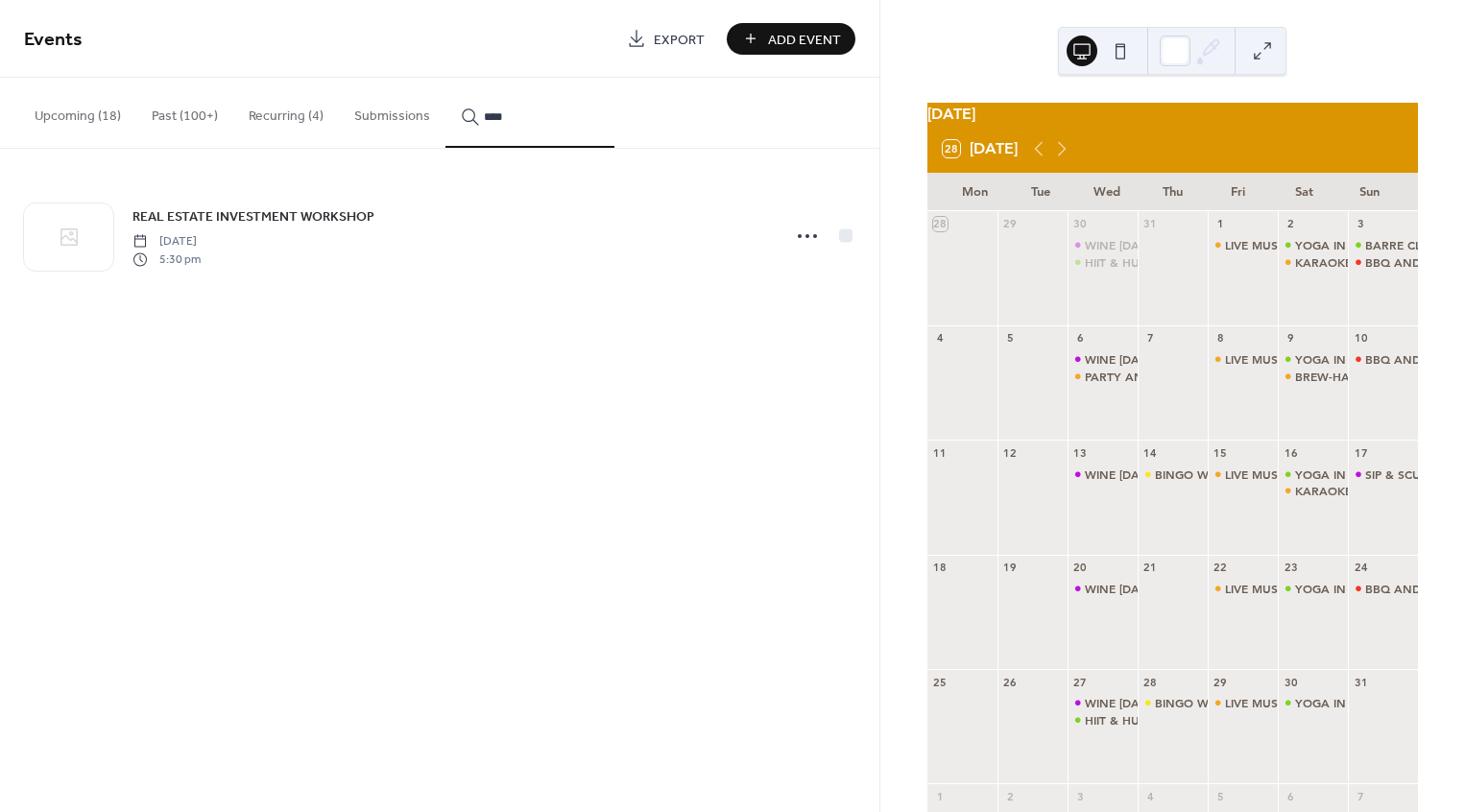 type on "****" 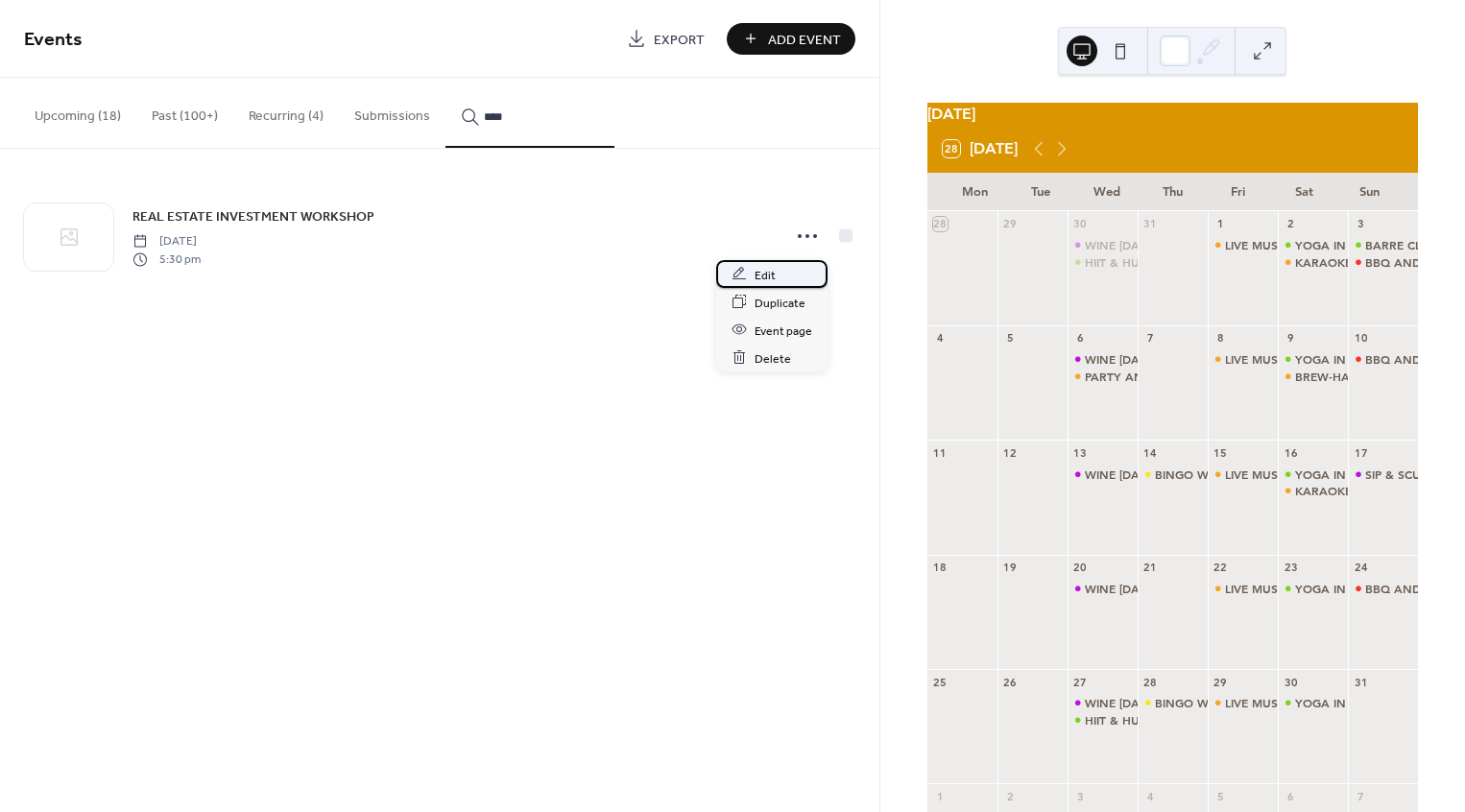 click on "Edit" at bounding box center [772, 274] 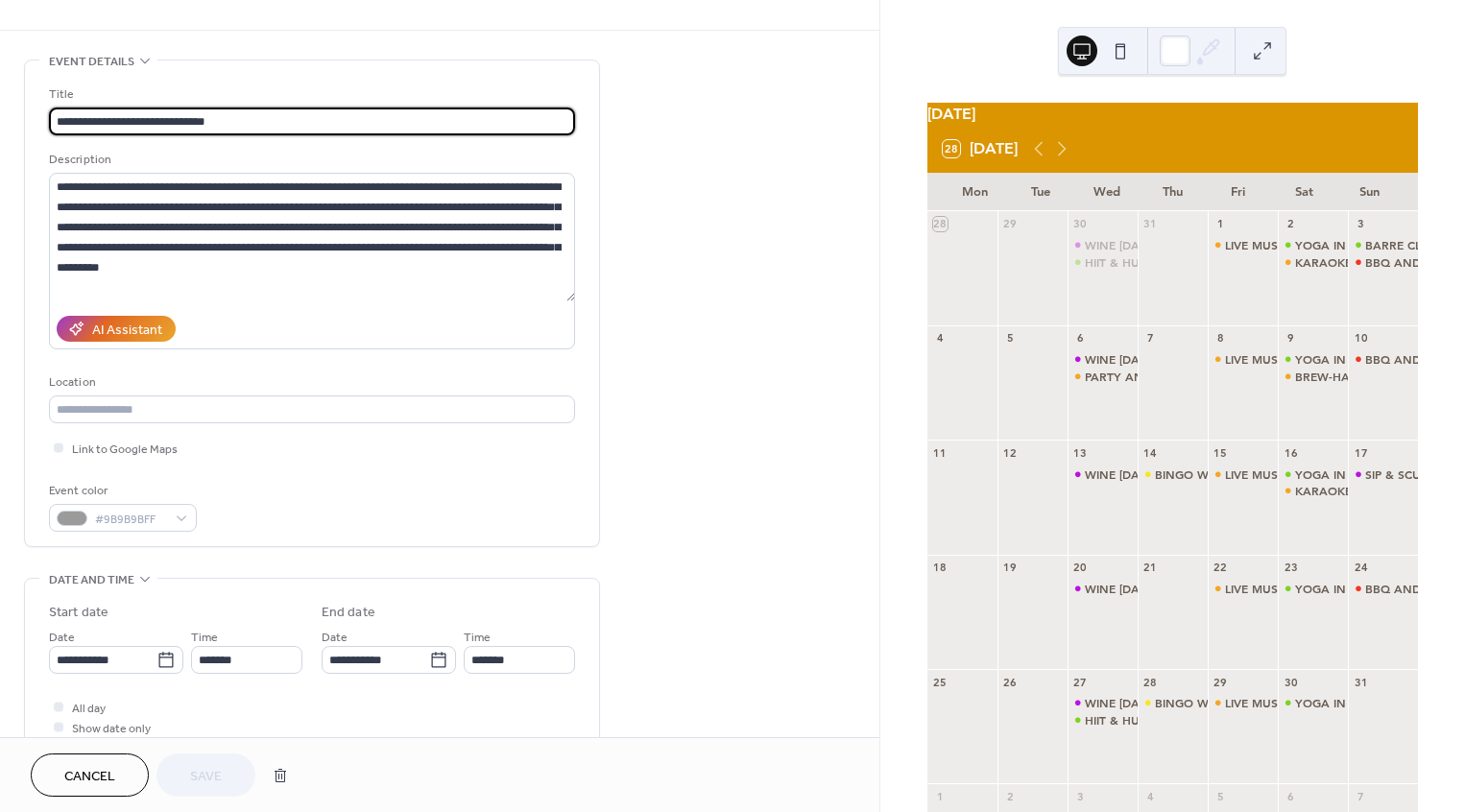 scroll, scrollTop: 50, scrollLeft: 0, axis: vertical 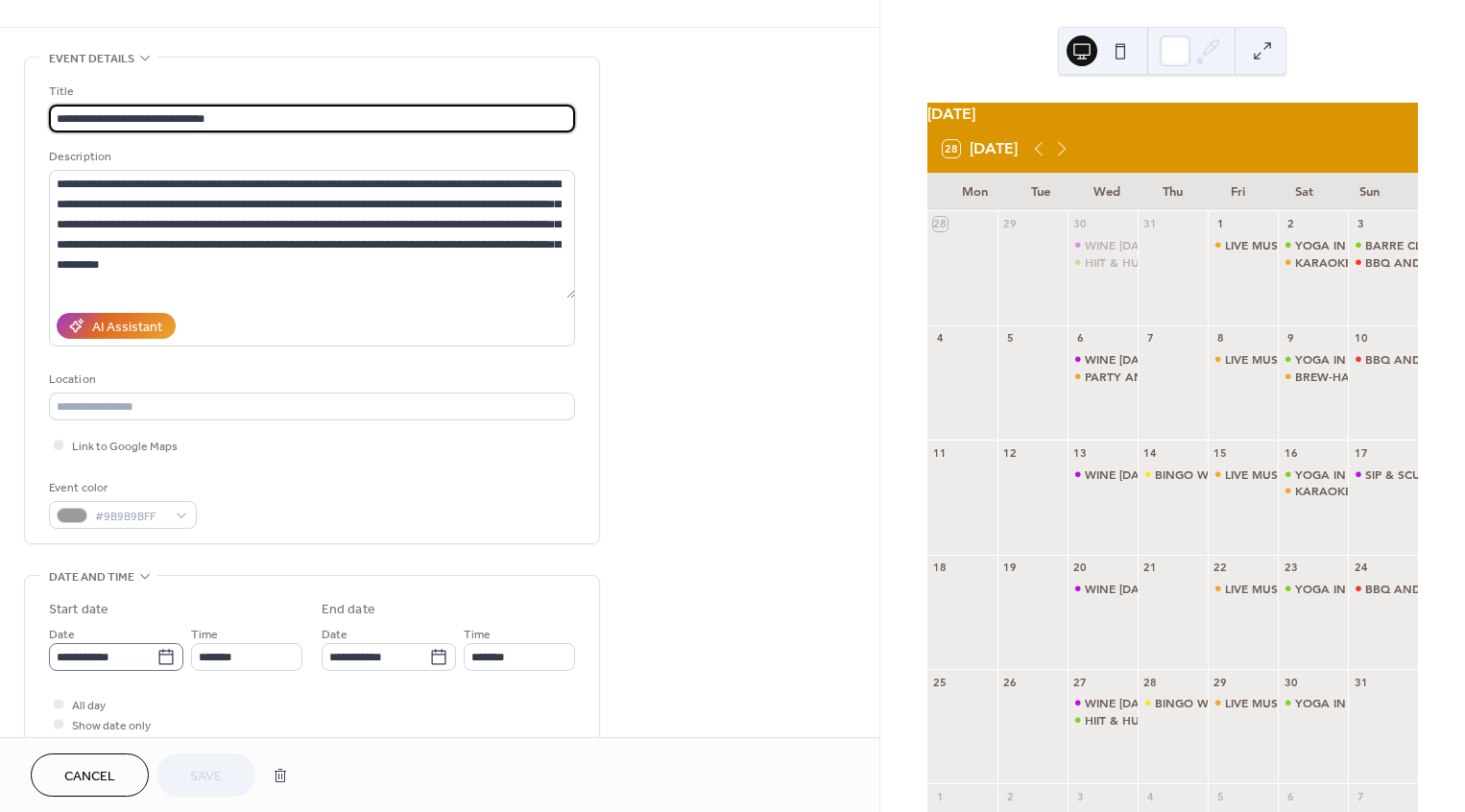 click 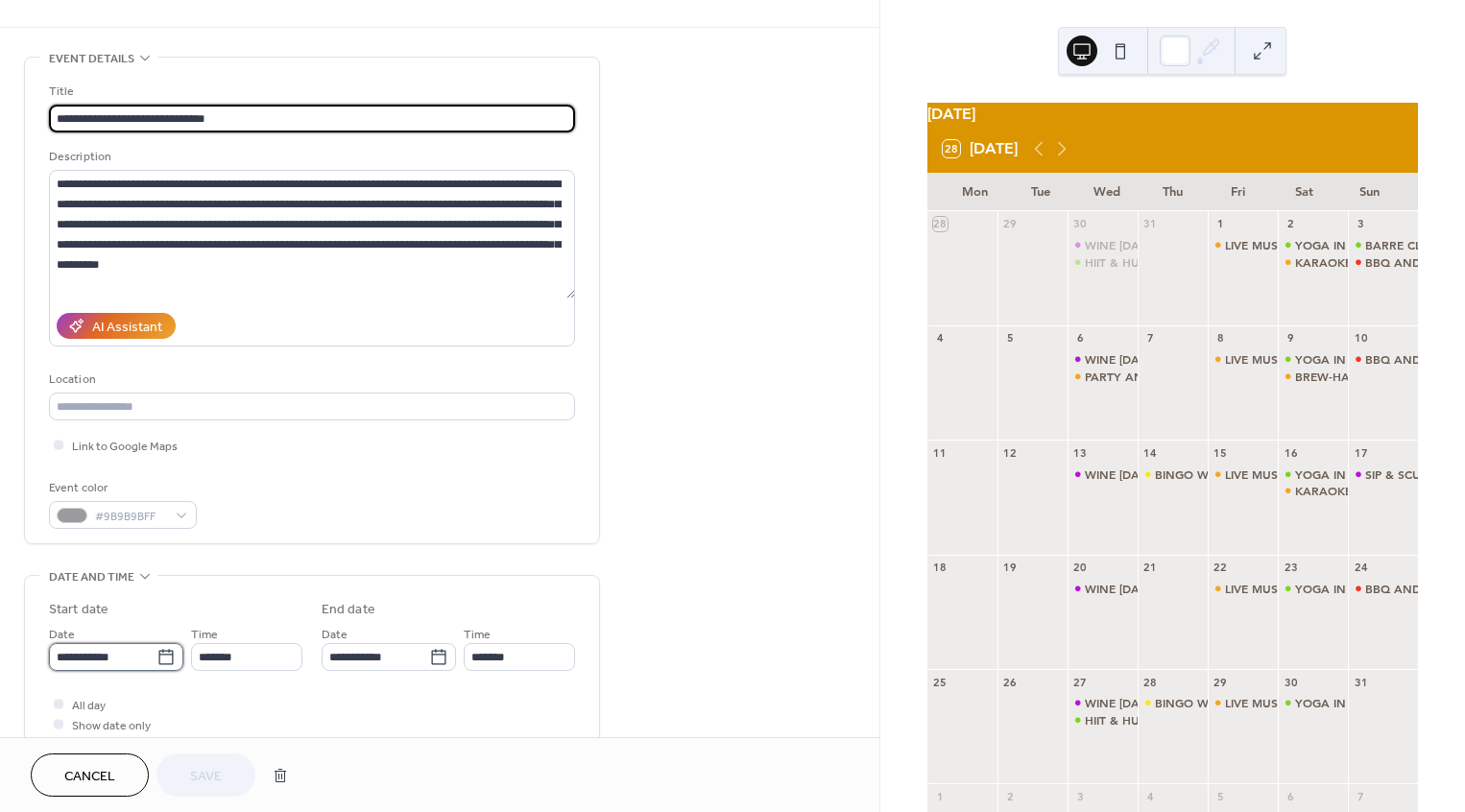 click on "**********" at bounding box center [103, 657] 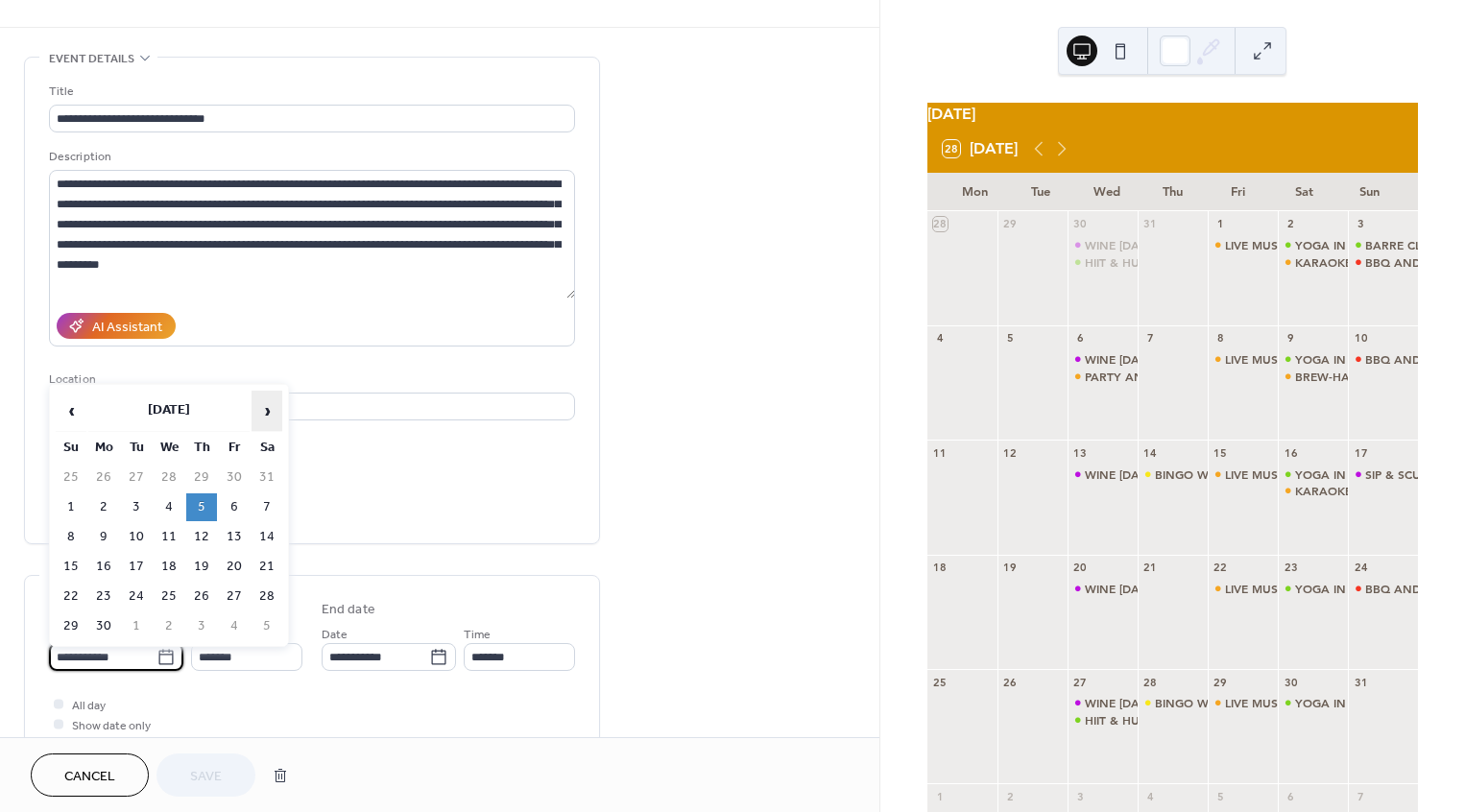 click on "›" at bounding box center [267, 411] 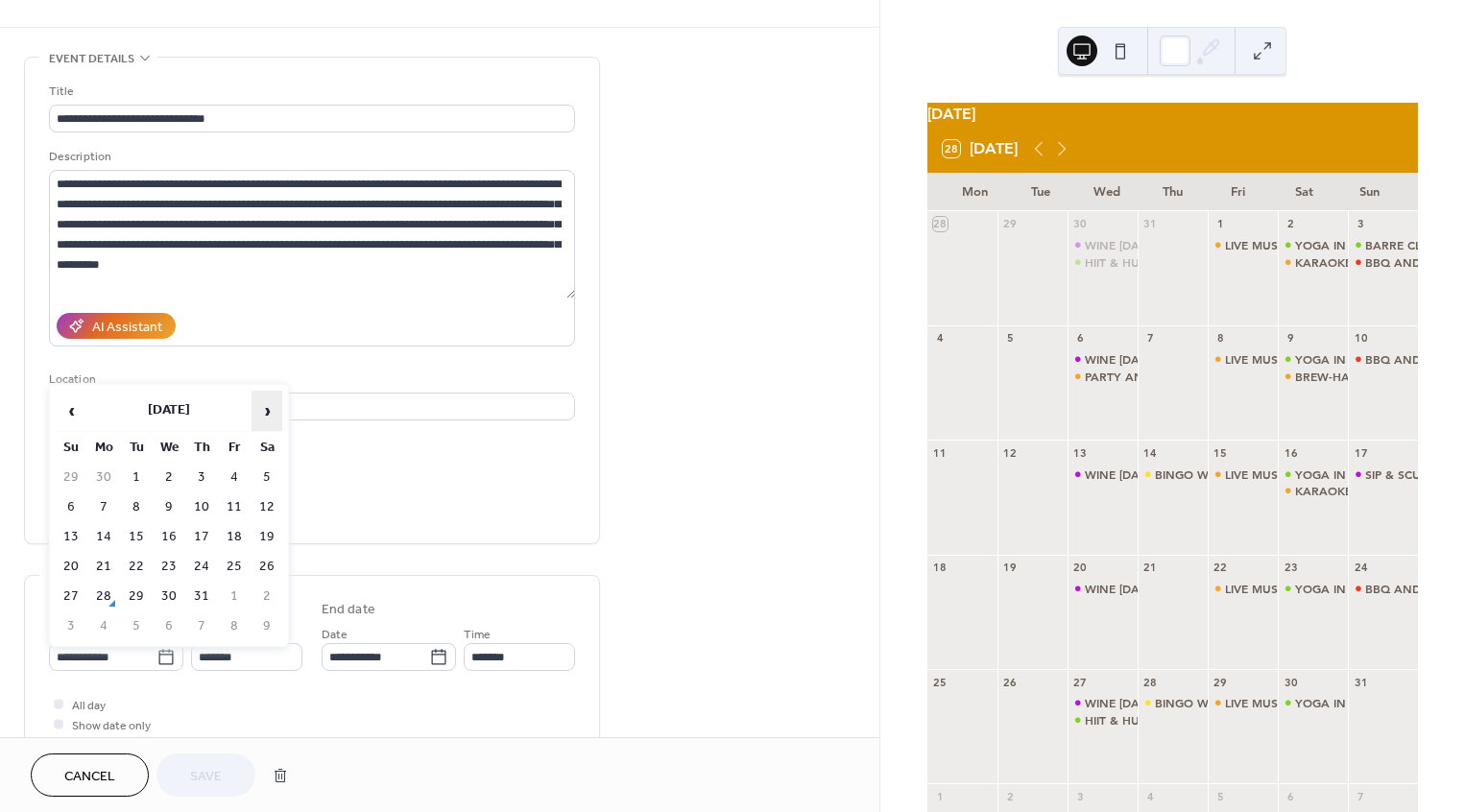 click on "›" at bounding box center (267, 411) 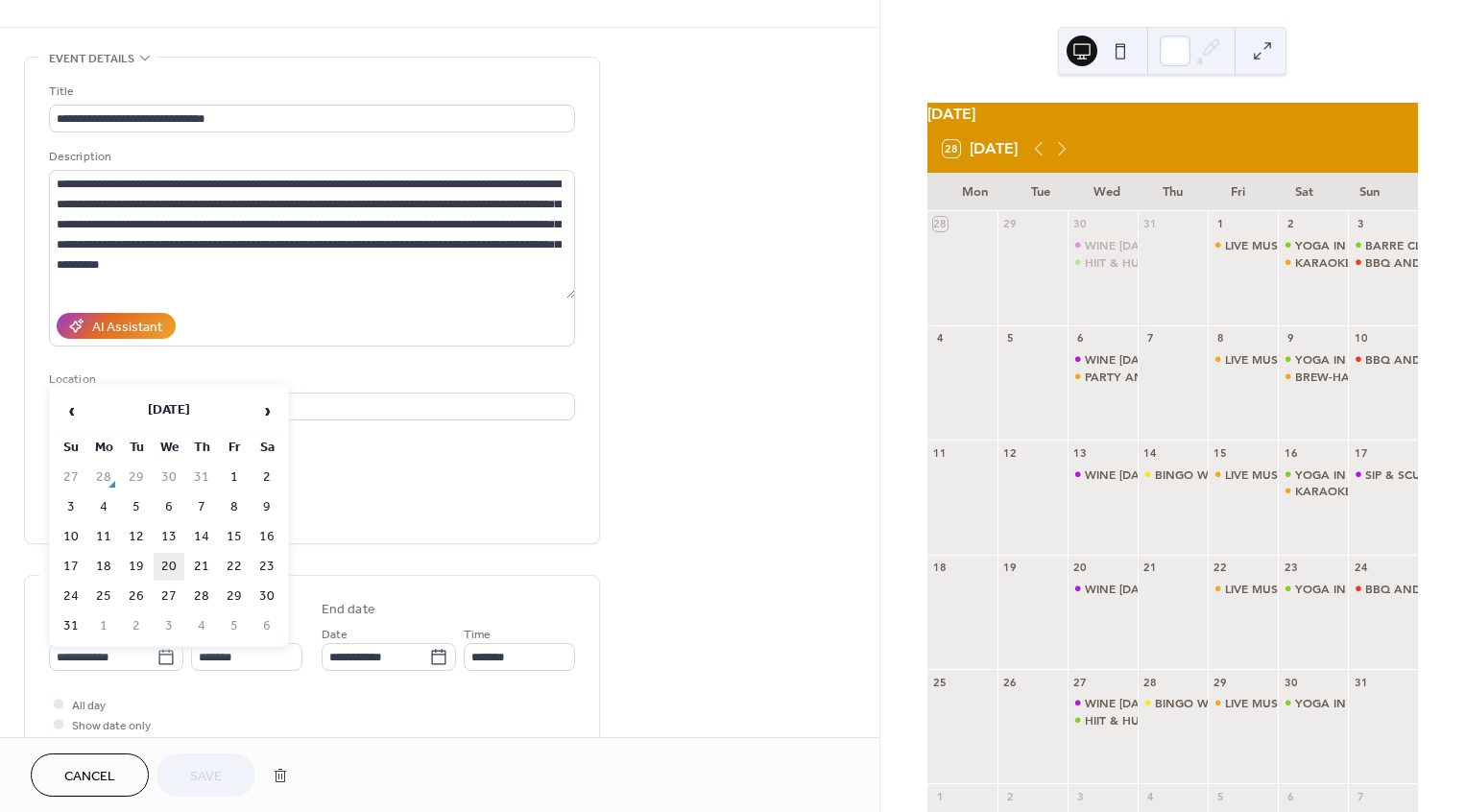 click on "20" at bounding box center [169, 566] 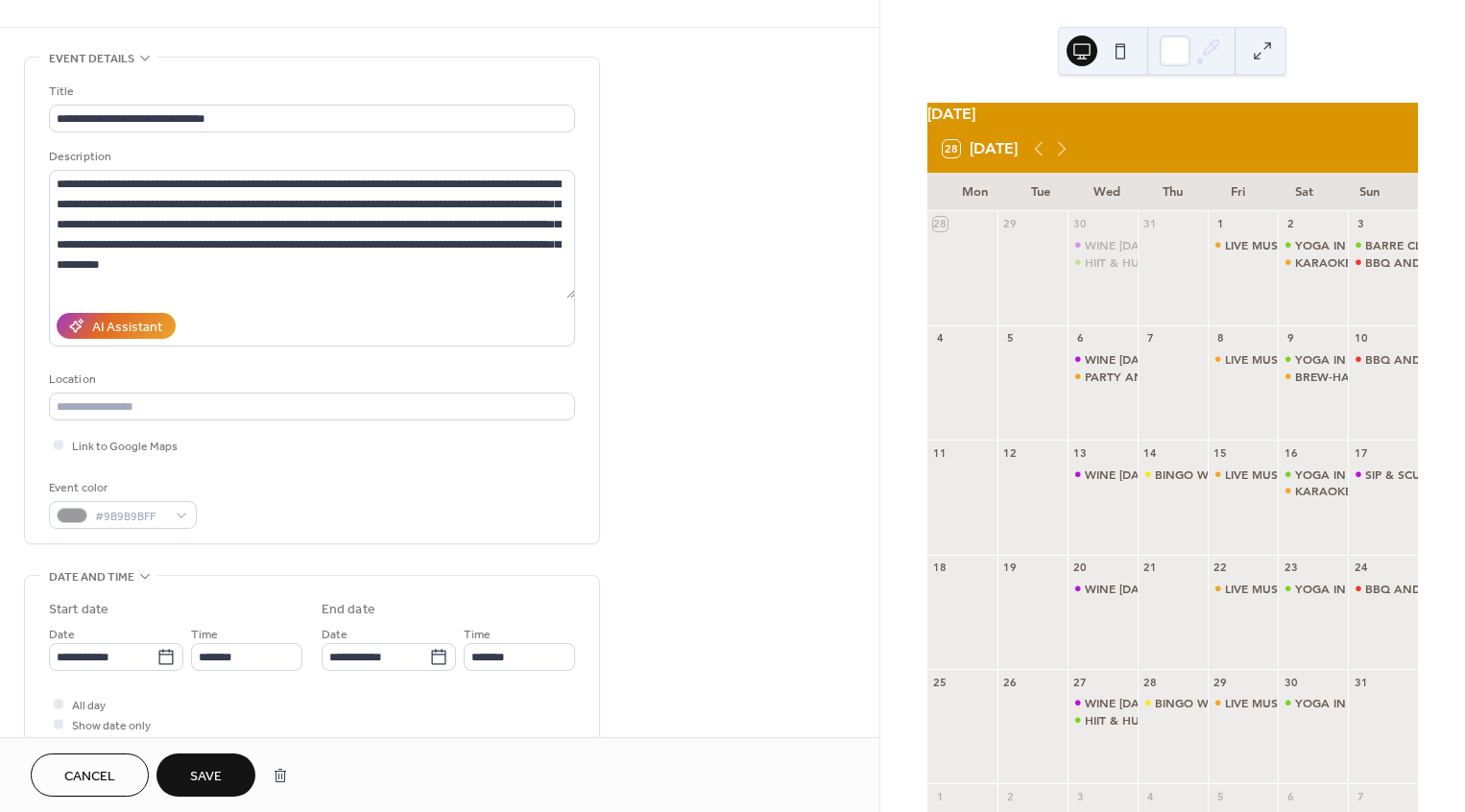 click on "Save" at bounding box center [205, 776] 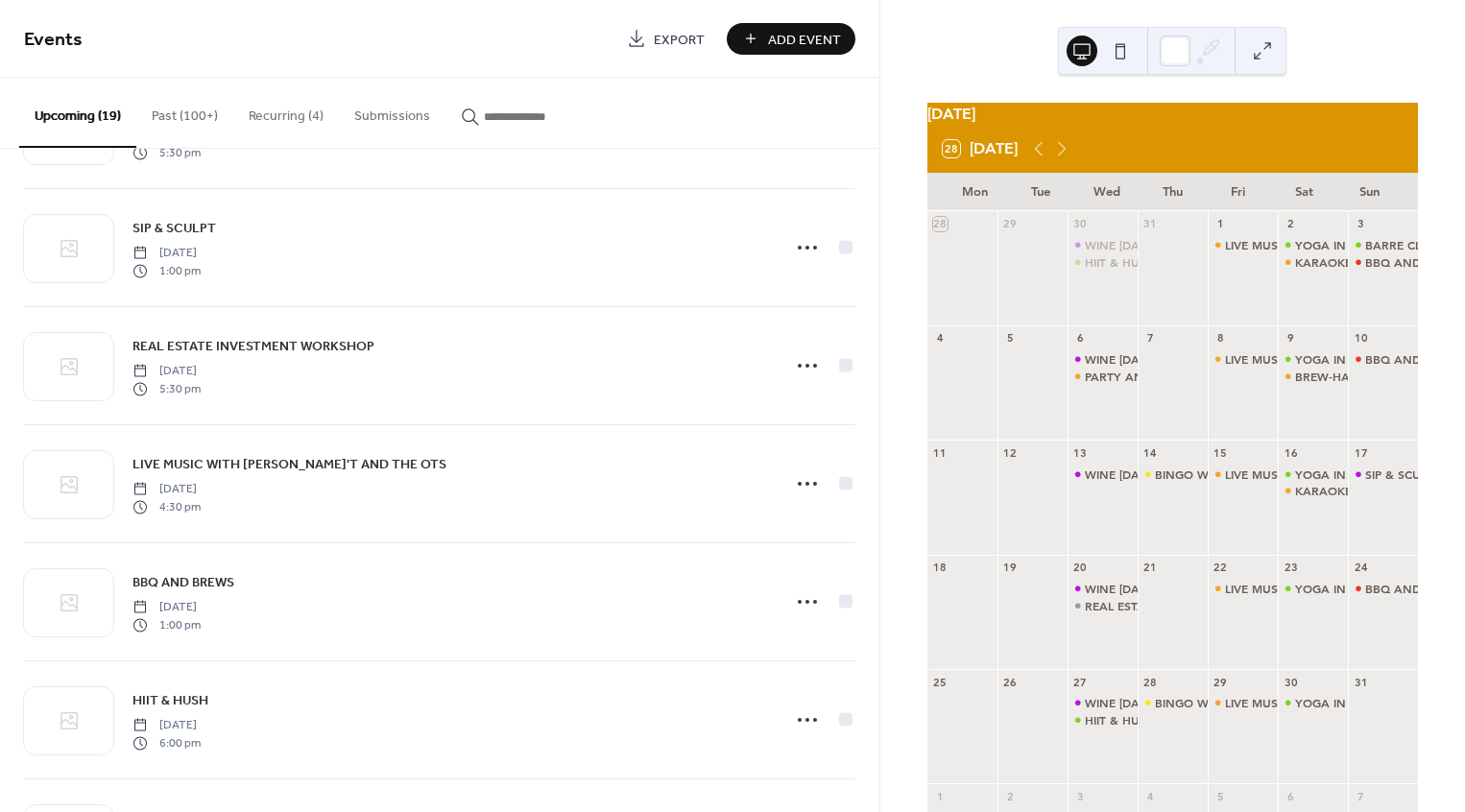 scroll, scrollTop: 1460, scrollLeft: 0, axis: vertical 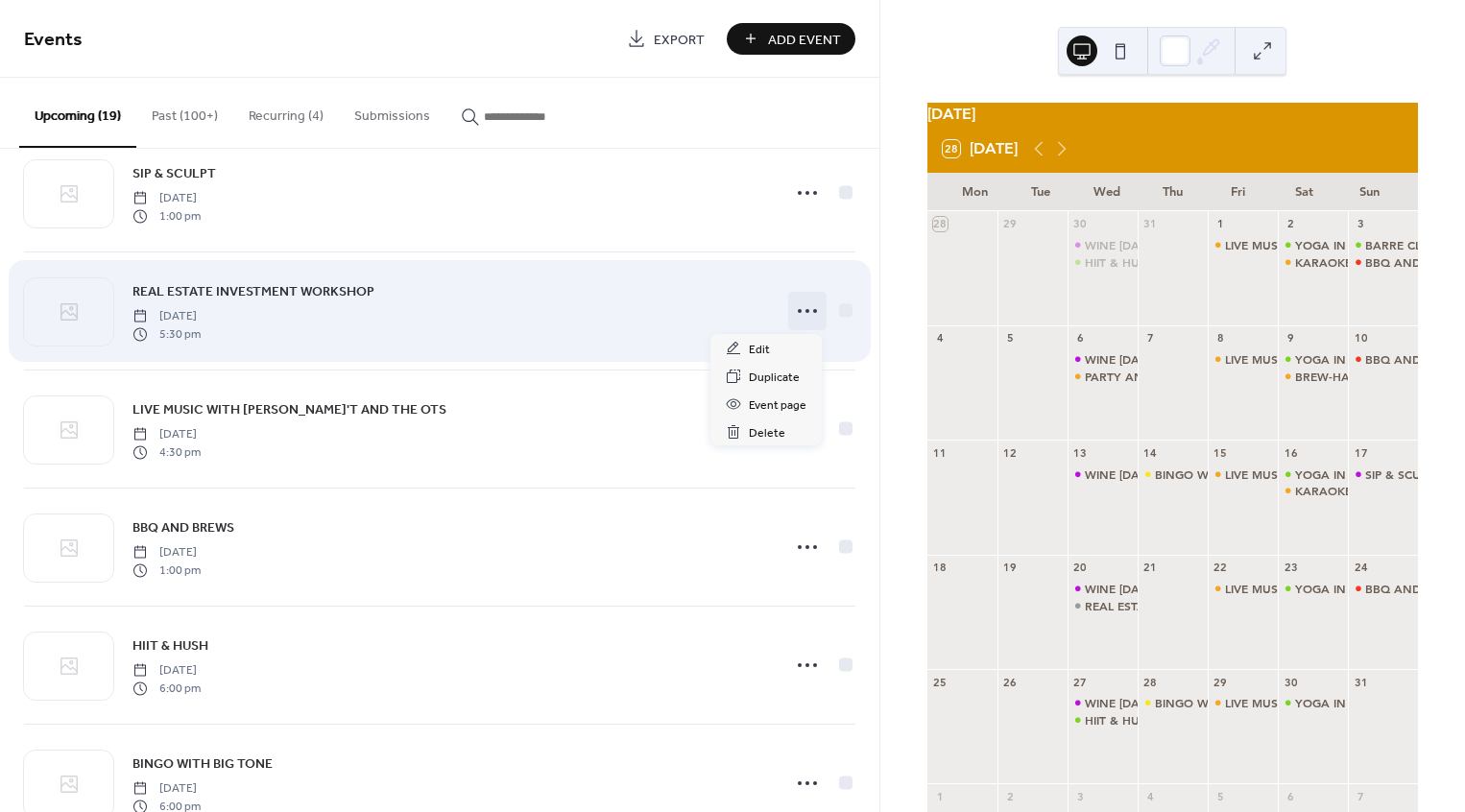 click 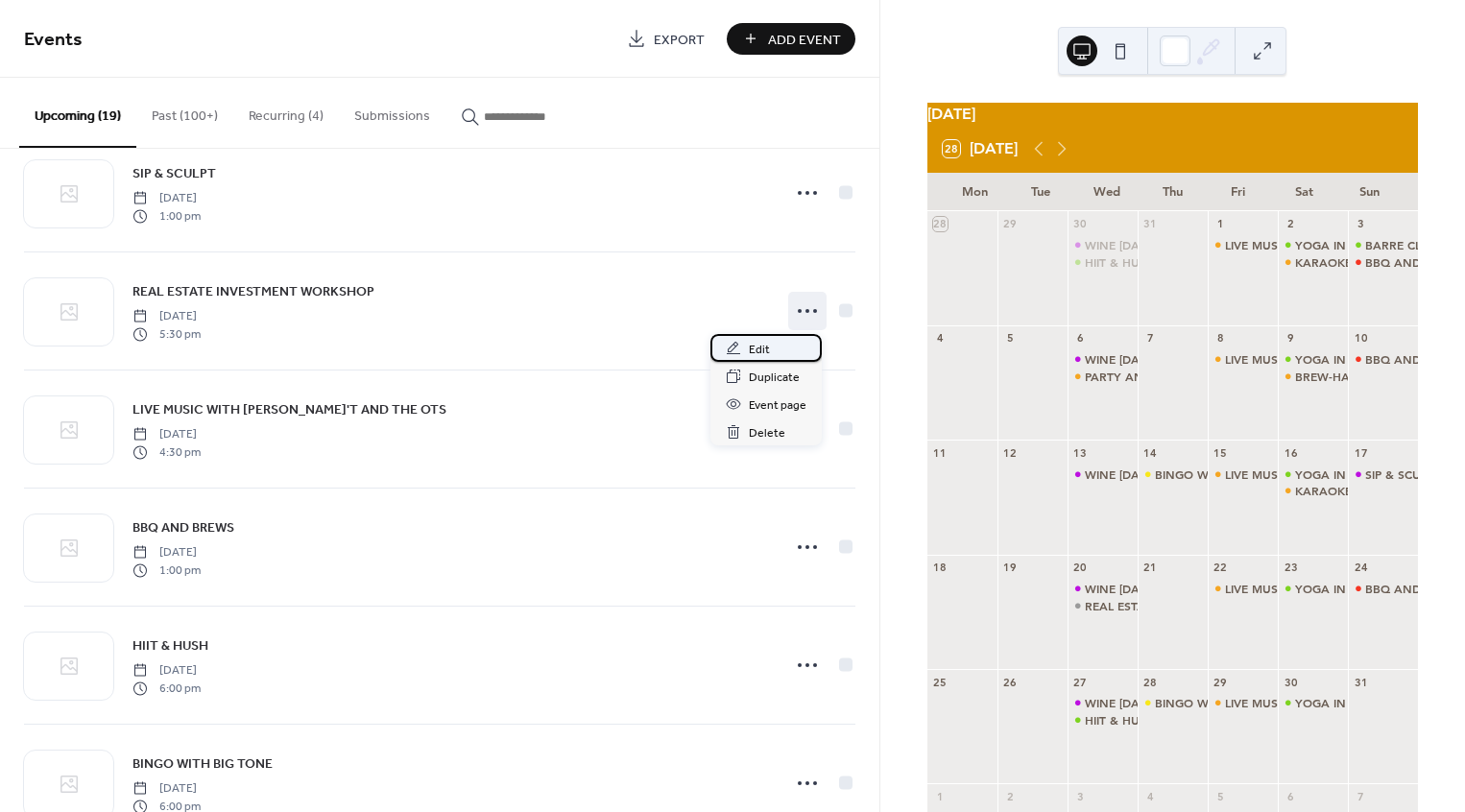 click on "Edit" at bounding box center (766, 347) 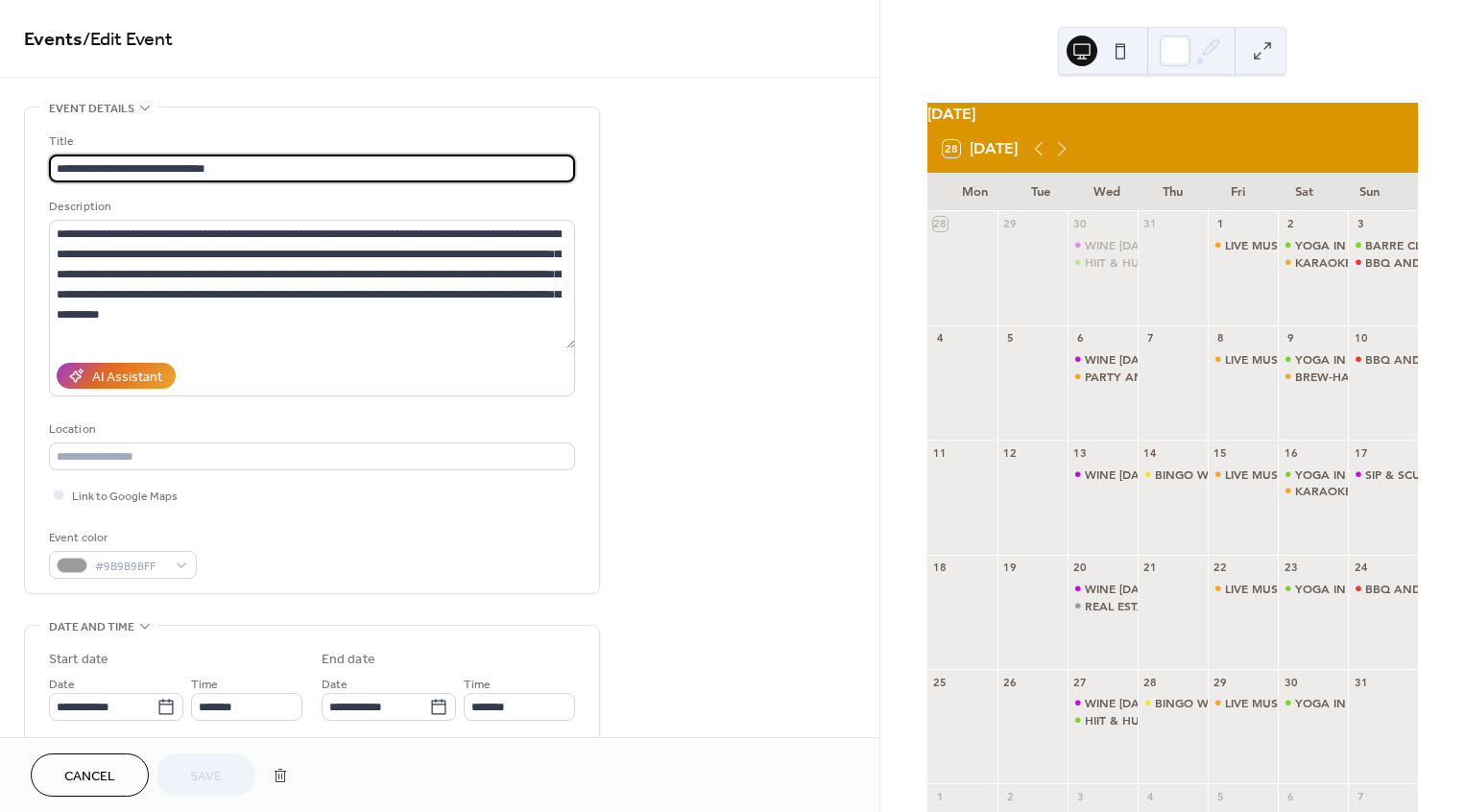 scroll, scrollTop: 689, scrollLeft: 0, axis: vertical 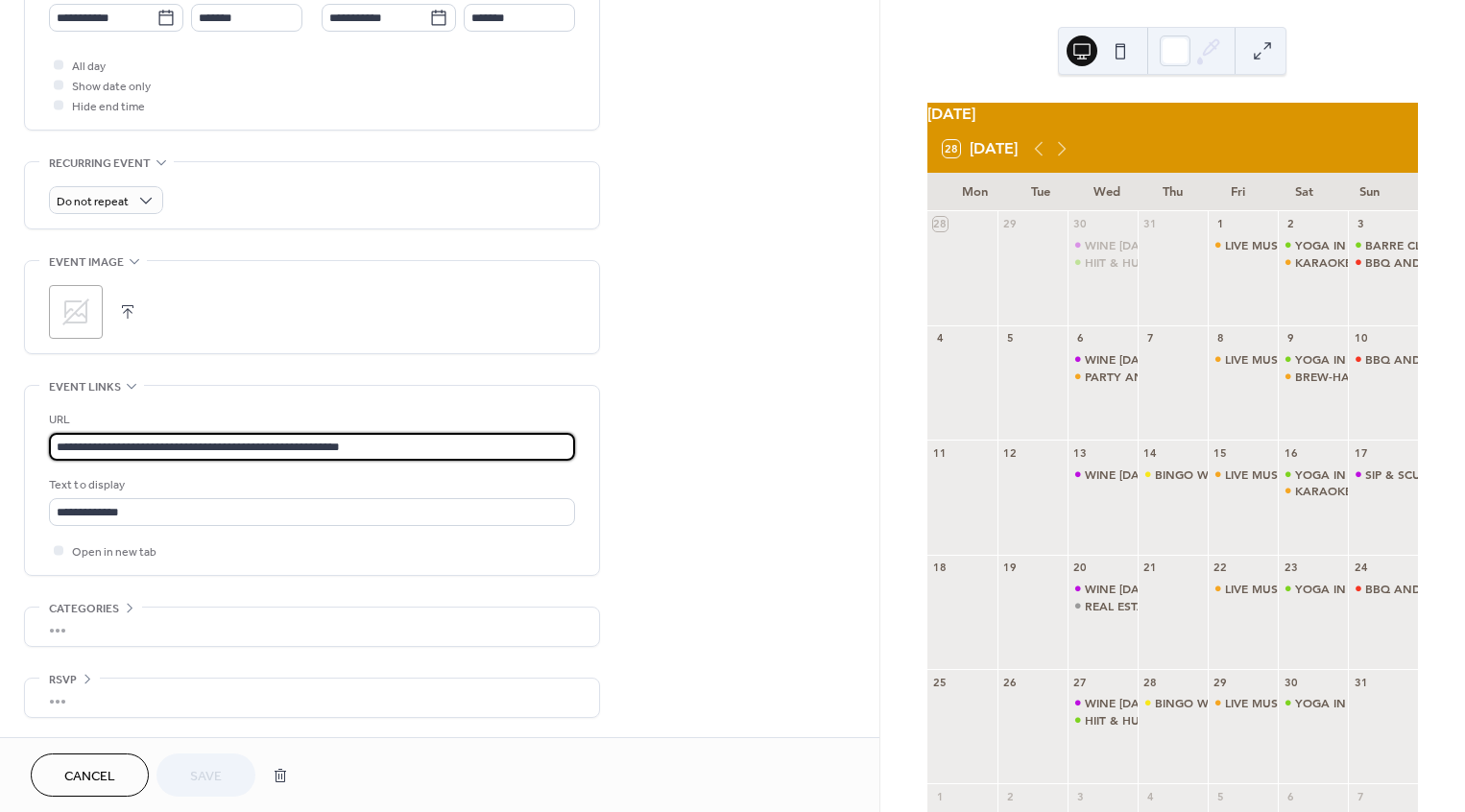 drag, startPoint x: 413, startPoint y: 440, endPoint x: 46, endPoint y: 445, distance: 367.03406 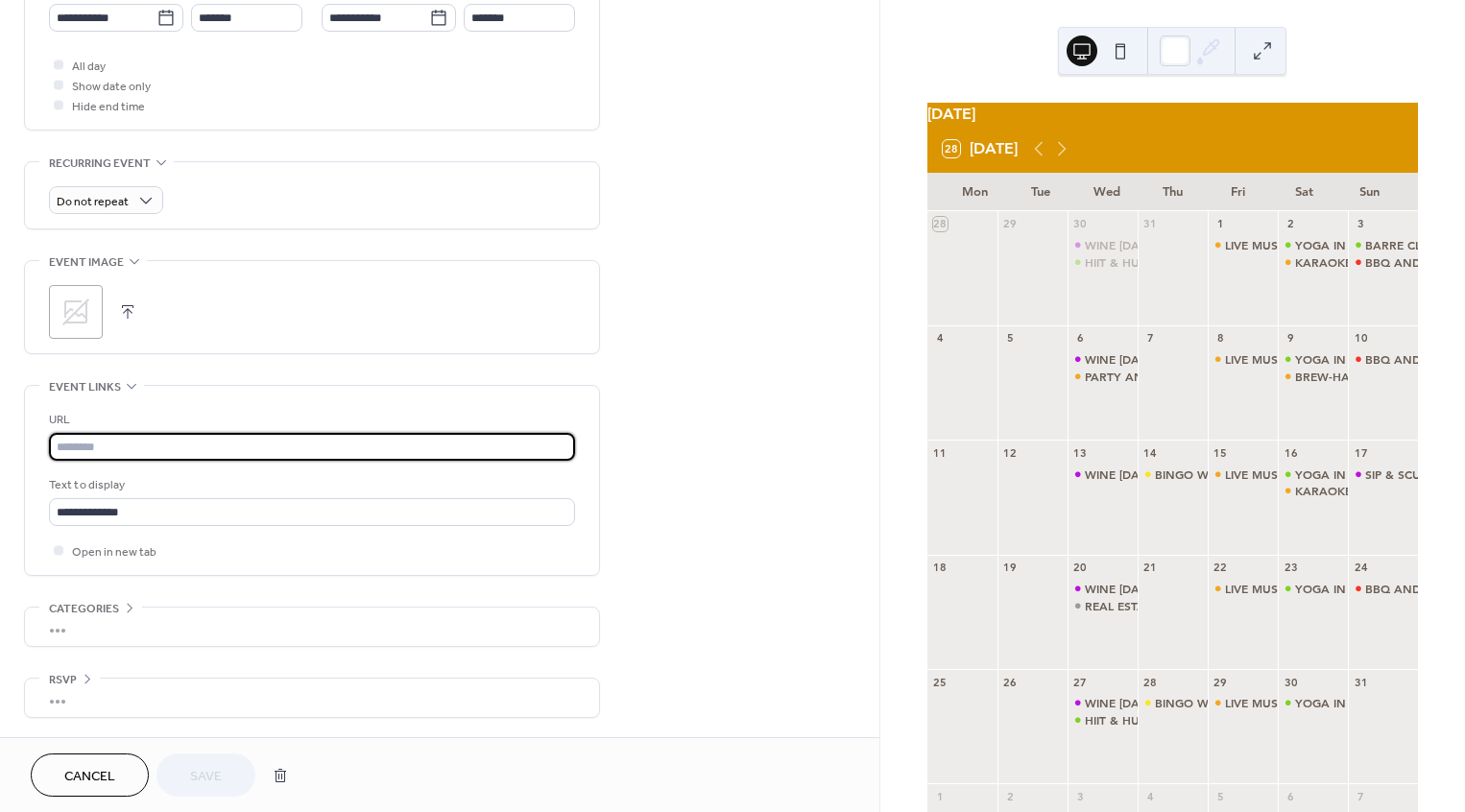 scroll, scrollTop: 0, scrollLeft: 0, axis: both 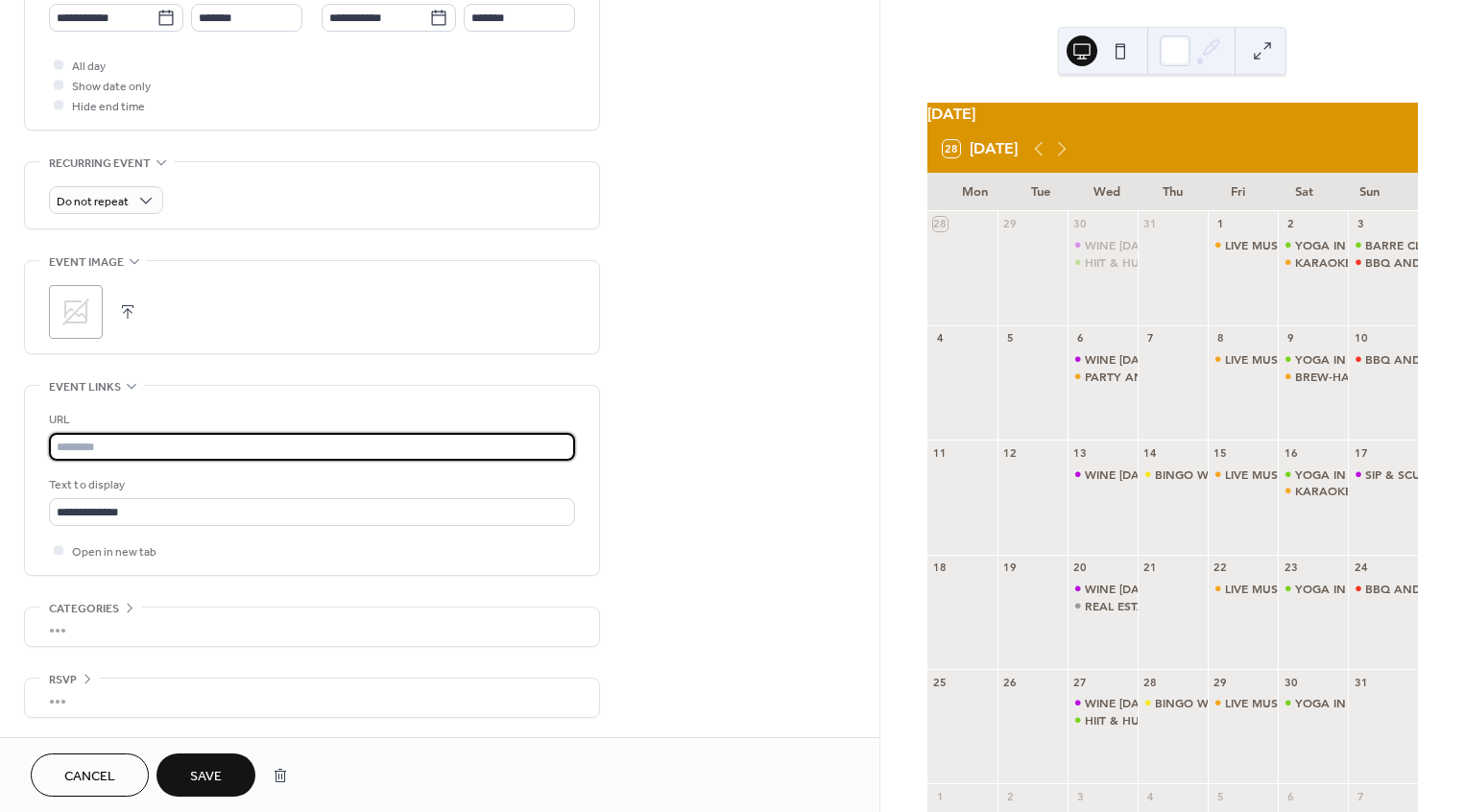 paste on "**********" 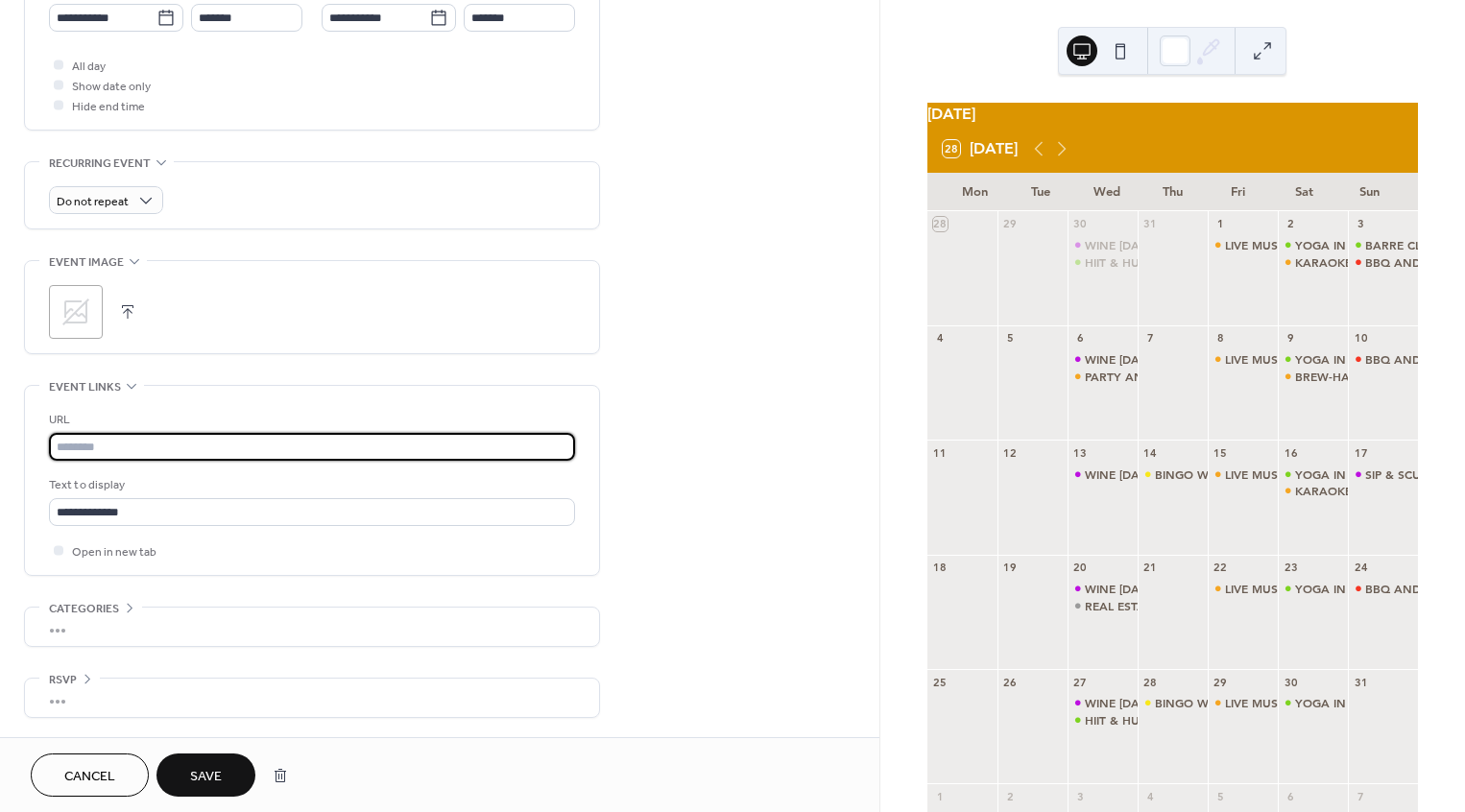 type on "**********" 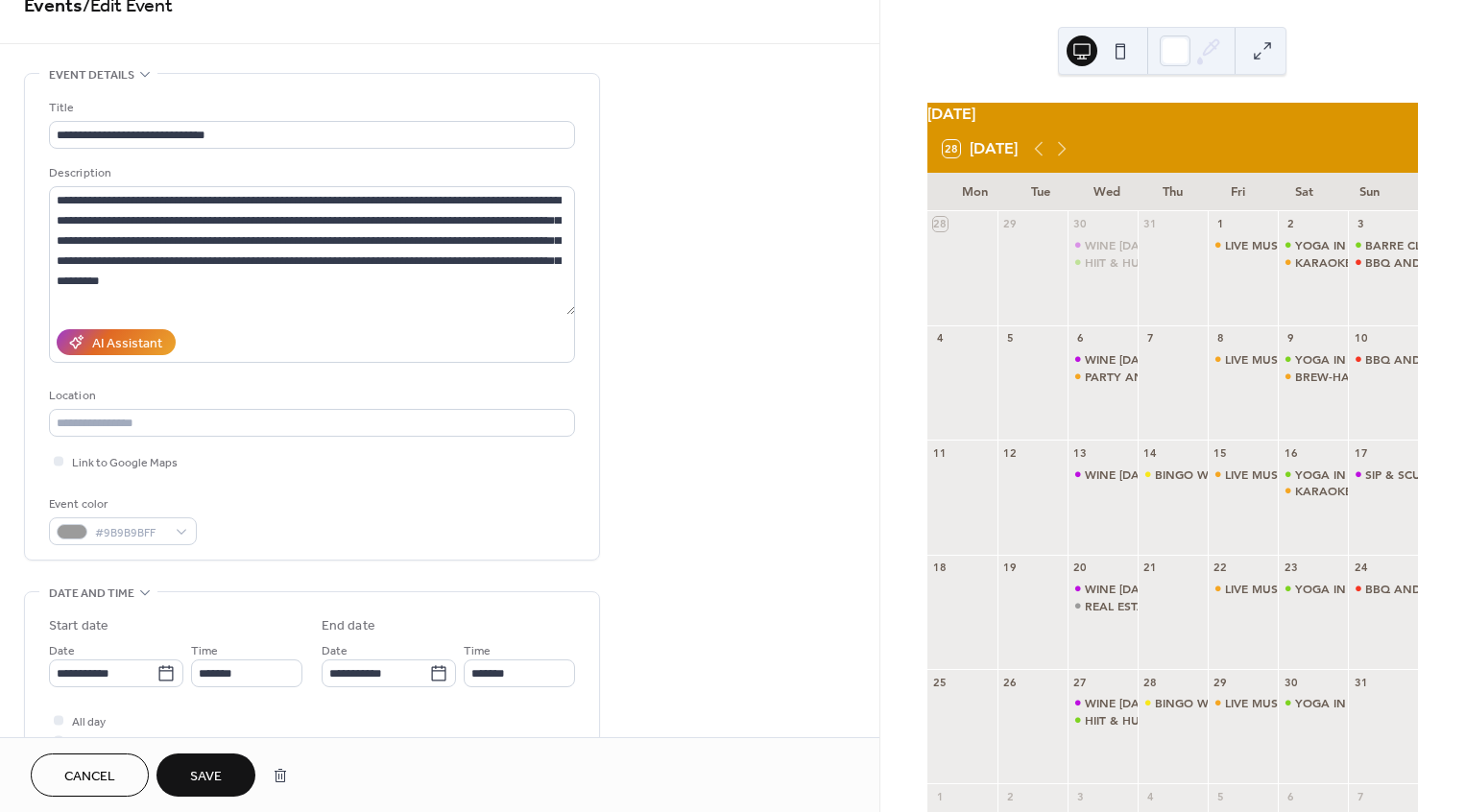 scroll, scrollTop: 21, scrollLeft: 0, axis: vertical 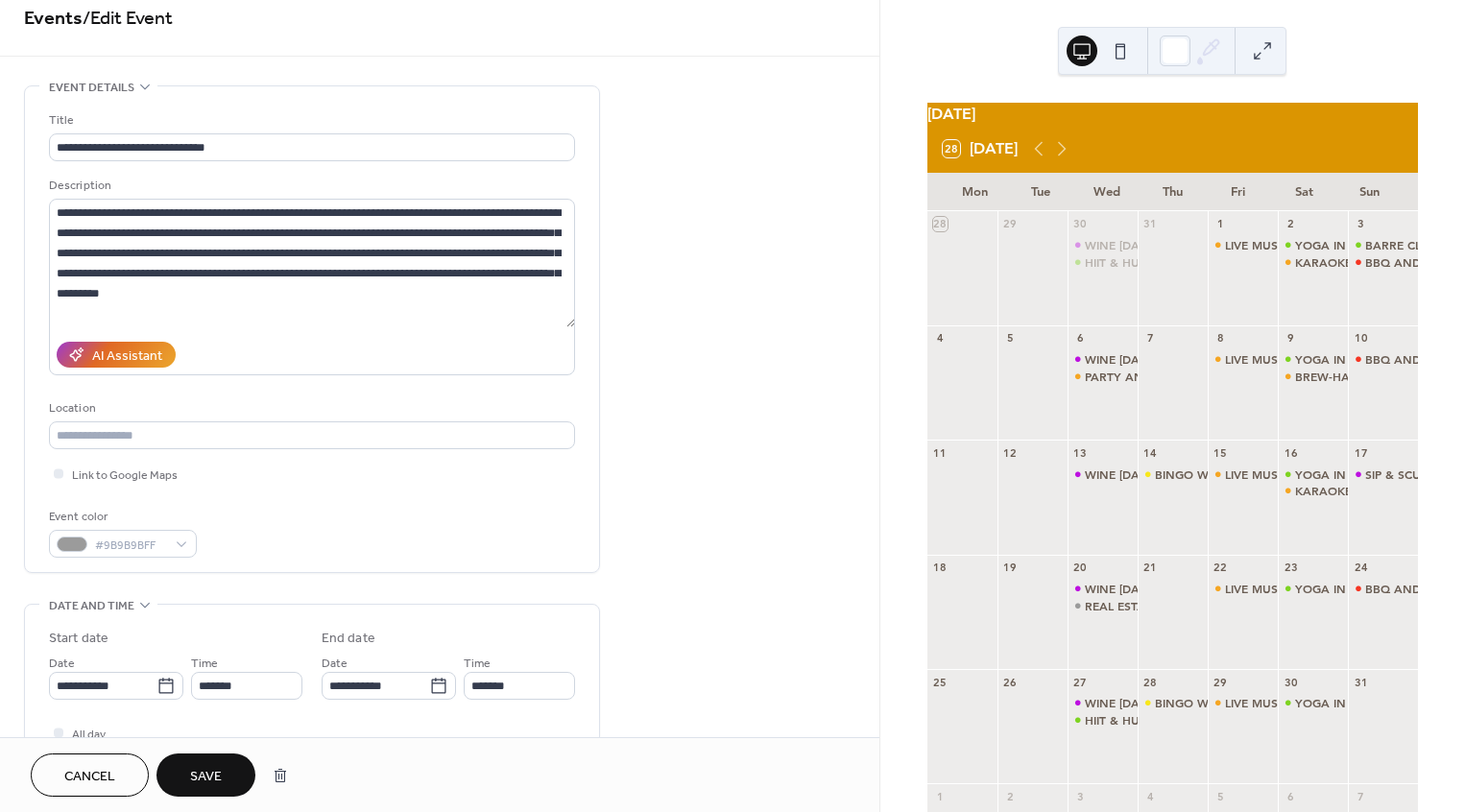 click on "Save" at bounding box center [205, 776] 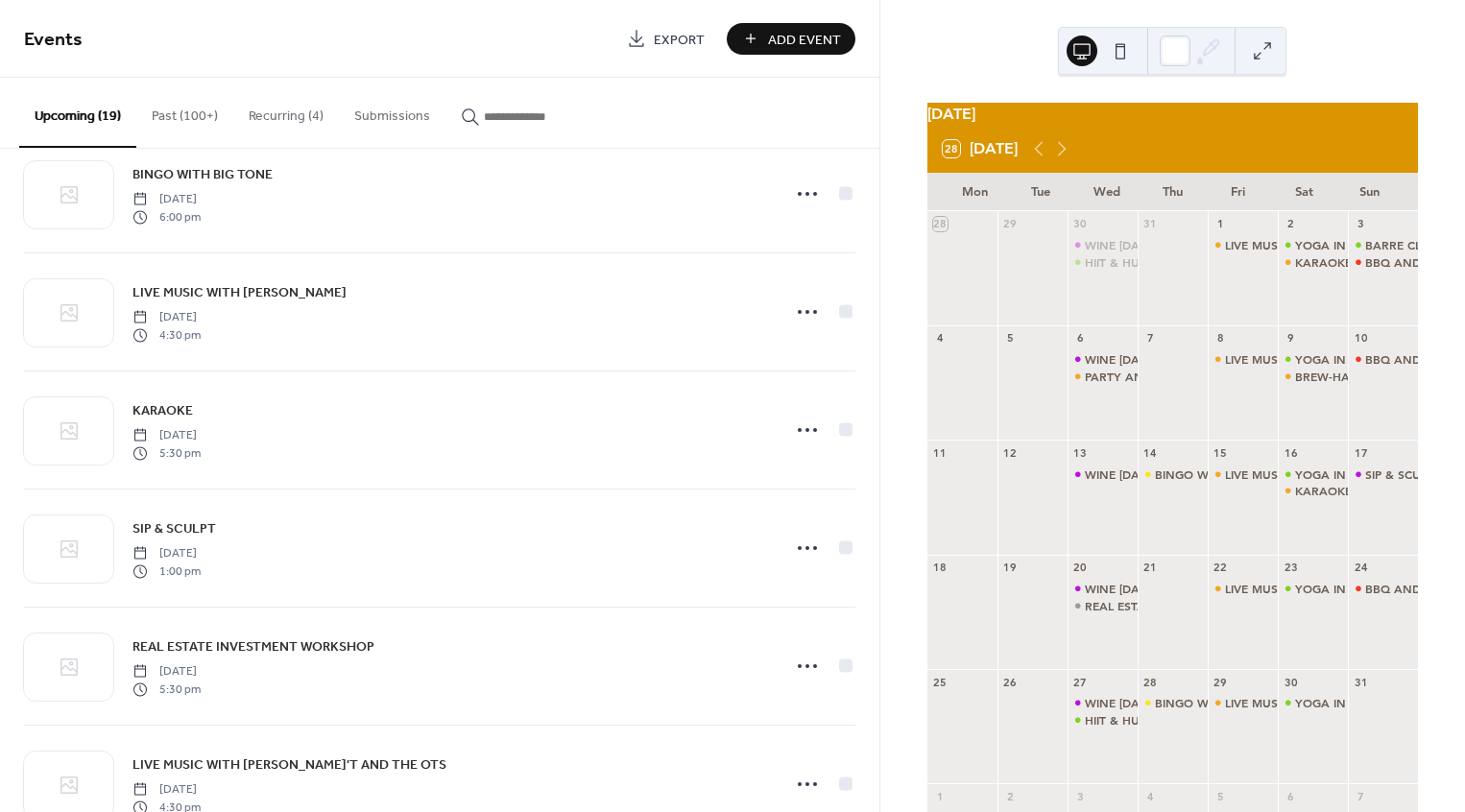 scroll, scrollTop: 1168, scrollLeft: 0, axis: vertical 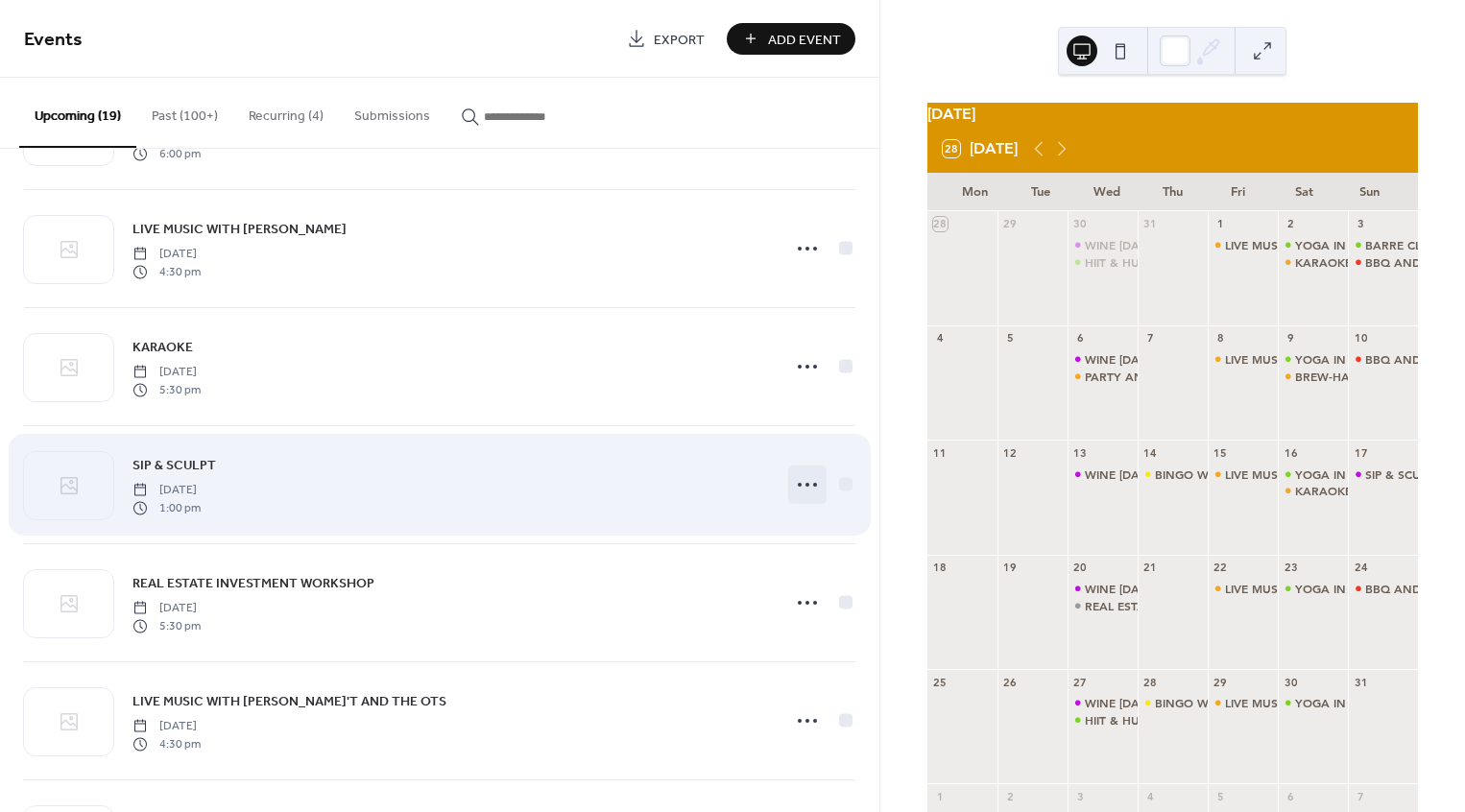 click 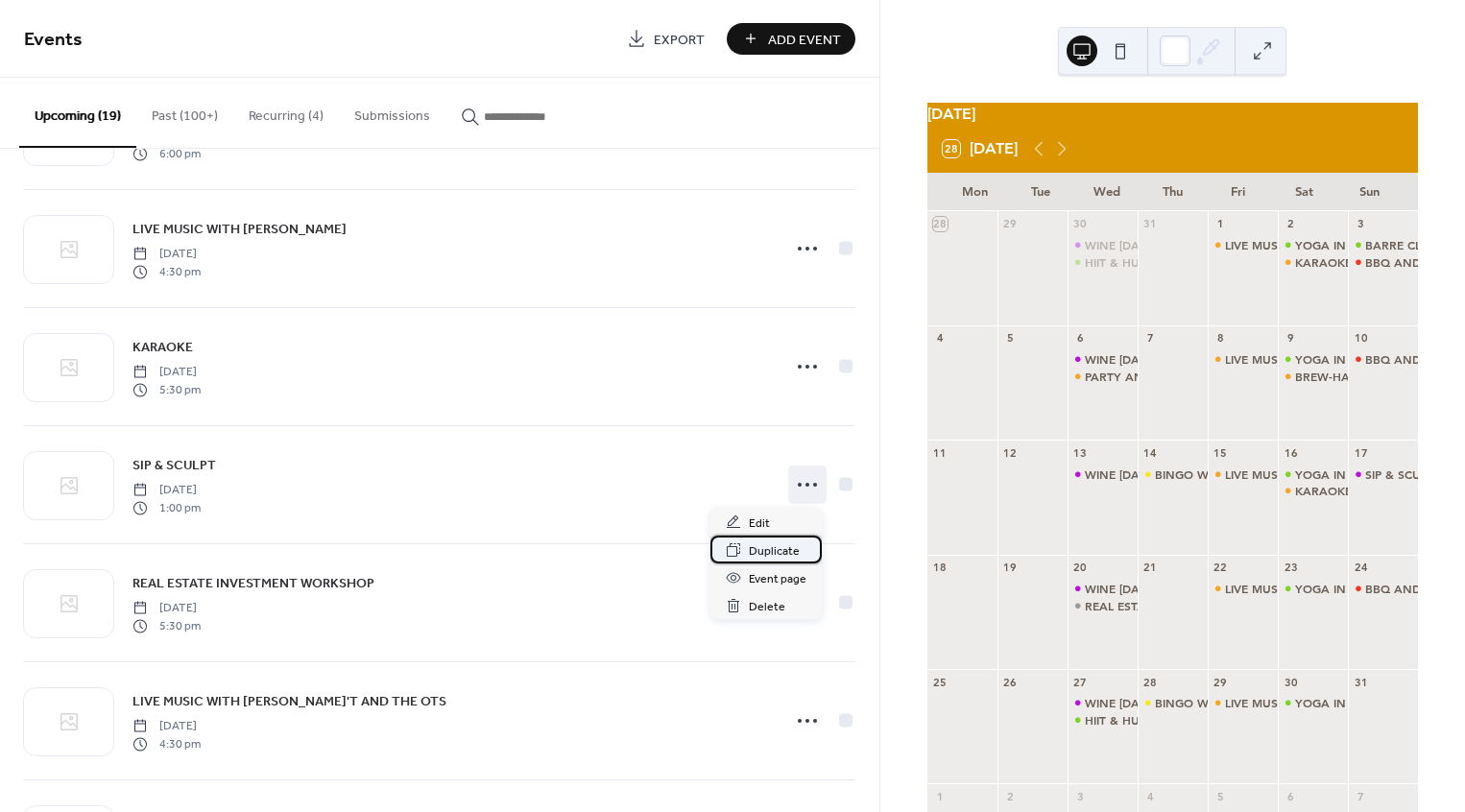 click on "Duplicate" at bounding box center (774, 551) 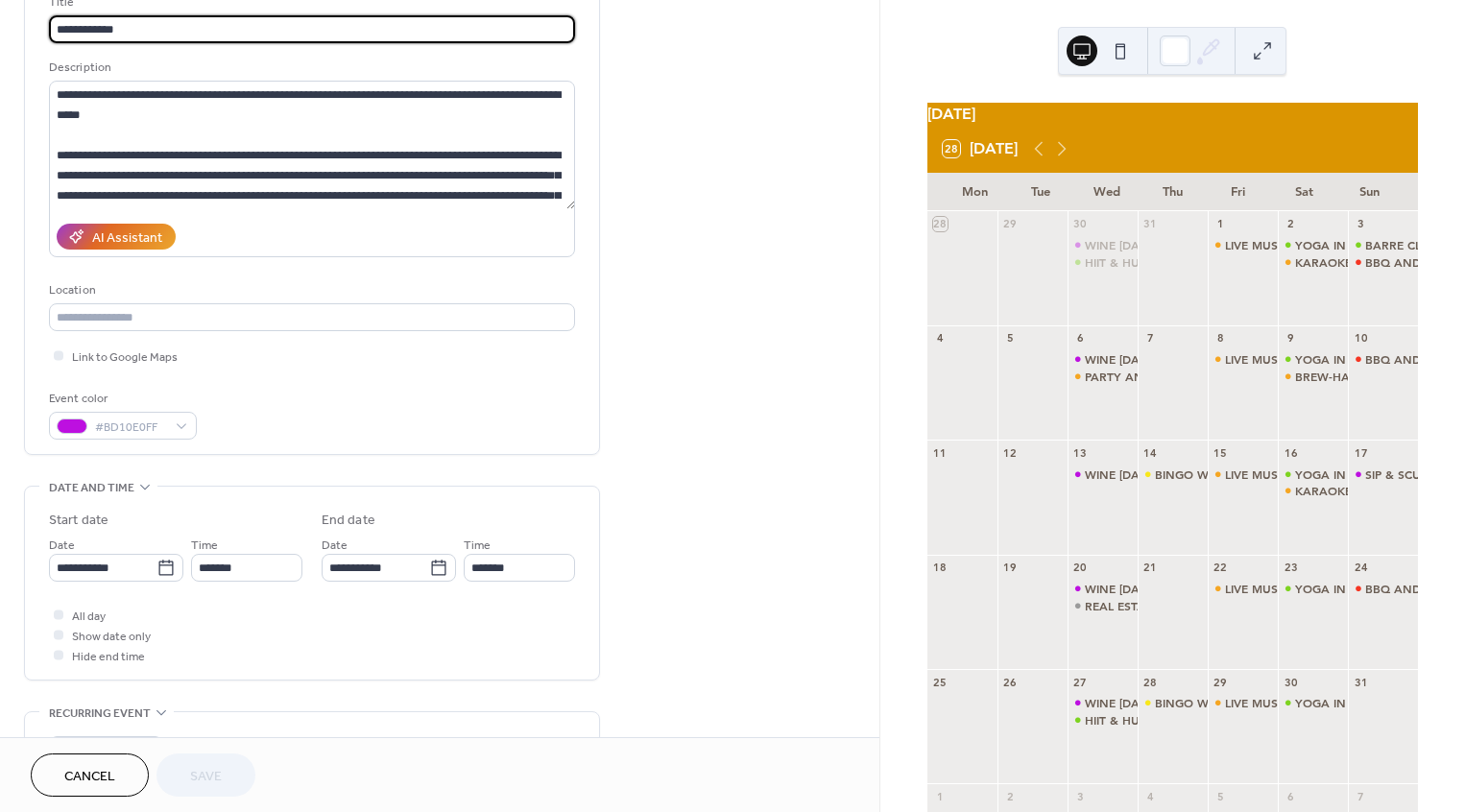 scroll, scrollTop: 57, scrollLeft: 0, axis: vertical 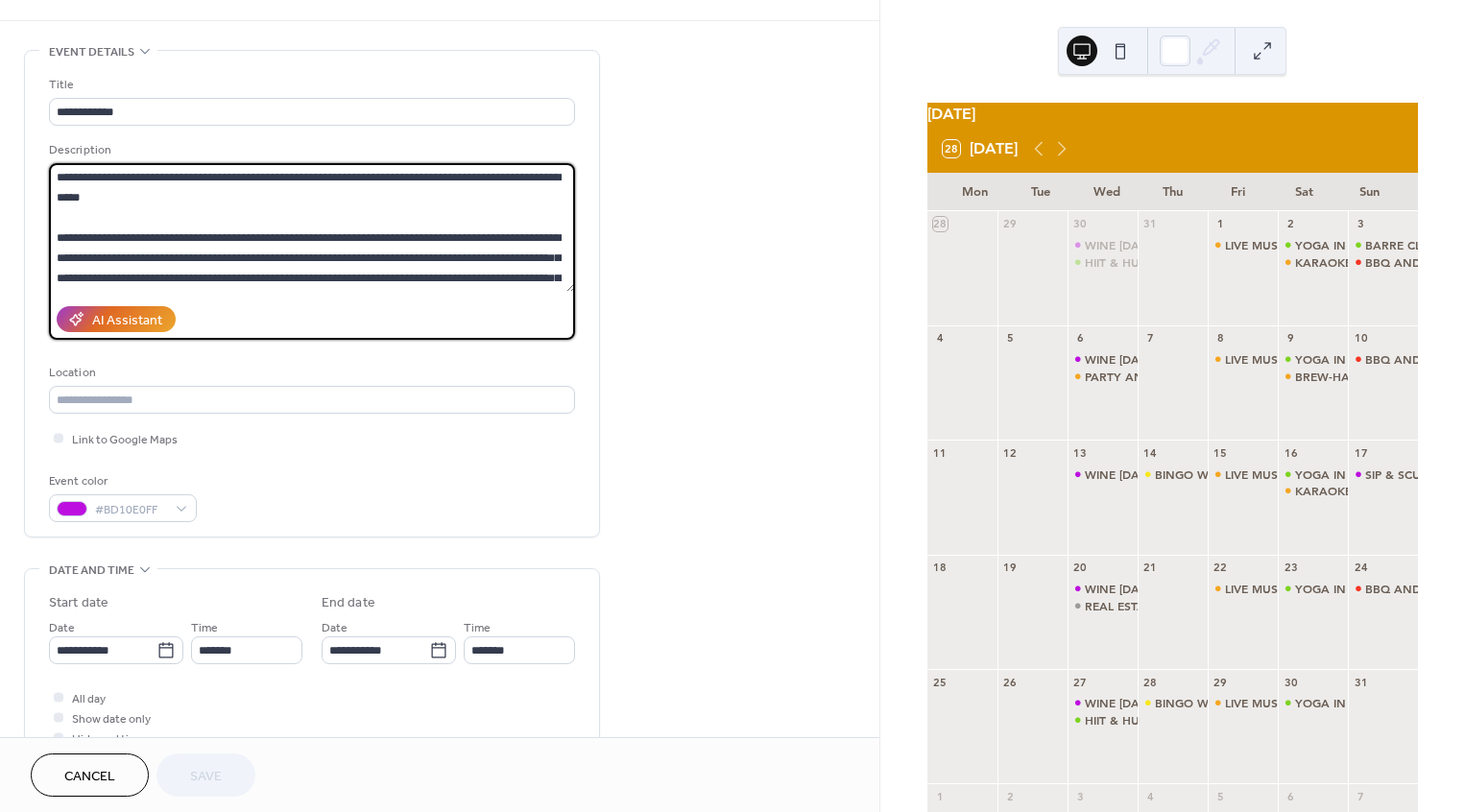 drag, startPoint x: 541, startPoint y: 275, endPoint x: 53, endPoint y: 155, distance: 502.538 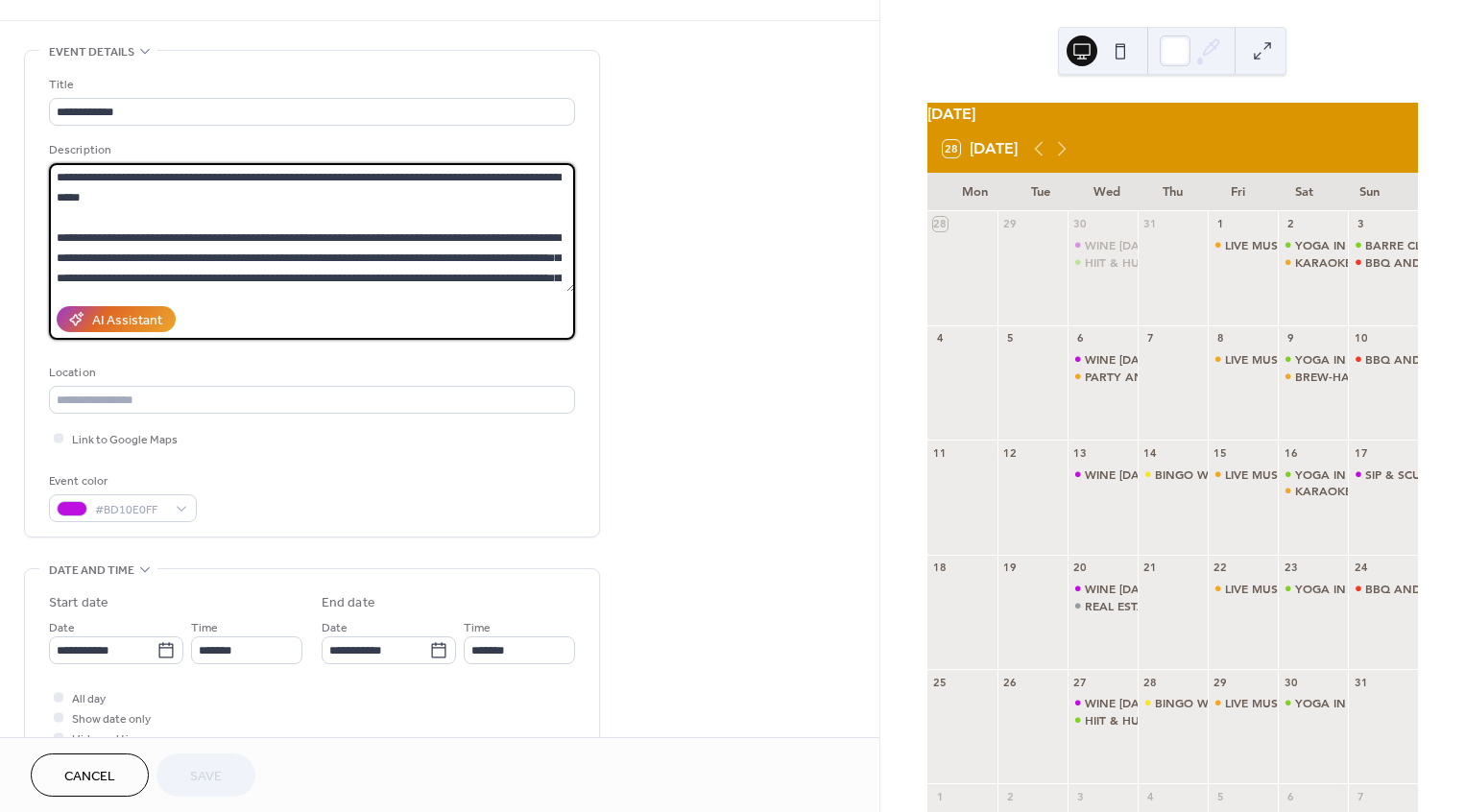 click on "Description" at bounding box center [312, 240] 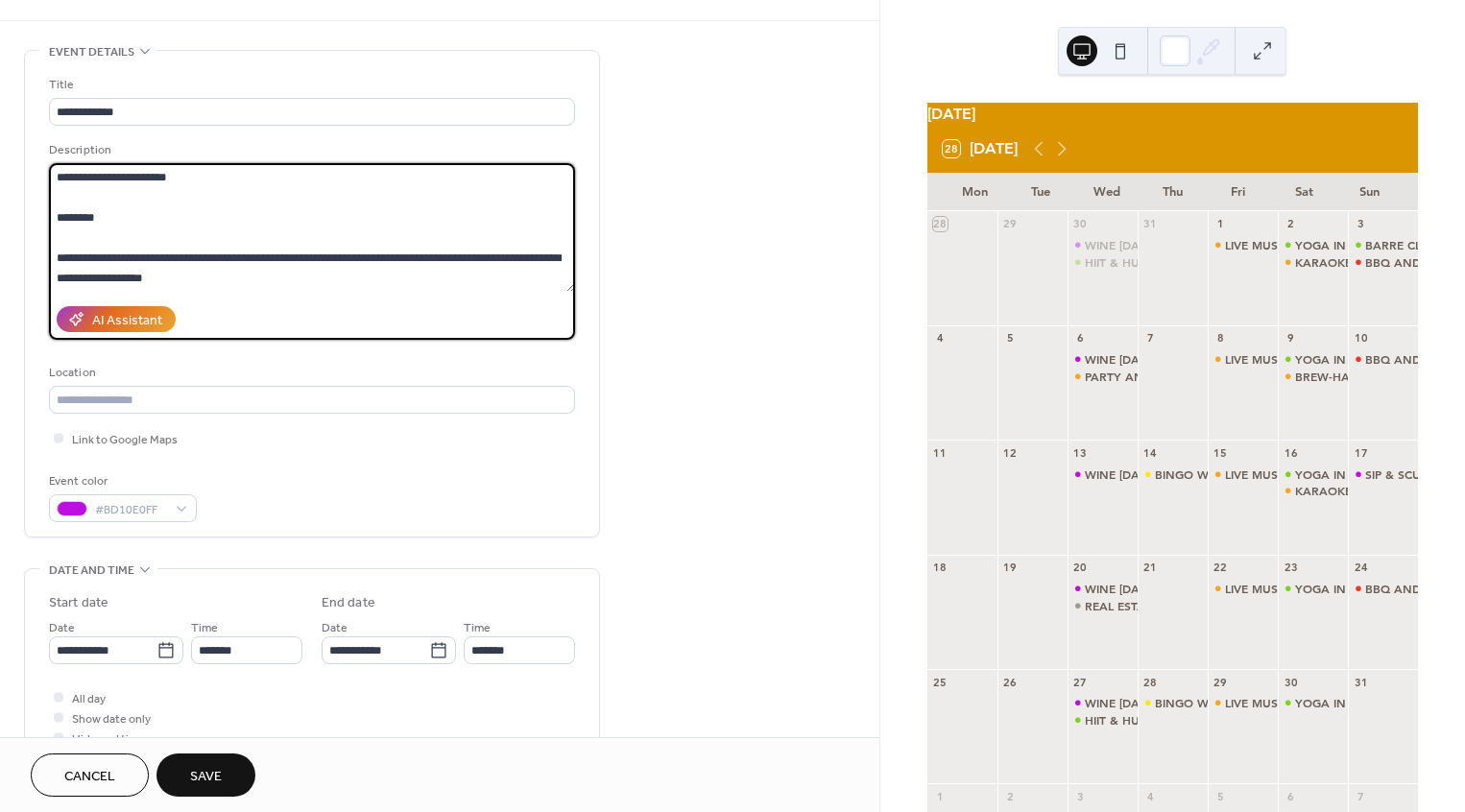scroll, scrollTop: 262, scrollLeft: 0, axis: vertical 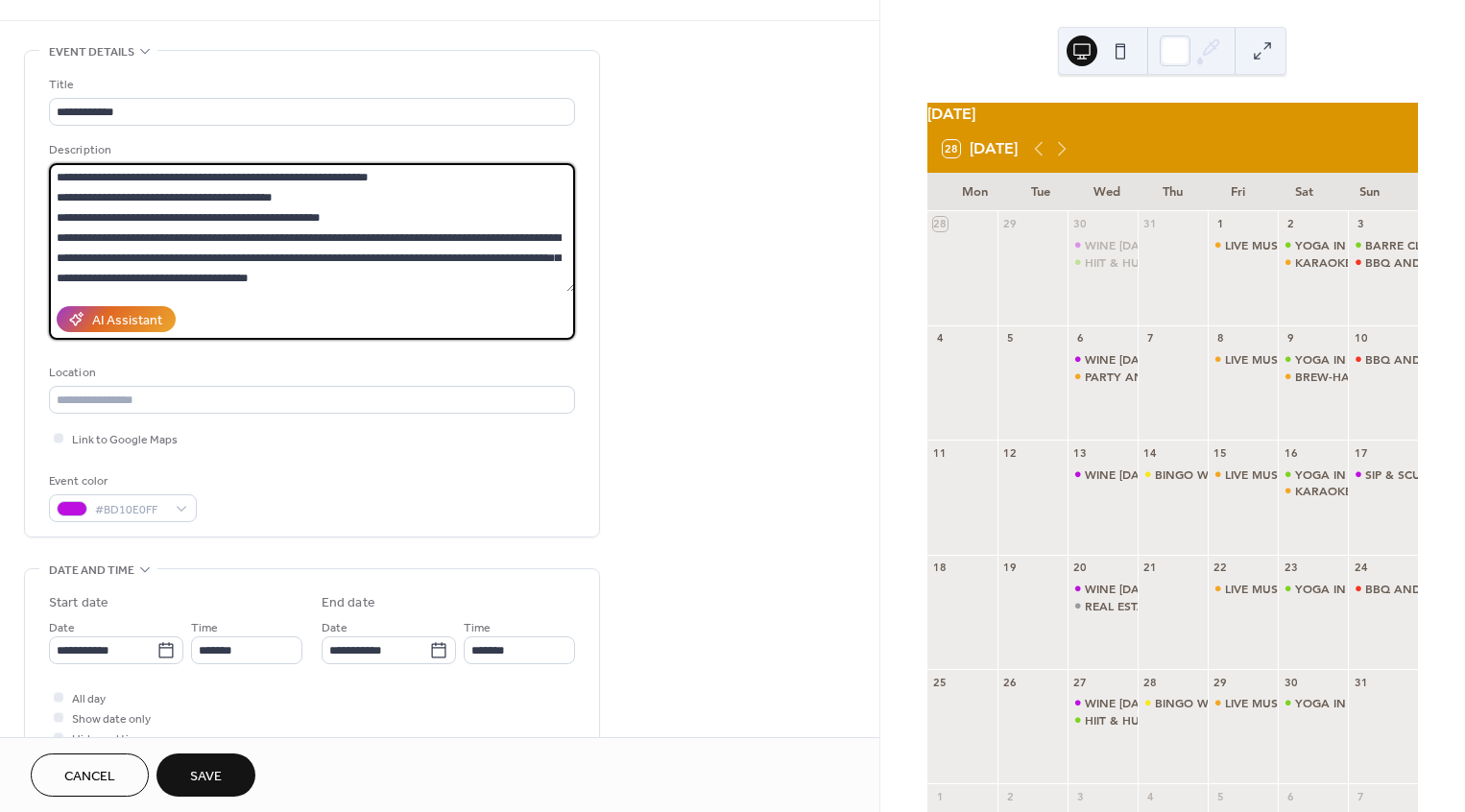 drag, startPoint x: 60, startPoint y: 171, endPoint x: 284, endPoint y: 286, distance: 251.79555 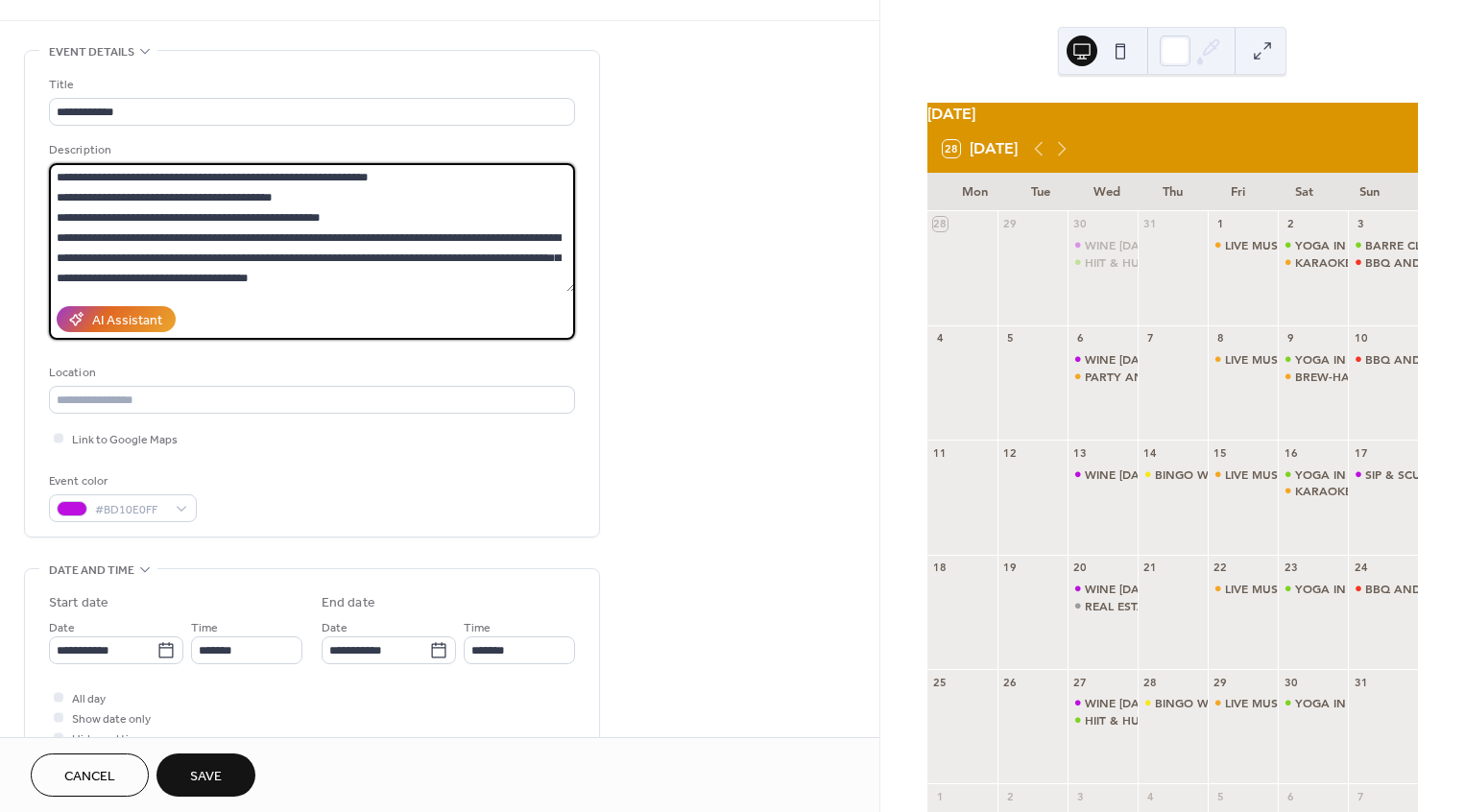 click on "**********" at bounding box center [312, 227] 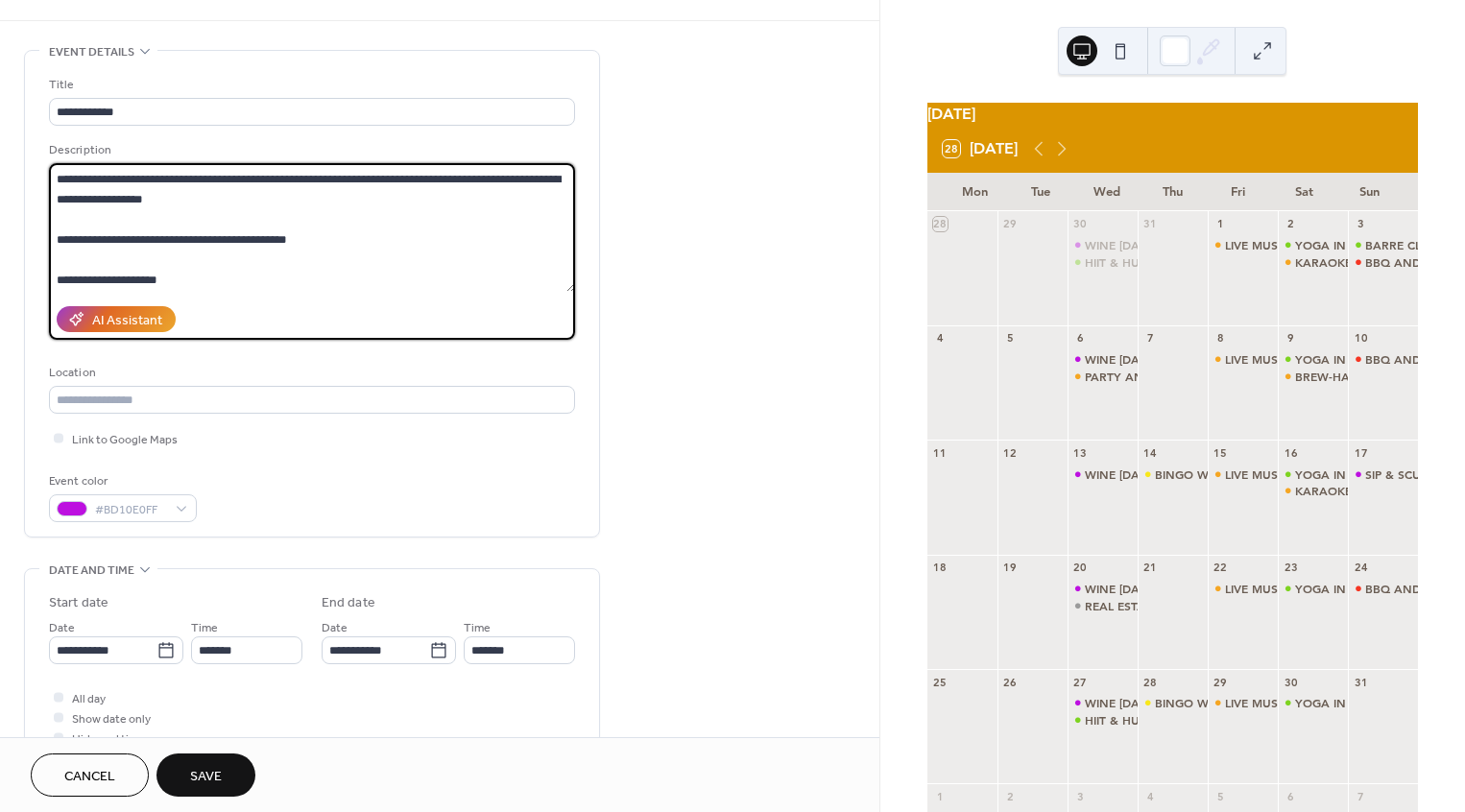 scroll, scrollTop: 262, scrollLeft: 0, axis: vertical 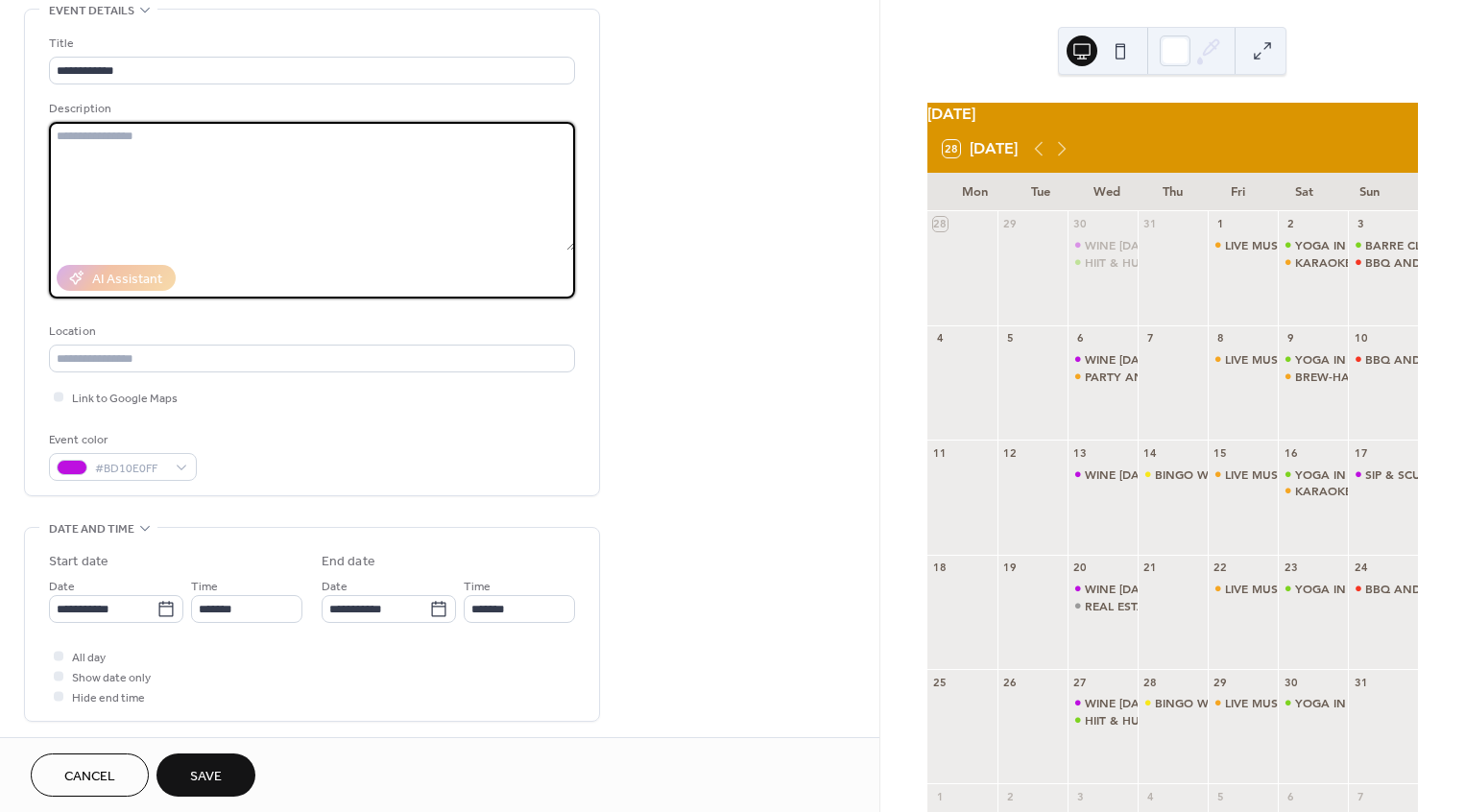 paste on "**********" 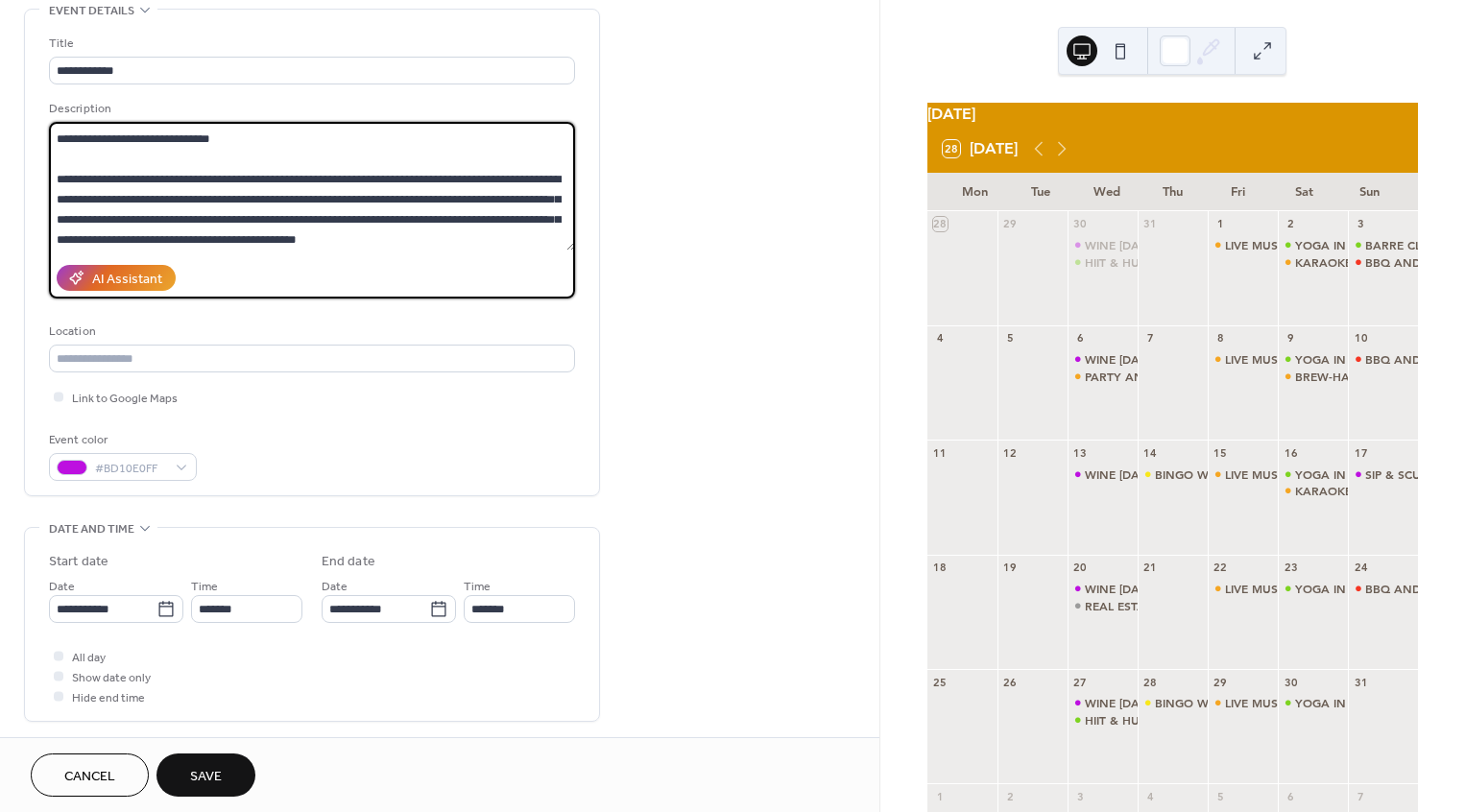 scroll, scrollTop: 0, scrollLeft: 0, axis: both 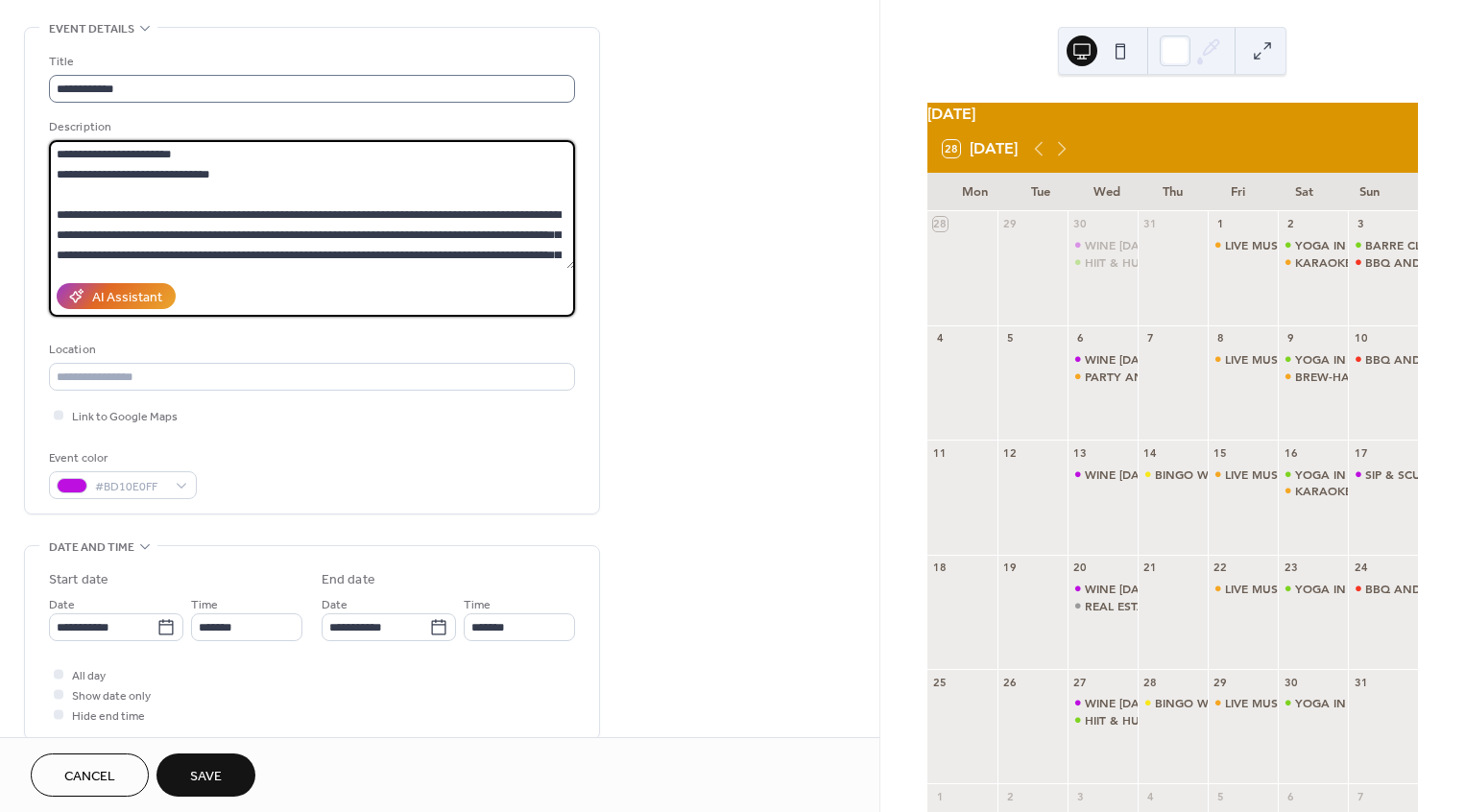 type on "**********" 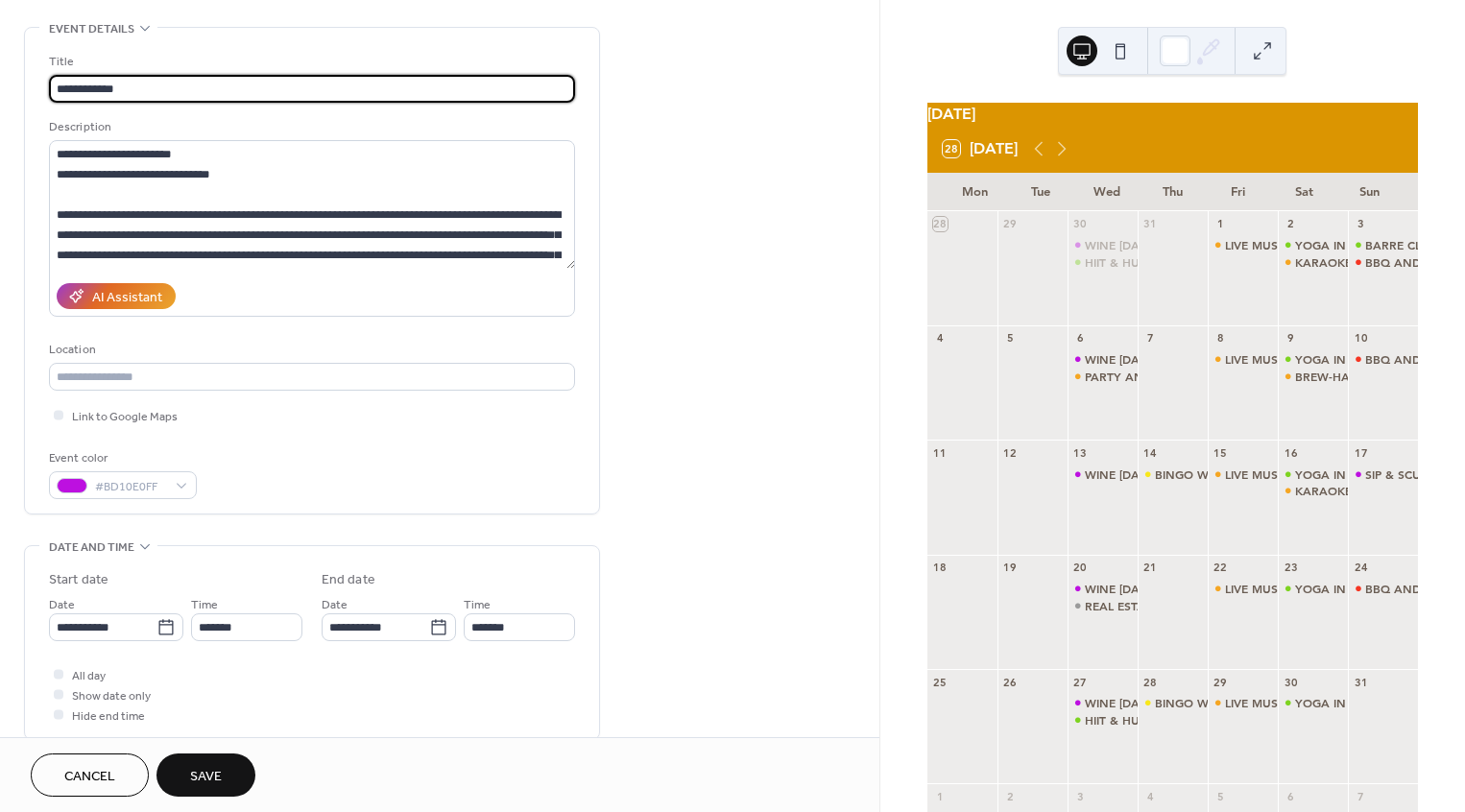 drag, startPoint x: 164, startPoint y: 91, endPoint x: 36, endPoint y: 86, distance: 128.09762 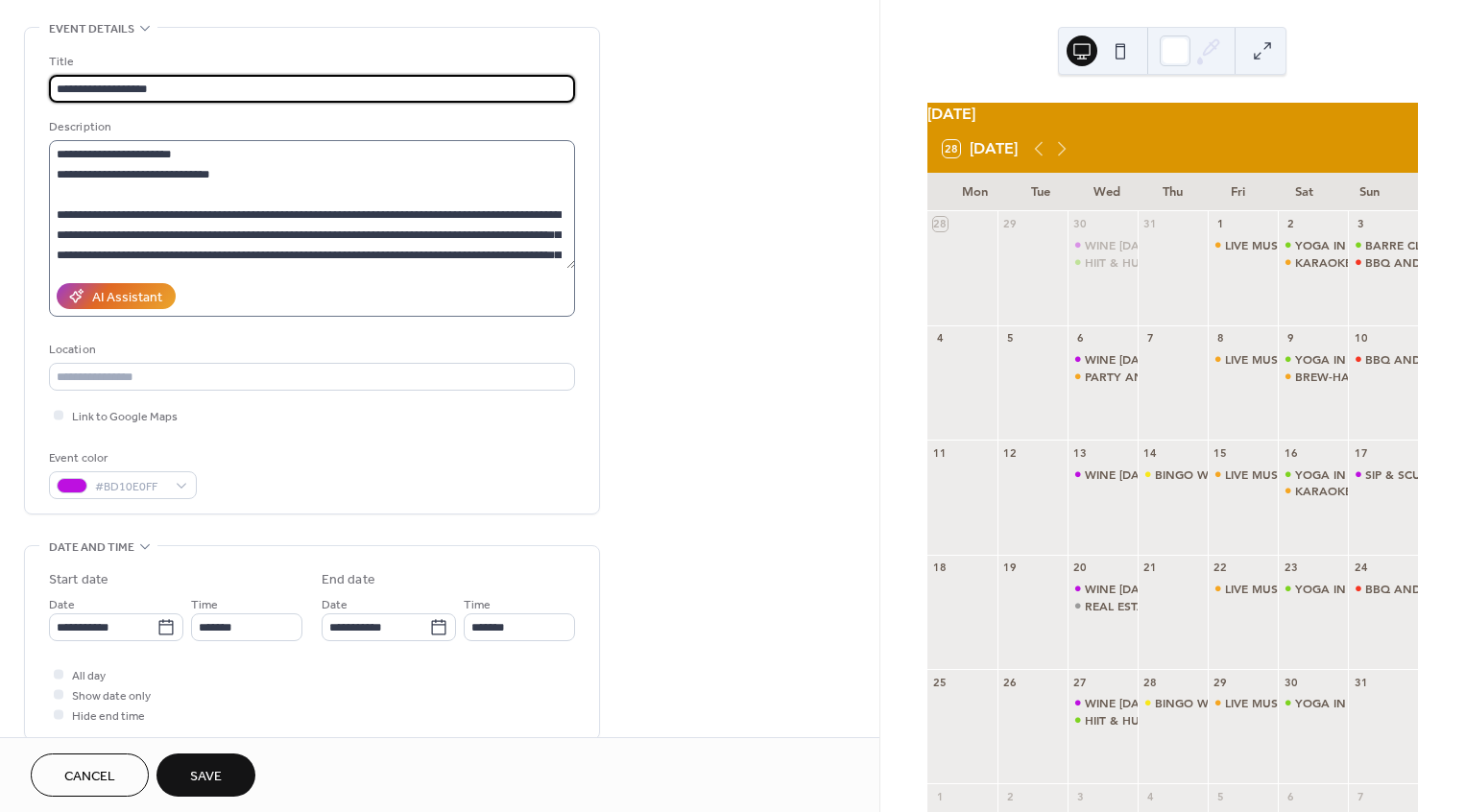 scroll, scrollTop: 20, scrollLeft: 0, axis: vertical 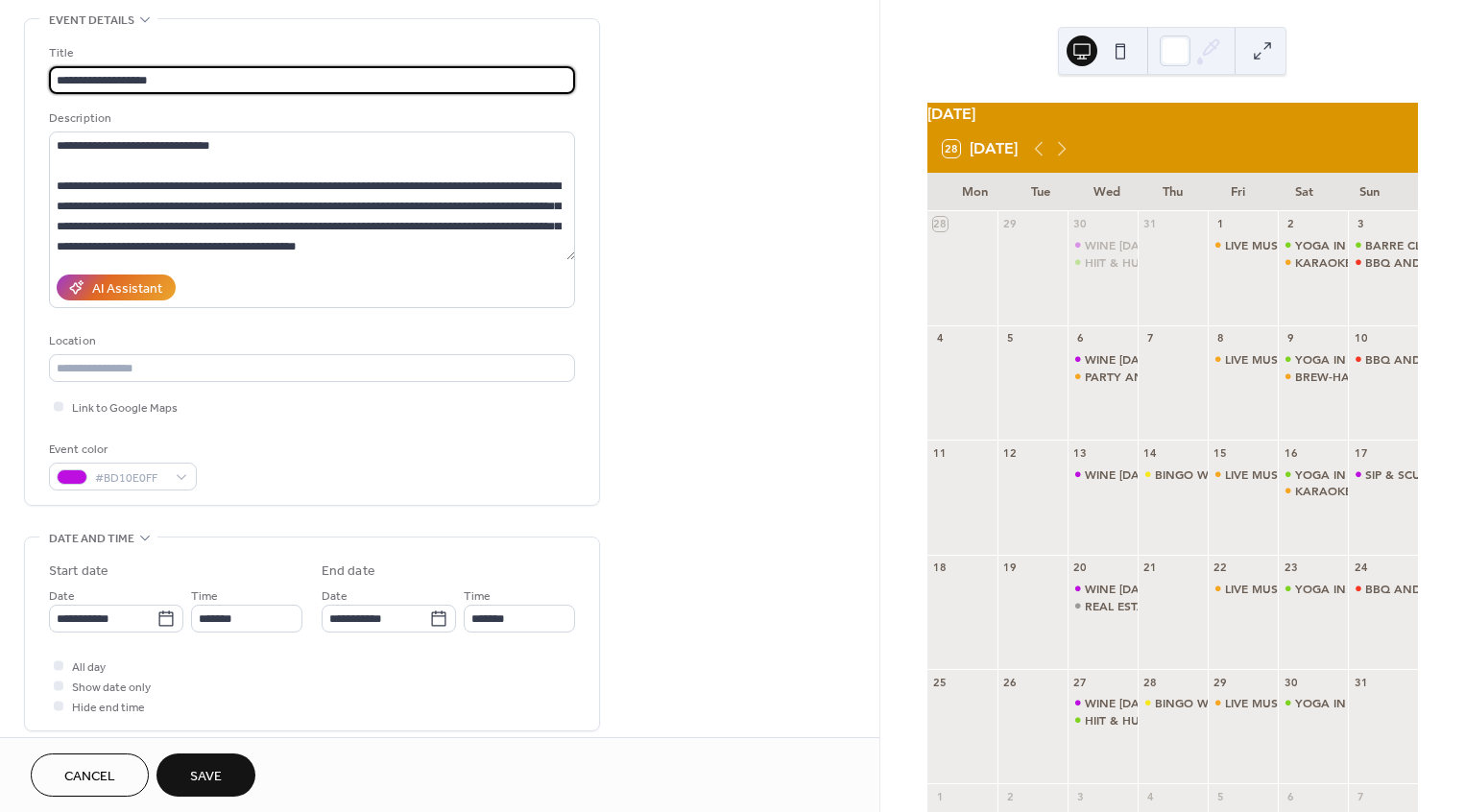 type on "**********" 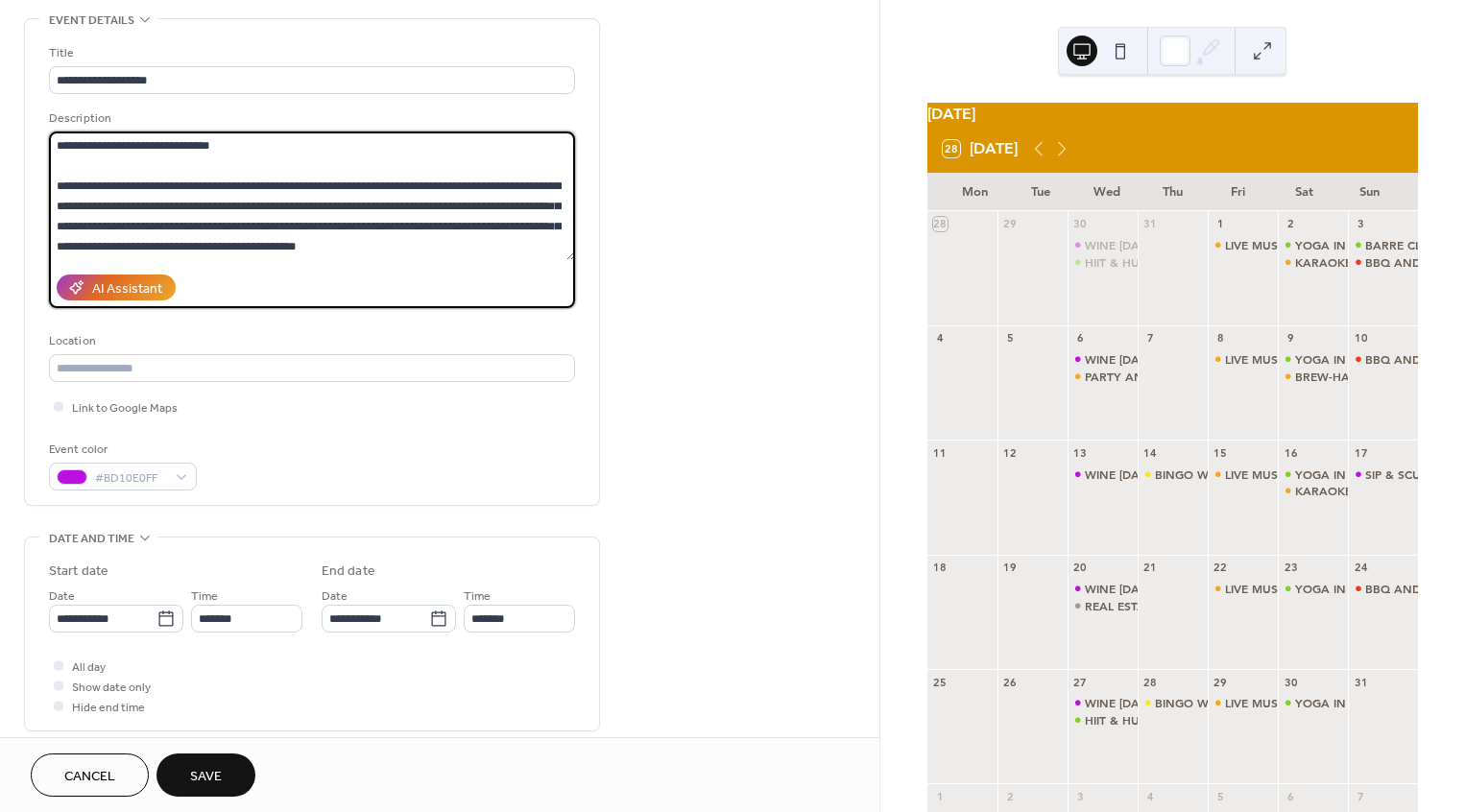click on "**********" at bounding box center [312, 196] 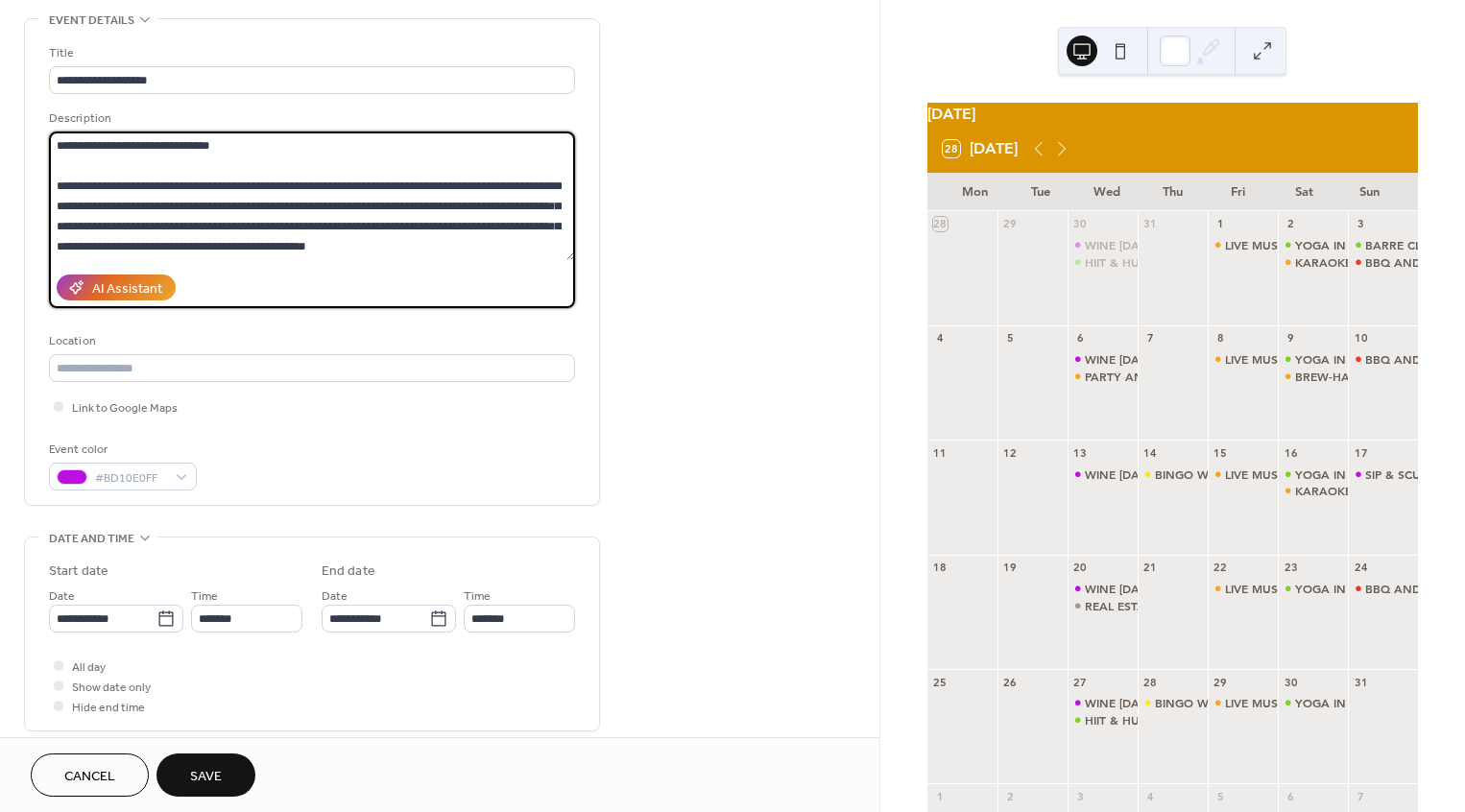 paste on "**********" 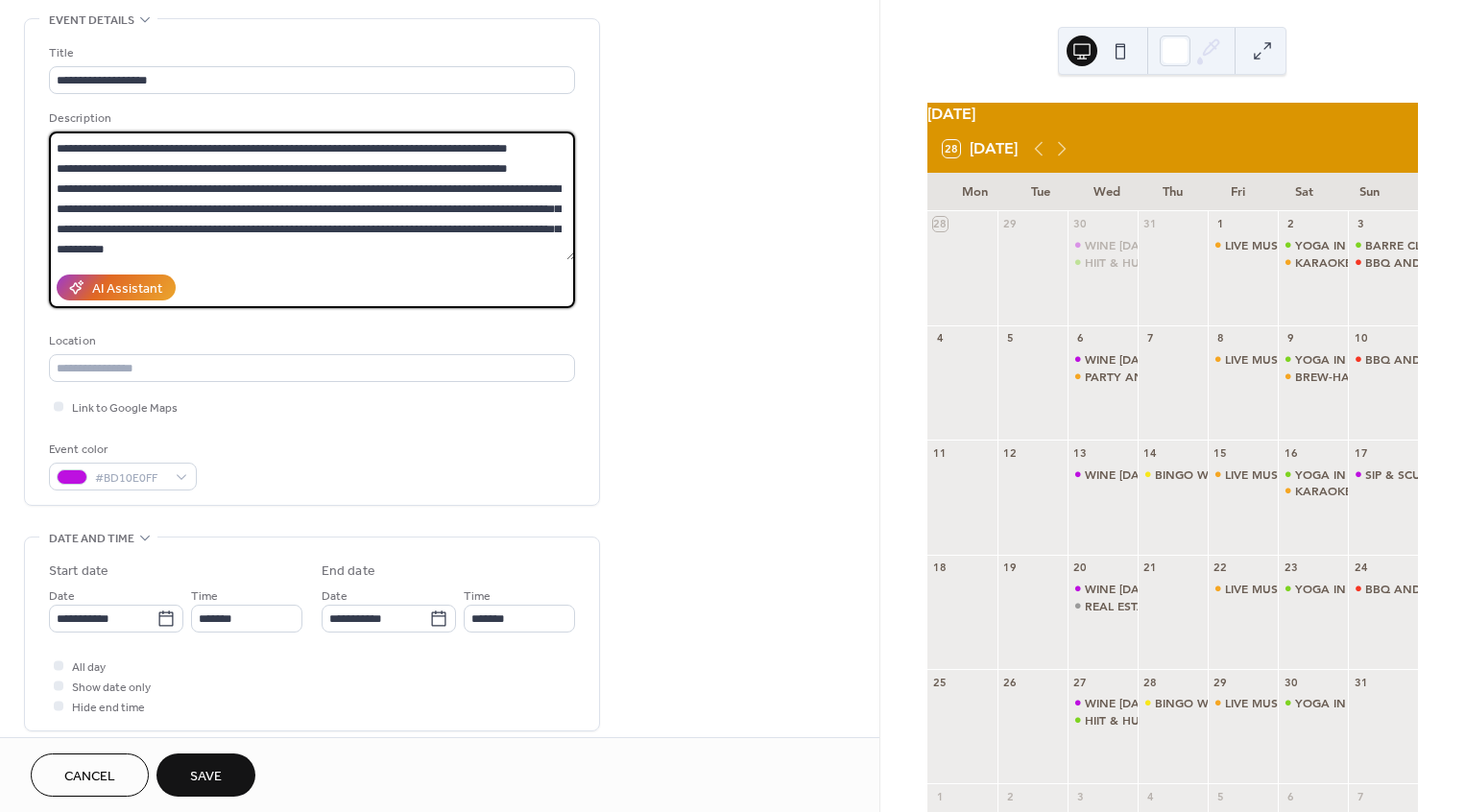 scroll, scrollTop: 403, scrollLeft: 0, axis: vertical 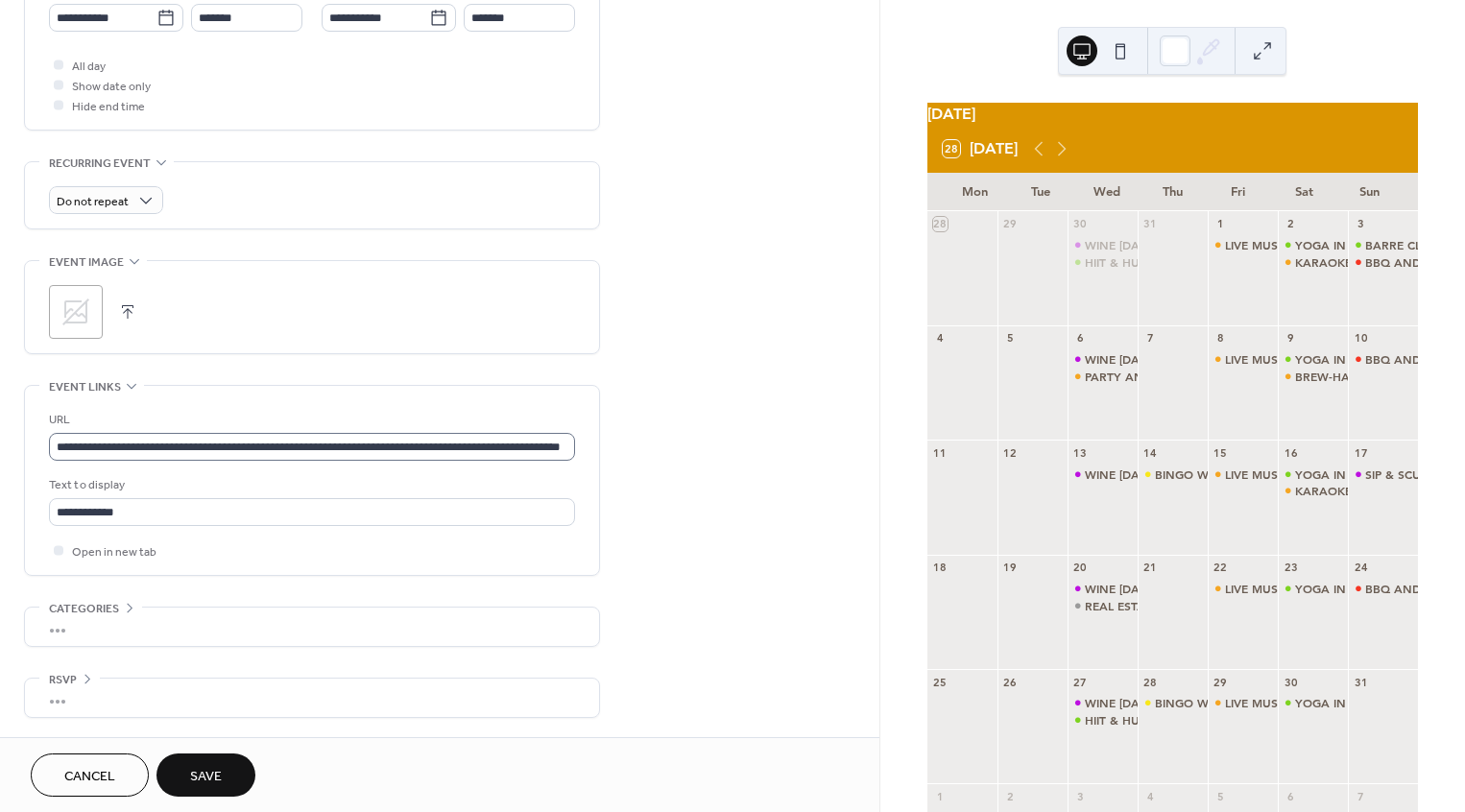 type on "**********" 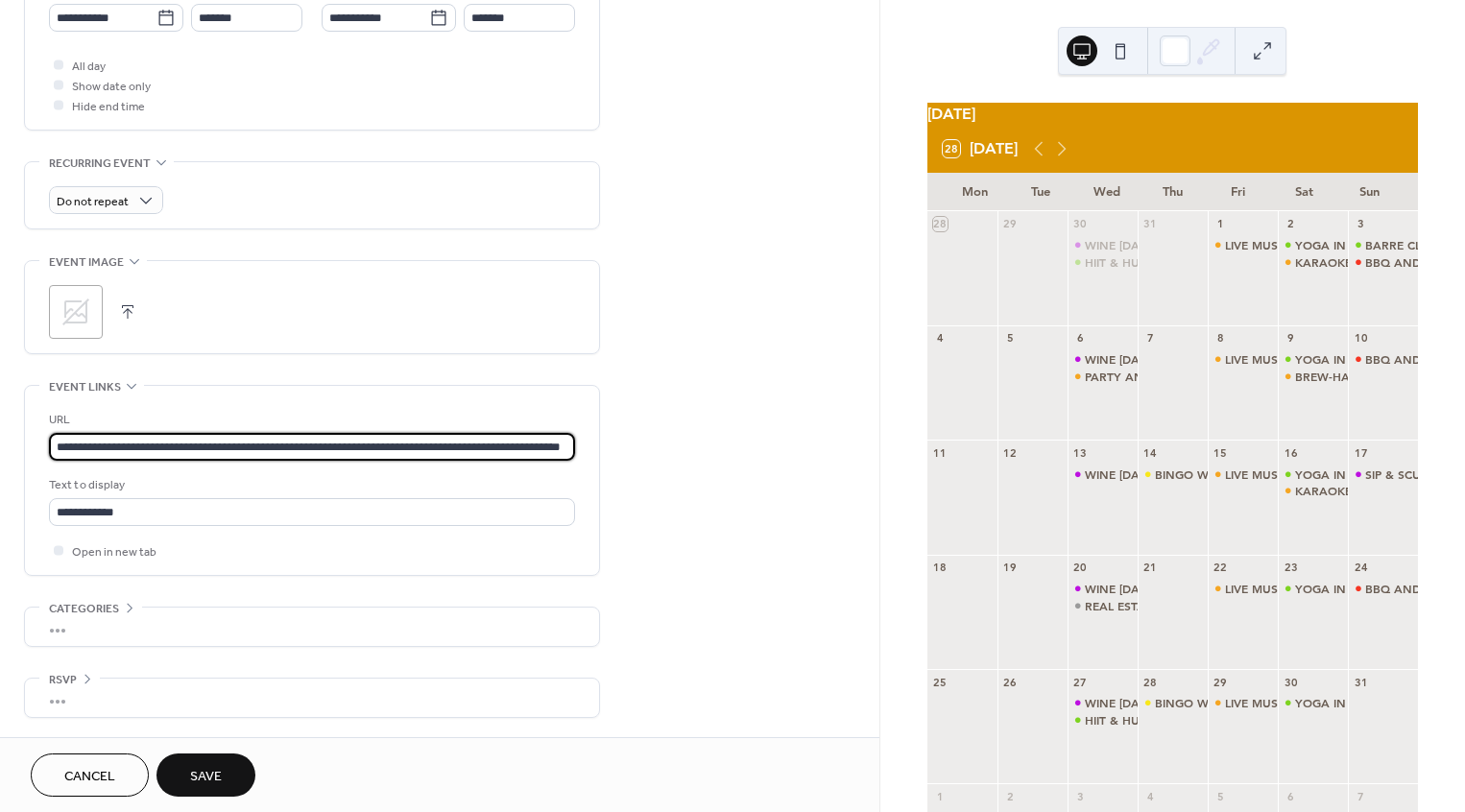 scroll, scrollTop: 1, scrollLeft: 83, axis: both 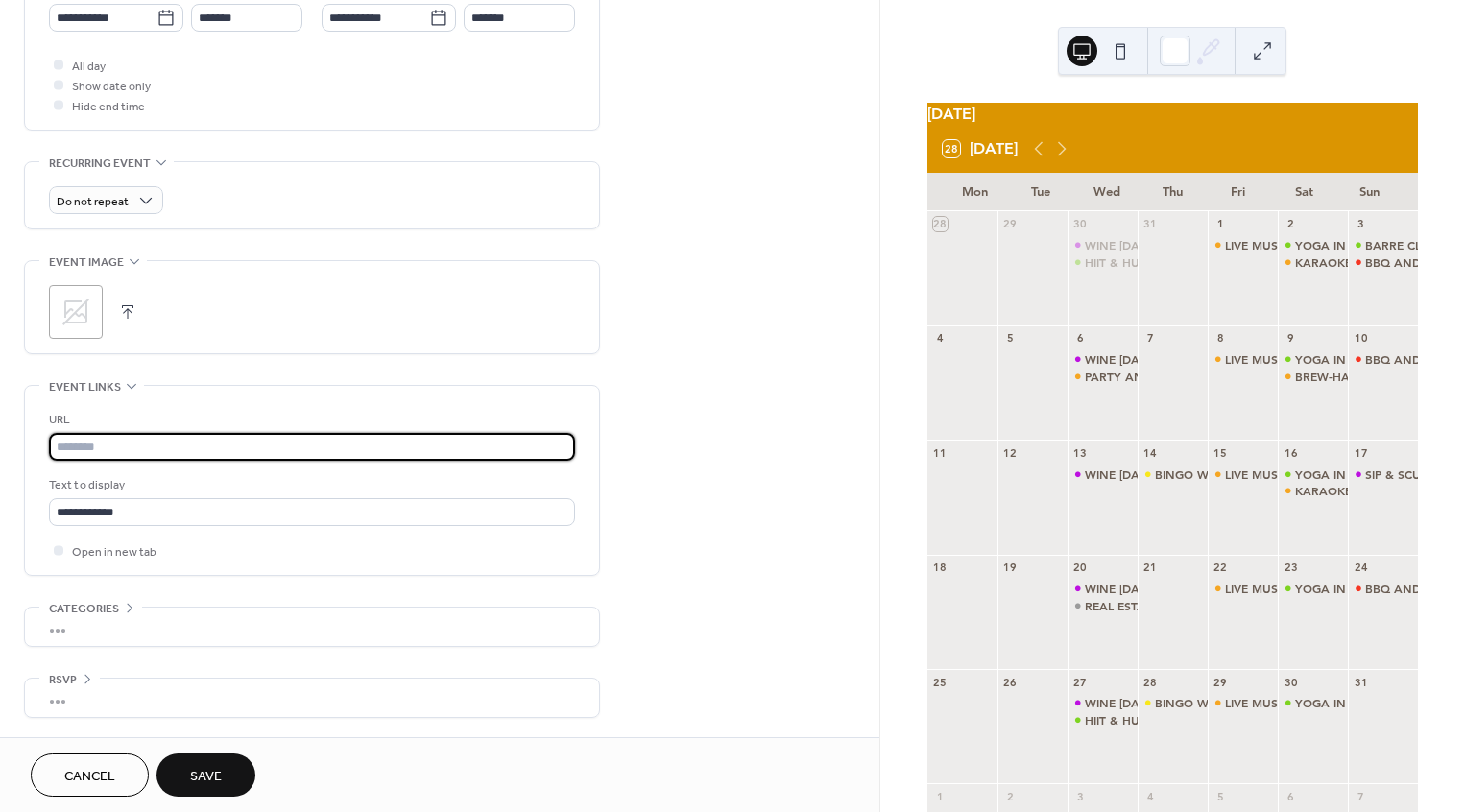 paste on "**********" 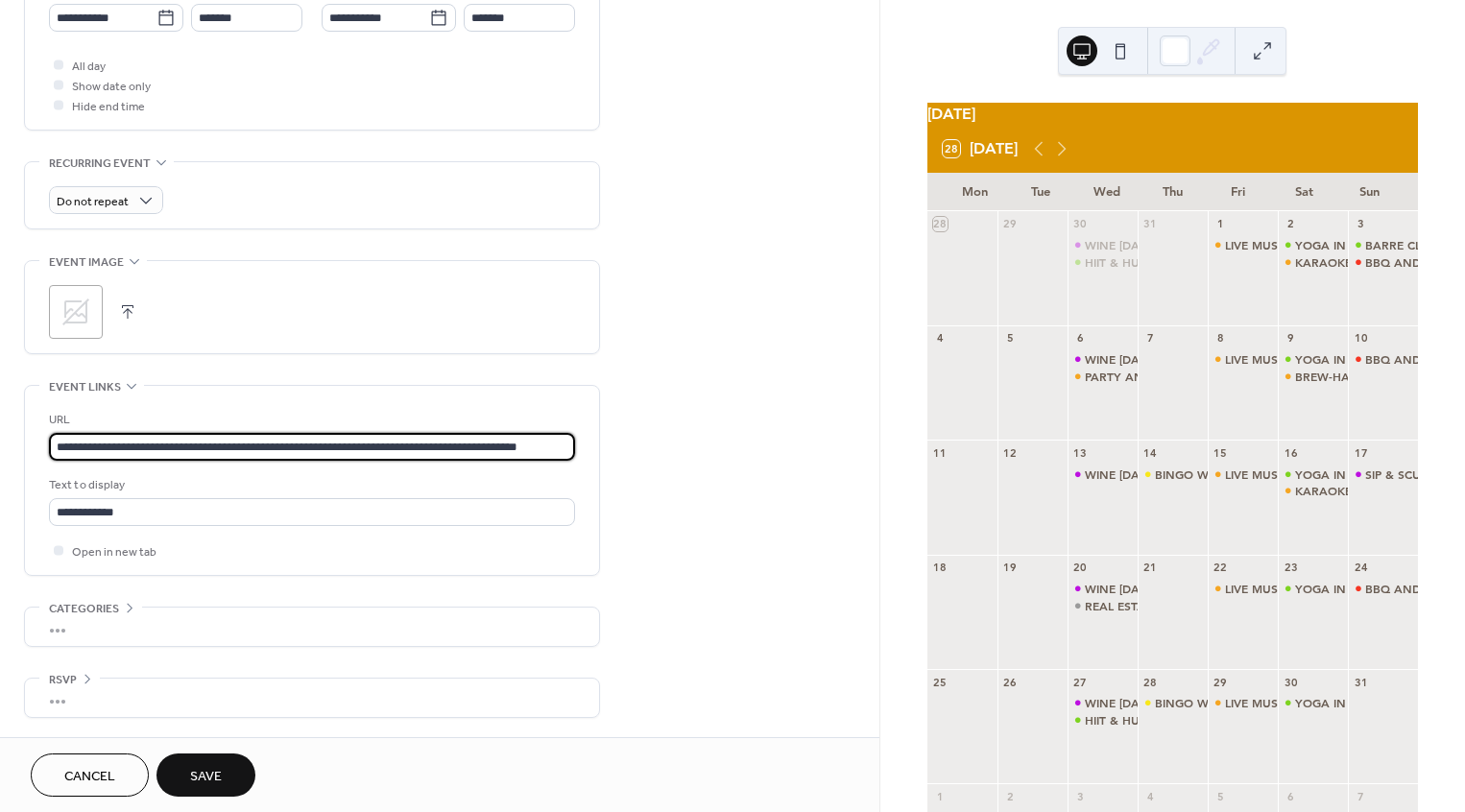 scroll, scrollTop: 0, scrollLeft: 12, axis: horizontal 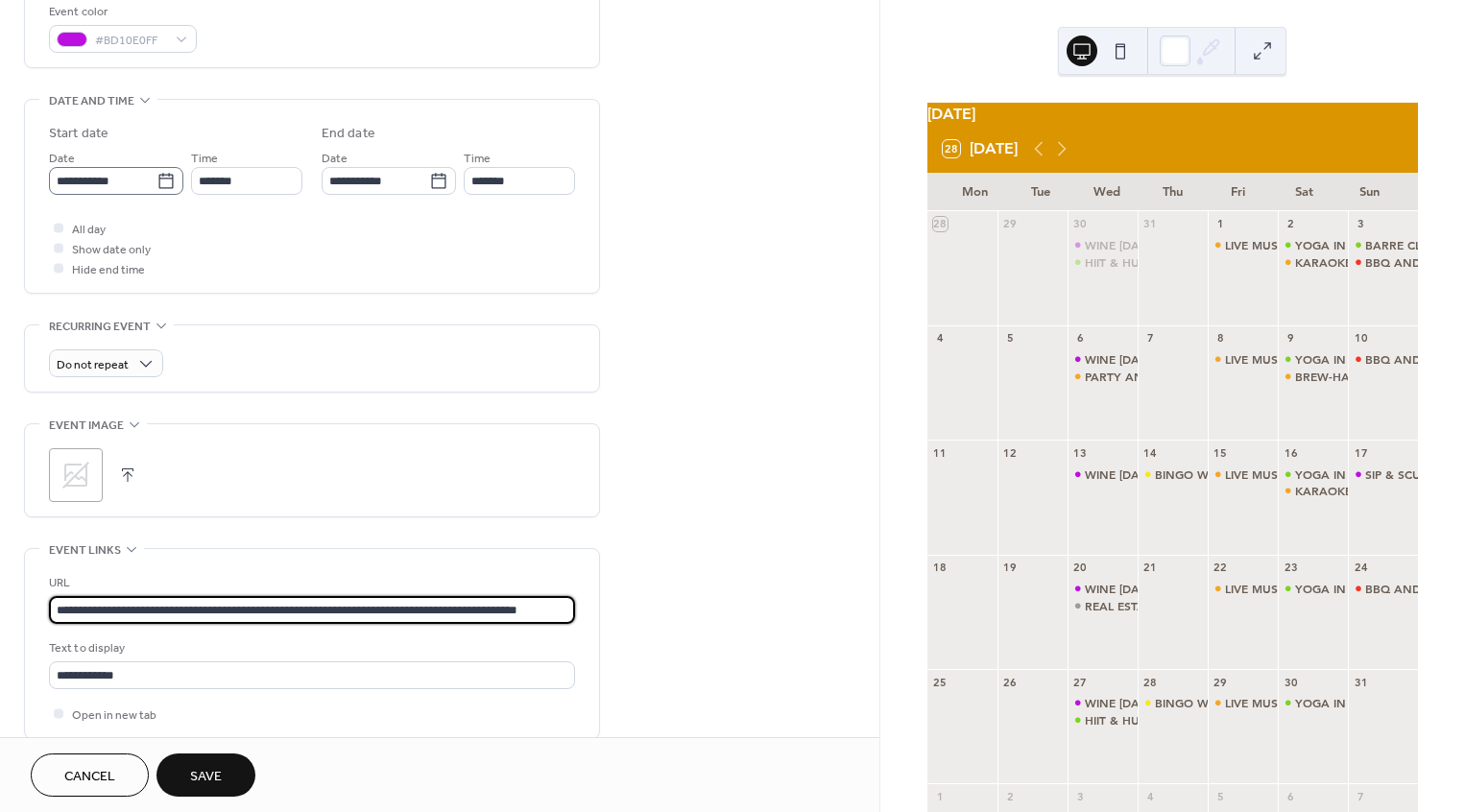 type on "**********" 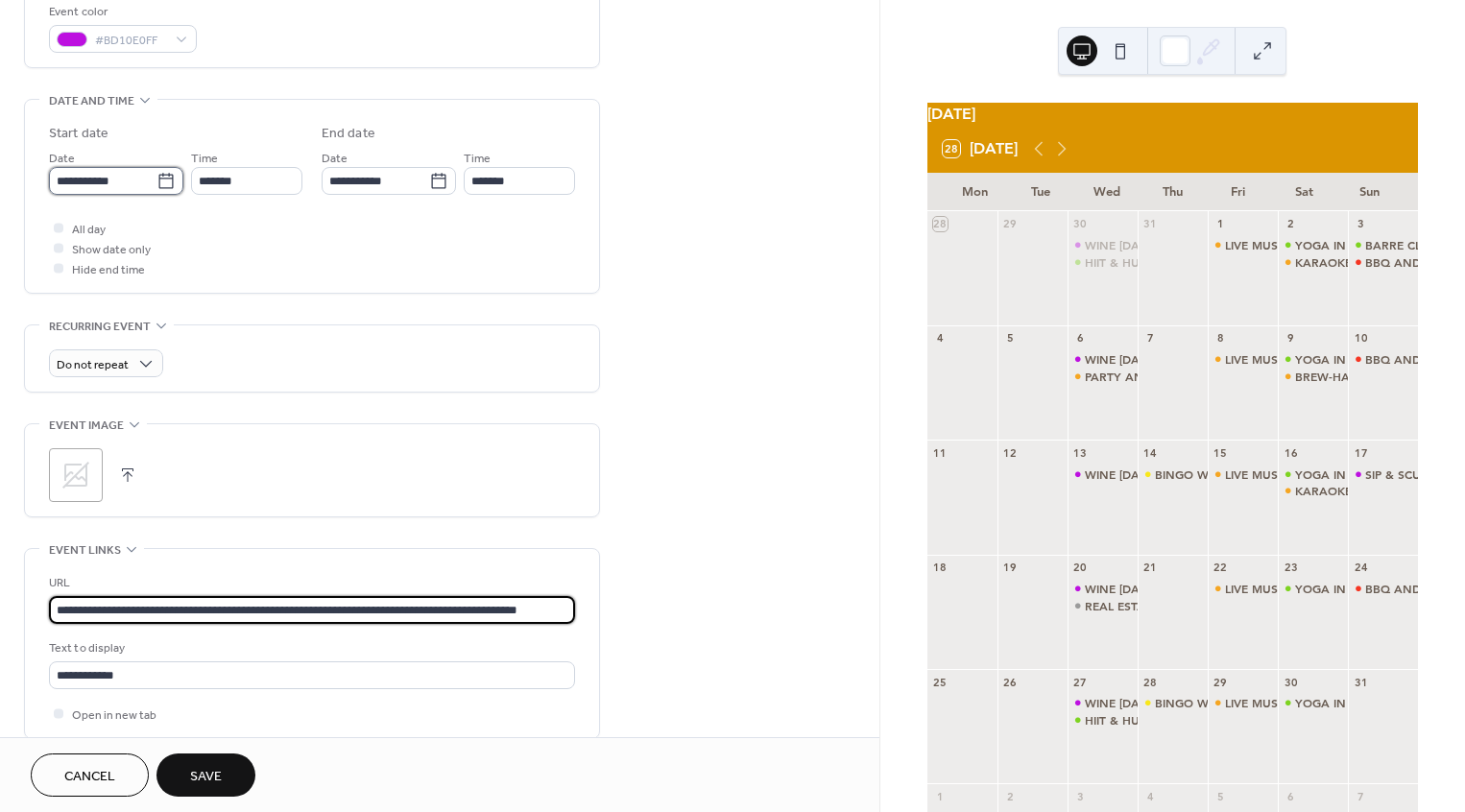 click on "**********" at bounding box center [103, 180] 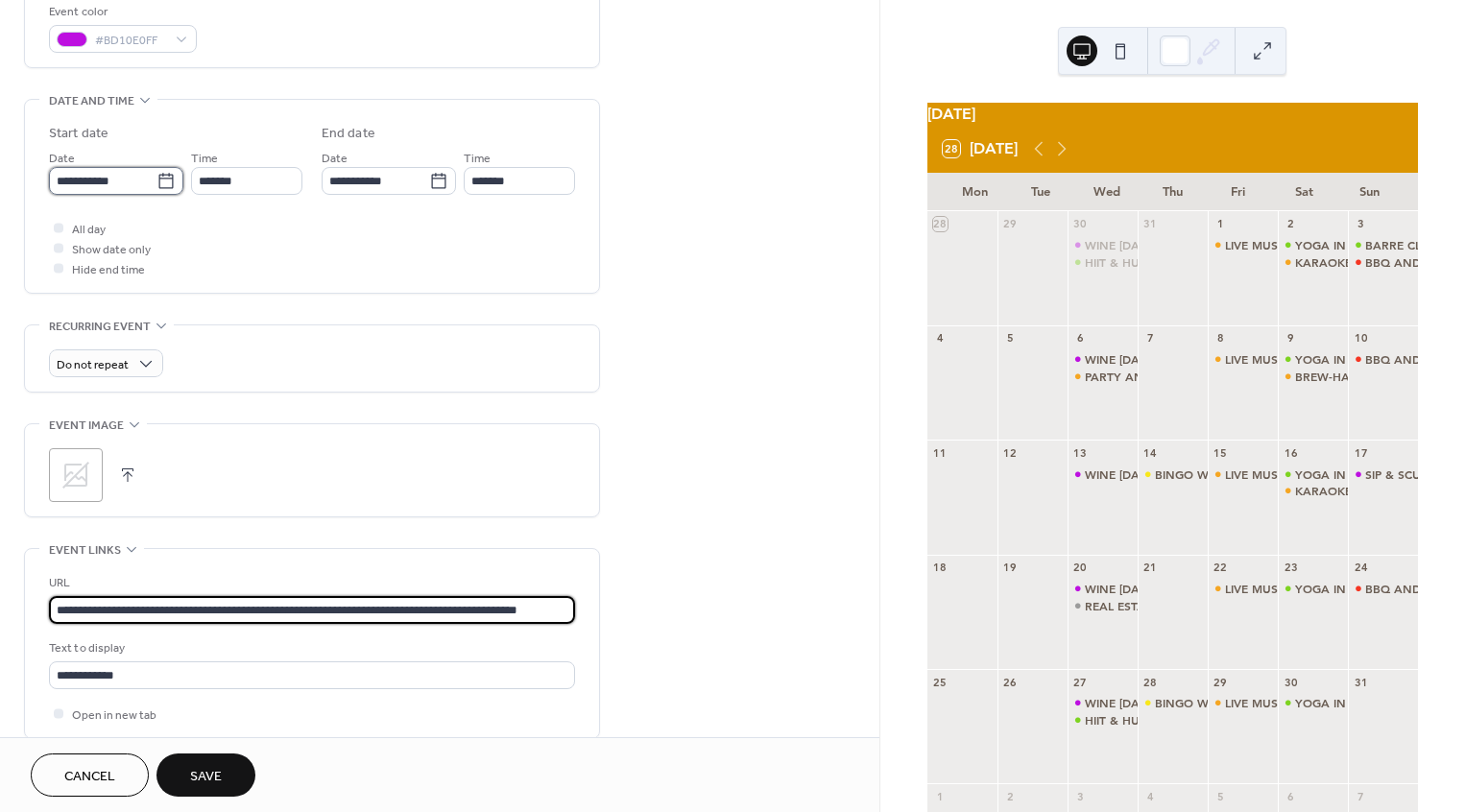 scroll, scrollTop: 0, scrollLeft: 0, axis: both 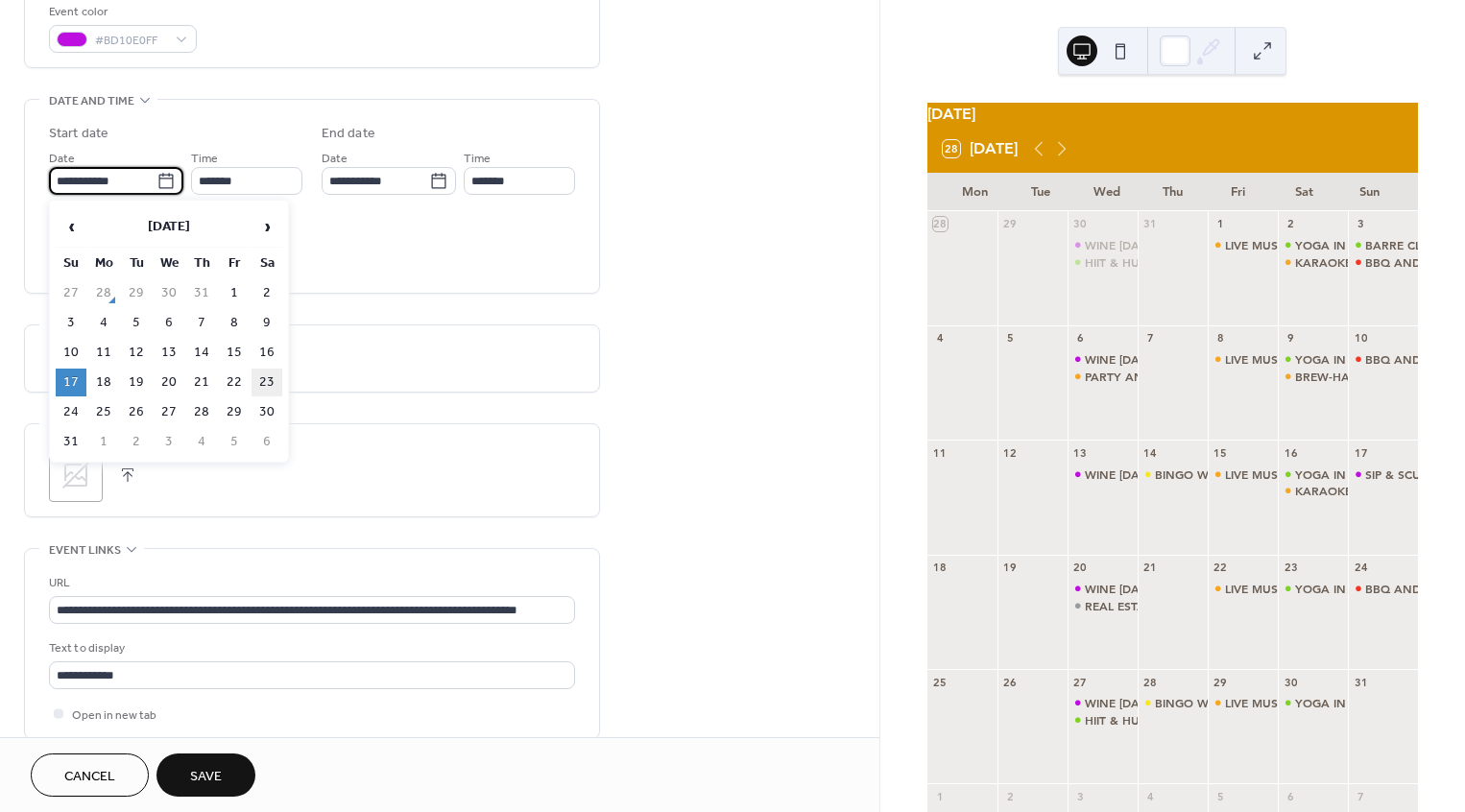 click on "23" at bounding box center (267, 382) 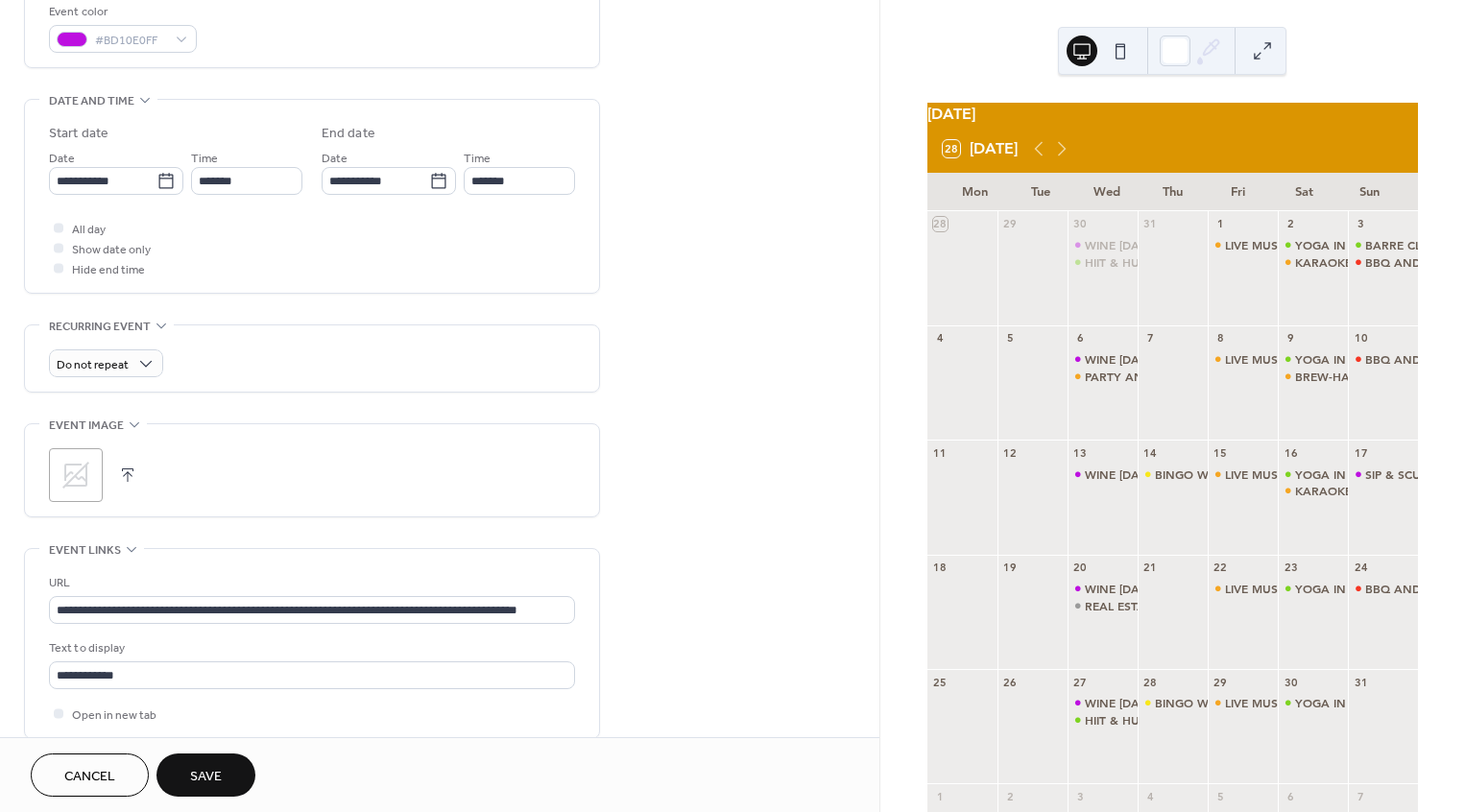 click on "Save" at bounding box center [205, 775] 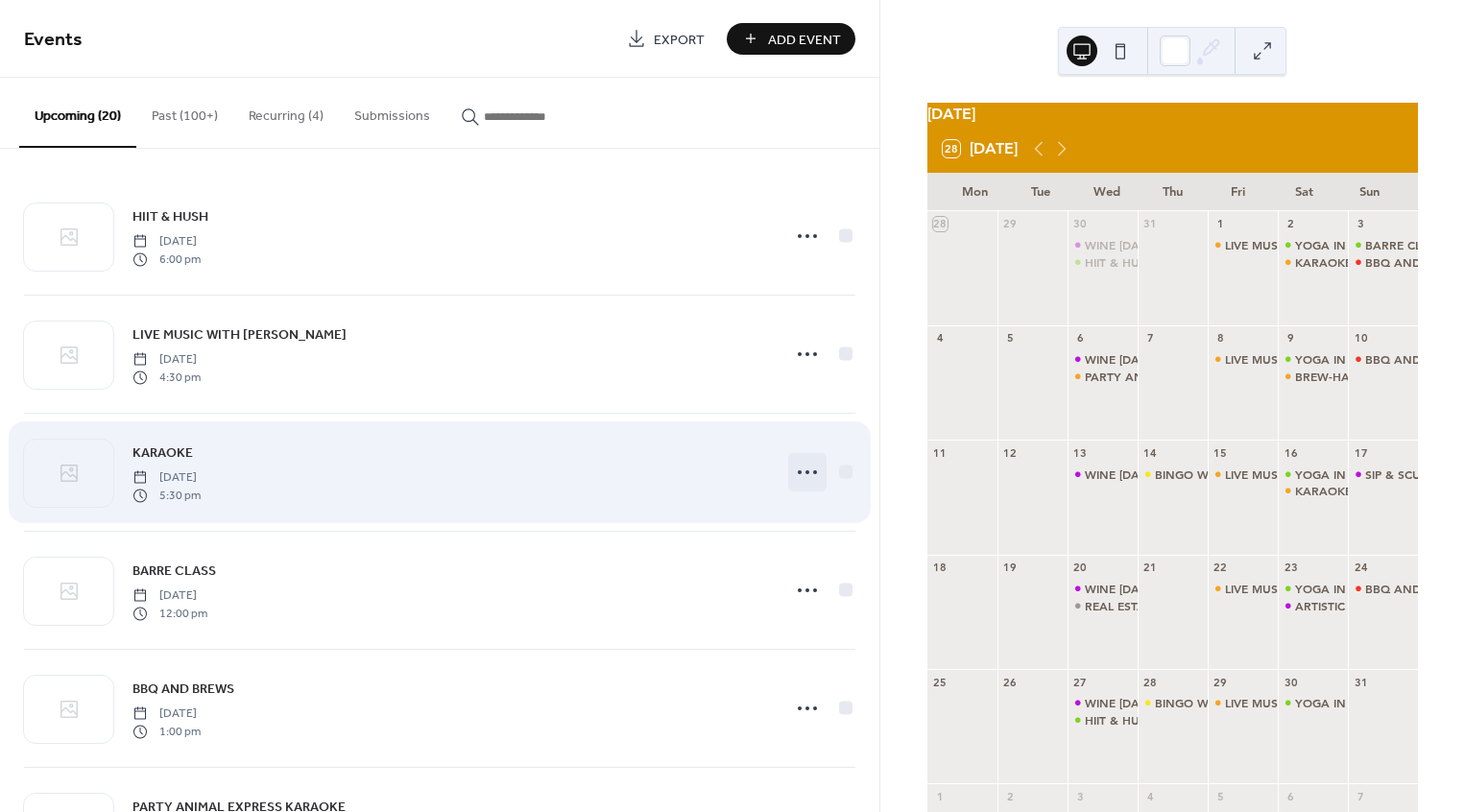 click 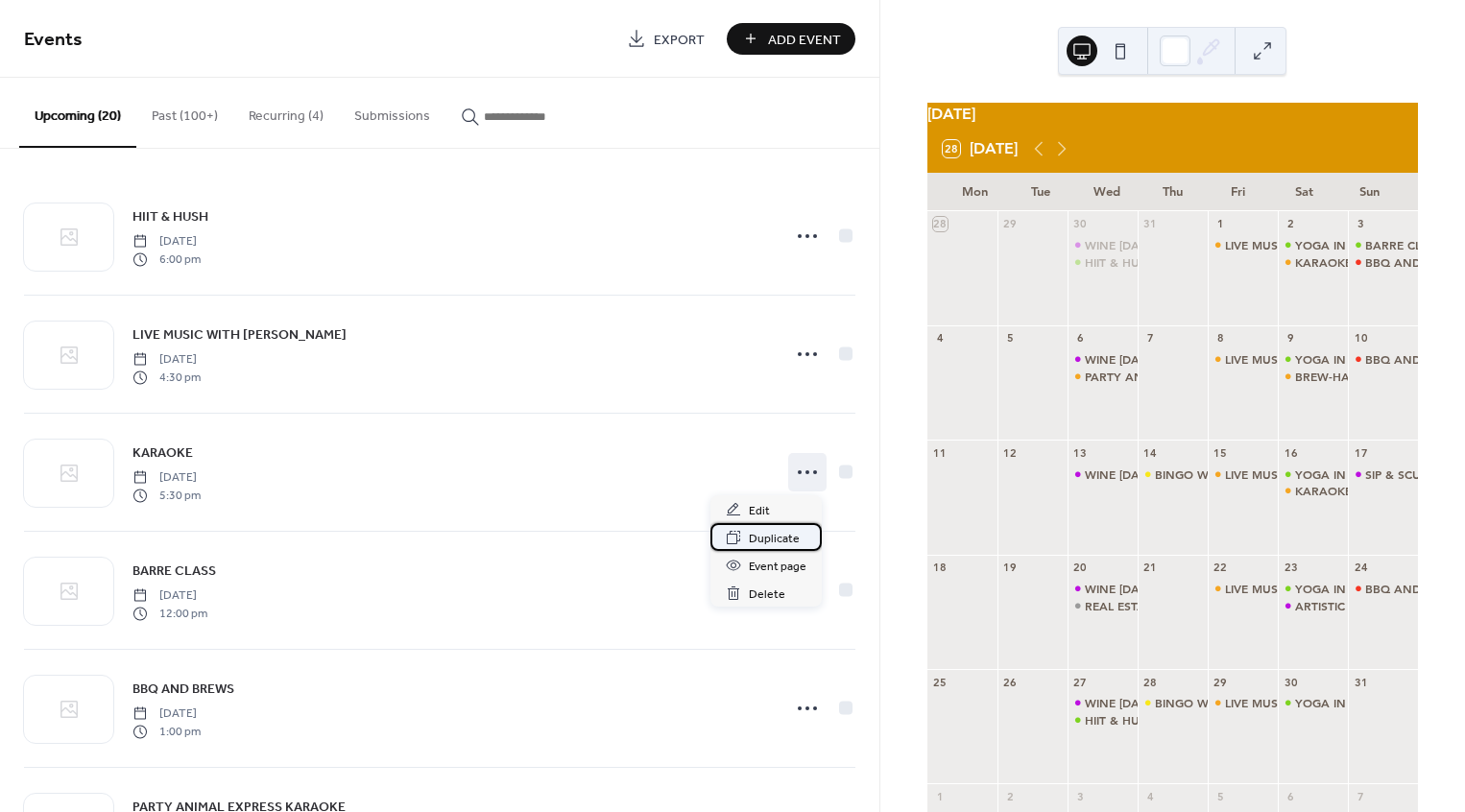 click on "Duplicate" at bounding box center (766, 537) 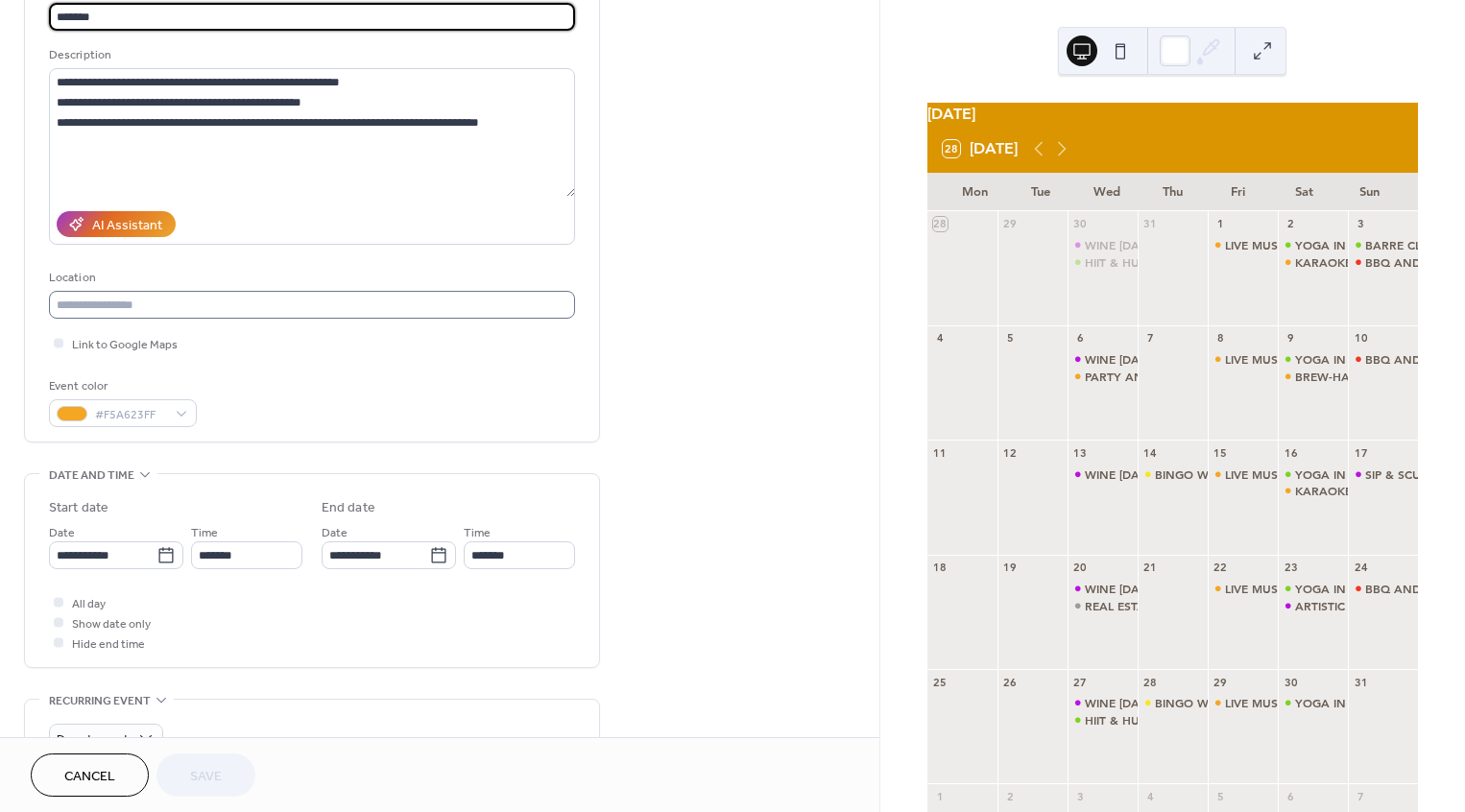 scroll, scrollTop: 185, scrollLeft: 0, axis: vertical 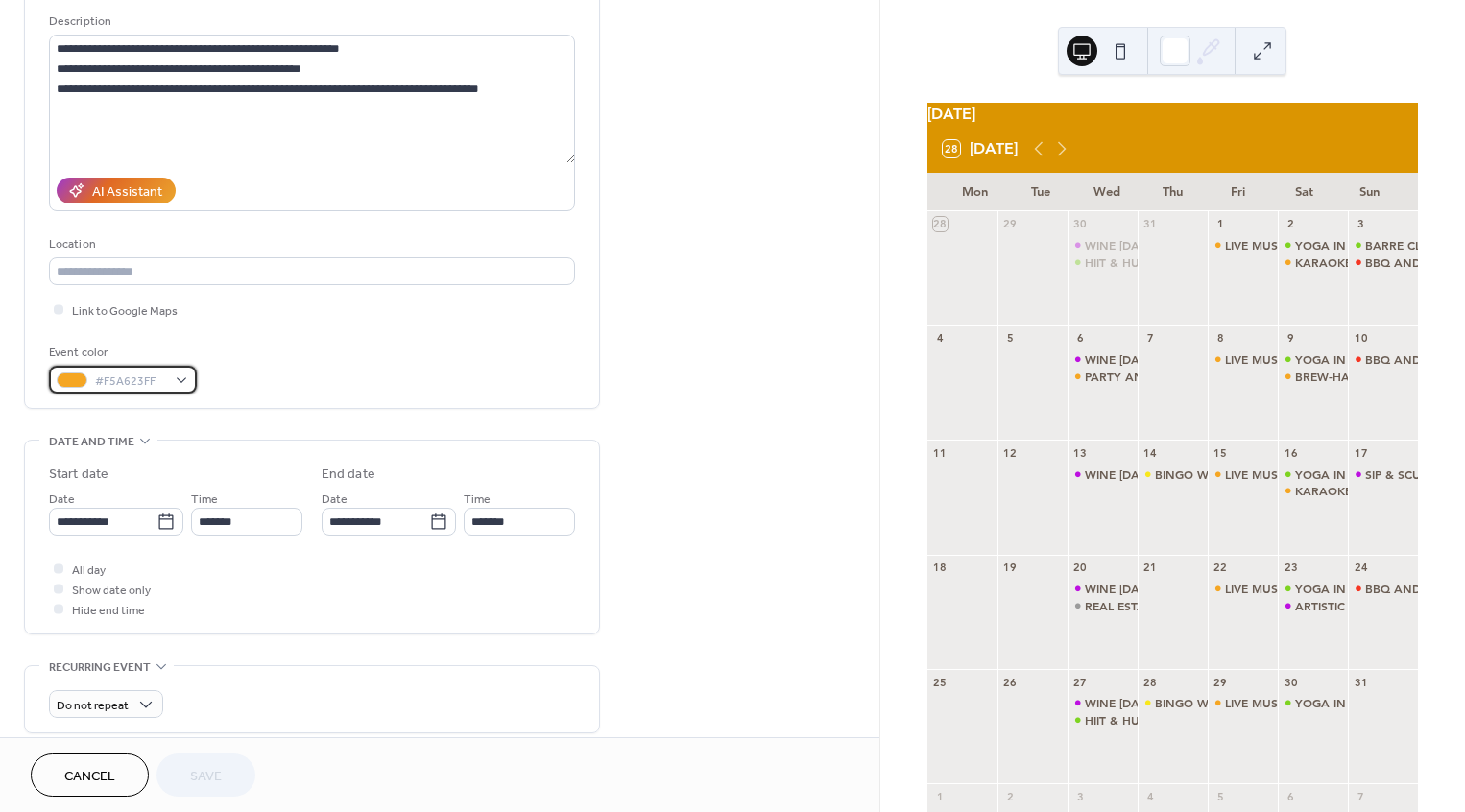 click on "#F5A623FF" at bounding box center [123, 379] 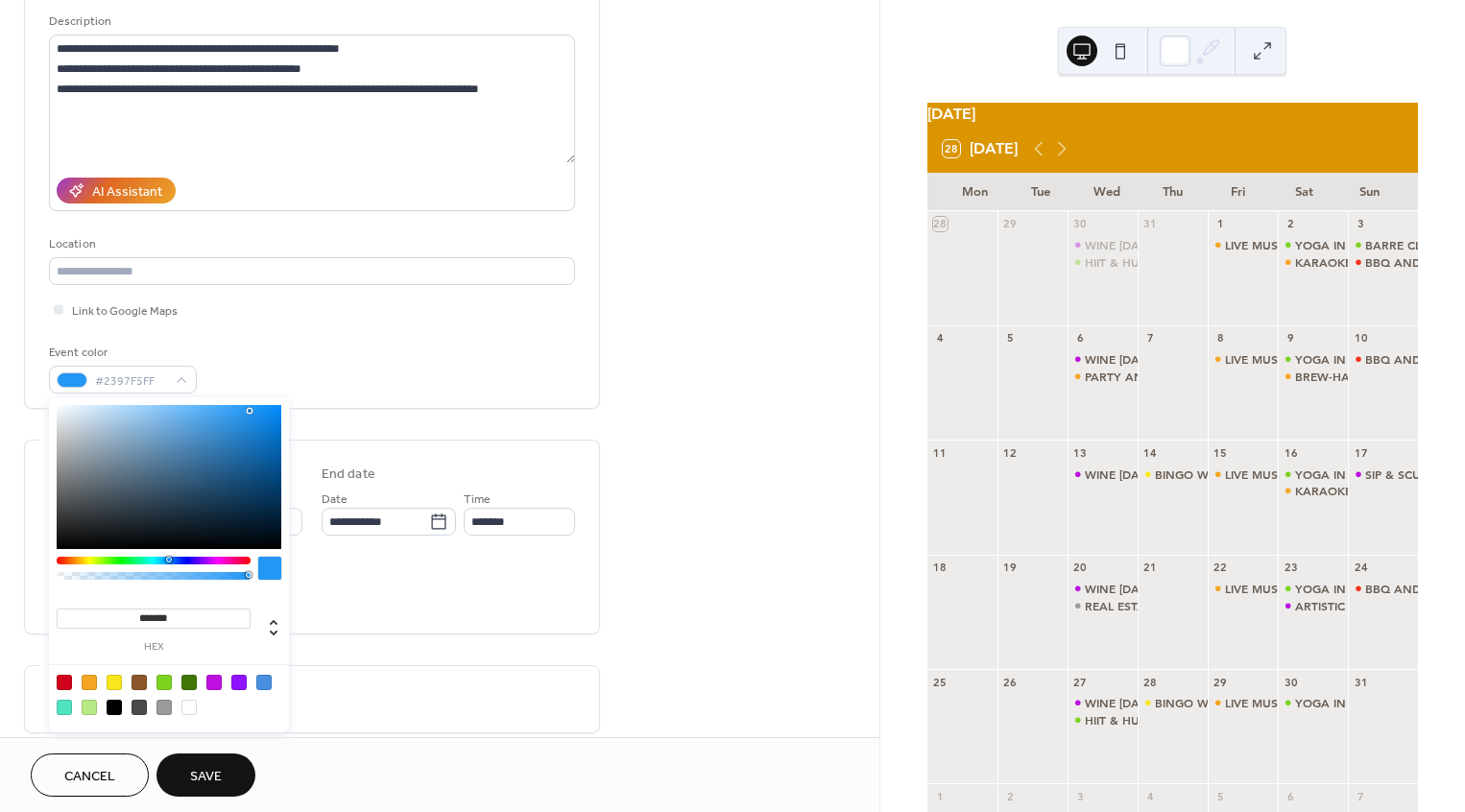 click at bounding box center [154, 561] 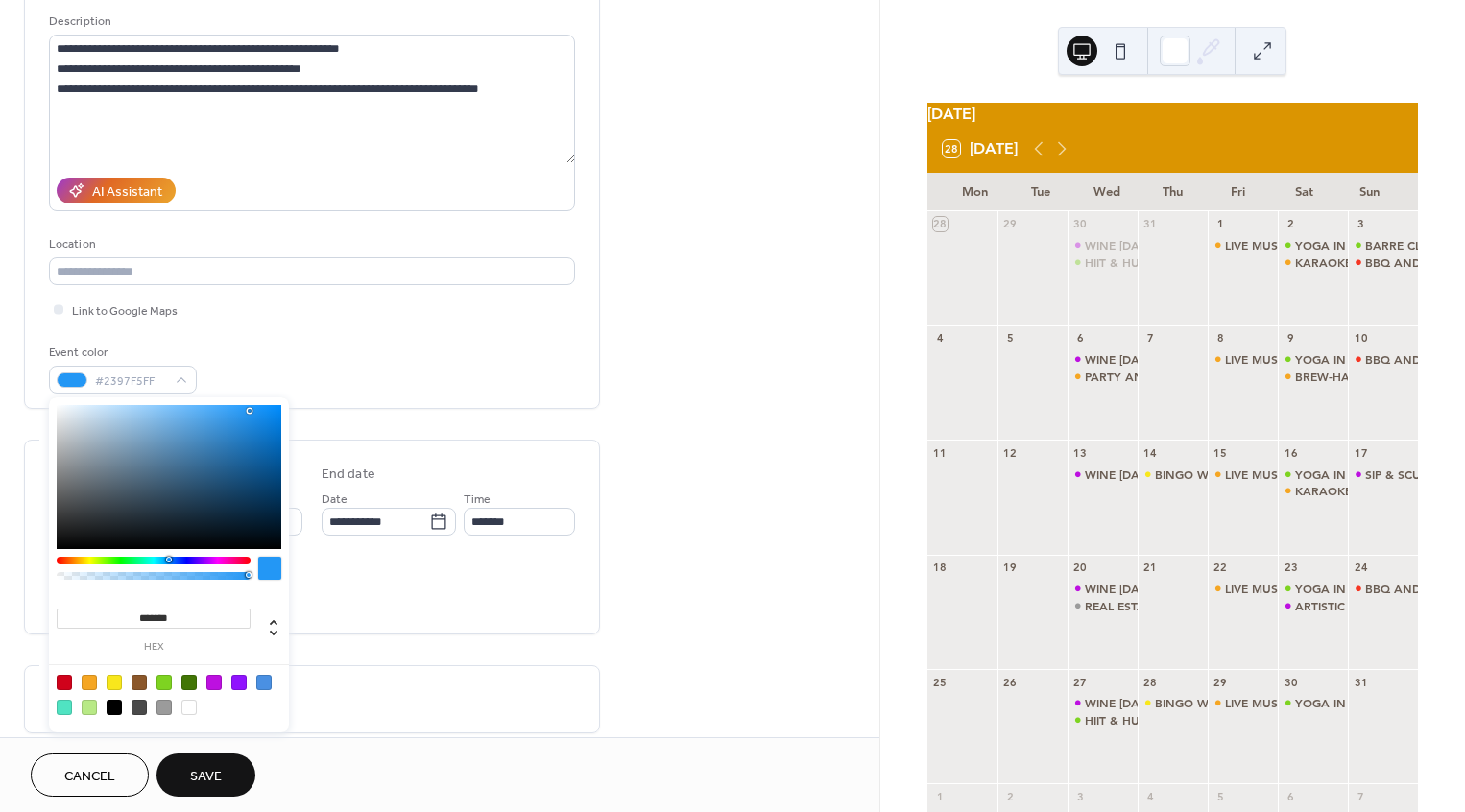 click at bounding box center (154, 561) 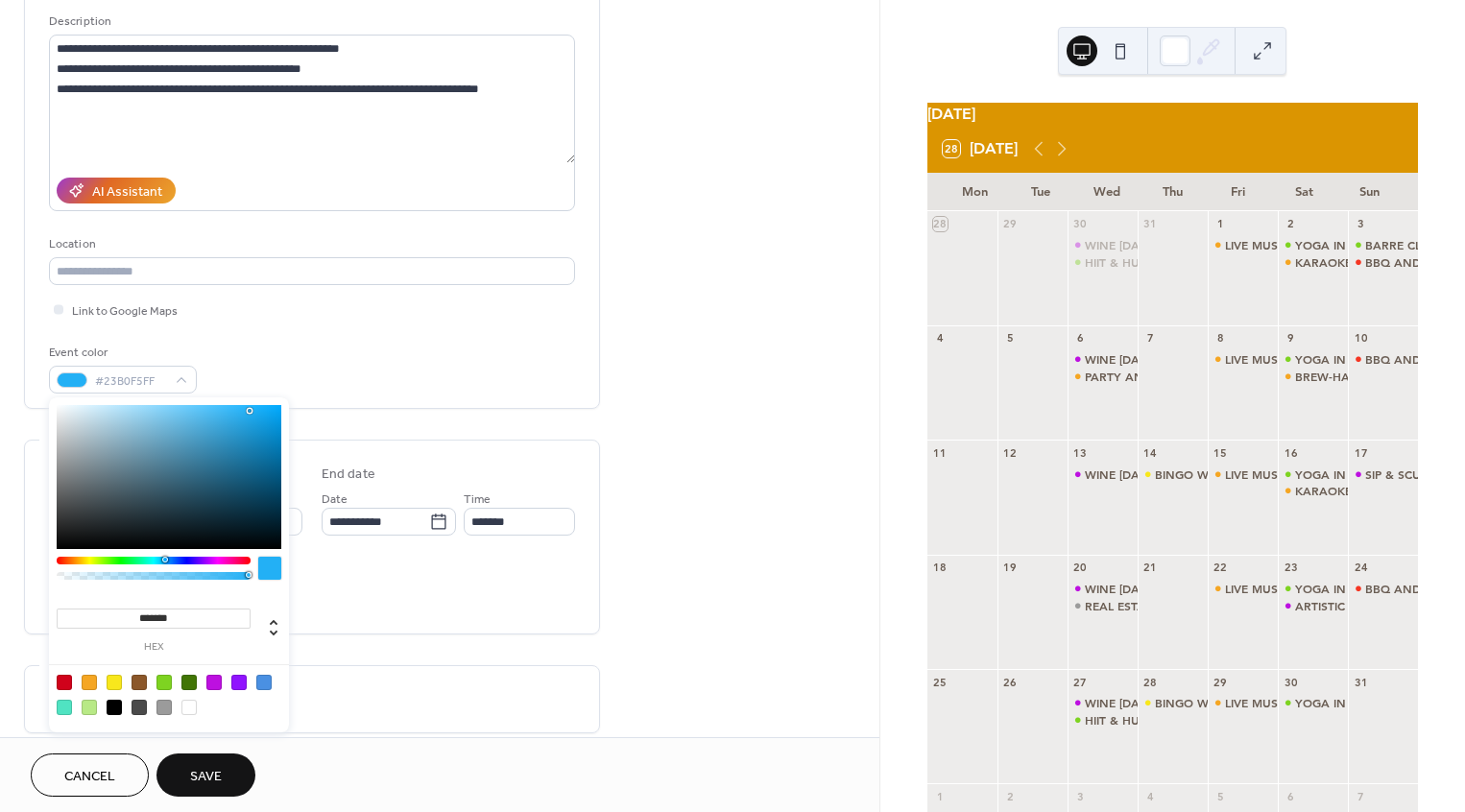 click at bounding box center [154, 561] 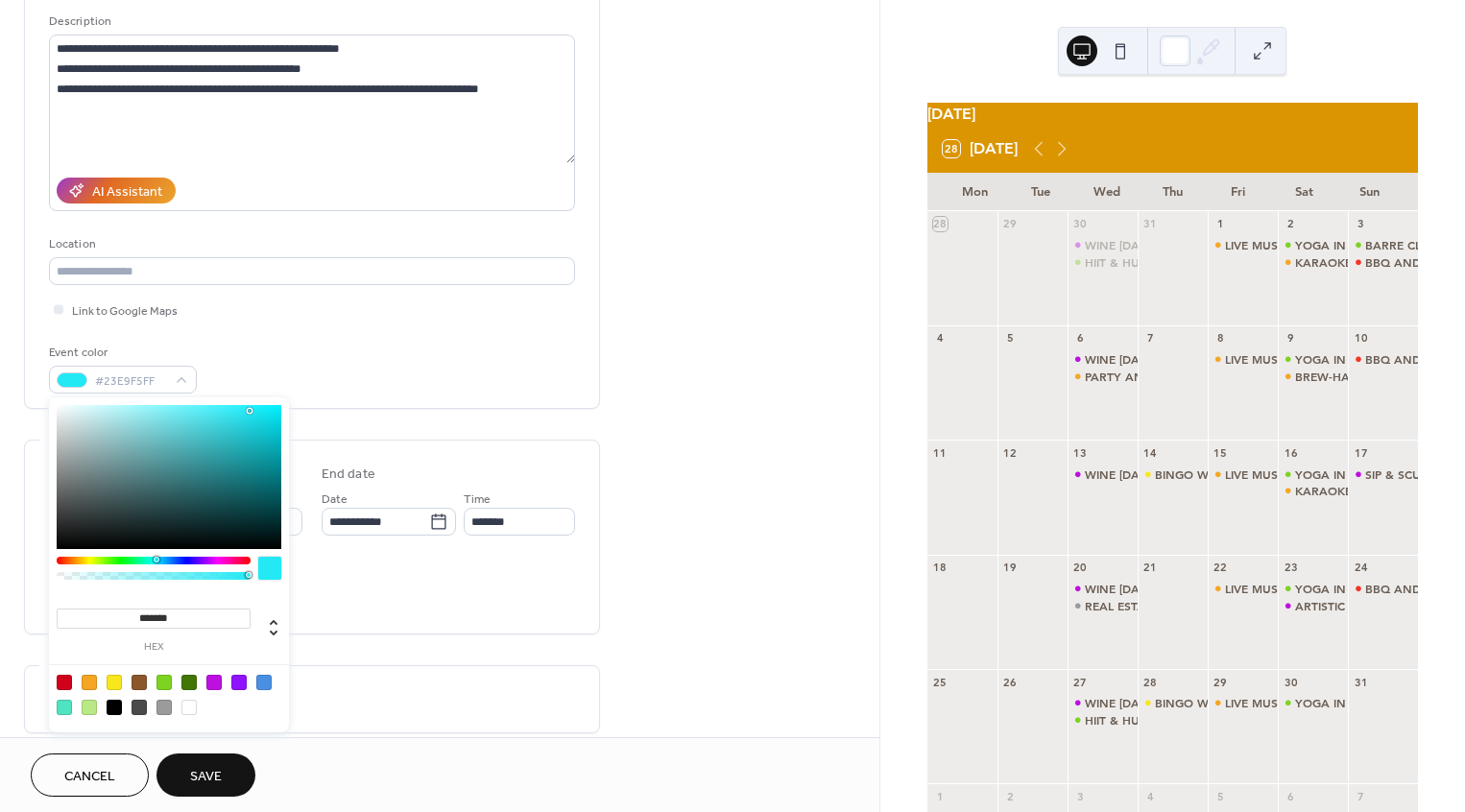 click at bounding box center [156, 560] 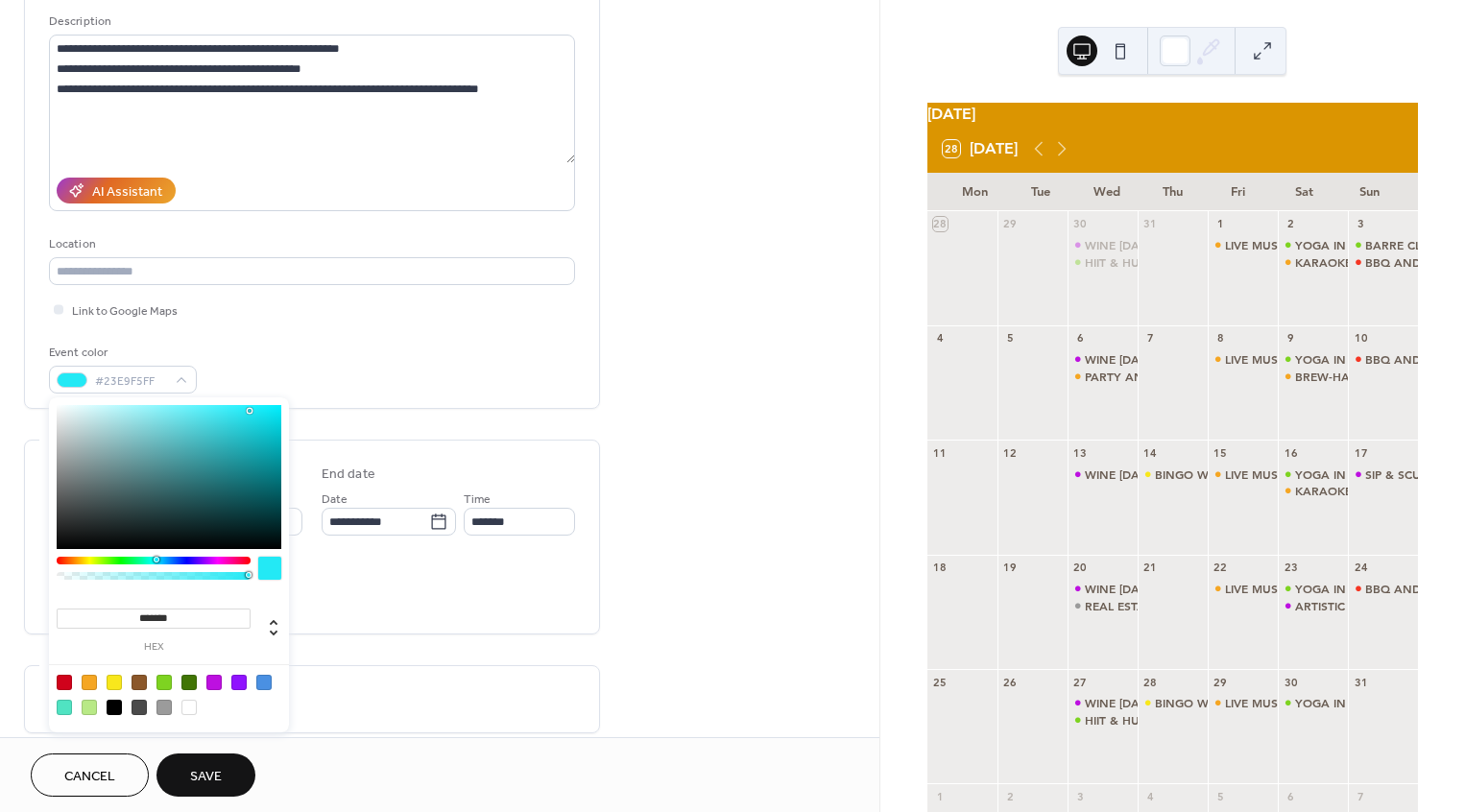 click at bounding box center (156, 560) 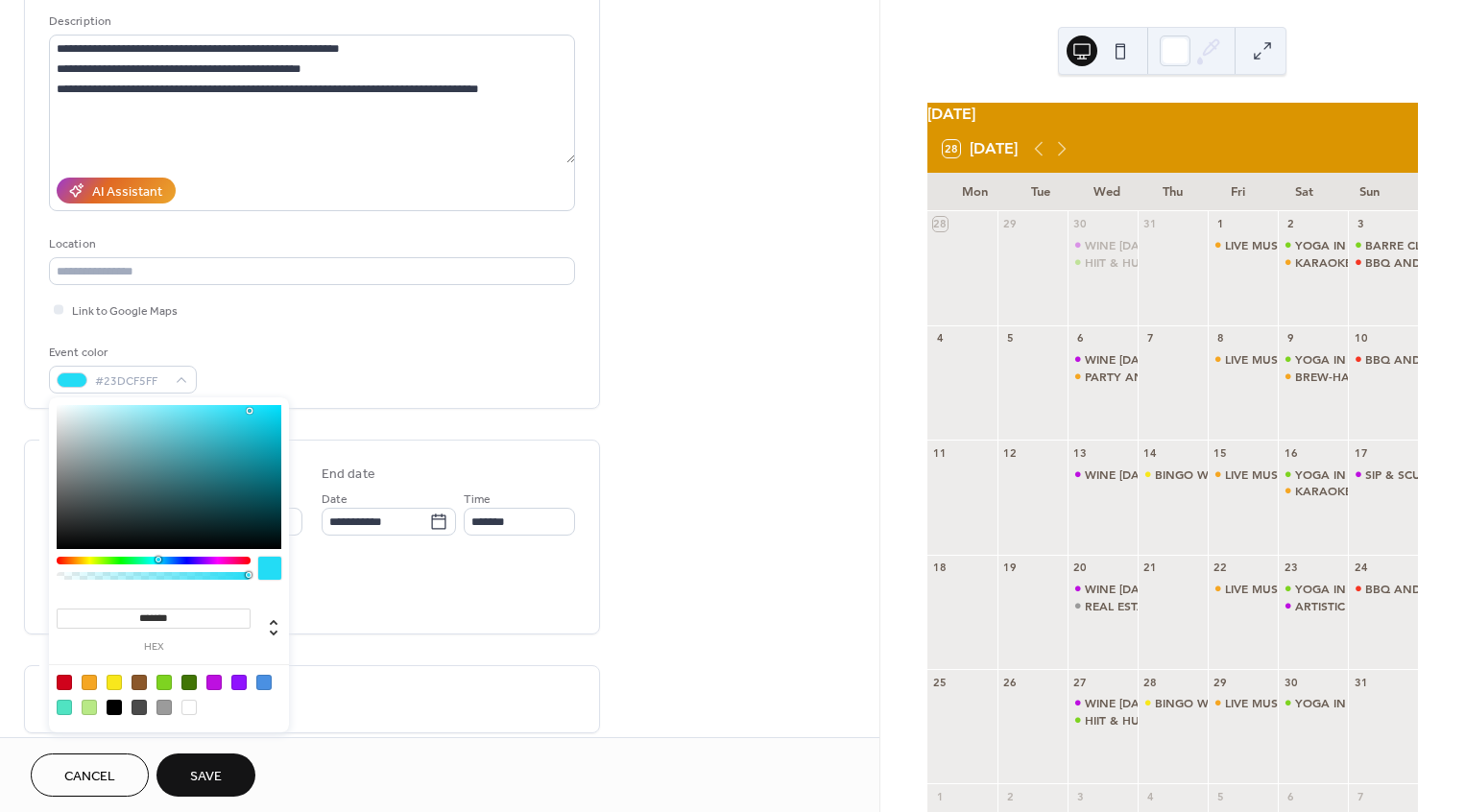 click at bounding box center (154, 561) 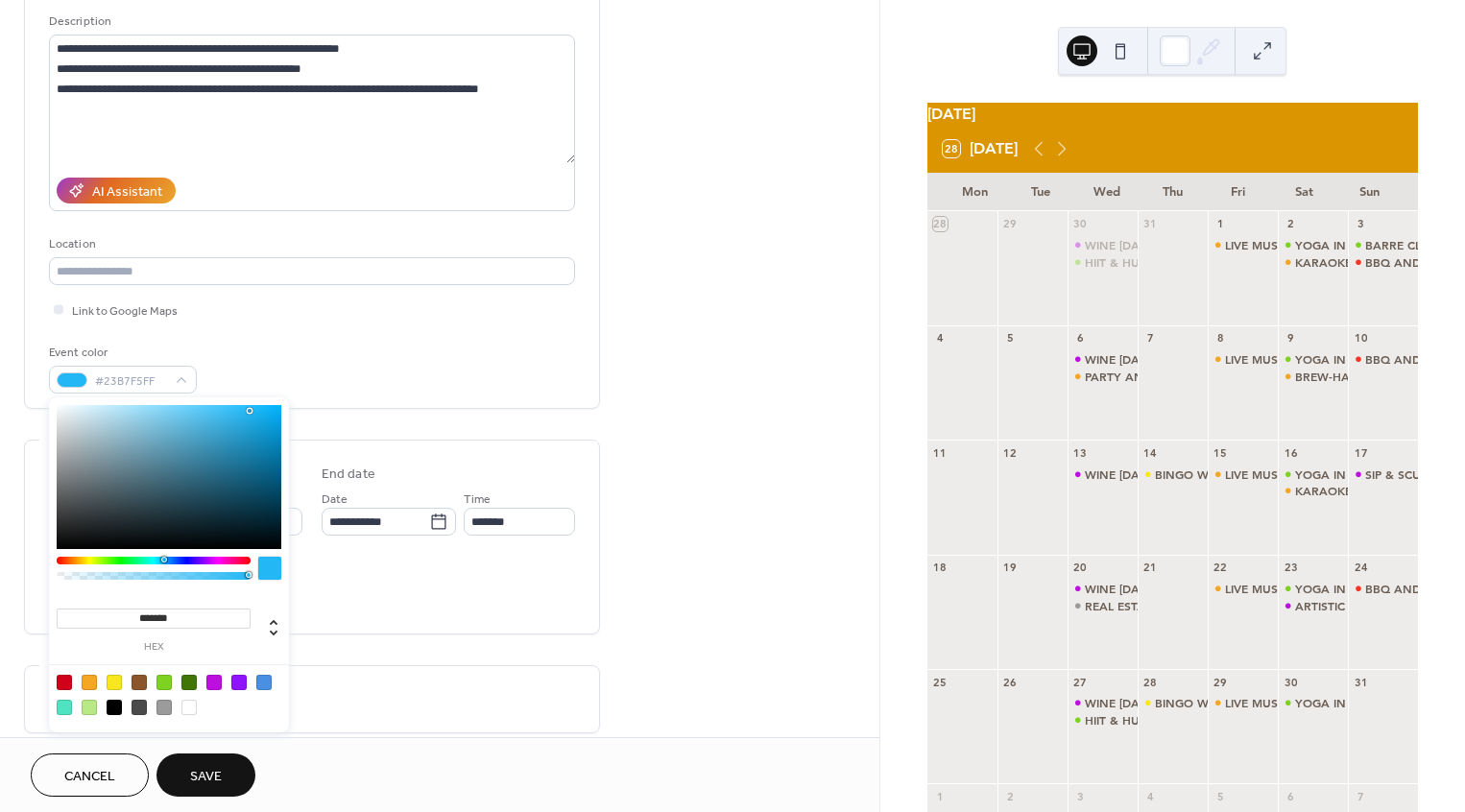 click at bounding box center (154, 561) 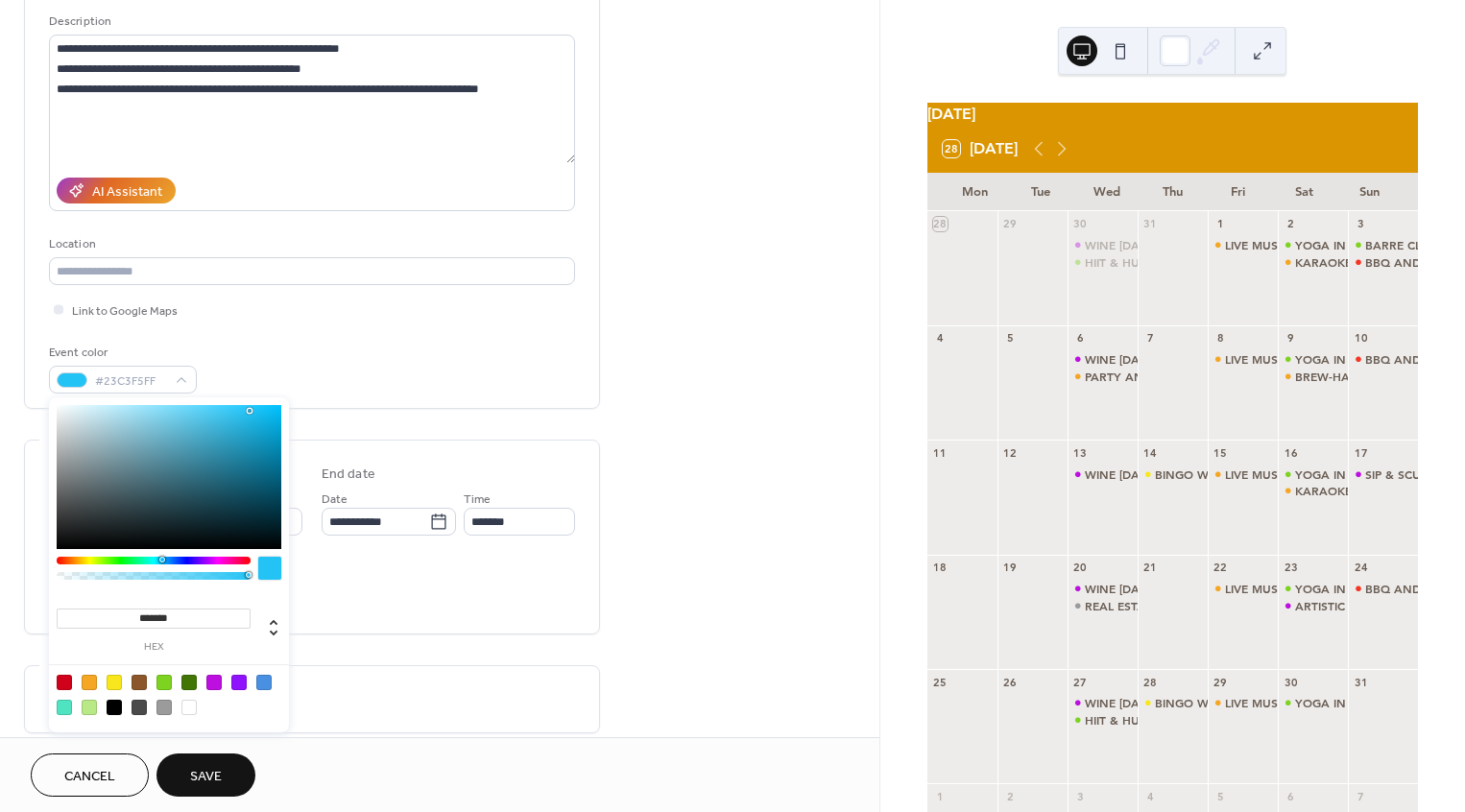 type on "*******" 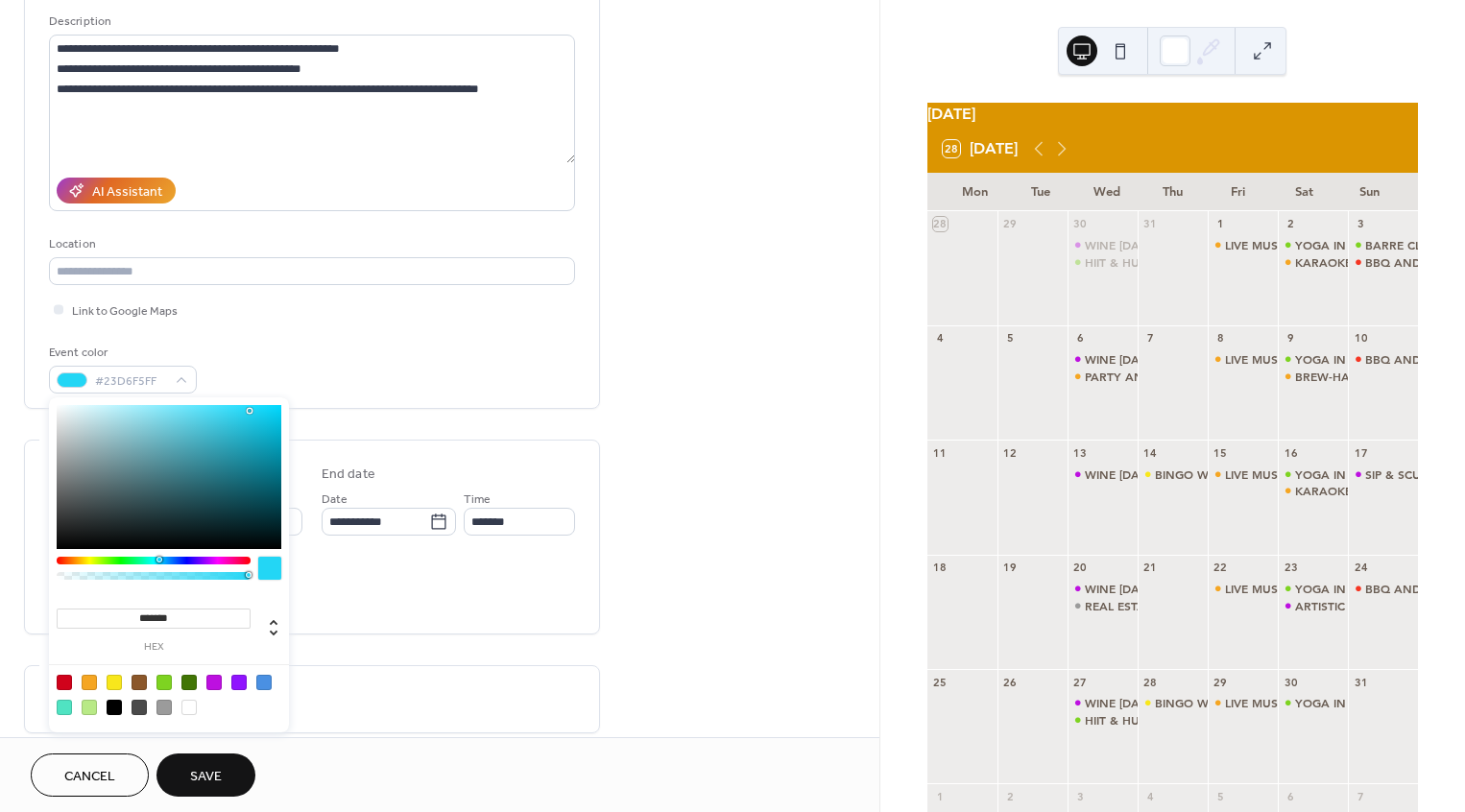 click on "Save" at bounding box center (205, 776) 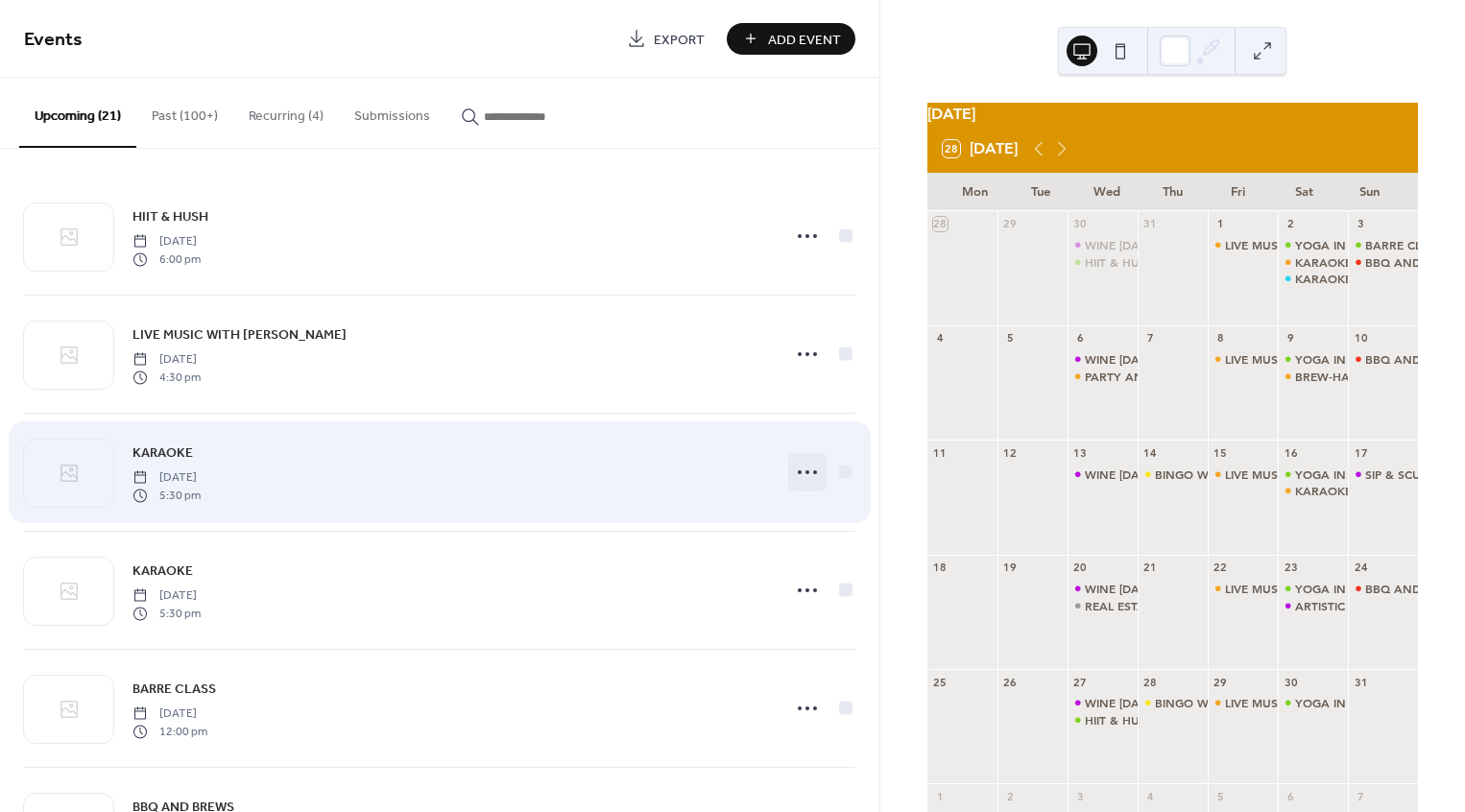 click 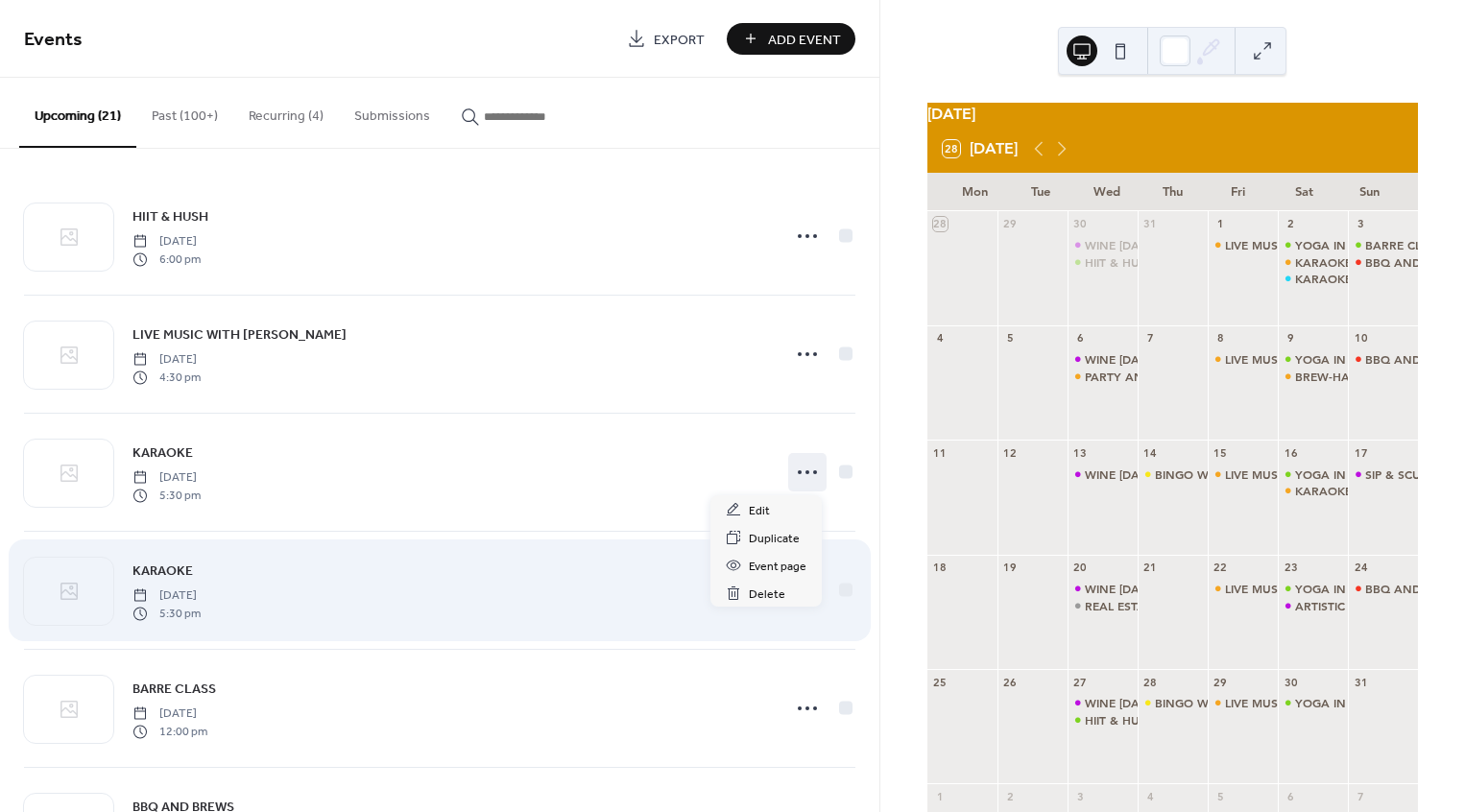 click on "KARAOKE [DATE] 5:30 pm" at bounding box center [450, 590] 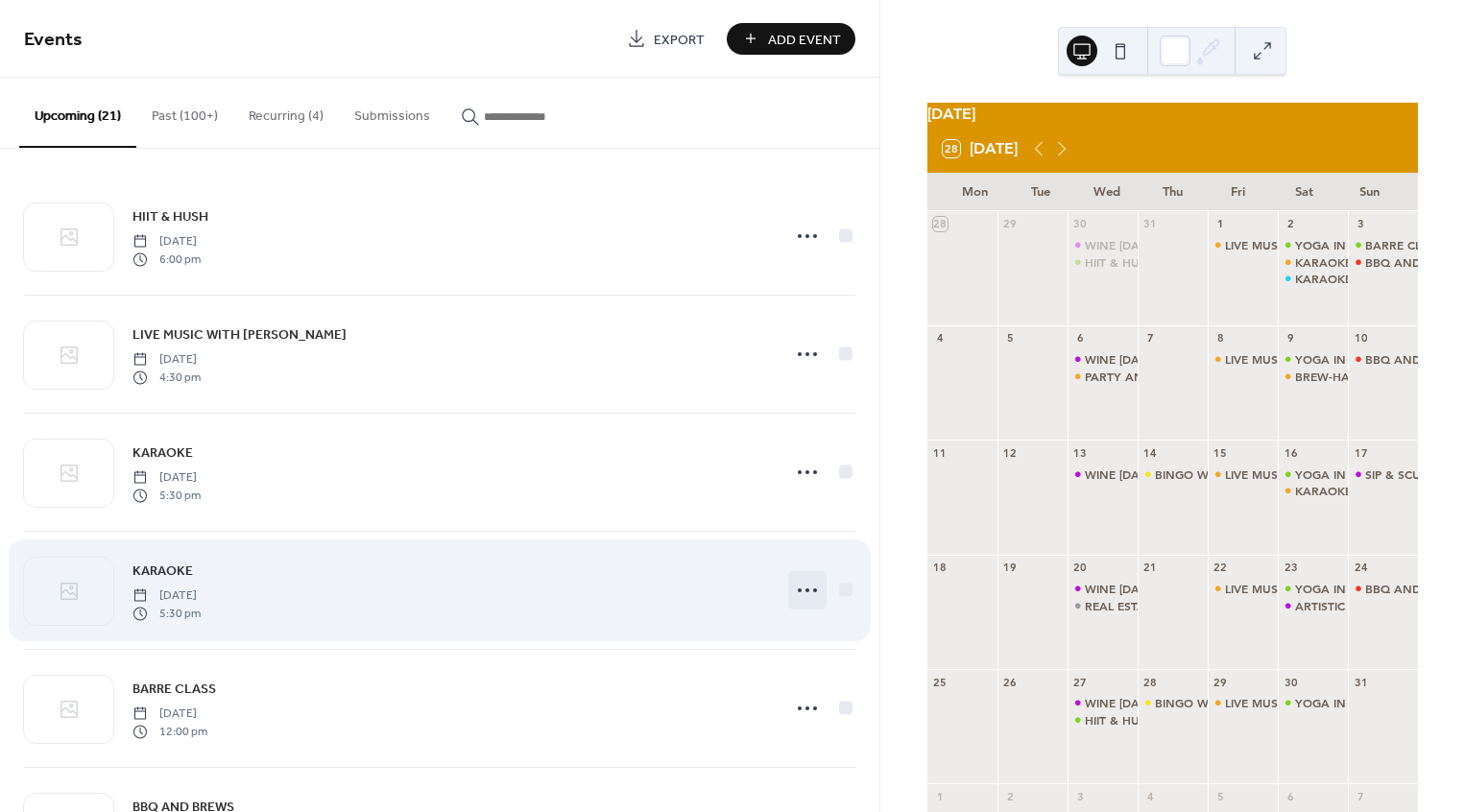 click 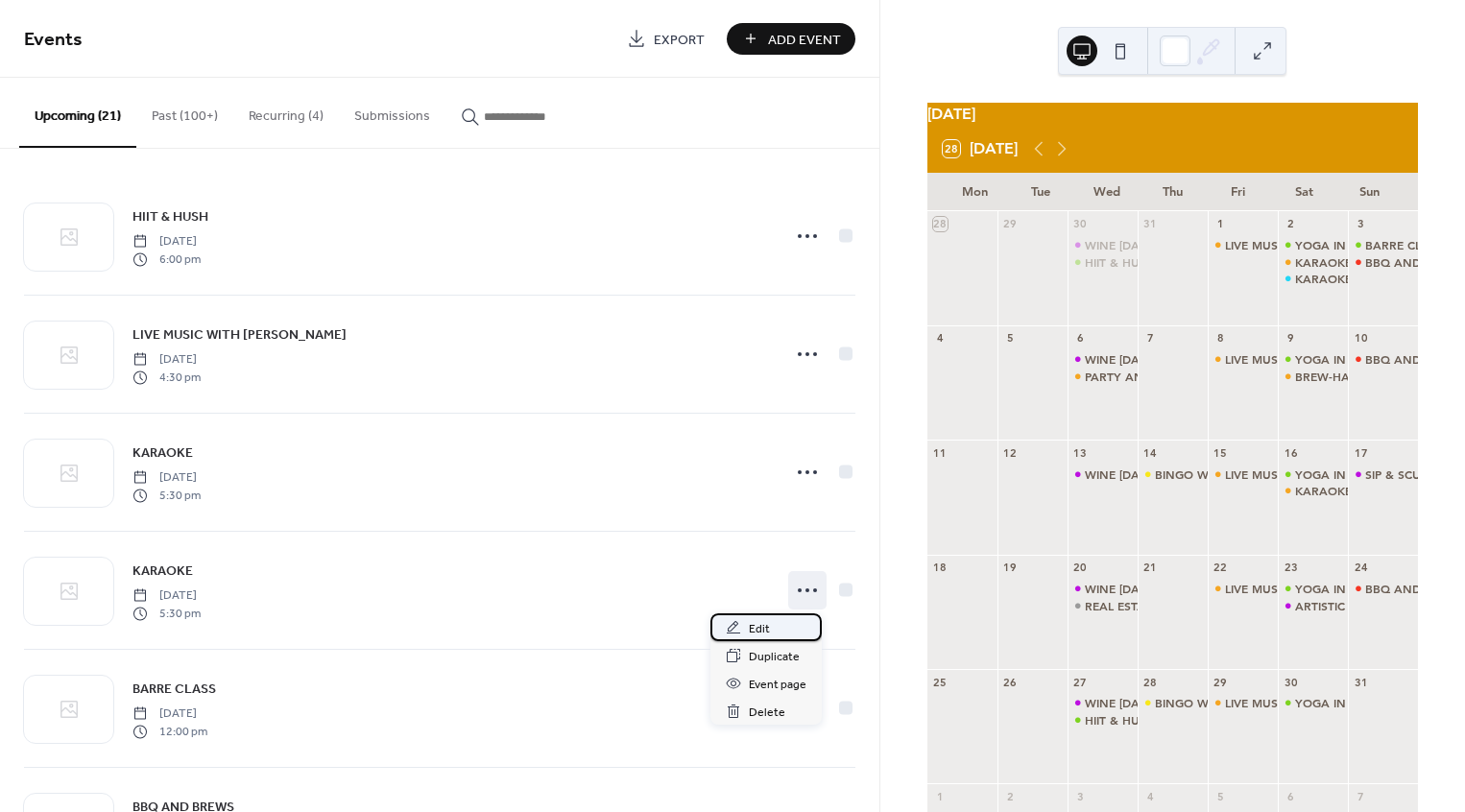 click on "Edit" at bounding box center [766, 627] 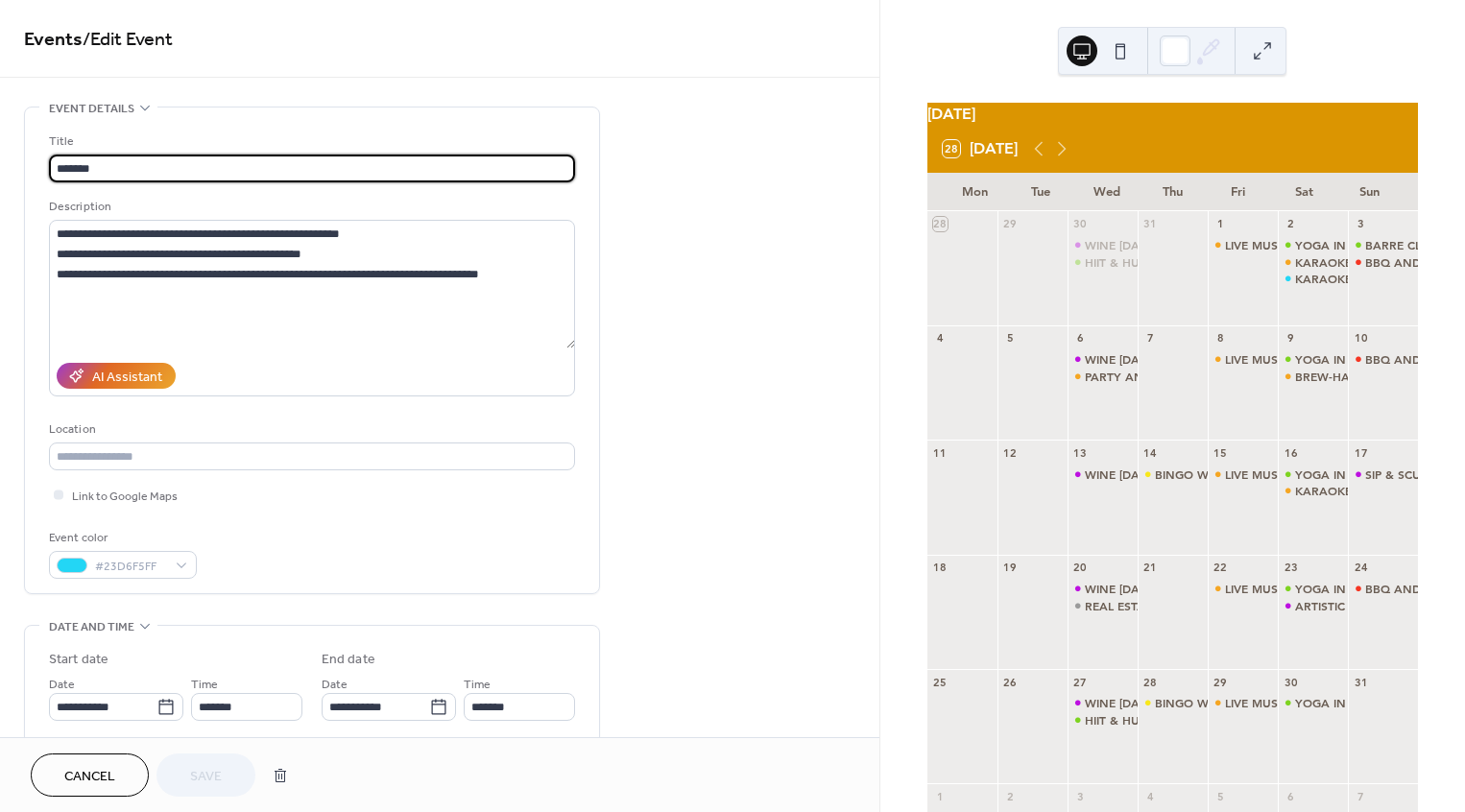 scroll, scrollTop: 1, scrollLeft: 0, axis: vertical 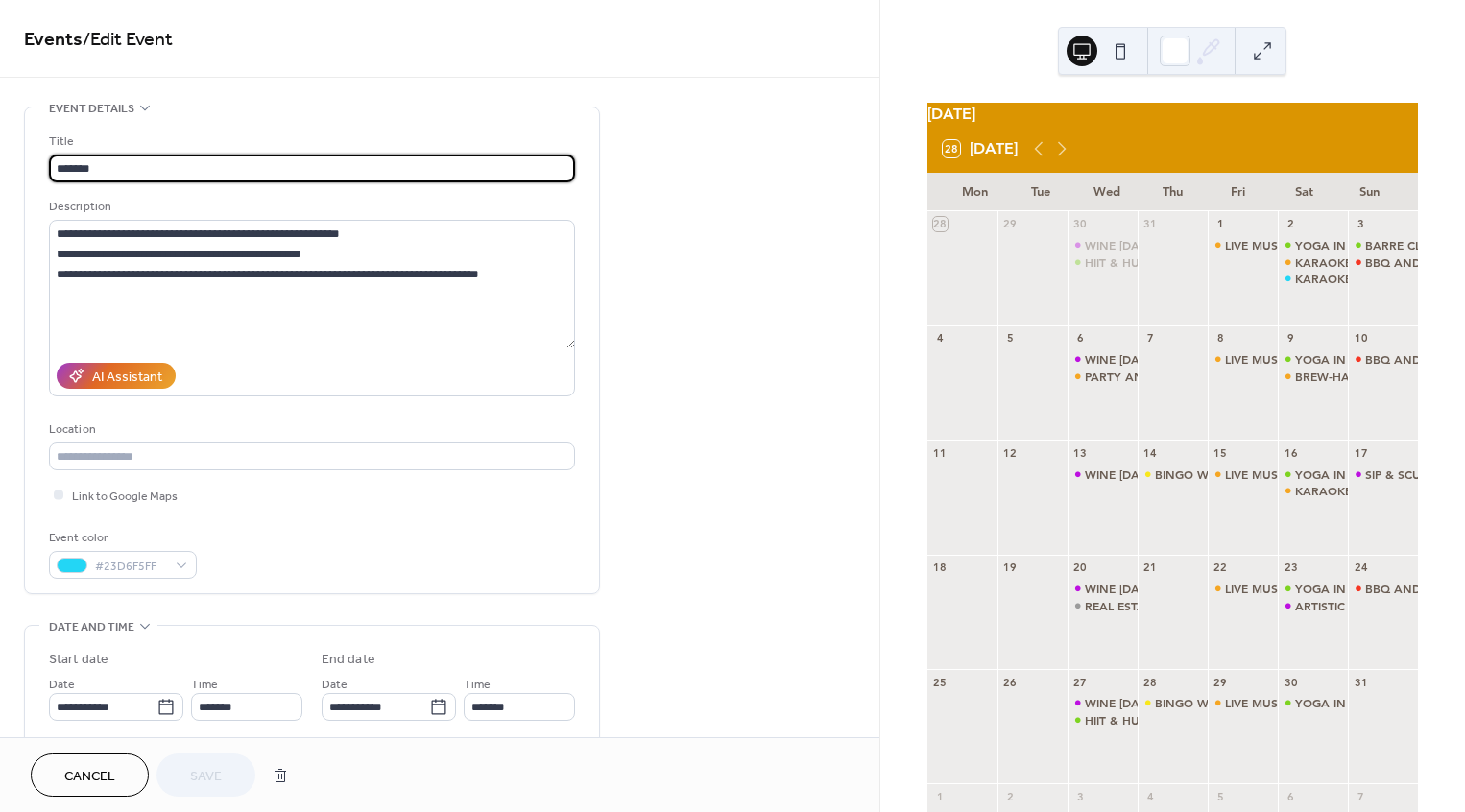 drag, startPoint x: 229, startPoint y: 172, endPoint x: 51, endPoint y: 170, distance: 178.01124 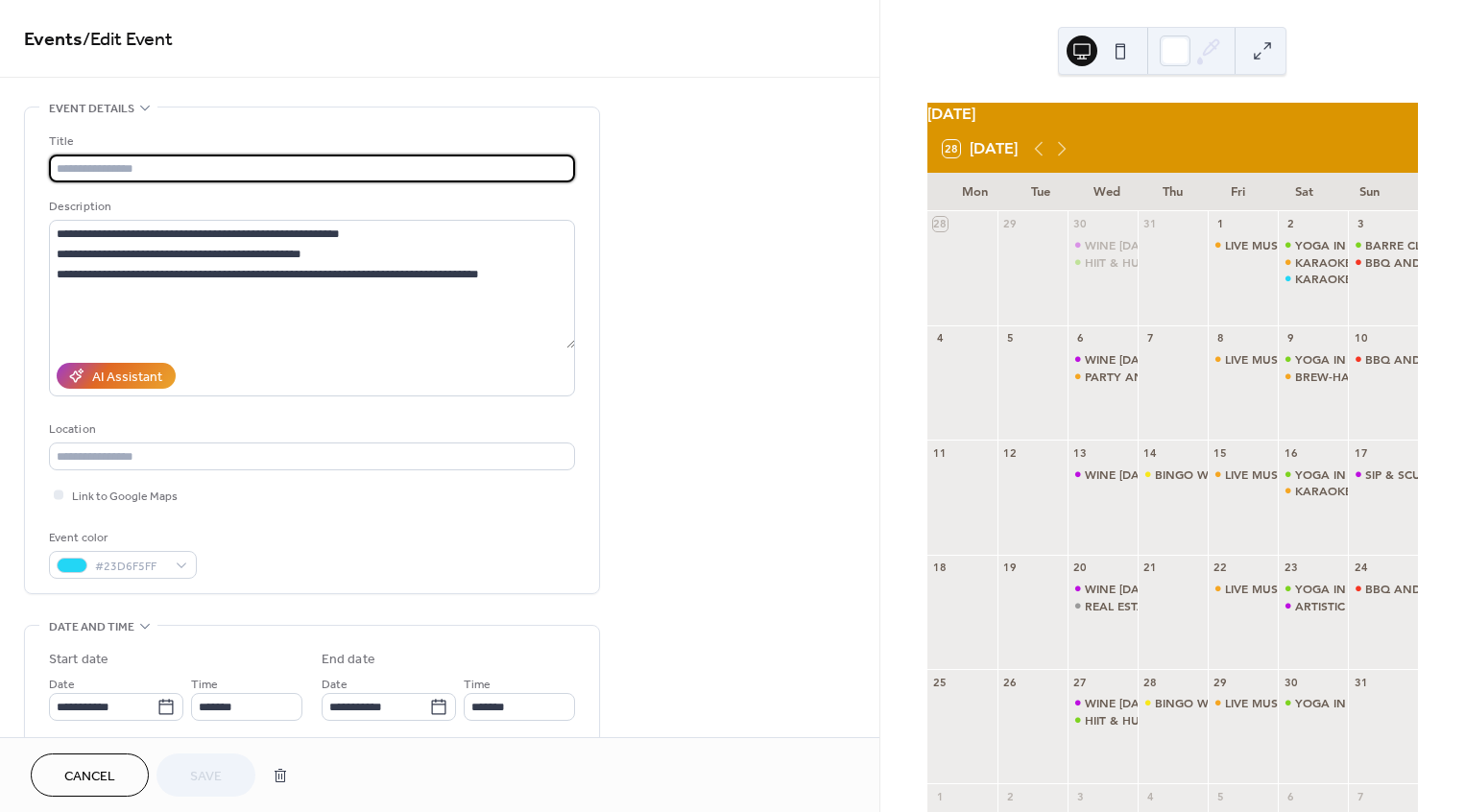 scroll, scrollTop: 0, scrollLeft: 0, axis: both 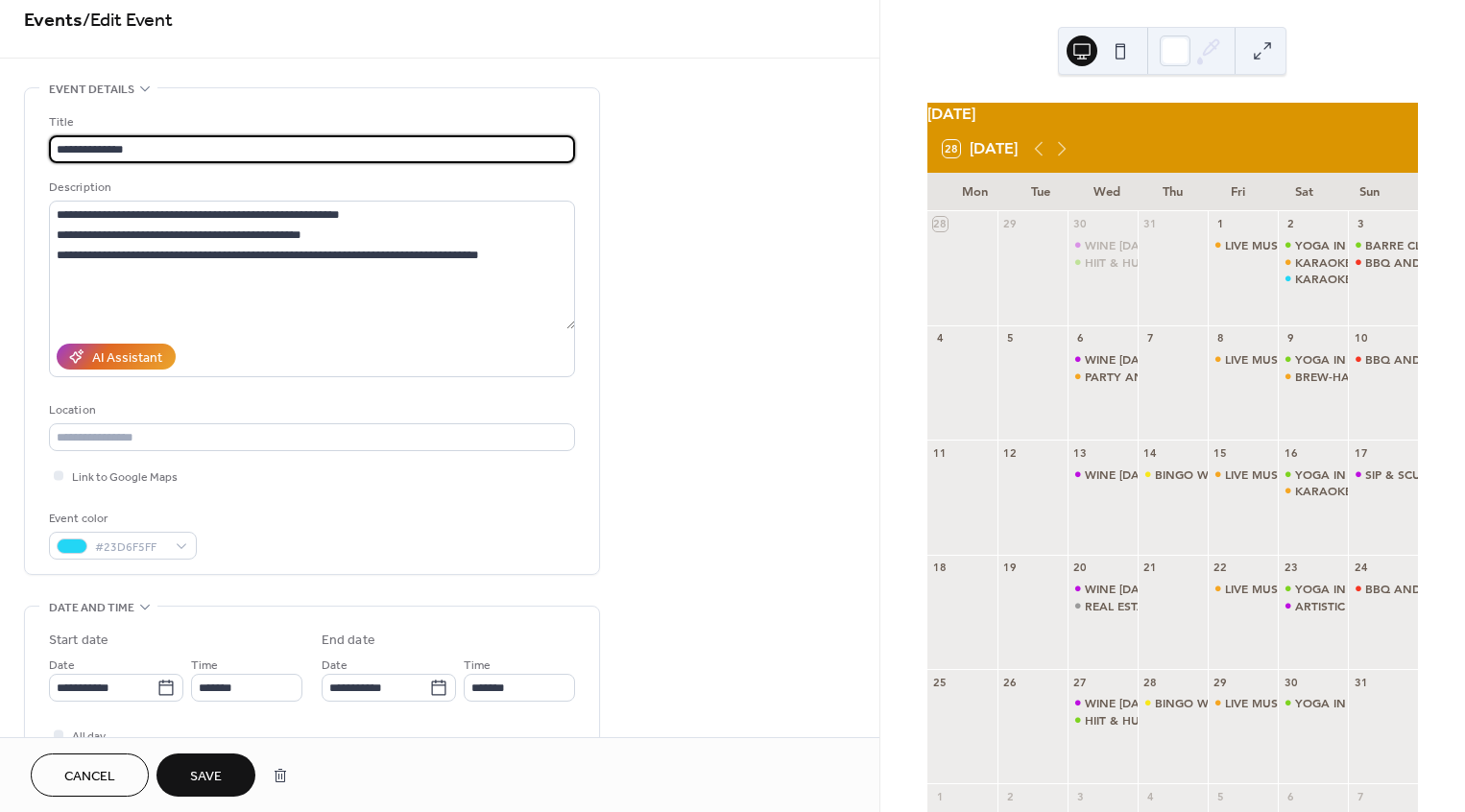 type on "**********" 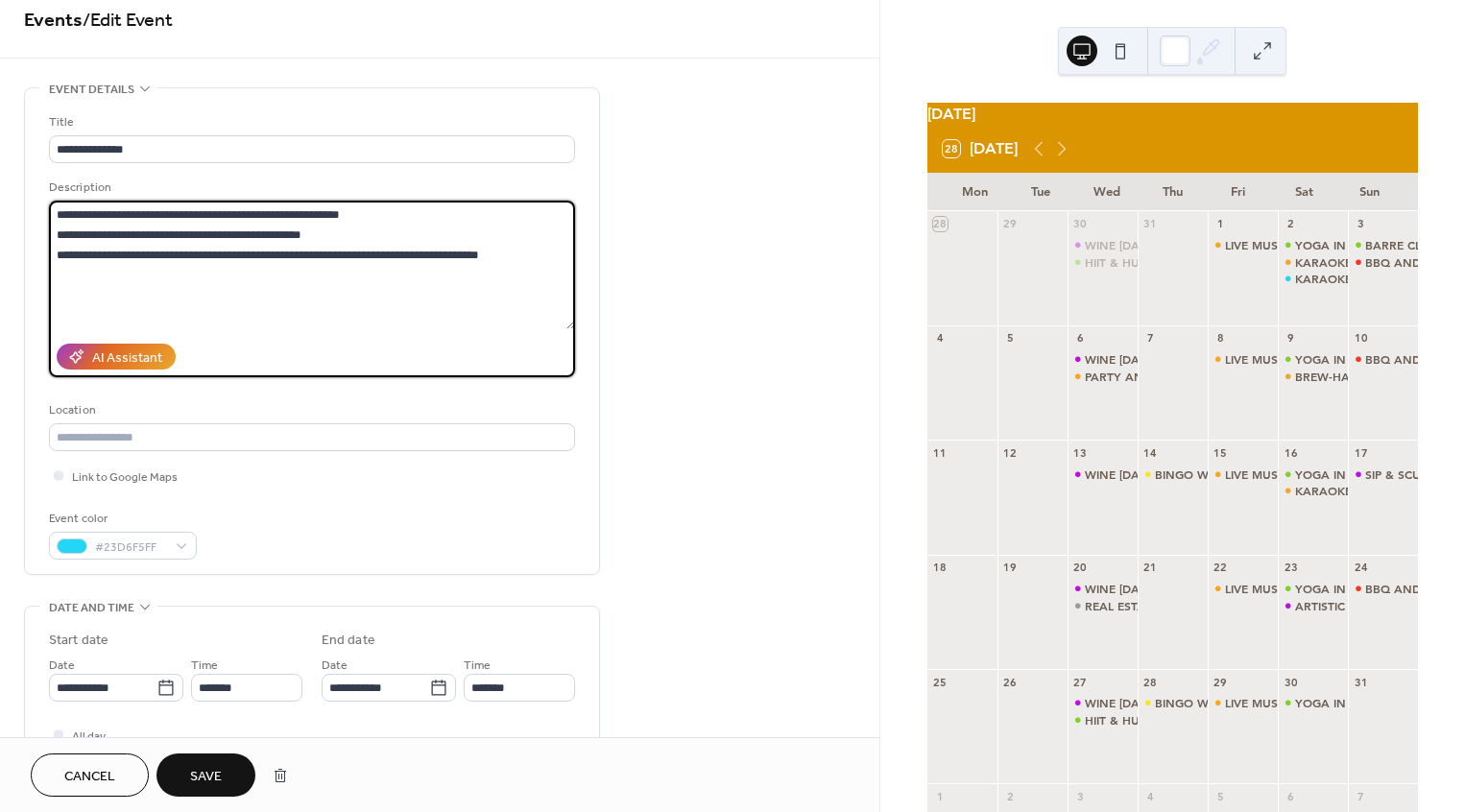 drag, startPoint x: 482, startPoint y: 258, endPoint x: 36, endPoint y: 216, distance: 447.9732 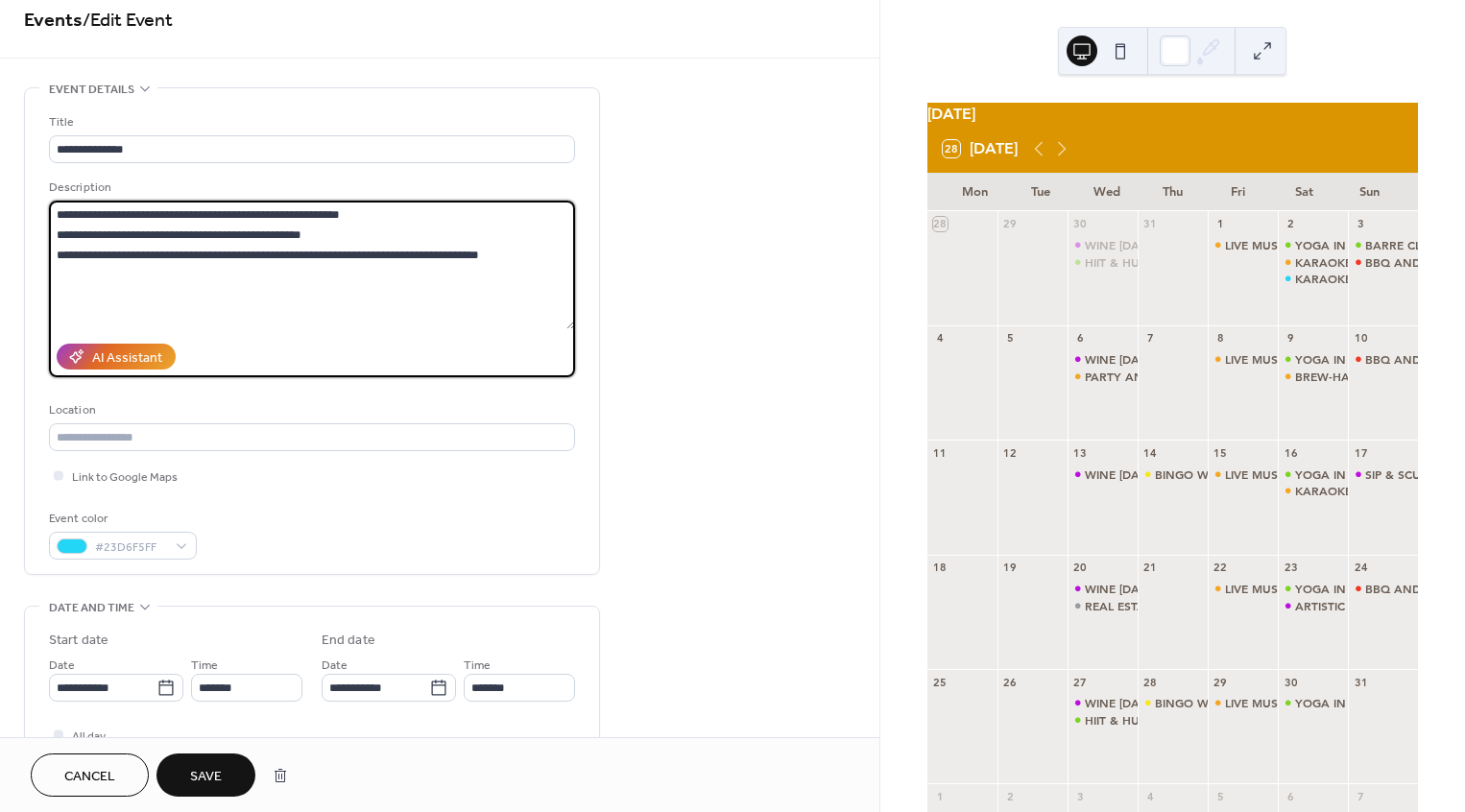 click on "**********" at bounding box center (312, 331) 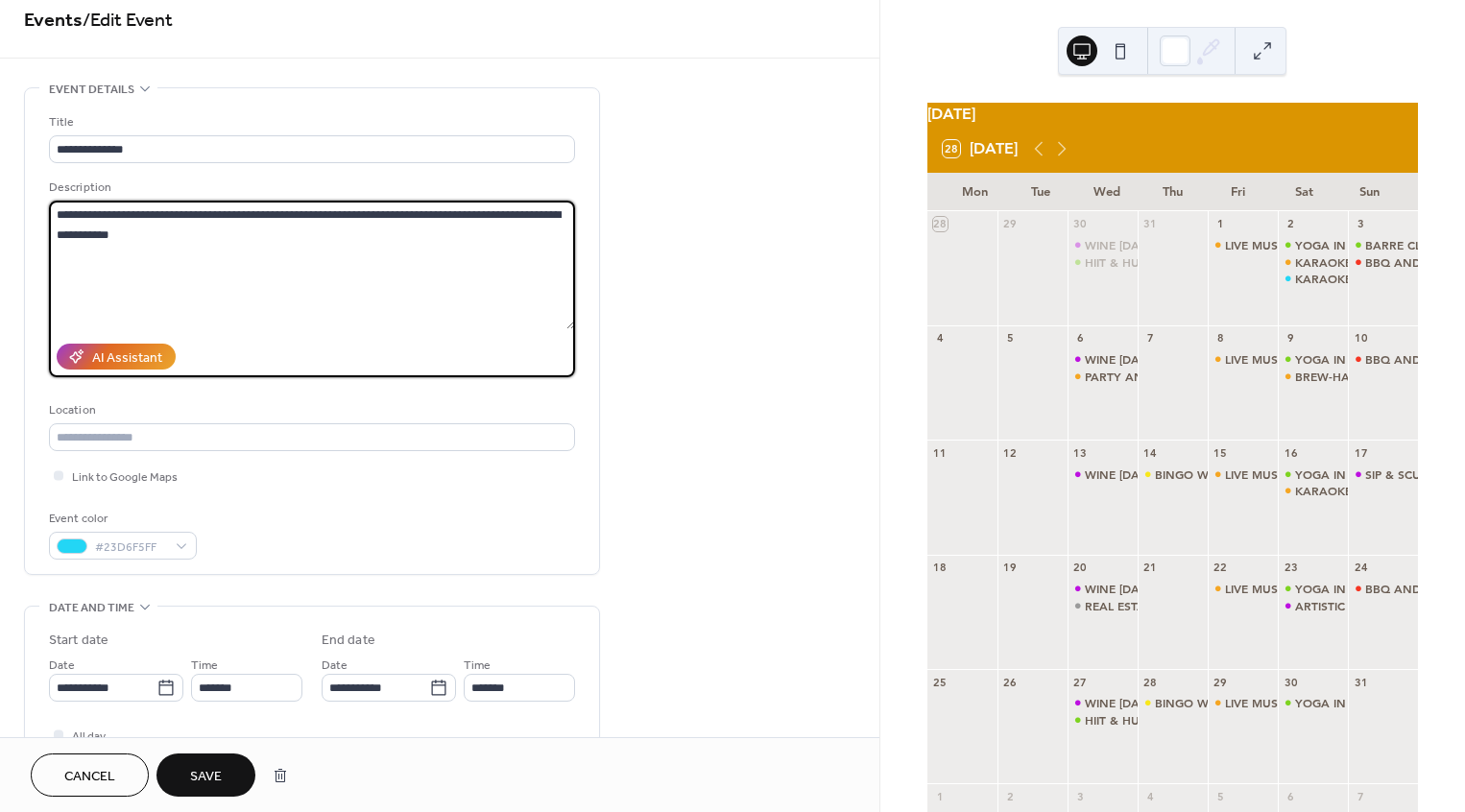 click on "**********" at bounding box center (312, 265) 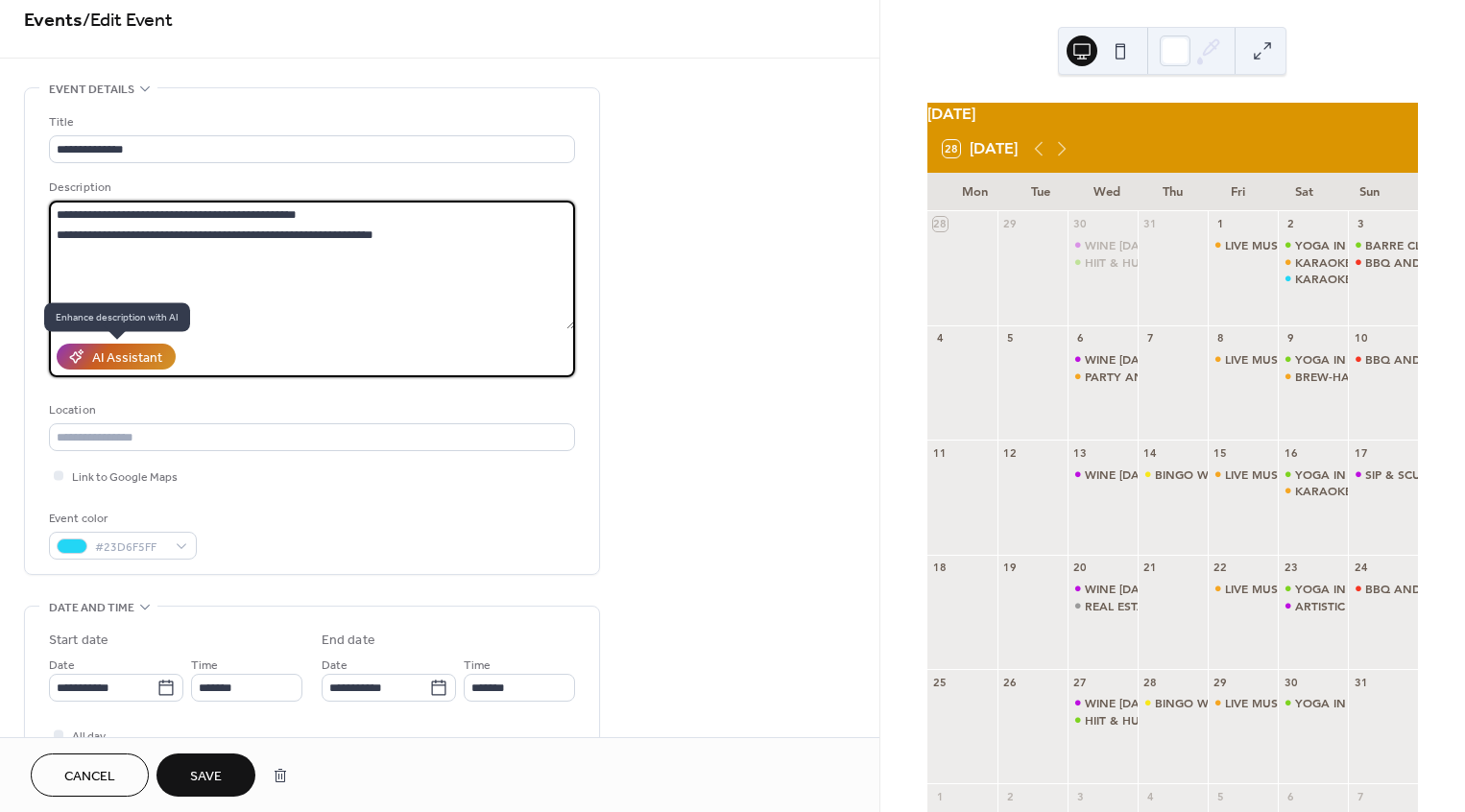 type on "**********" 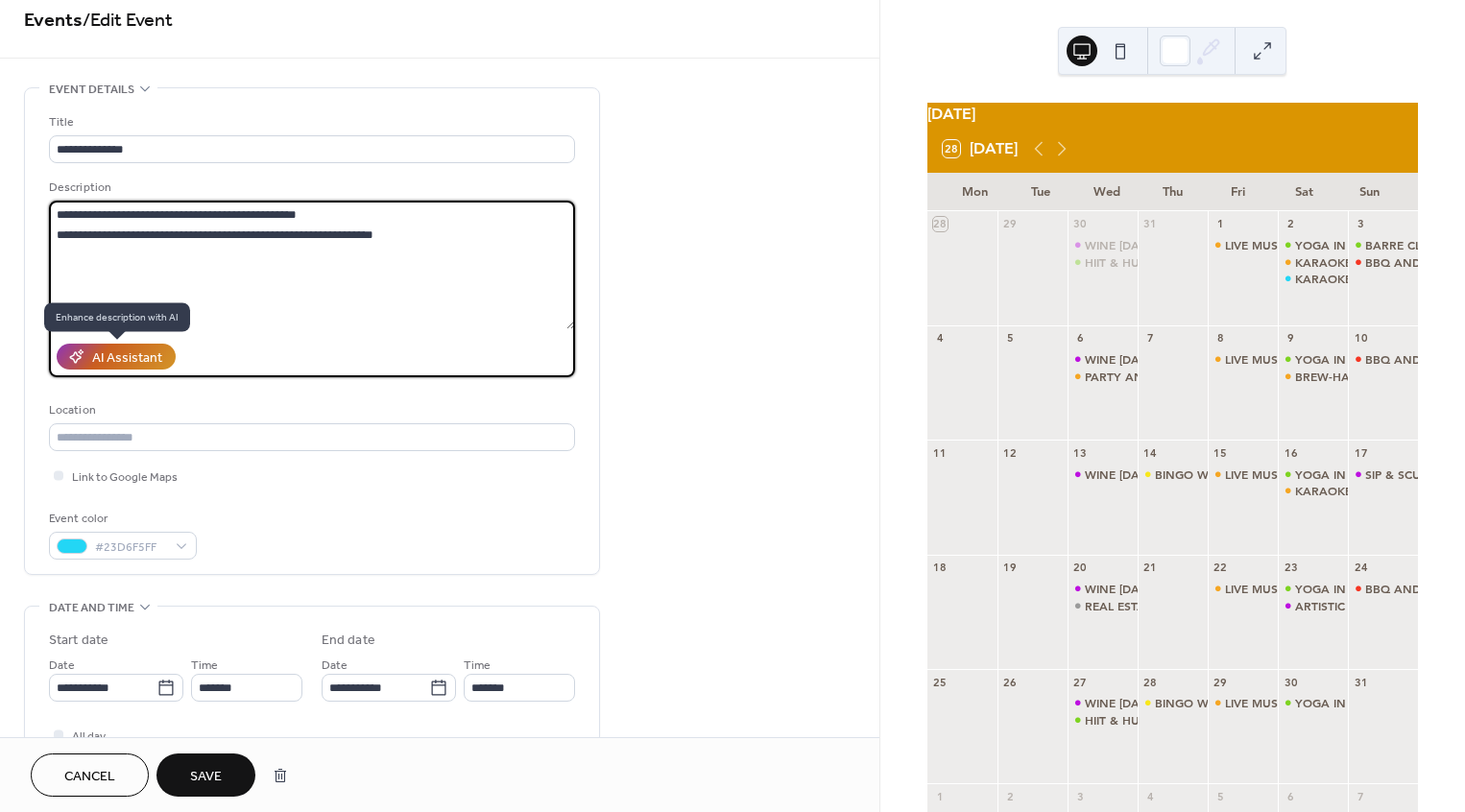 click on "AI Assistant" at bounding box center (116, 358) 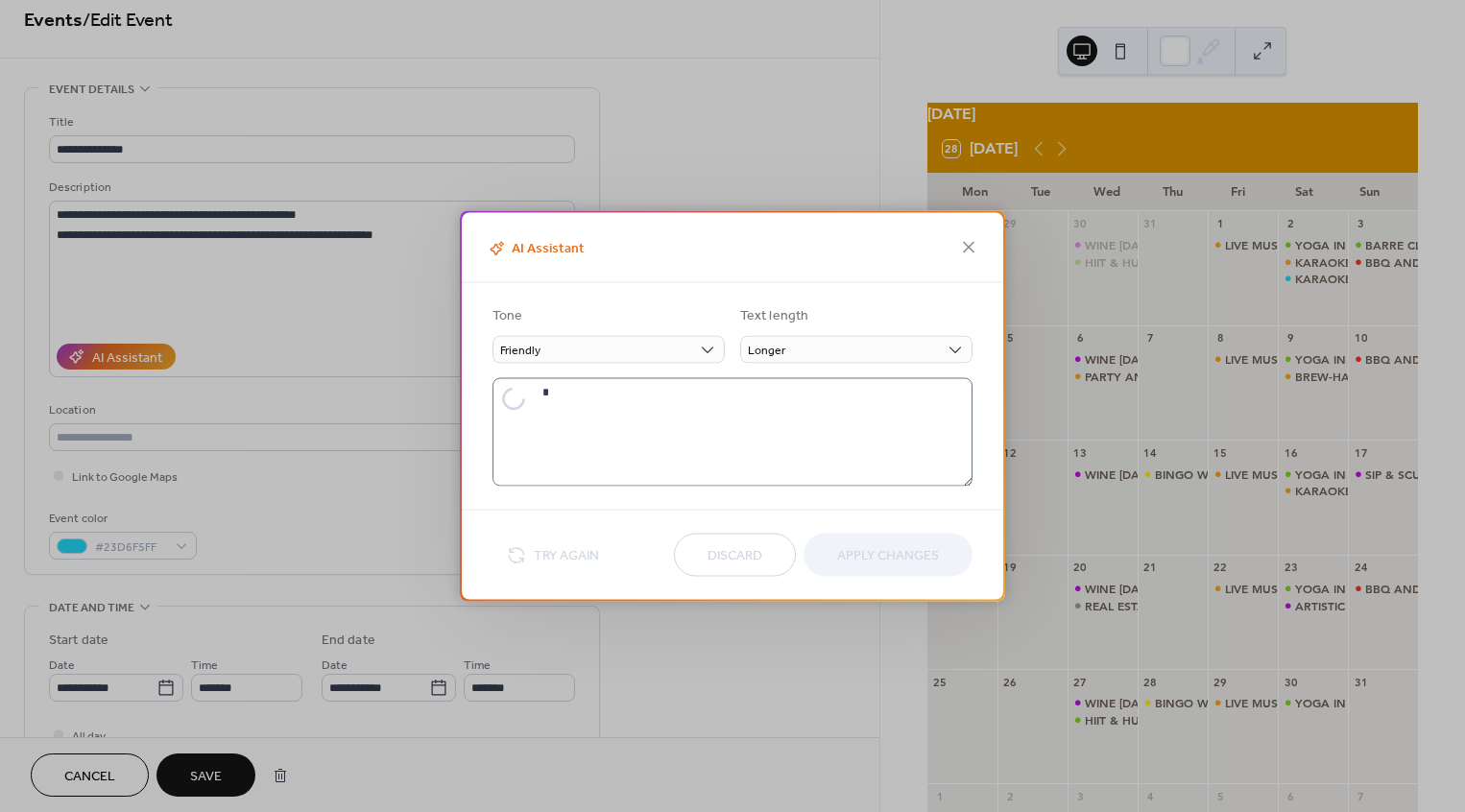 type on "**********" 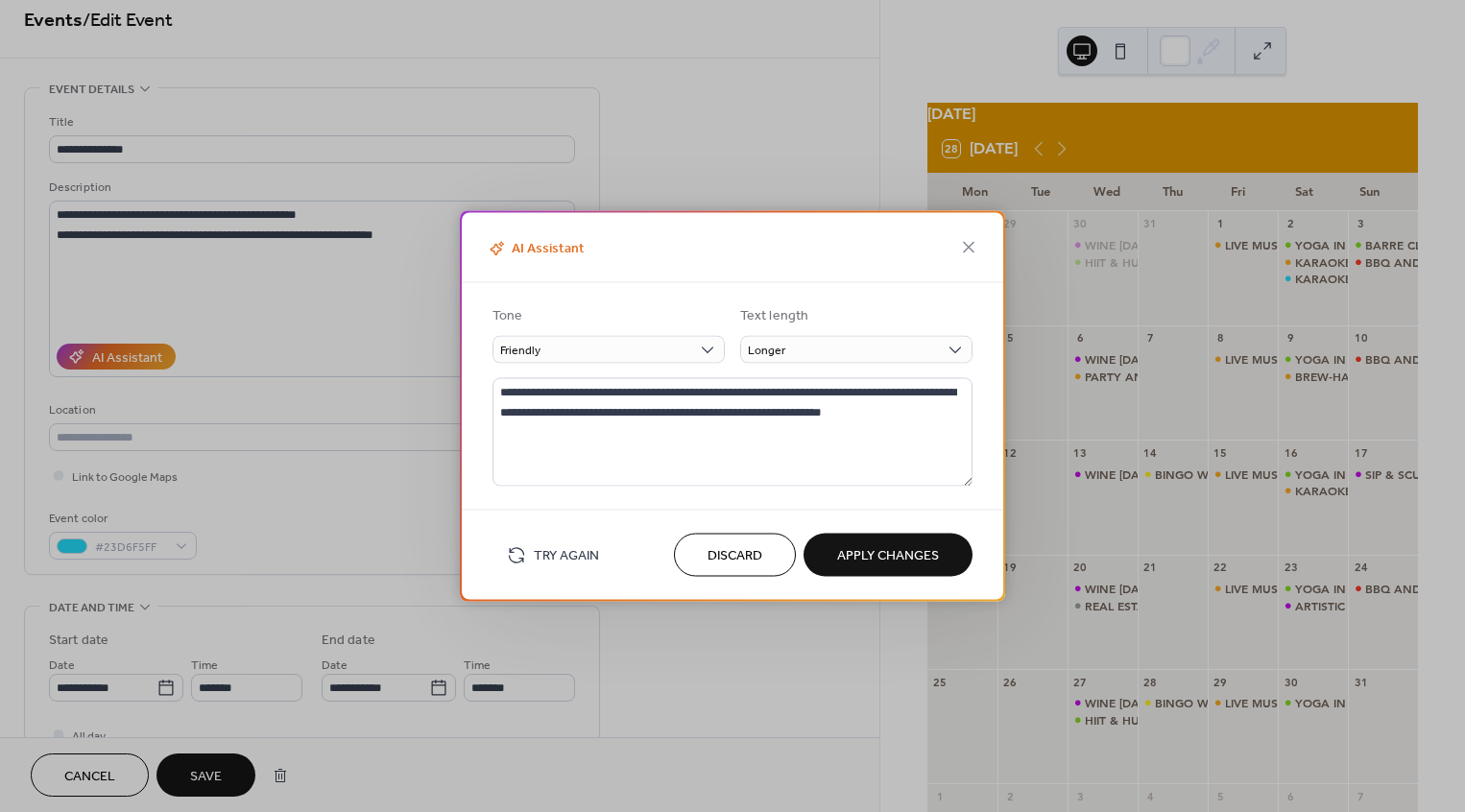 click on "Apply Changes" at bounding box center [888, 555] 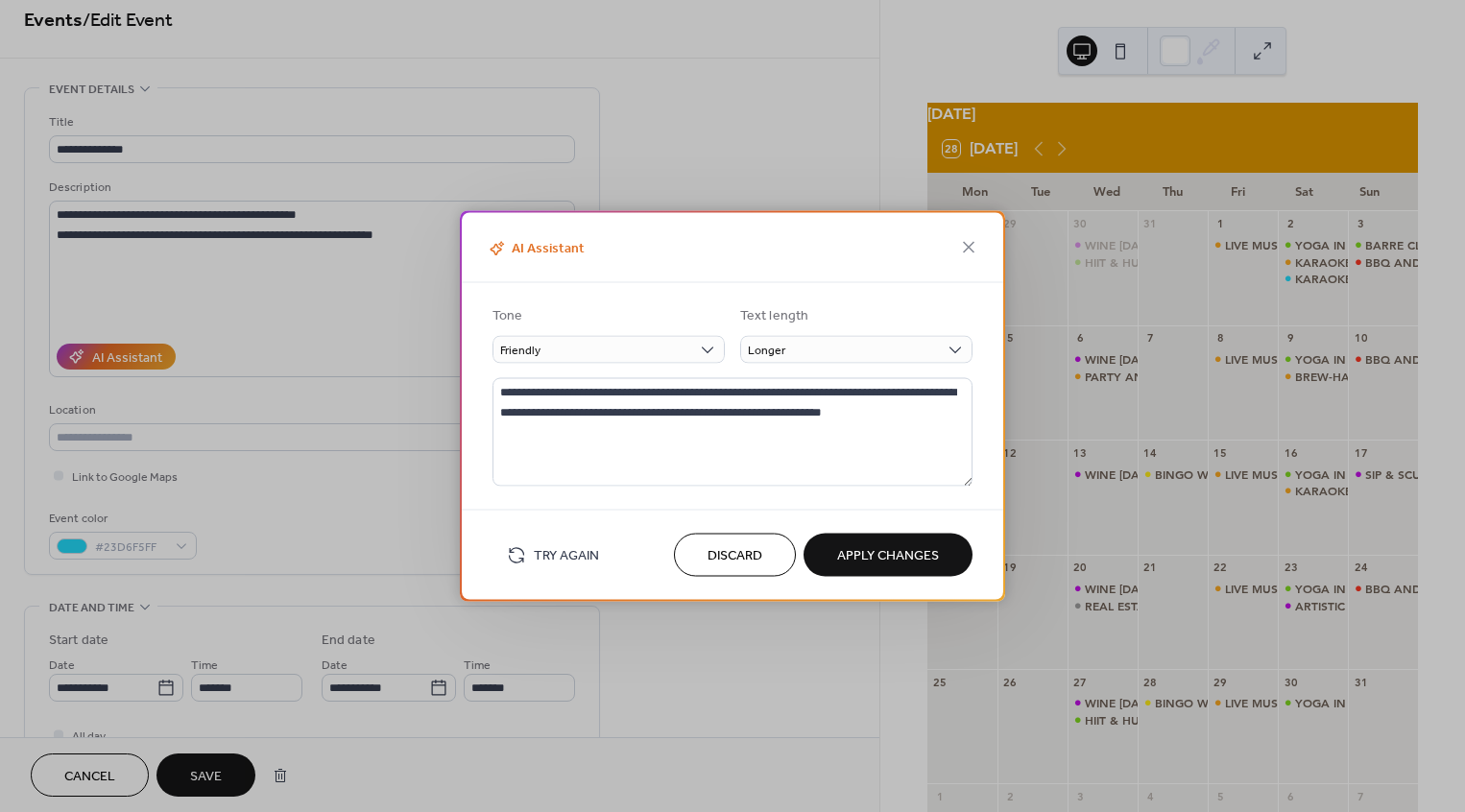 type on "**********" 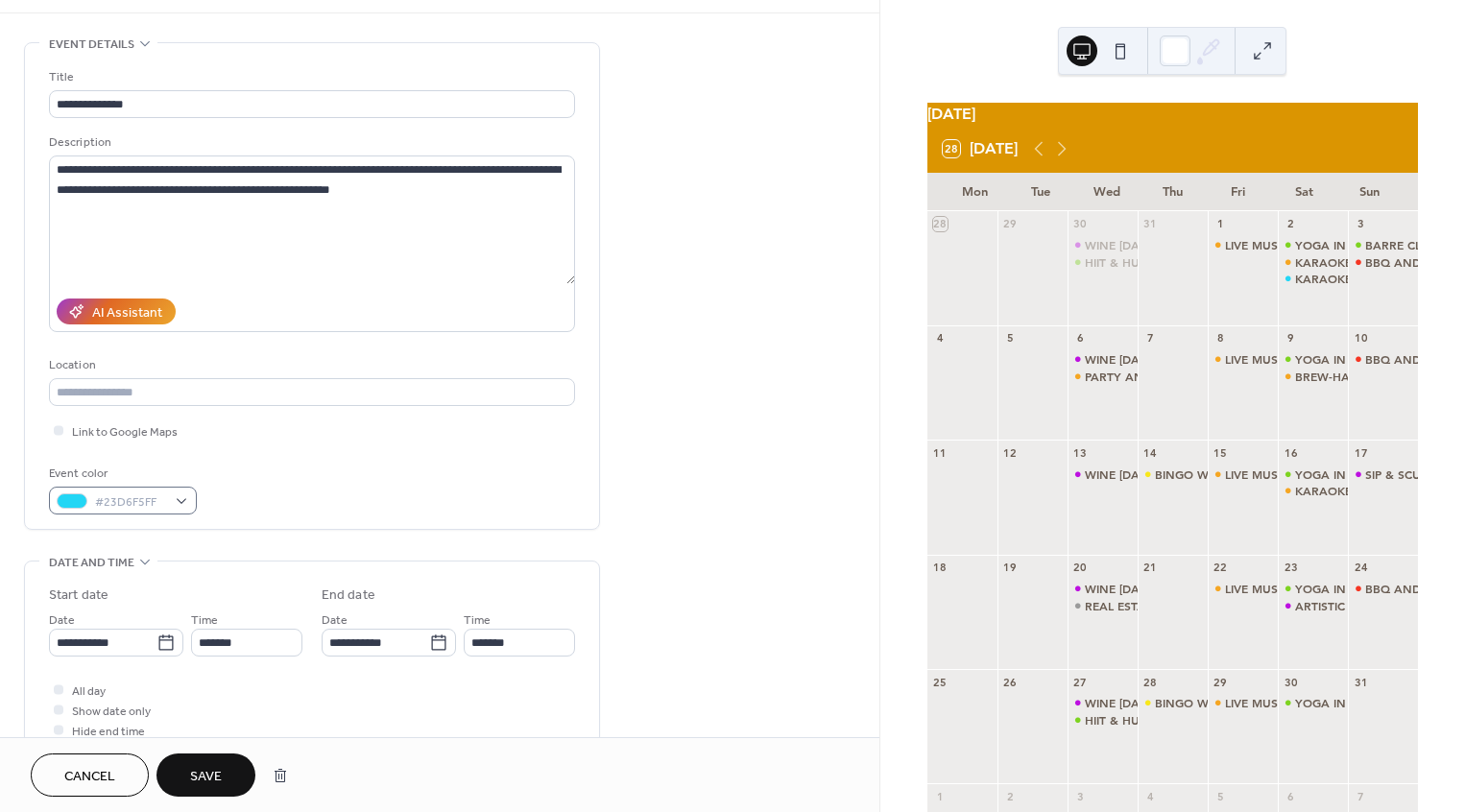 scroll, scrollTop: 88, scrollLeft: 0, axis: vertical 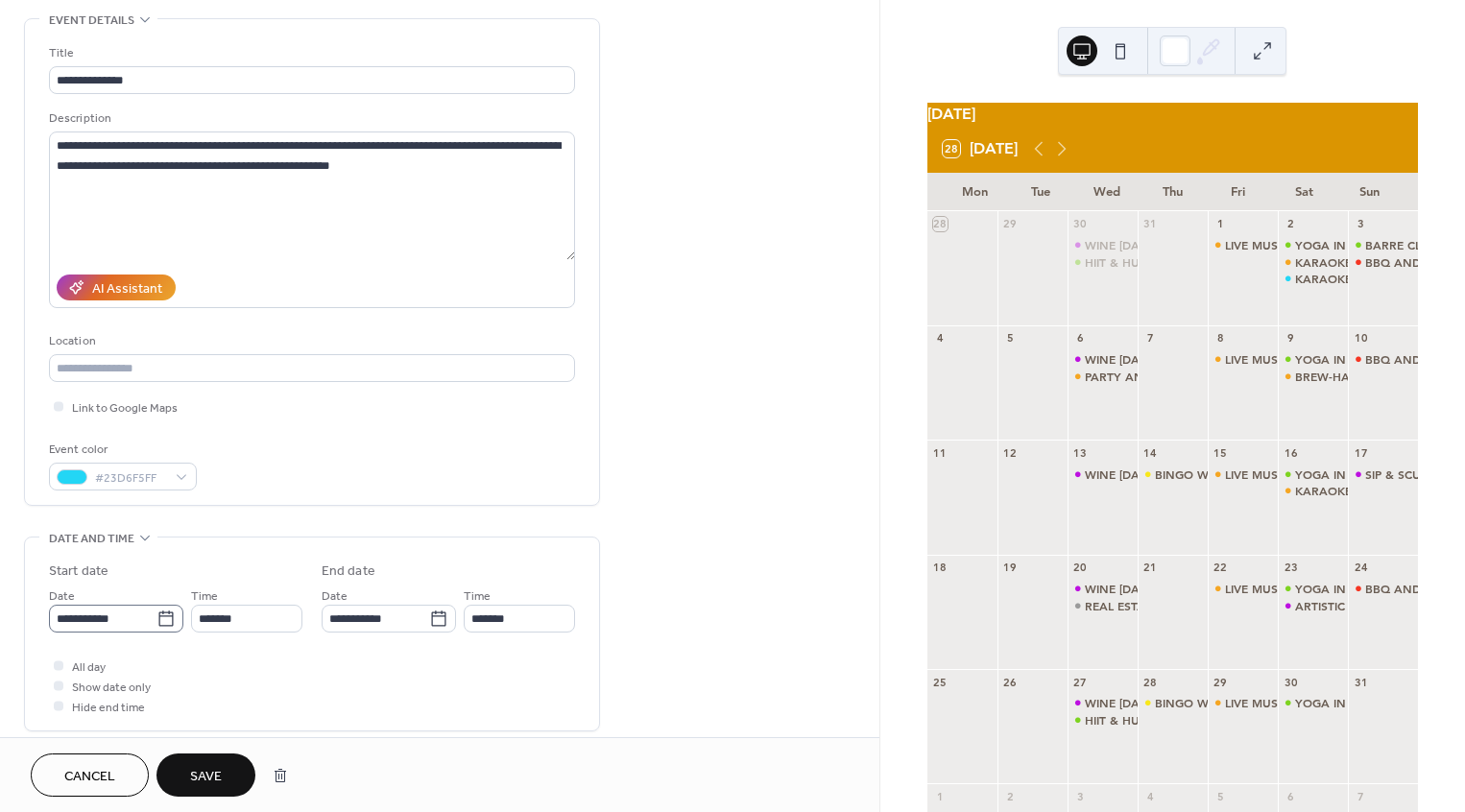 click 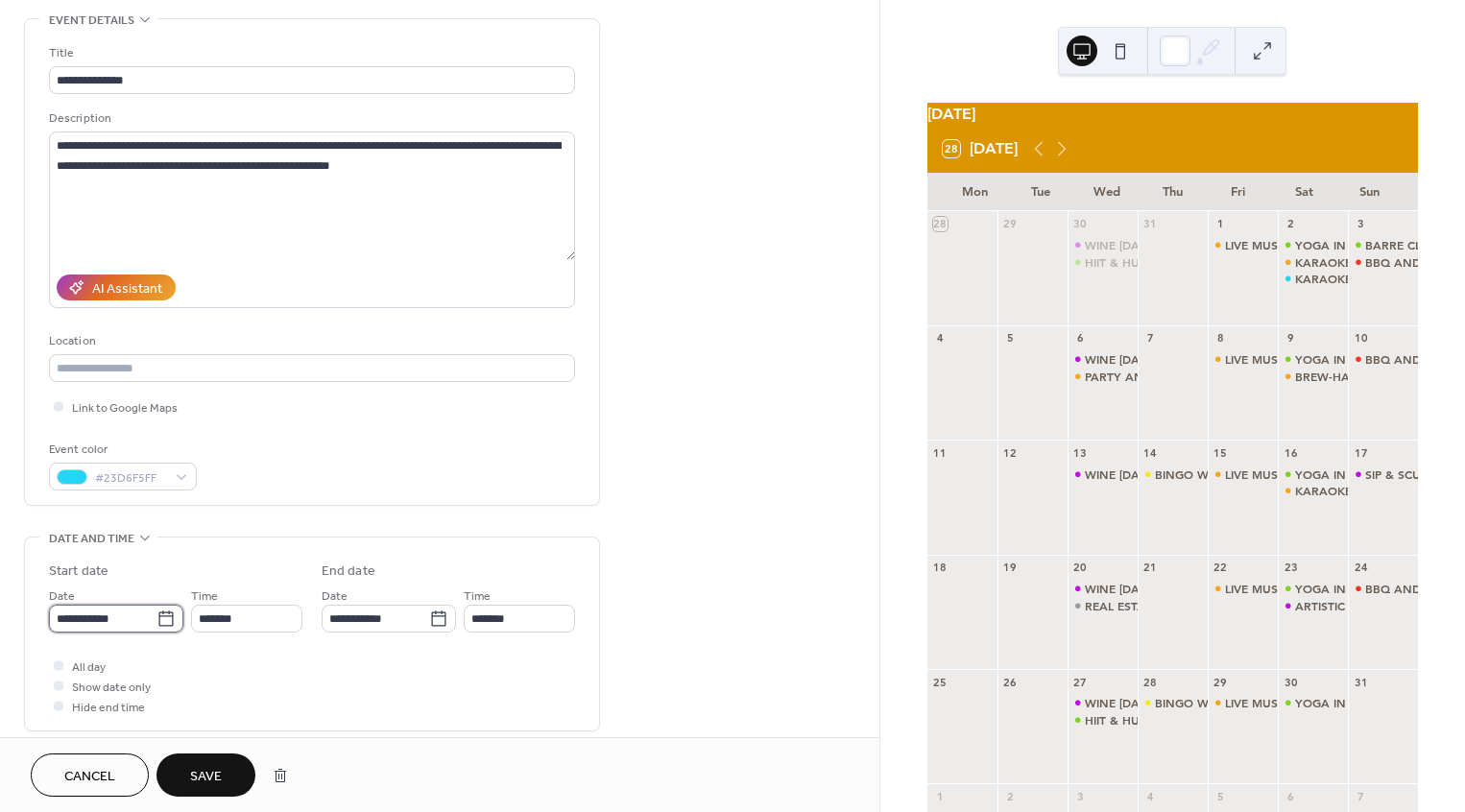 click on "**********" at bounding box center [103, 618] 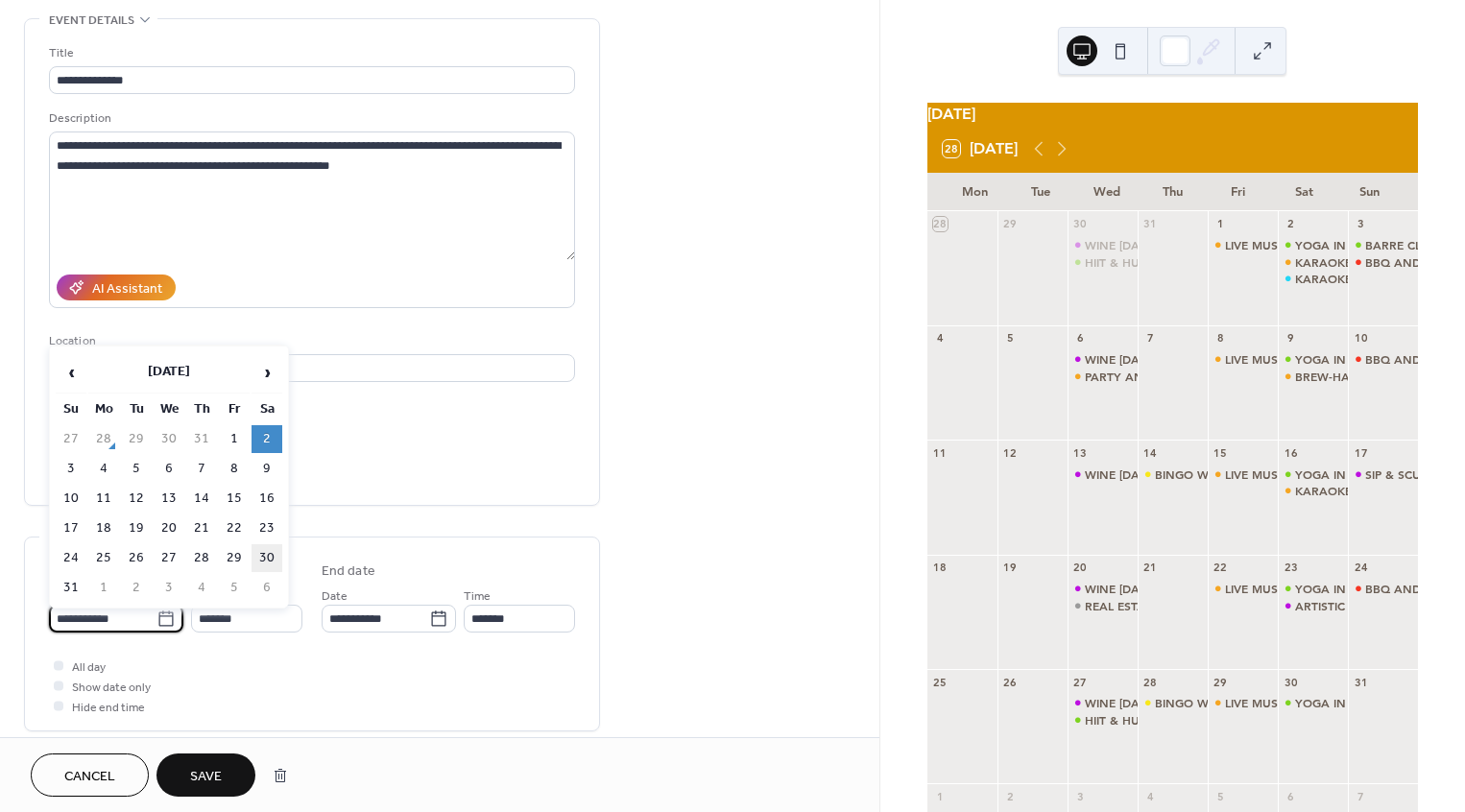 click on "30" at bounding box center [267, 558] 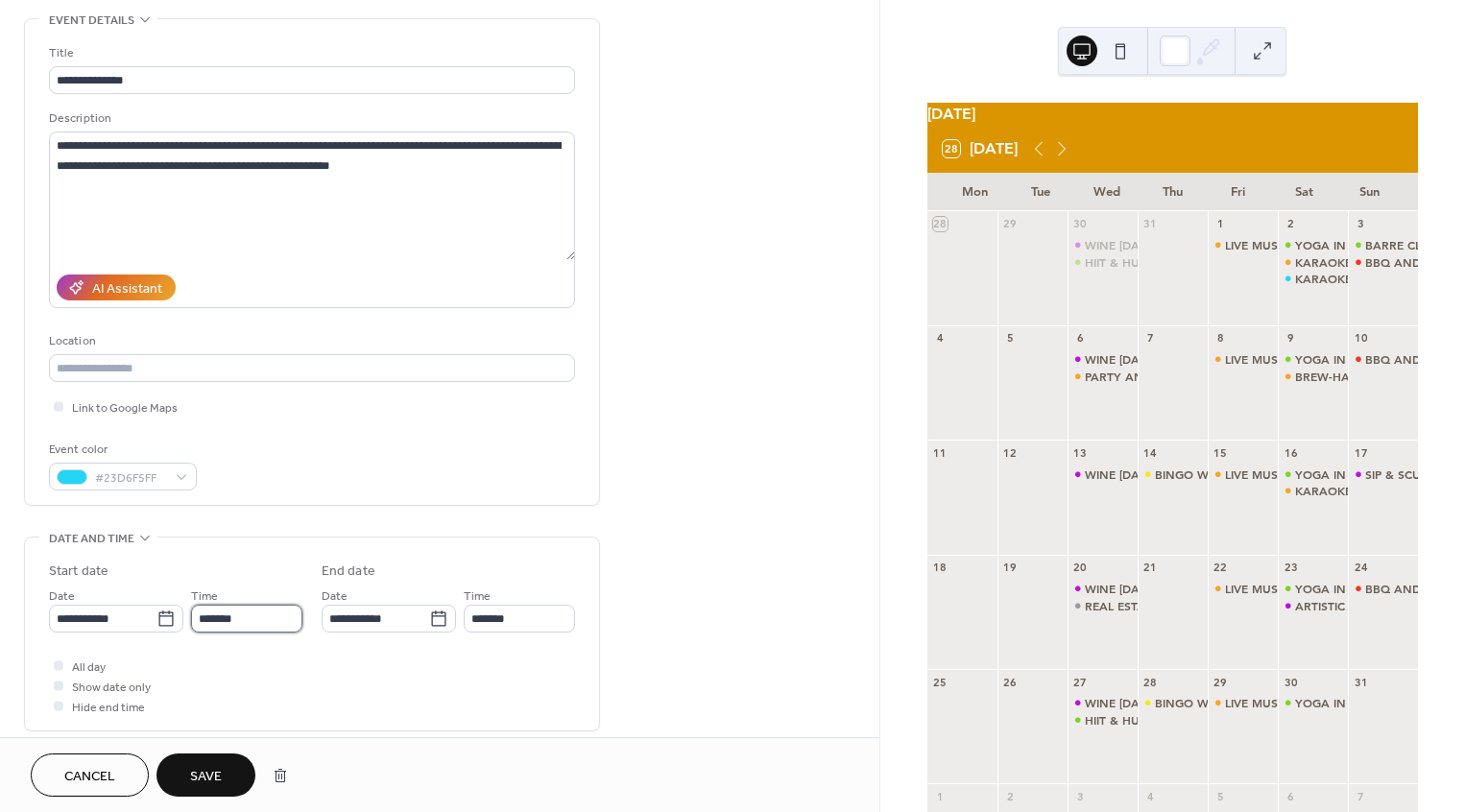 click on "*******" at bounding box center (247, 618) 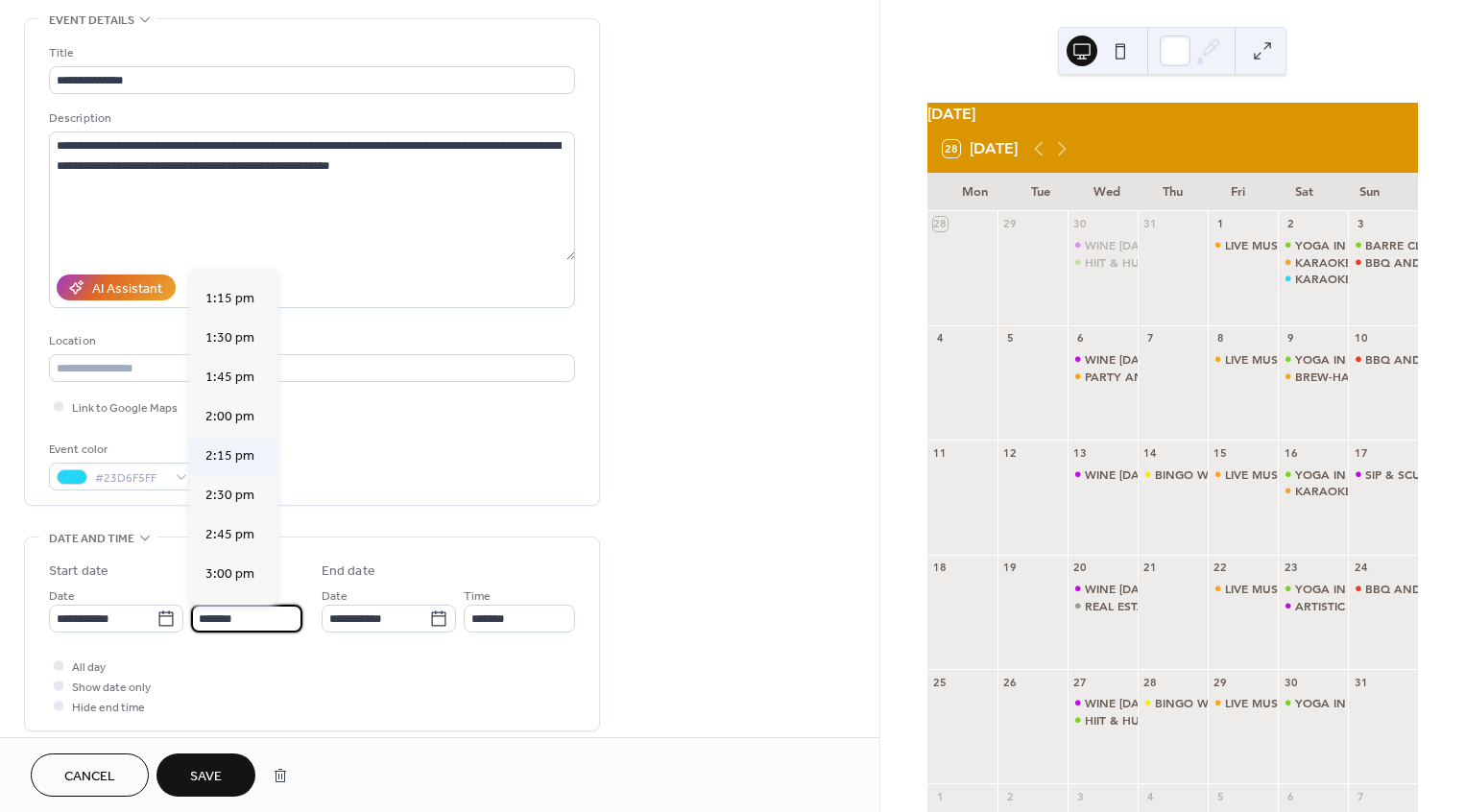 scroll, scrollTop: 2065, scrollLeft: 0, axis: vertical 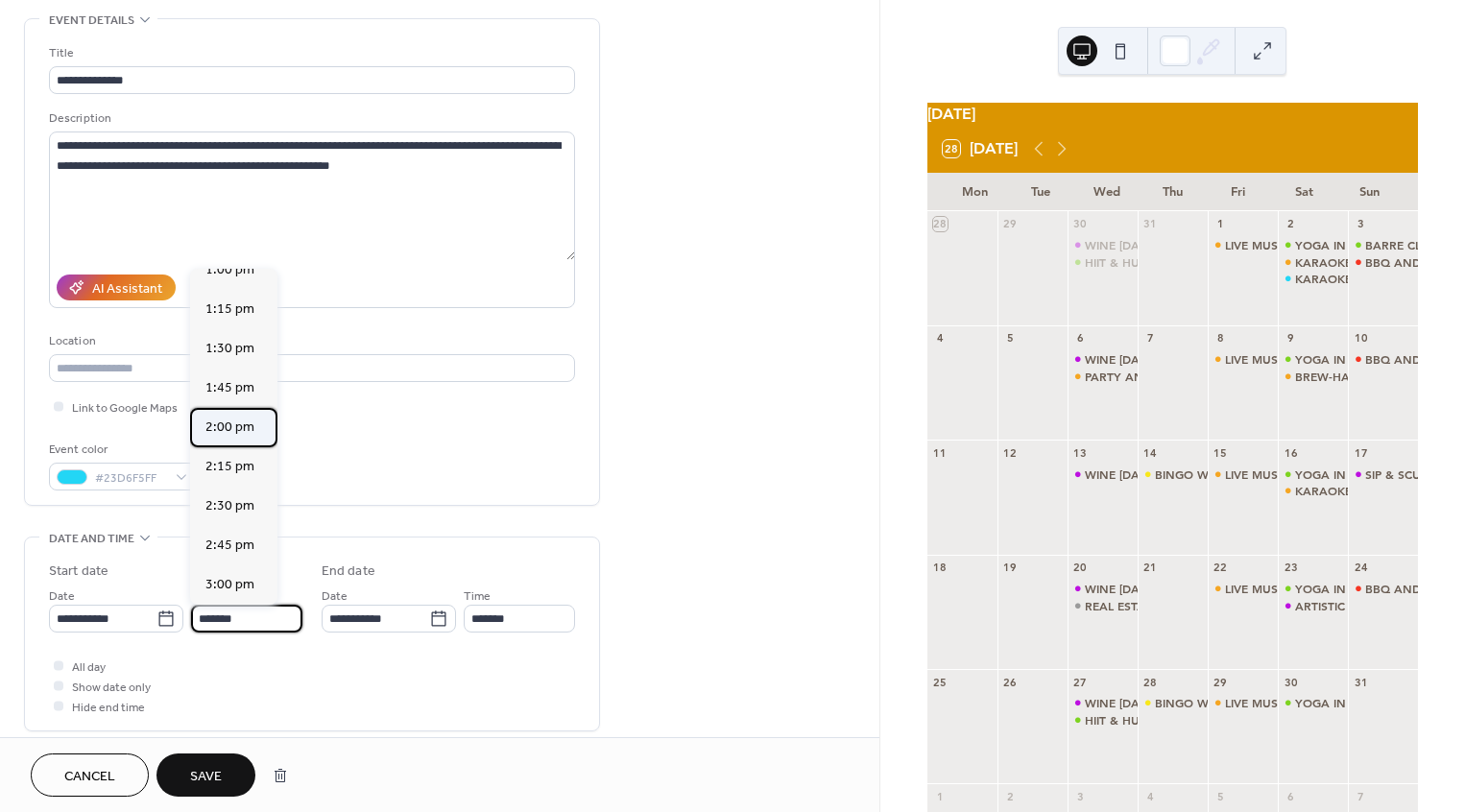 click on "2:00 pm" at bounding box center [229, 427] 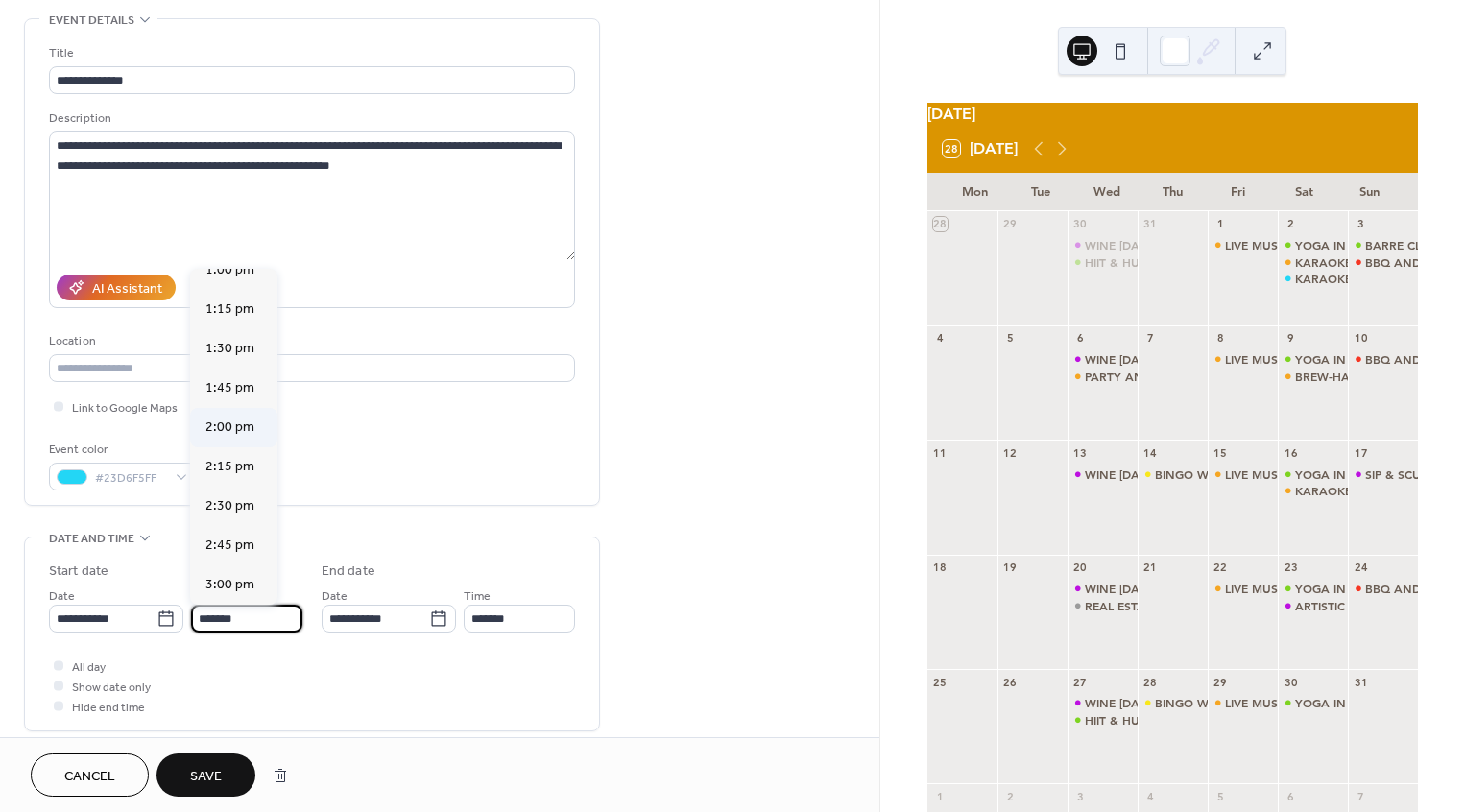 type on "*******" 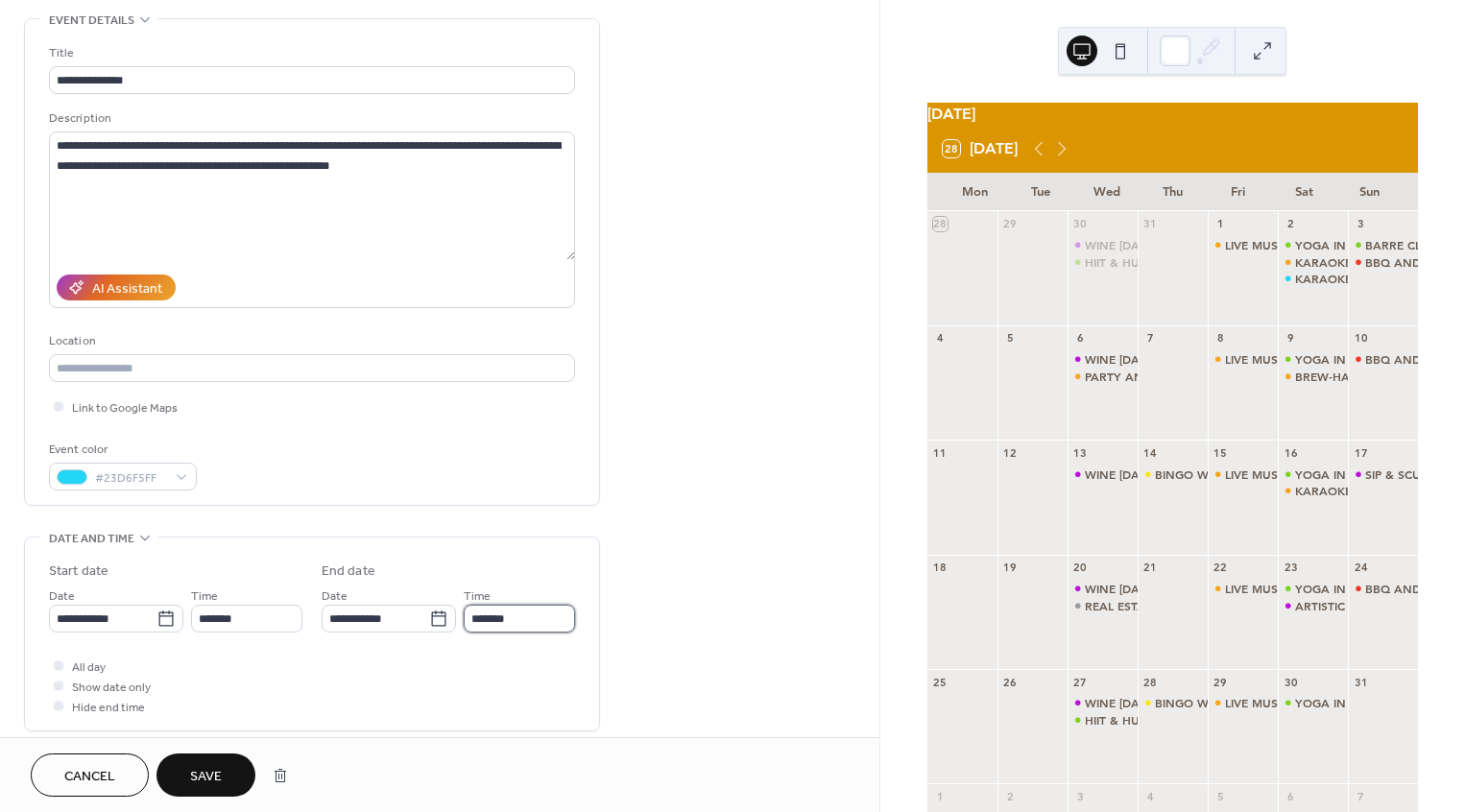 click on "*******" at bounding box center (519, 618) 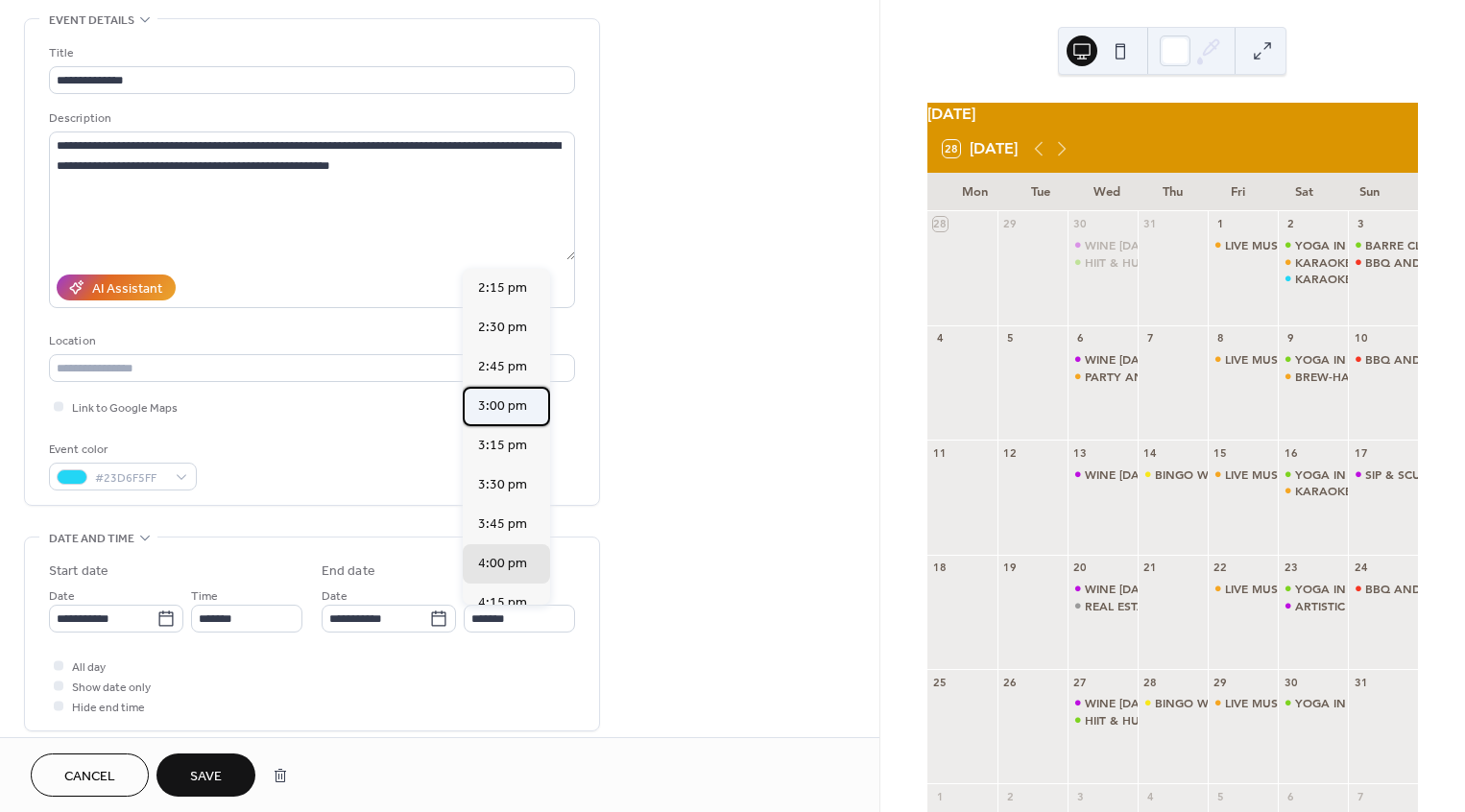 click on "3:00 pm" at bounding box center (502, 406) 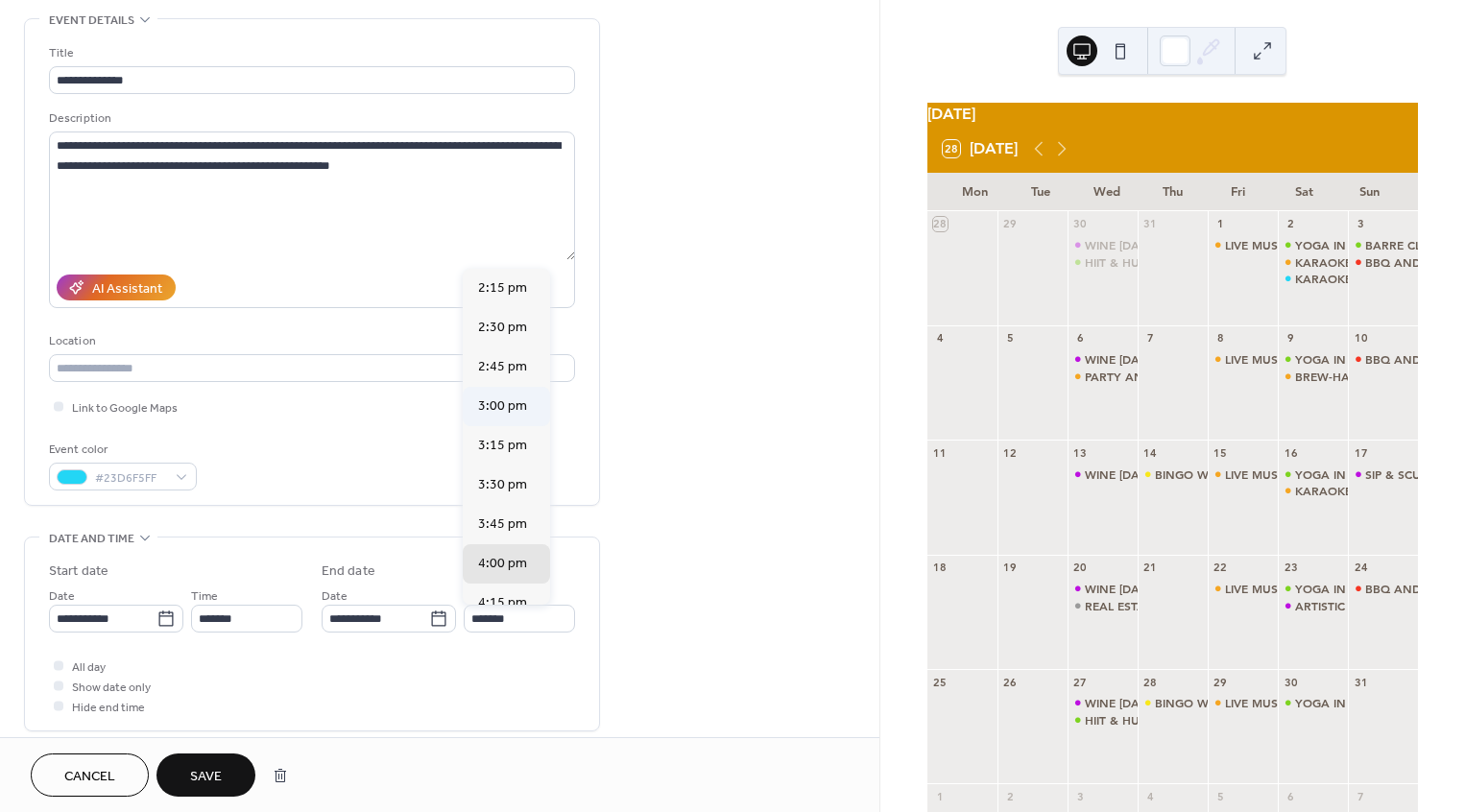 type on "*******" 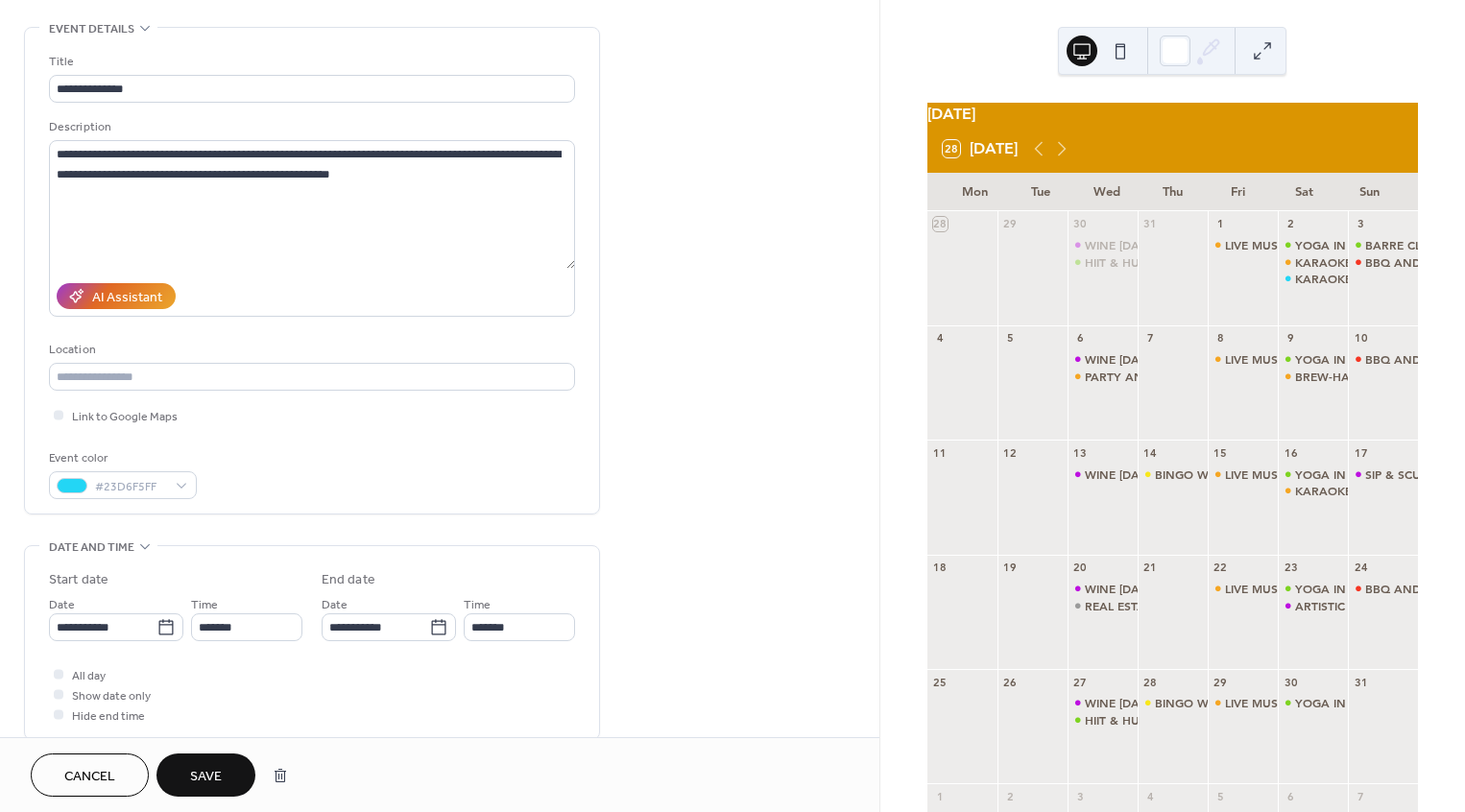 scroll, scrollTop: 0, scrollLeft: 0, axis: both 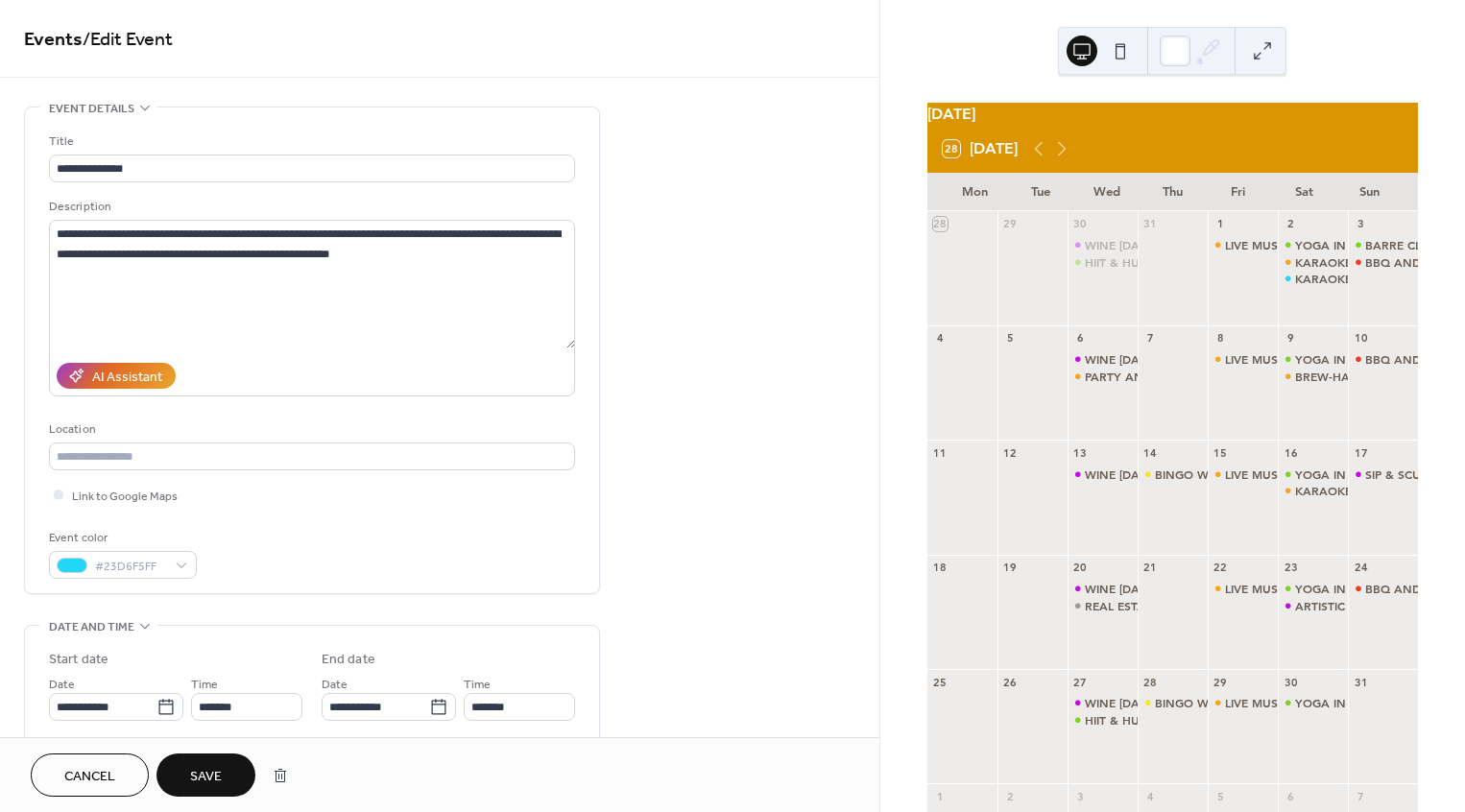 click on "Save" at bounding box center [205, 775] 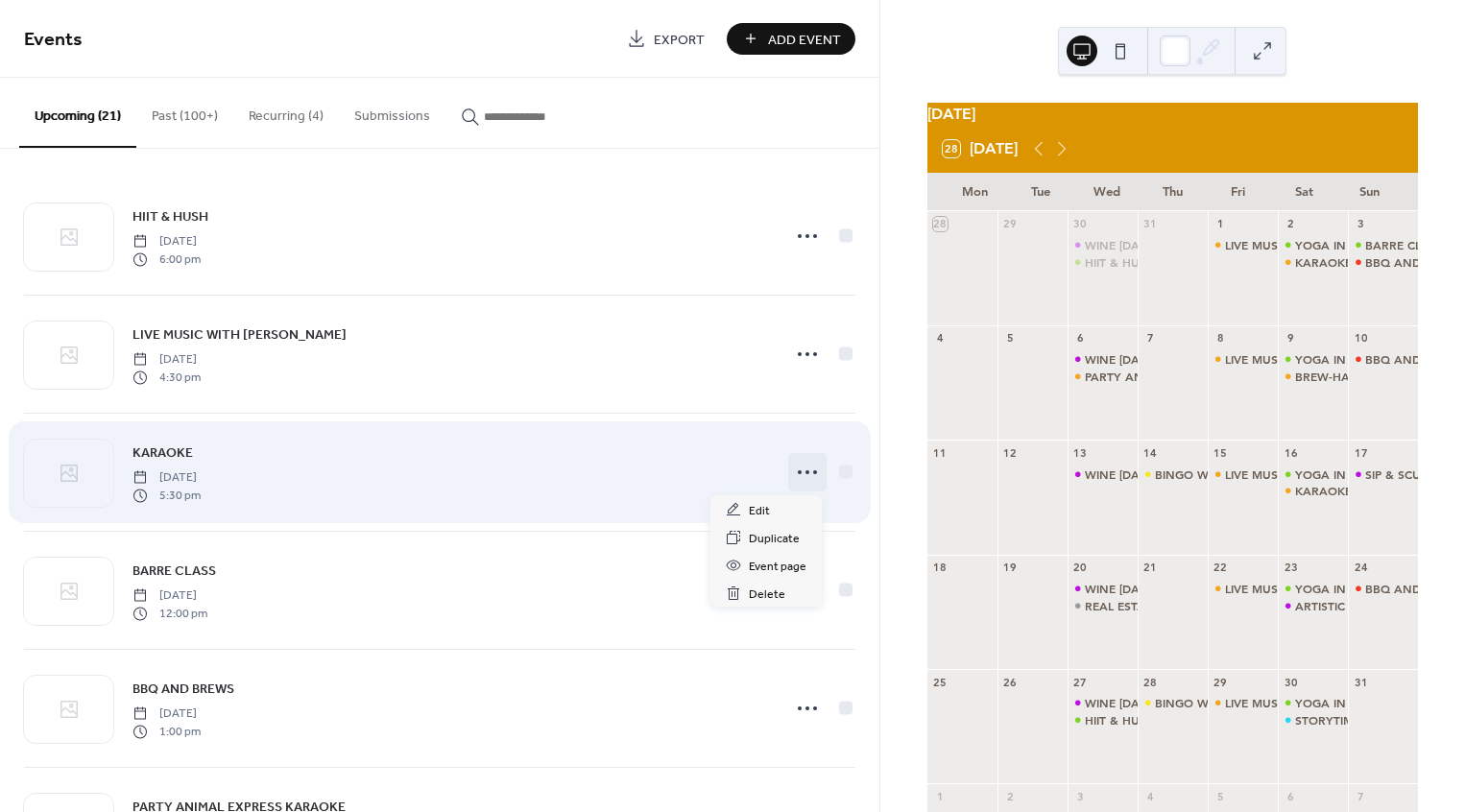 click 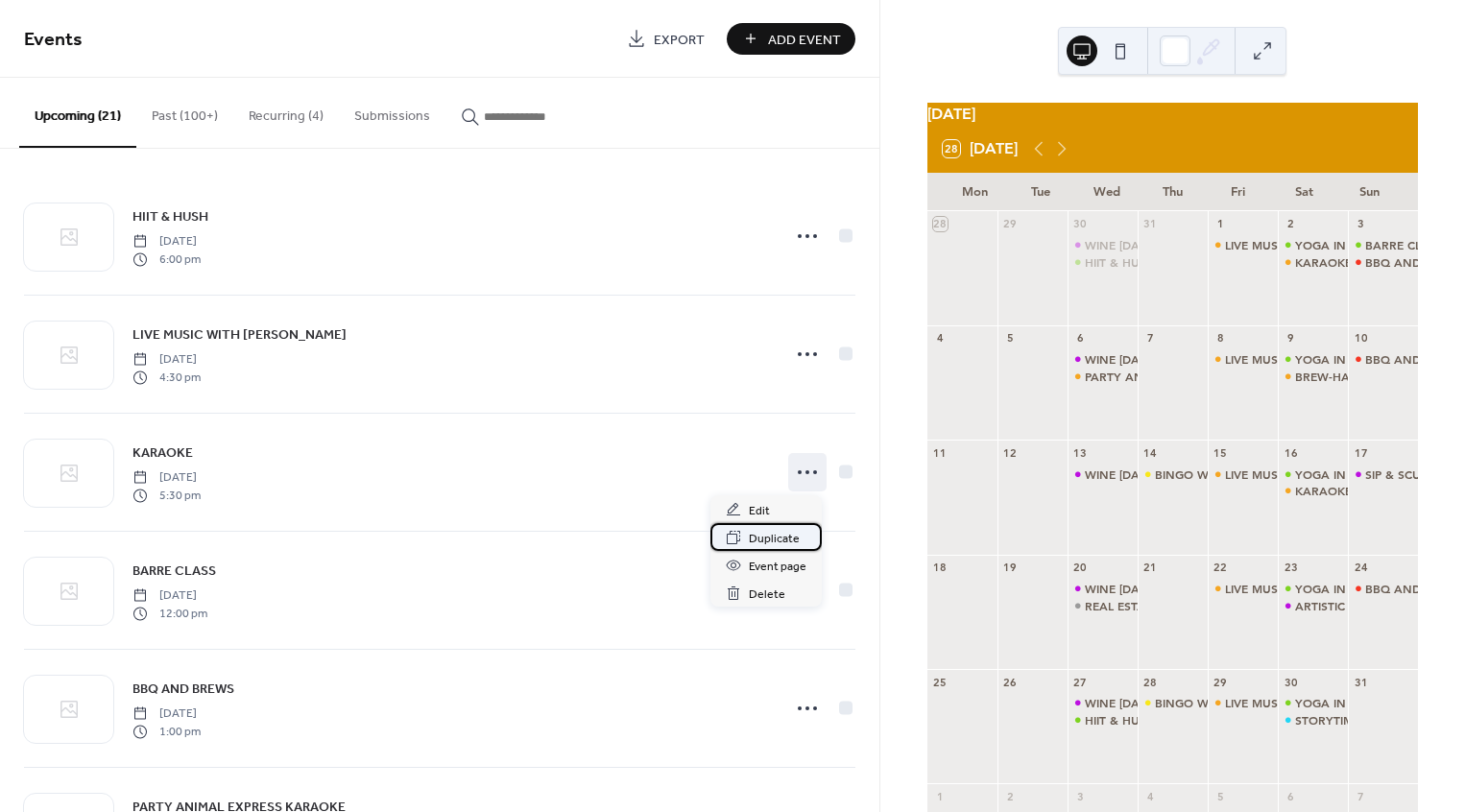 click on "Duplicate" at bounding box center [774, 538] 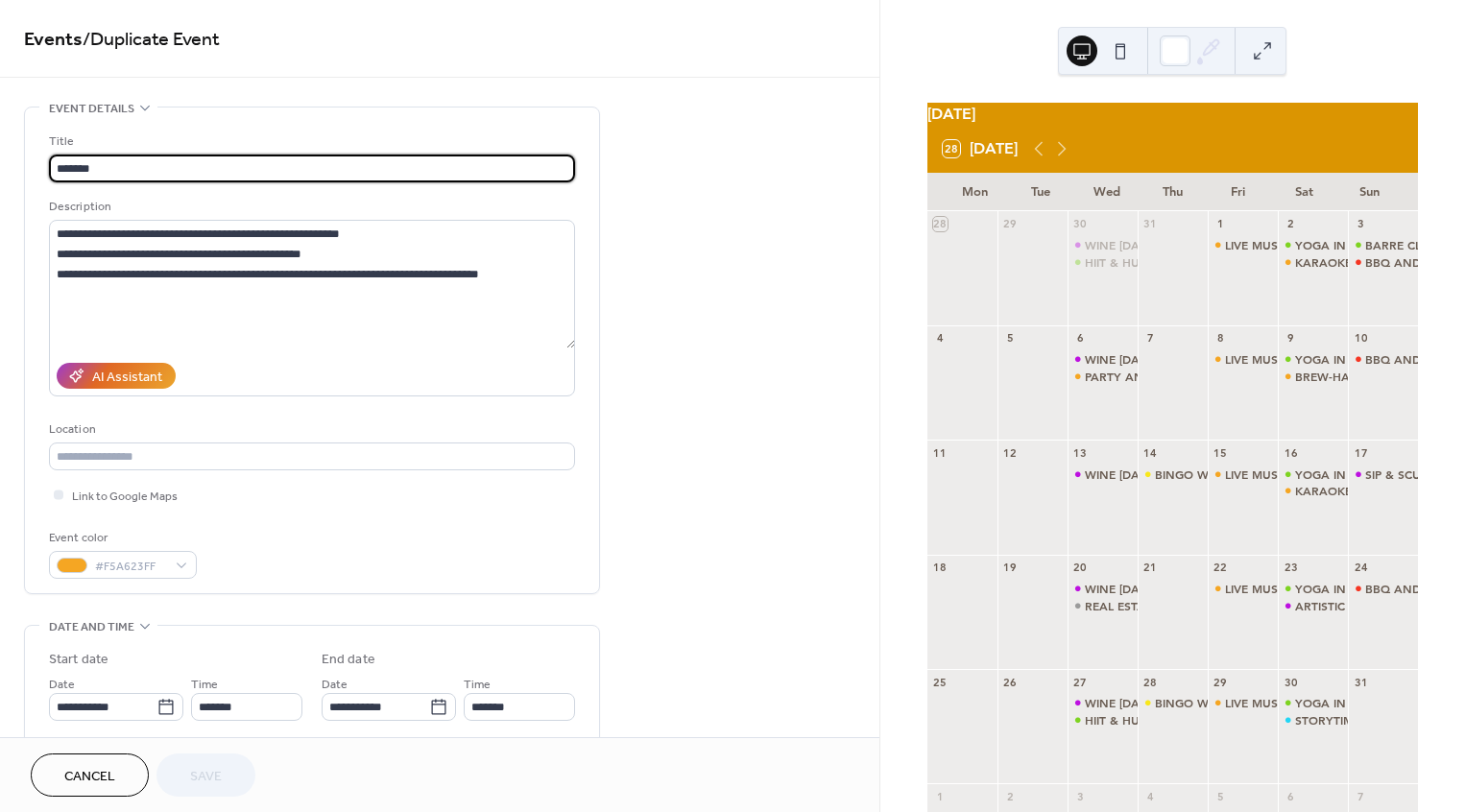 scroll, scrollTop: 0, scrollLeft: 0, axis: both 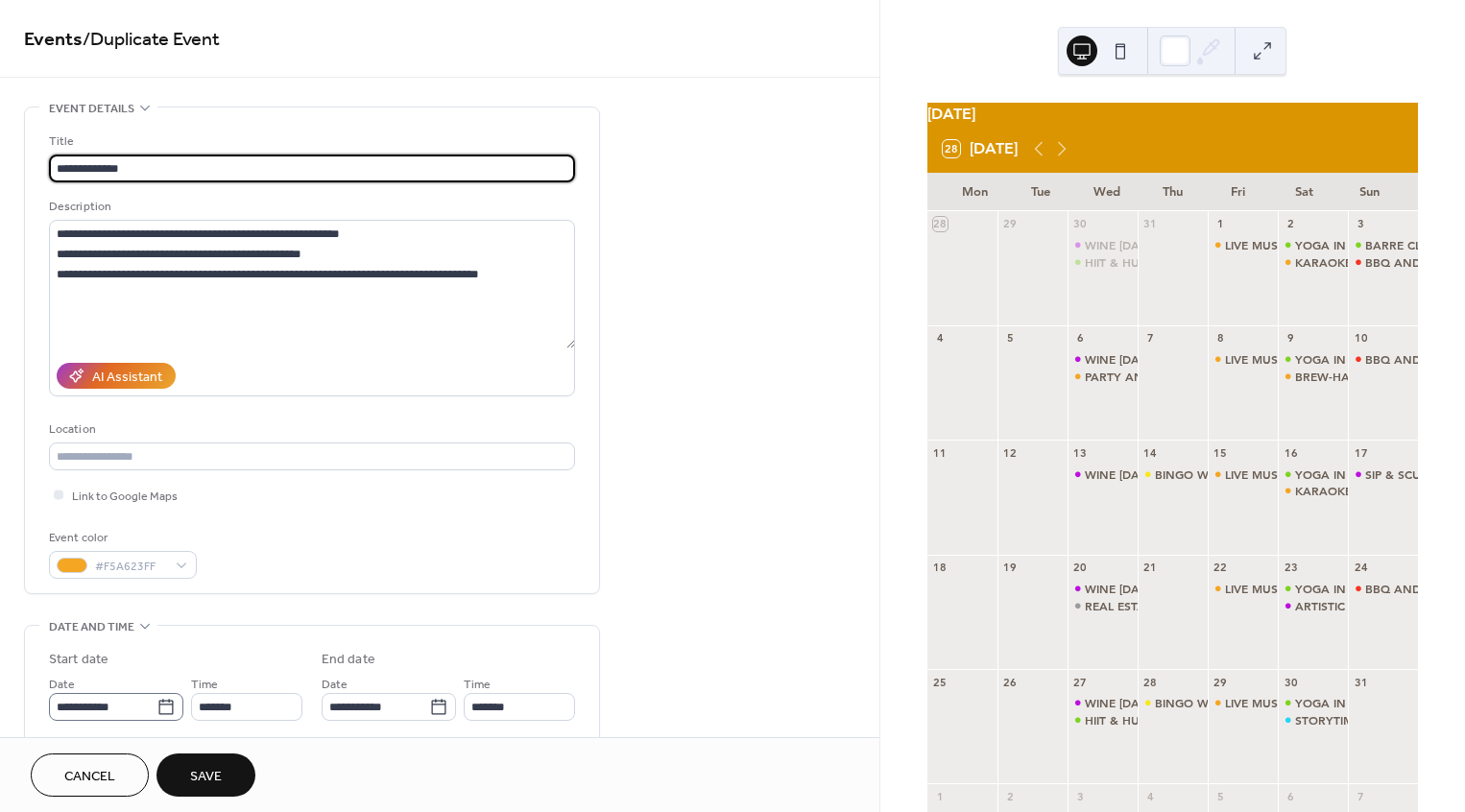 type on "**********" 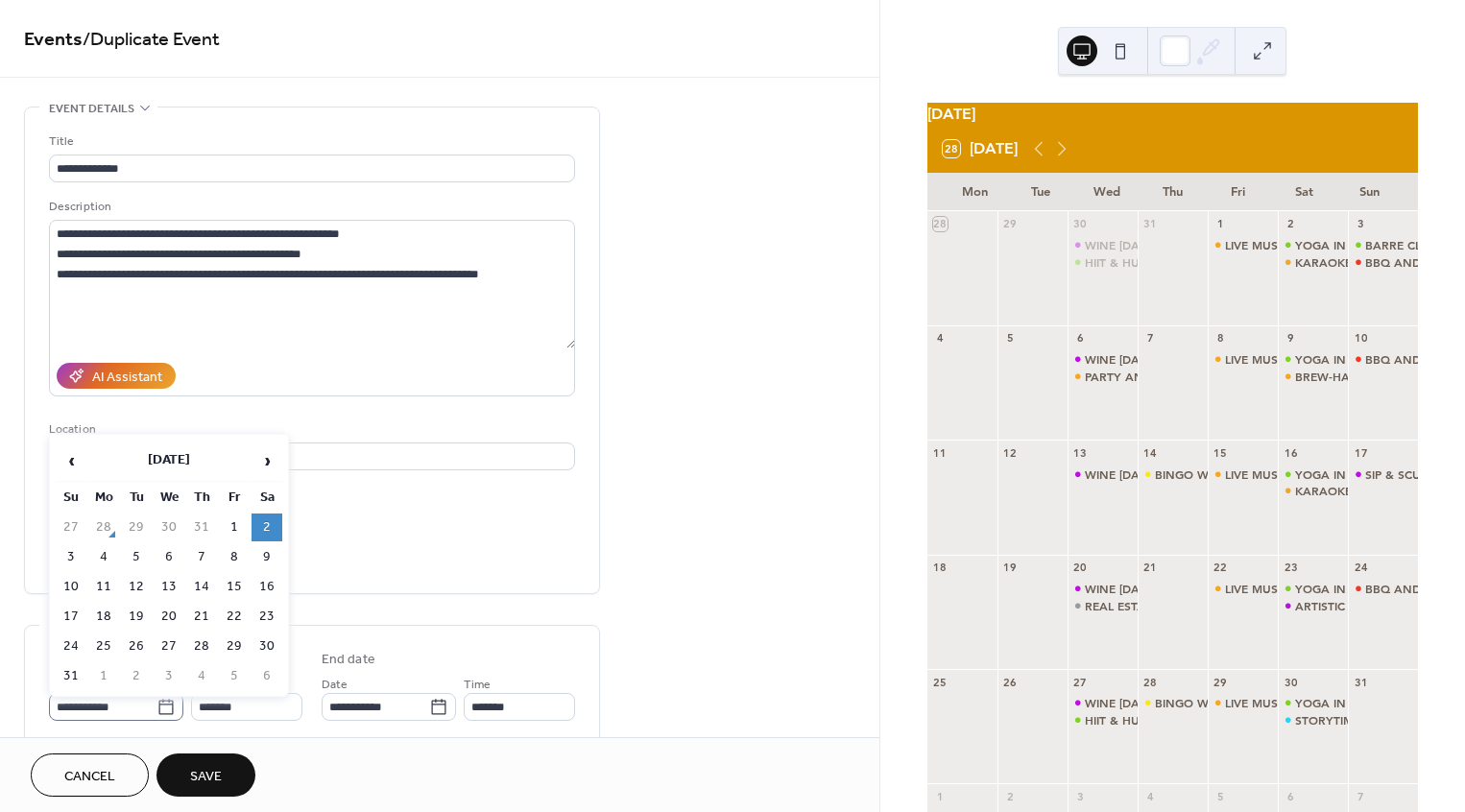 click 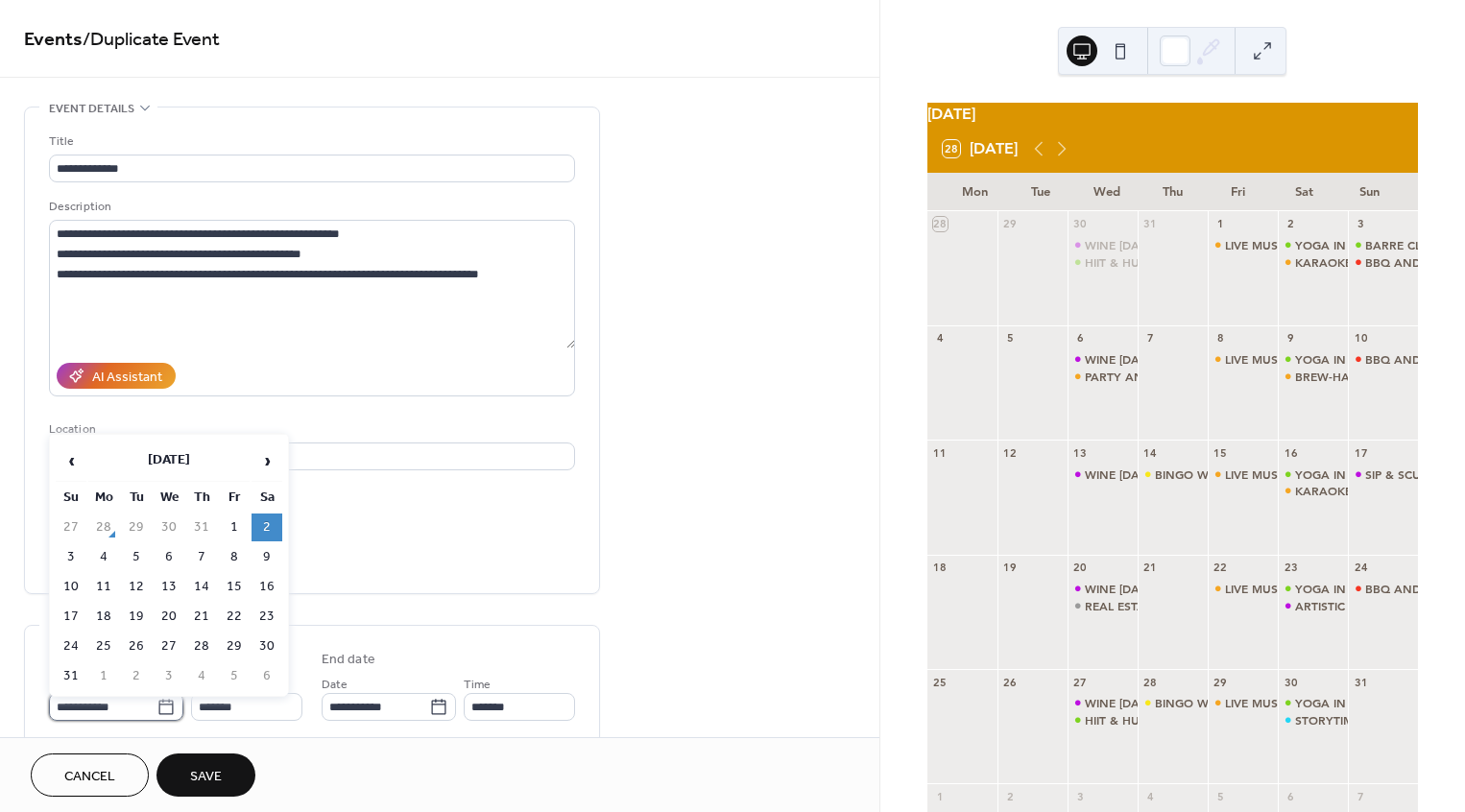 click on "**********" at bounding box center (103, 706) 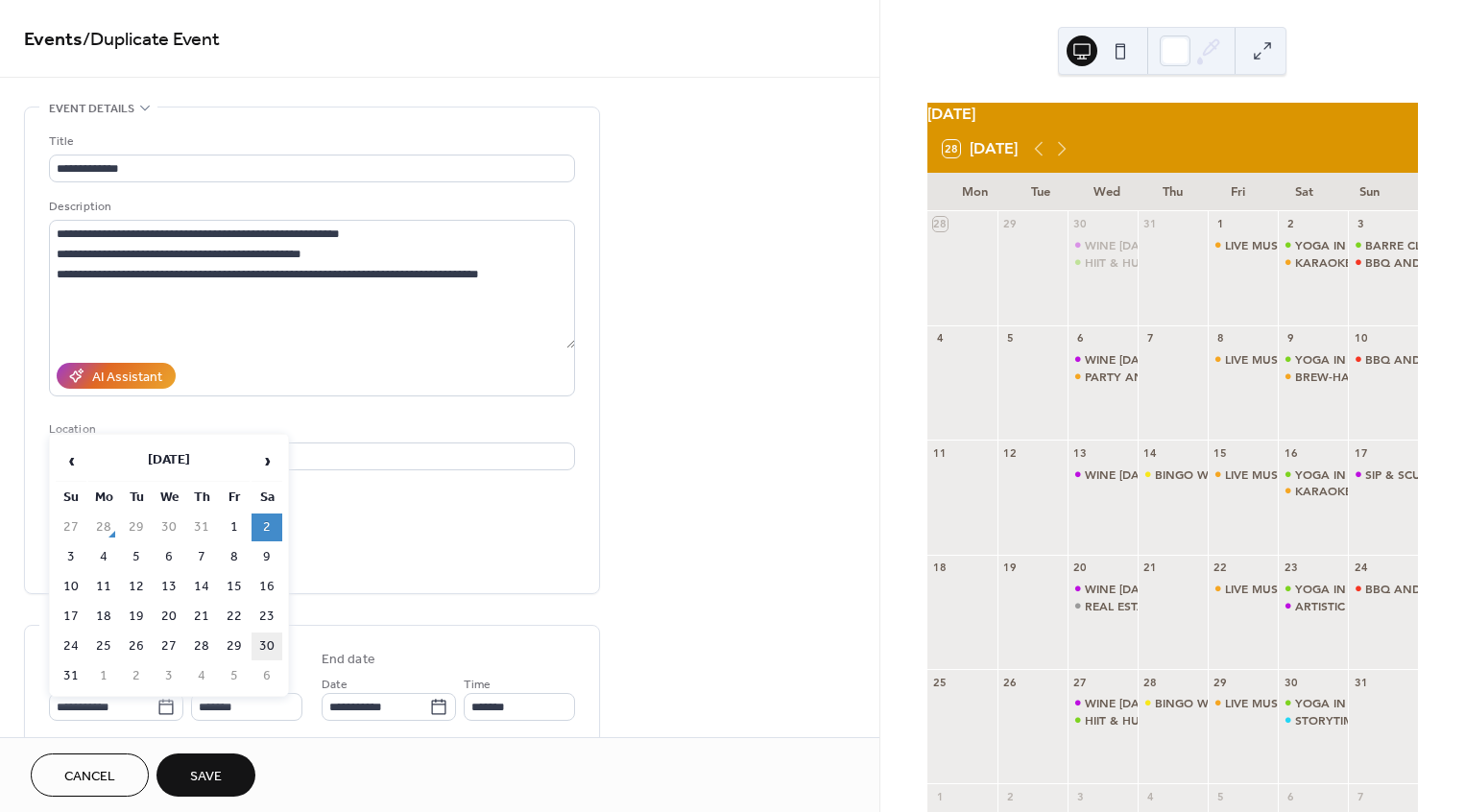 click on "30" at bounding box center [267, 646] 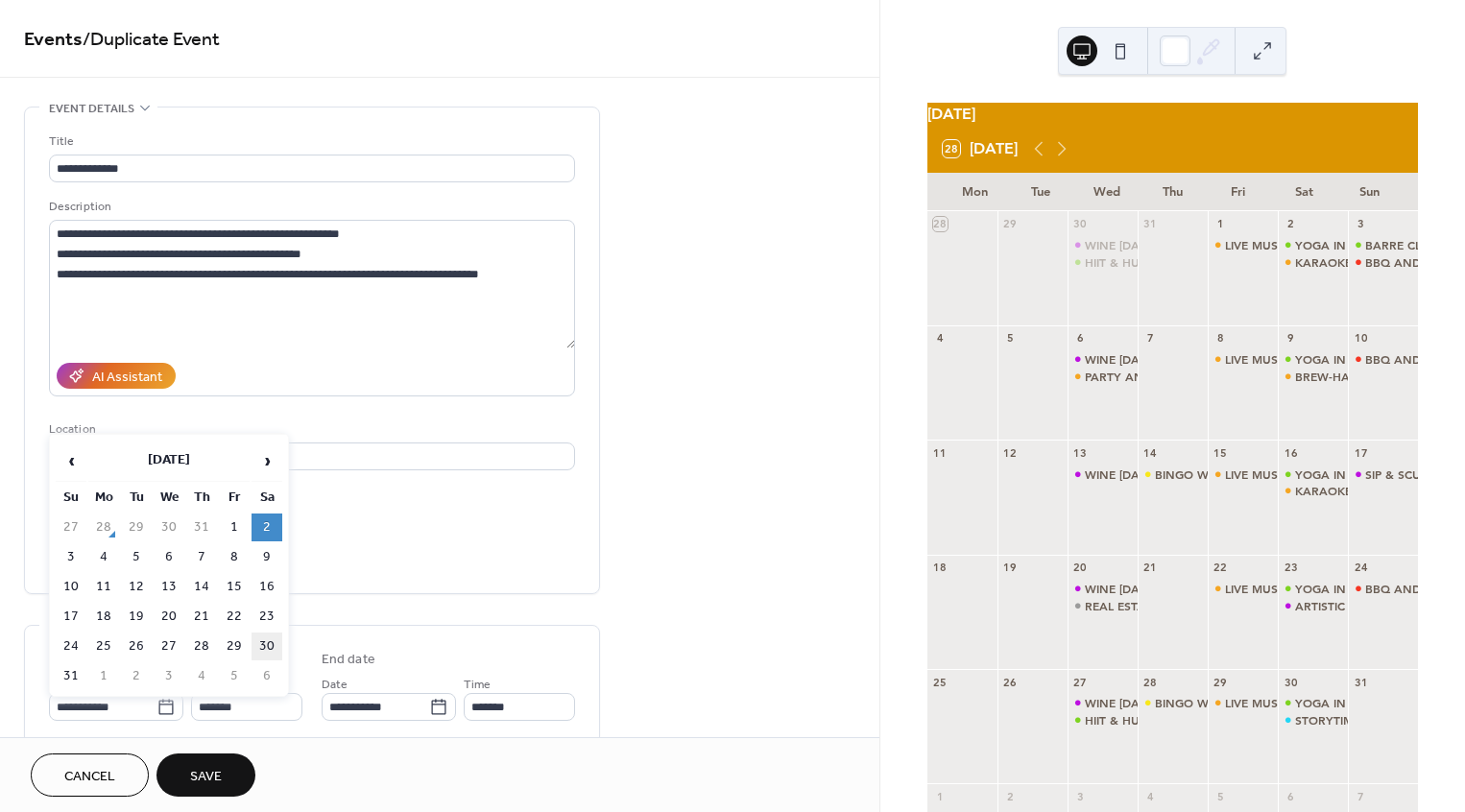 type on "**********" 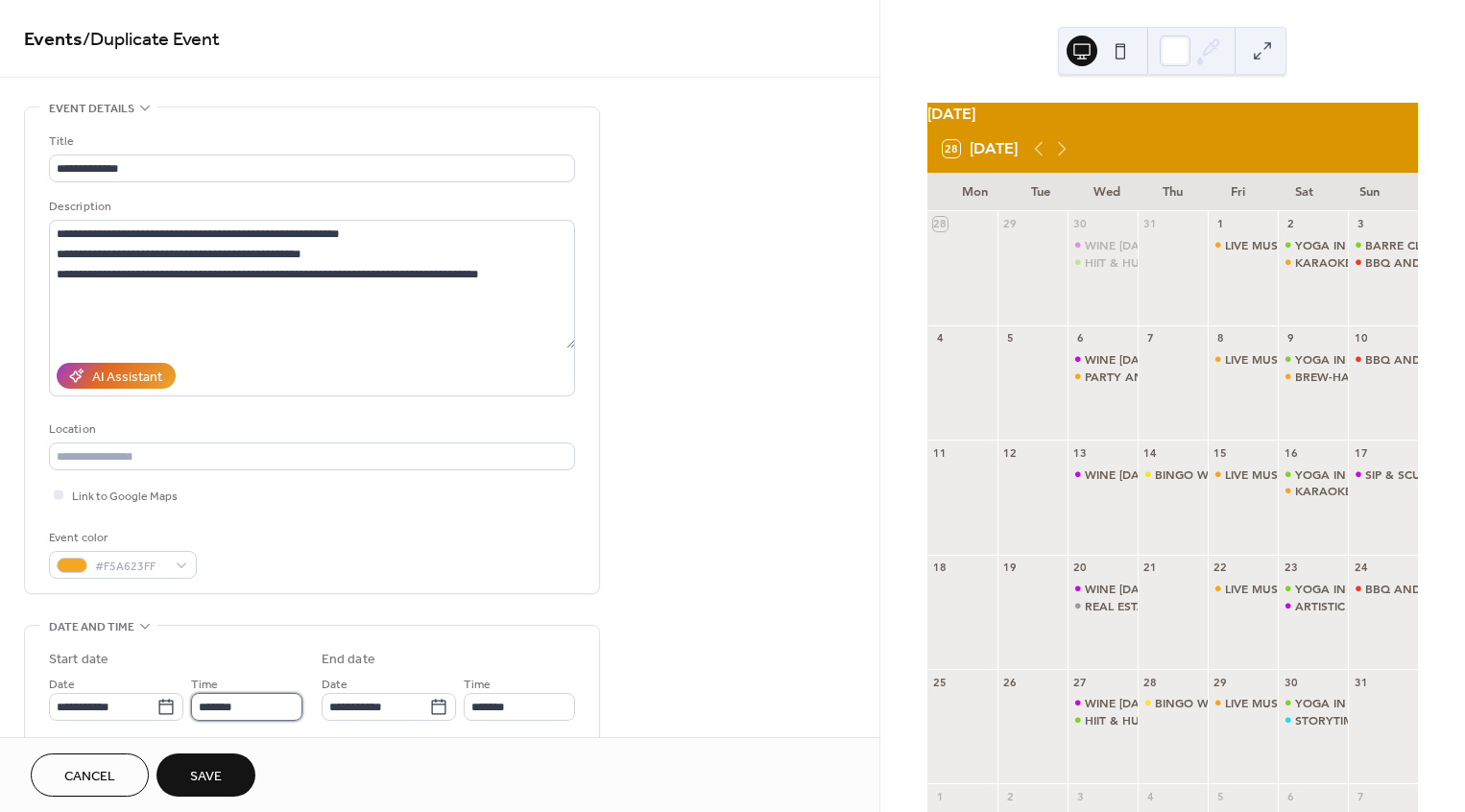 click on "*******" at bounding box center (247, 706) 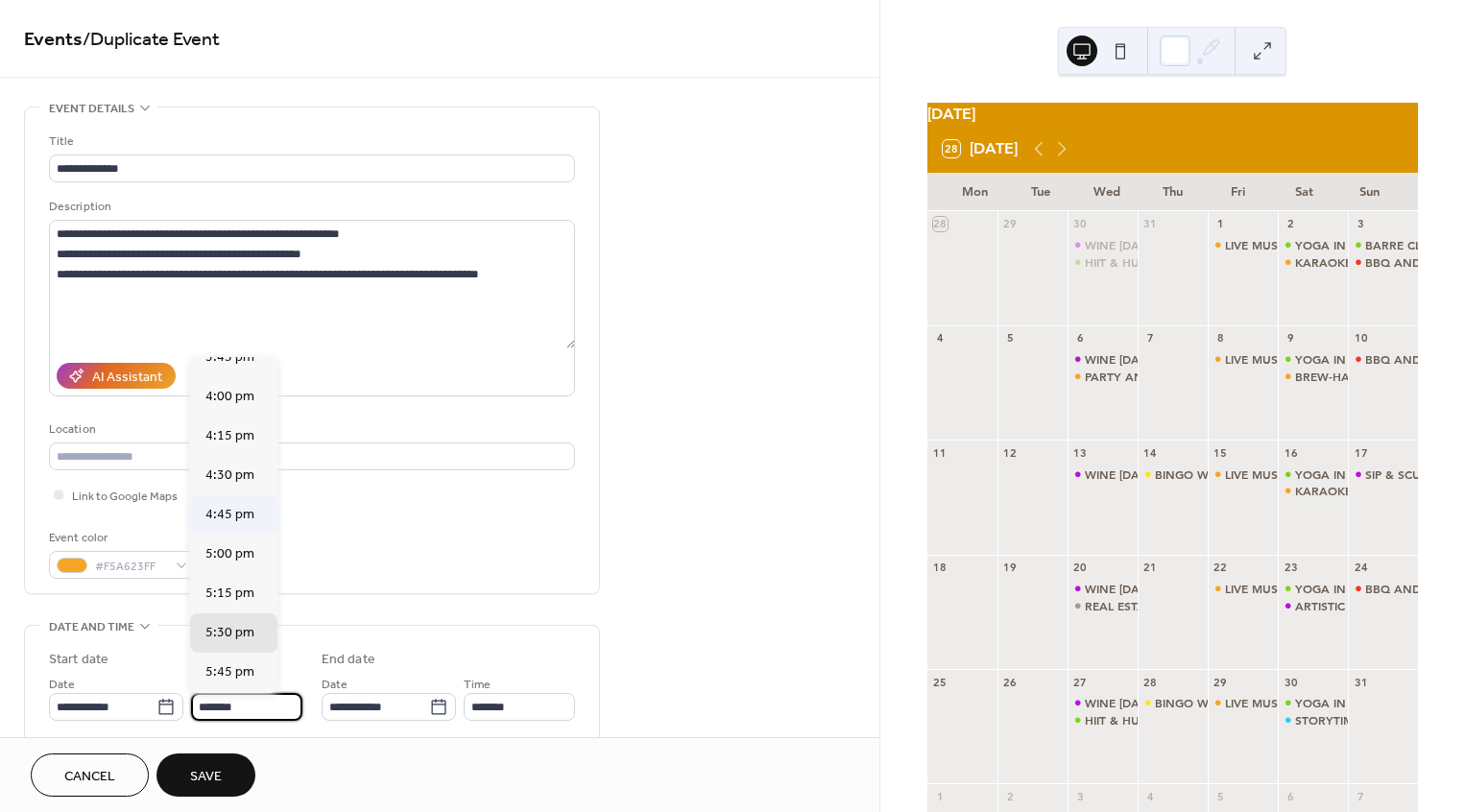 scroll, scrollTop: 2500, scrollLeft: 0, axis: vertical 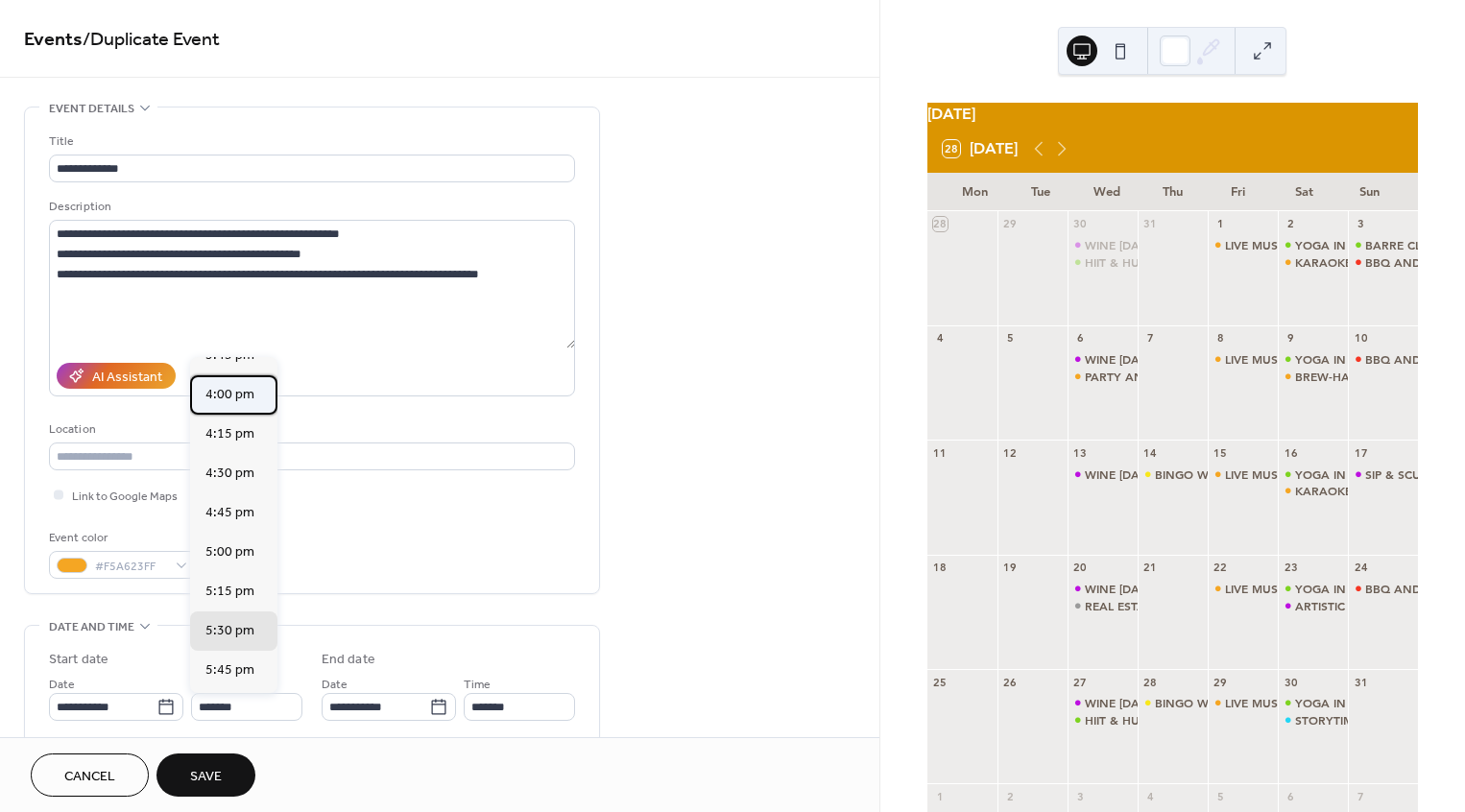 click on "4:00 pm" at bounding box center [229, 394] 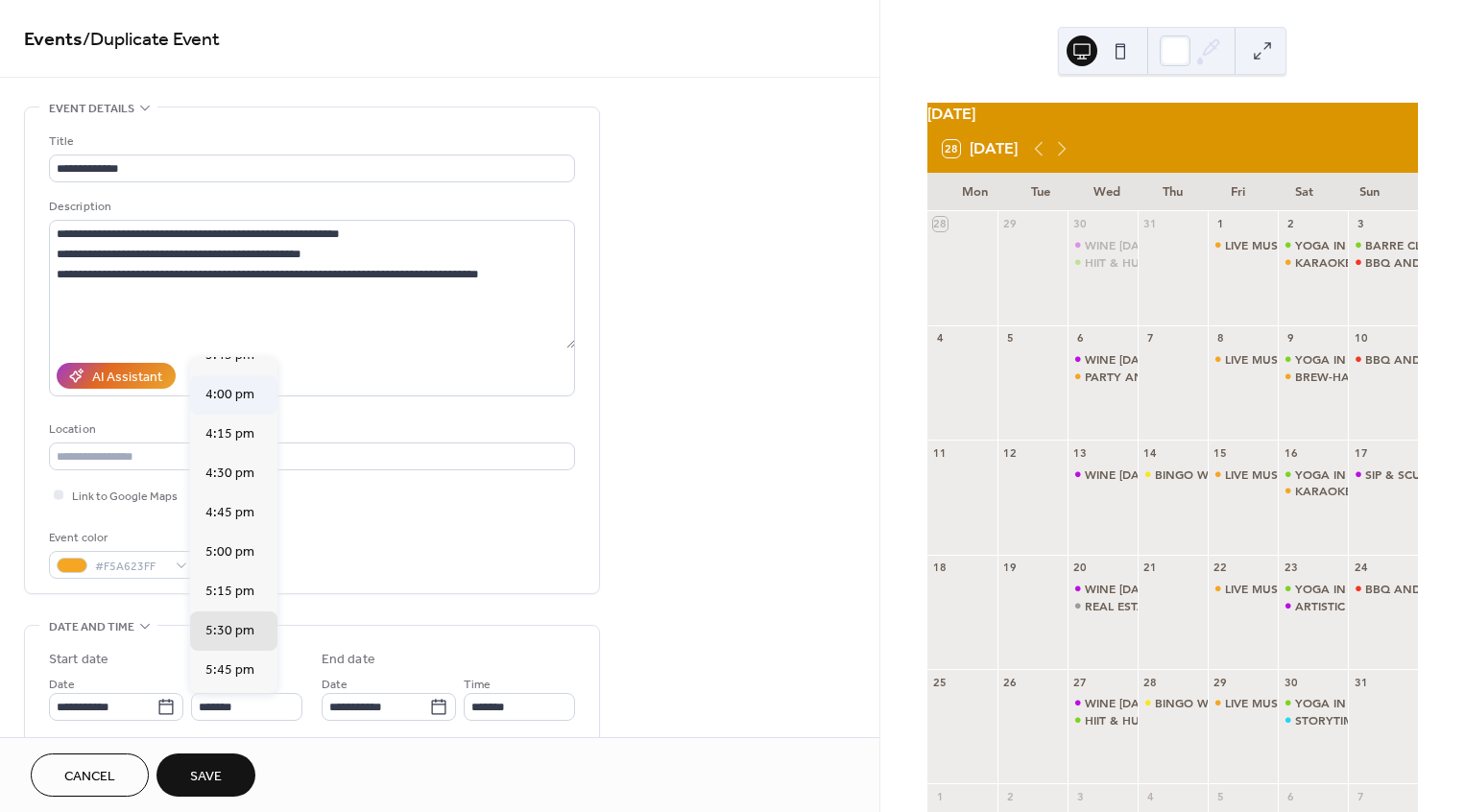 type on "*******" 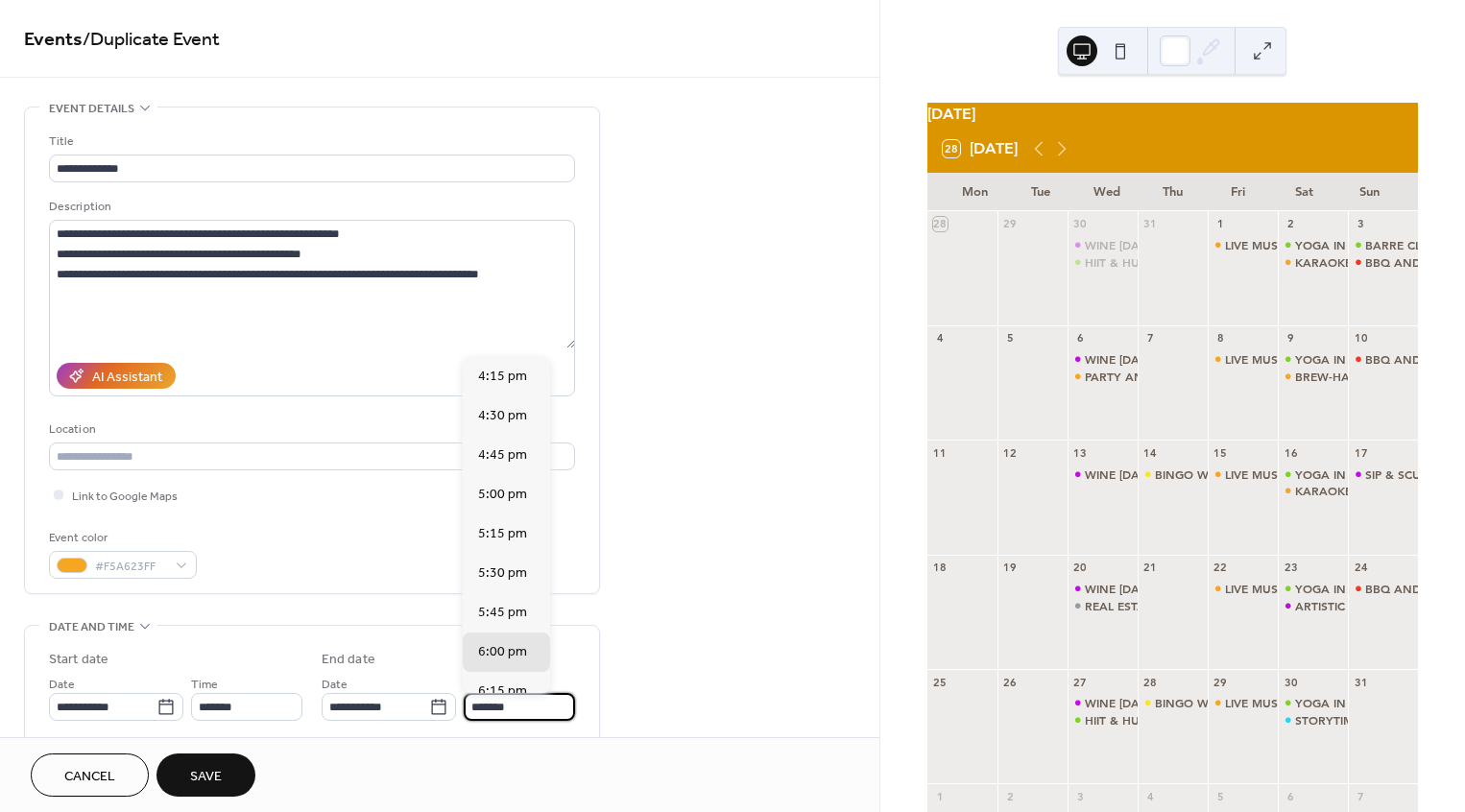 click on "*******" at bounding box center (519, 706) 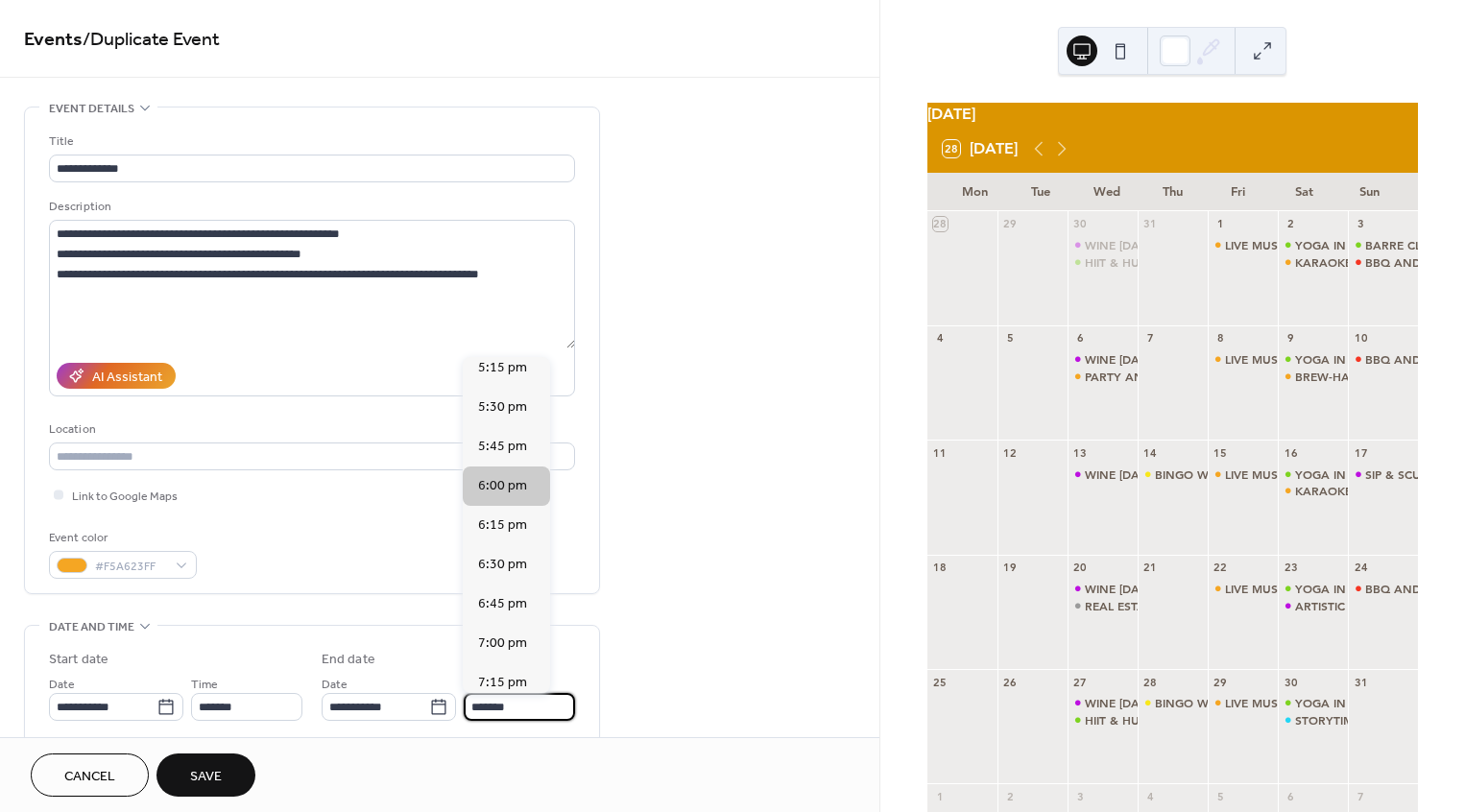 scroll, scrollTop: 167, scrollLeft: 0, axis: vertical 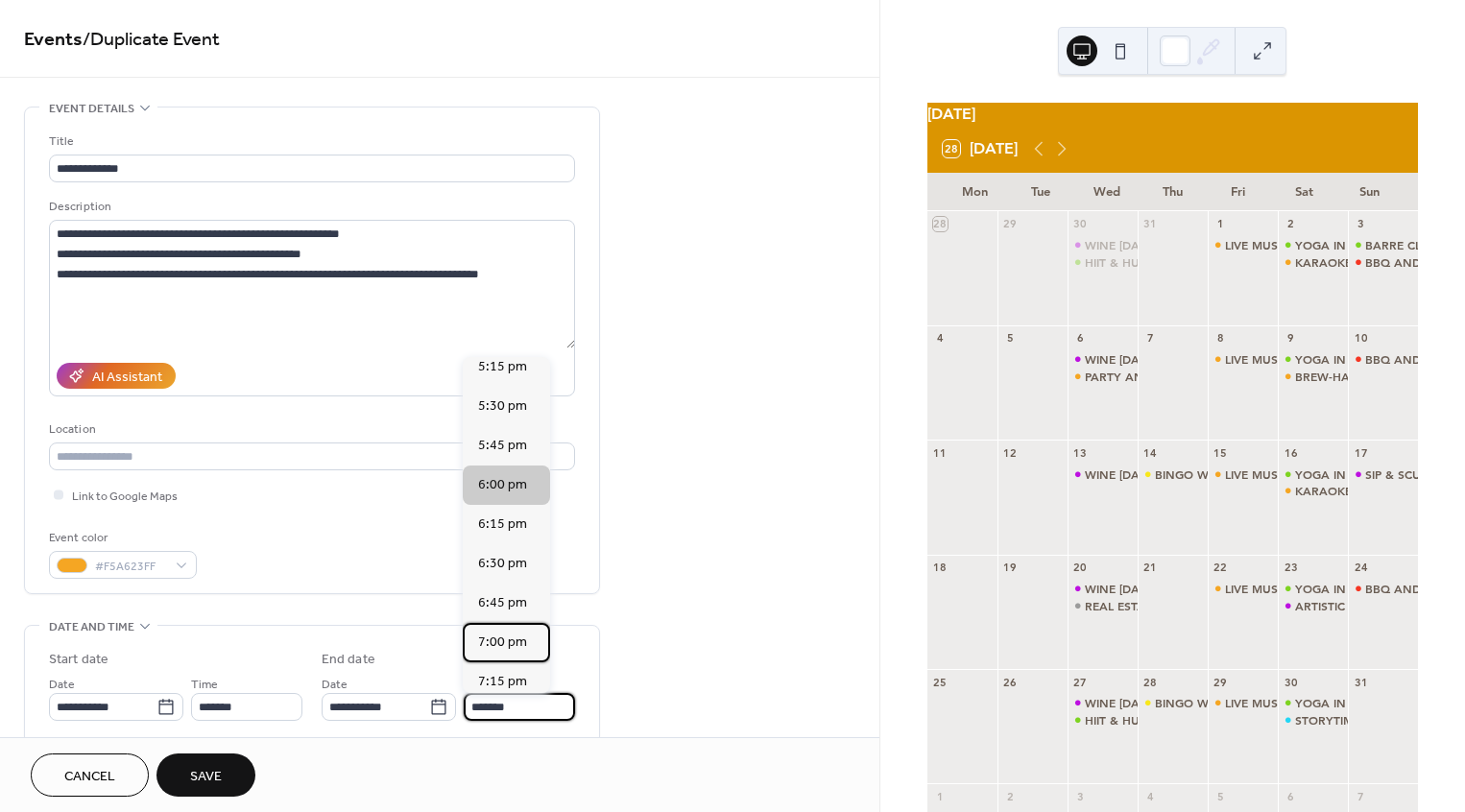 click on "7:00 pm" at bounding box center [502, 642] 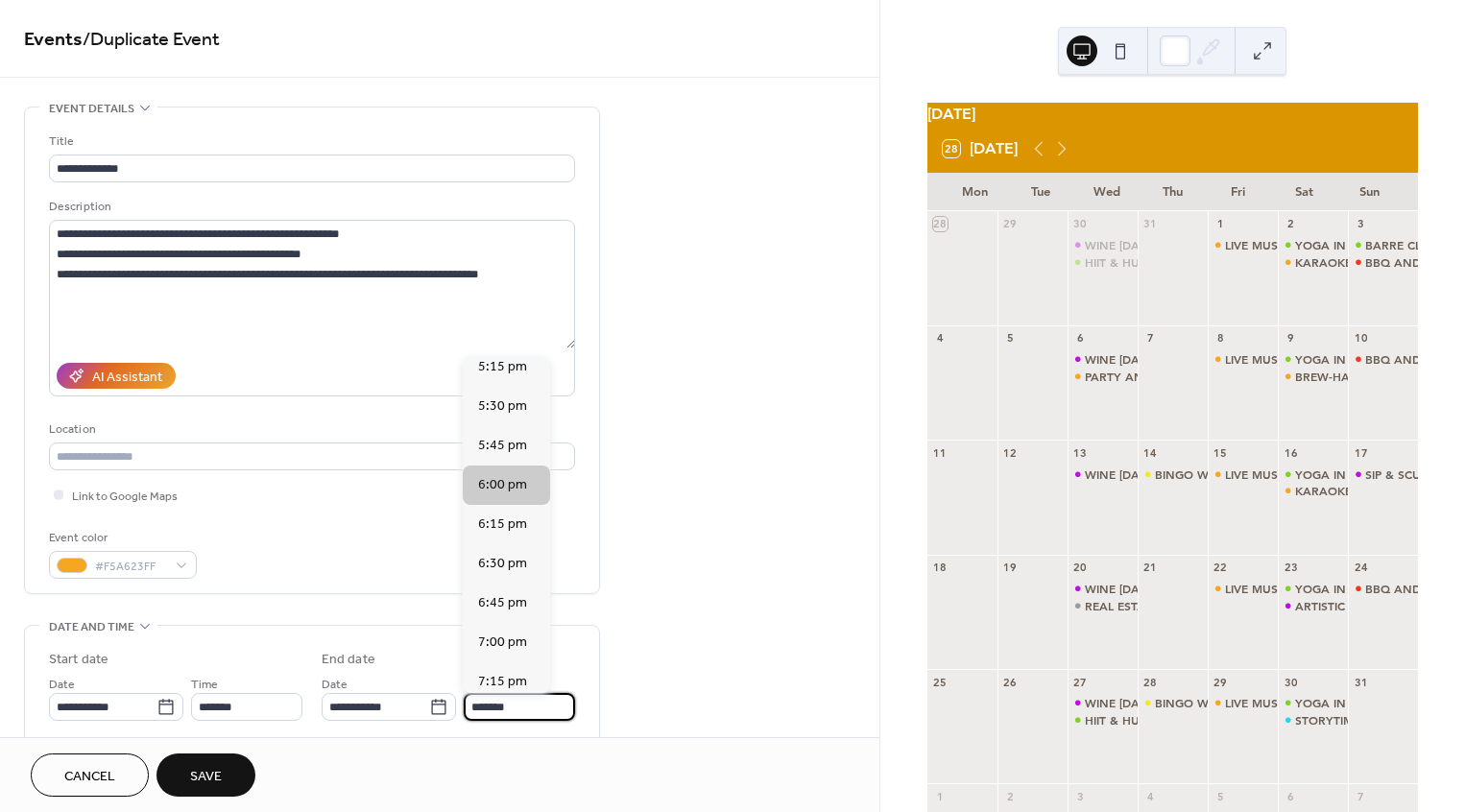type on "*******" 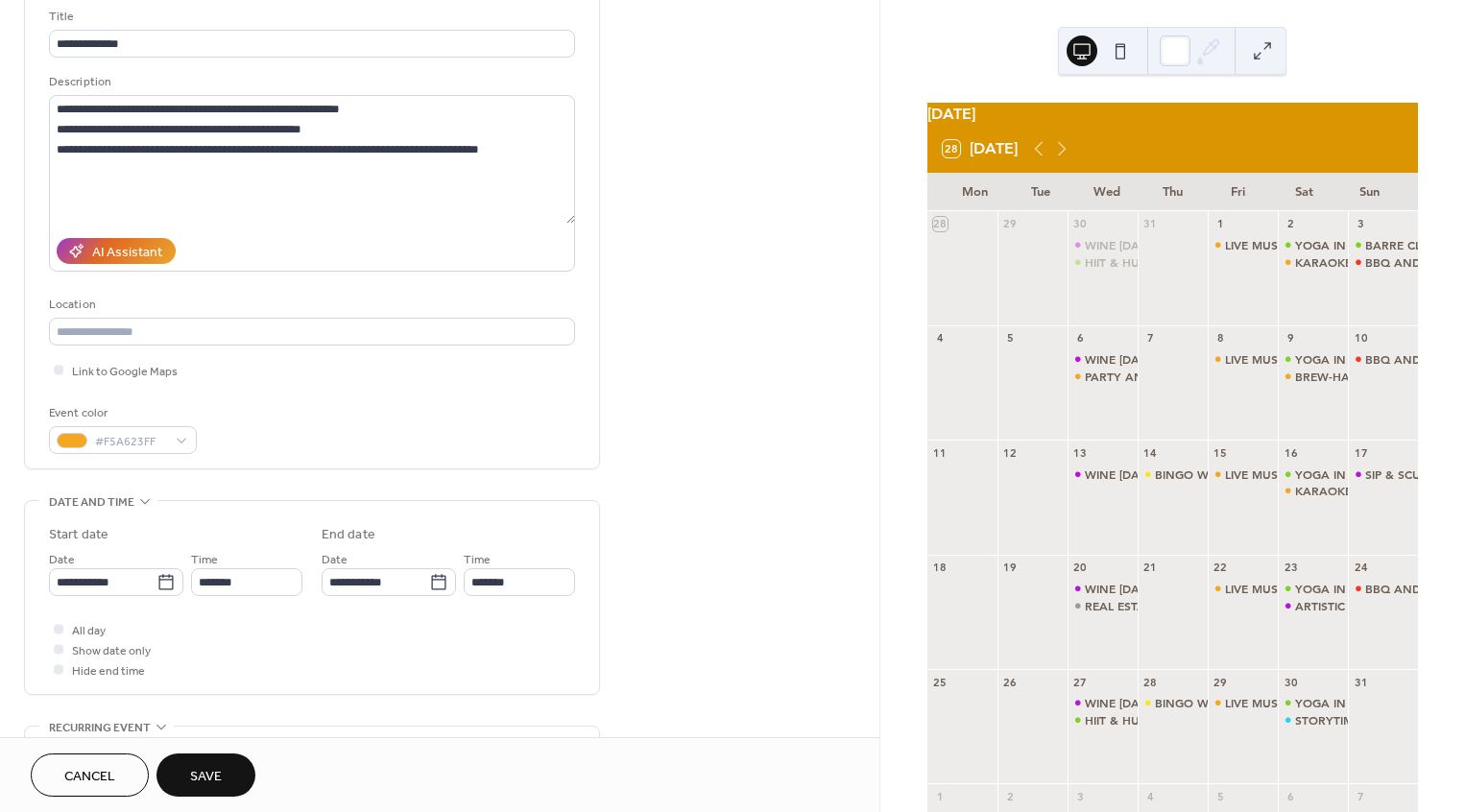 scroll, scrollTop: 0, scrollLeft: 0, axis: both 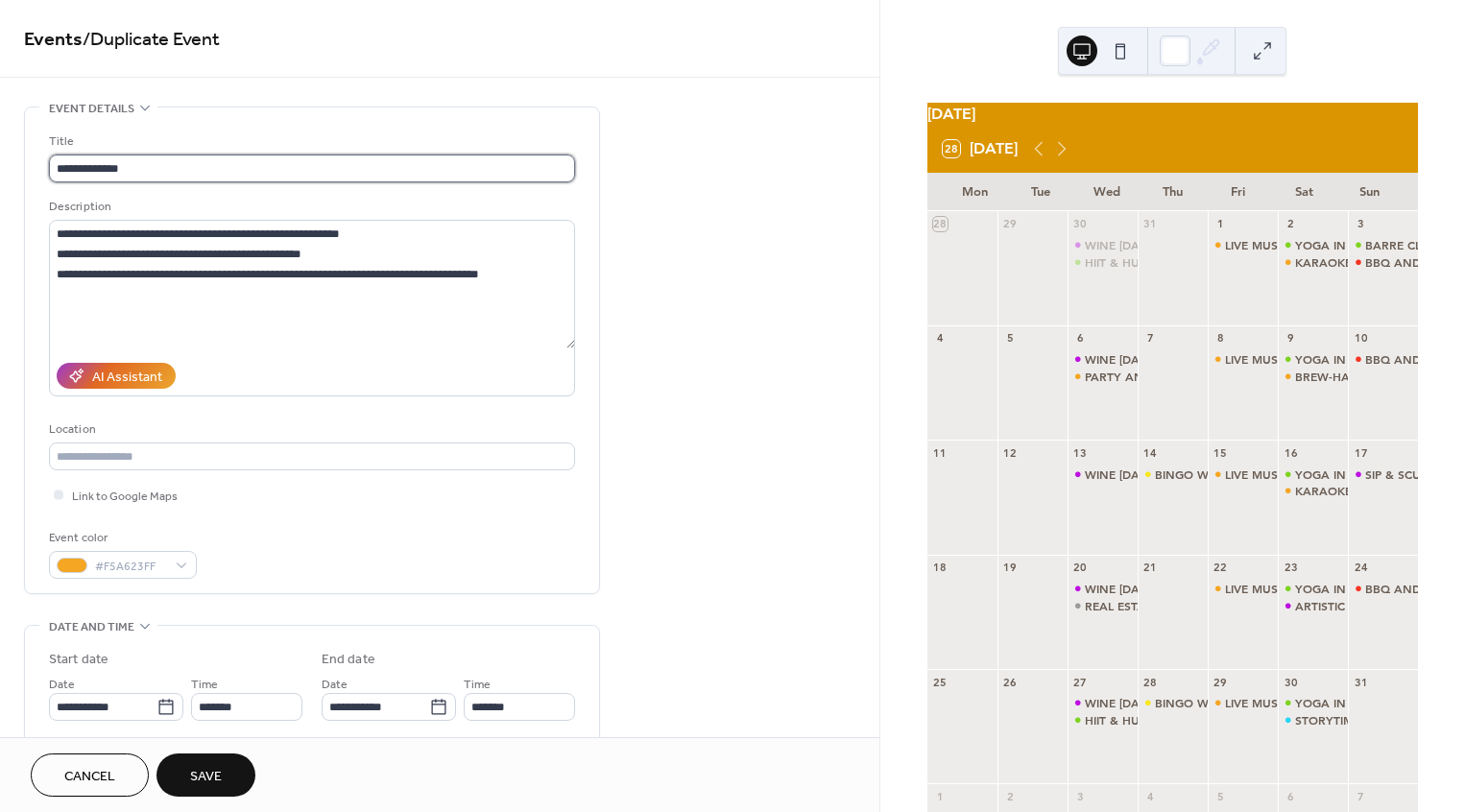 click on "**********" at bounding box center (312, 168) 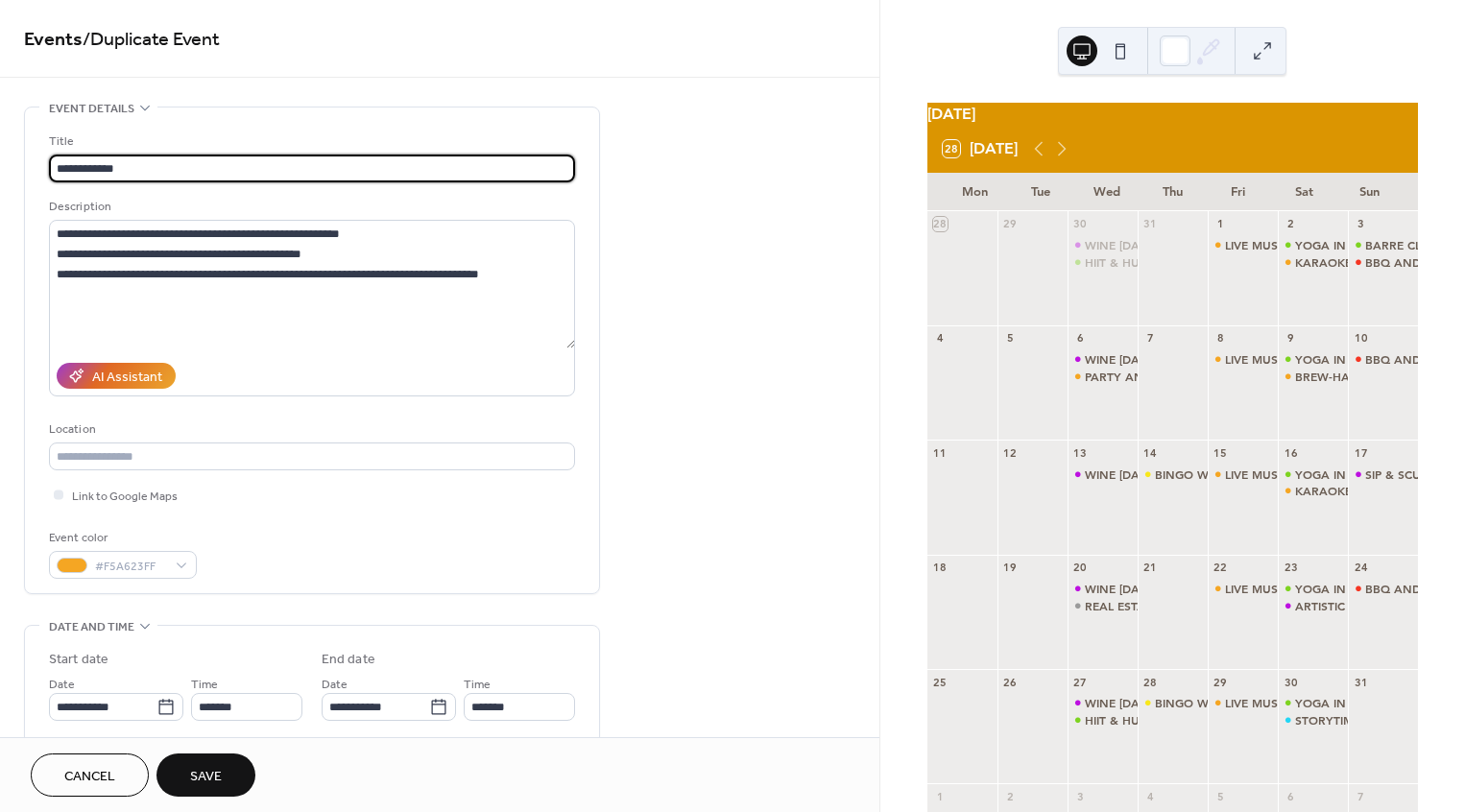 type on "**********" 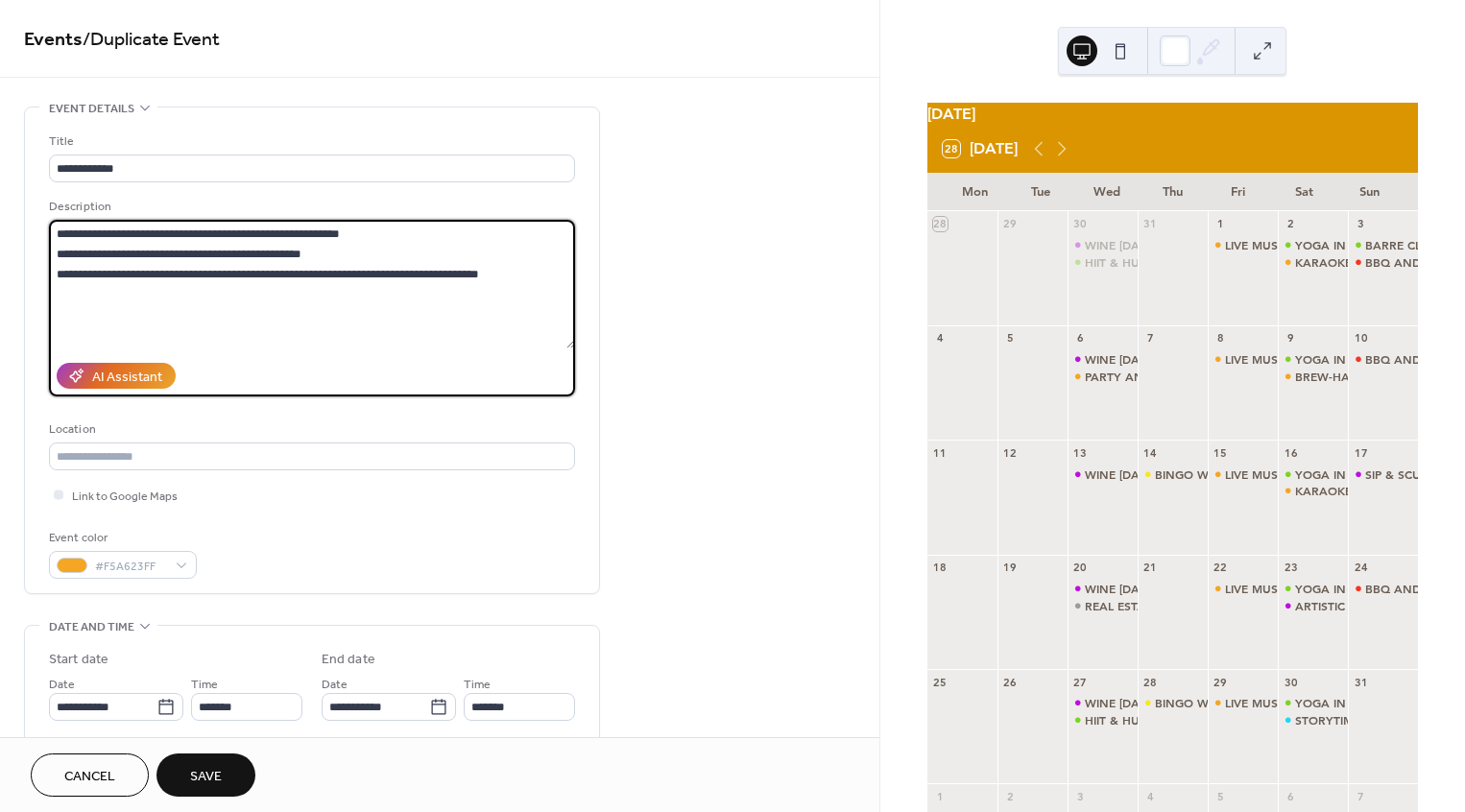 drag, startPoint x: 485, startPoint y: 320, endPoint x: 53, endPoint y: 234, distance: 440.47701 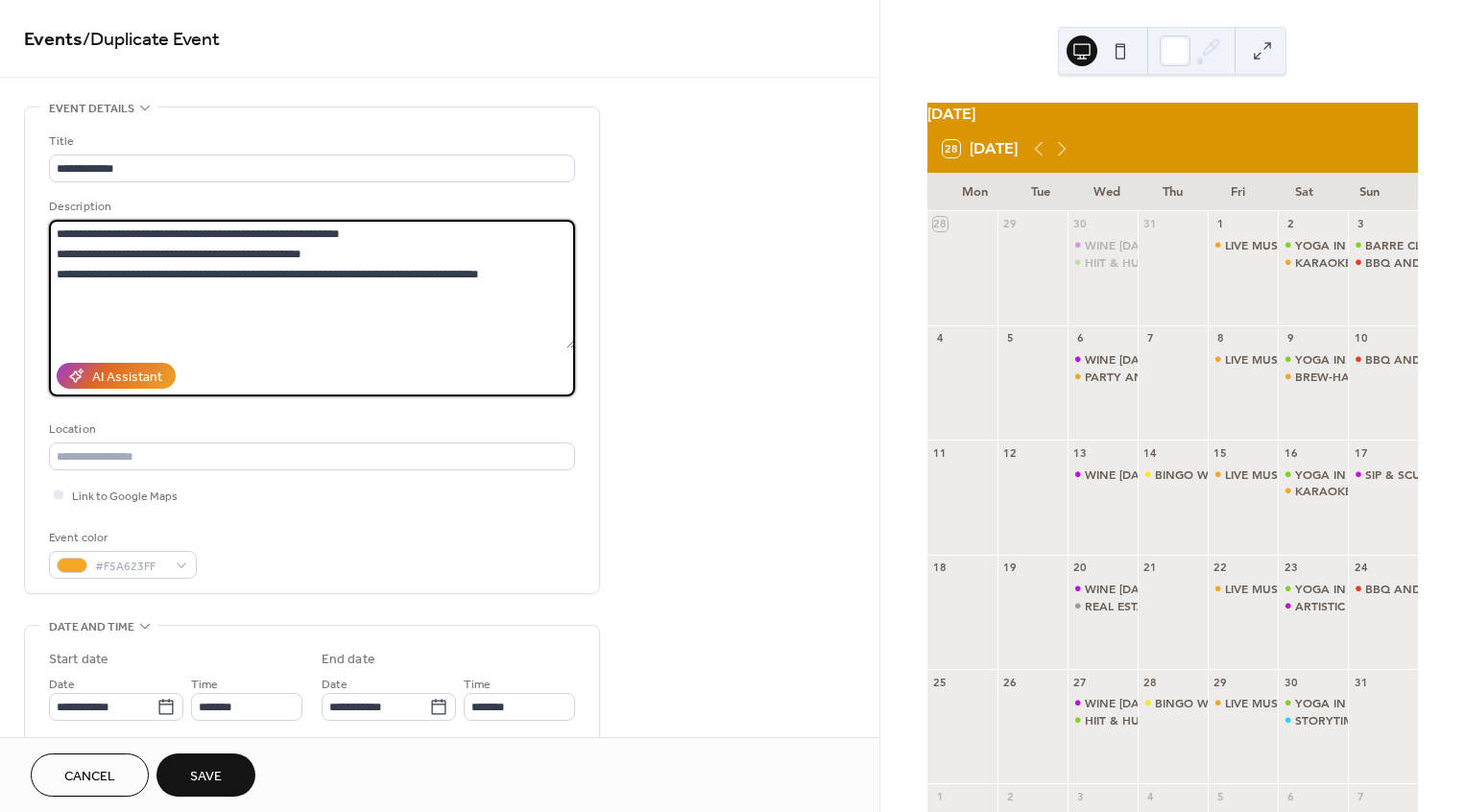click on "**********" at bounding box center (312, 284) 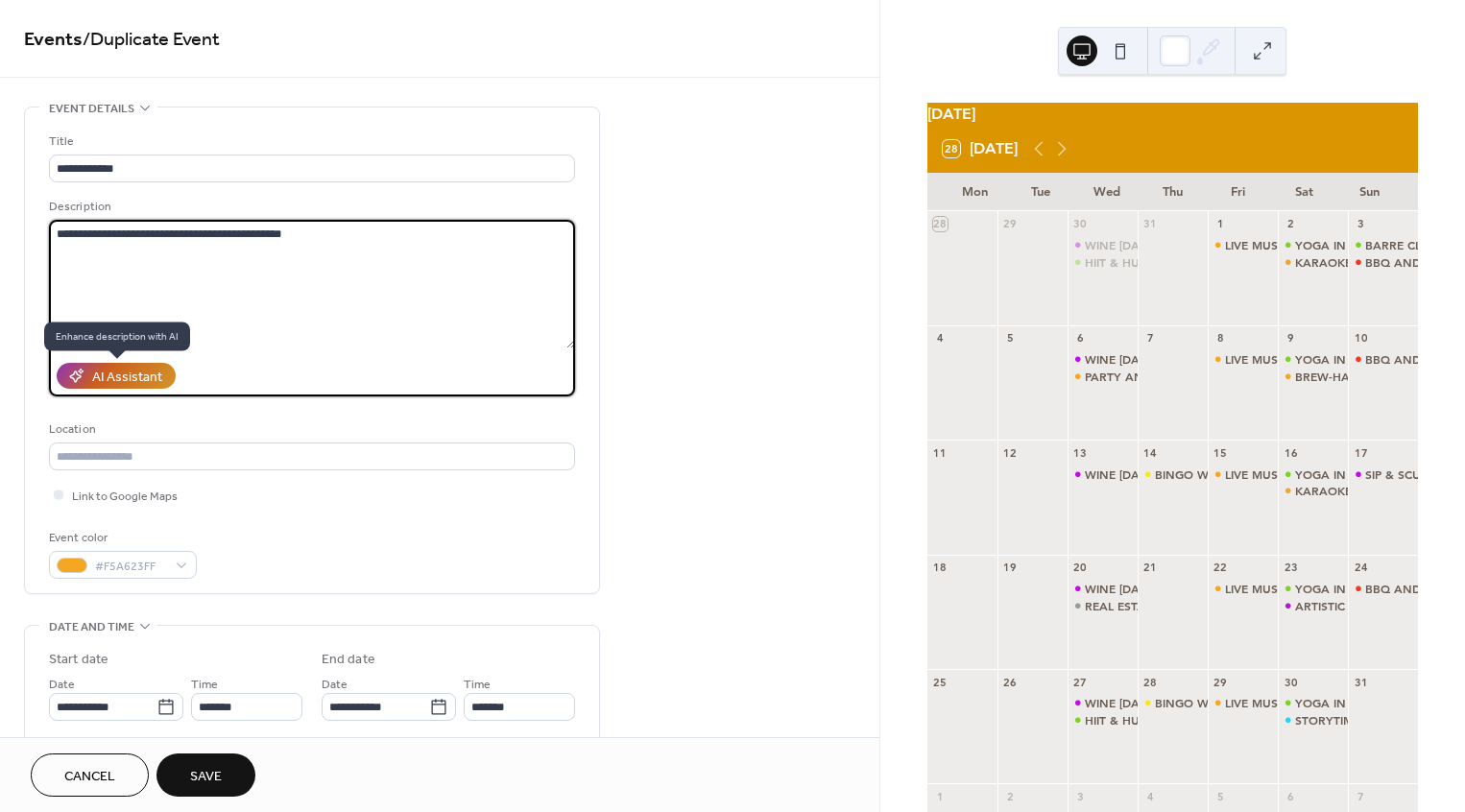 type on "**********" 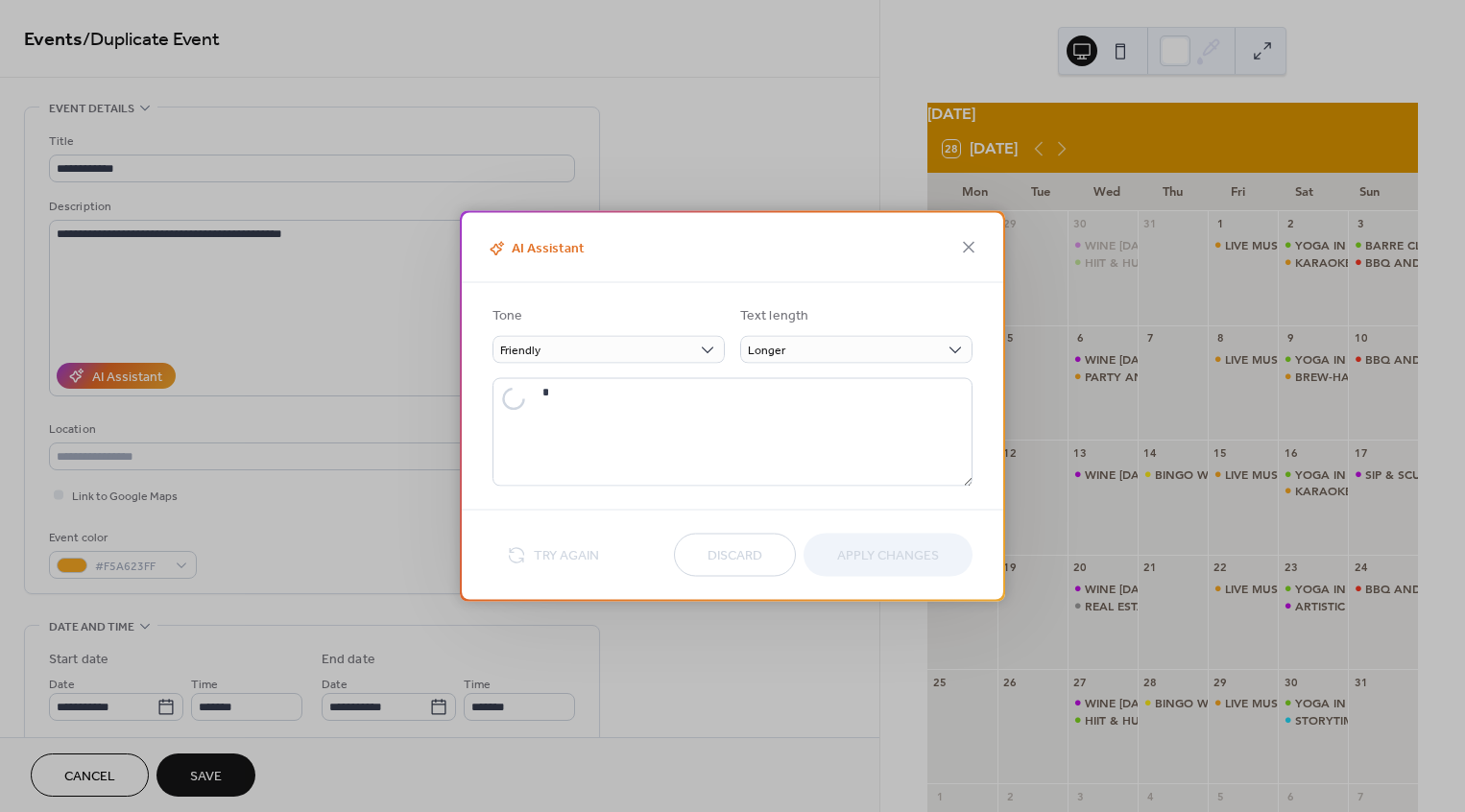 type on "**********" 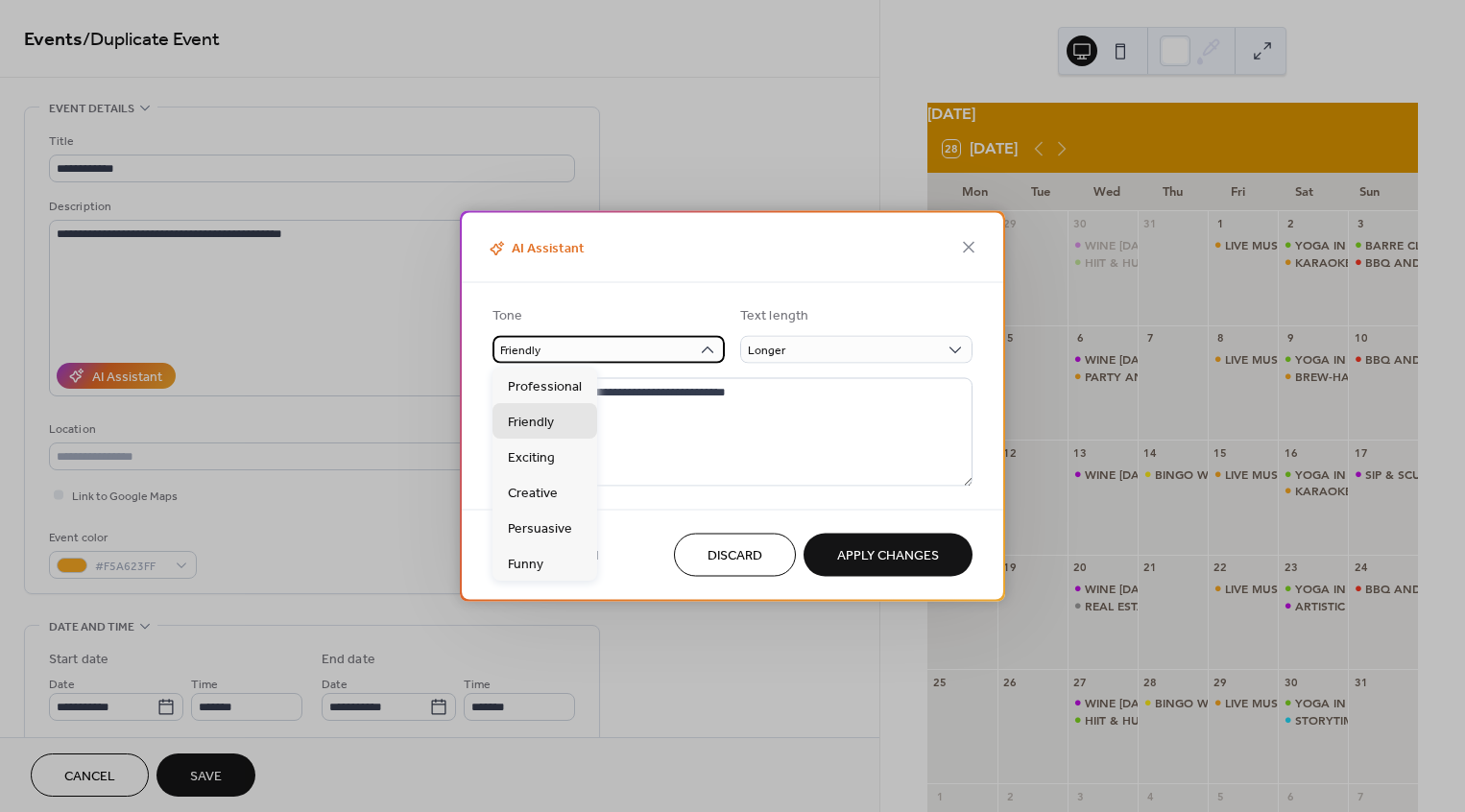 click 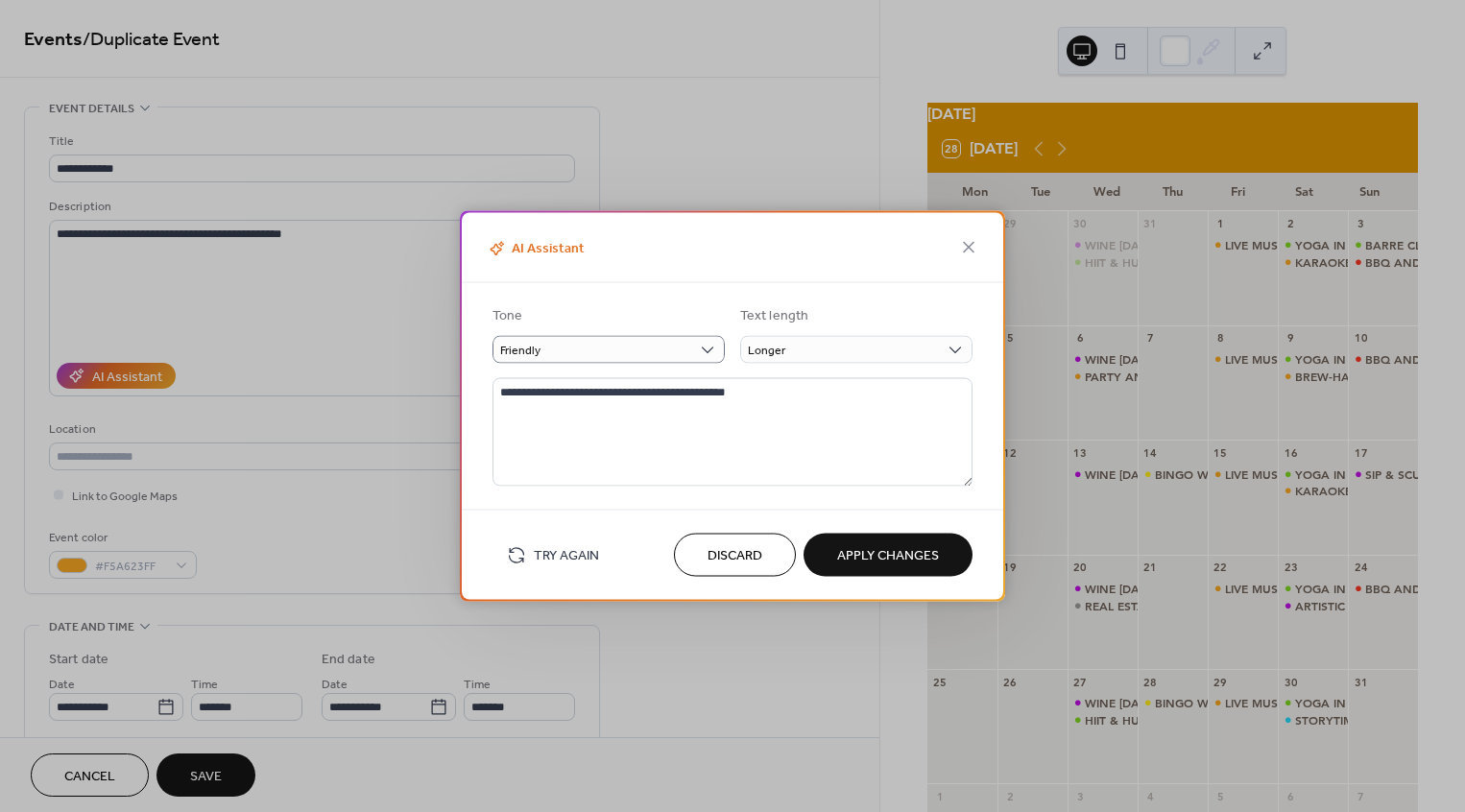 click on "Apply Changes" at bounding box center [888, 556] 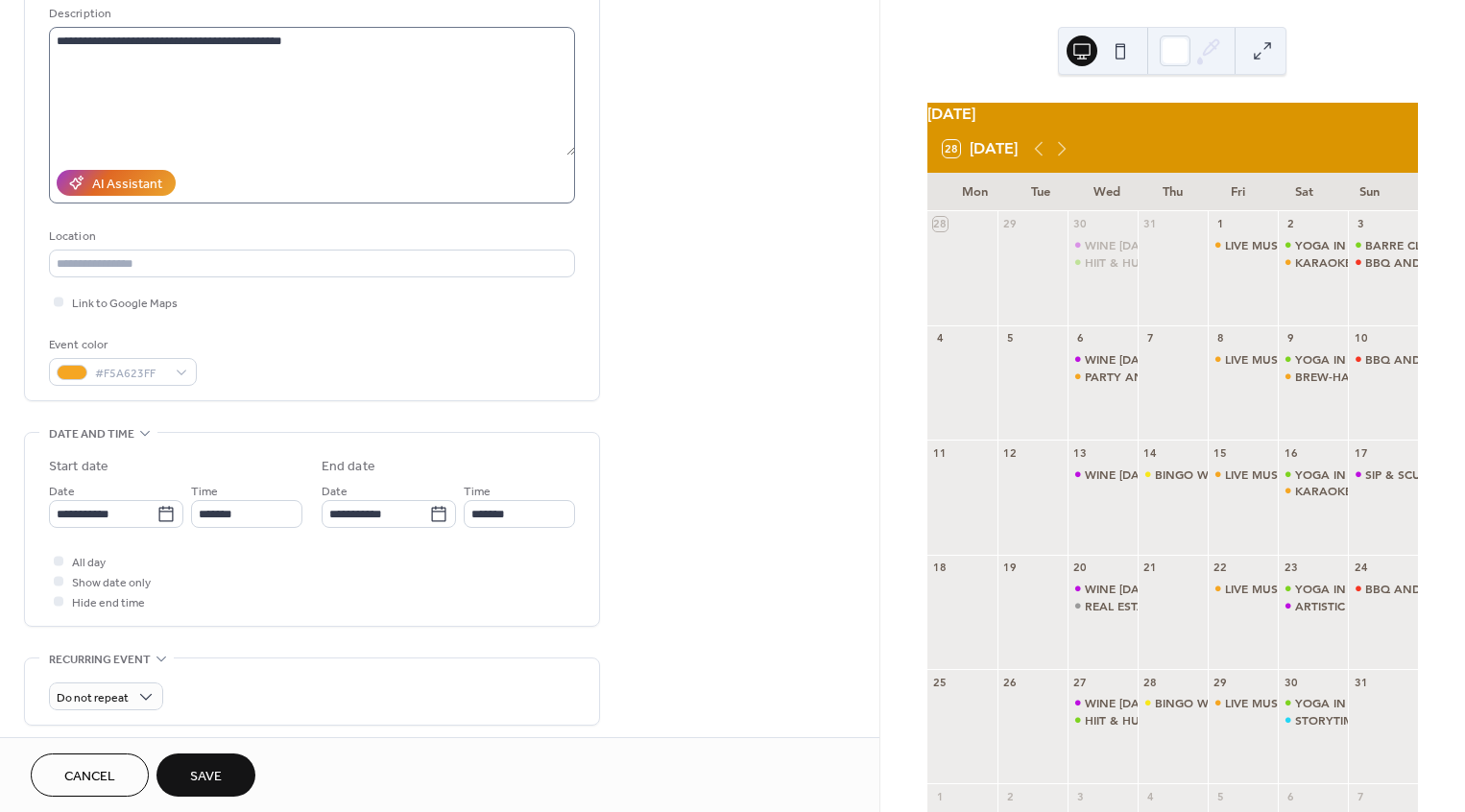 scroll, scrollTop: 249, scrollLeft: 0, axis: vertical 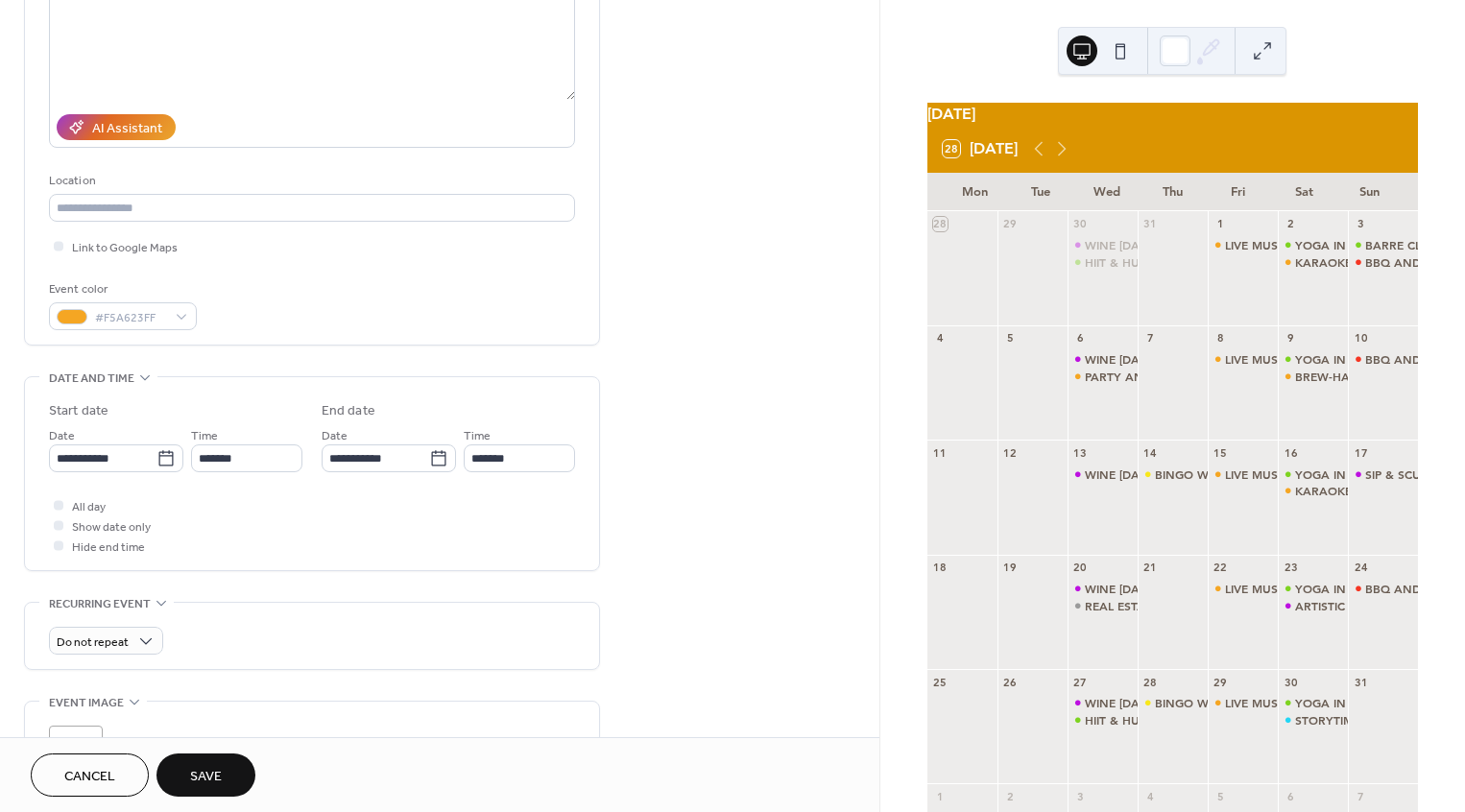 click on "Save" at bounding box center (205, 775) 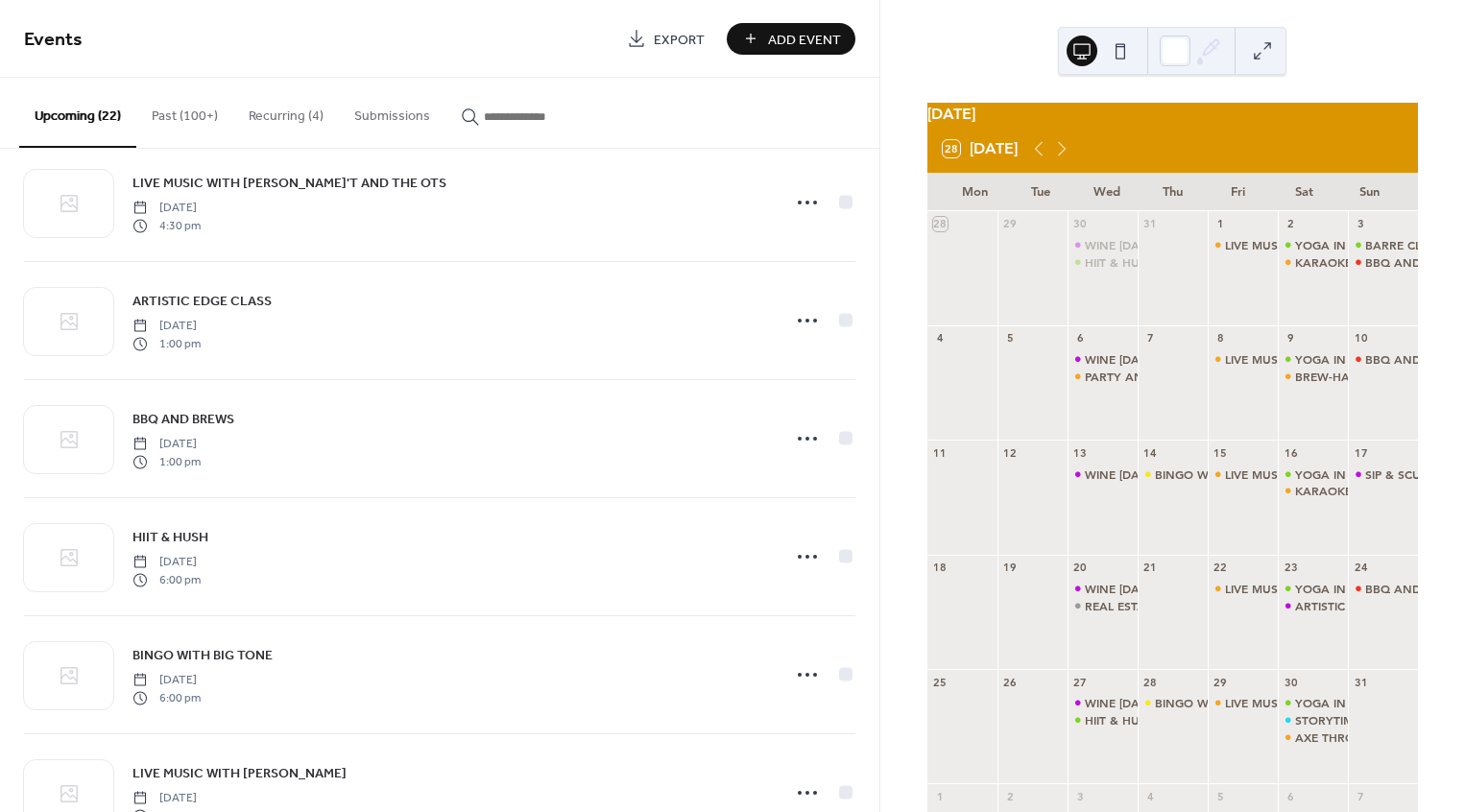 scroll, scrollTop: 1991, scrollLeft: 0, axis: vertical 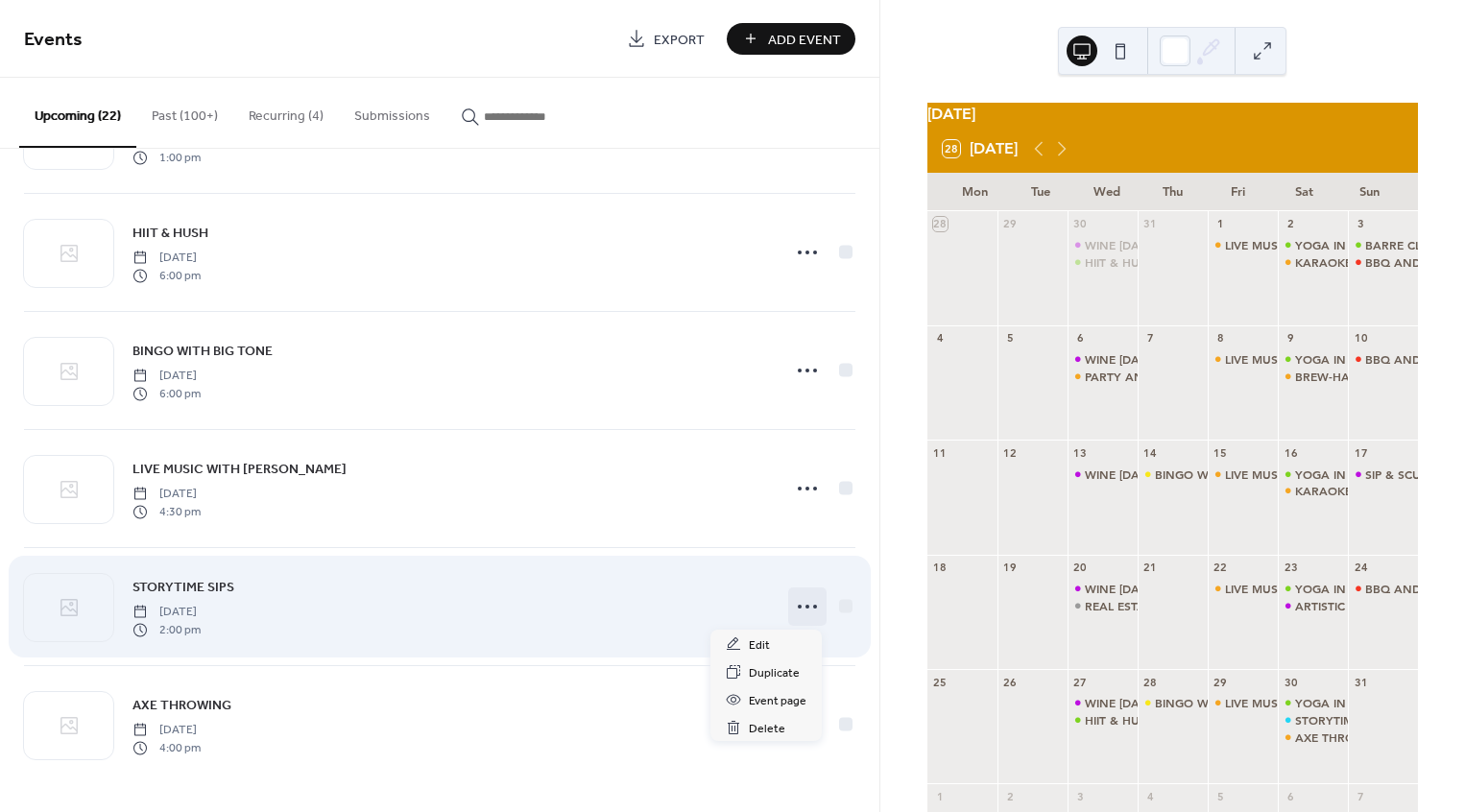 click 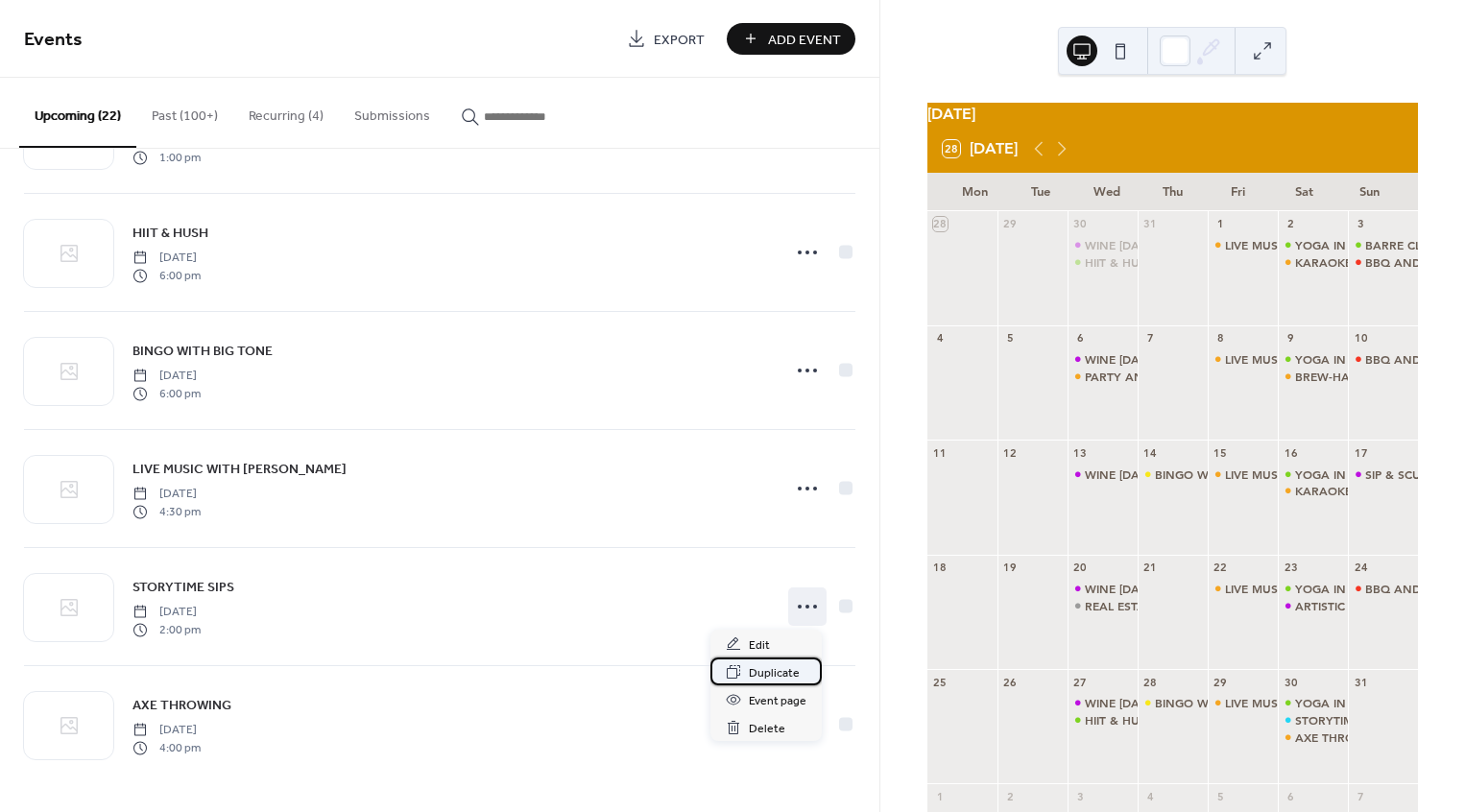 click on "Duplicate" at bounding box center (774, 673) 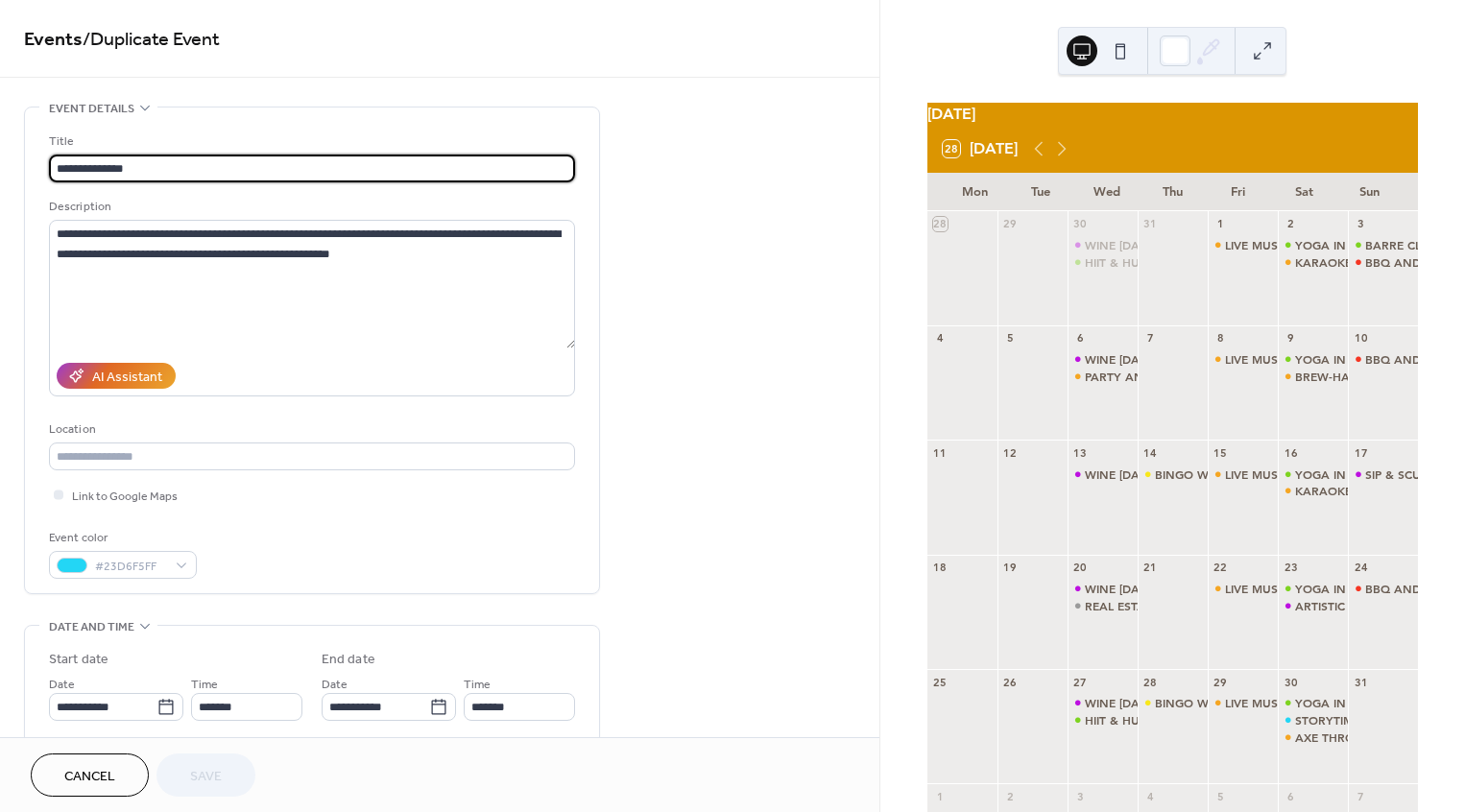 drag, startPoint x: 167, startPoint y: 168, endPoint x: 21, endPoint y: 166, distance: 146.0137 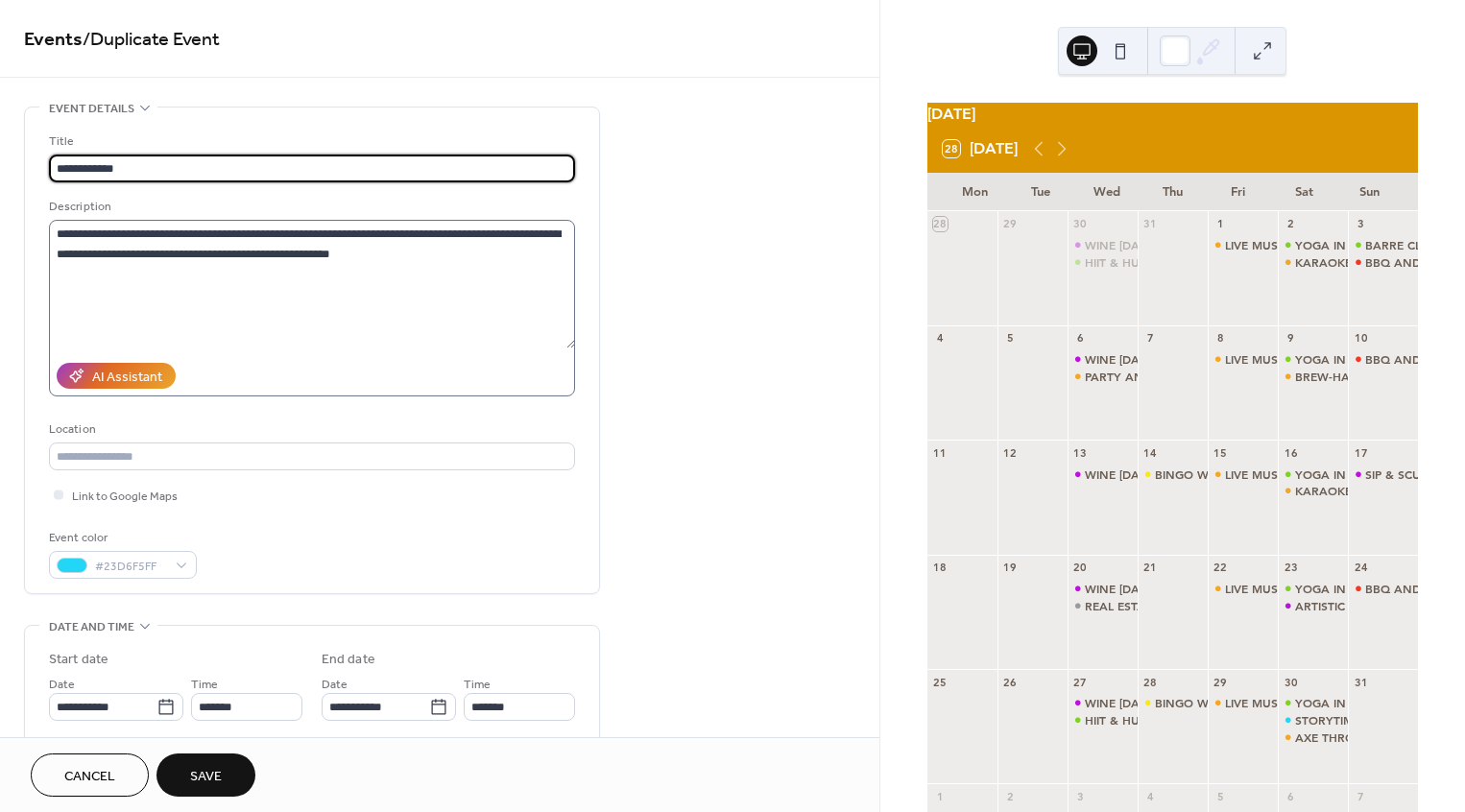 type on "**********" 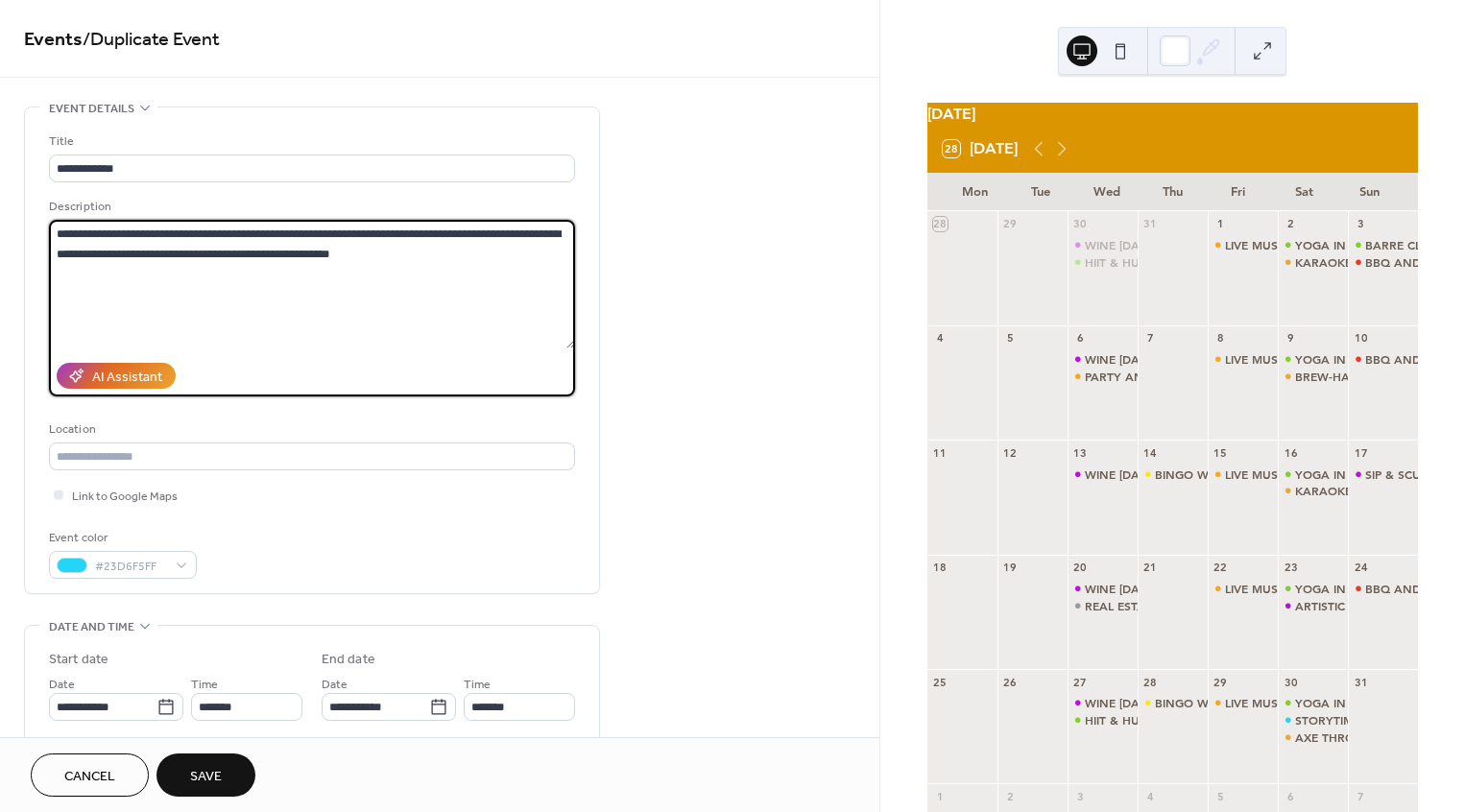 drag, startPoint x: 359, startPoint y: 264, endPoint x: -1, endPoint y: 228, distance: 361.79552 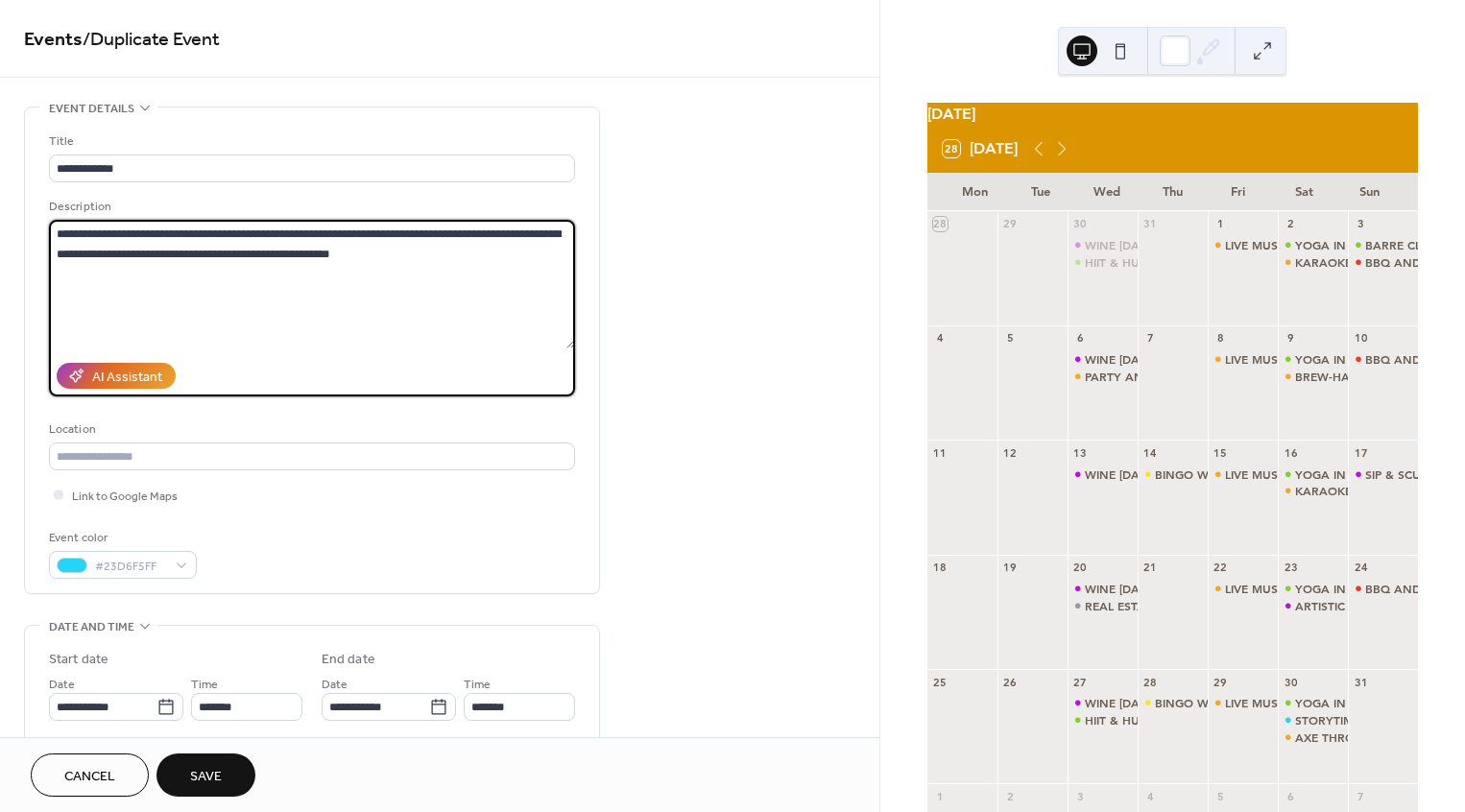 click on "**********" at bounding box center [440, 766] 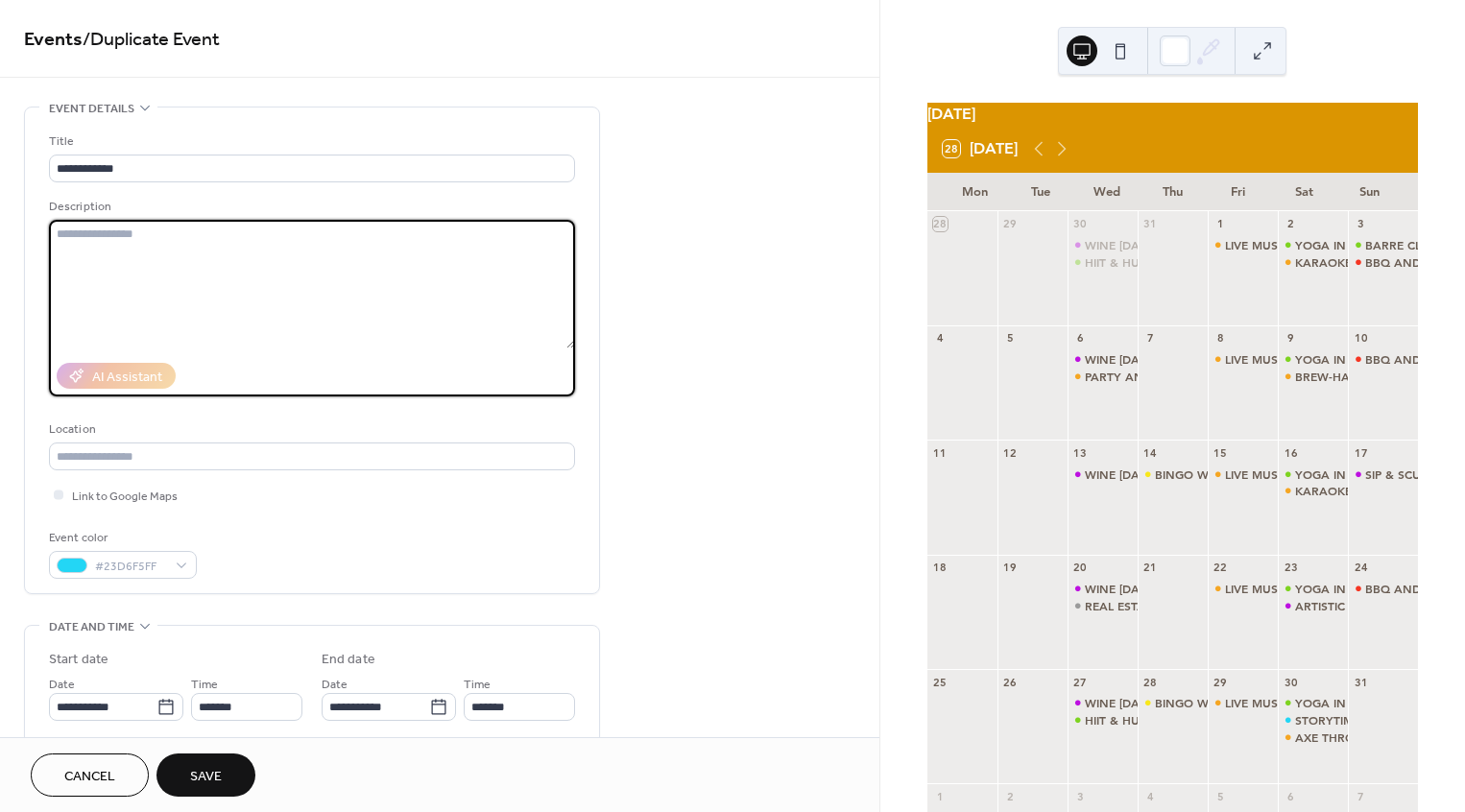 paste on "**********" 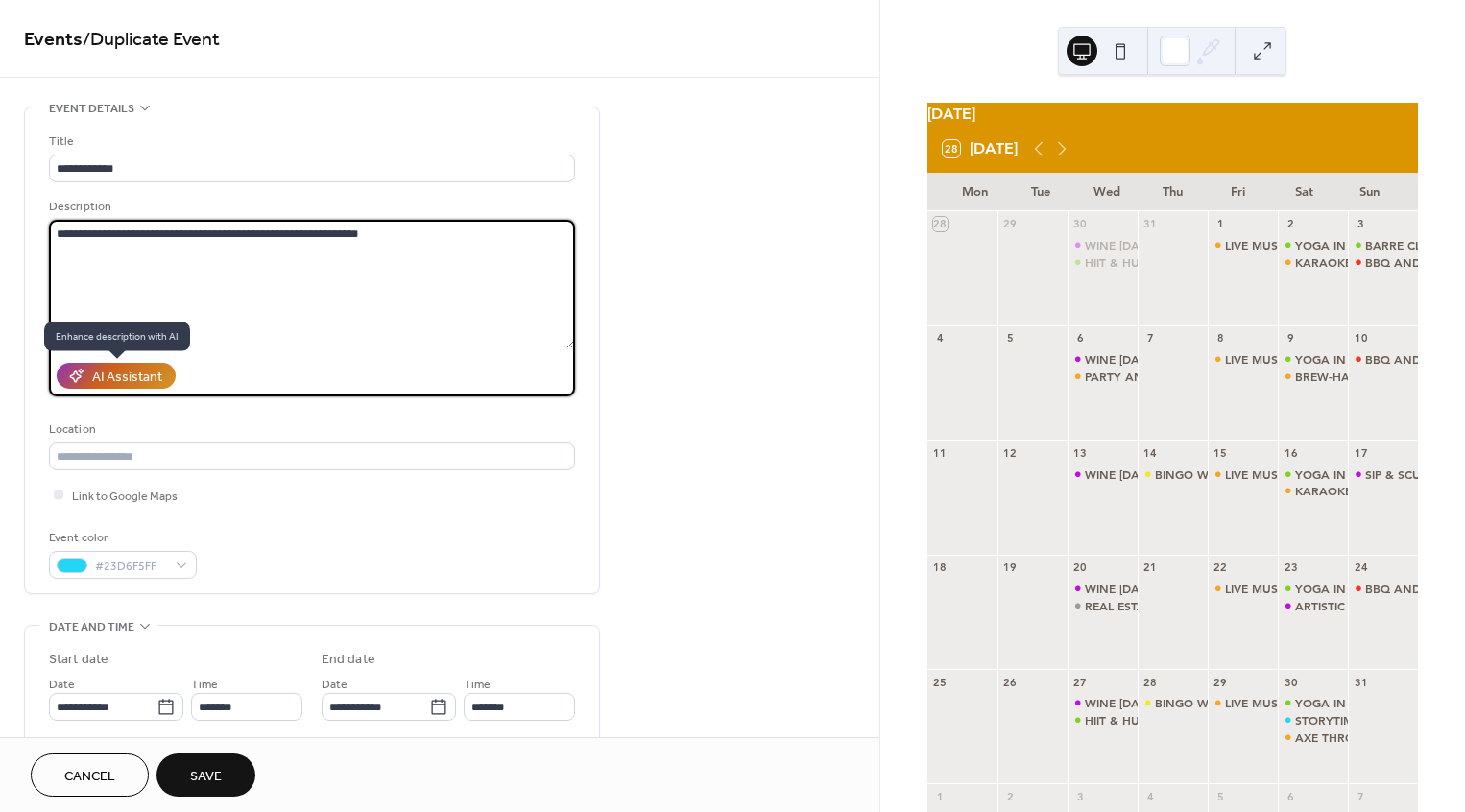 type on "**********" 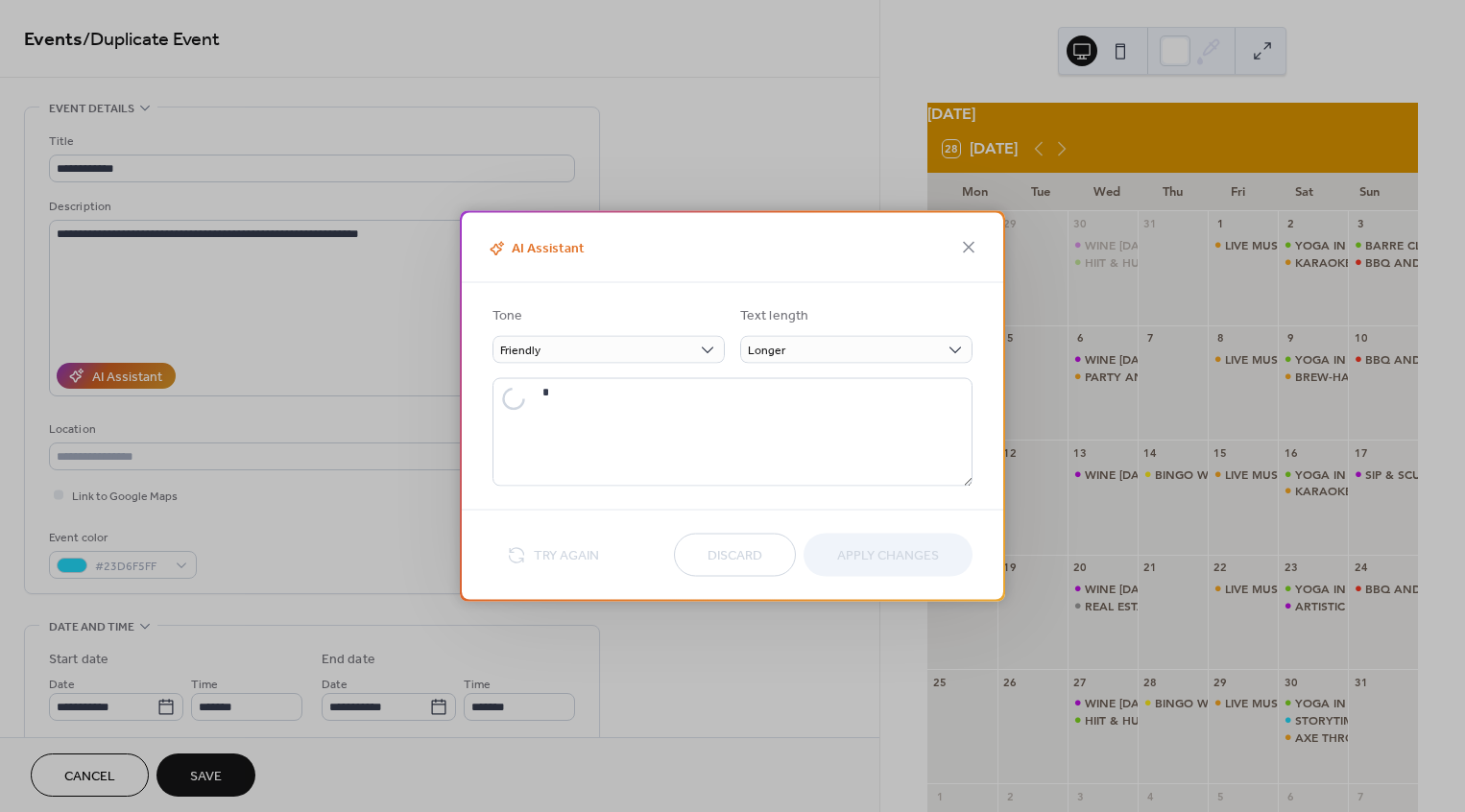 type on "**********" 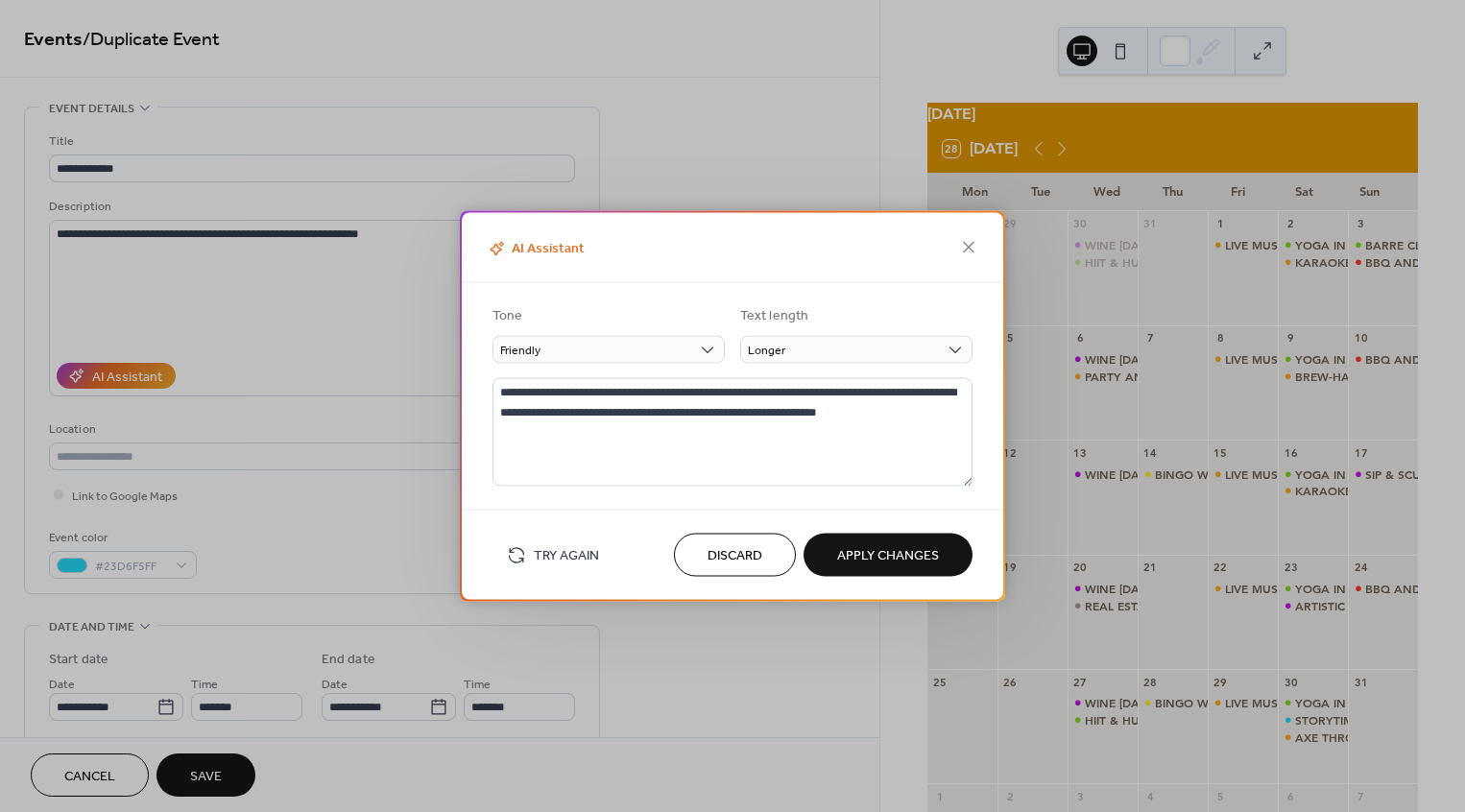 click on "Apply Changes" at bounding box center (888, 556) 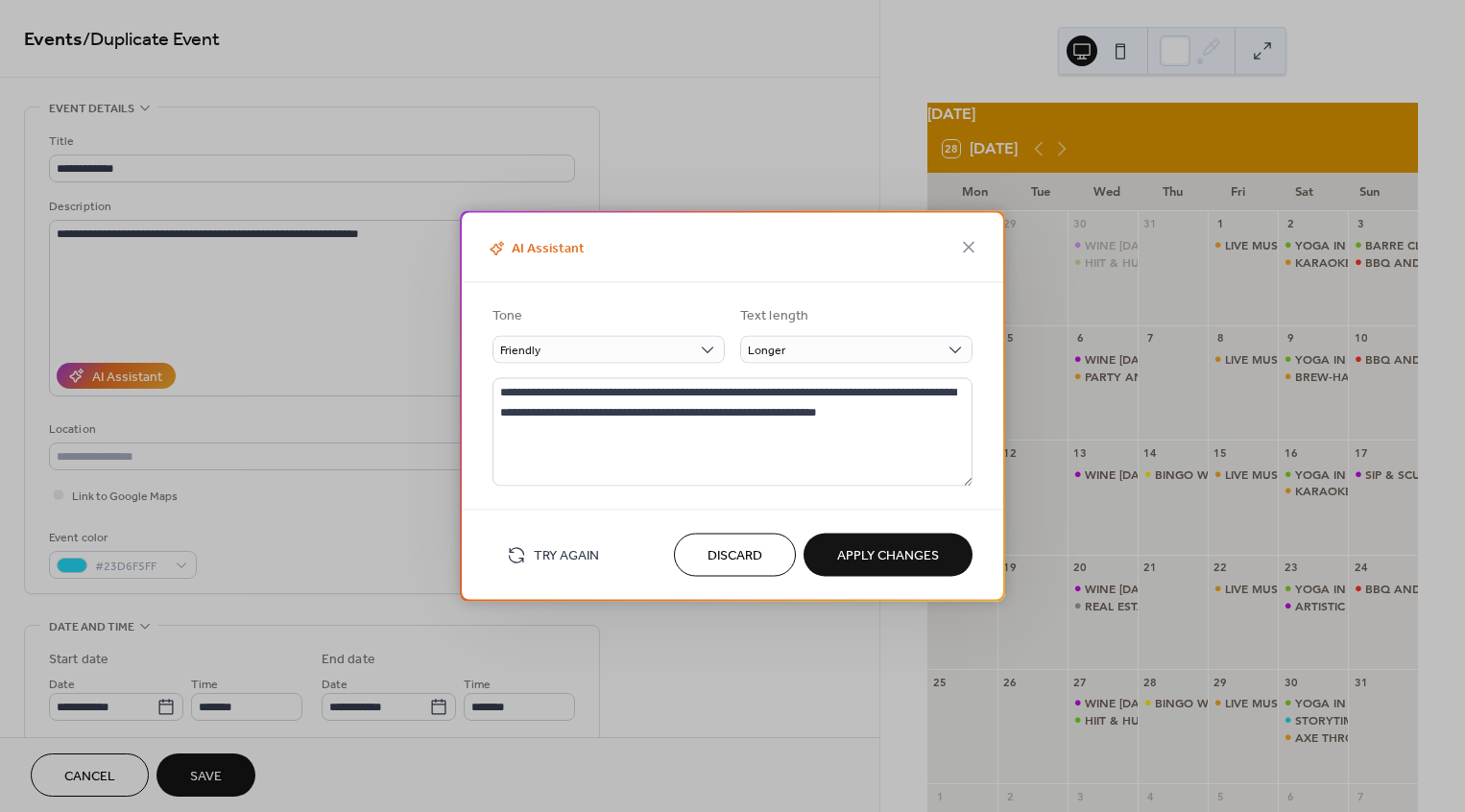 type on "**********" 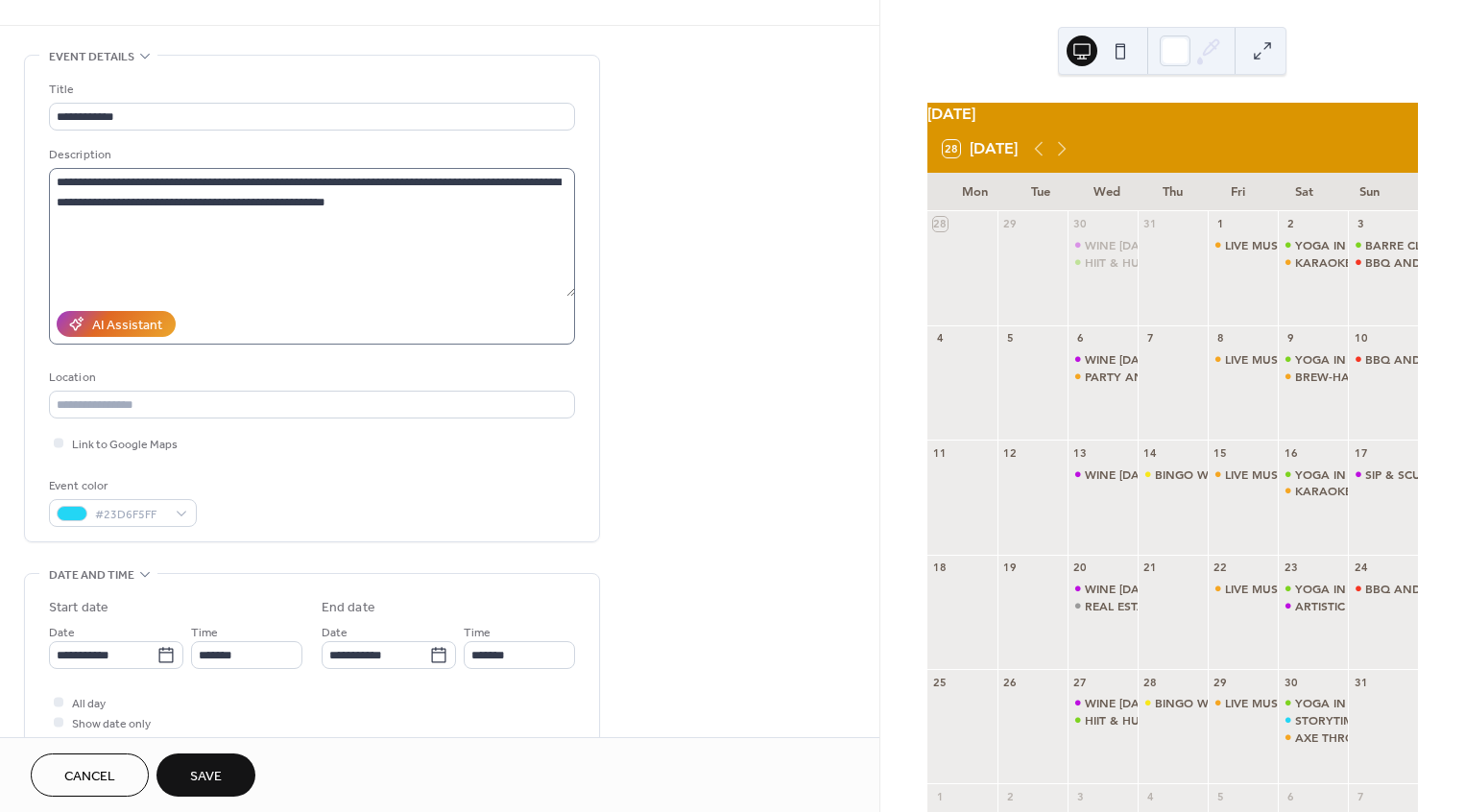 scroll, scrollTop: 105, scrollLeft: 0, axis: vertical 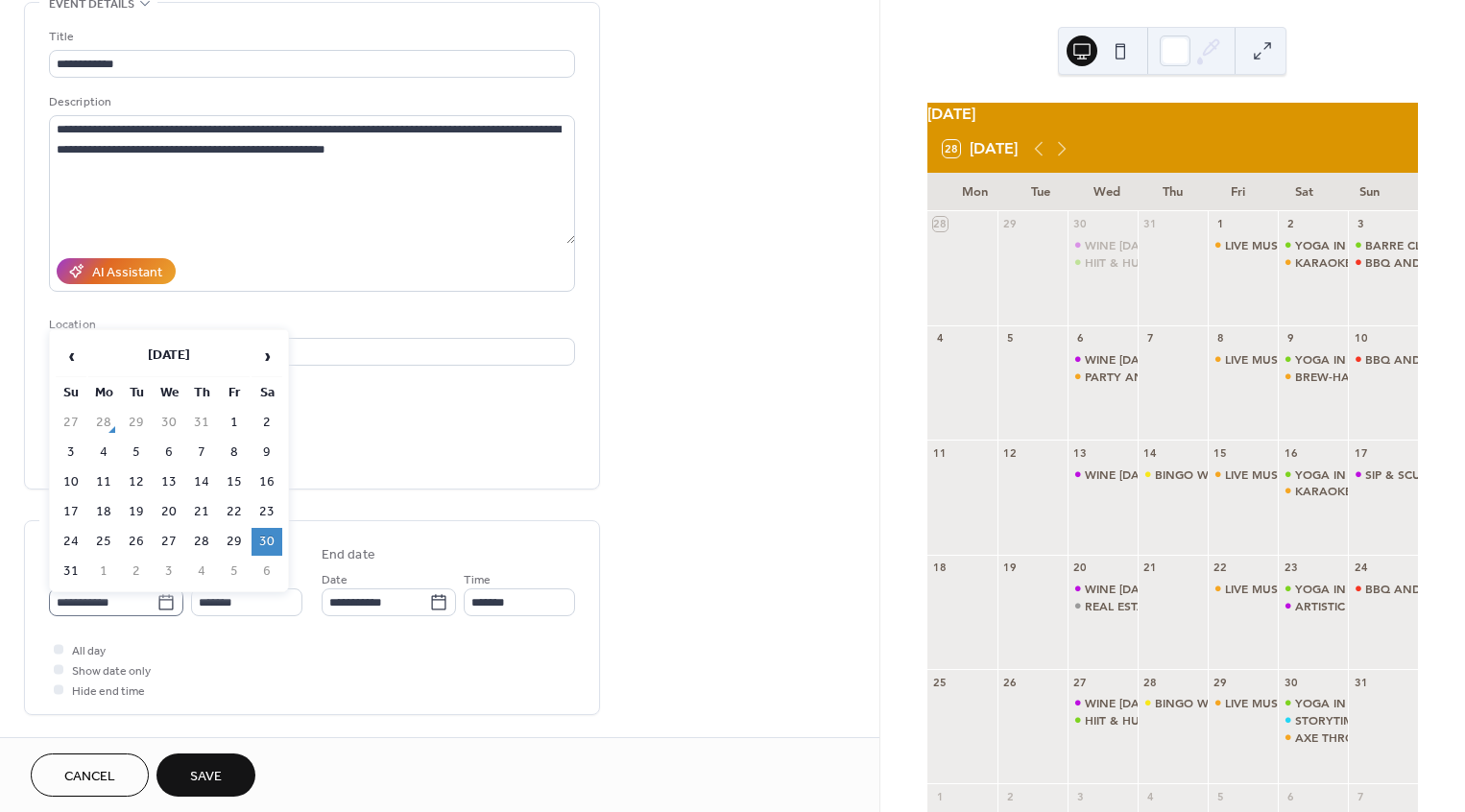 click 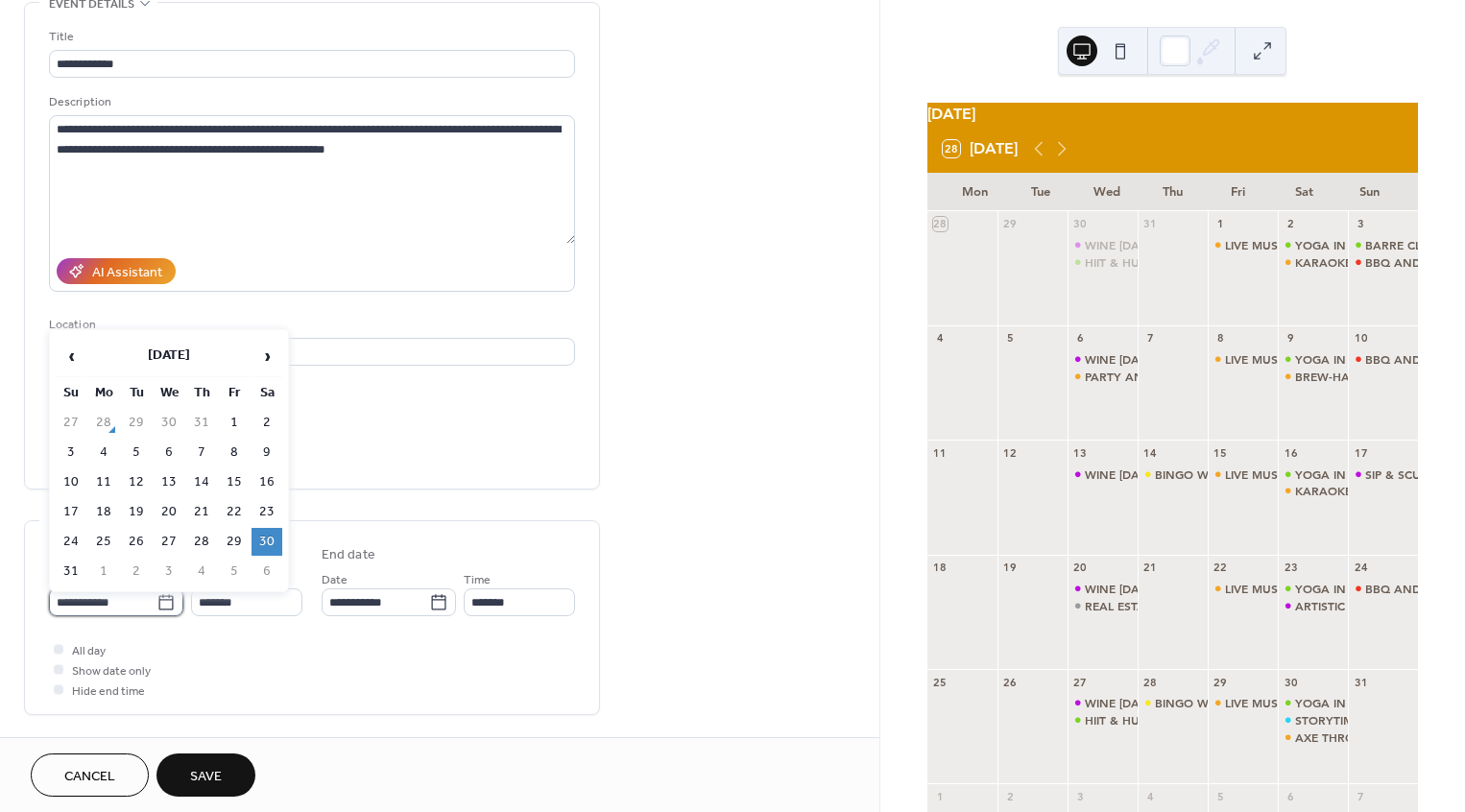 click on "**********" at bounding box center [103, 602] 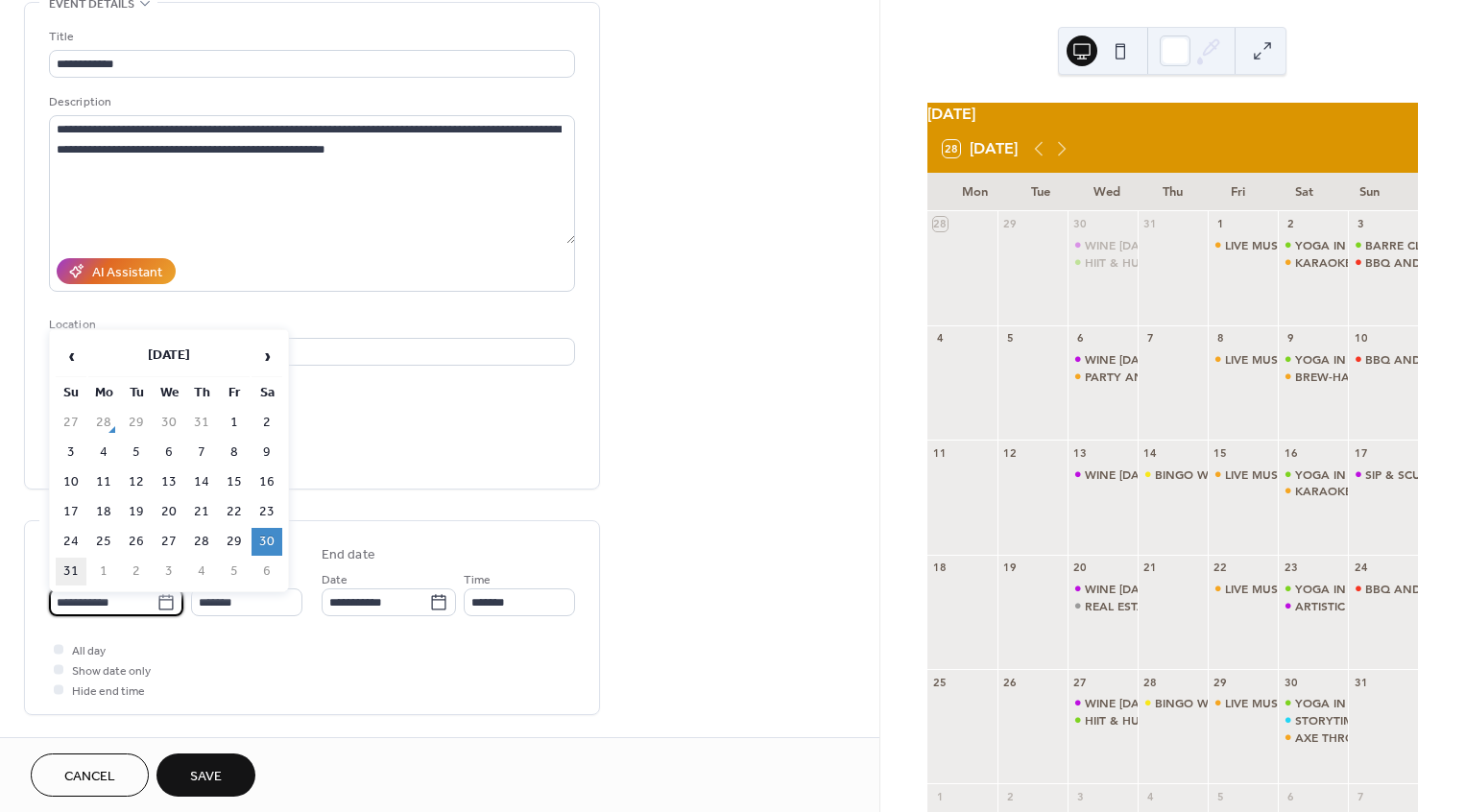 click on "31" at bounding box center [71, 571] 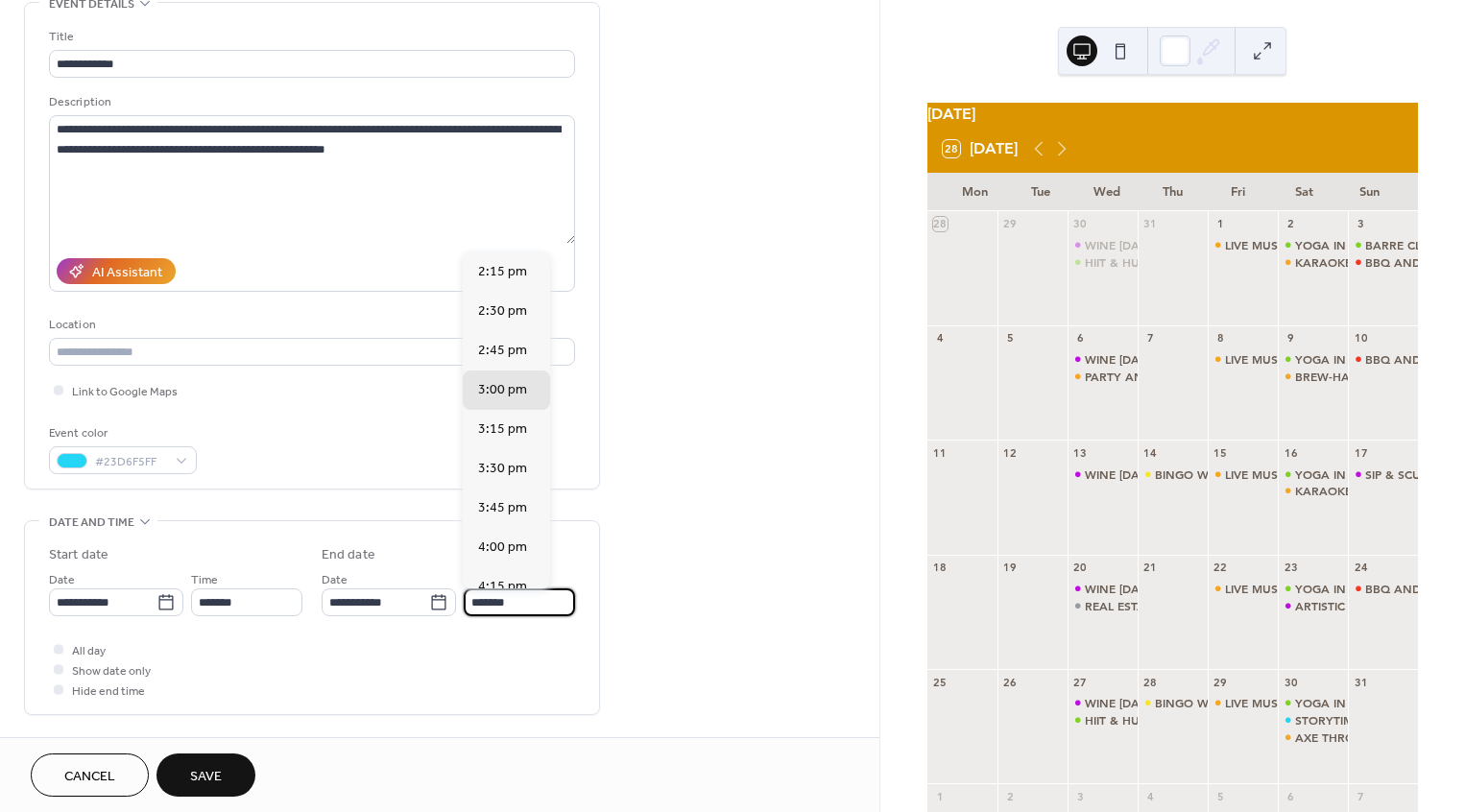 click on "*******" at bounding box center [519, 602] 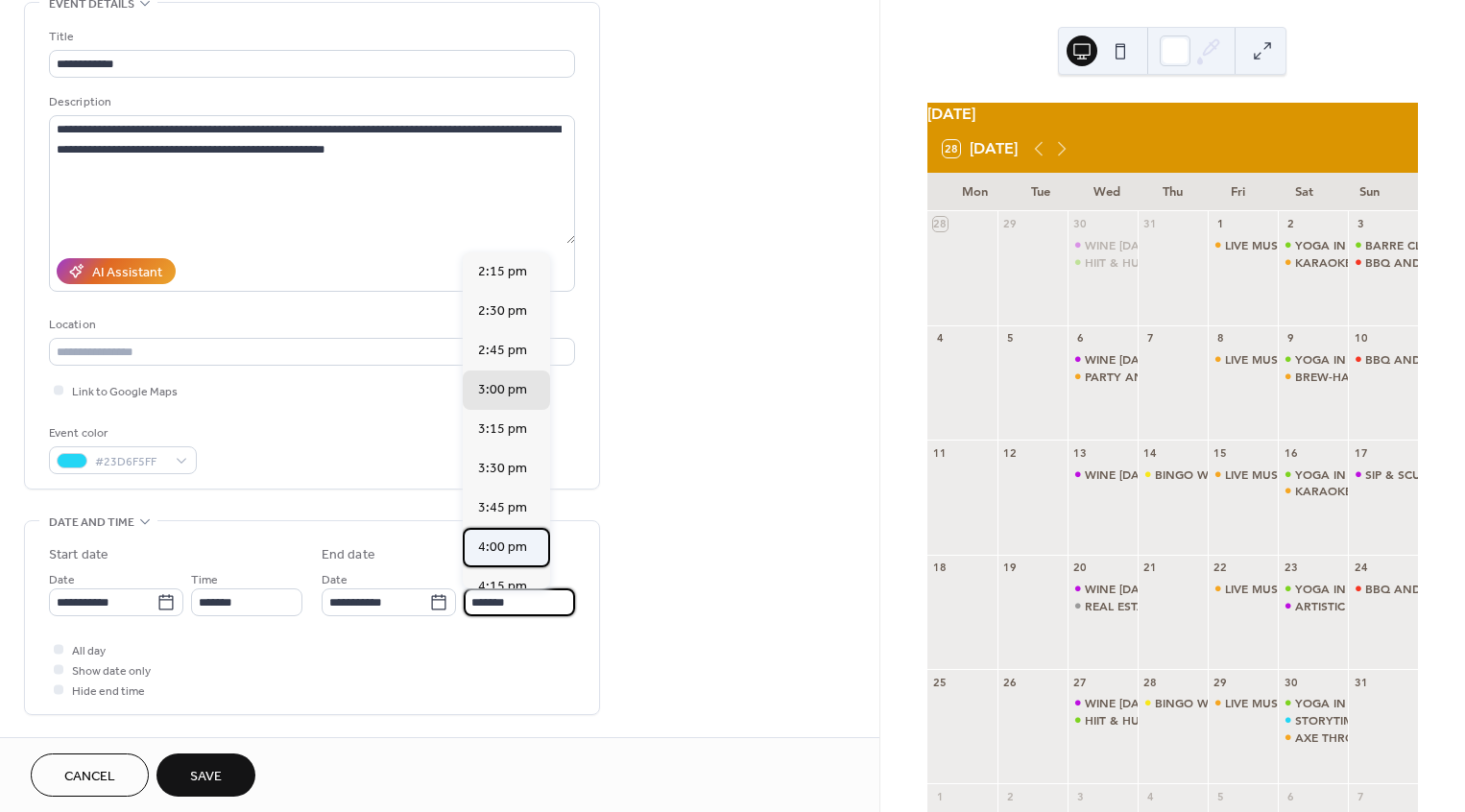 click on "4:00 pm" at bounding box center (502, 547) 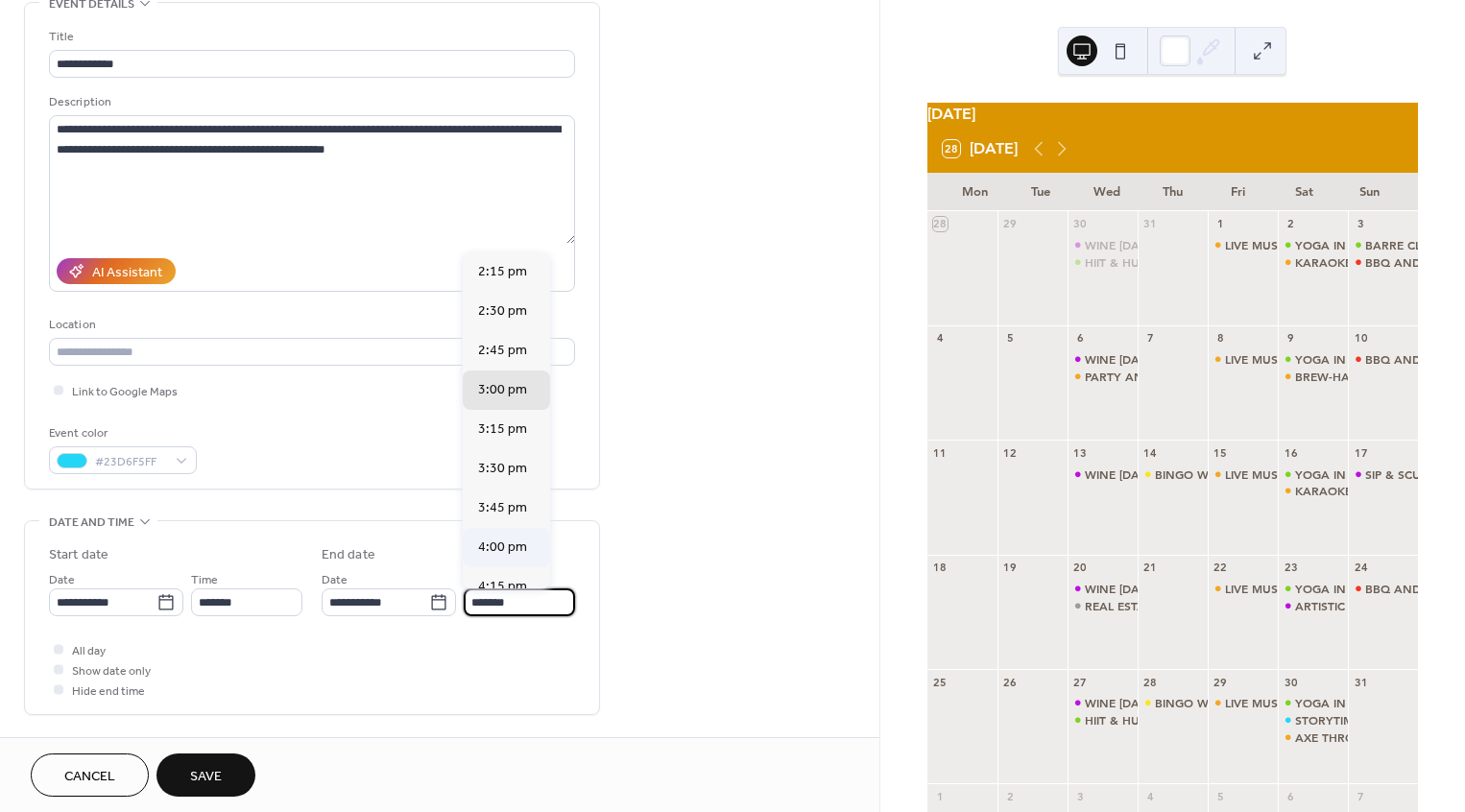 type on "*******" 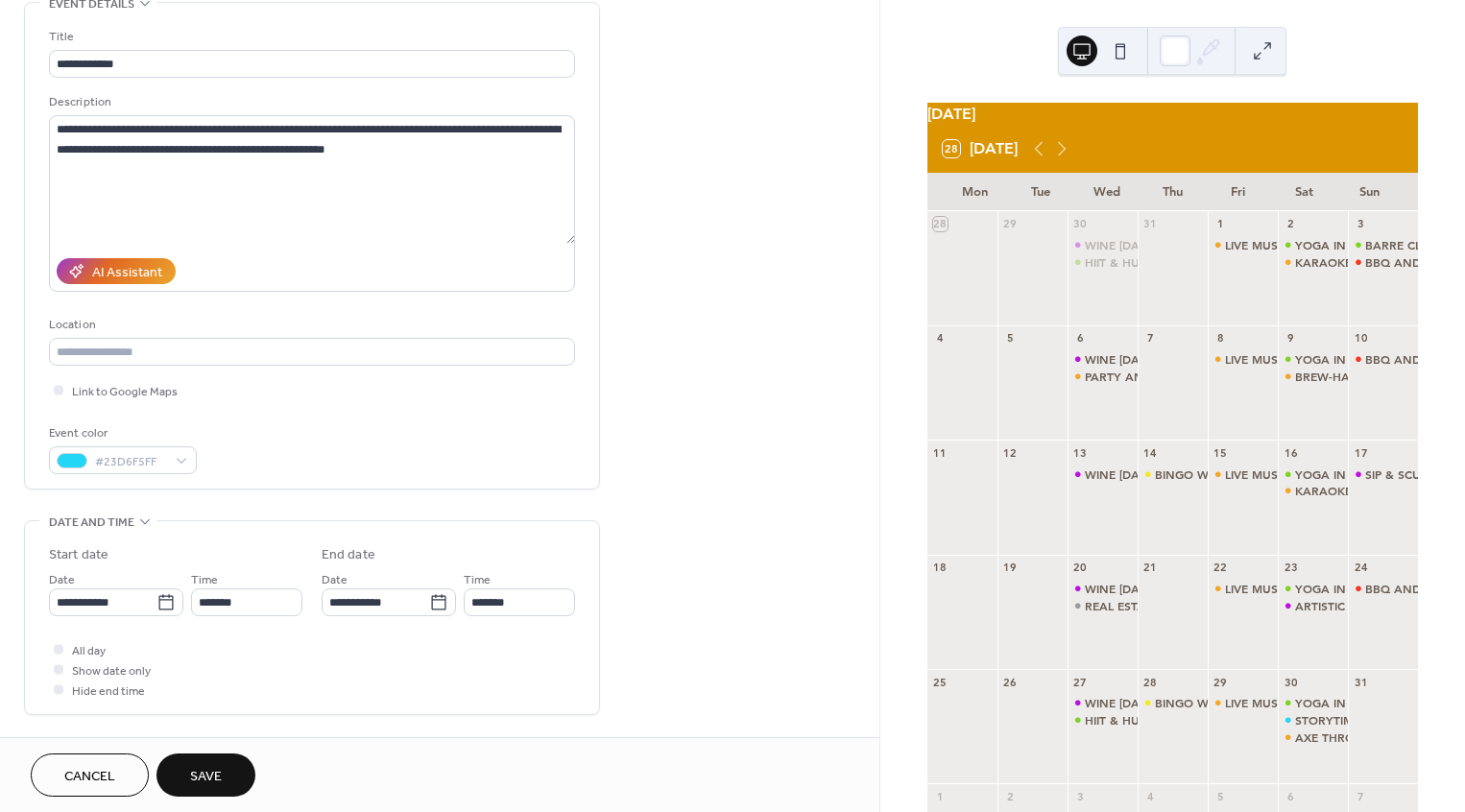 click on "Save" at bounding box center [205, 776] 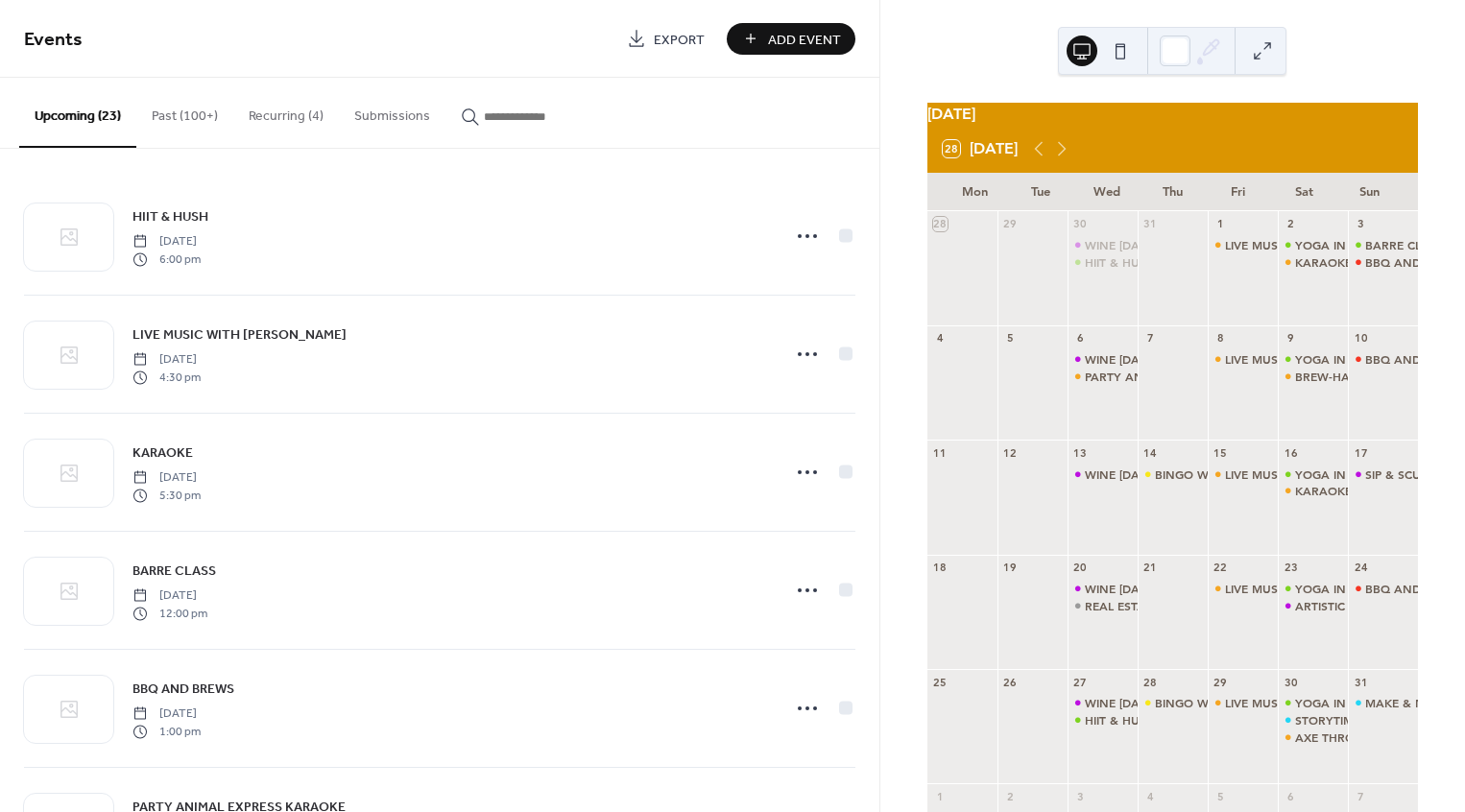 click on "Recurring (4)" at bounding box center [286, 111] 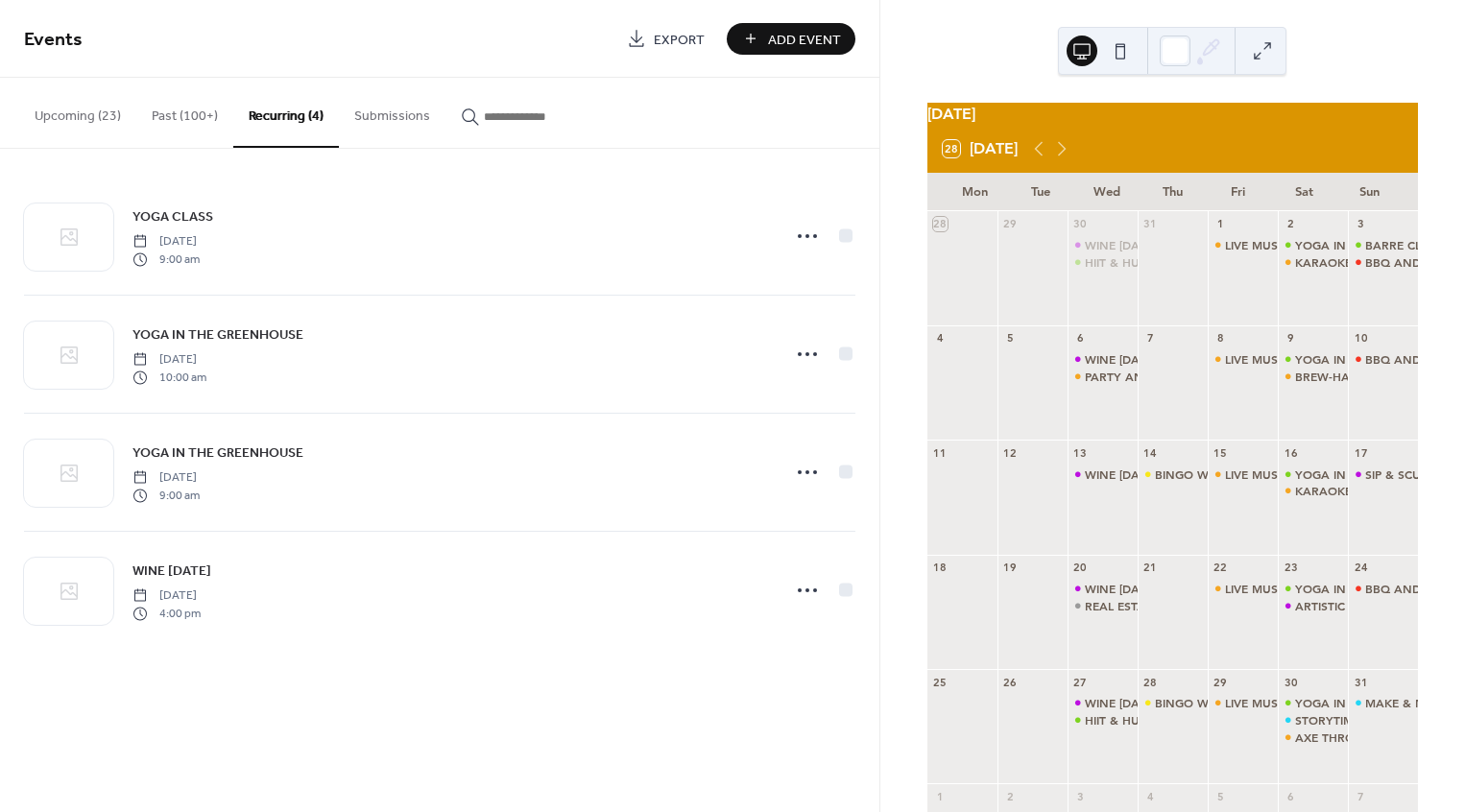 click on "Past (100+)" at bounding box center (184, 111) 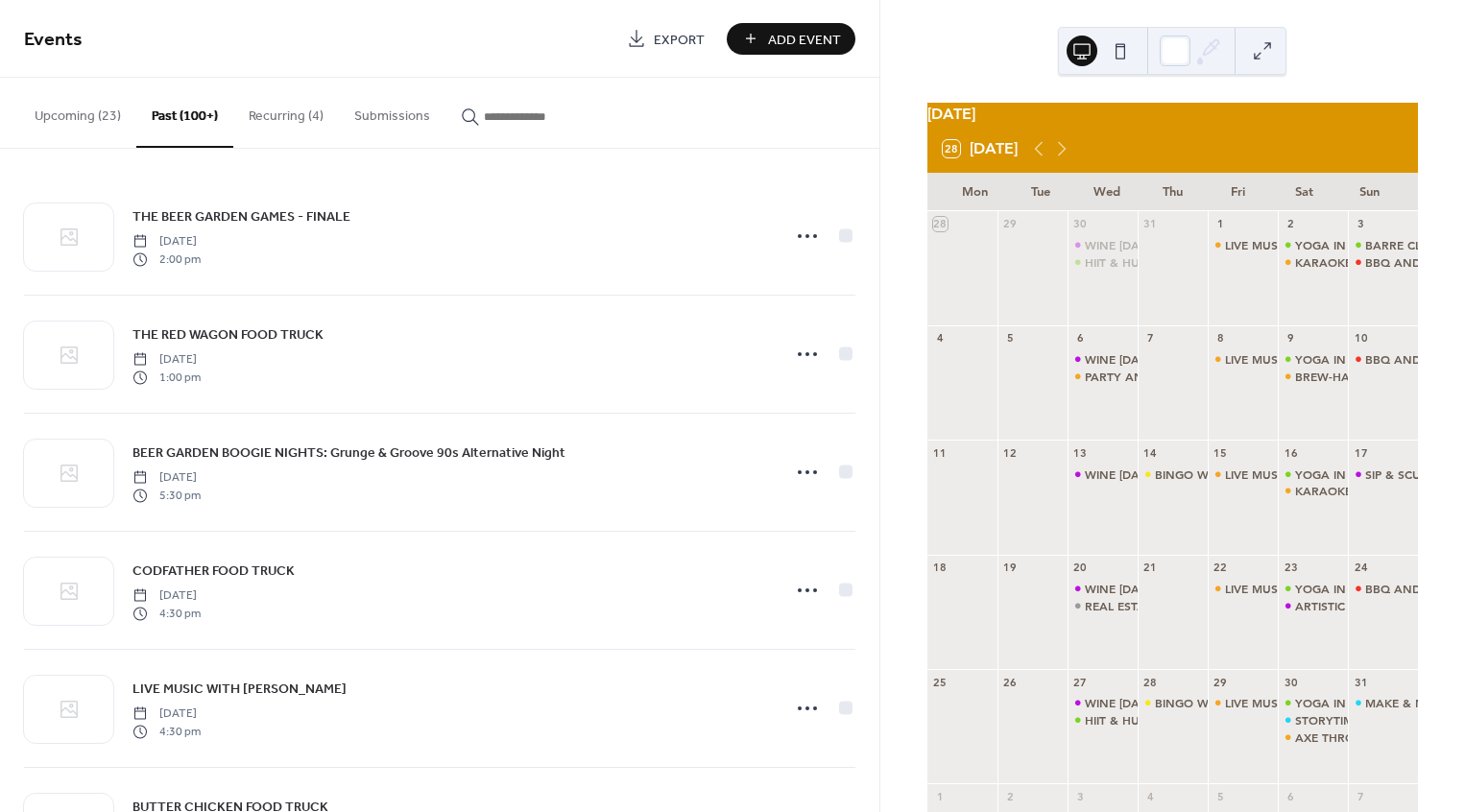 click on "Recurring (4)" at bounding box center [286, 111] 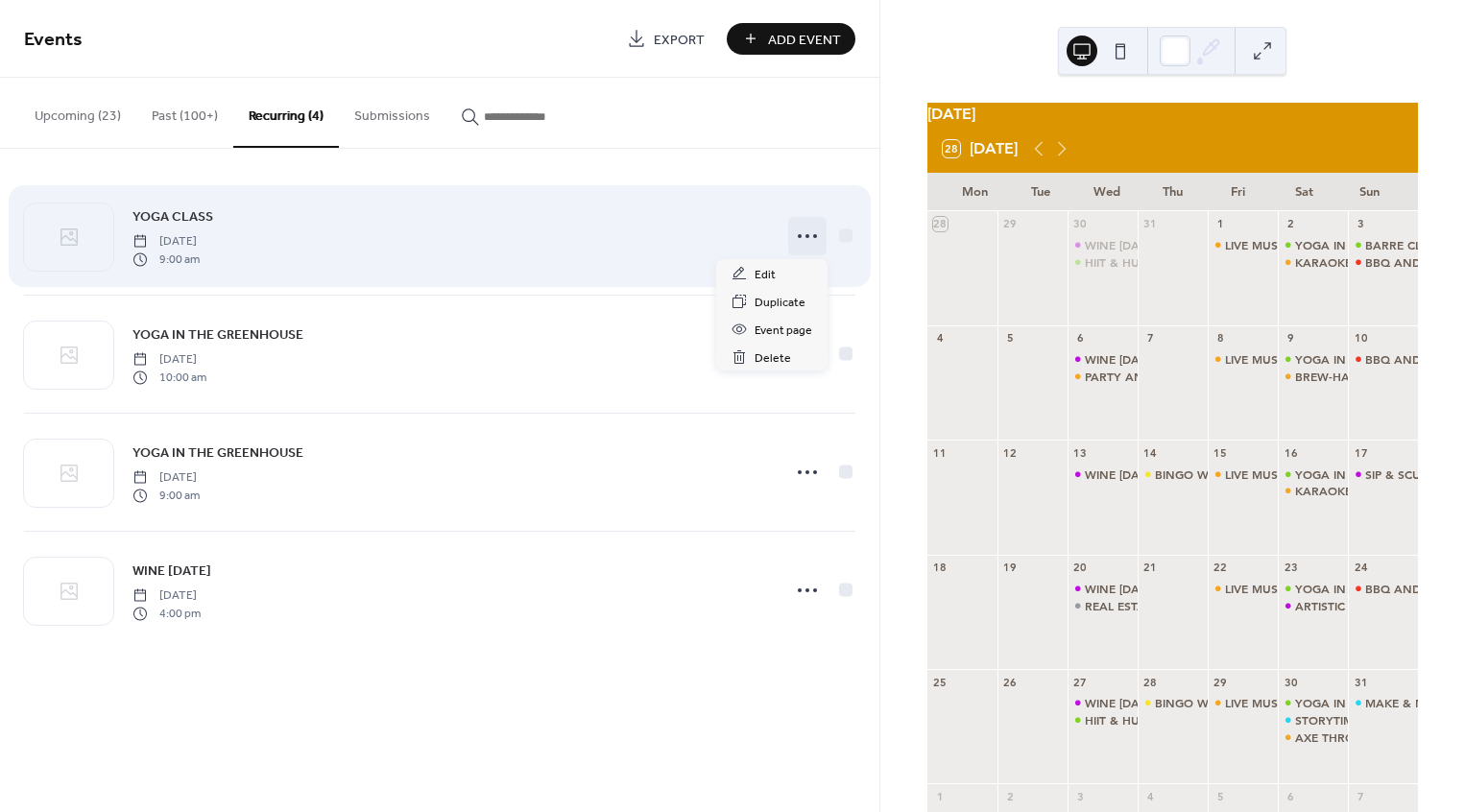 click at bounding box center [807, 236] 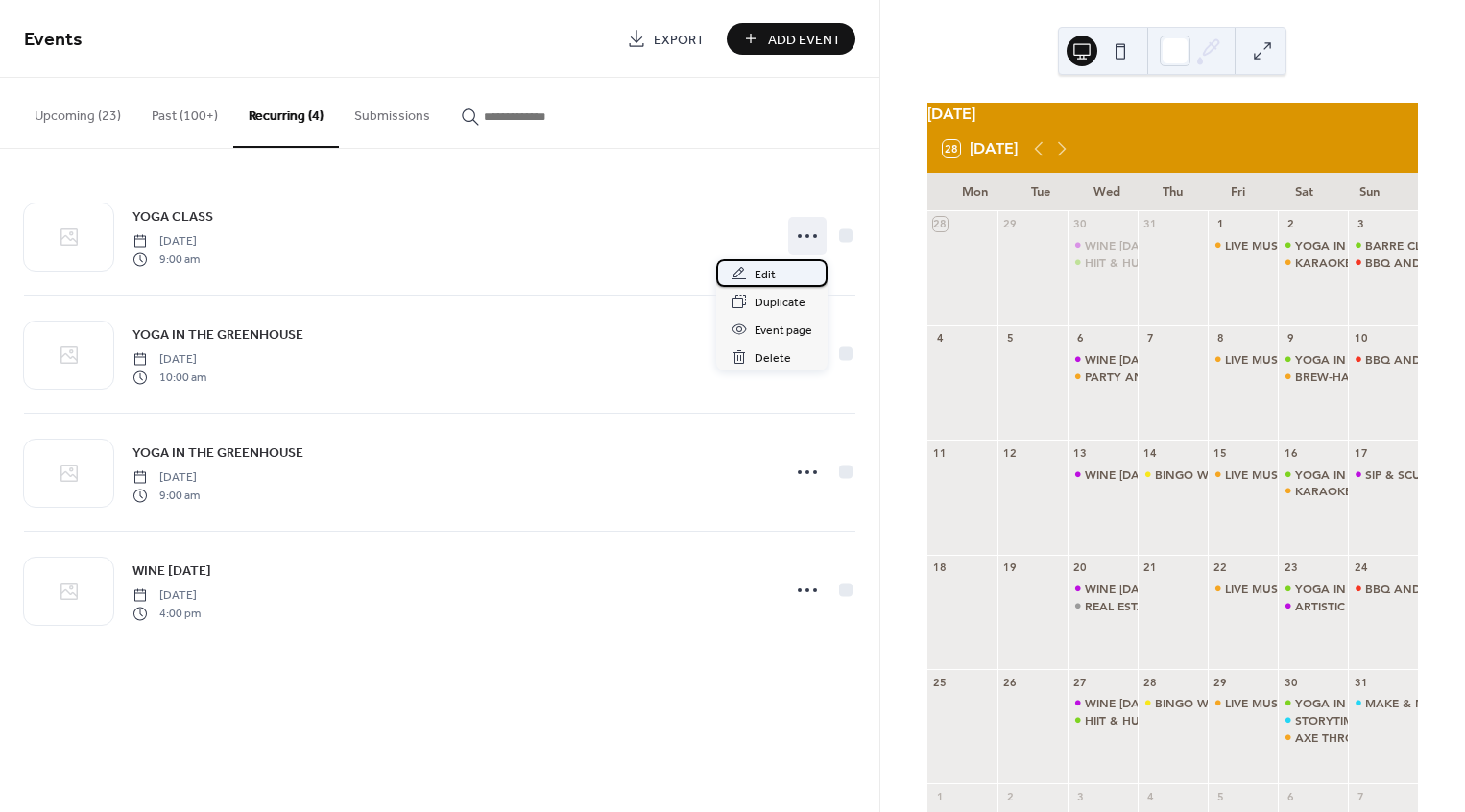 click on "Edit" at bounding box center (772, 273) 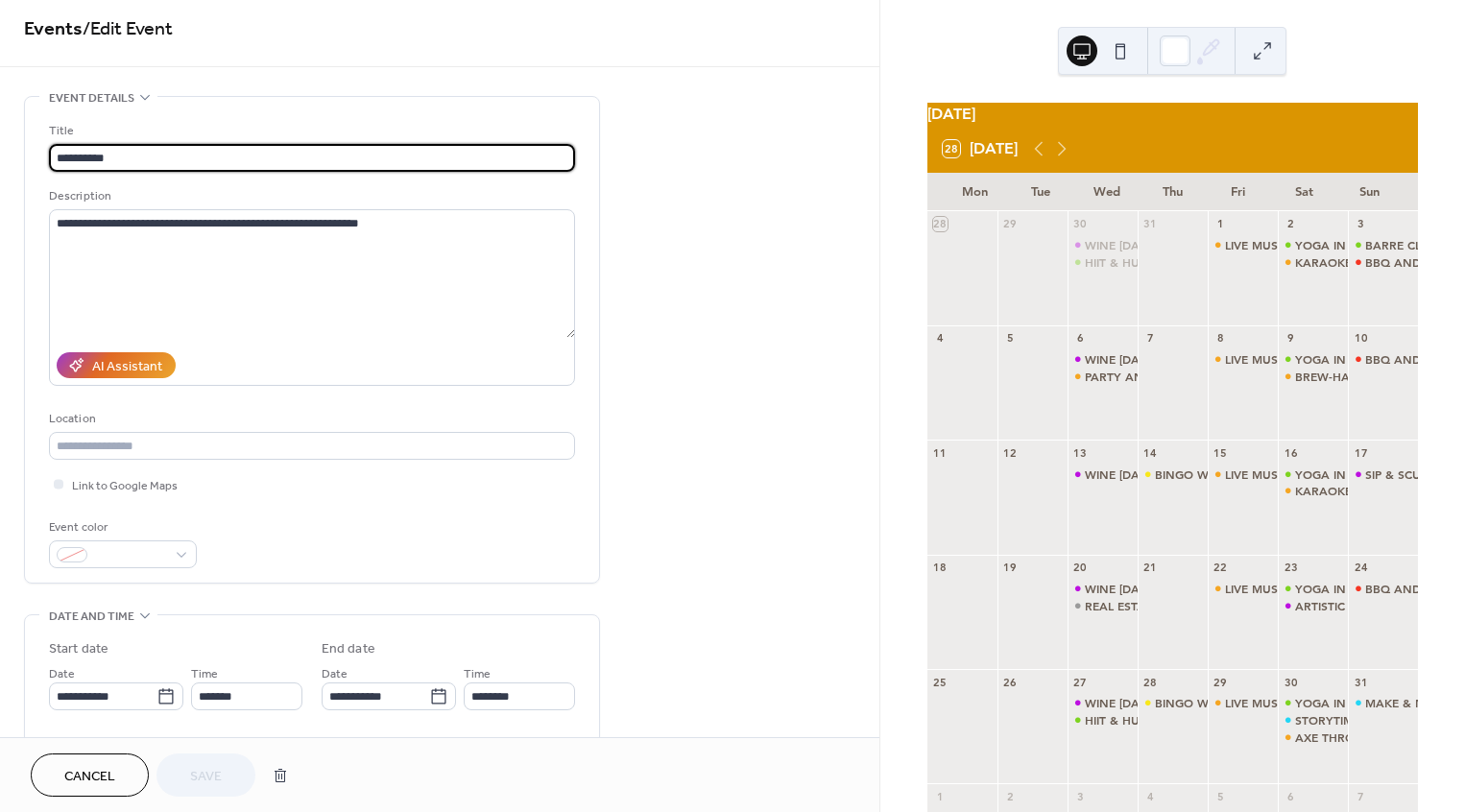 scroll, scrollTop: 0, scrollLeft: 0, axis: both 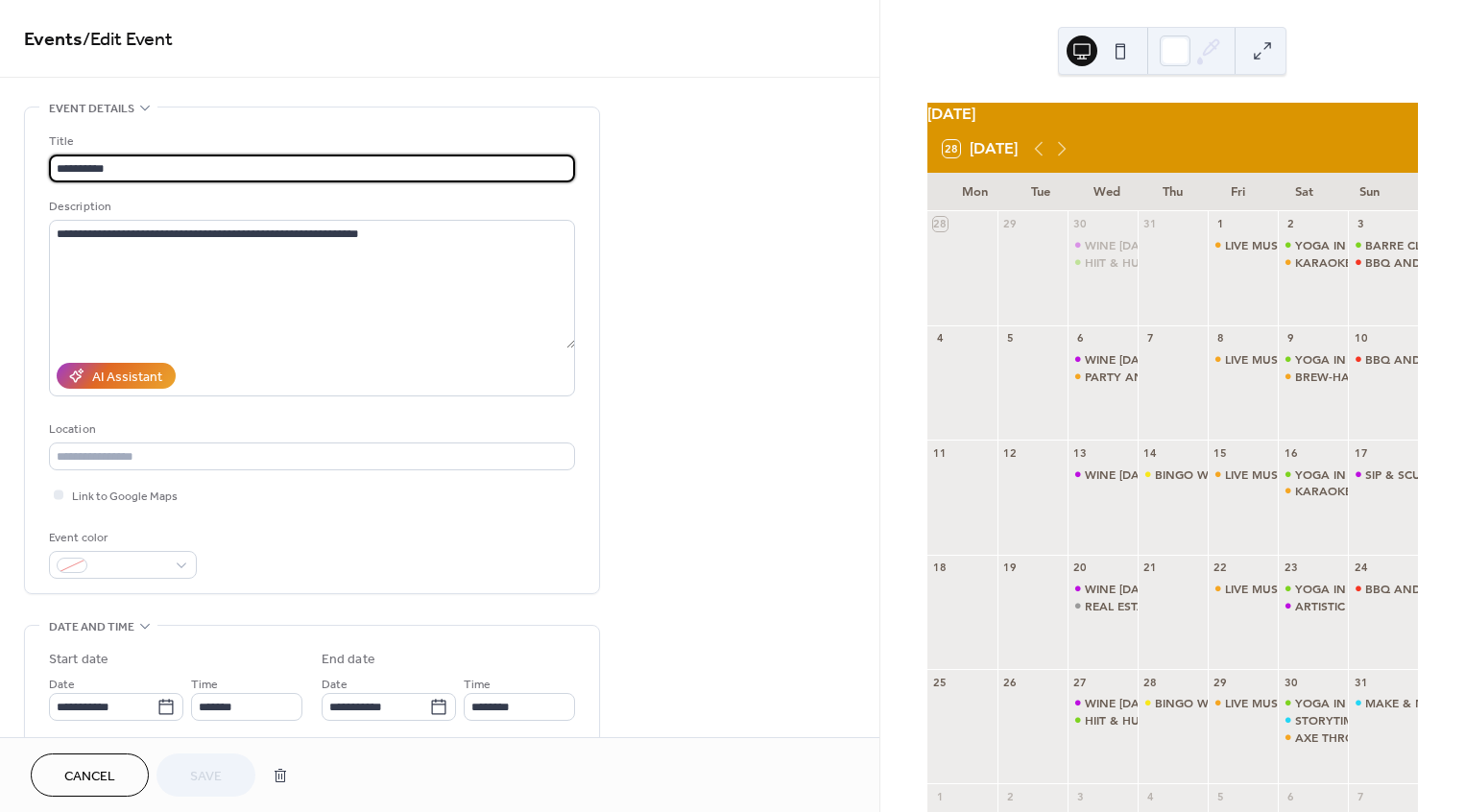 click on "Cancel" at bounding box center [89, 776] 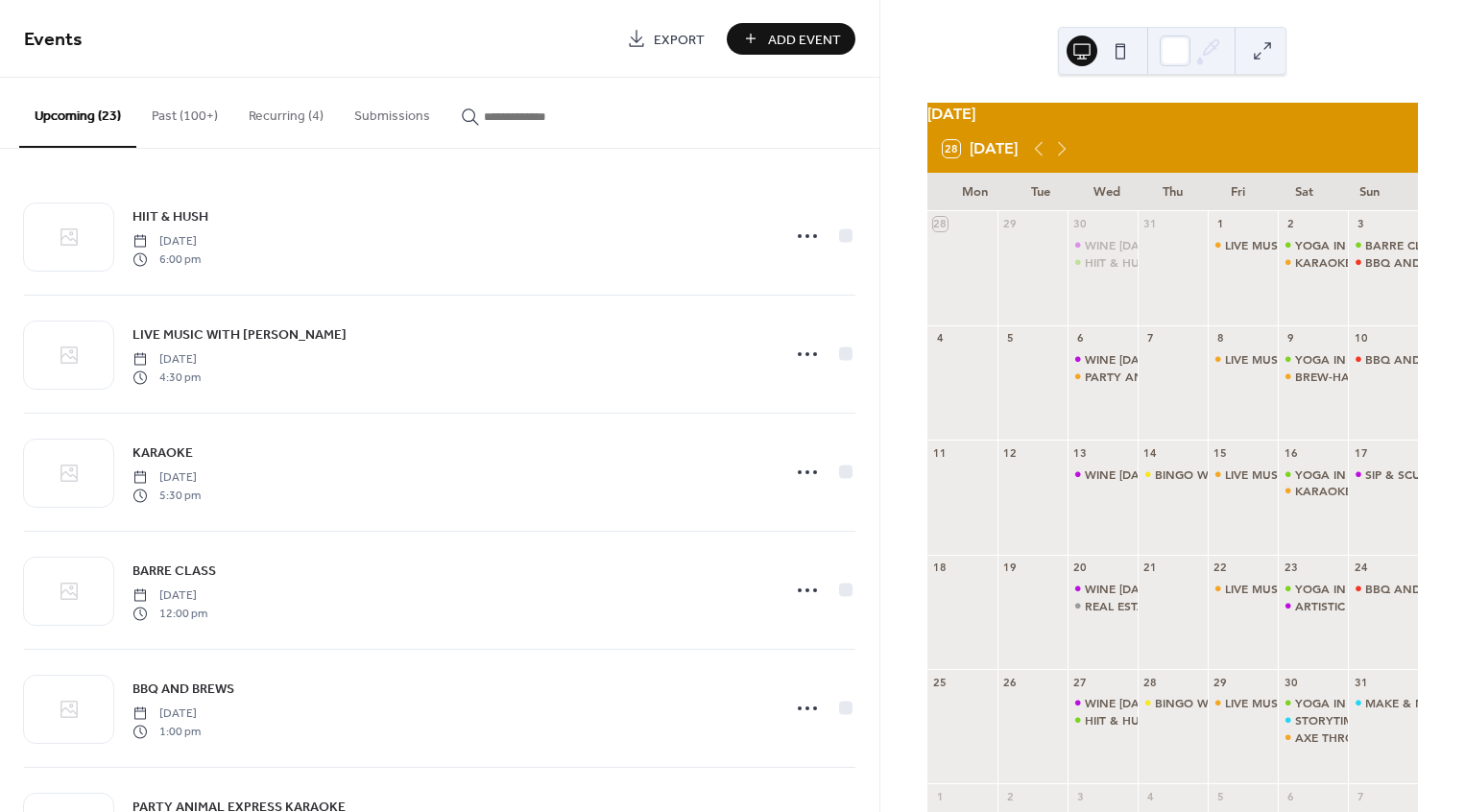 click on "Past (100+)" at bounding box center (184, 111) 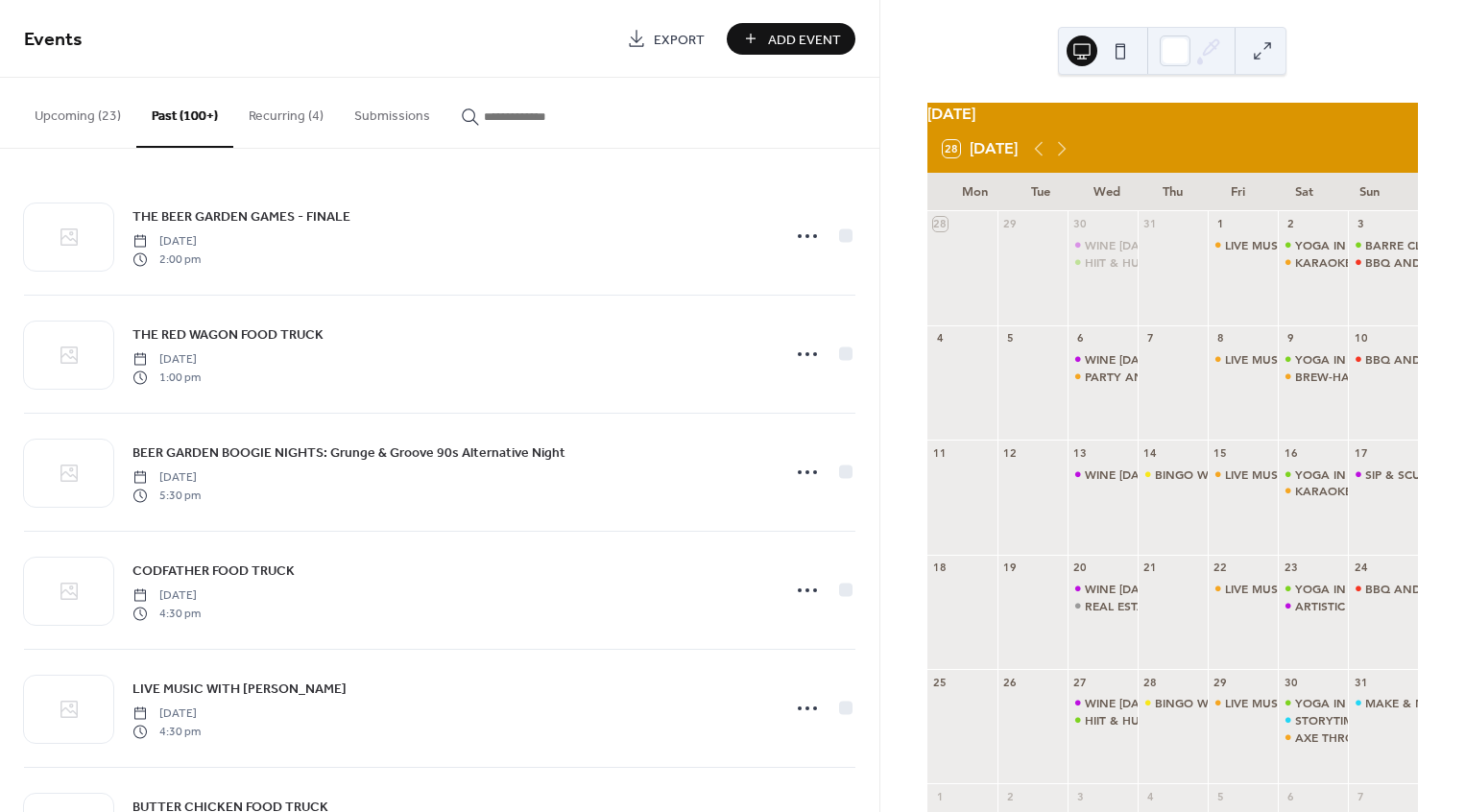 click at bounding box center (530, 111) 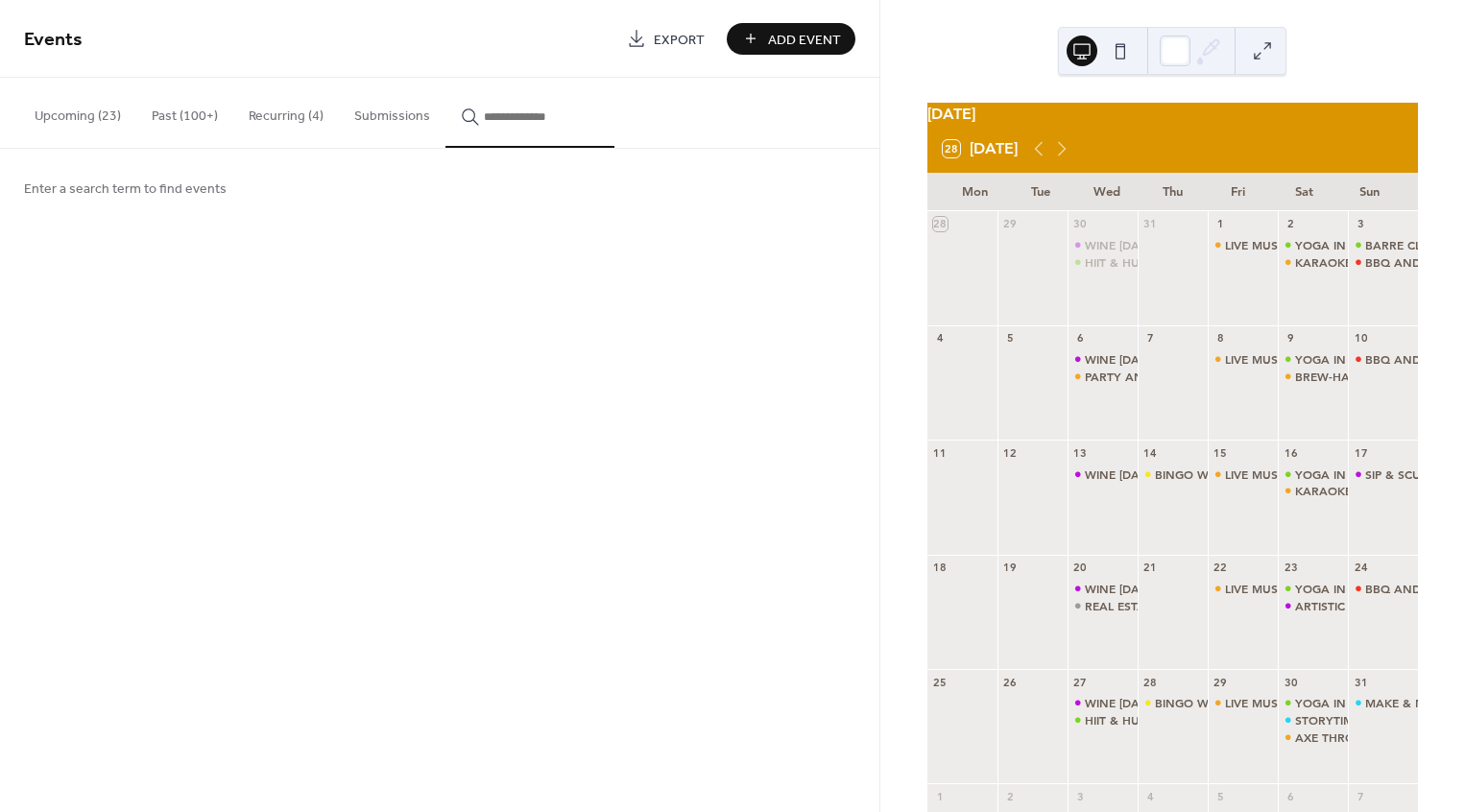 click 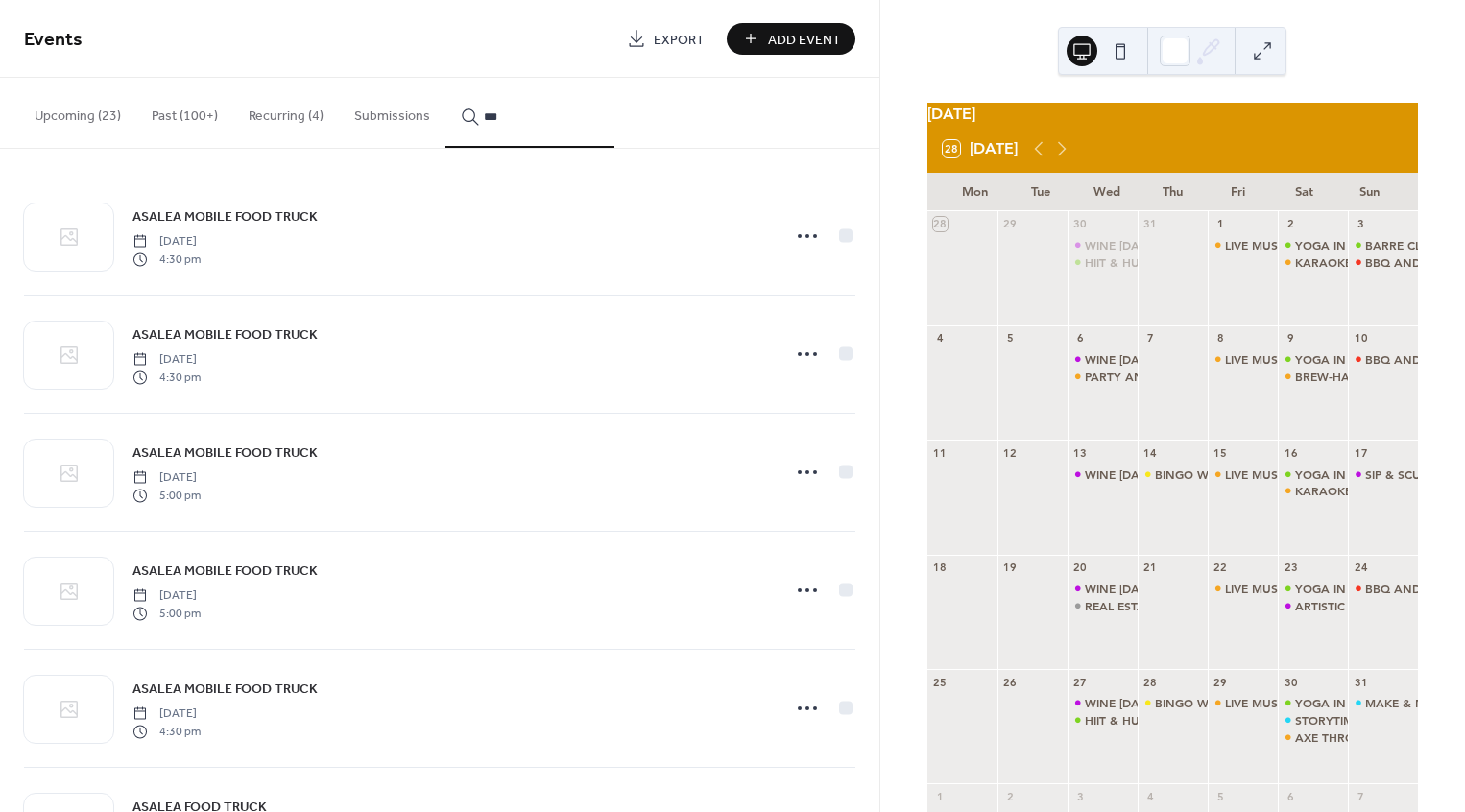 scroll, scrollTop: 102, scrollLeft: 0, axis: vertical 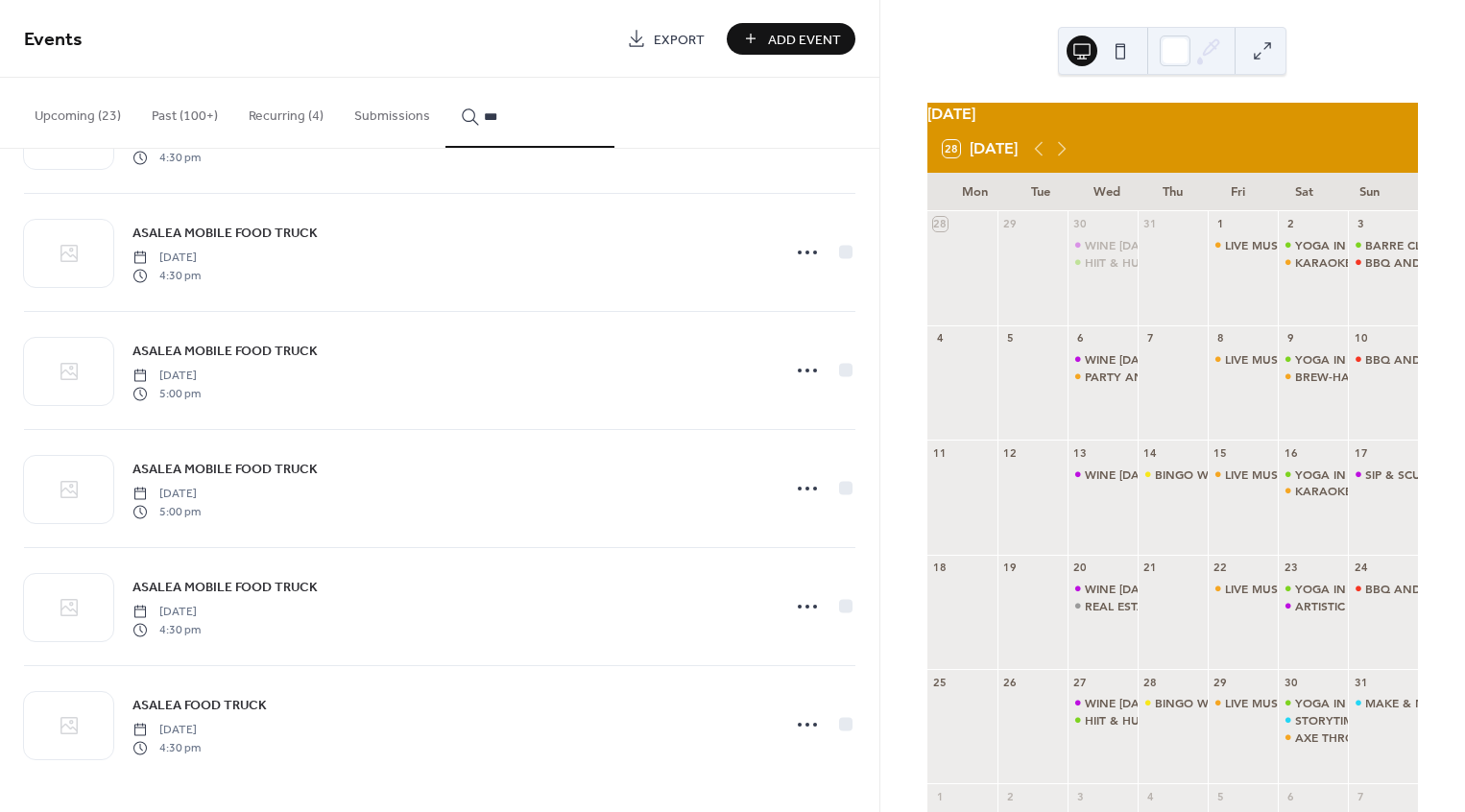 type on "***" 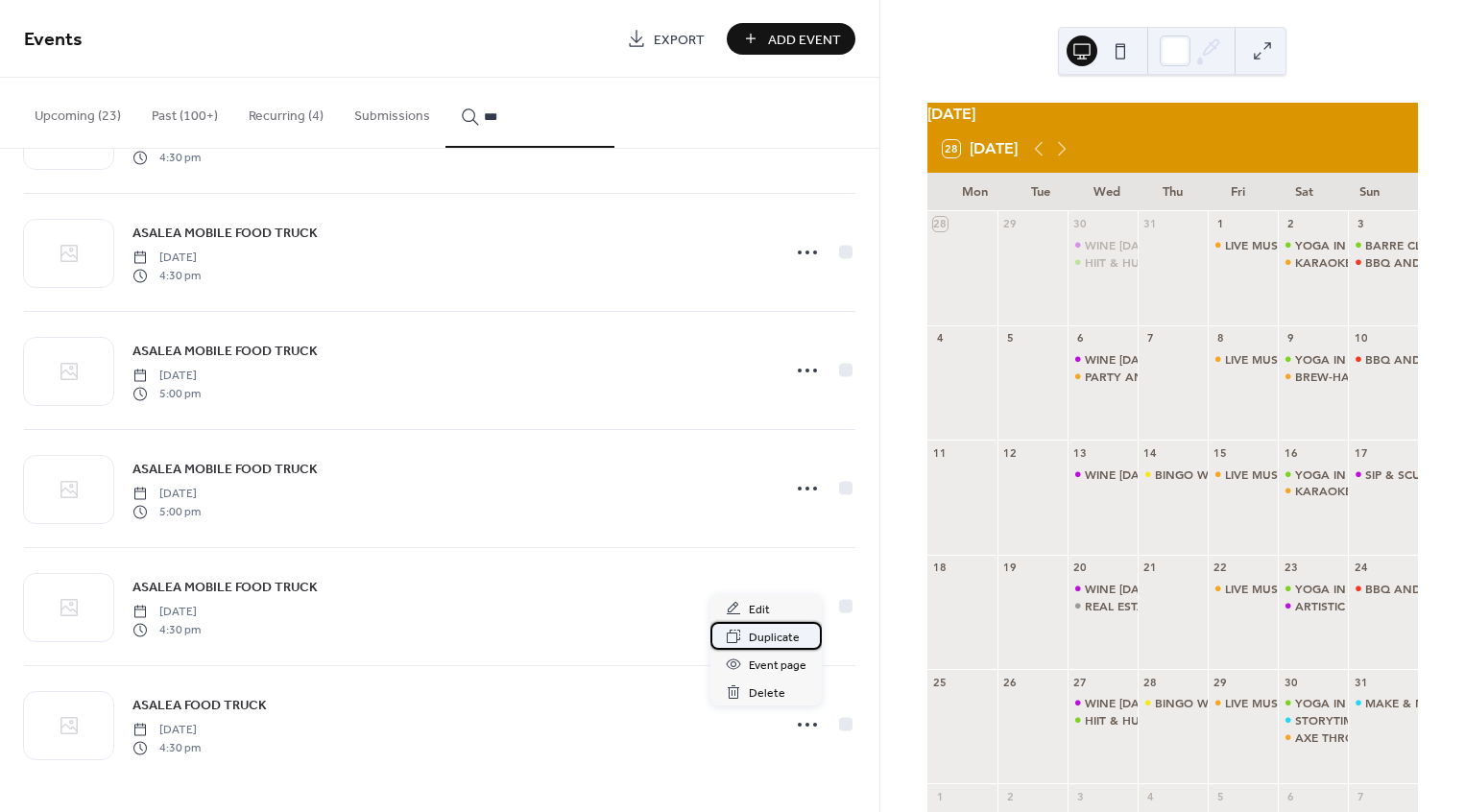click on "Duplicate" at bounding box center [774, 637] 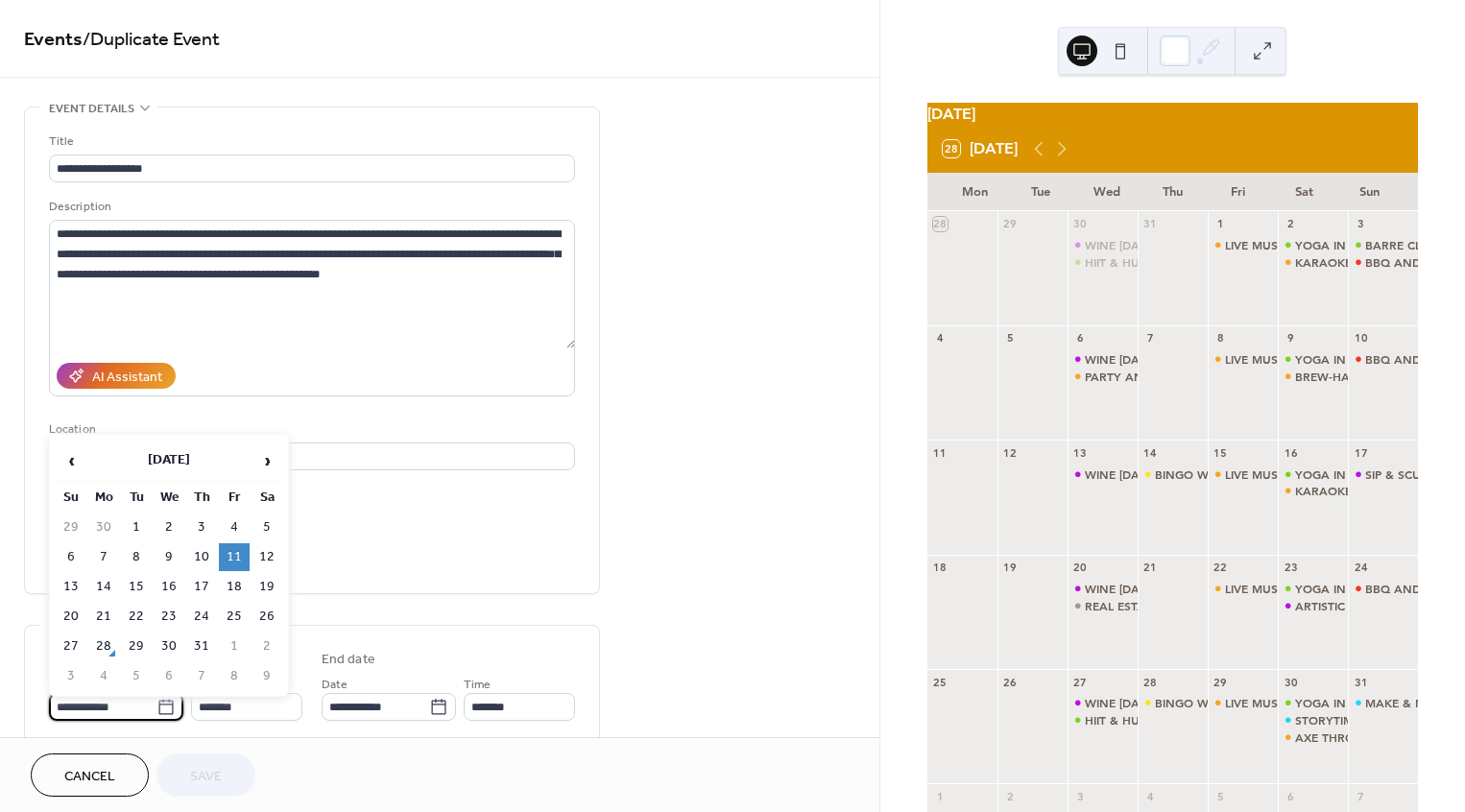 click on "**********" at bounding box center (103, 706) 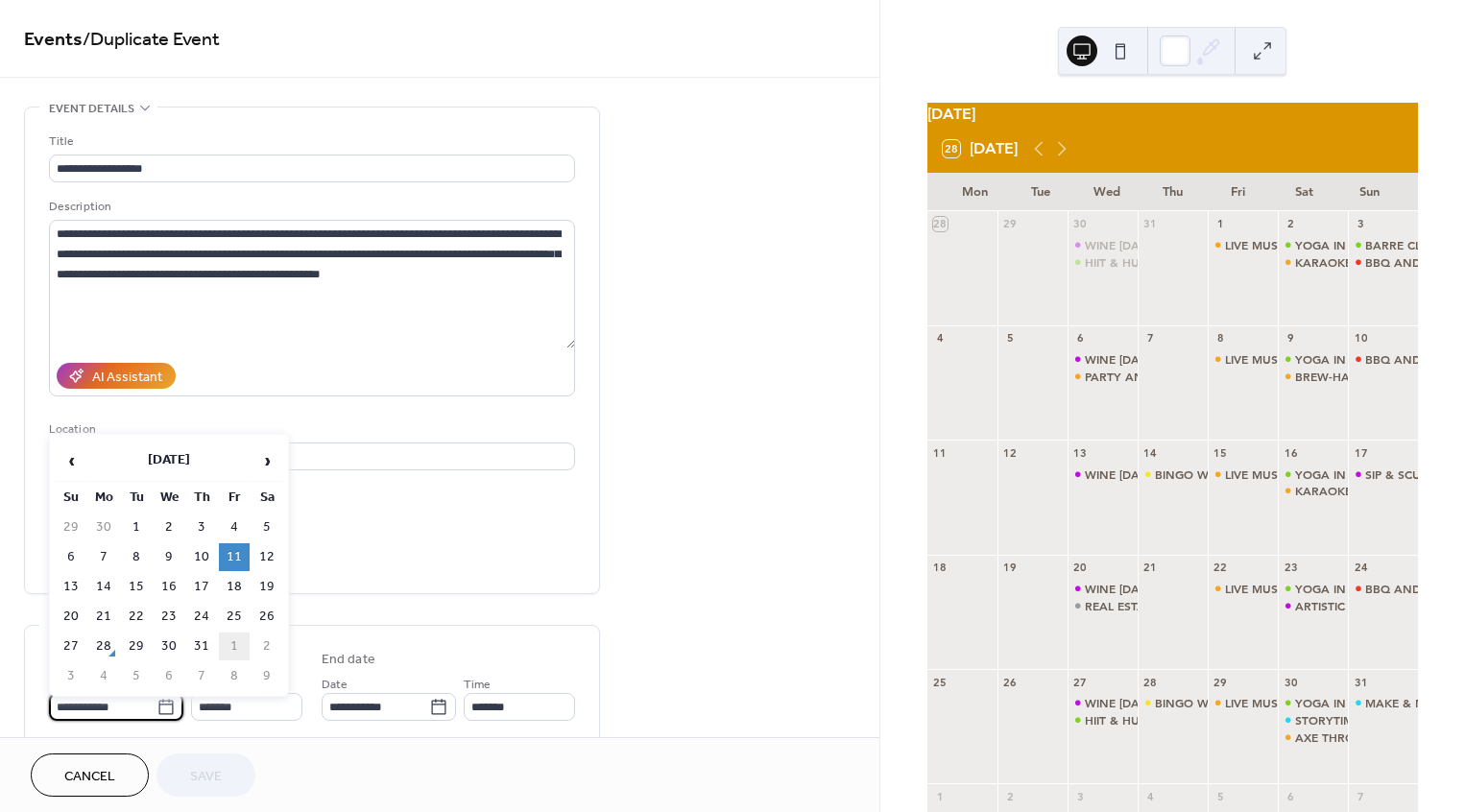 click on "1" at bounding box center (234, 646) 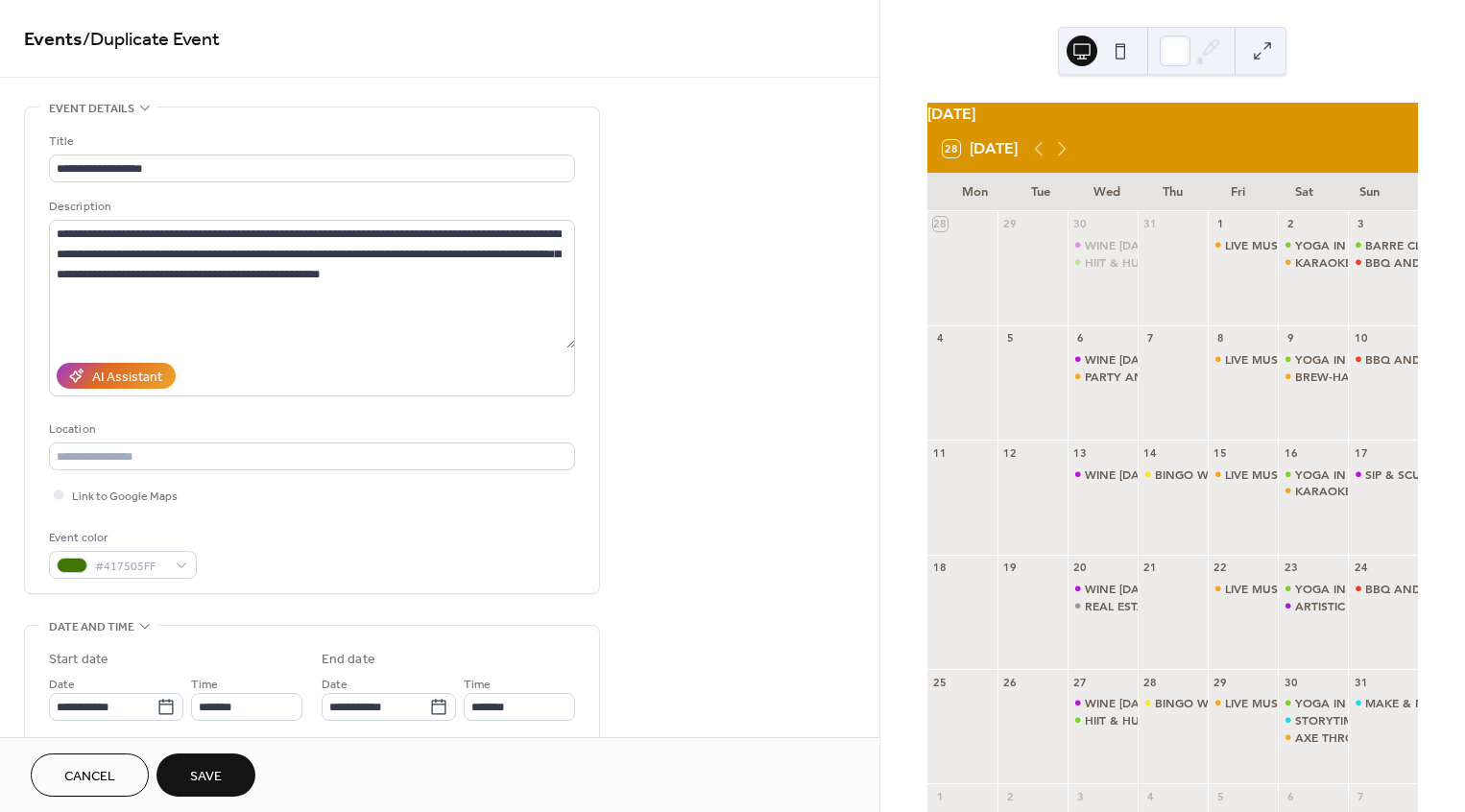 click on "Save" at bounding box center (205, 775) 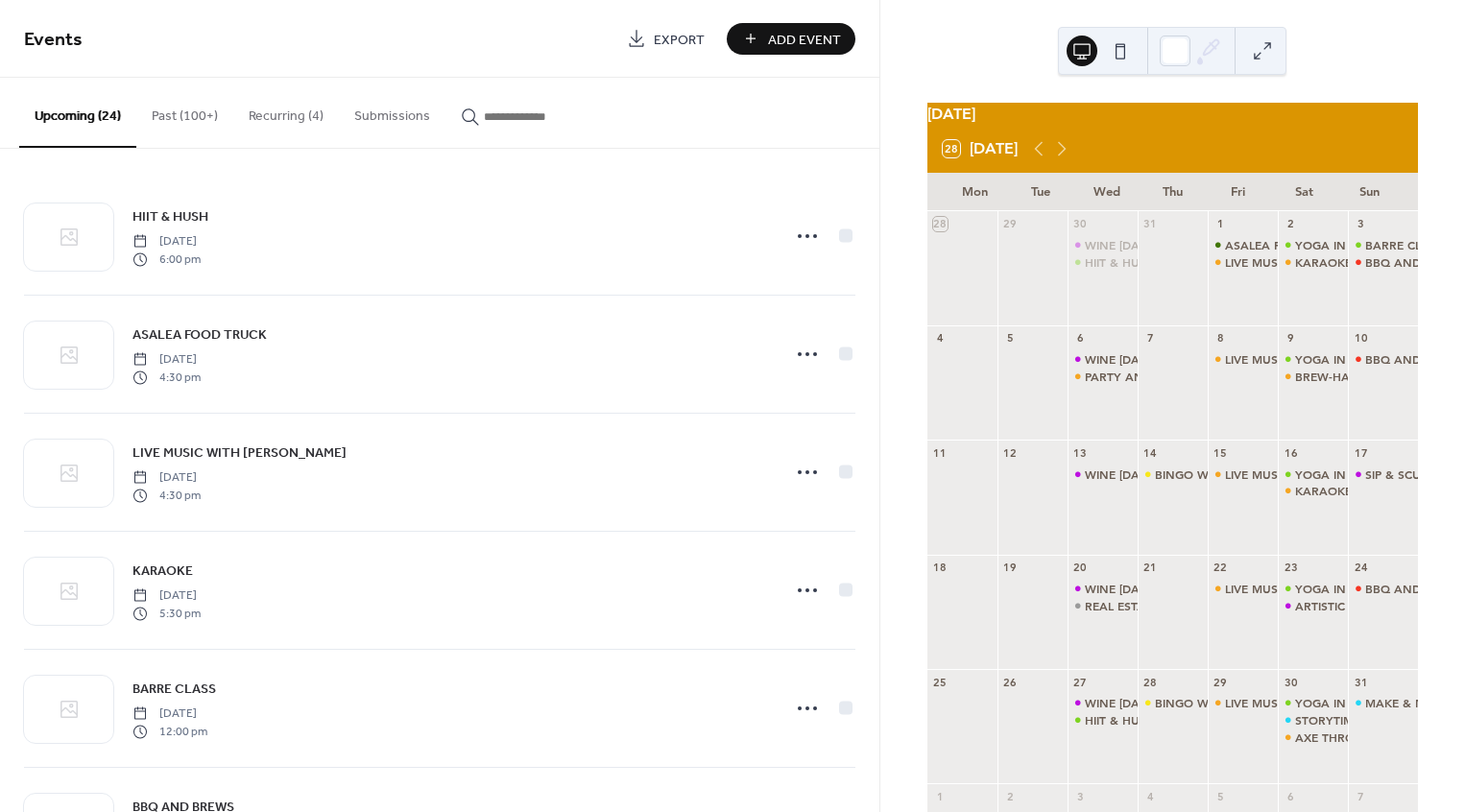 click at bounding box center [541, 116] 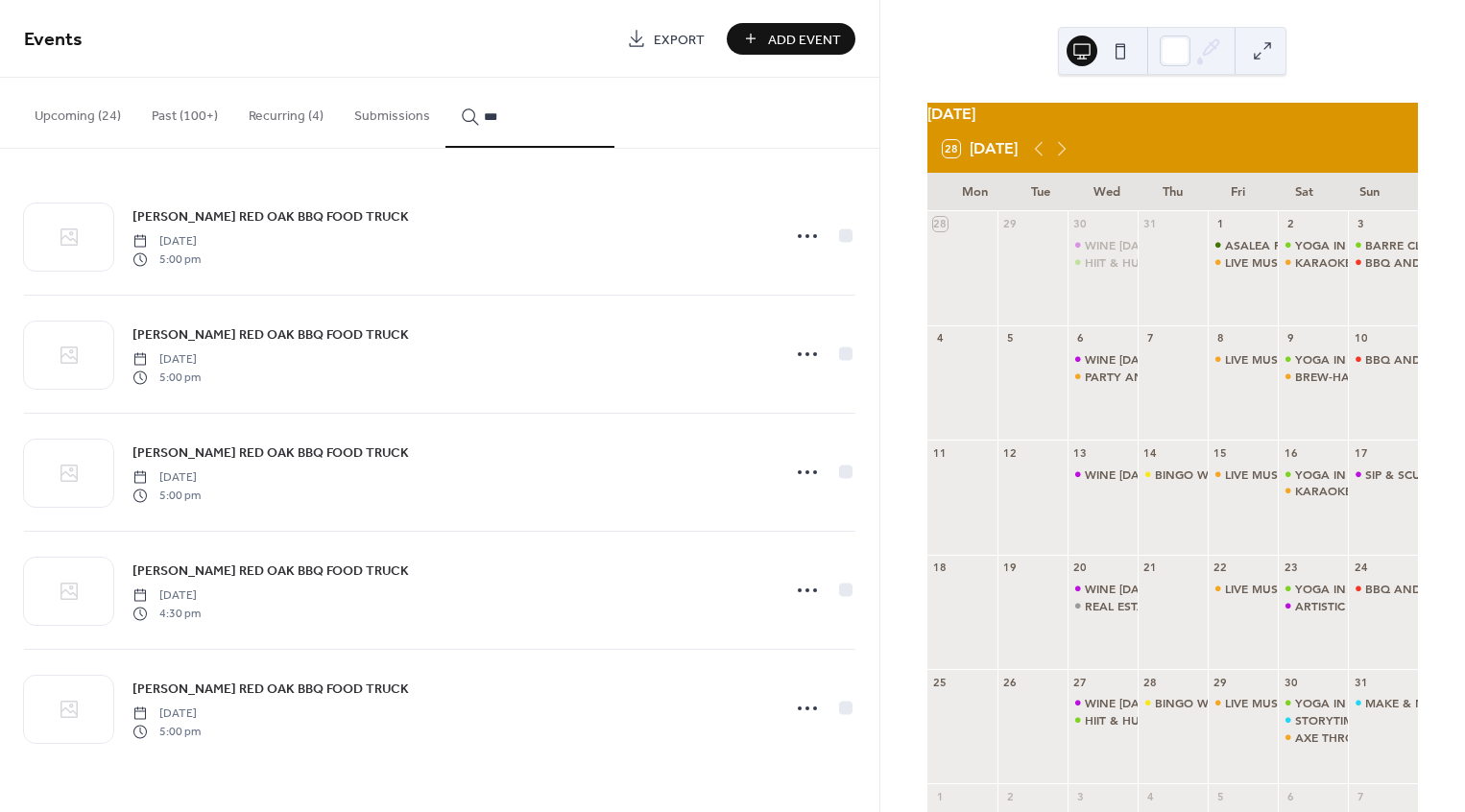 type on "***" 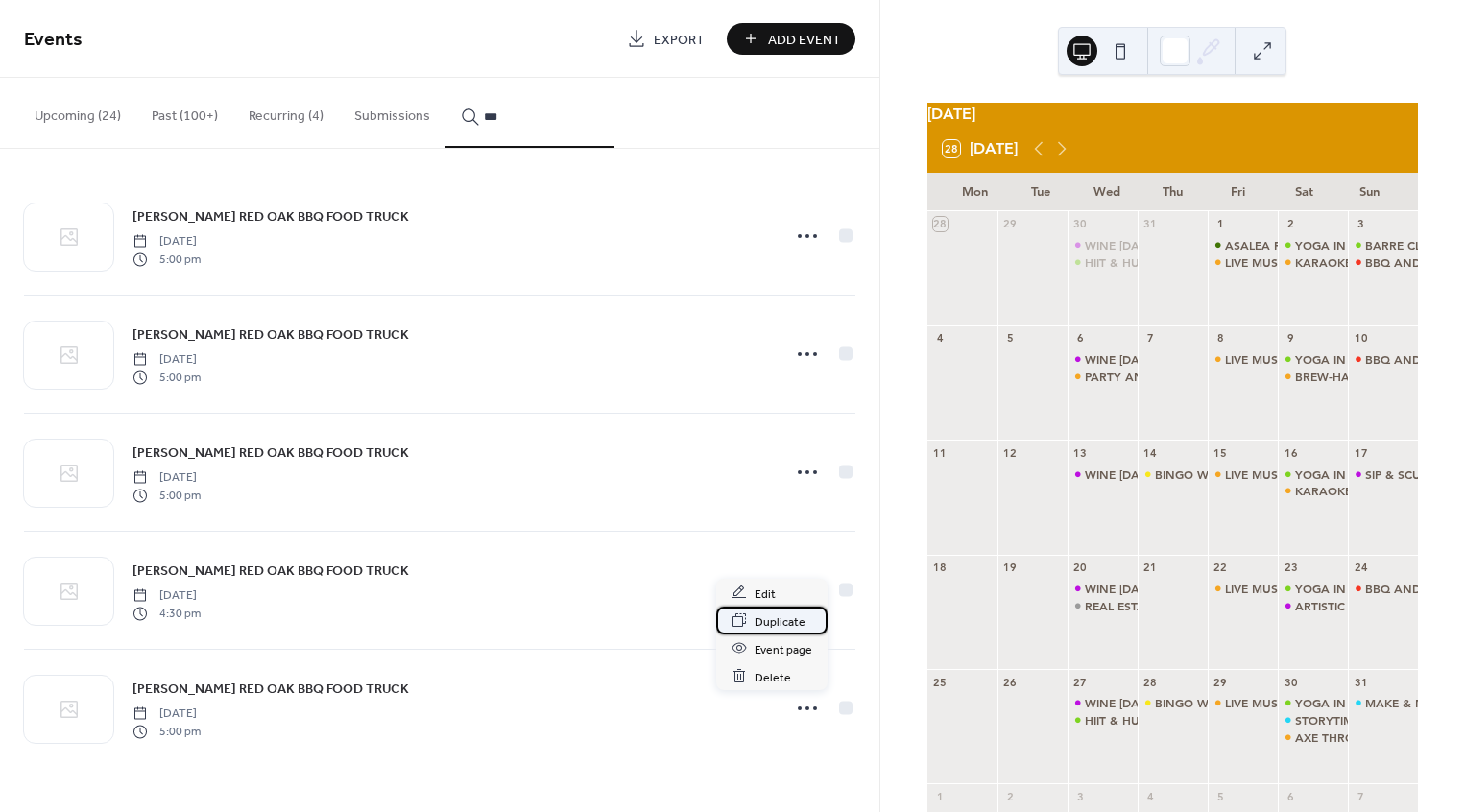 click on "Duplicate" at bounding box center (780, 621) 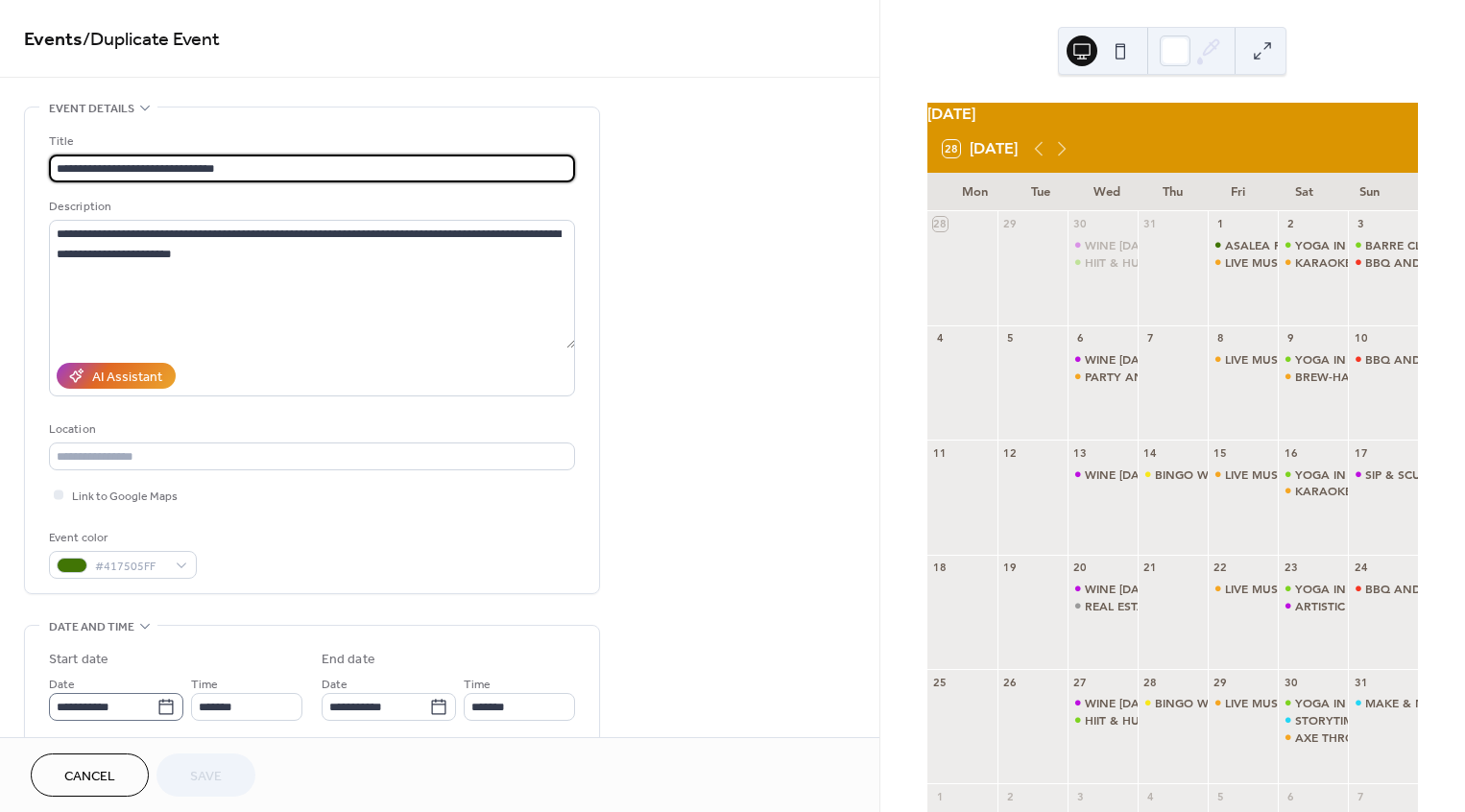 click 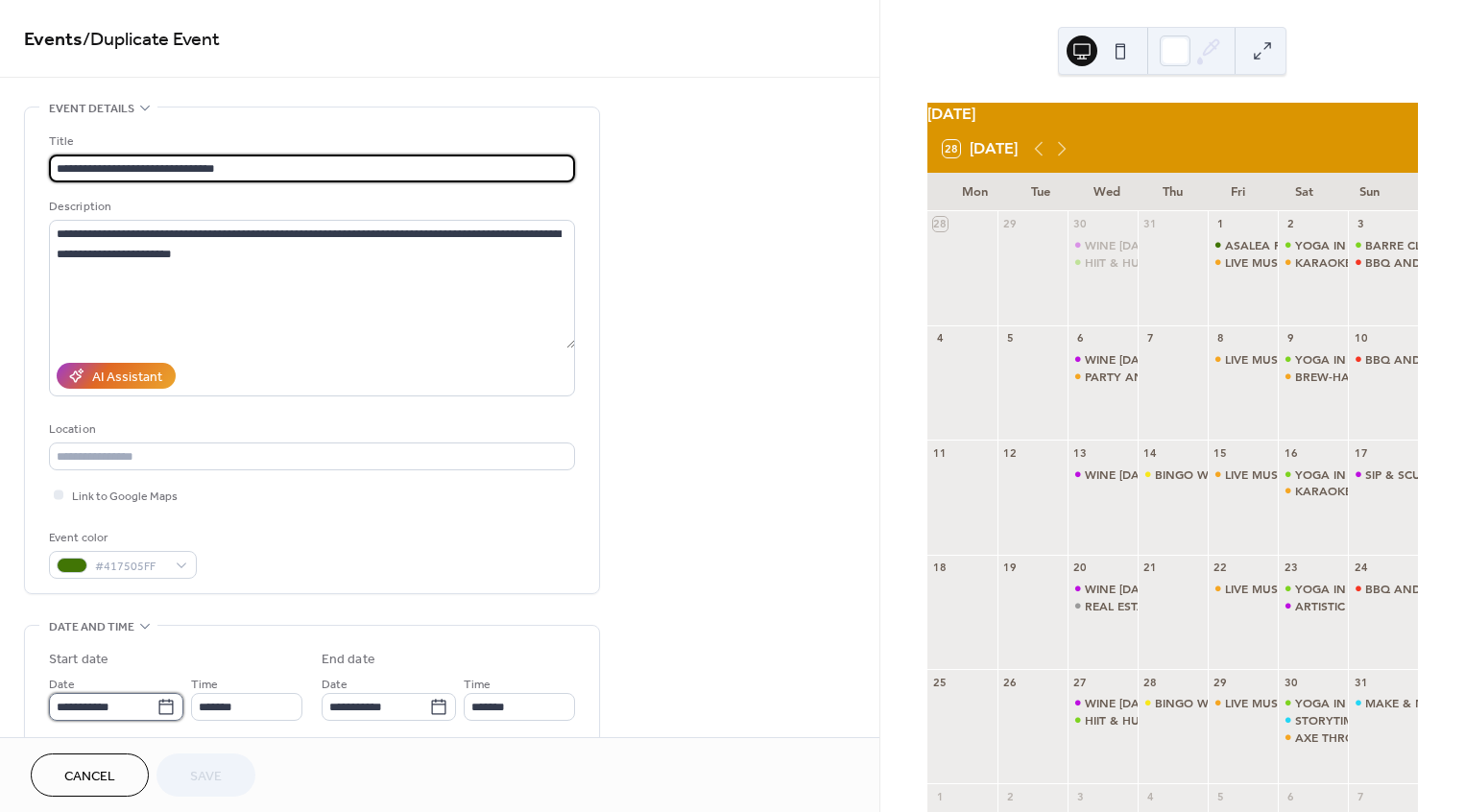 click on "**********" at bounding box center [103, 706] 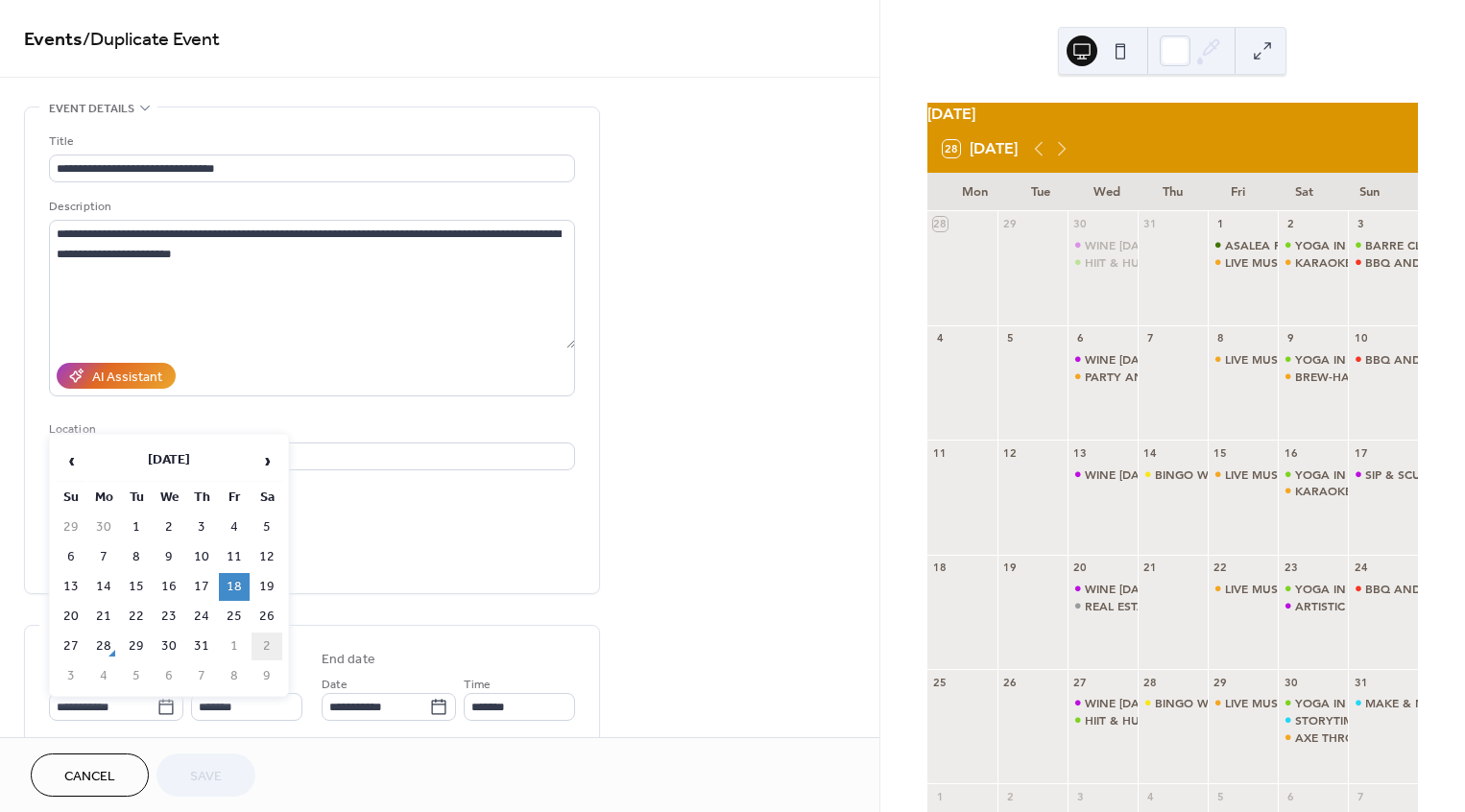 click on "2" at bounding box center (267, 646) 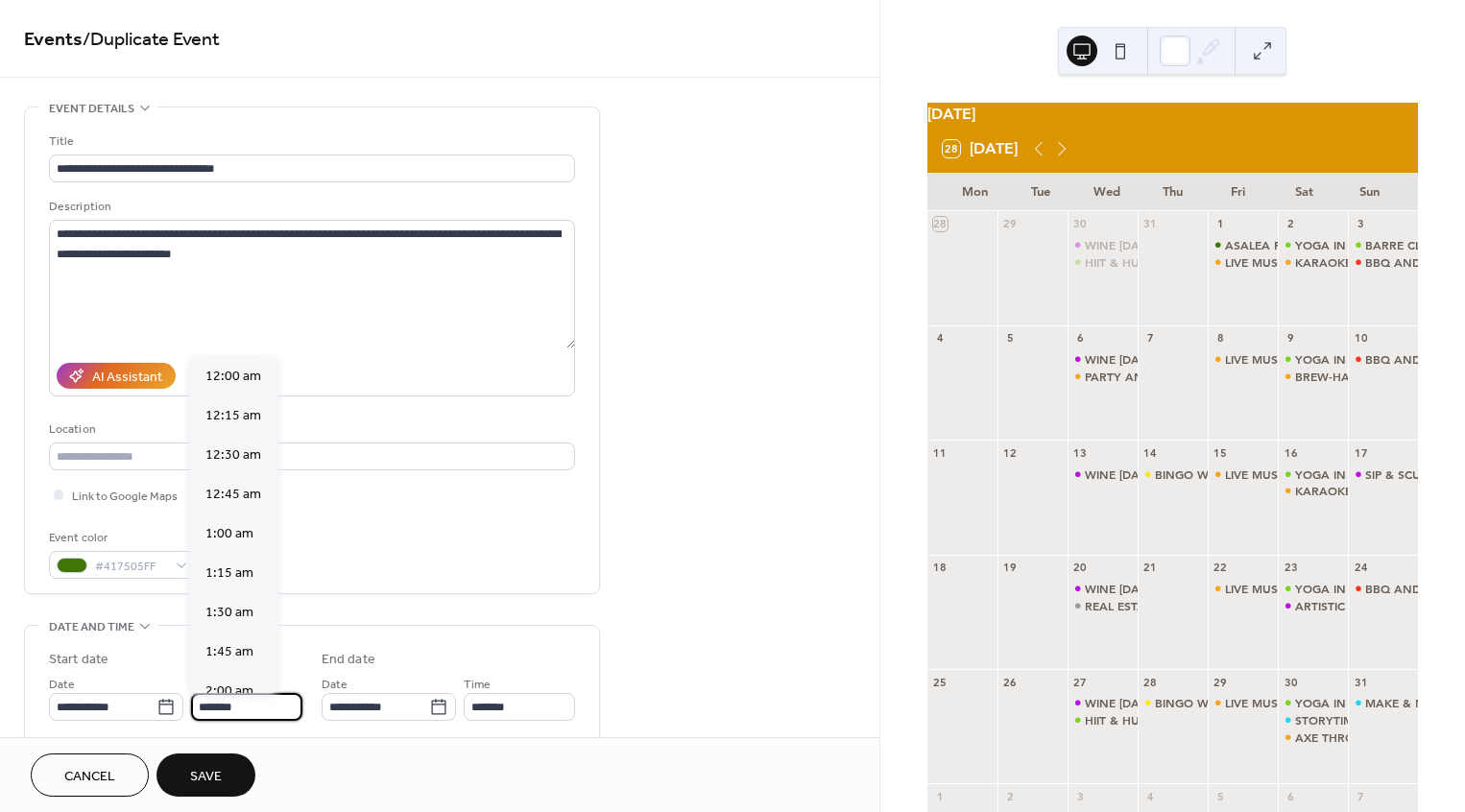 click on "*******" at bounding box center (247, 706) 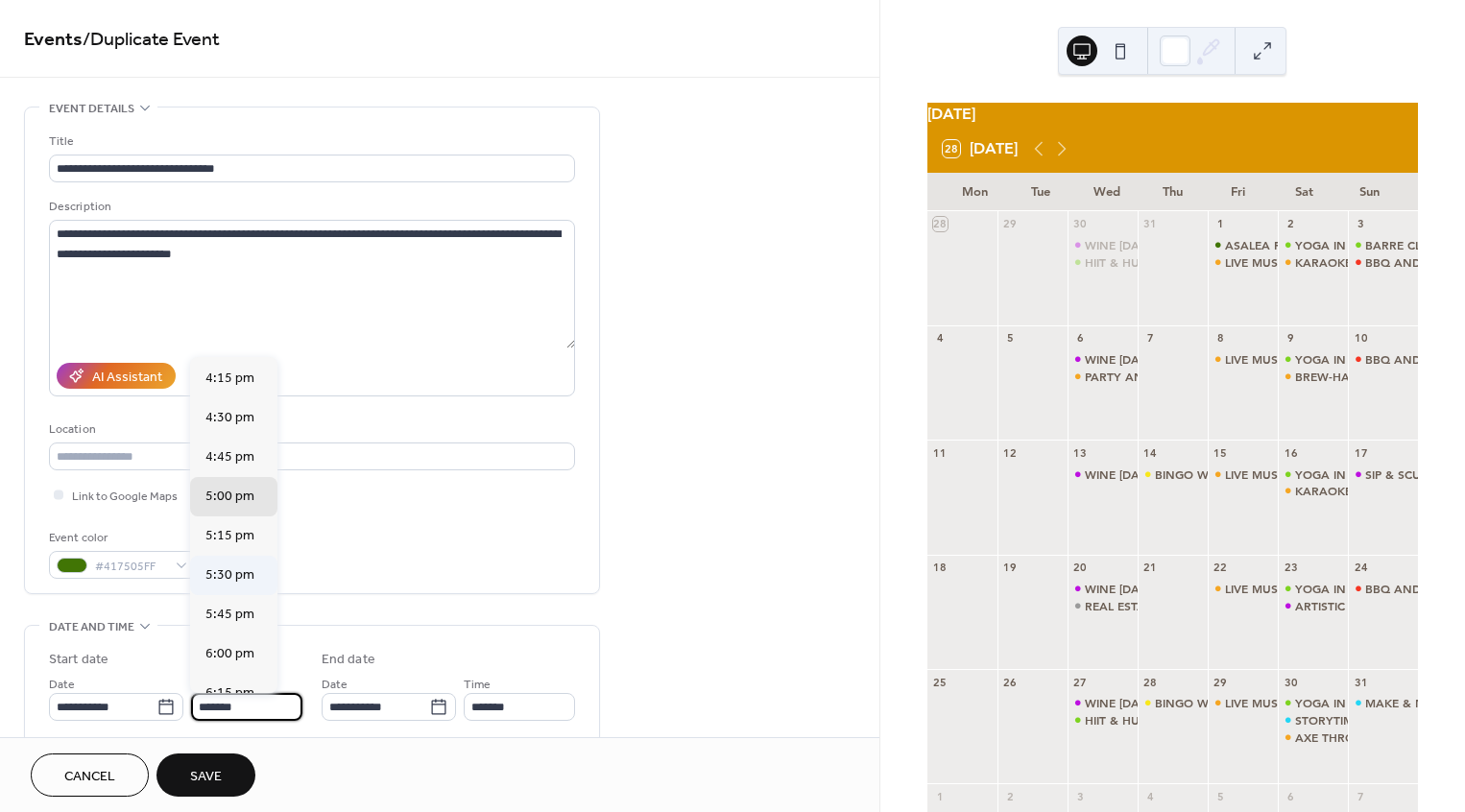 scroll, scrollTop: 2546, scrollLeft: 0, axis: vertical 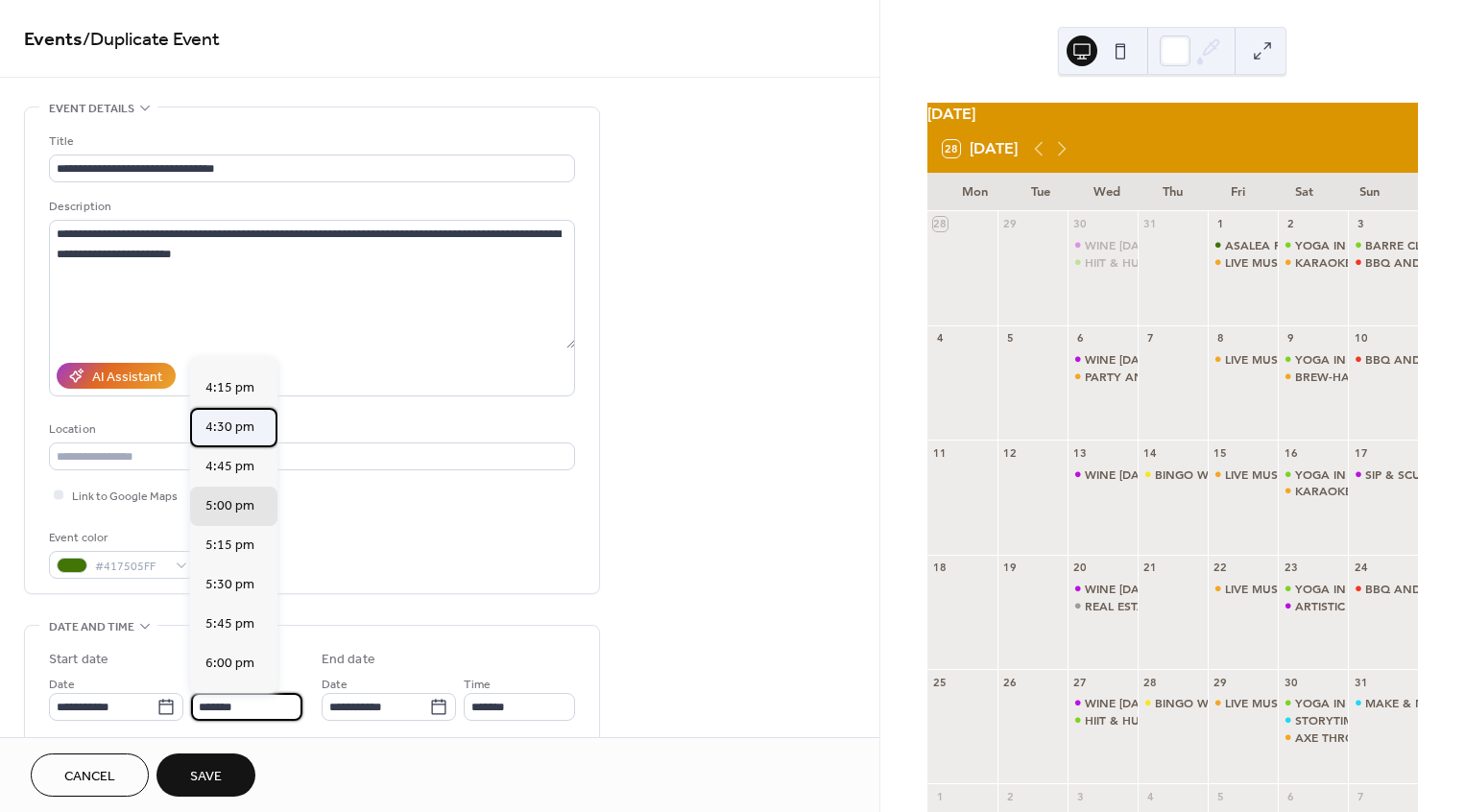 click on "4:30 pm" at bounding box center [233, 427] 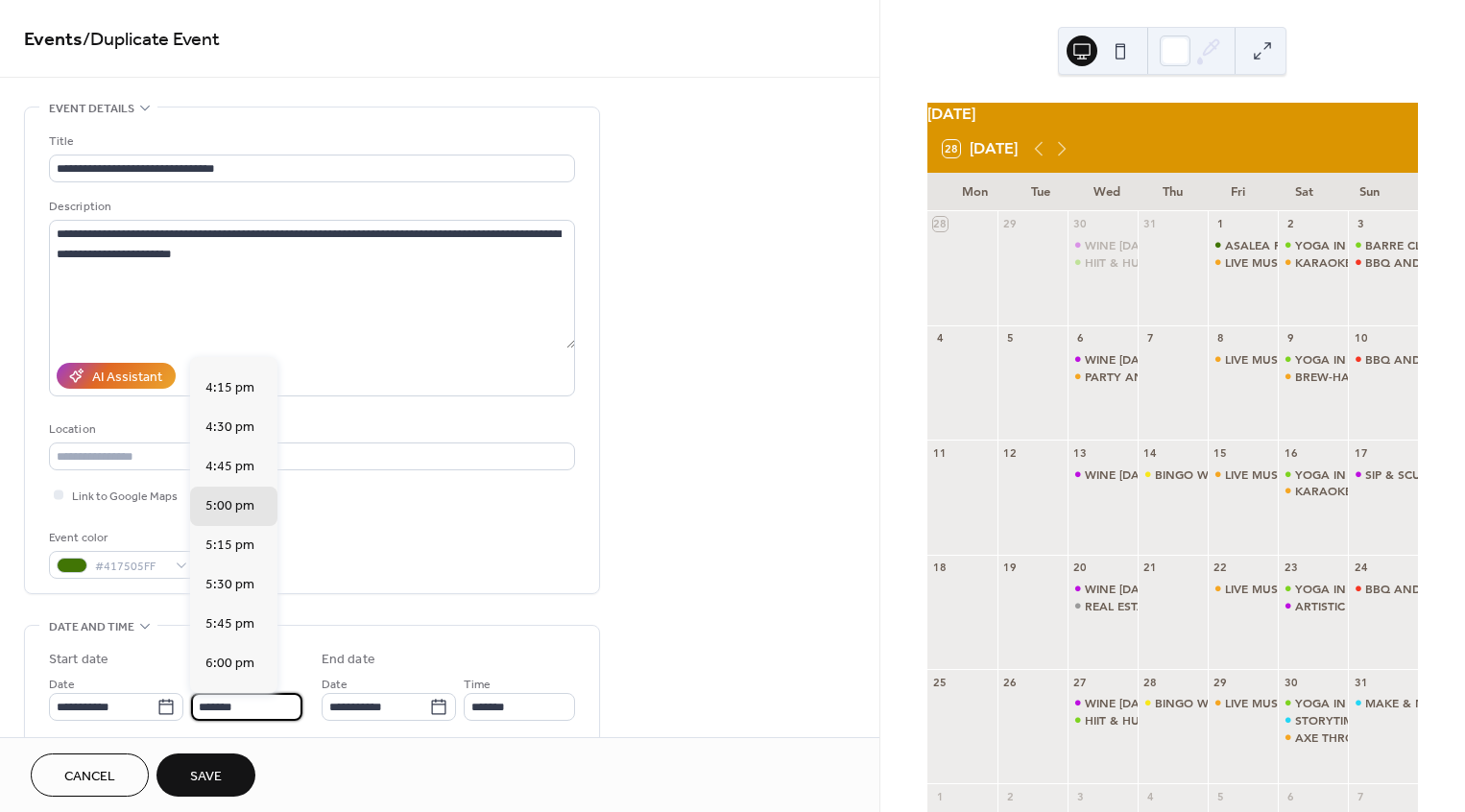 type on "*******" 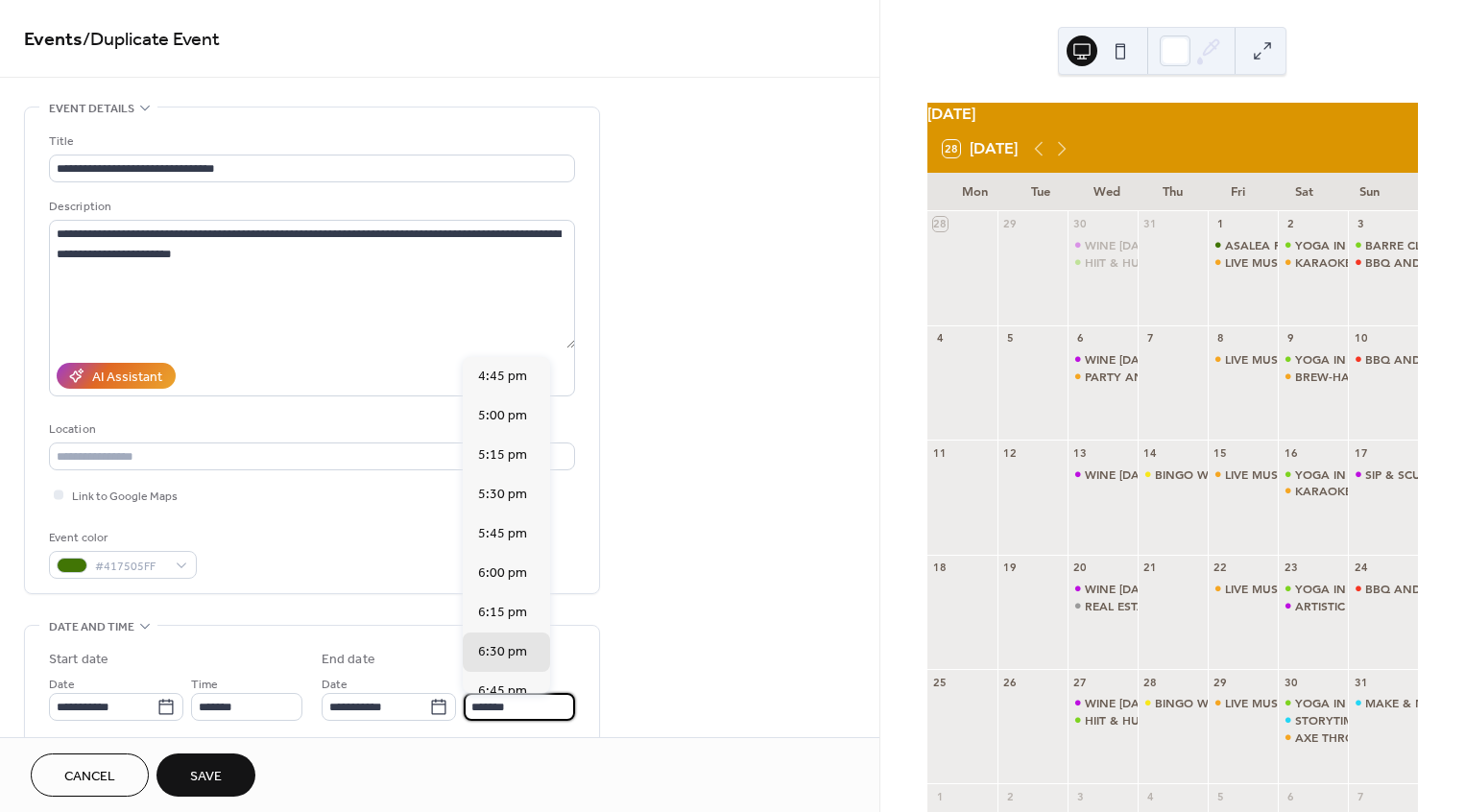 click on "*******" at bounding box center [519, 706] 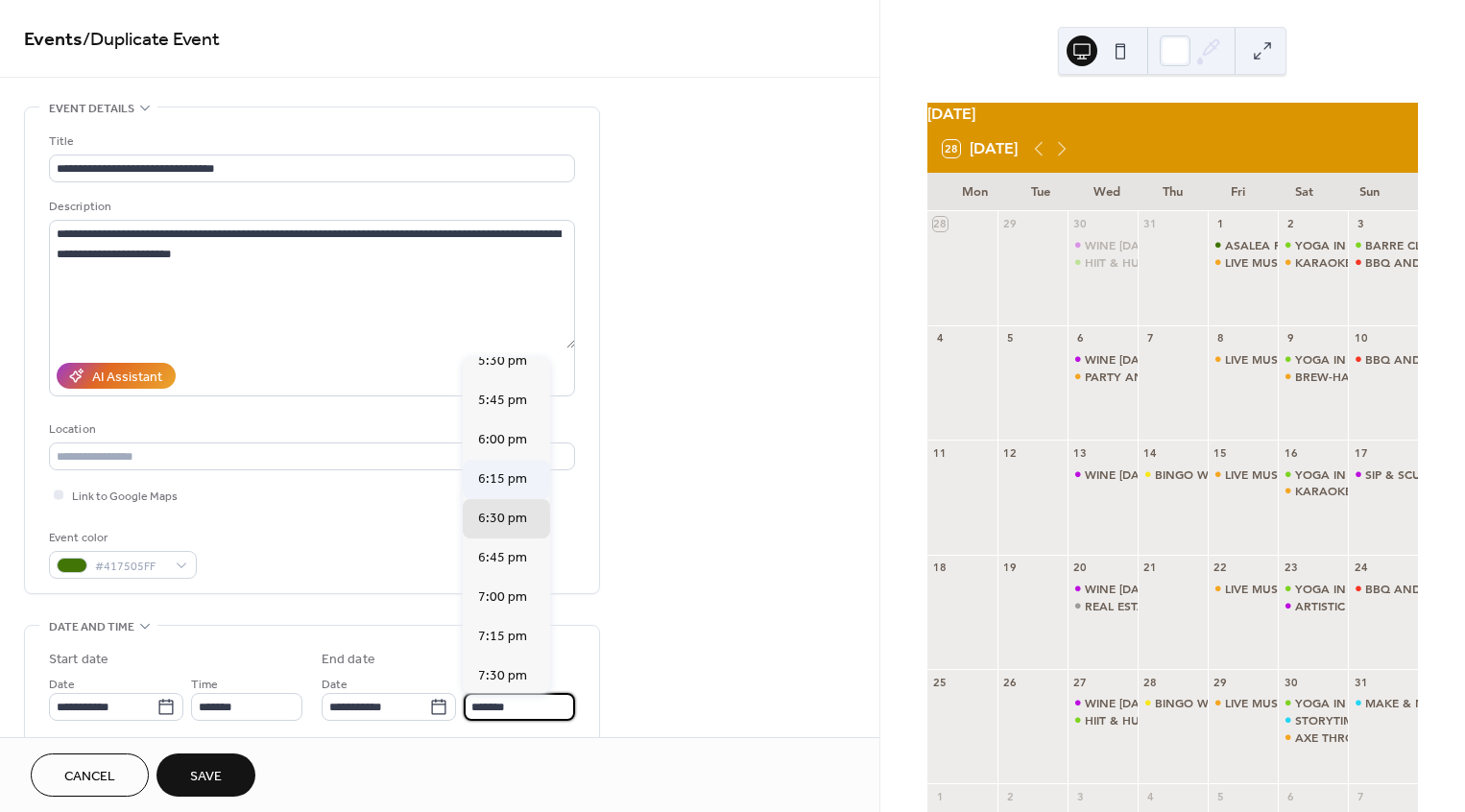 scroll, scrollTop: 152, scrollLeft: 0, axis: vertical 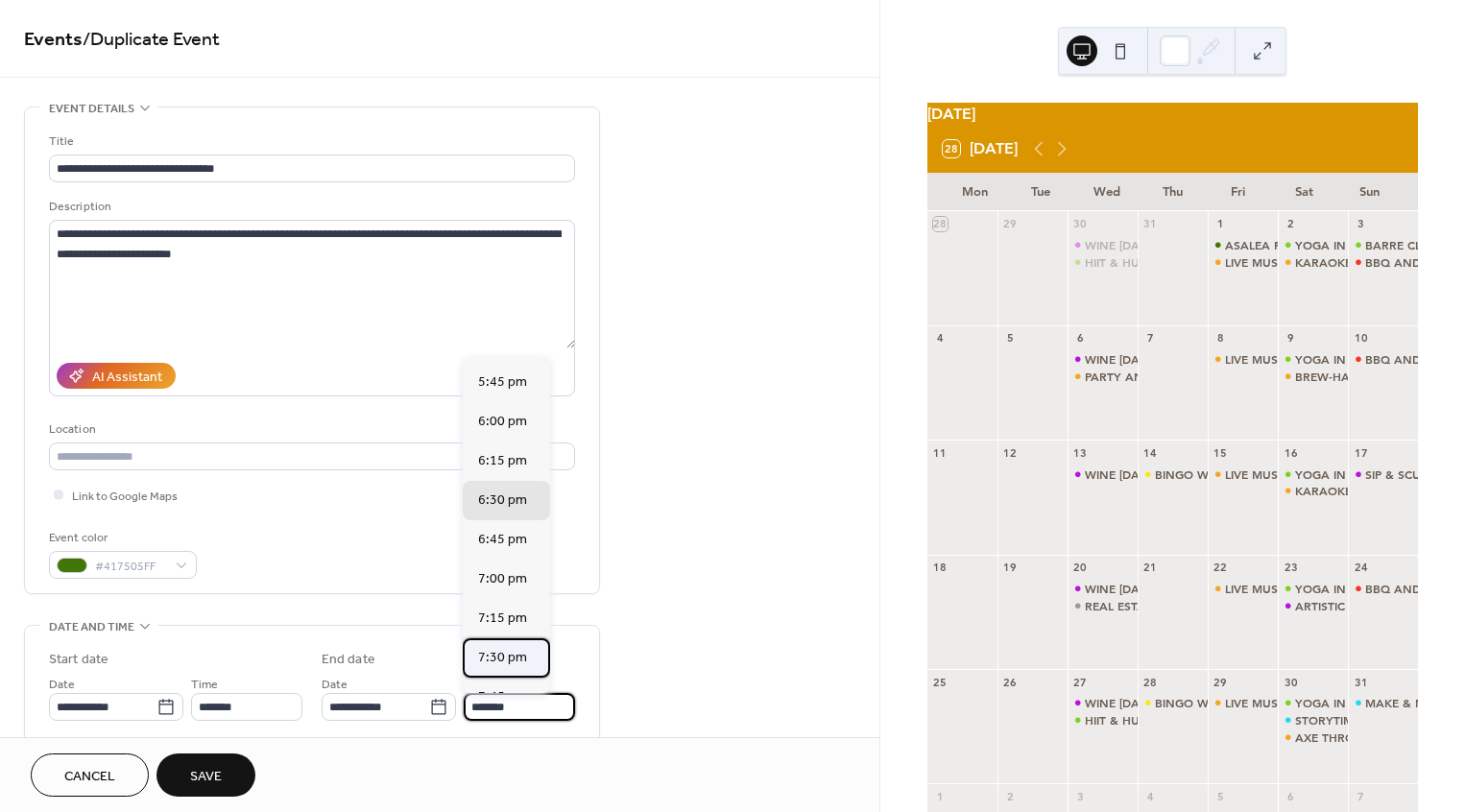 click on "7:30 pm" at bounding box center [502, 657] 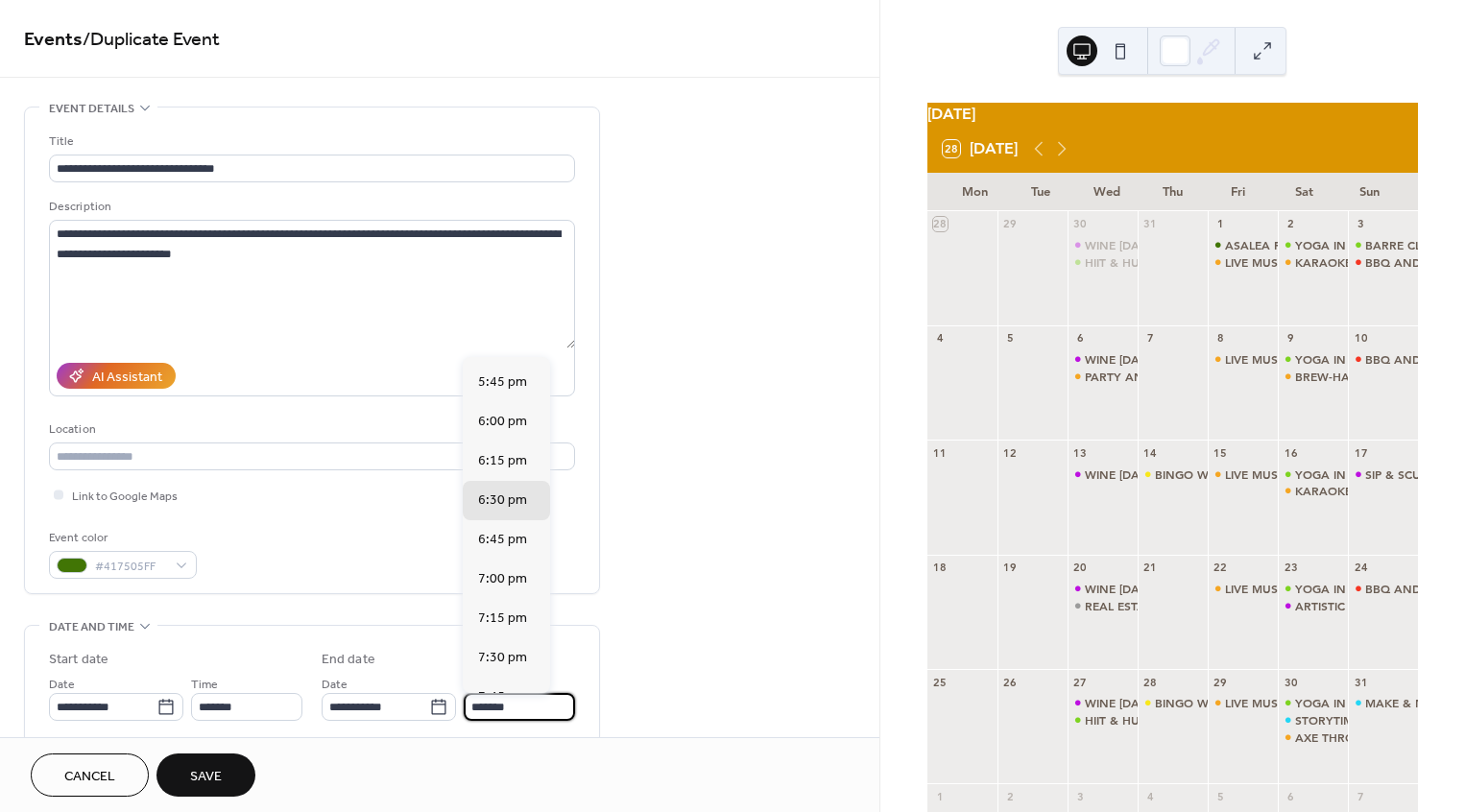 type on "*******" 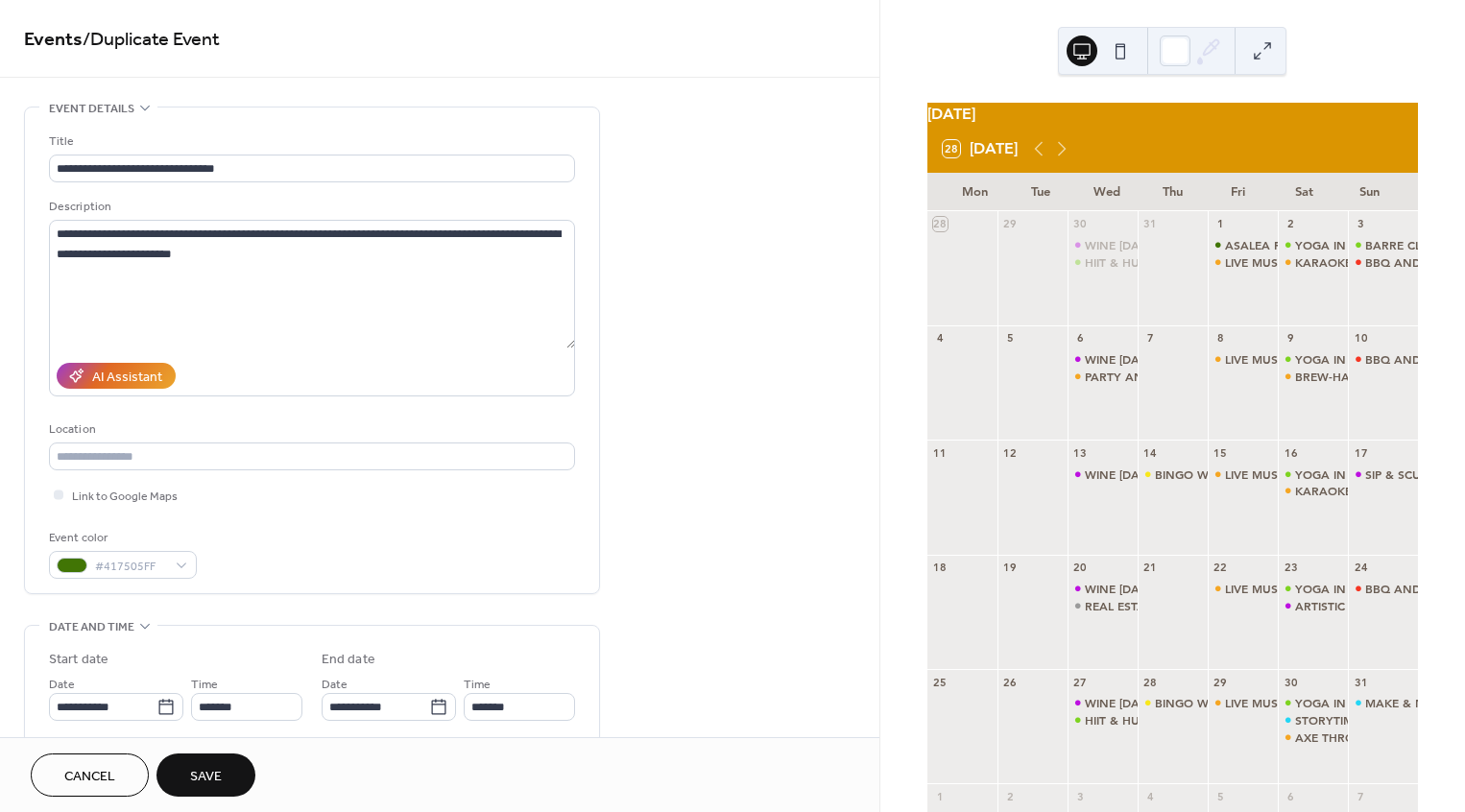 click on "Save" at bounding box center [205, 776] 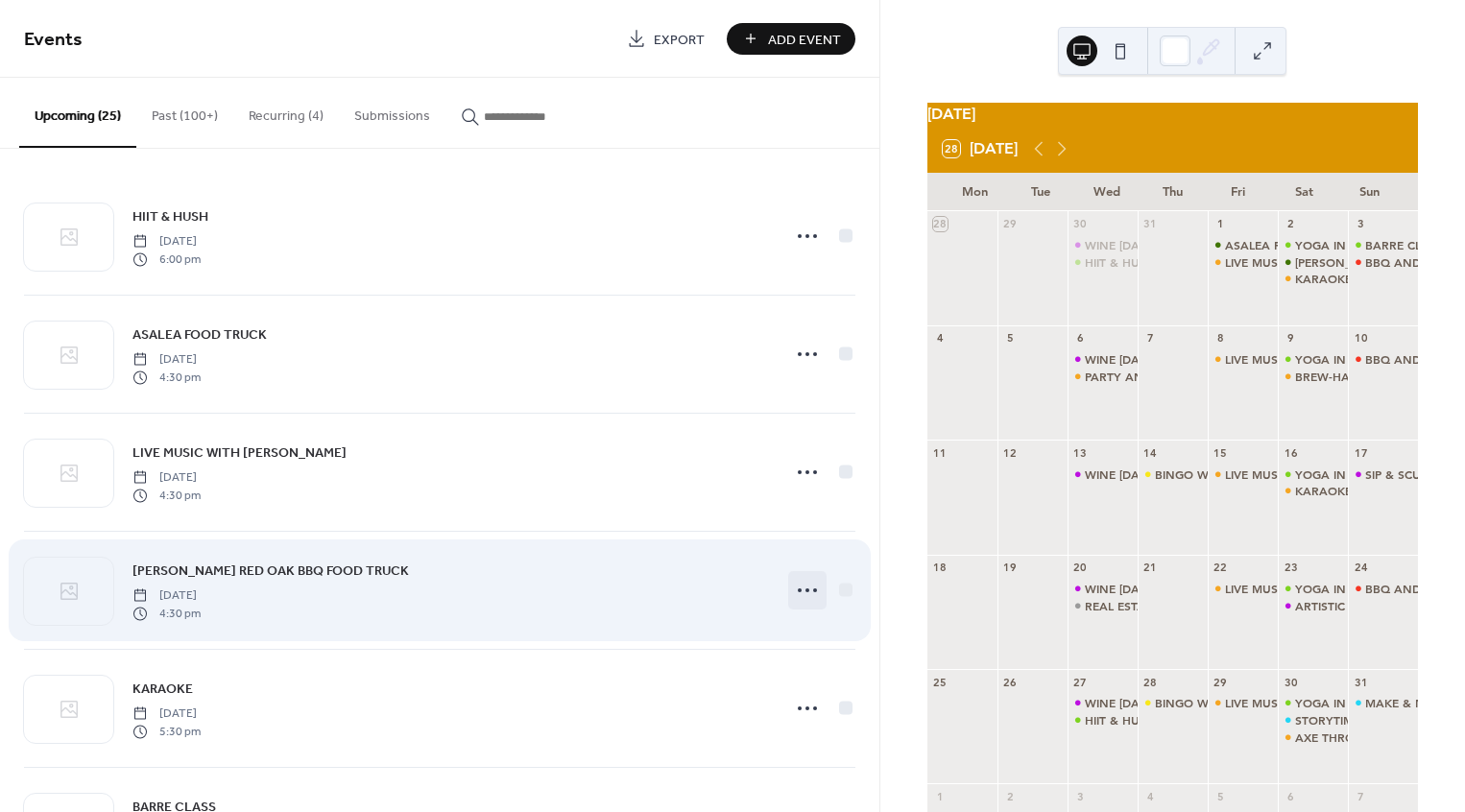 click 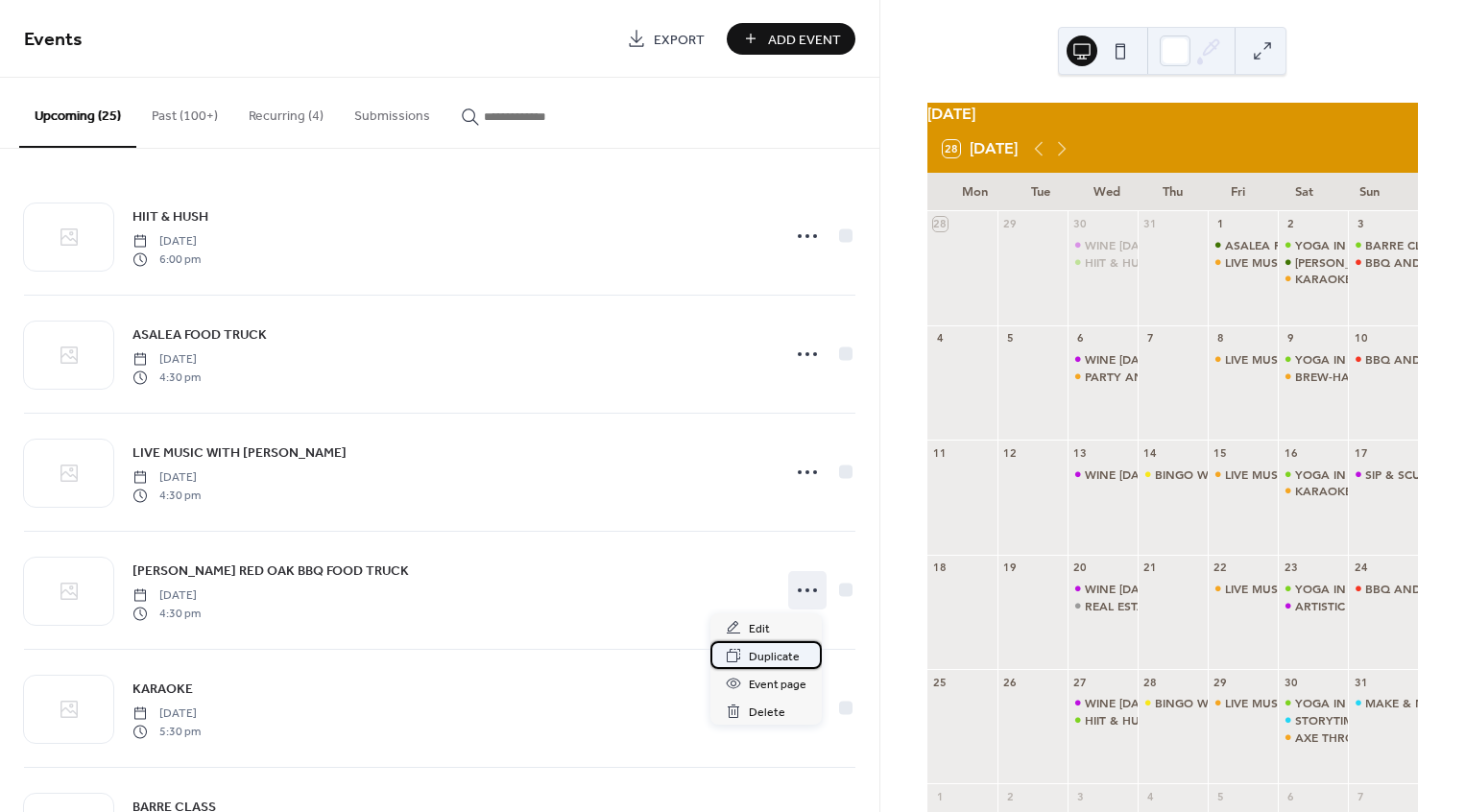 click on "Duplicate" at bounding box center [774, 657] 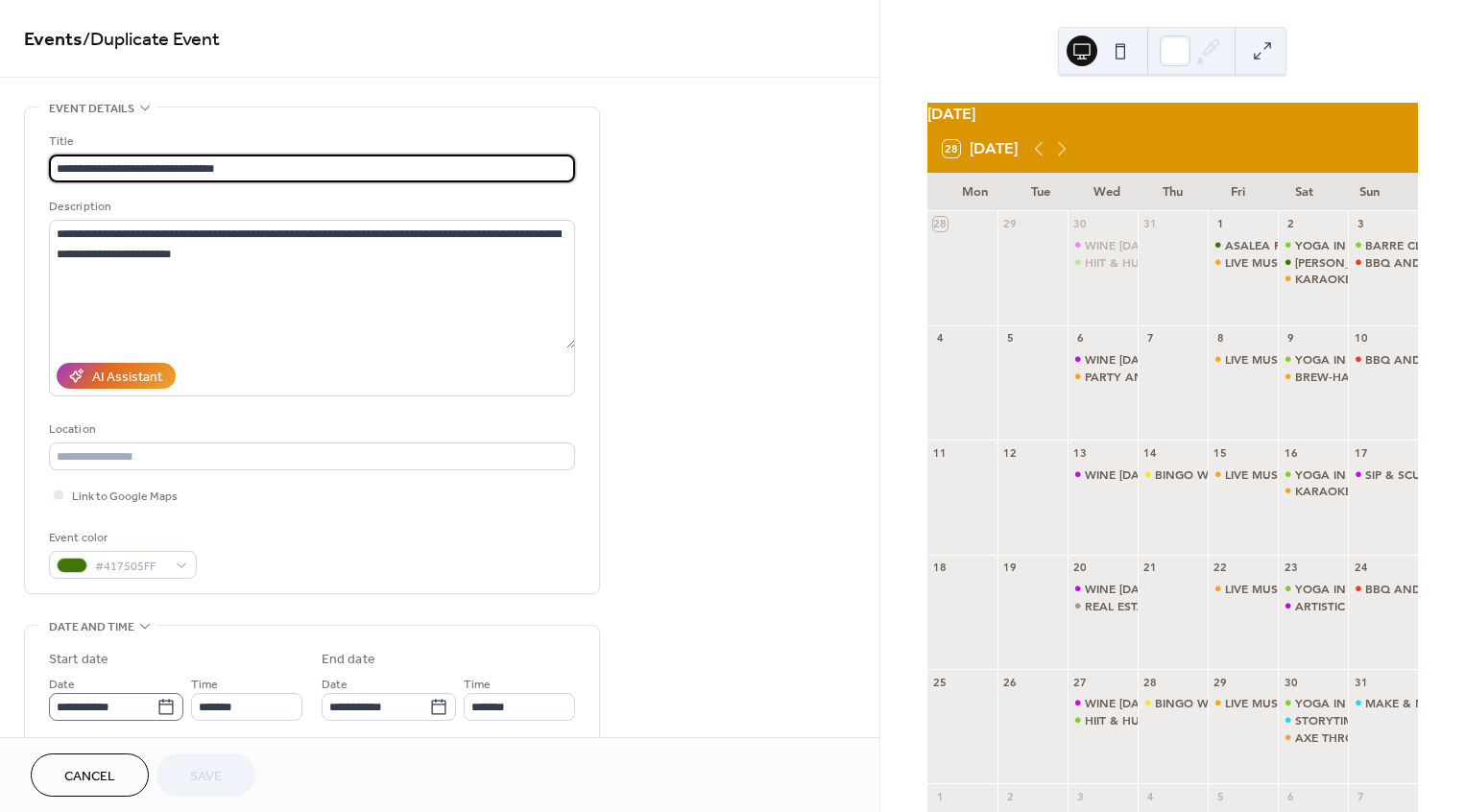 click on "**********" at bounding box center [116, 706] 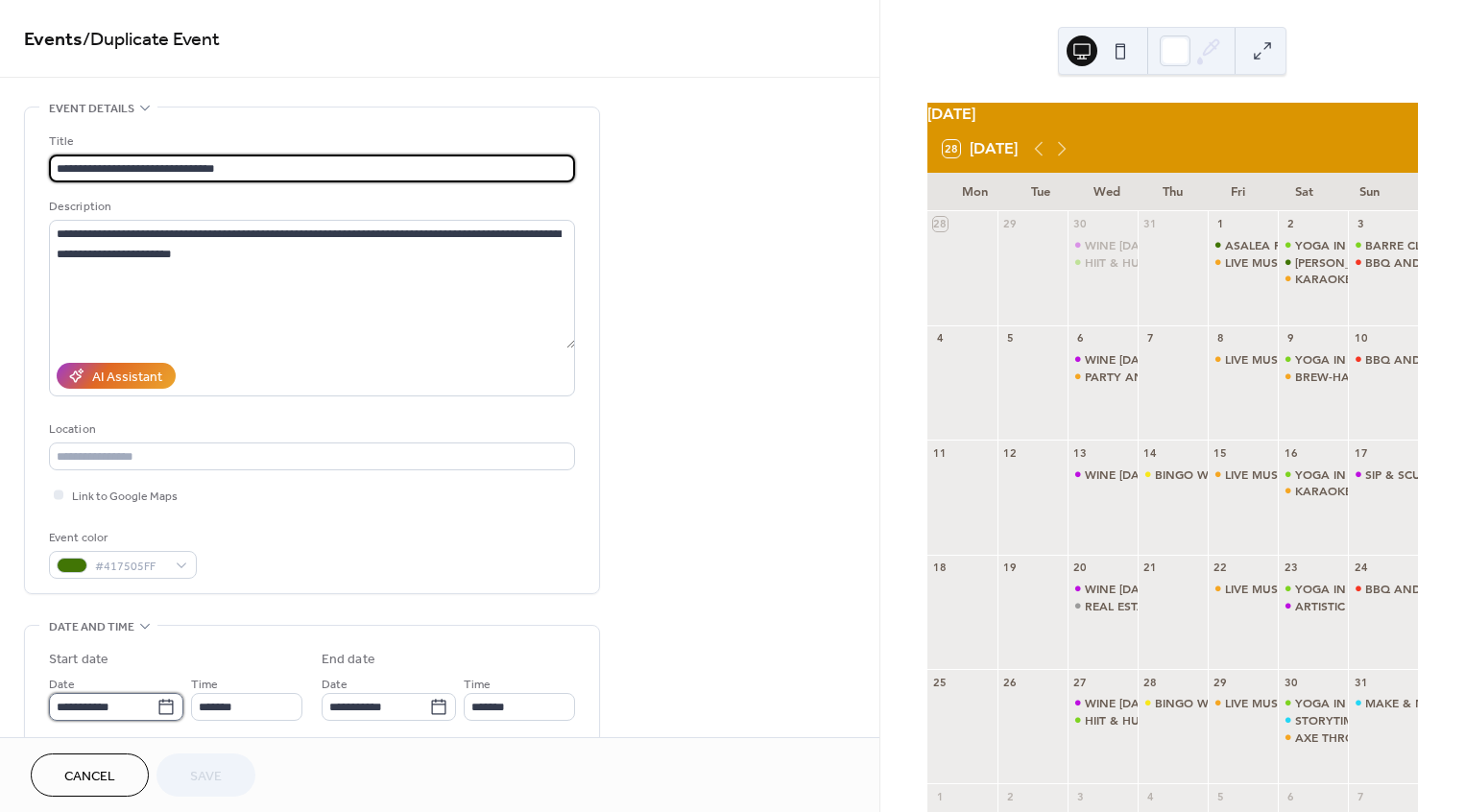 click on "**********" at bounding box center [103, 706] 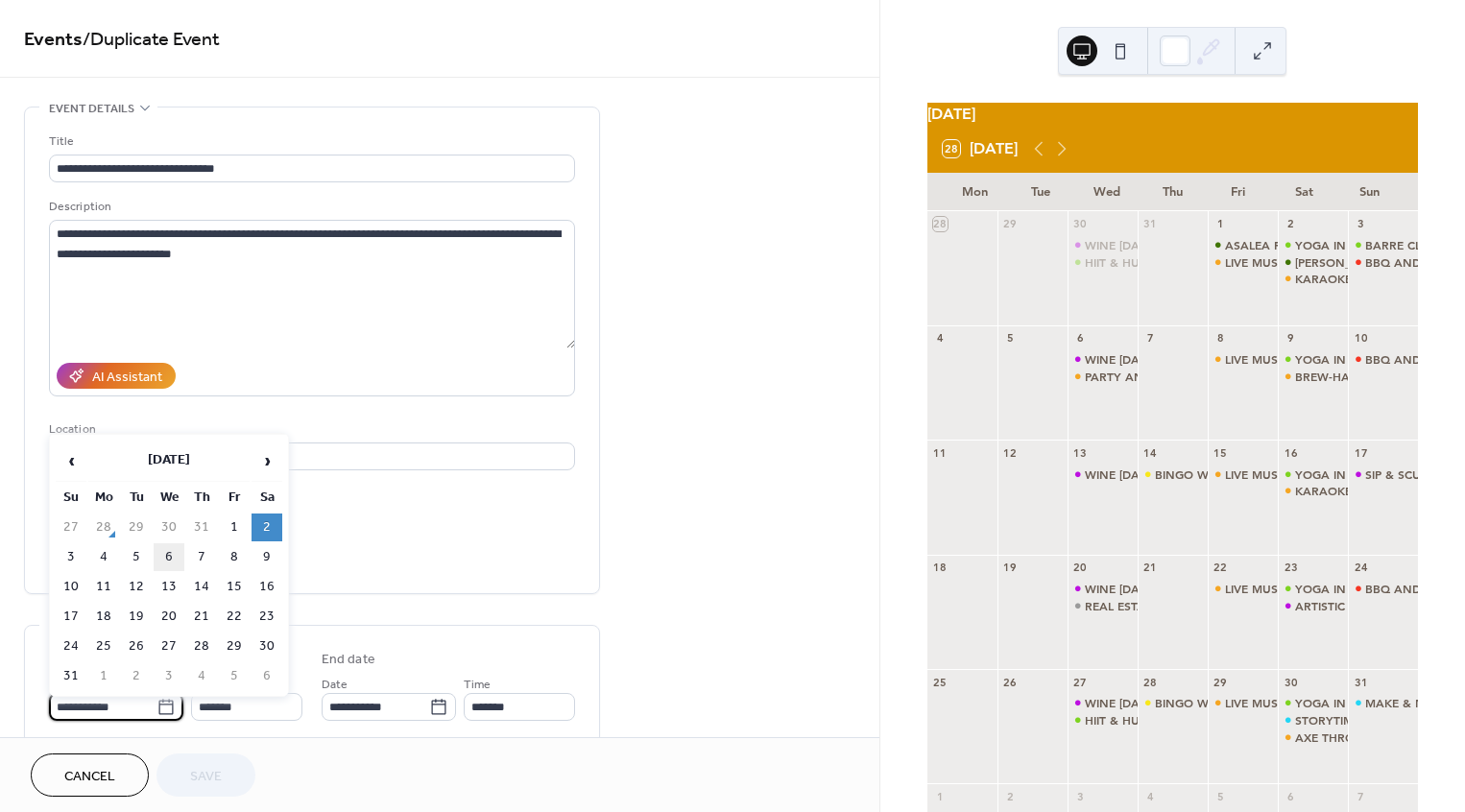 click on "6" at bounding box center [169, 557] 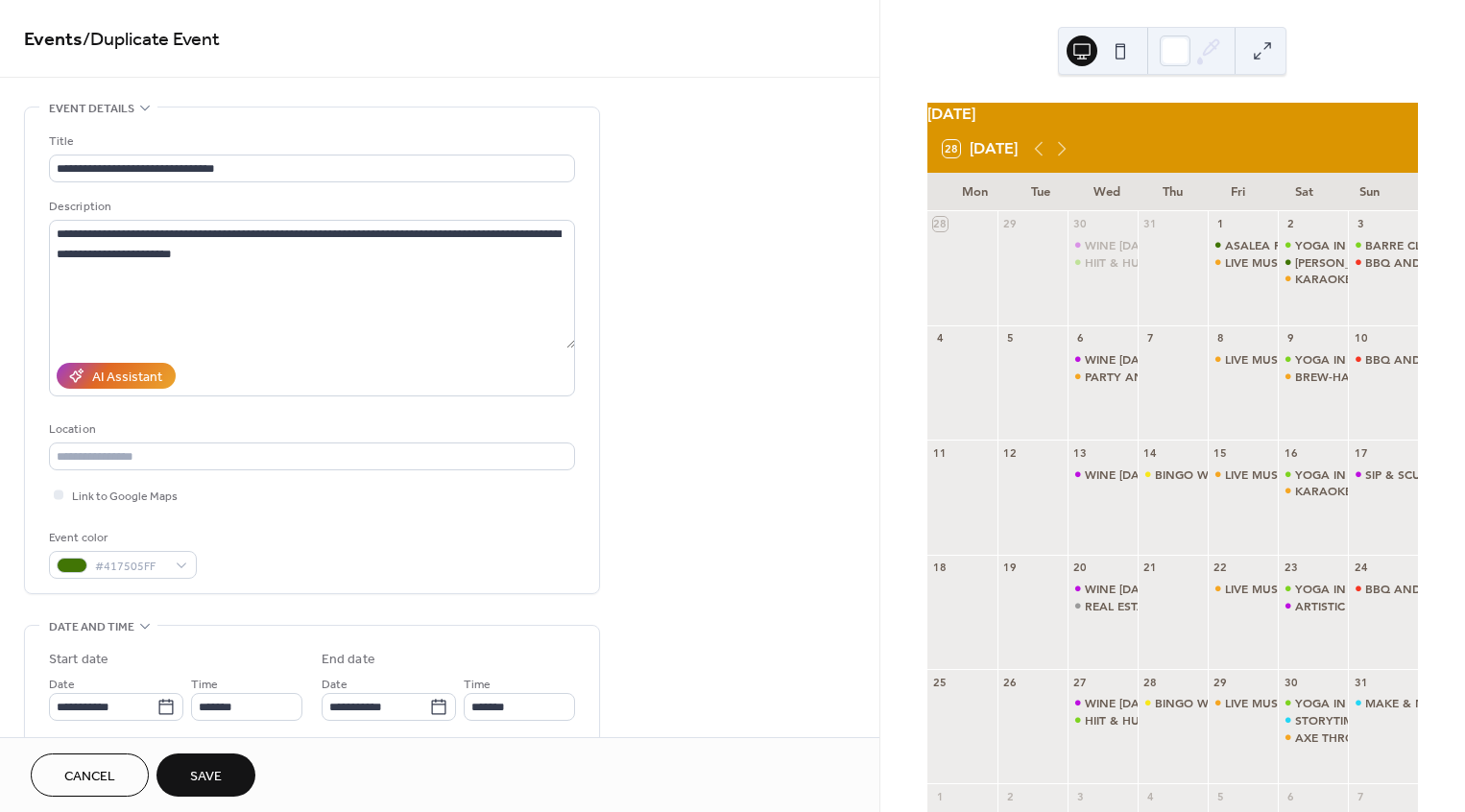 click on "Save" at bounding box center [205, 775] 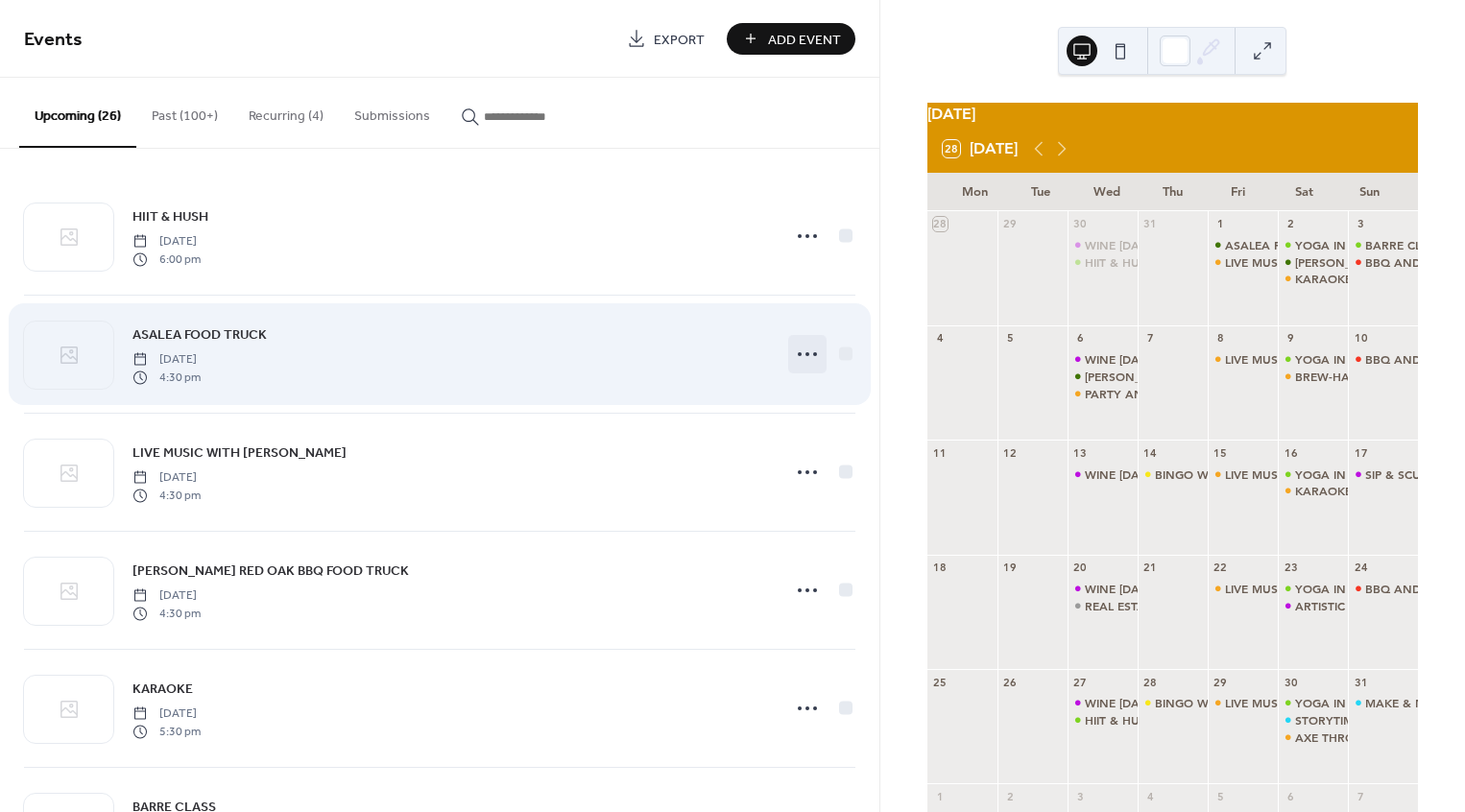 click 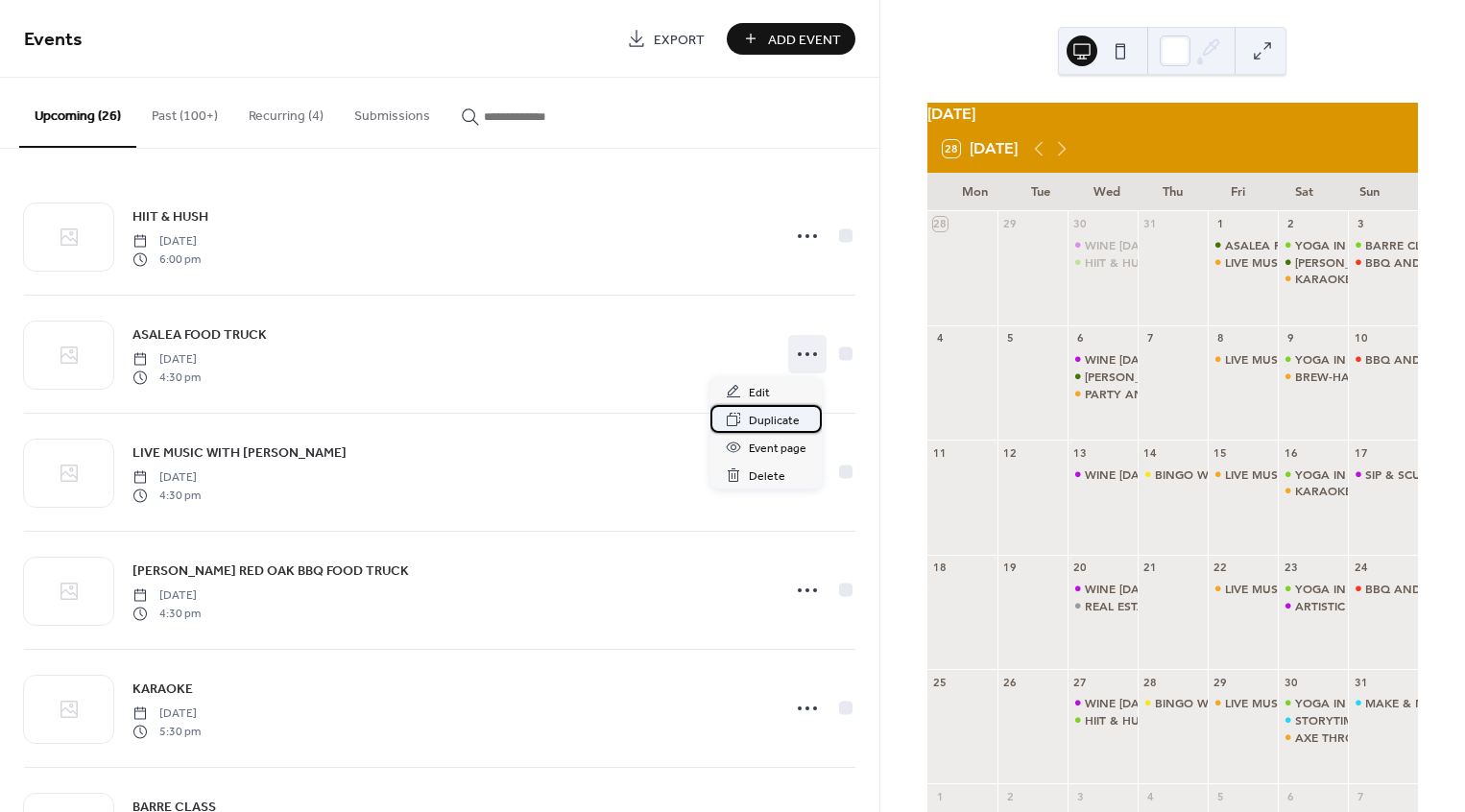 click on "Duplicate" at bounding box center (774, 420) 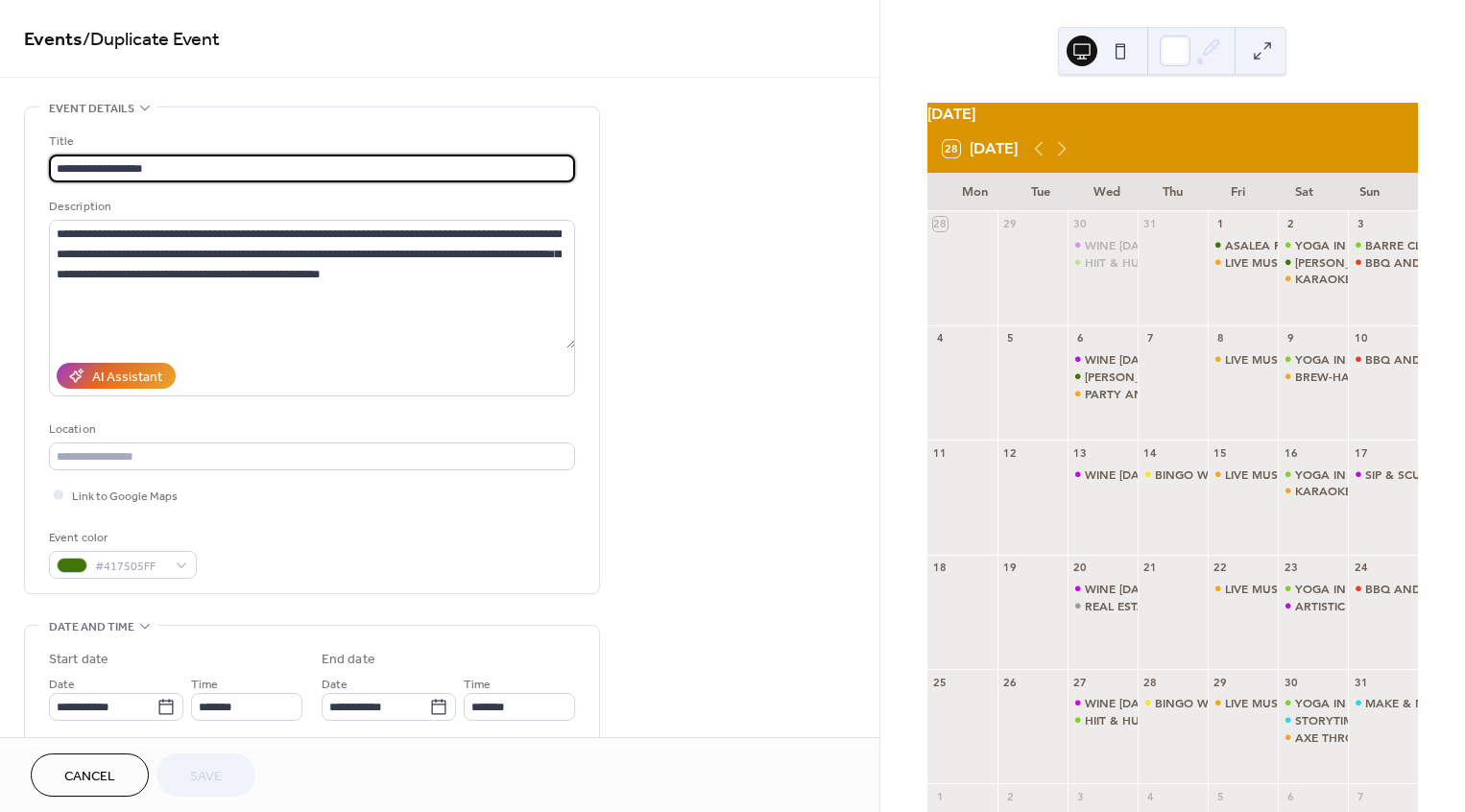 scroll, scrollTop: 1, scrollLeft: 0, axis: vertical 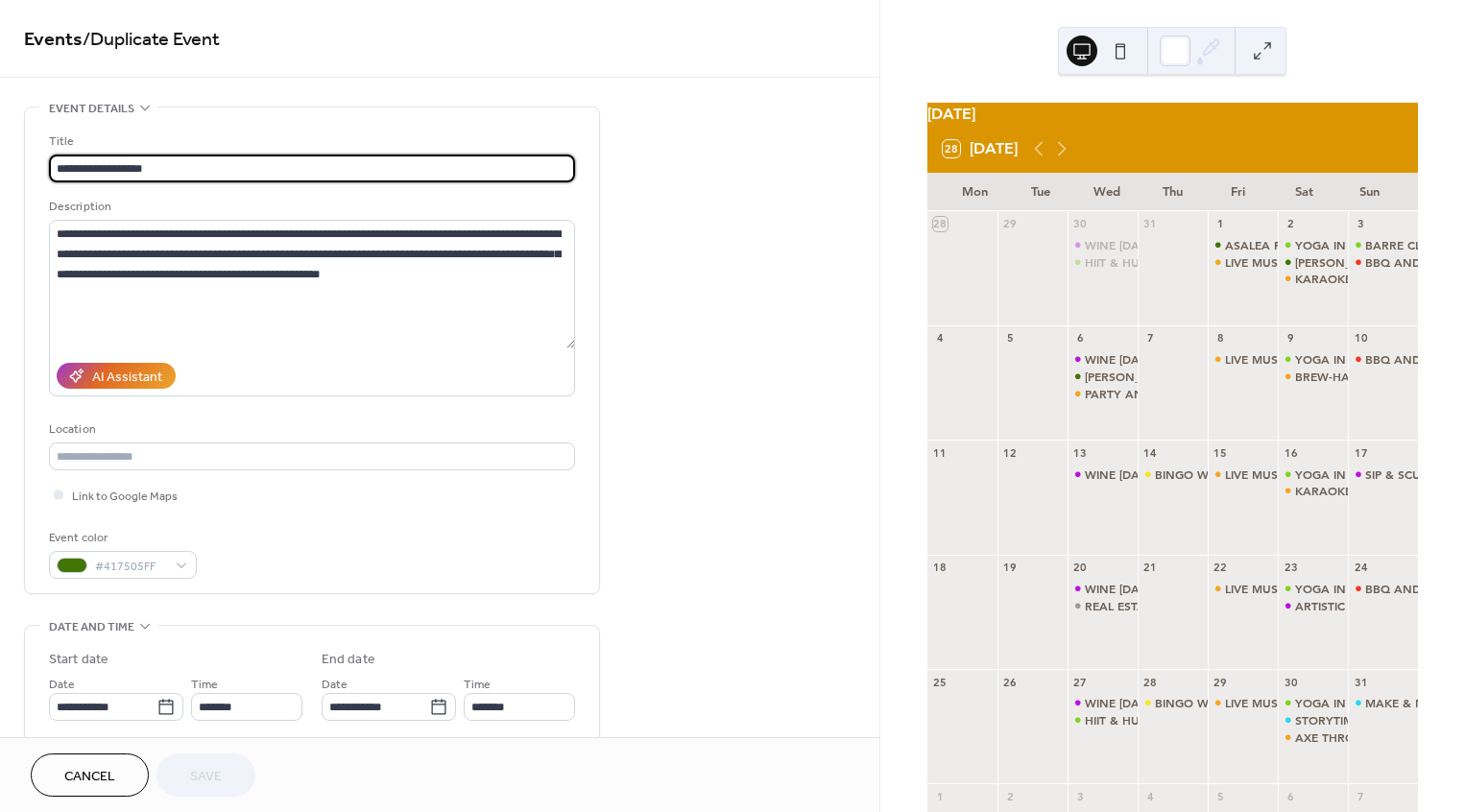 drag, startPoint x: 188, startPoint y: 174, endPoint x: 46, endPoint y: 172, distance: 142.01408 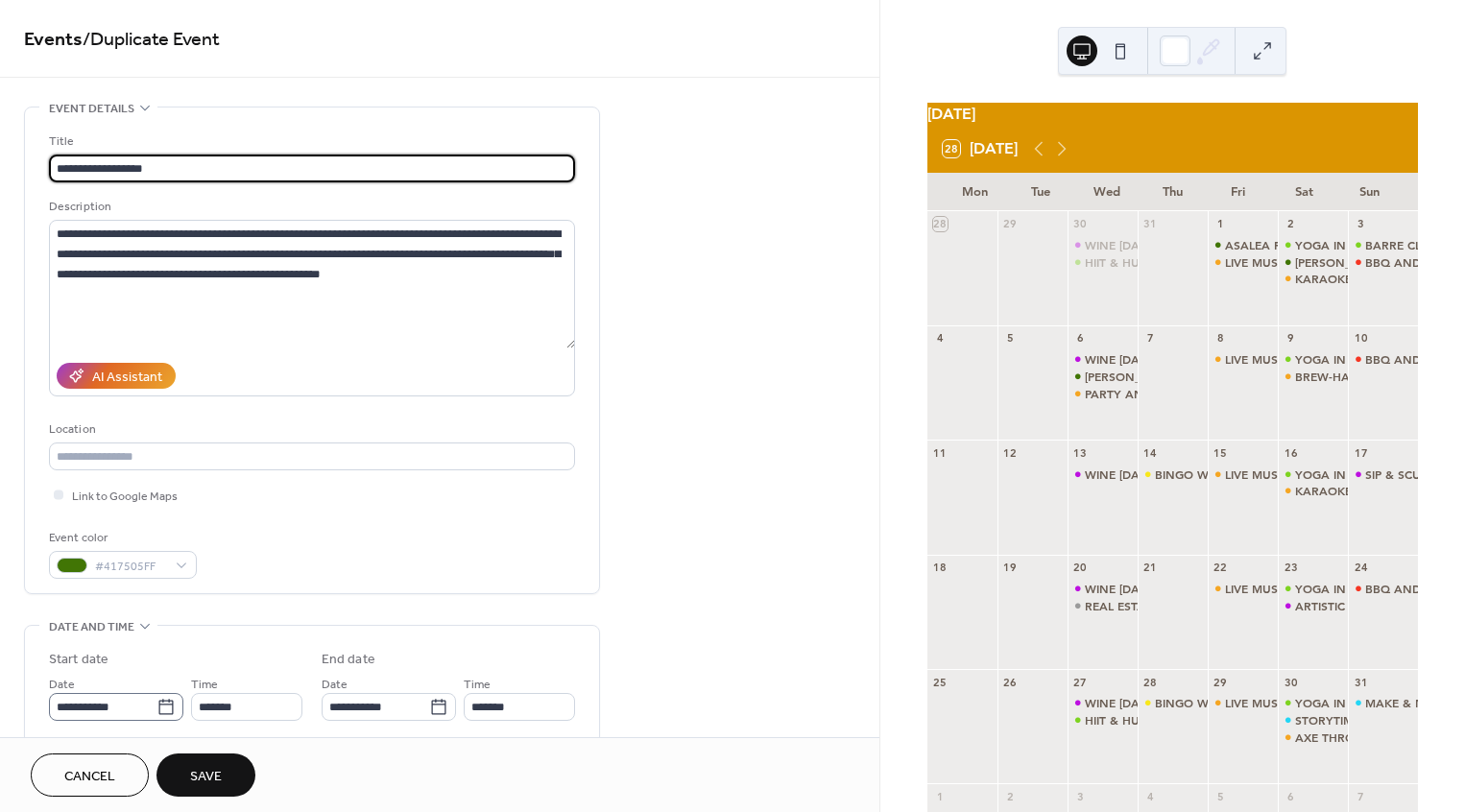type on "**********" 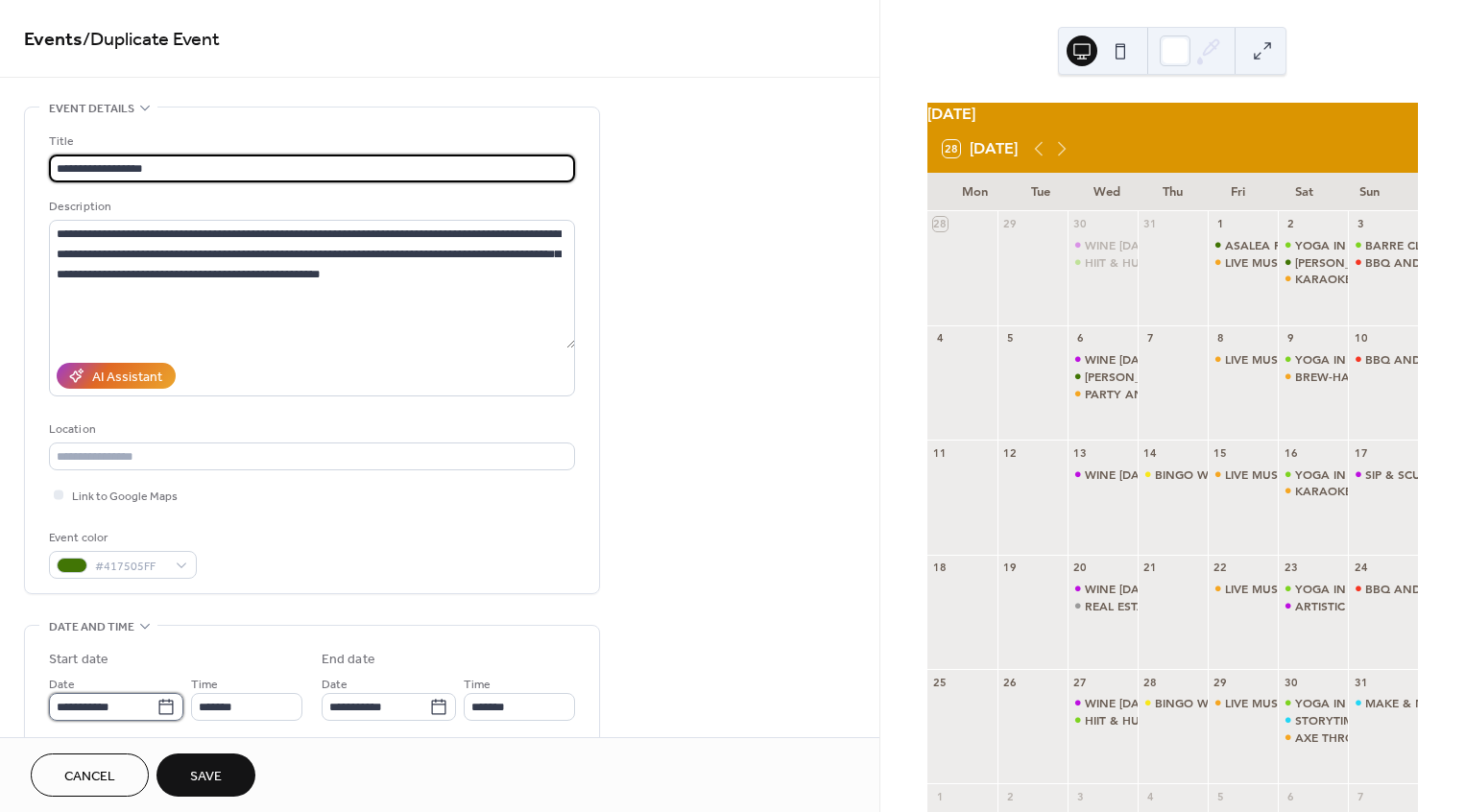 scroll, scrollTop: 0, scrollLeft: 0, axis: both 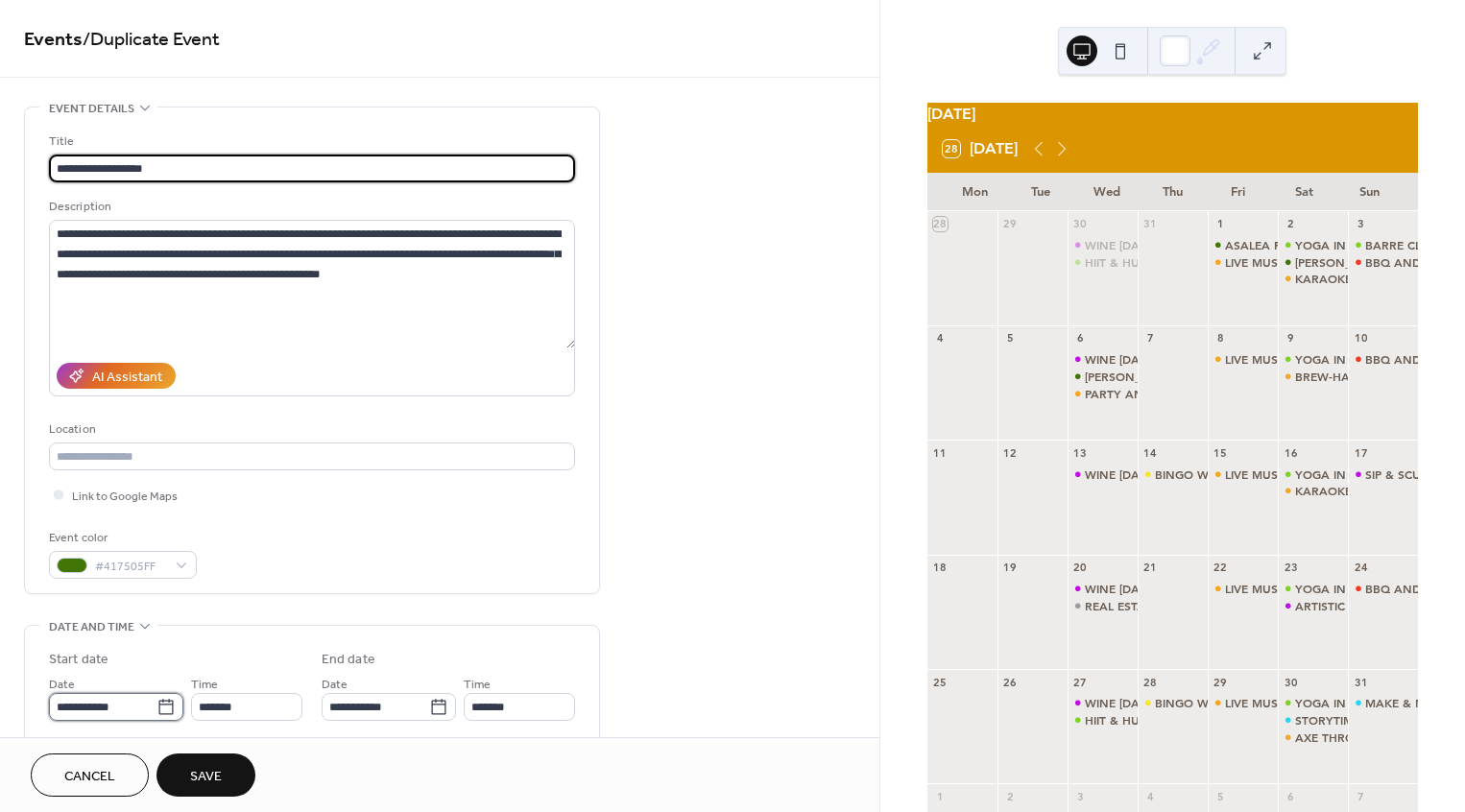 click on "**********" at bounding box center (103, 706) 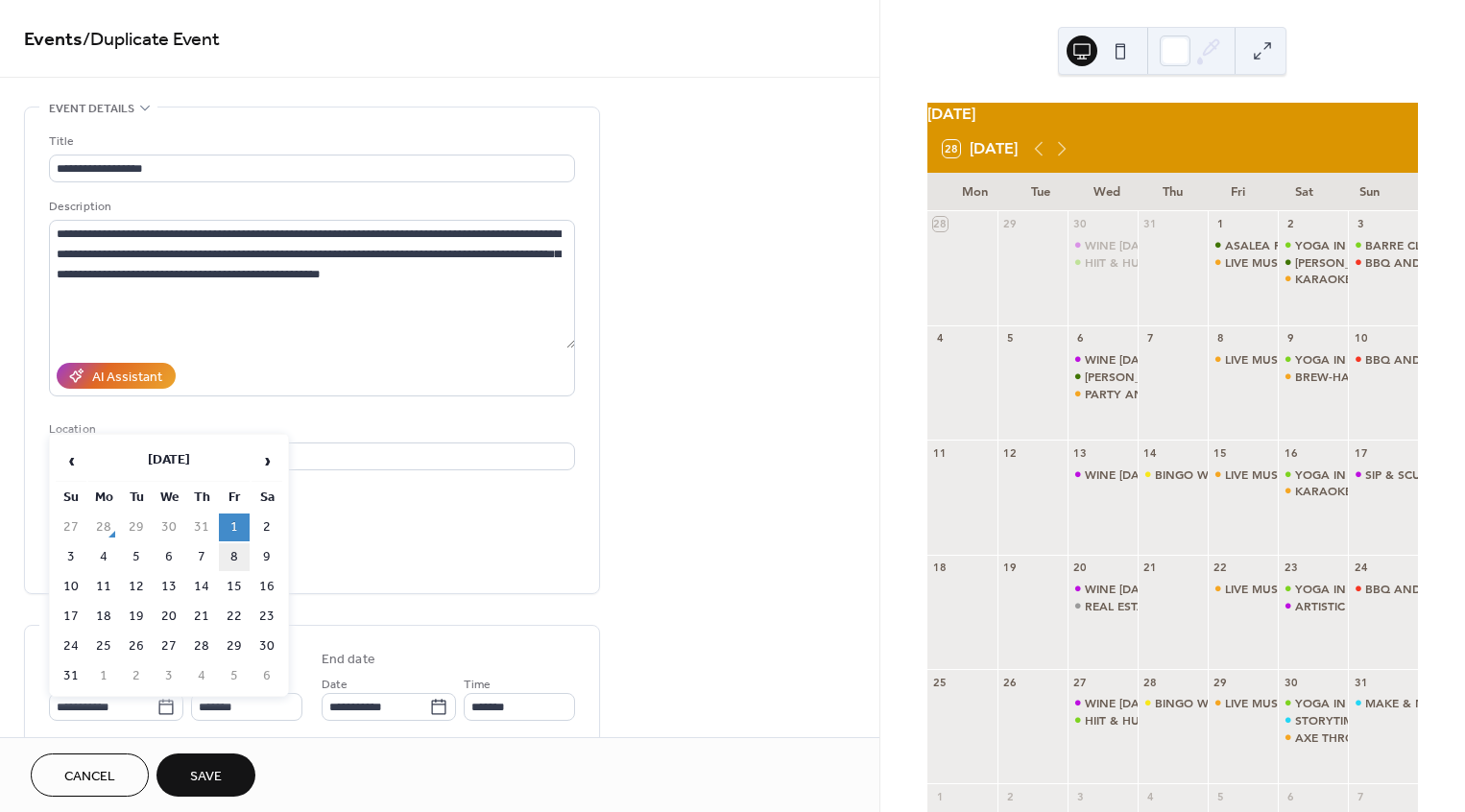 click on "8" at bounding box center [234, 557] 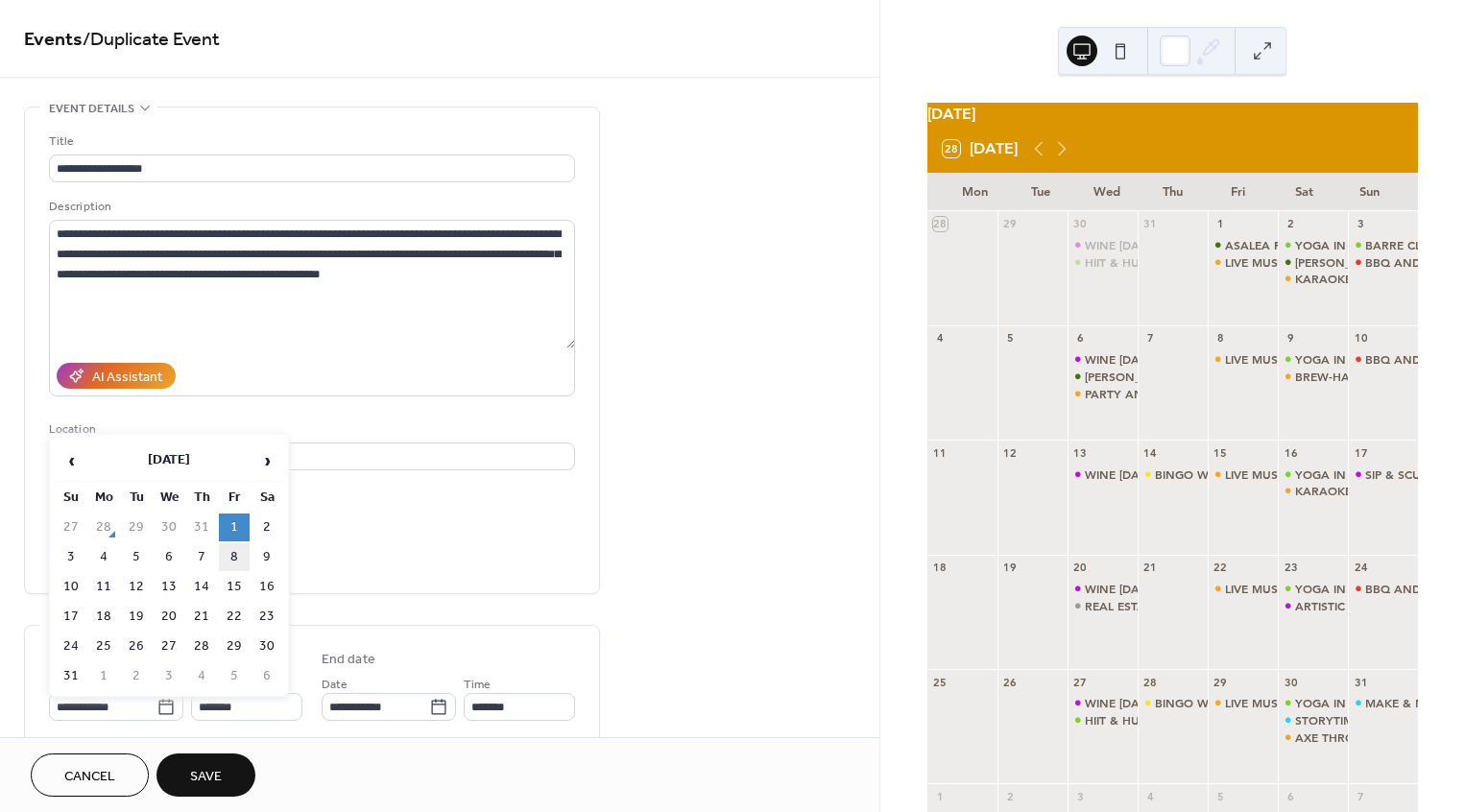 type on "**********" 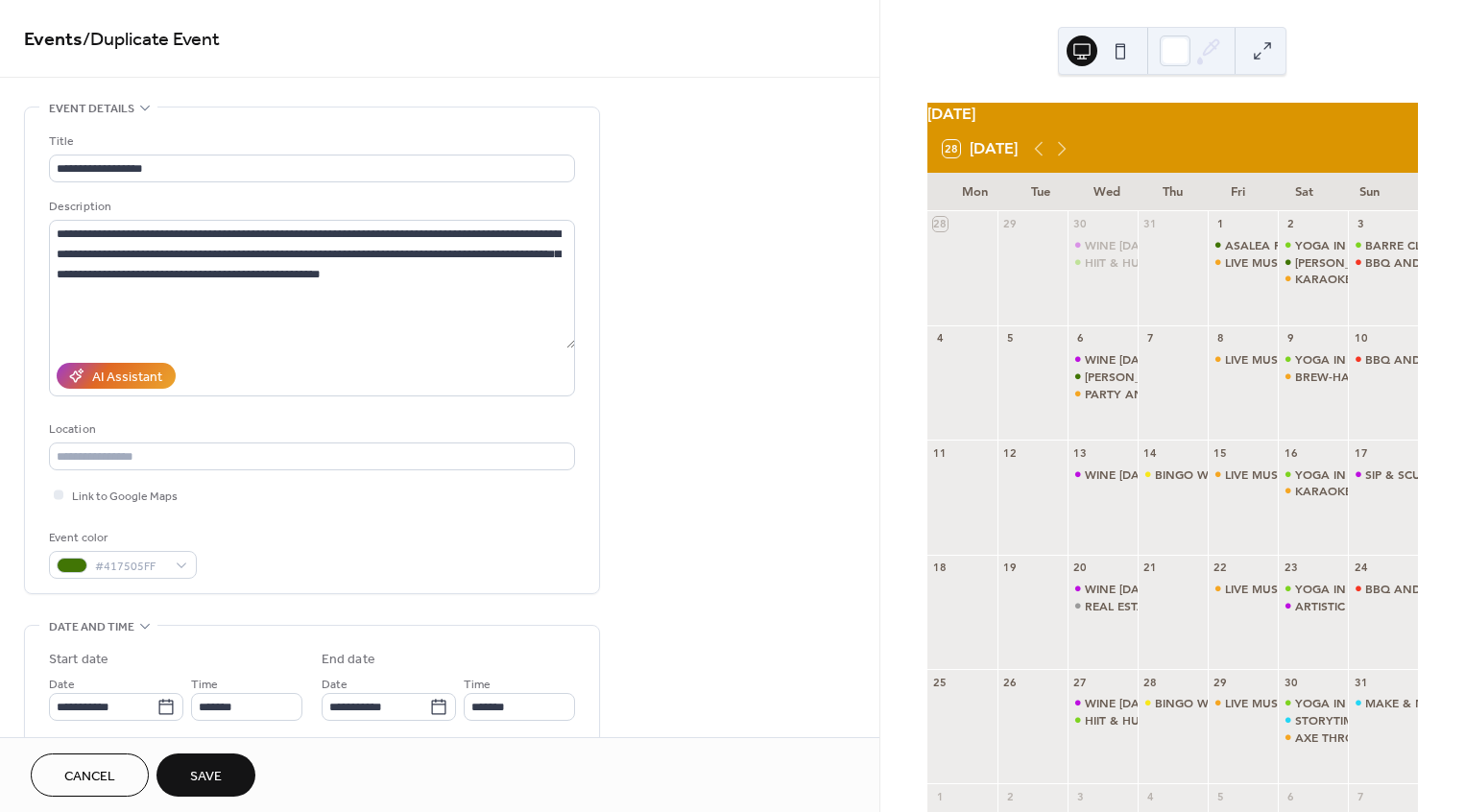click on "Save" at bounding box center (205, 775) 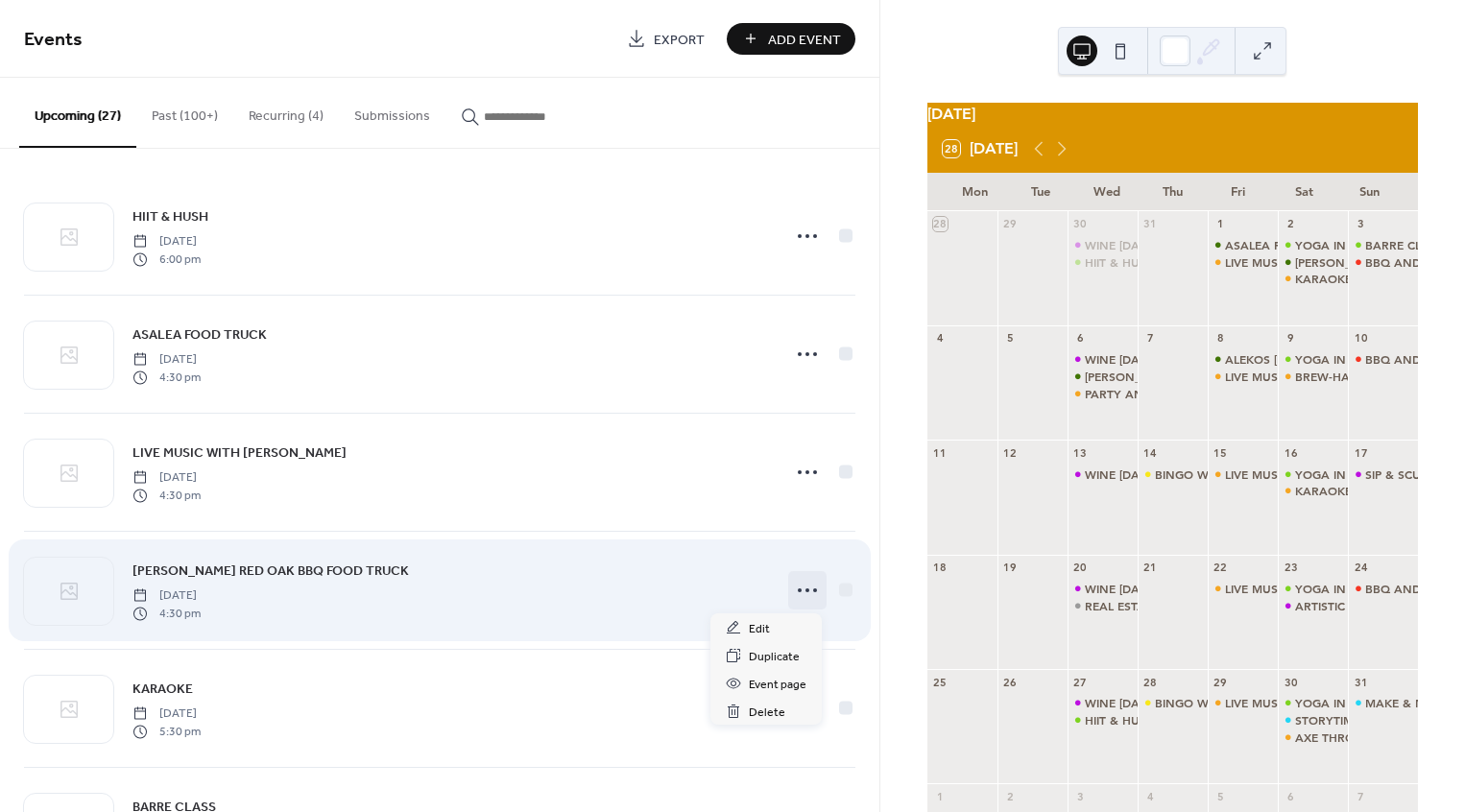 click 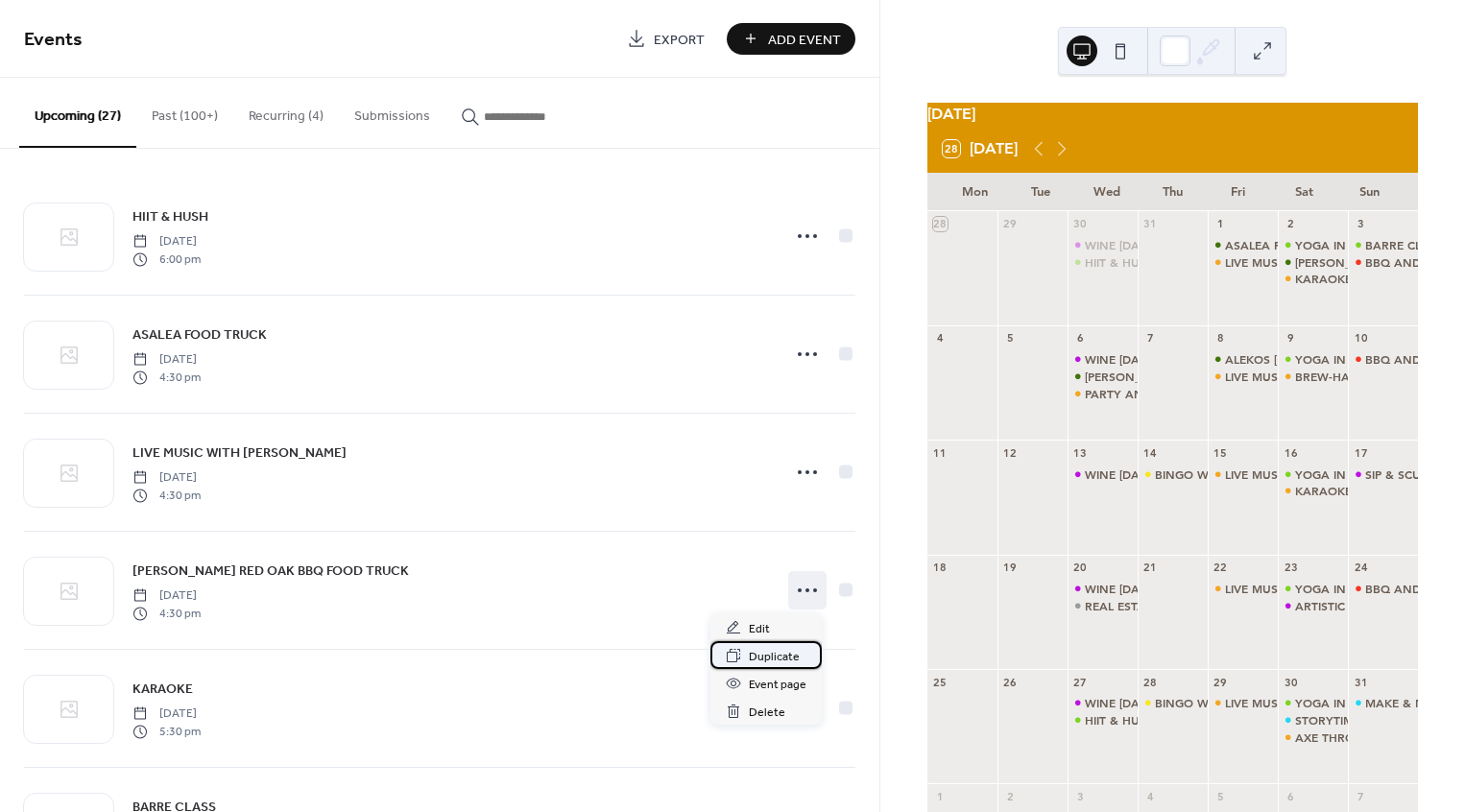 click on "Duplicate" at bounding box center (774, 657) 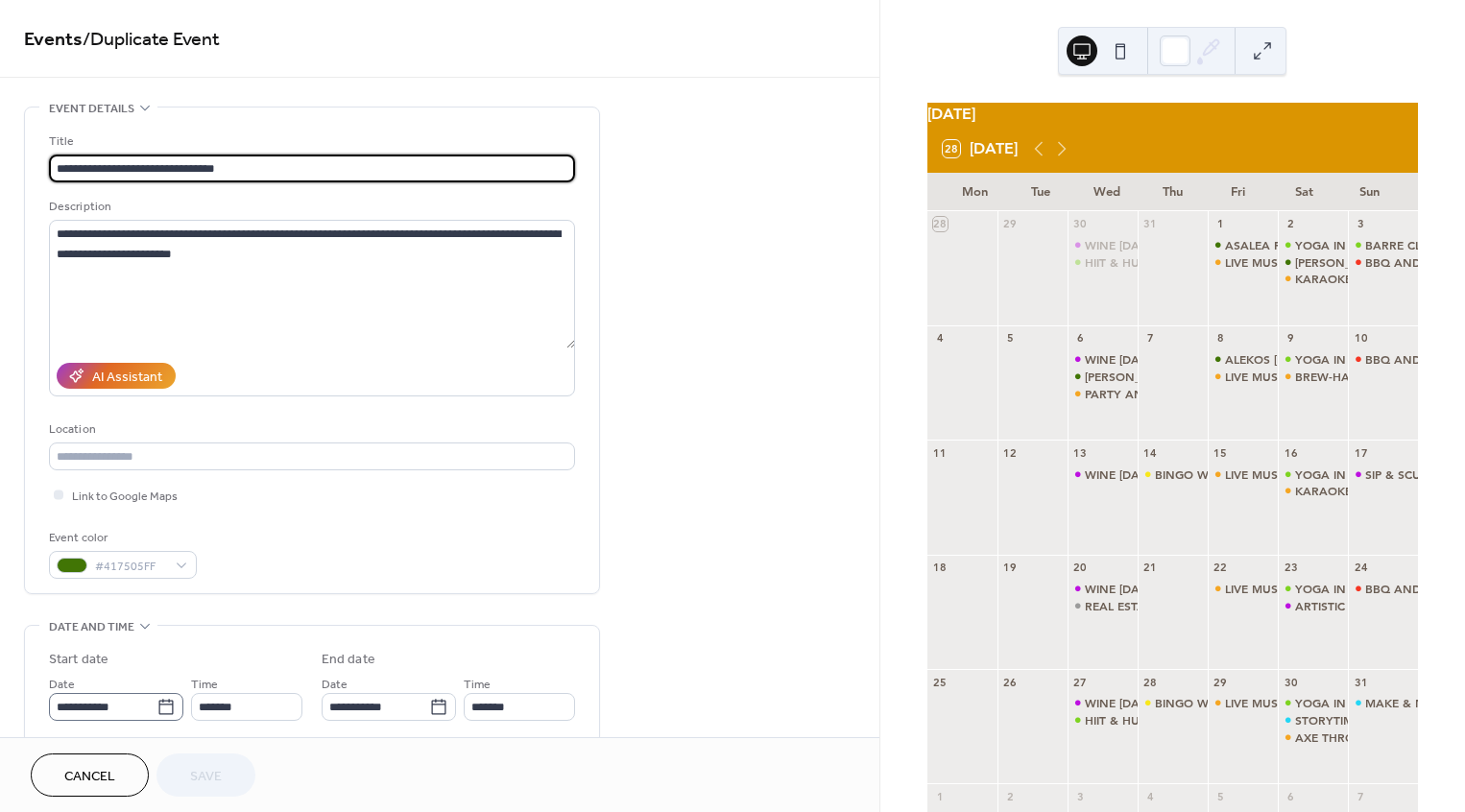 click 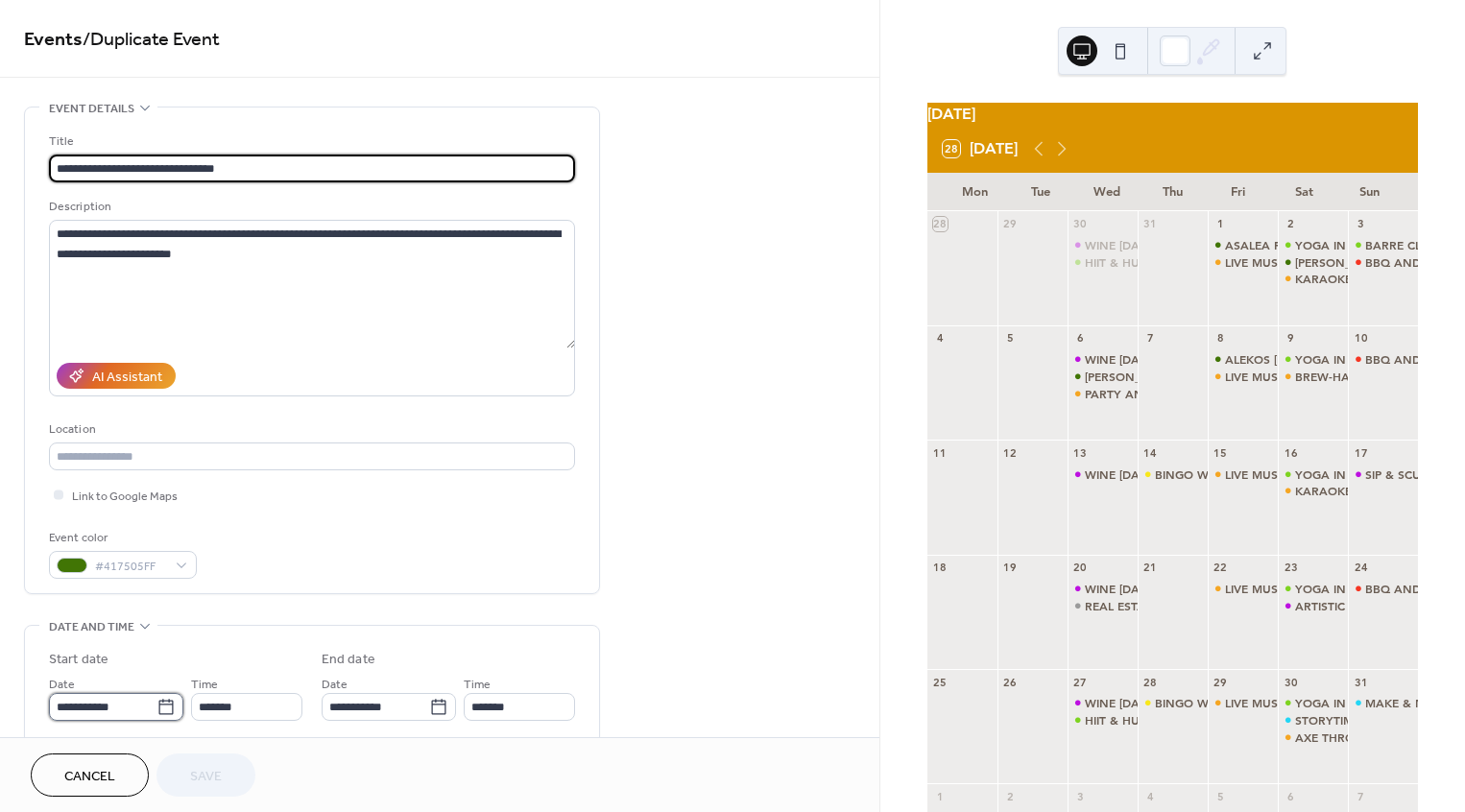 click on "**********" at bounding box center [103, 706] 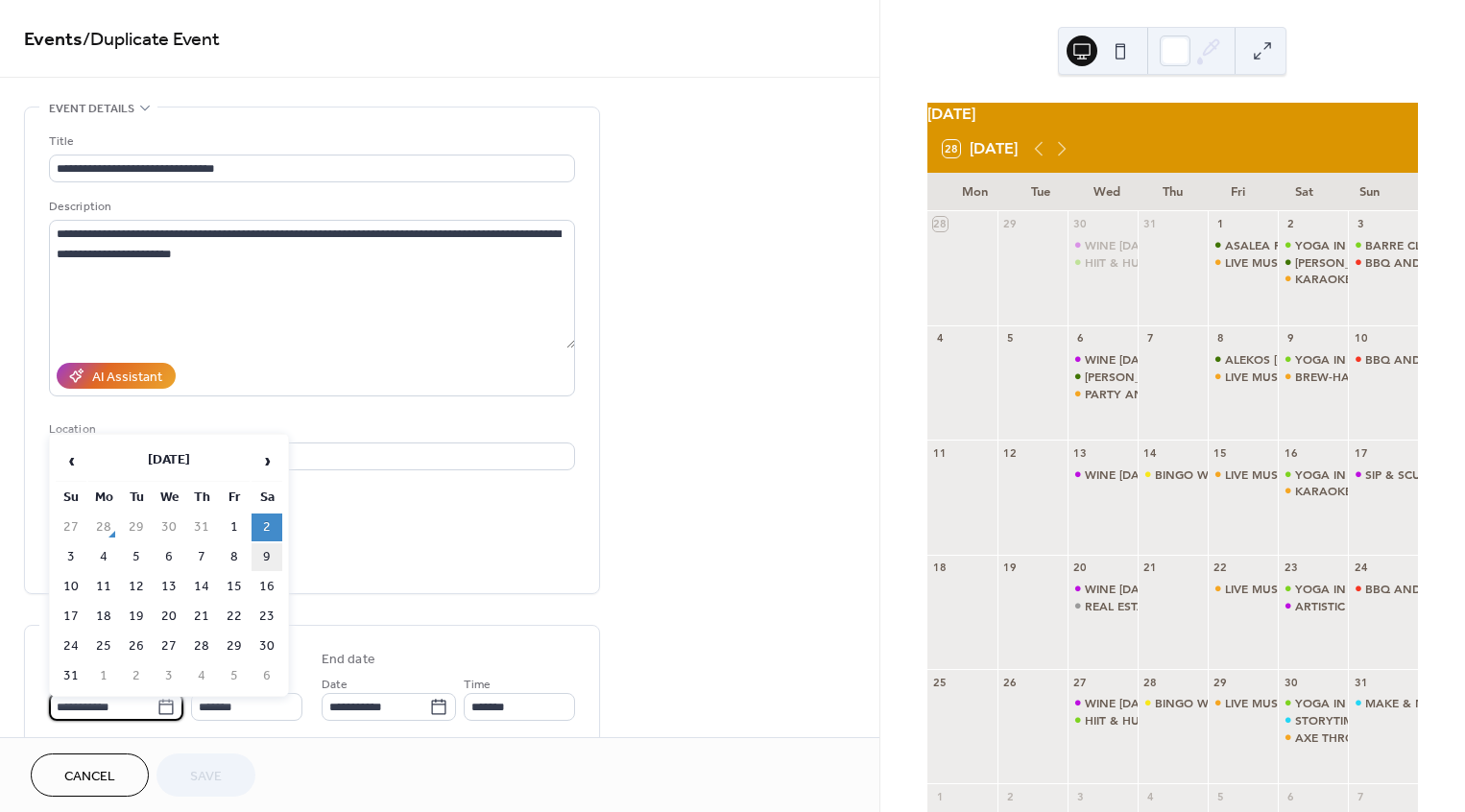 click on "9" at bounding box center [267, 557] 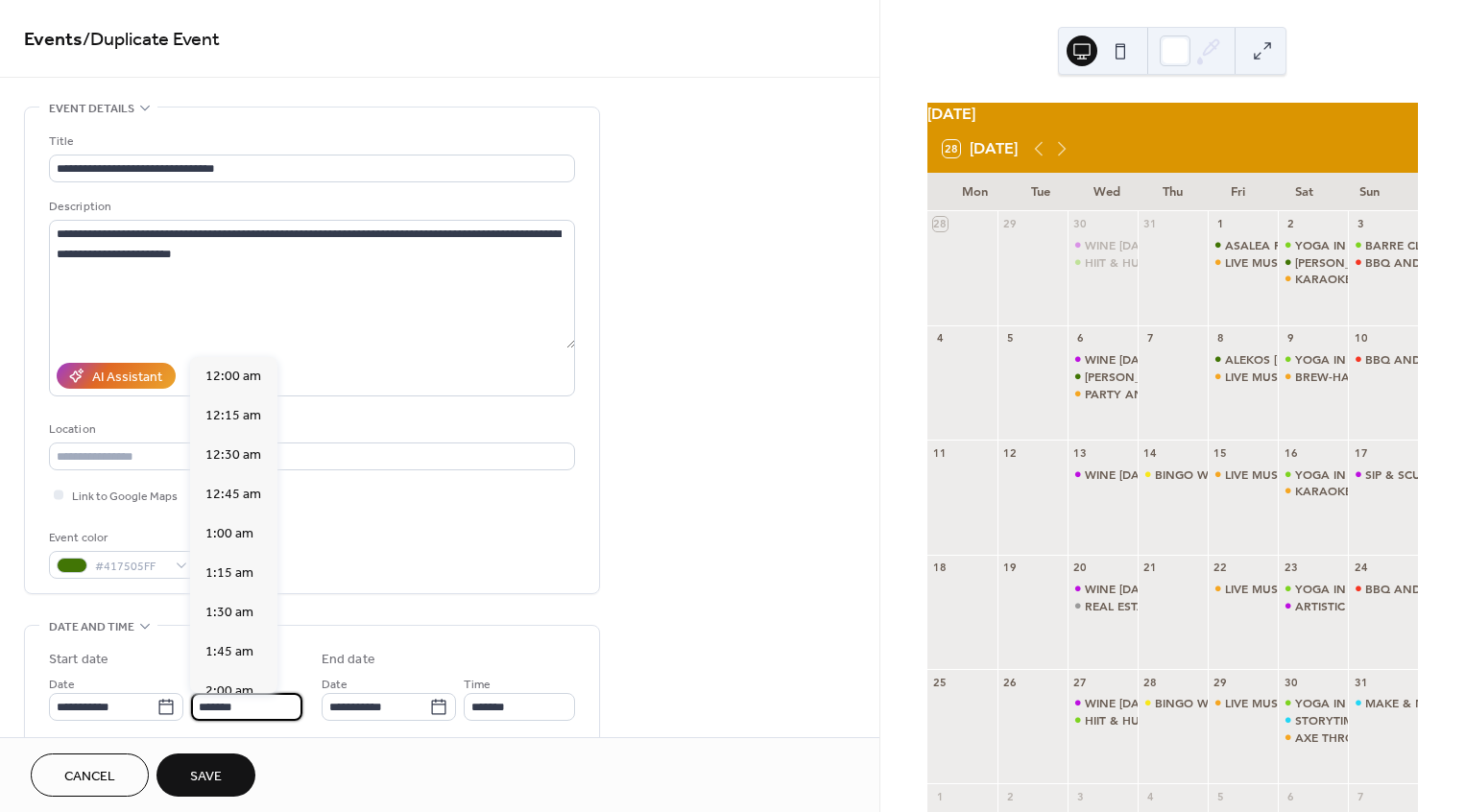 click on "*******" at bounding box center [247, 706] 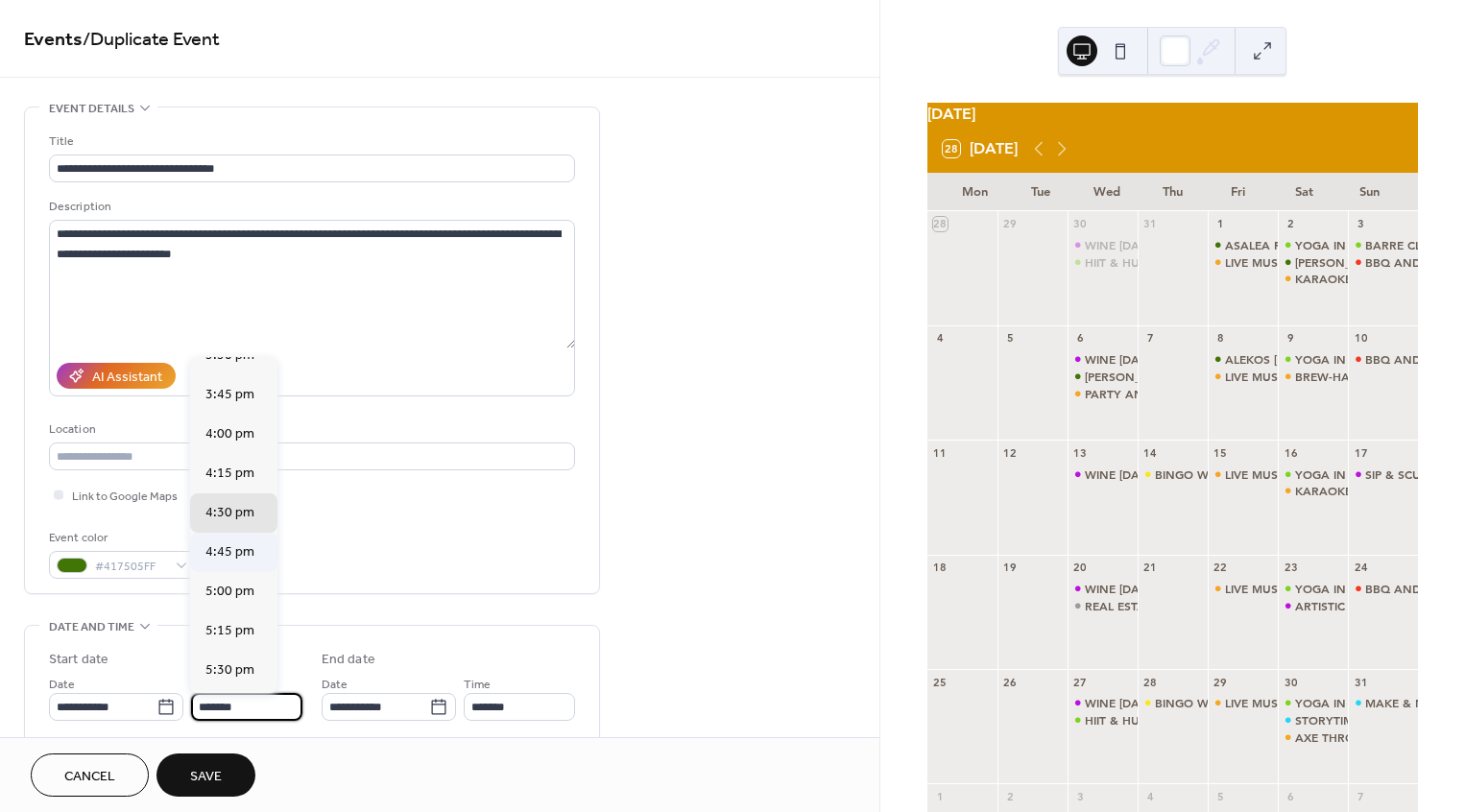 scroll, scrollTop: 2459, scrollLeft: 0, axis: vertical 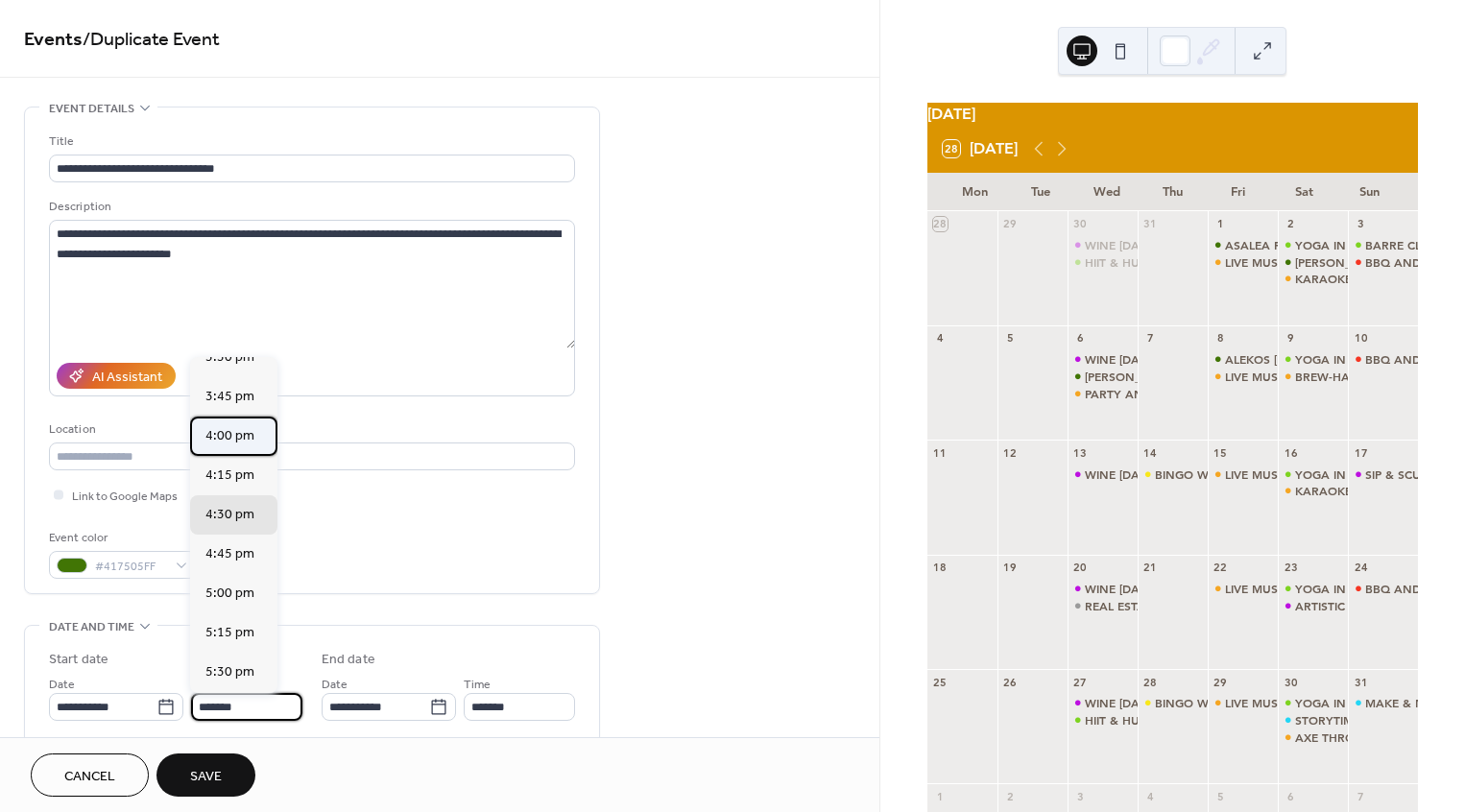 click on "4:00 pm" at bounding box center (229, 436) 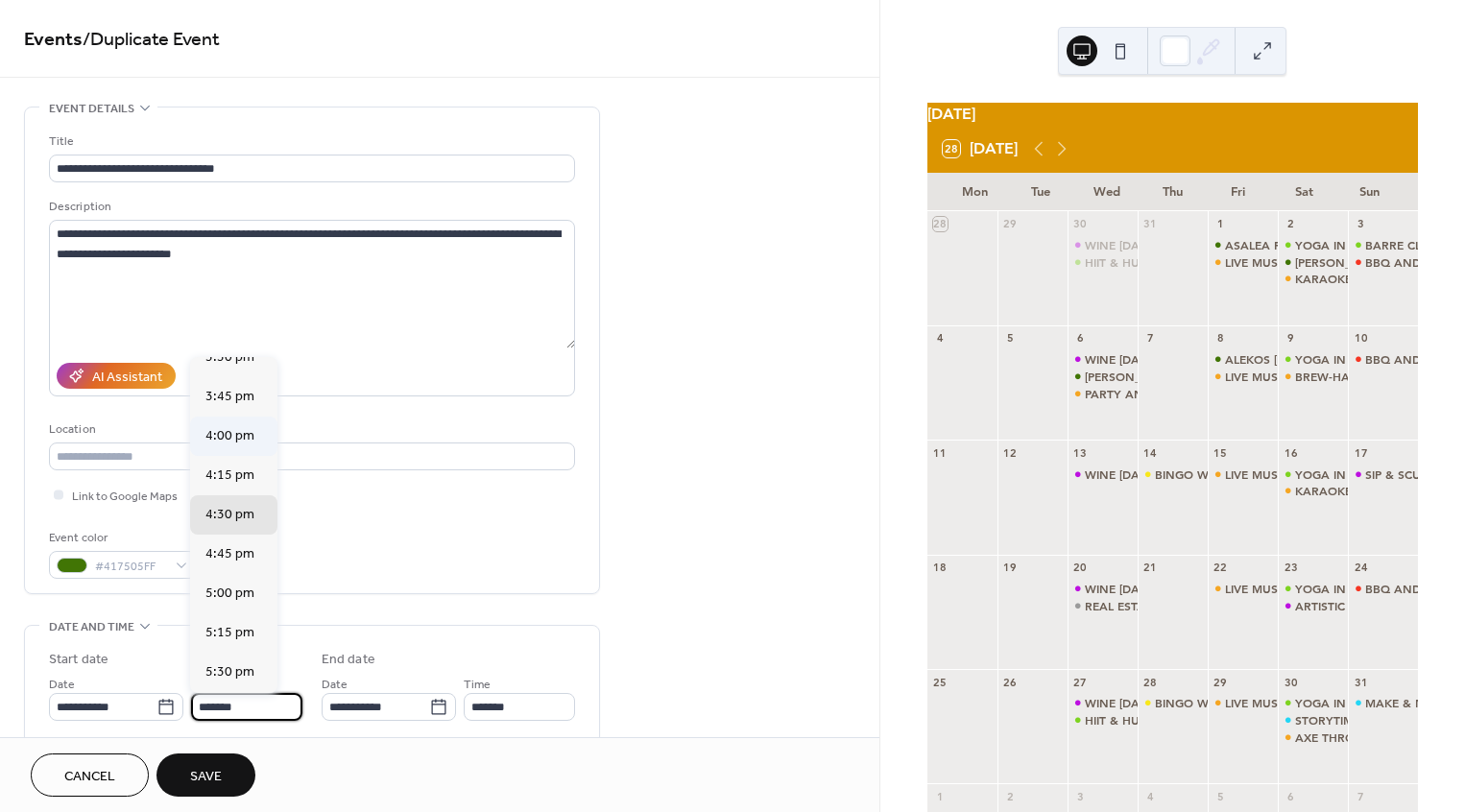 type on "*******" 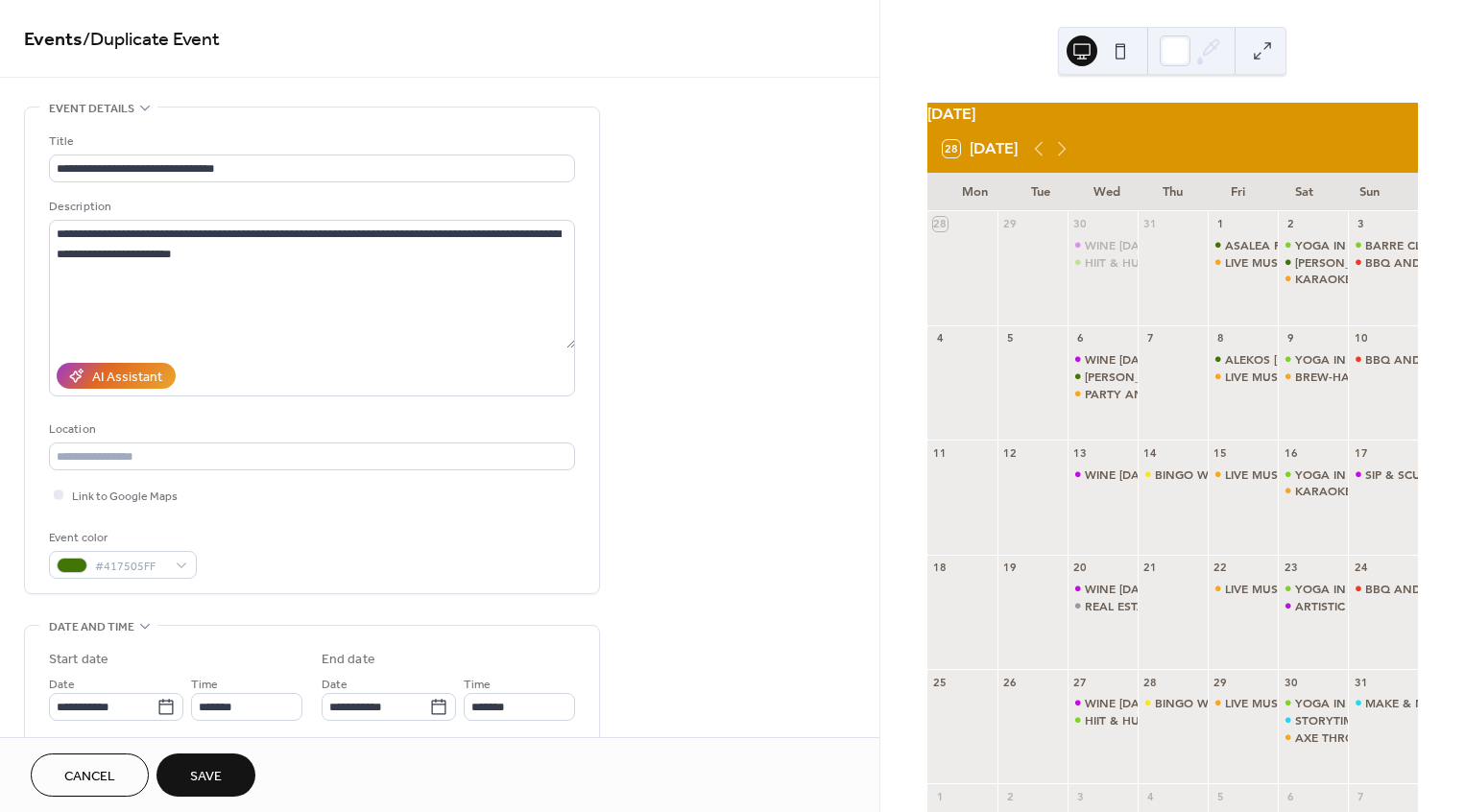 click on "Save" at bounding box center (205, 776) 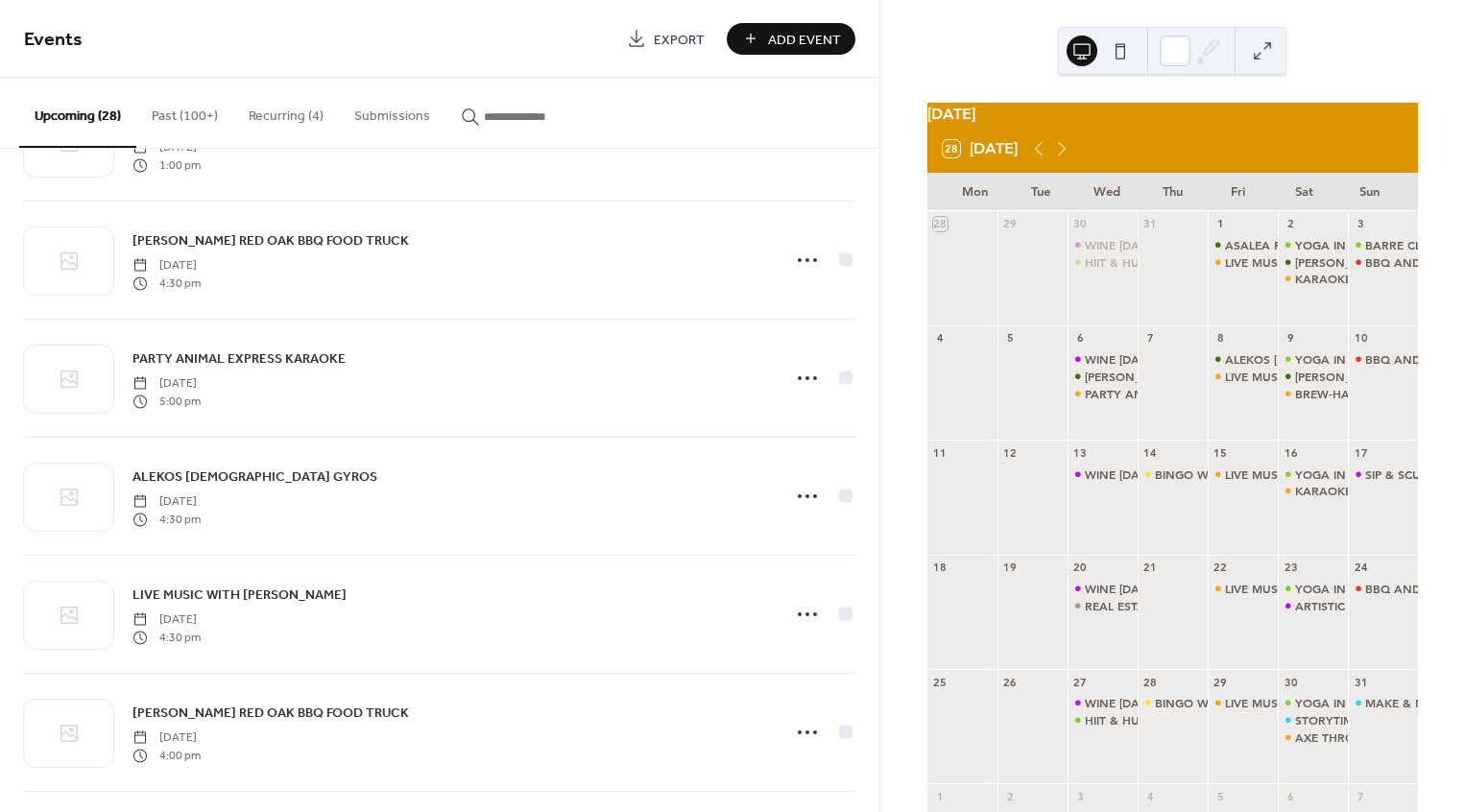 scroll, scrollTop: 804, scrollLeft: 0, axis: vertical 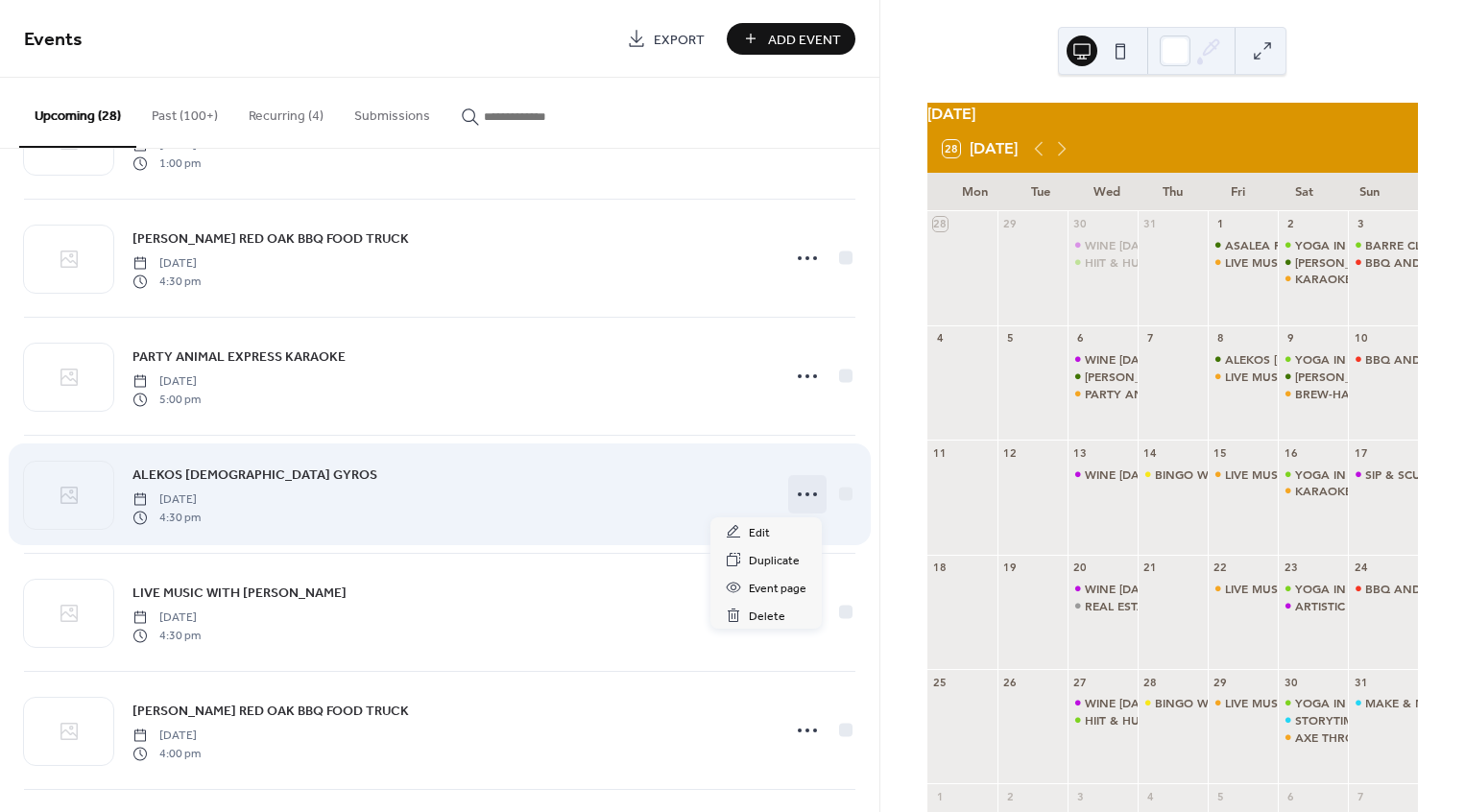 click 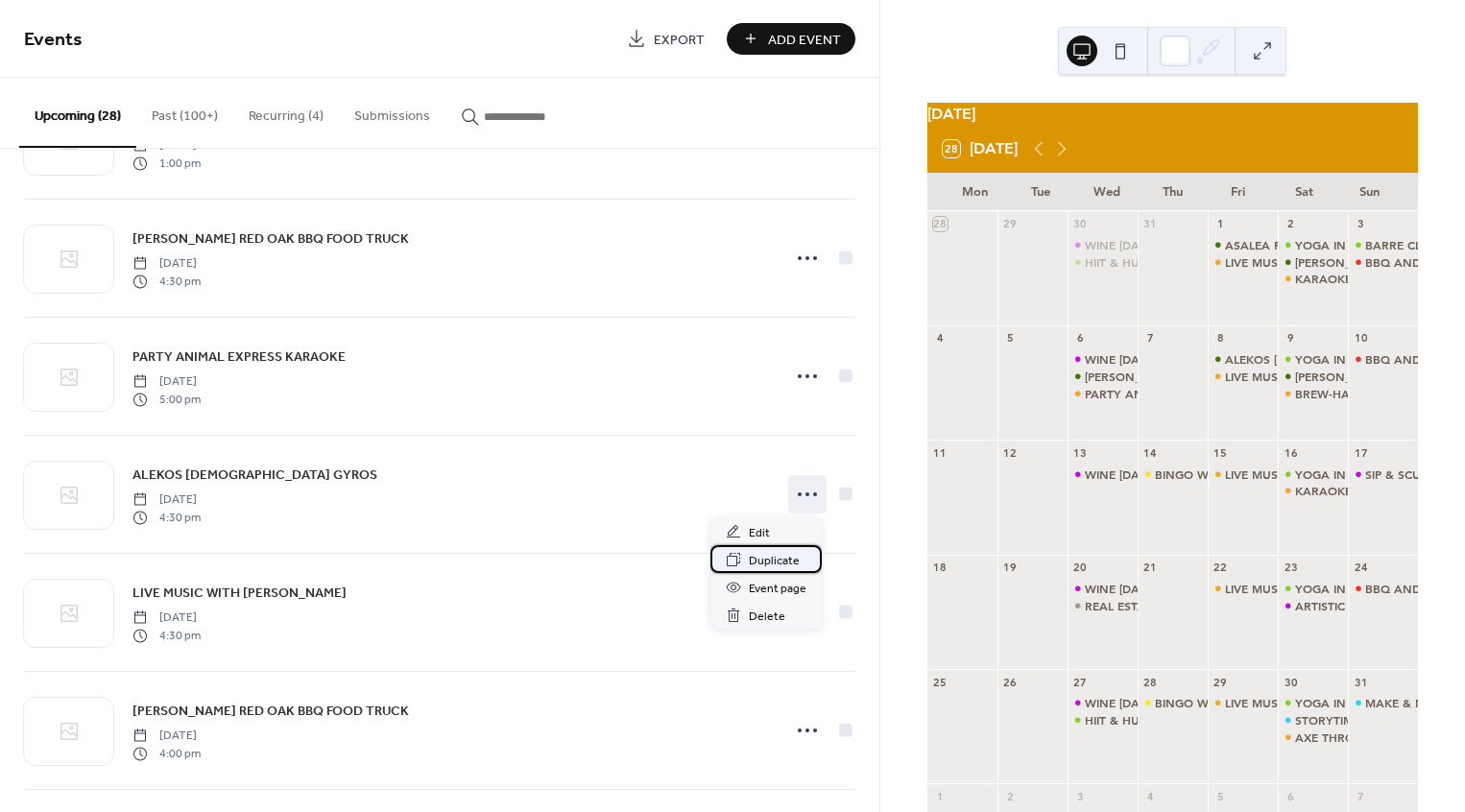 click on "Duplicate" at bounding box center (774, 561) 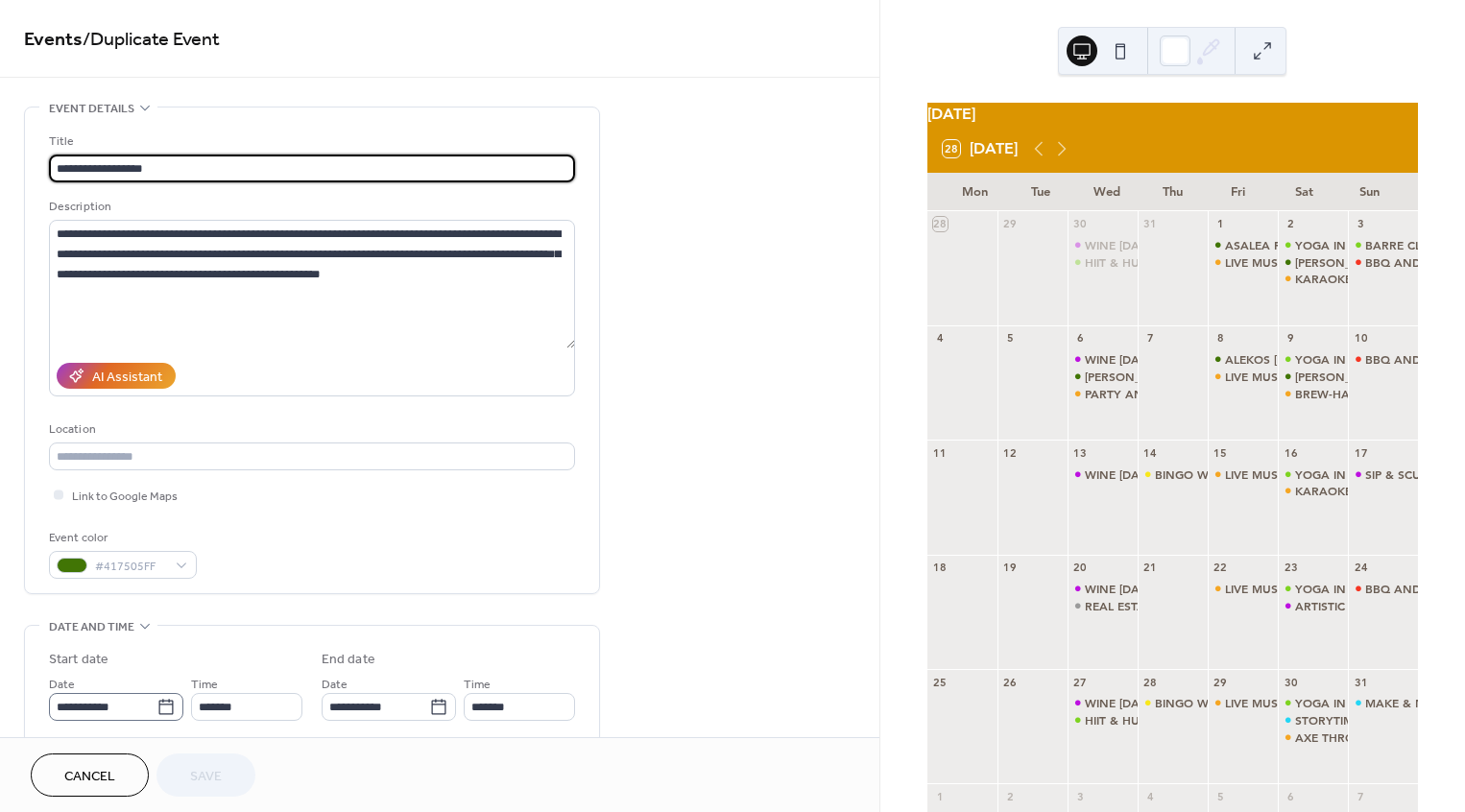 click 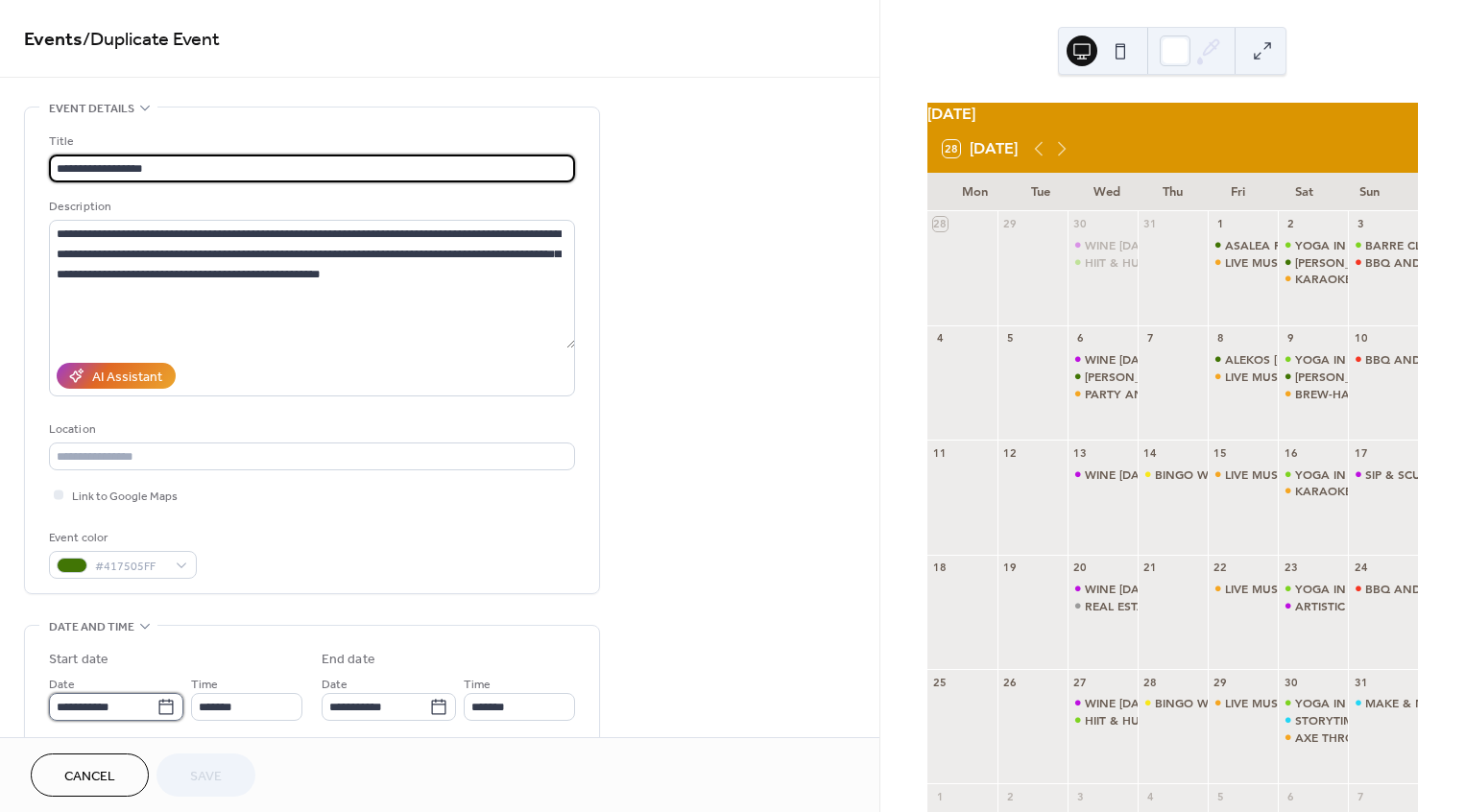 click on "**********" at bounding box center (103, 706) 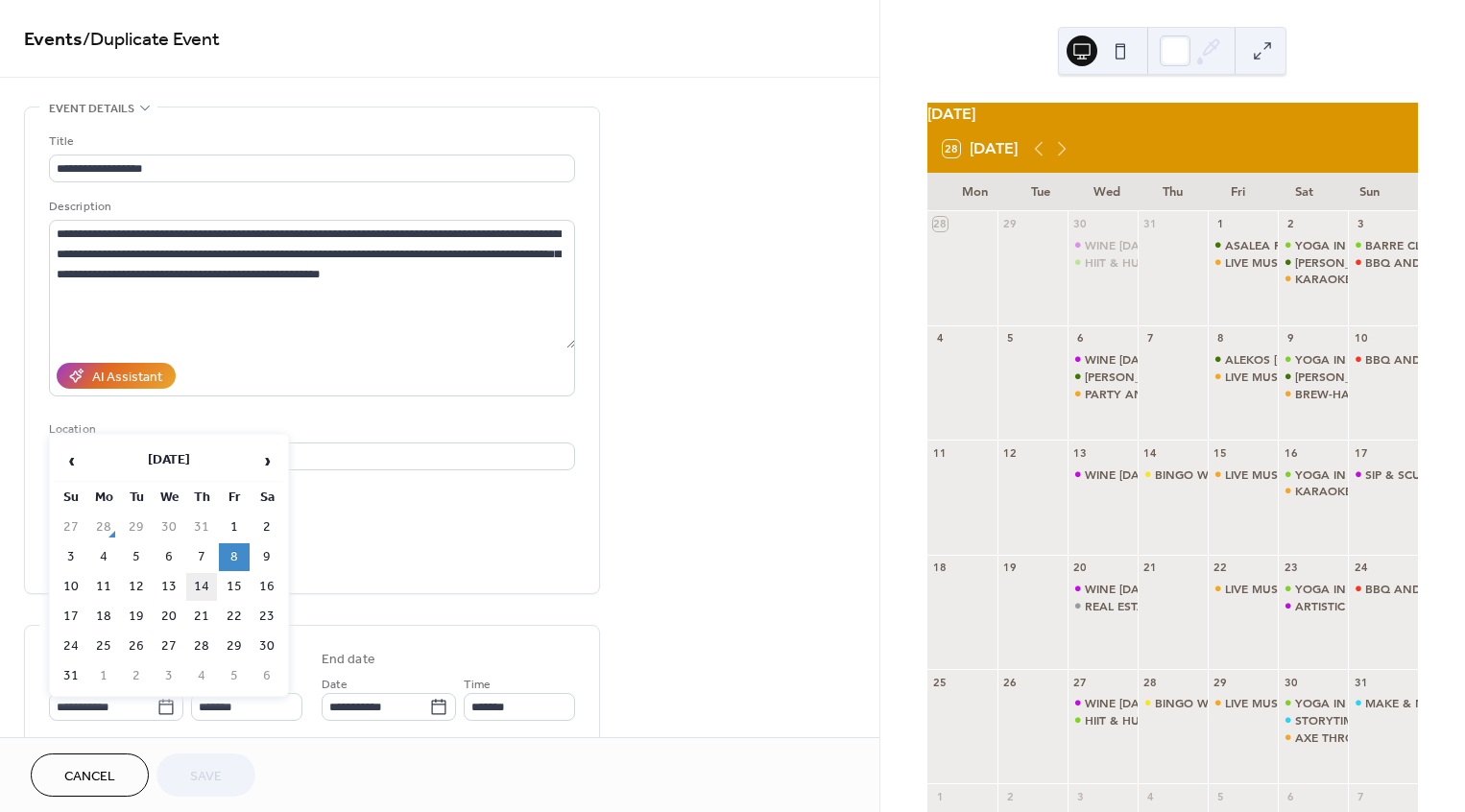 click on "14" at bounding box center [202, 586] 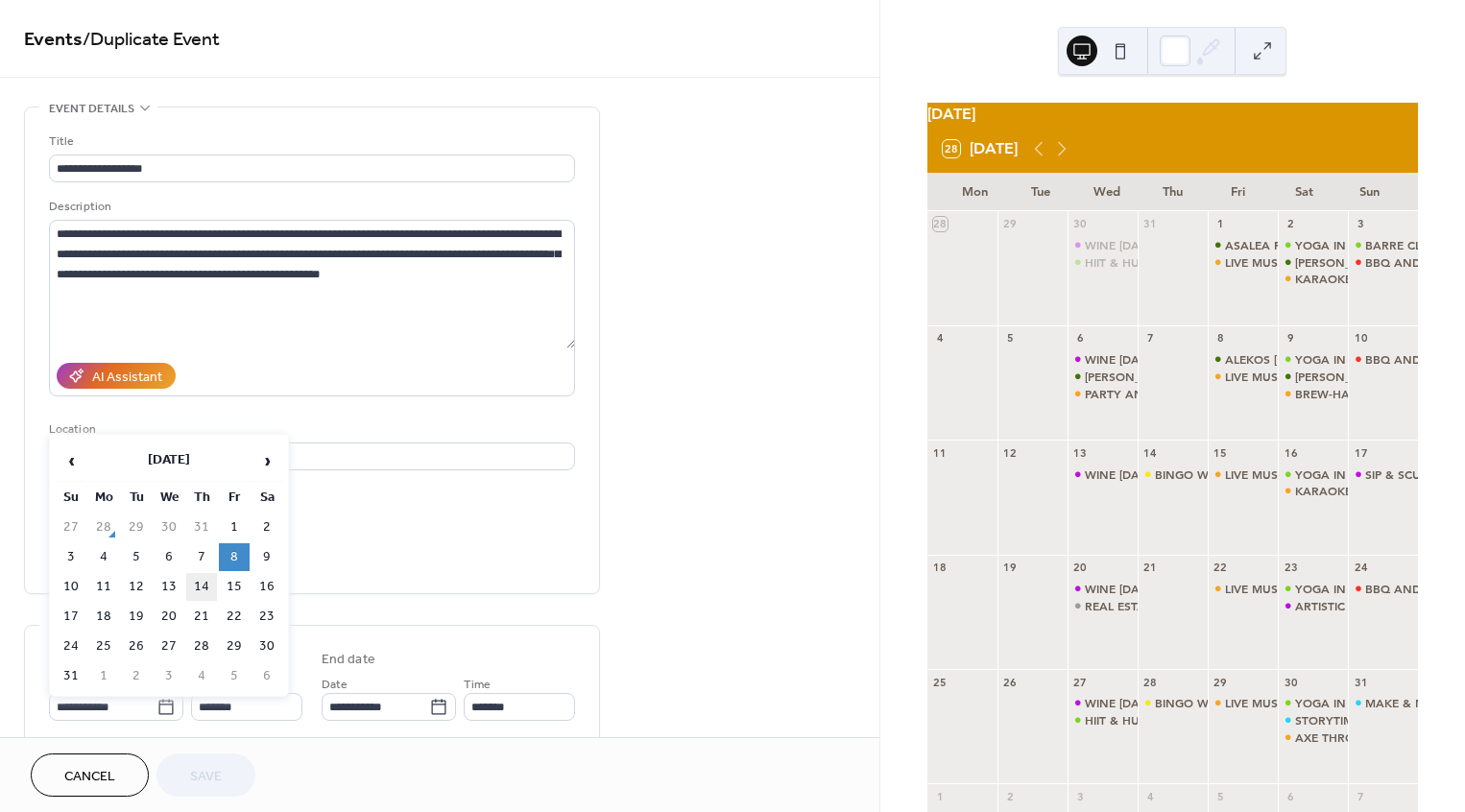 type on "**********" 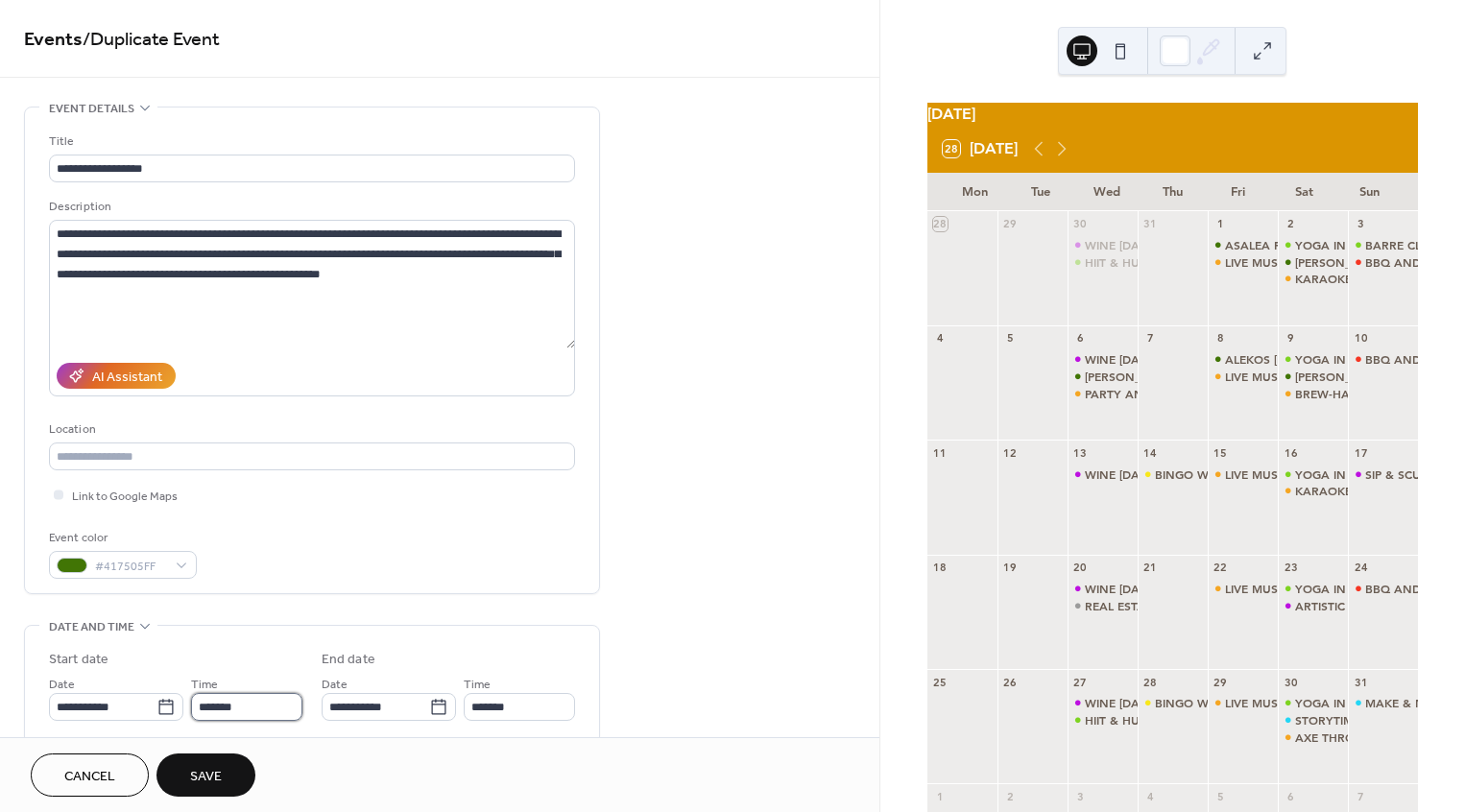 click on "*******" at bounding box center (247, 706) 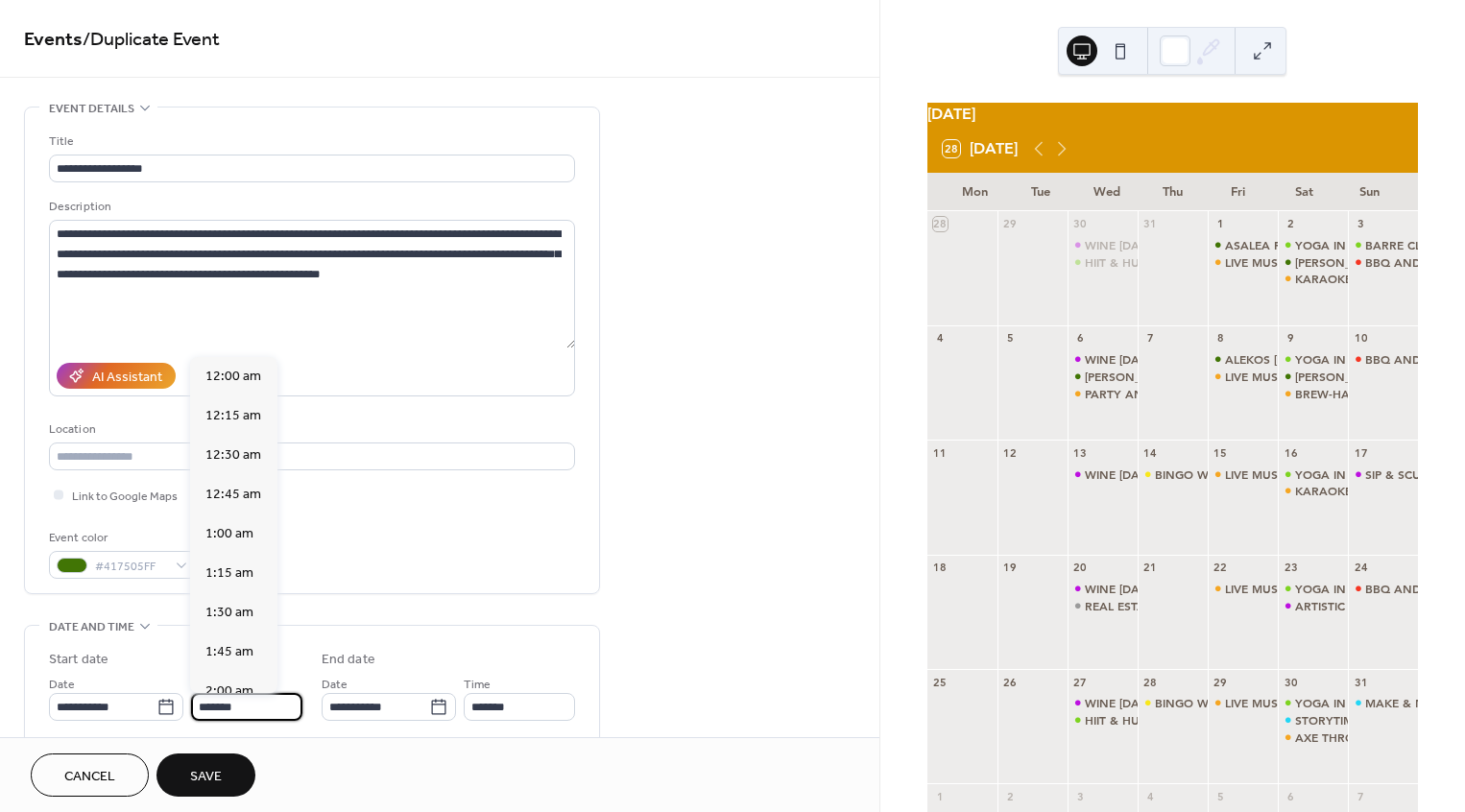 scroll, scrollTop: 2566, scrollLeft: 0, axis: vertical 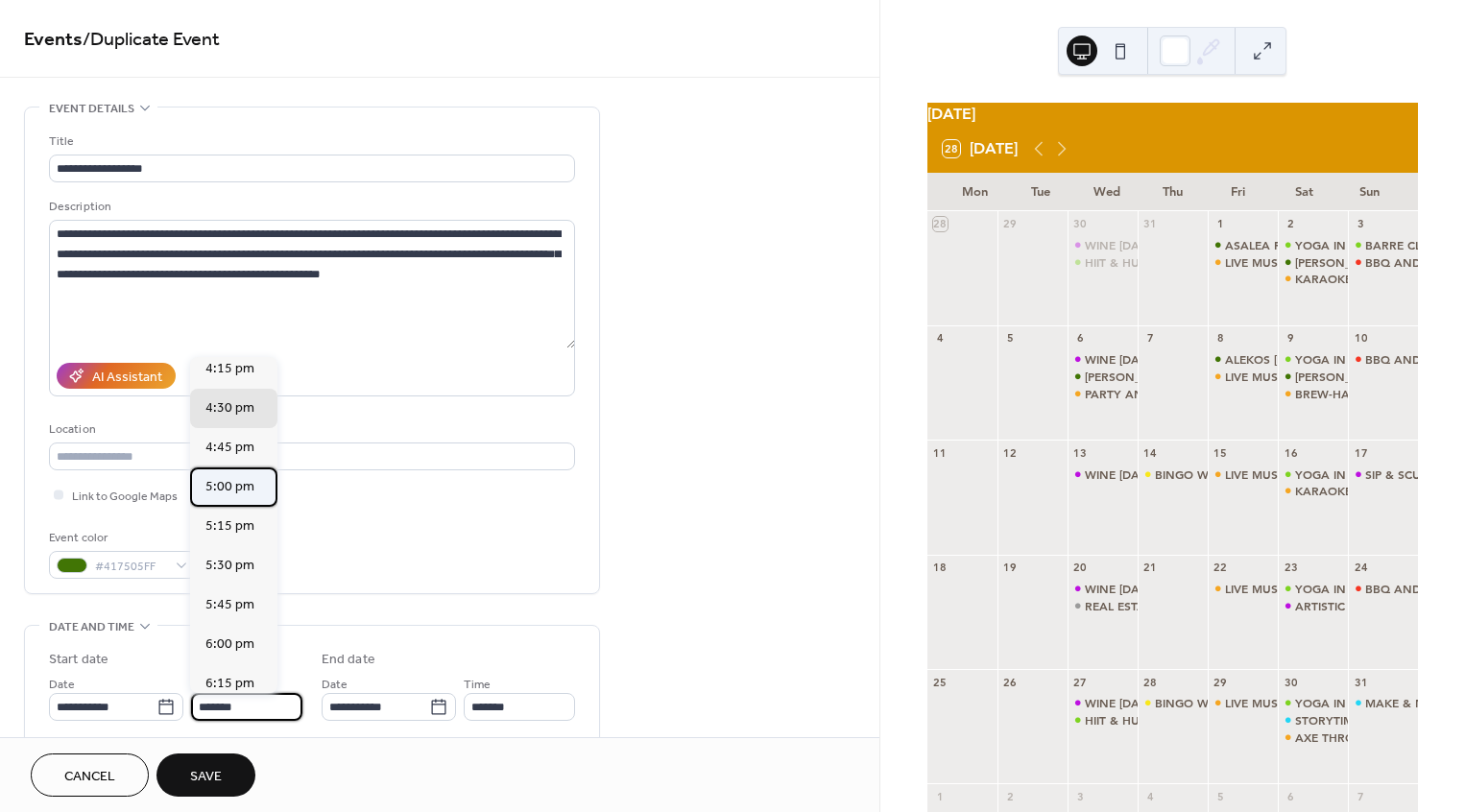 click on "5:00 pm" at bounding box center [229, 487] 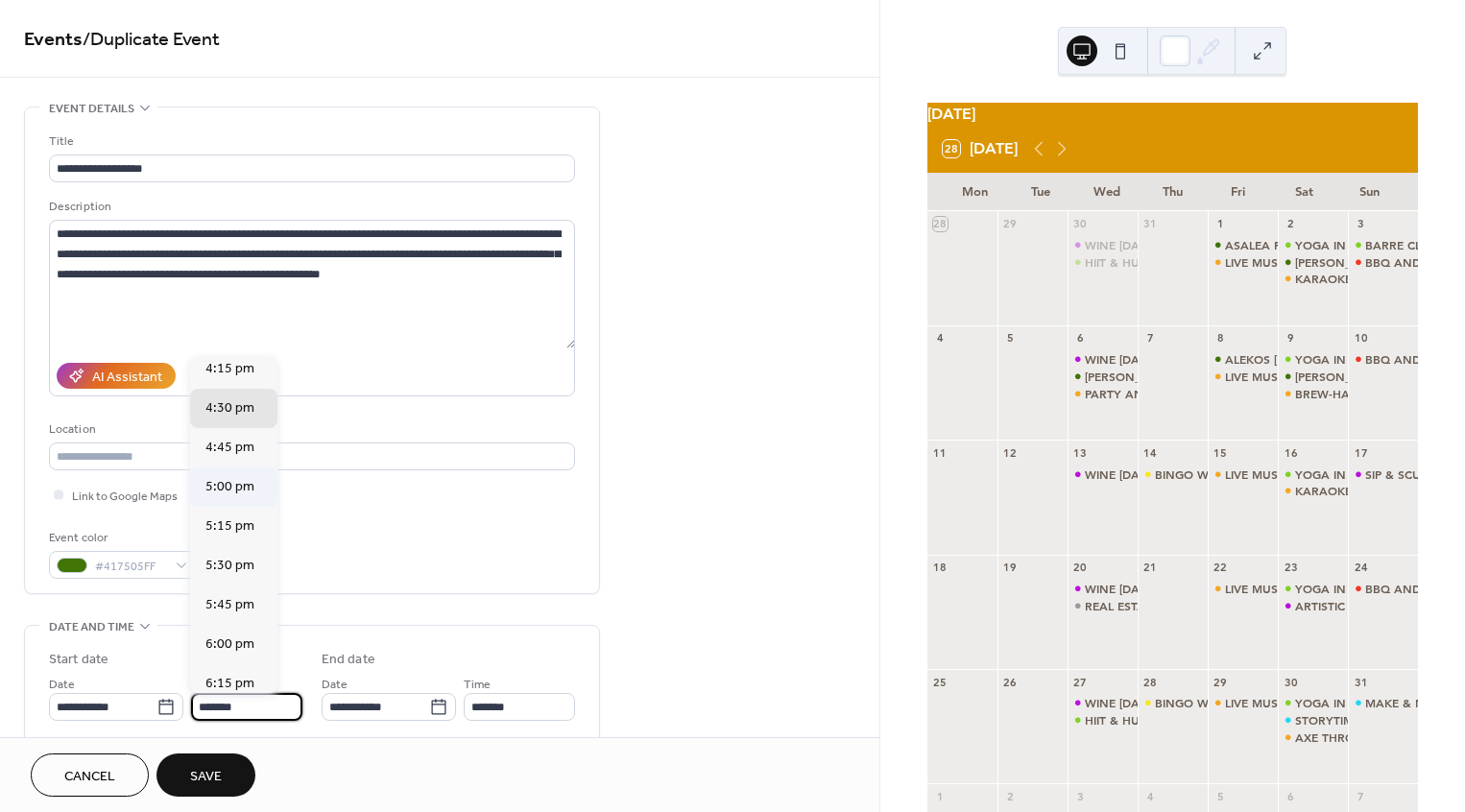 type on "*******" 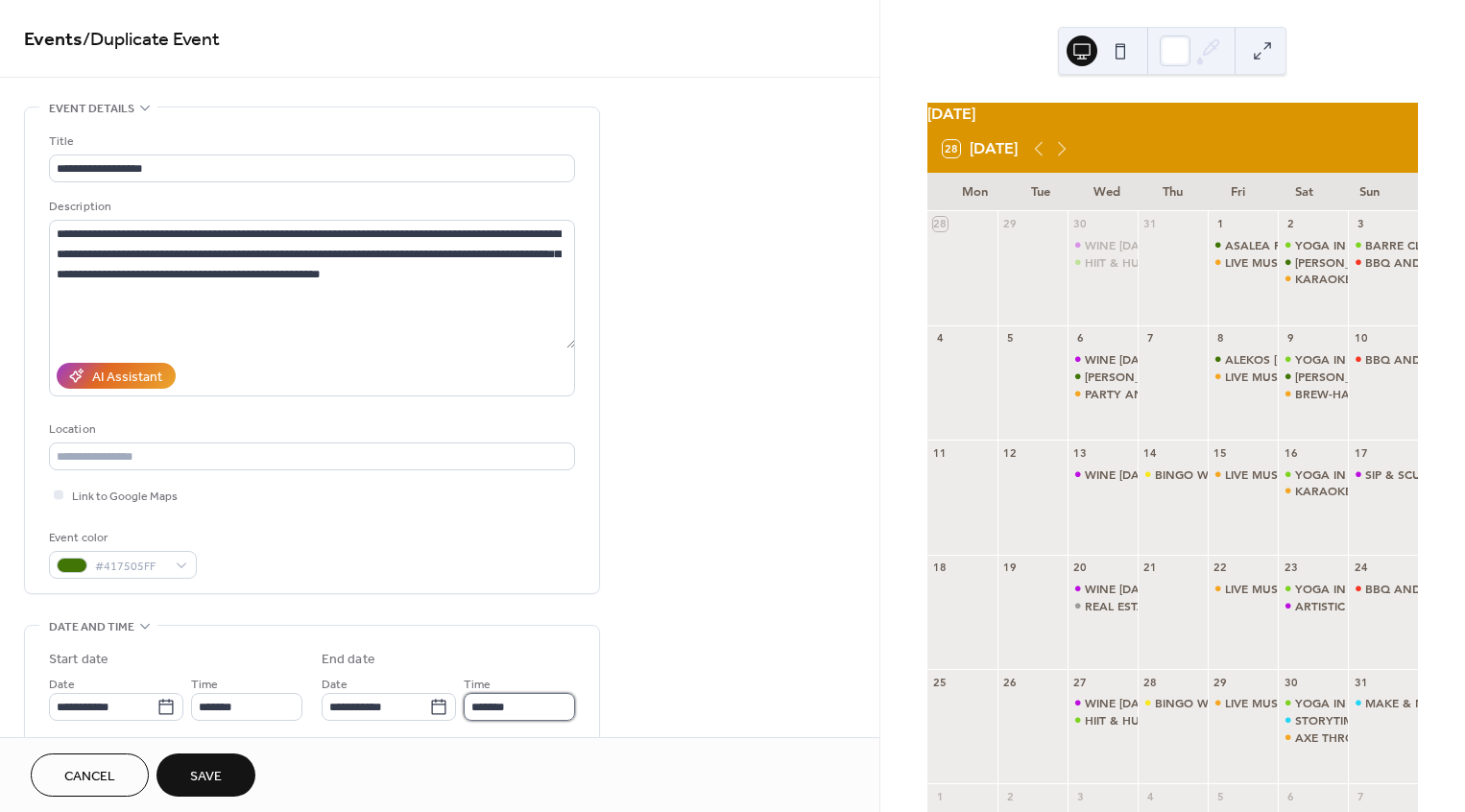 click on "*******" at bounding box center (519, 706) 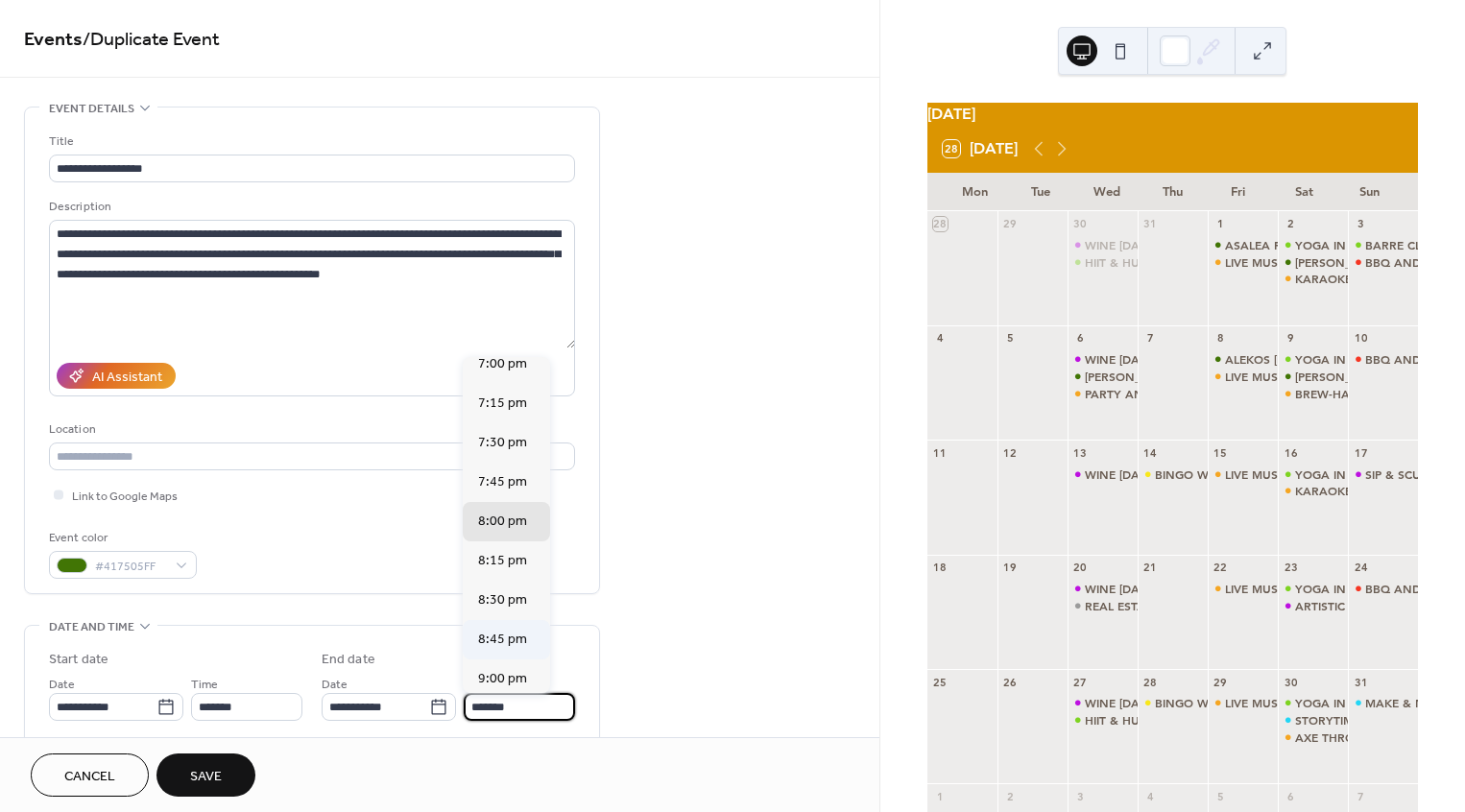 scroll, scrollTop: 289, scrollLeft: 0, axis: vertical 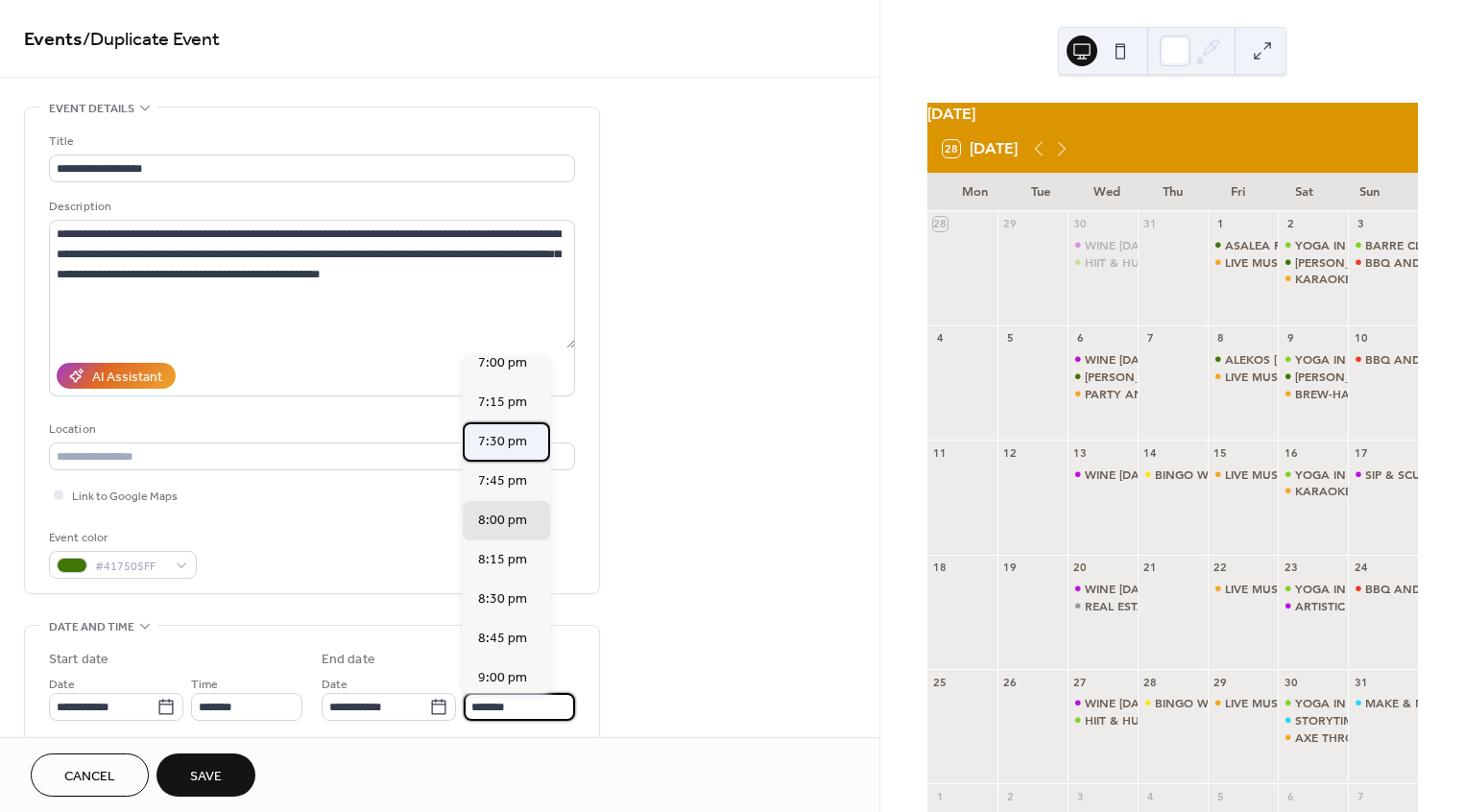 click on "7:30 pm" at bounding box center [502, 442] 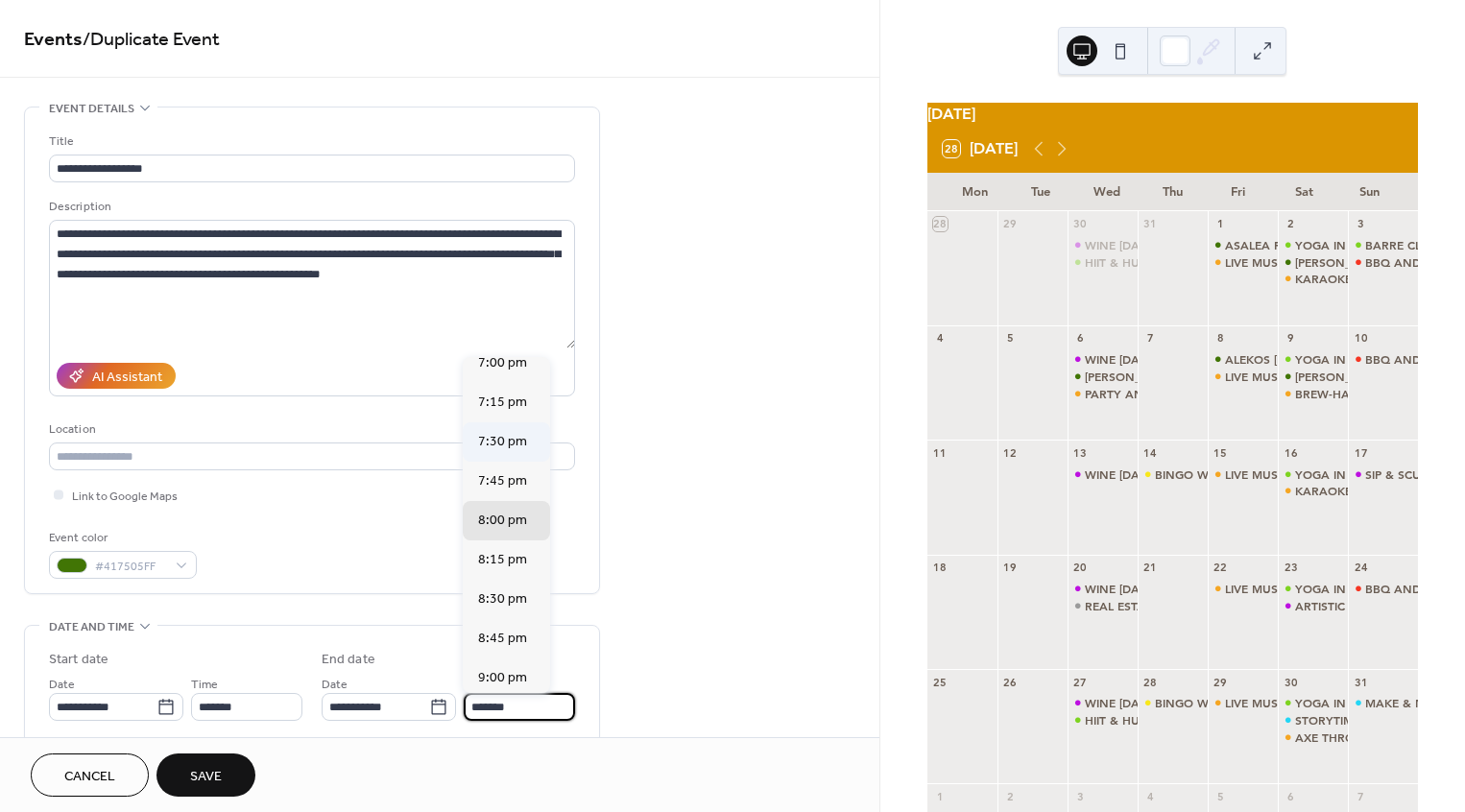 type on "*******" 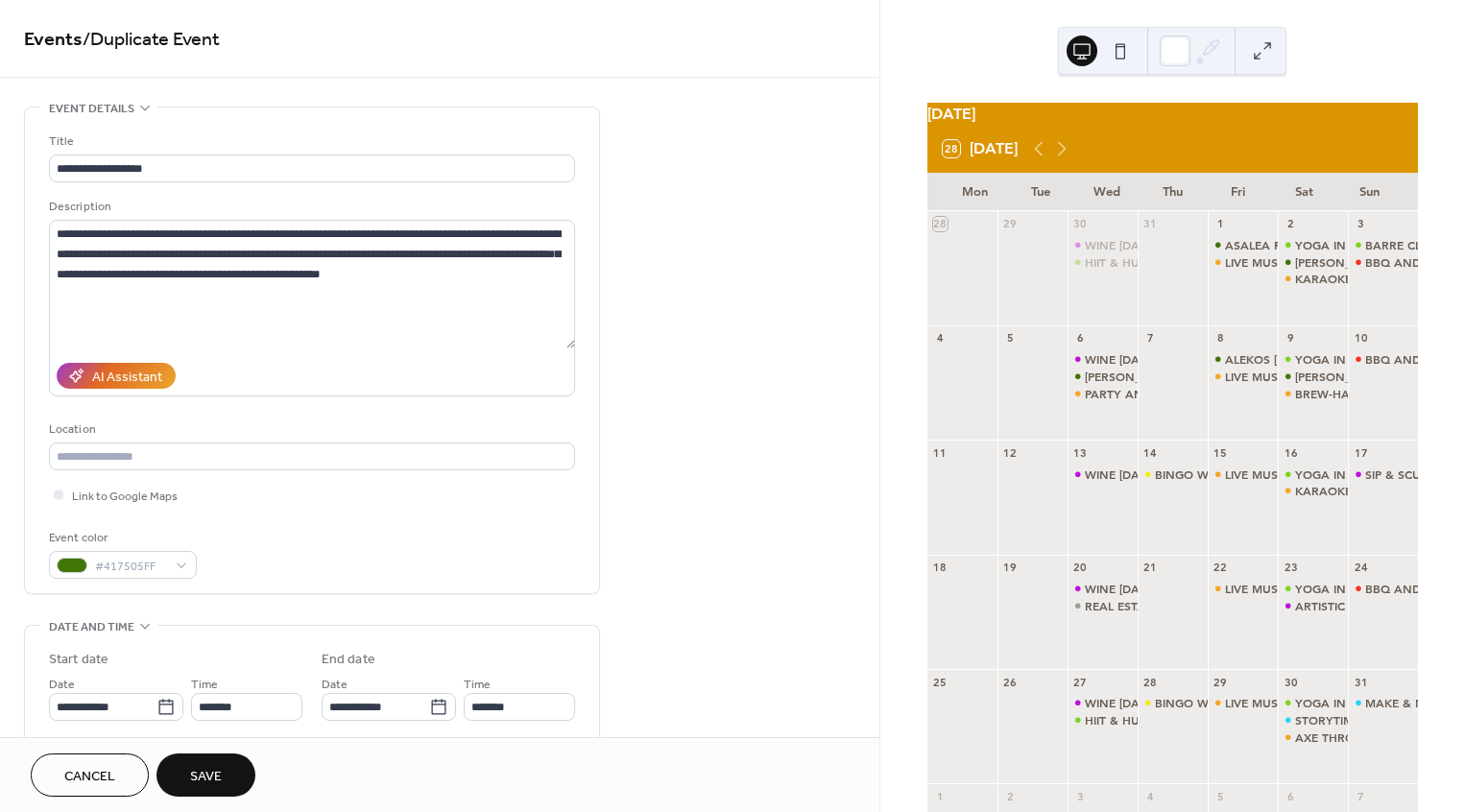 click on "Save" at bounding box center [205, 775] 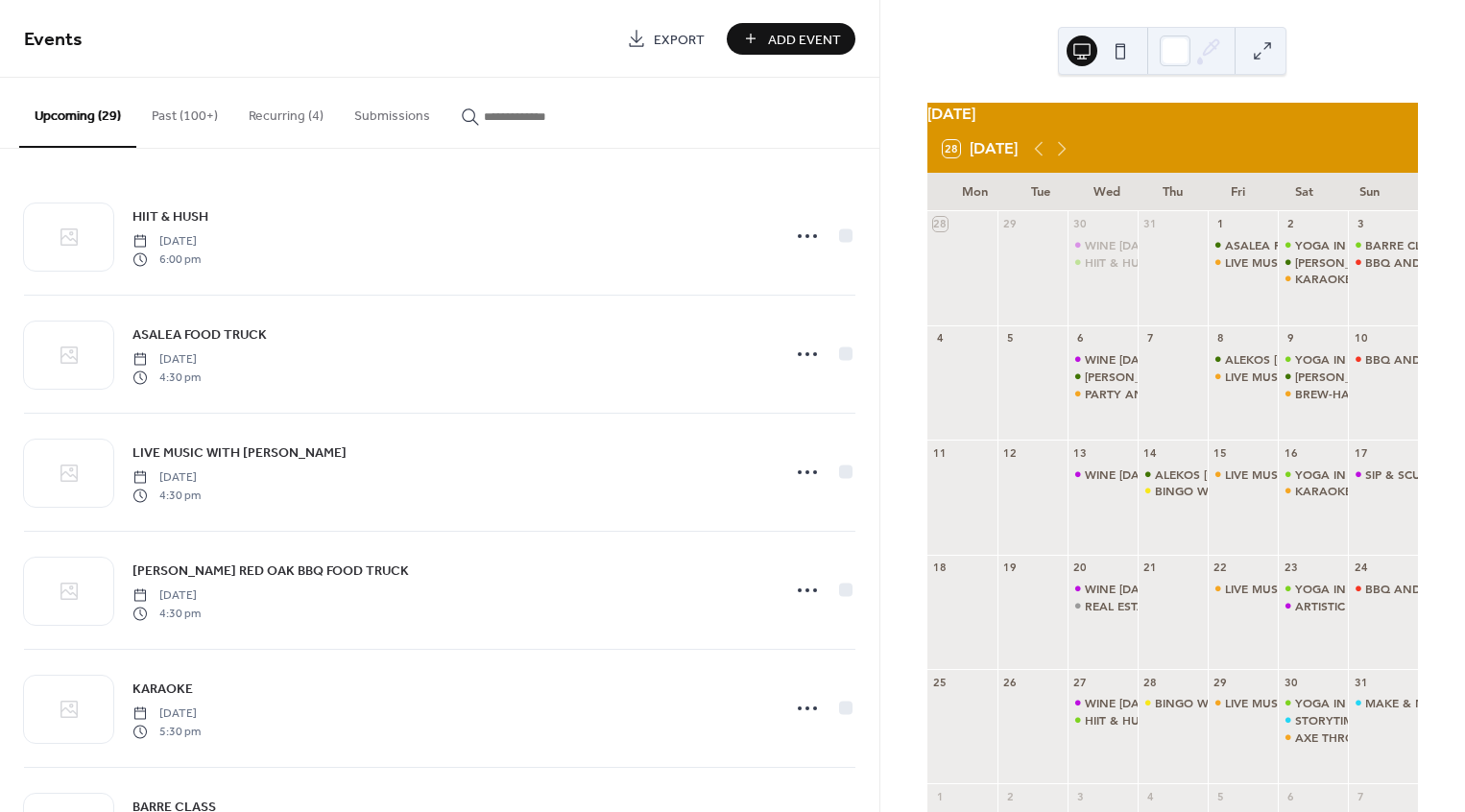 click at bounding box center (530, 111) 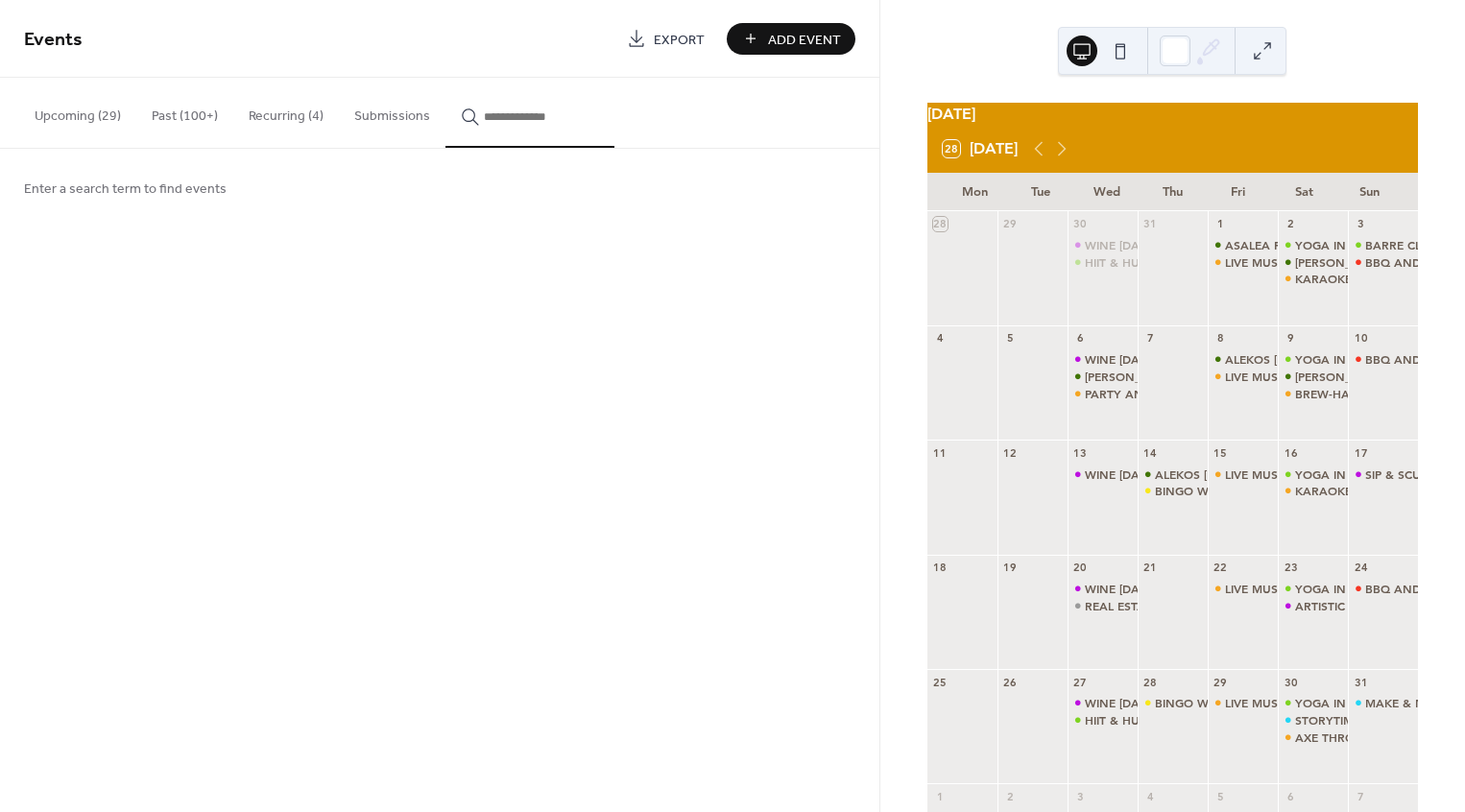 type 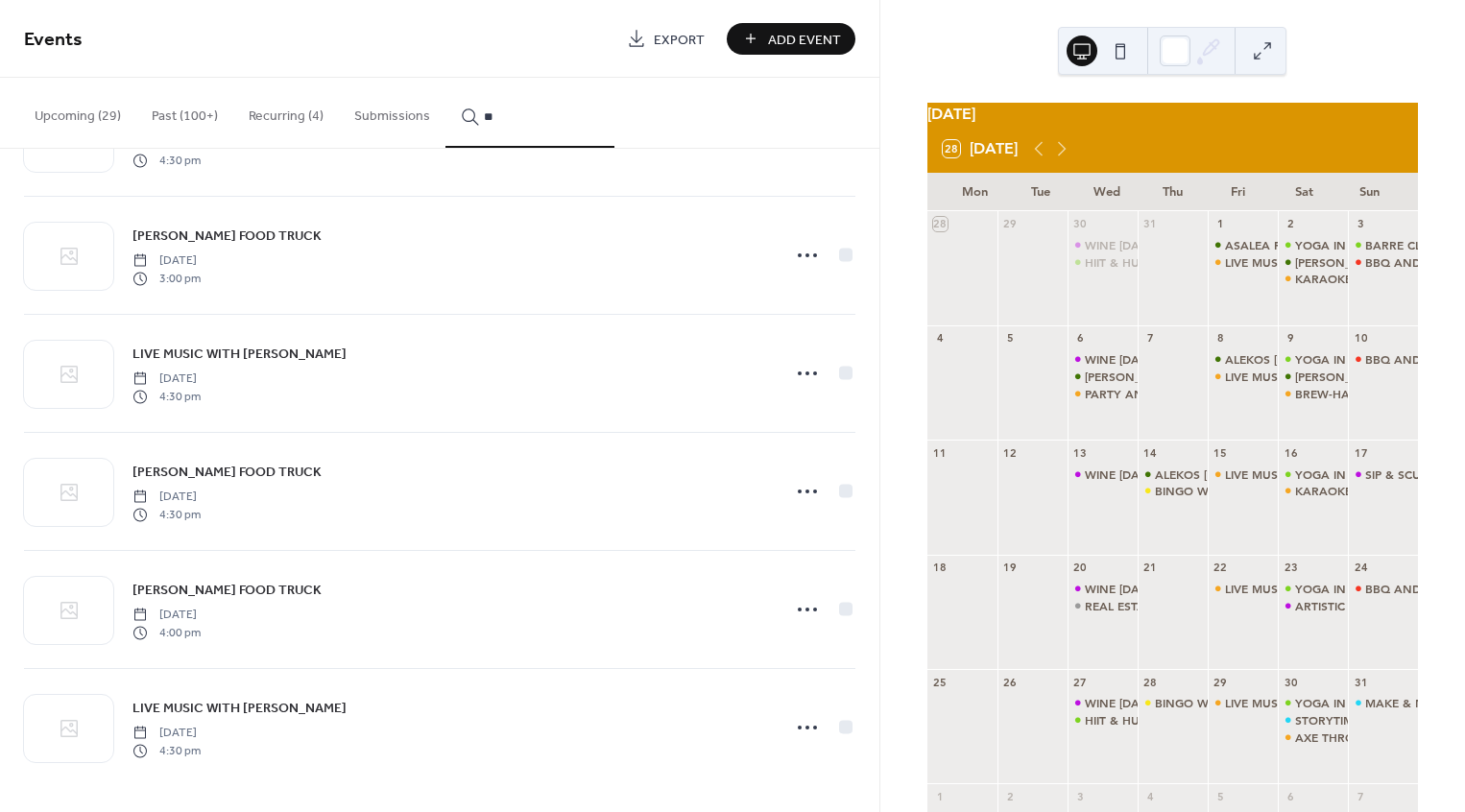 scroll, scrollTop: 574, scrollLeft: 0, axis: vertical 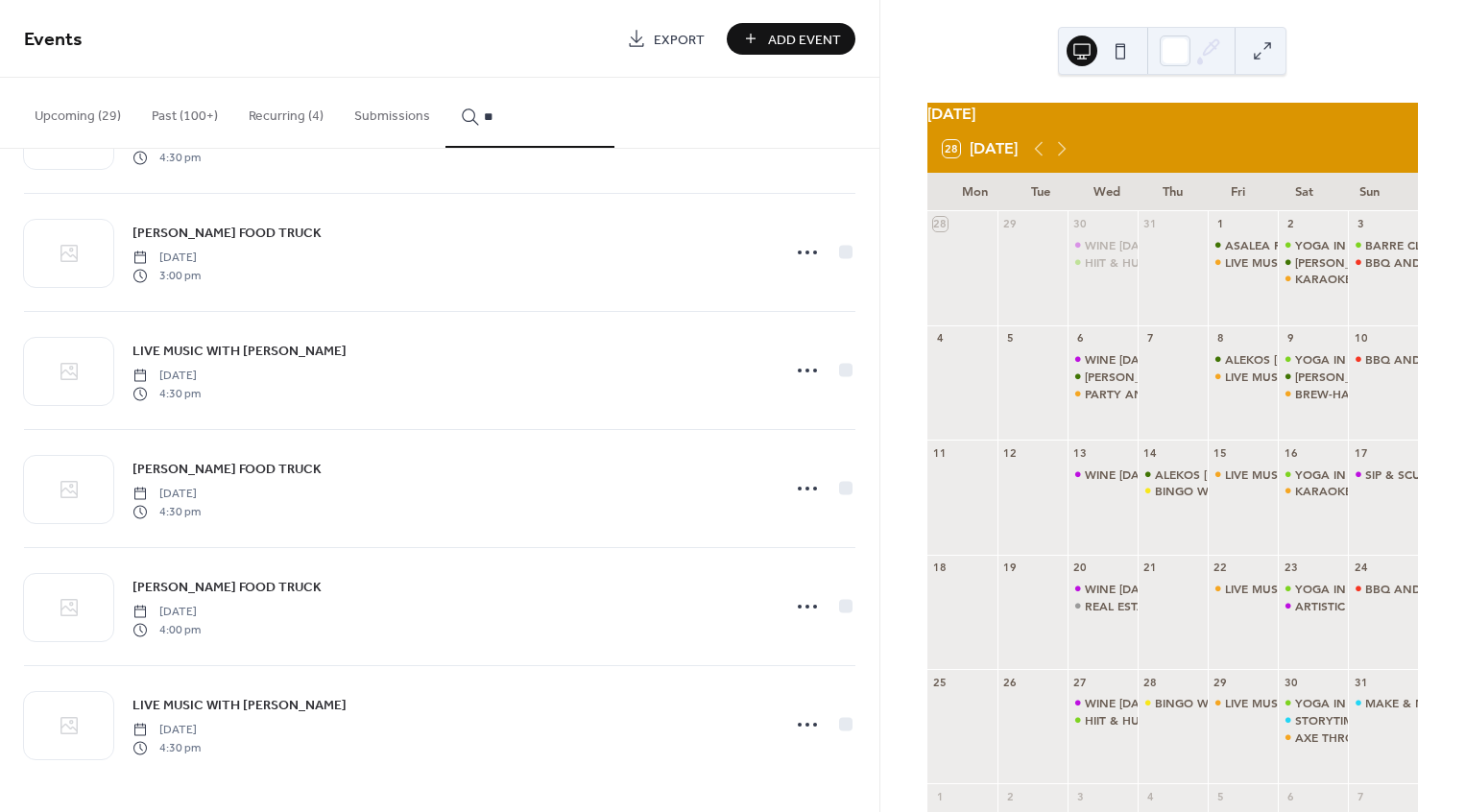 type on "**" 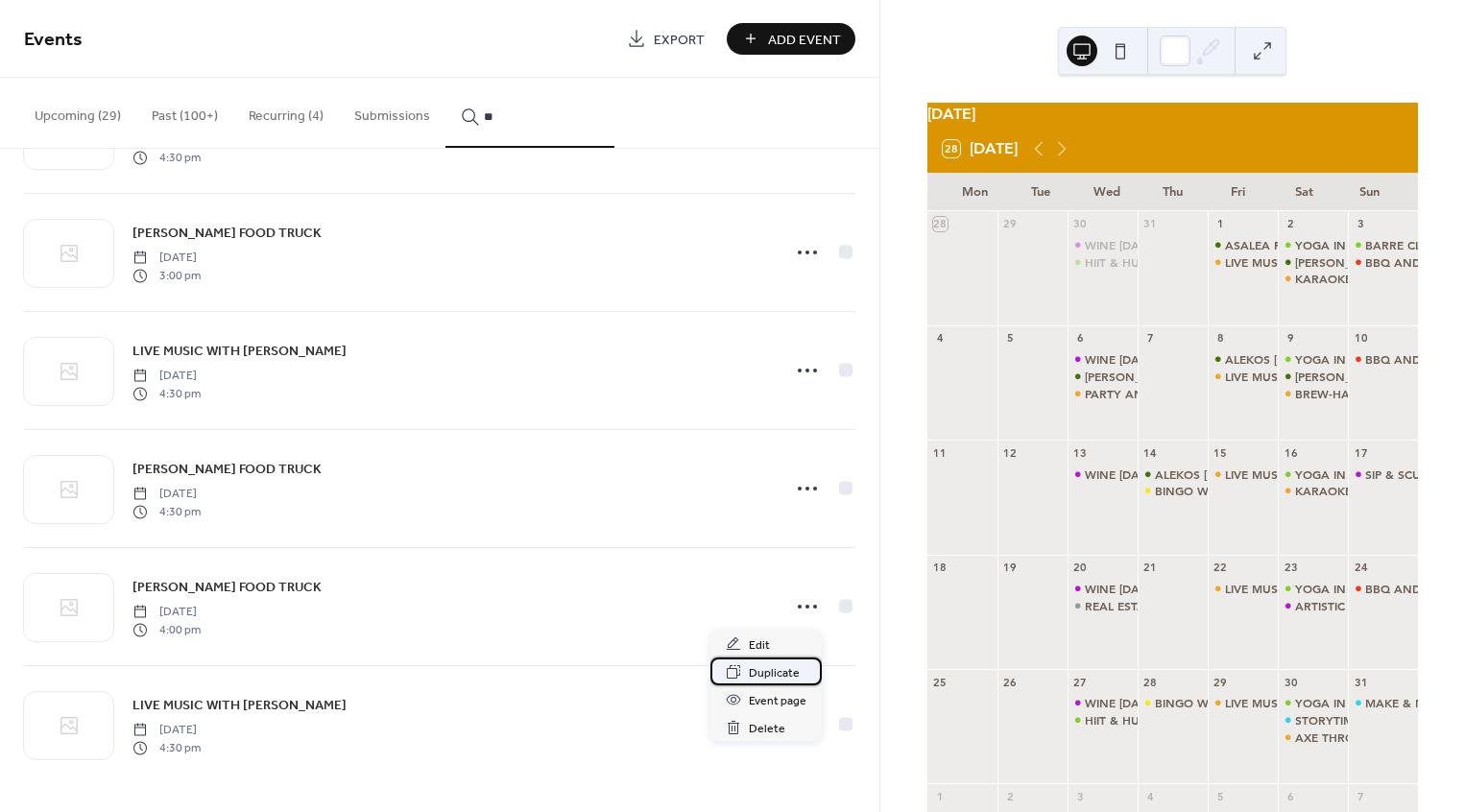 click on "Duplicate" at bounding box center [774, 673] 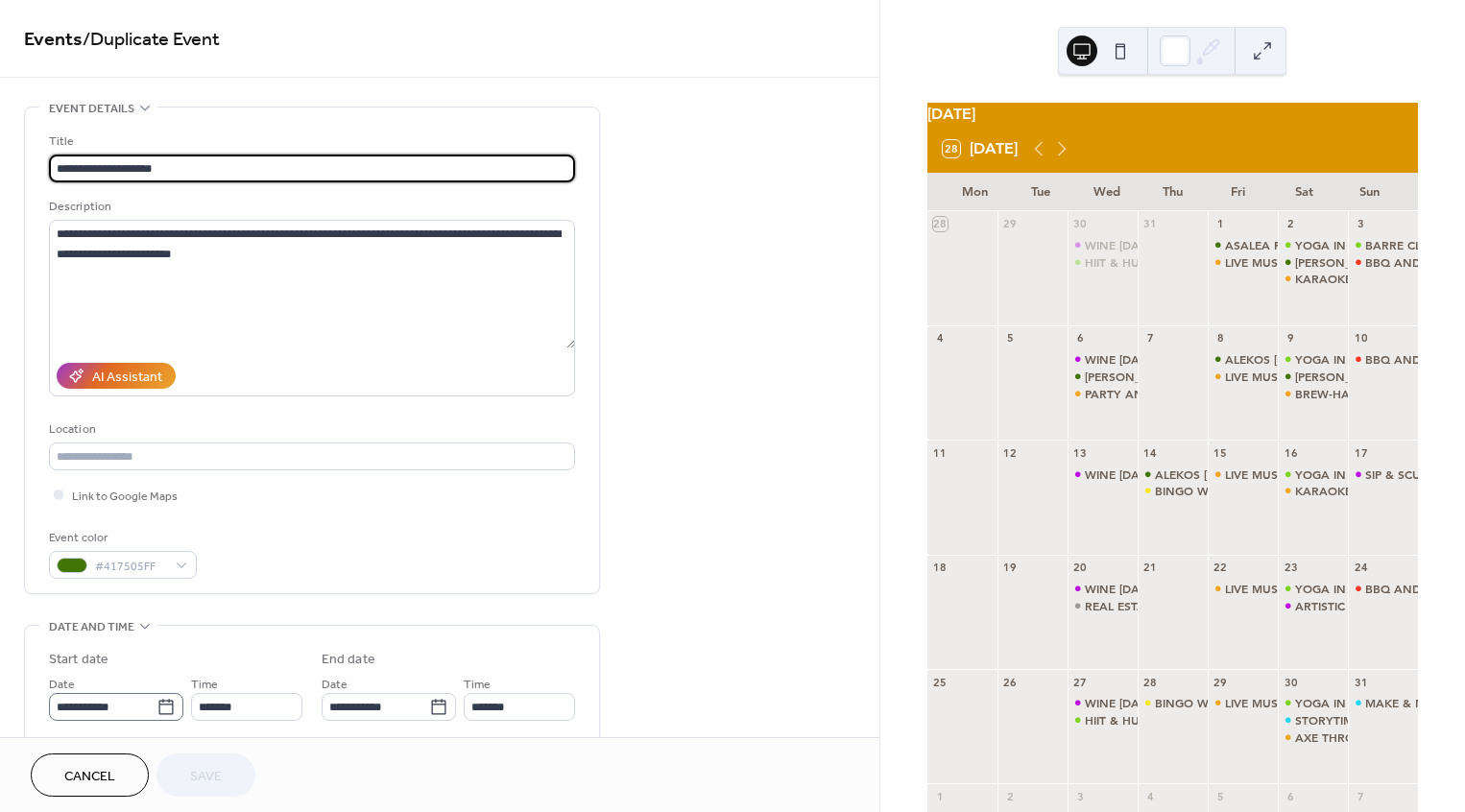 click 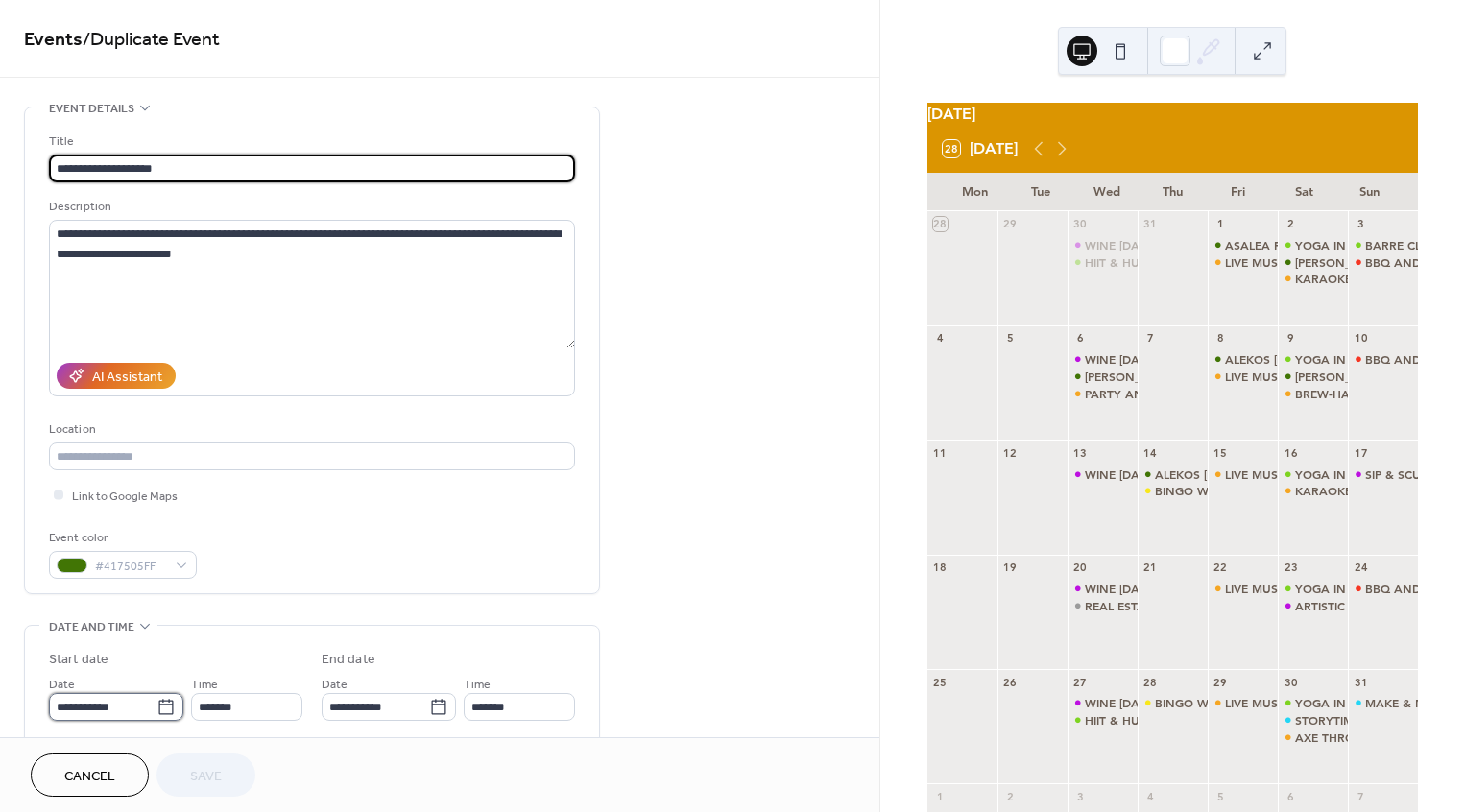 click on "**********" at bounding box center (103, 706) 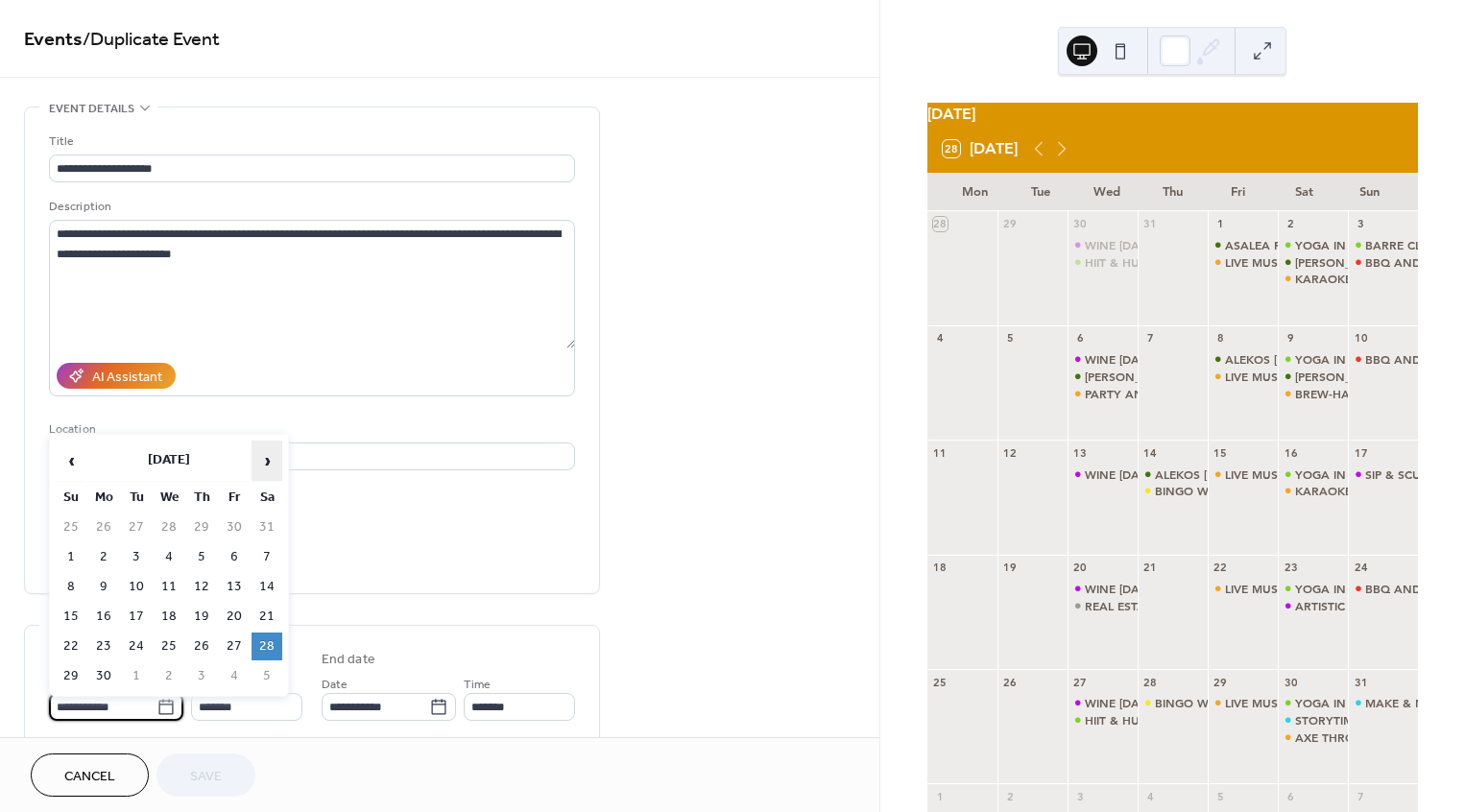 click on "›" at bounding box center [267, 461] 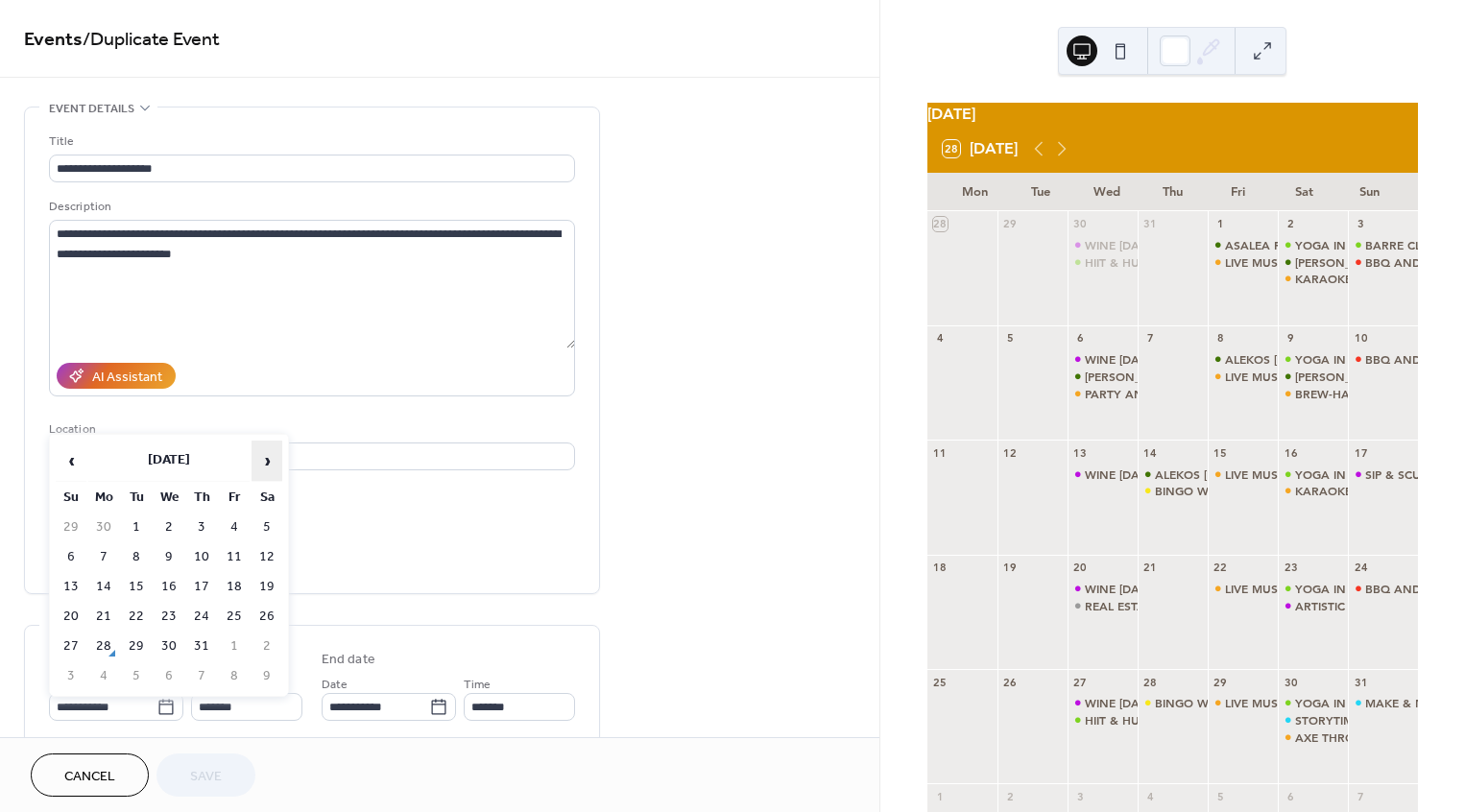 click on "›" at bounding box center [267, 461] 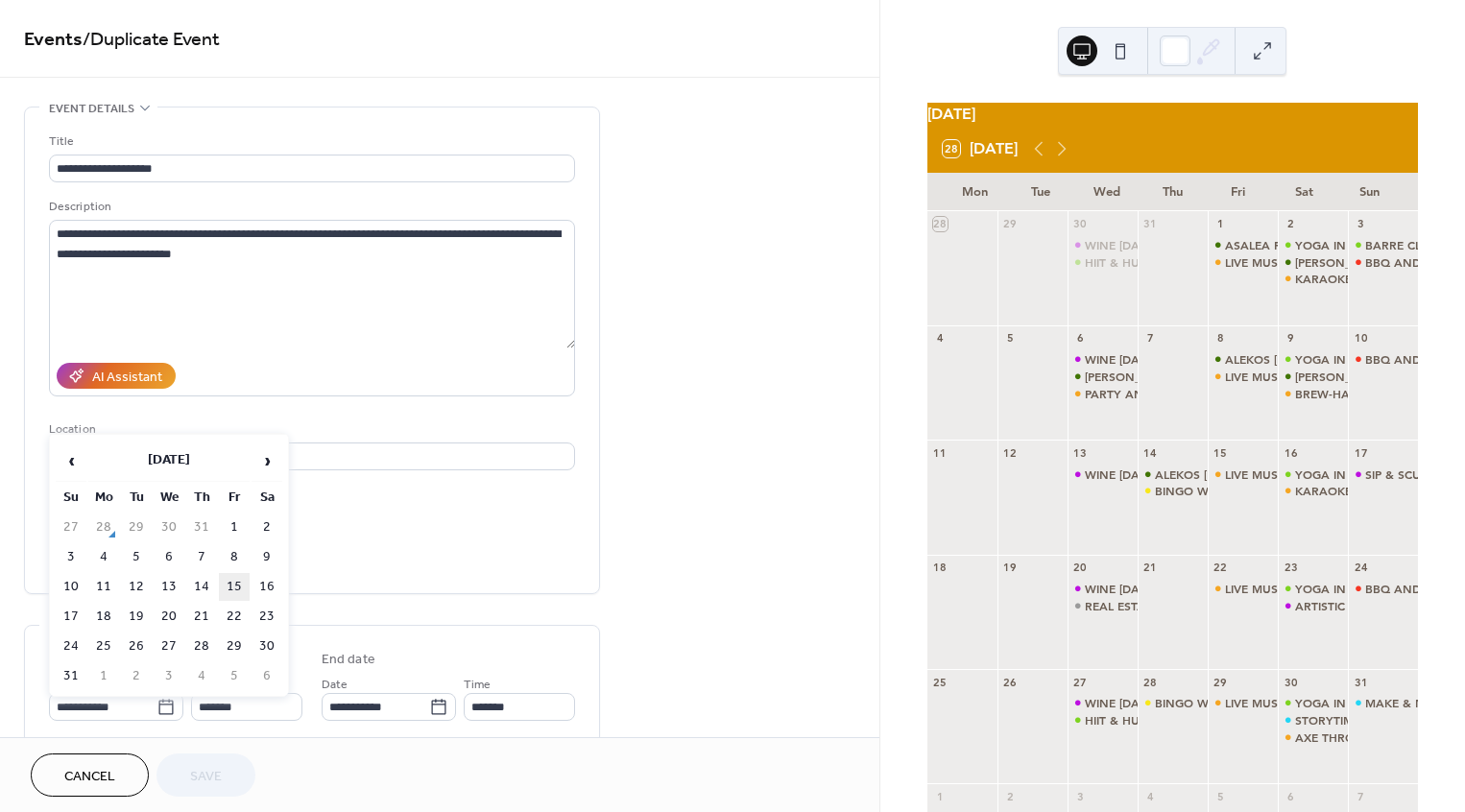 click on "15" at bounding box center [234, 586] 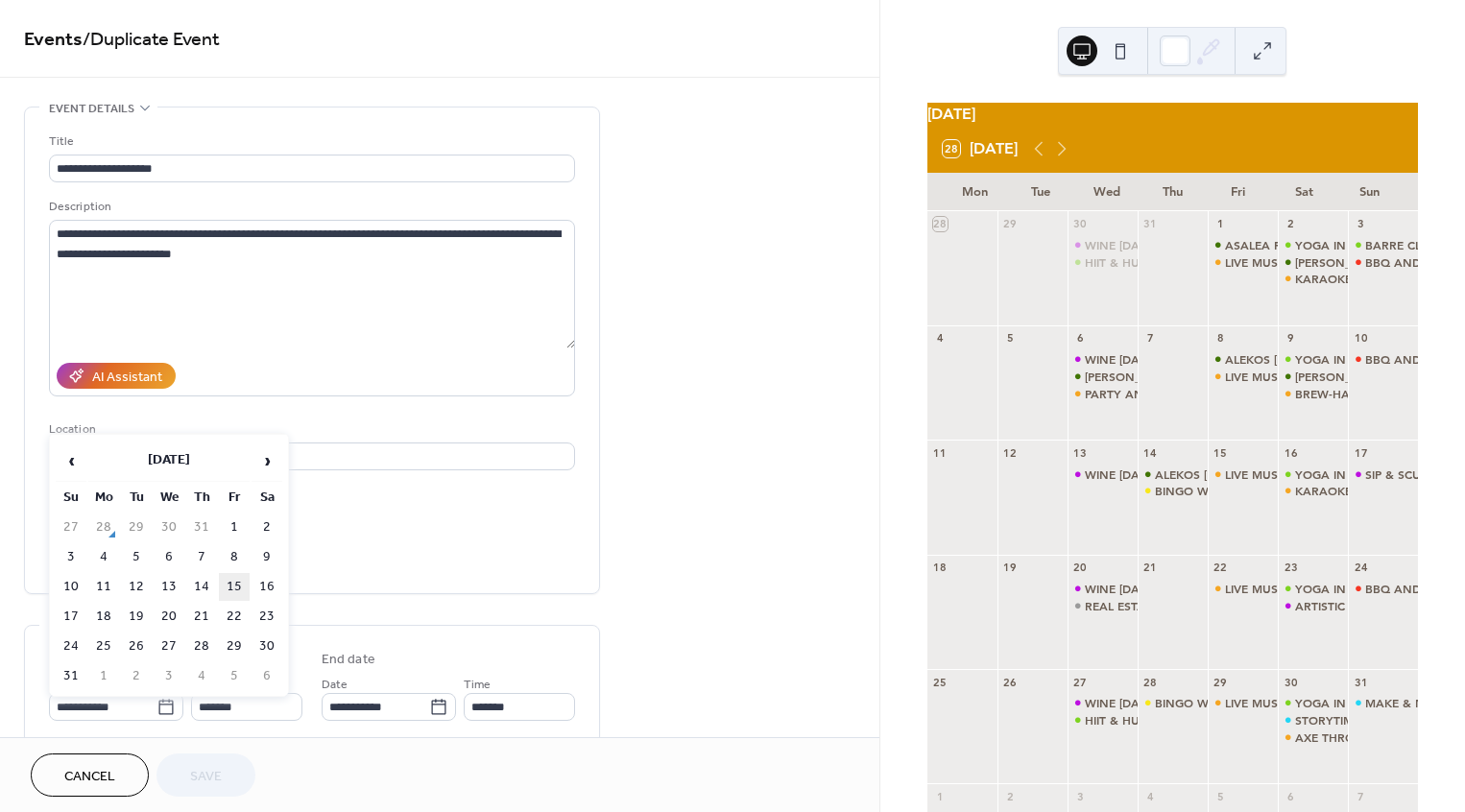 type on "**********" 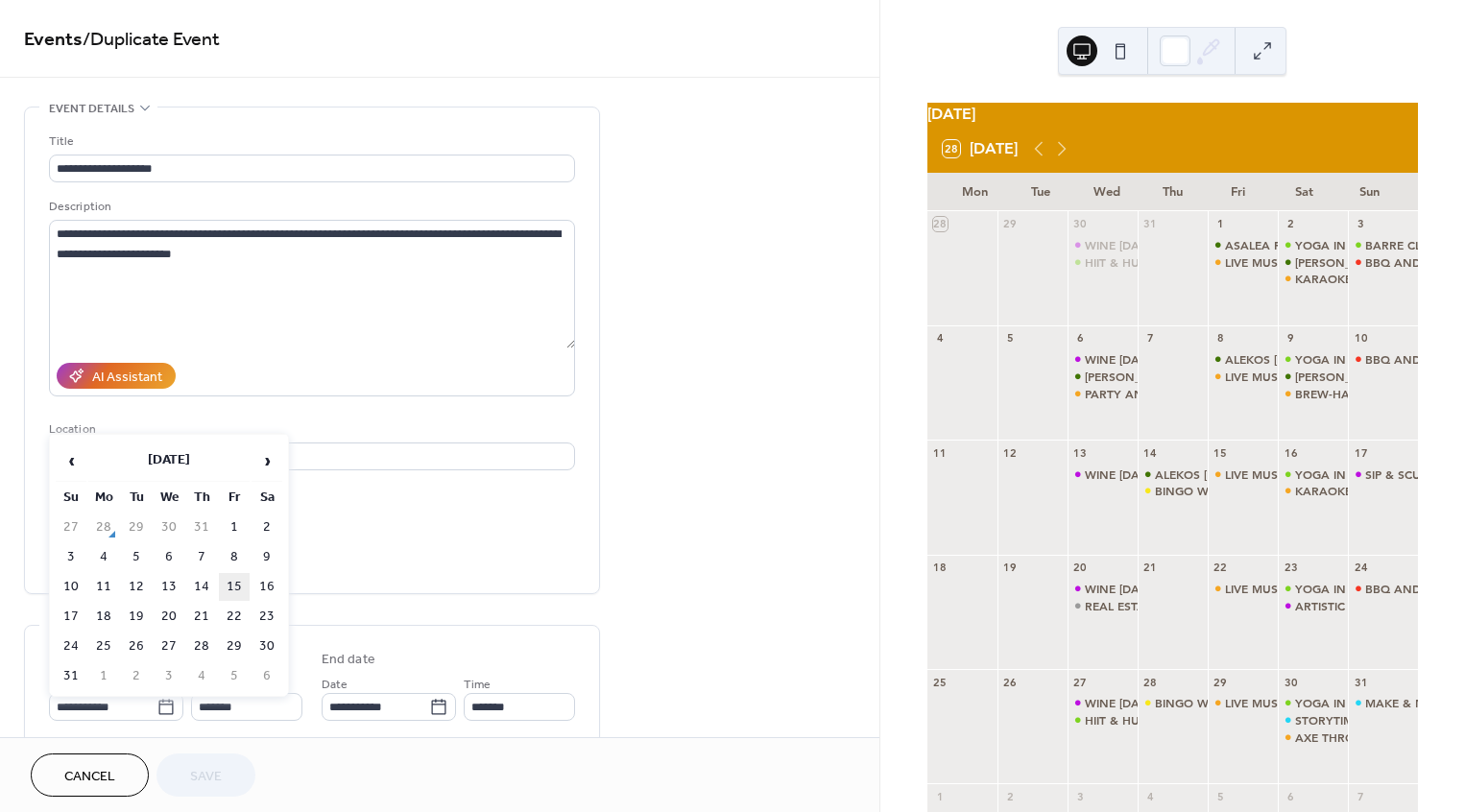 type on "**********" 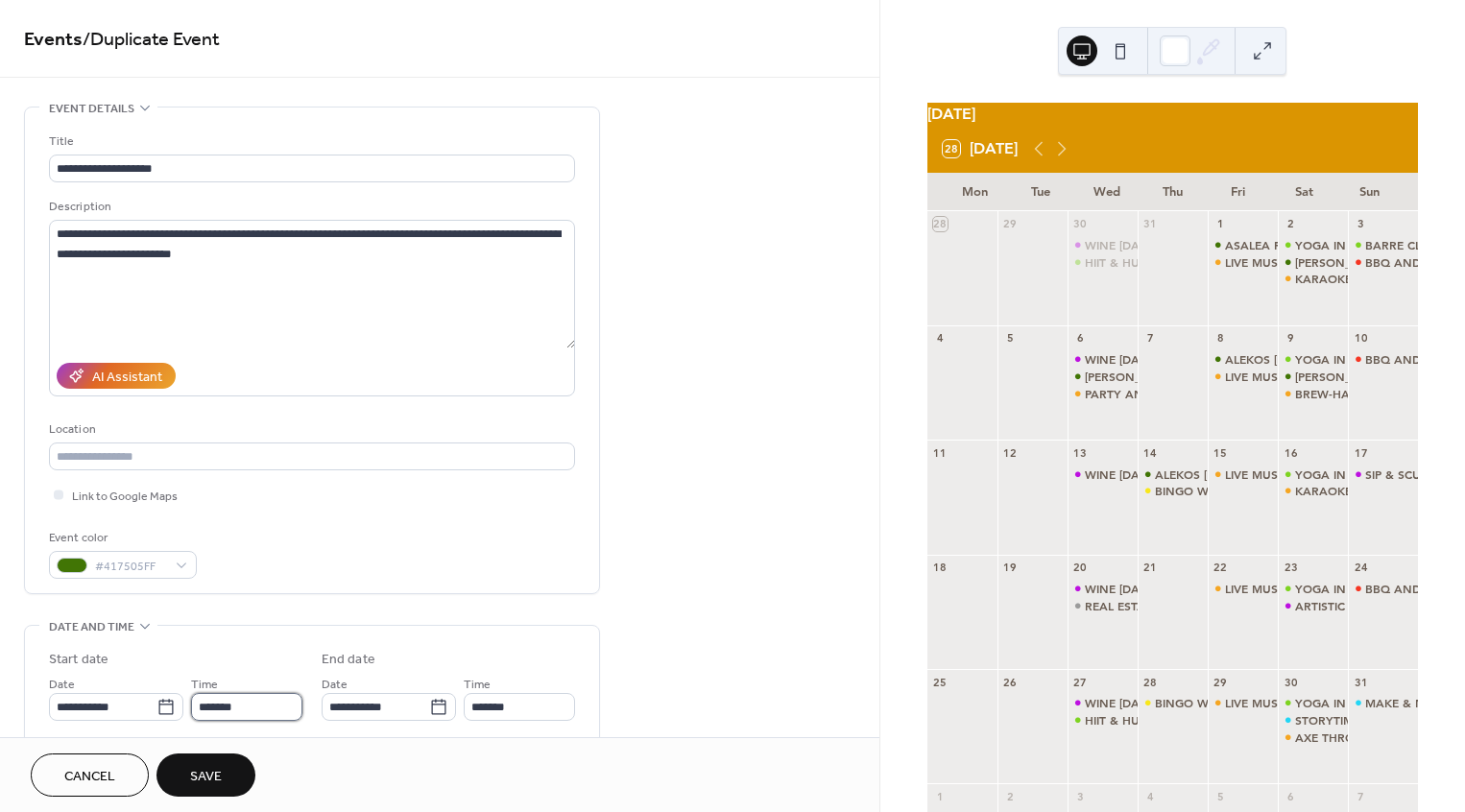 click on "*******" at bounding box center (247, 706) 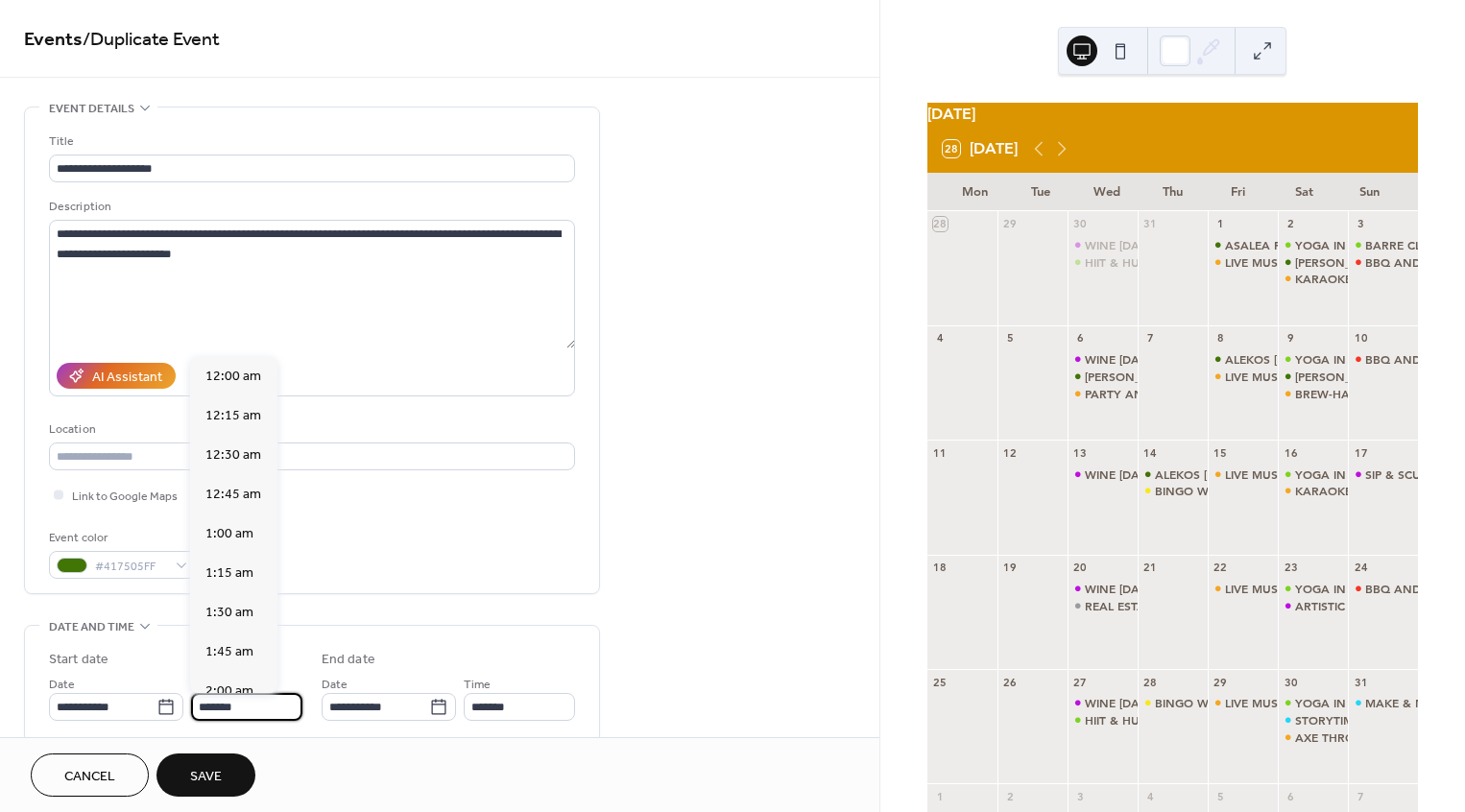 scroll, scrollTop: 2488, scrollLeft: 0, axis: vertical 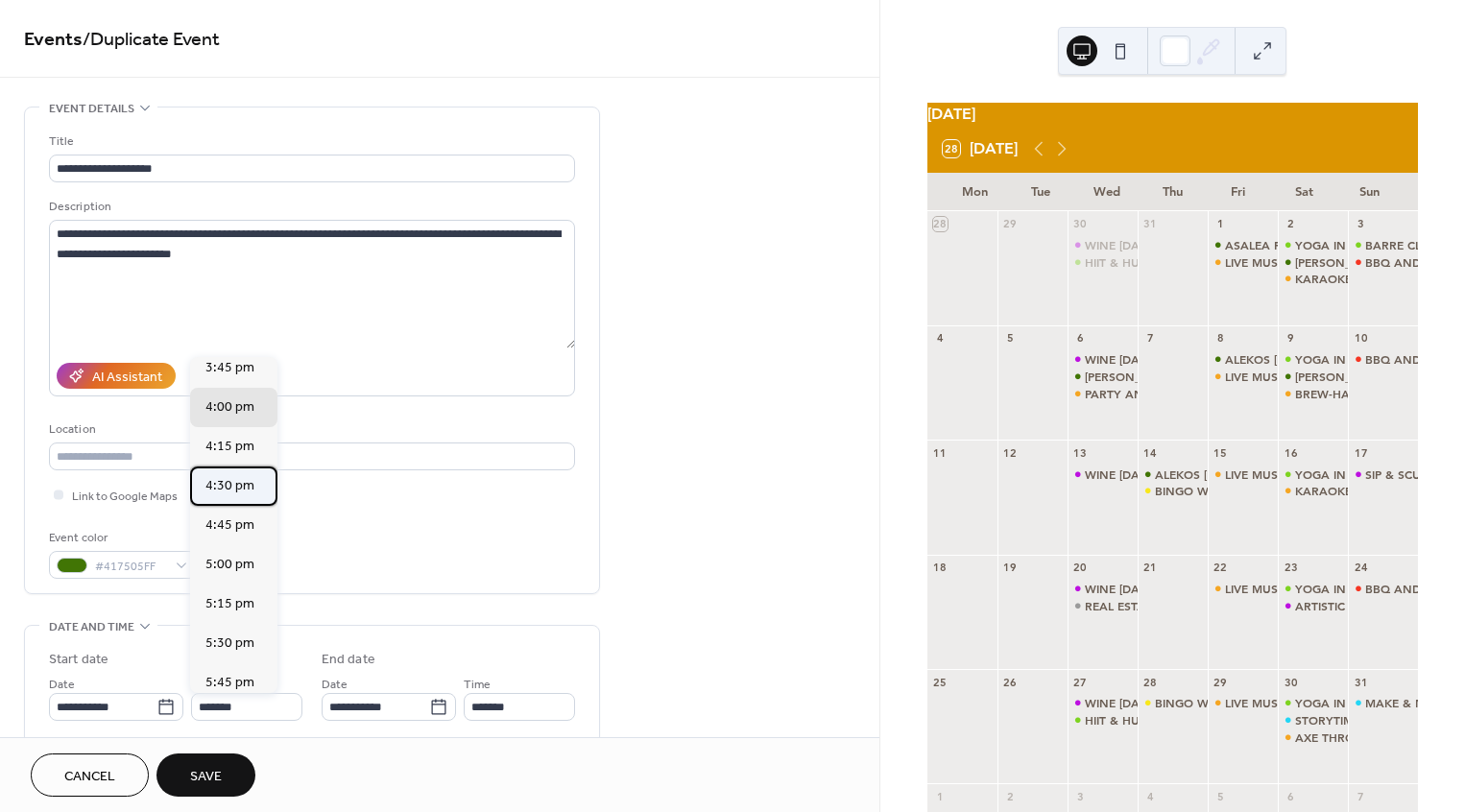 click on "4:30 pm" at bounding box center (229, 486) 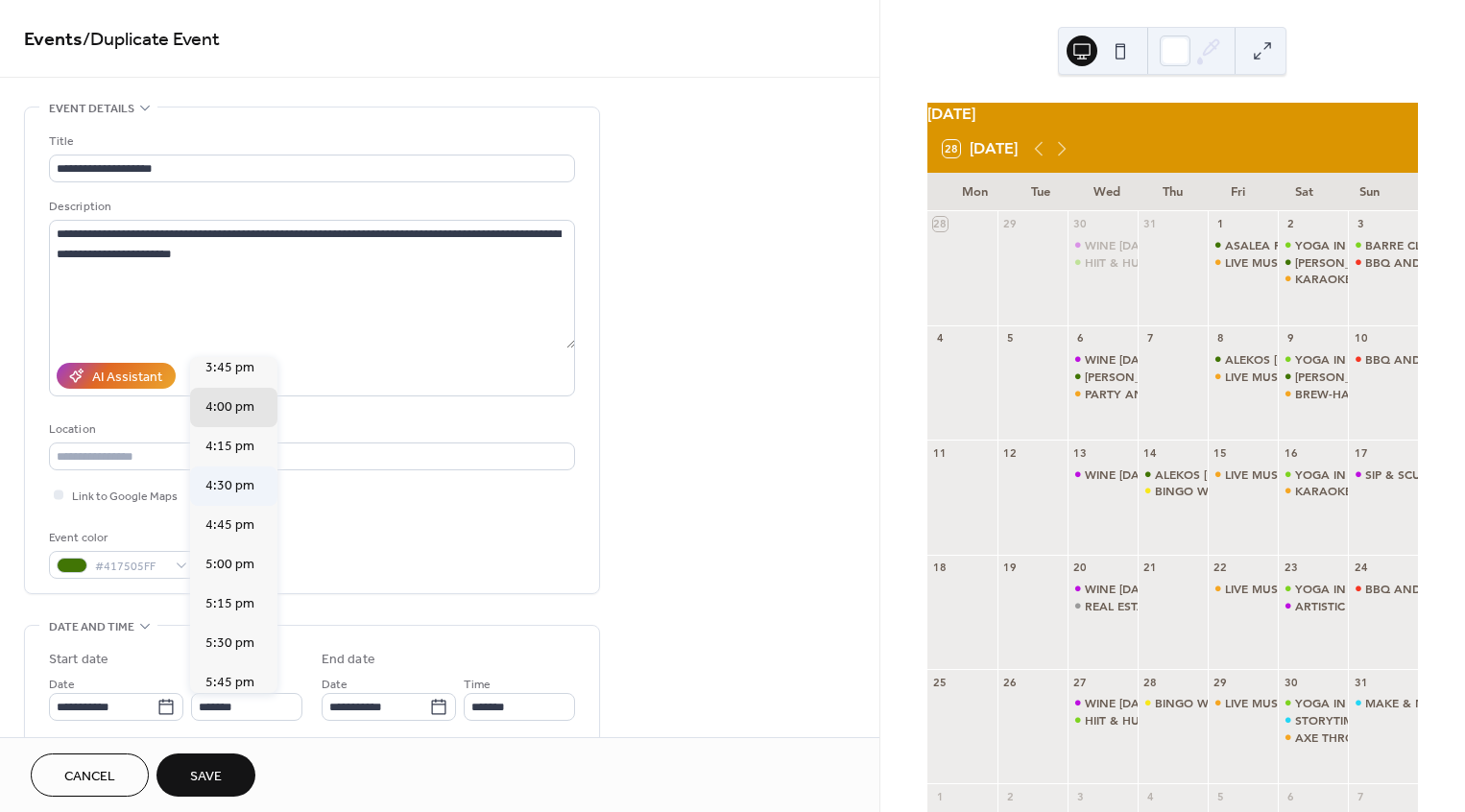 type on "*******" 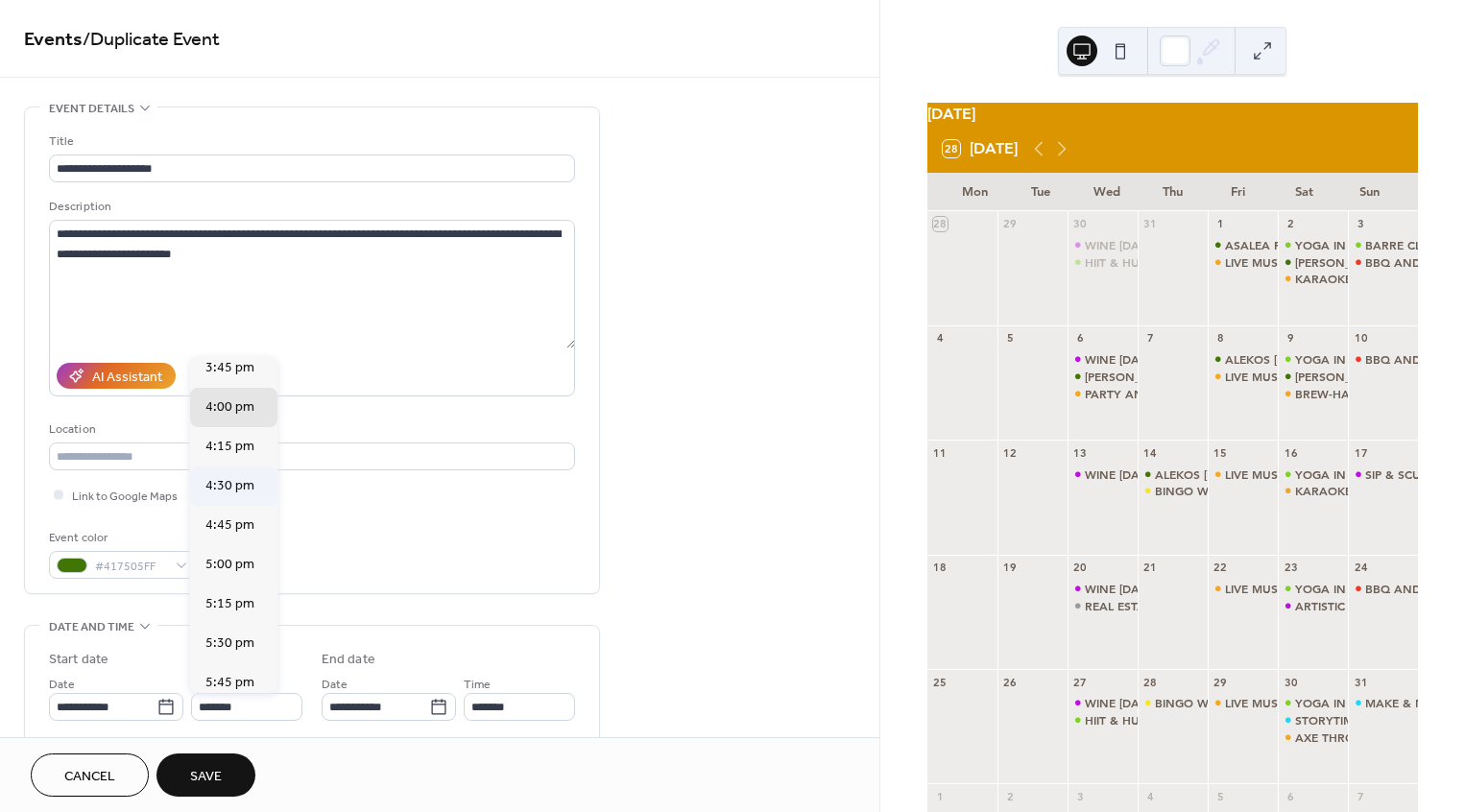type on "*******" 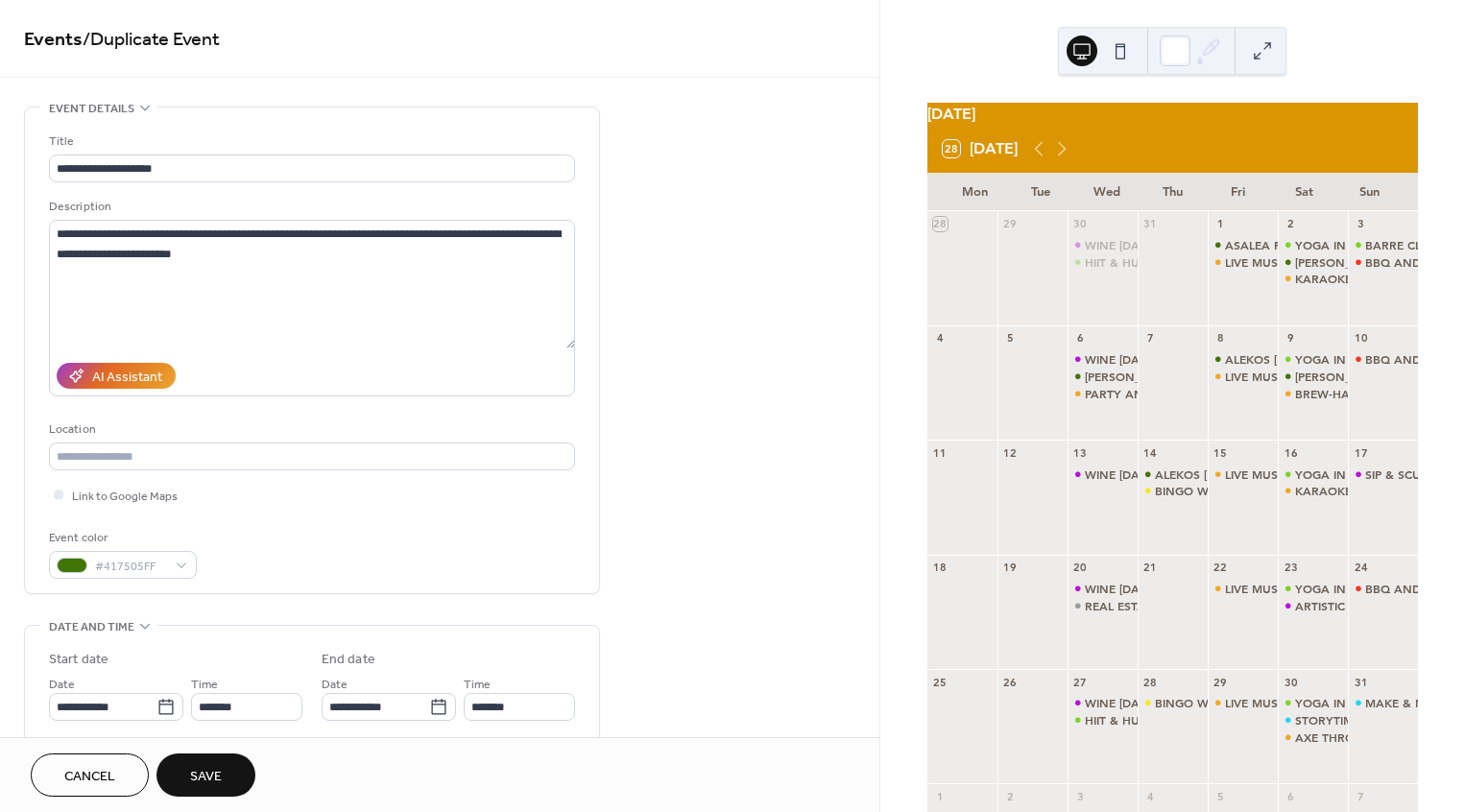 click on "Save" at bounding box center (205, 776) 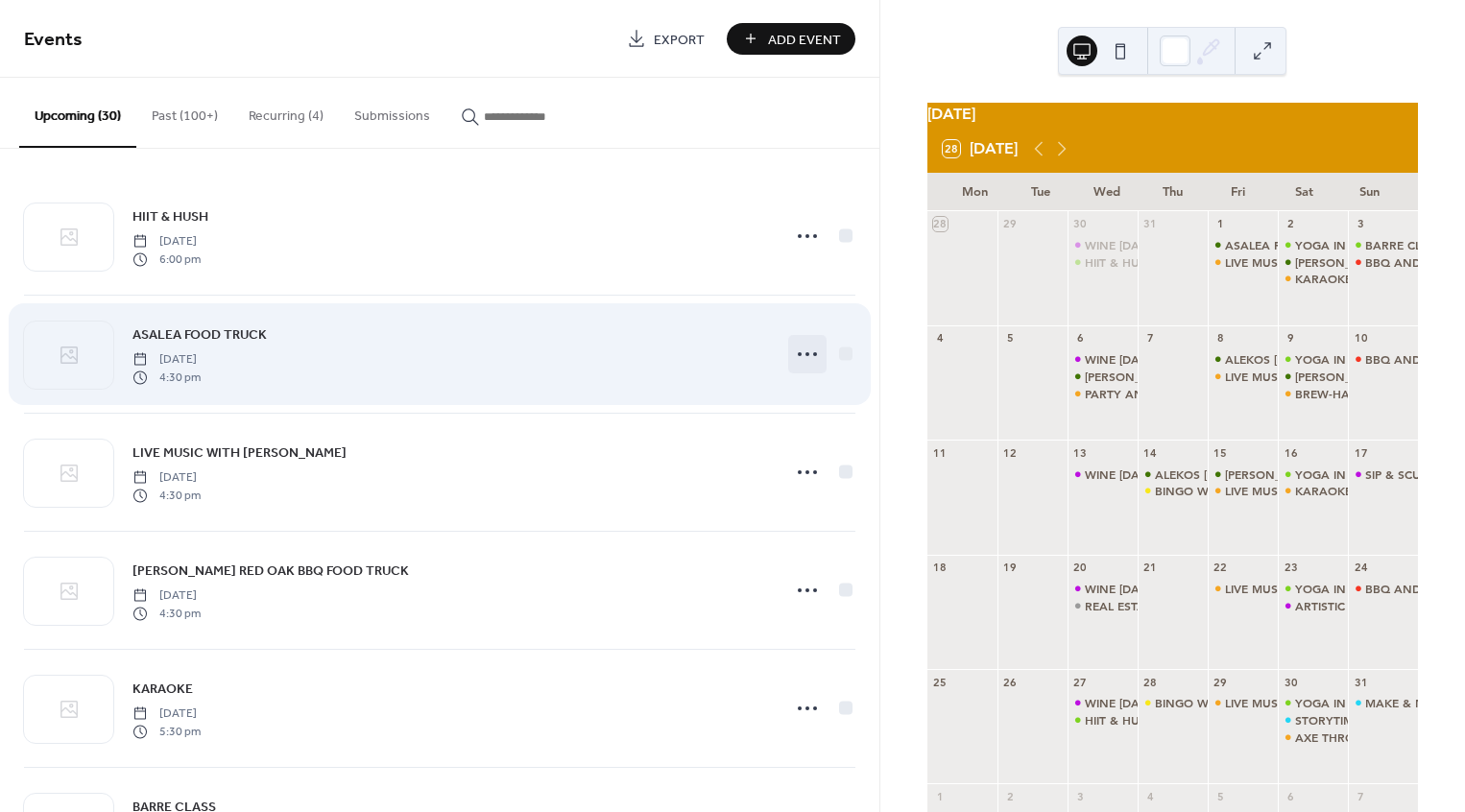 click 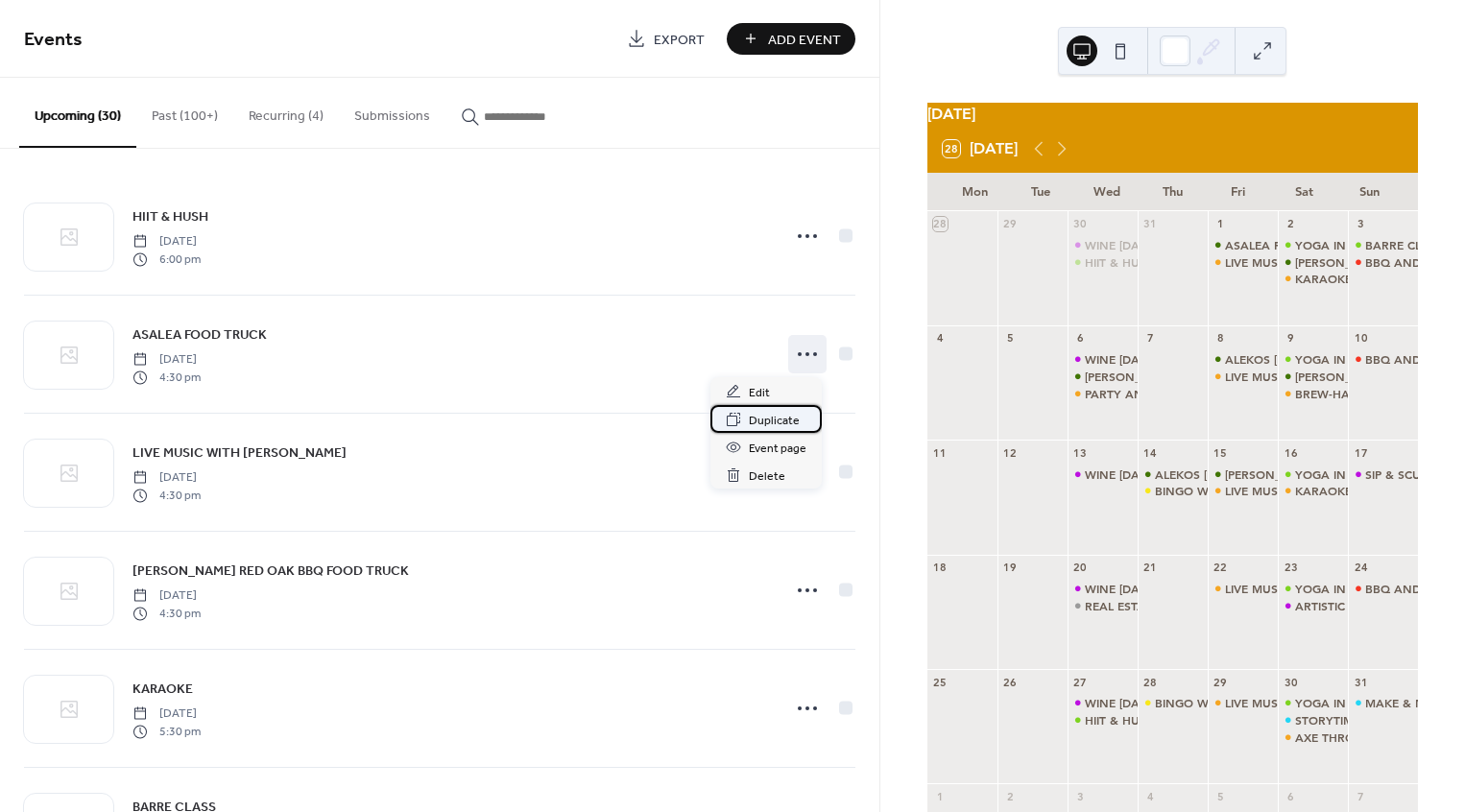 click on "Duplicate" at bounding box center (774, 420) 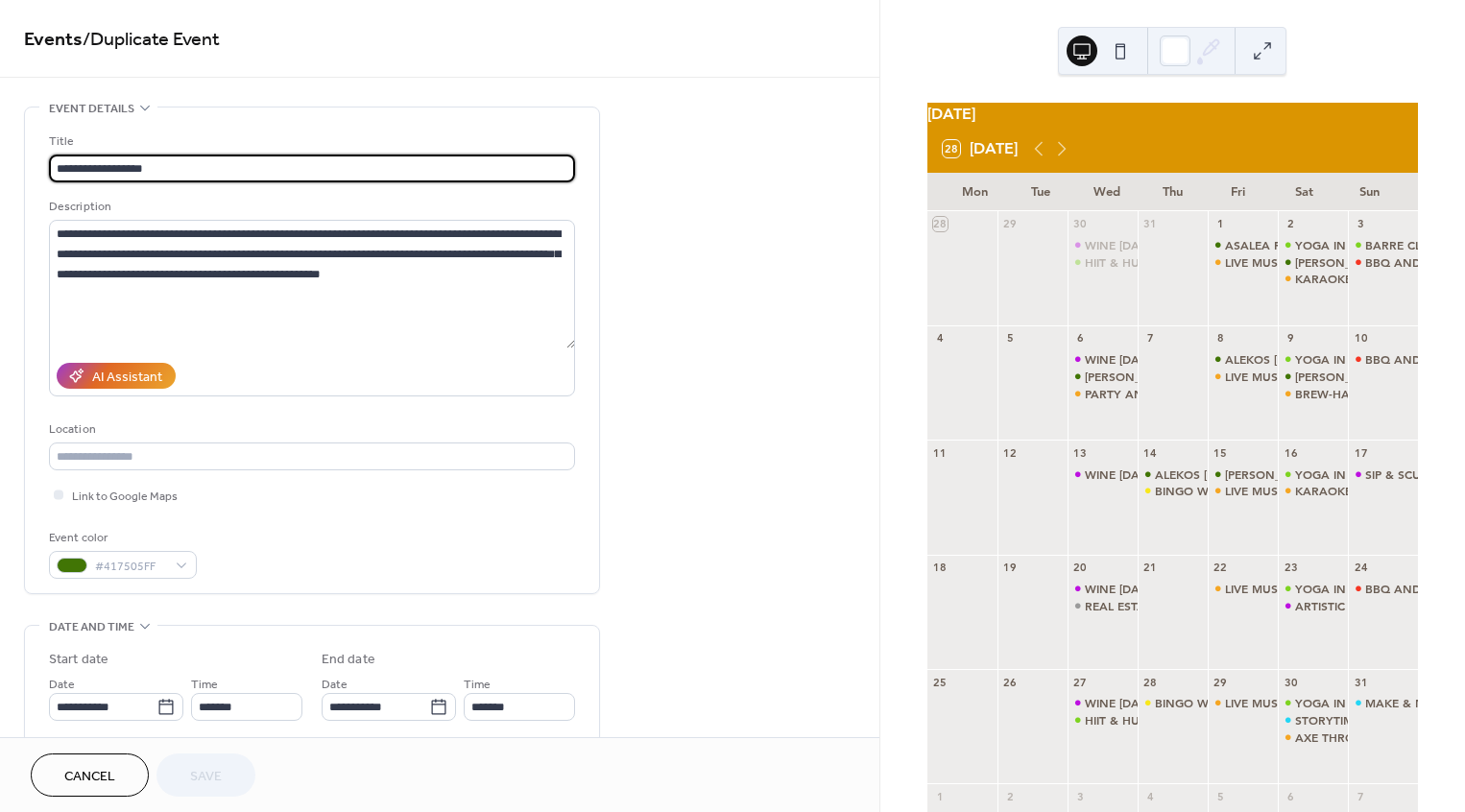 drag, startPoint x: 194, startPoint y: 162, endPoint x: 59, endPoint y: 154, distance: 135.23683 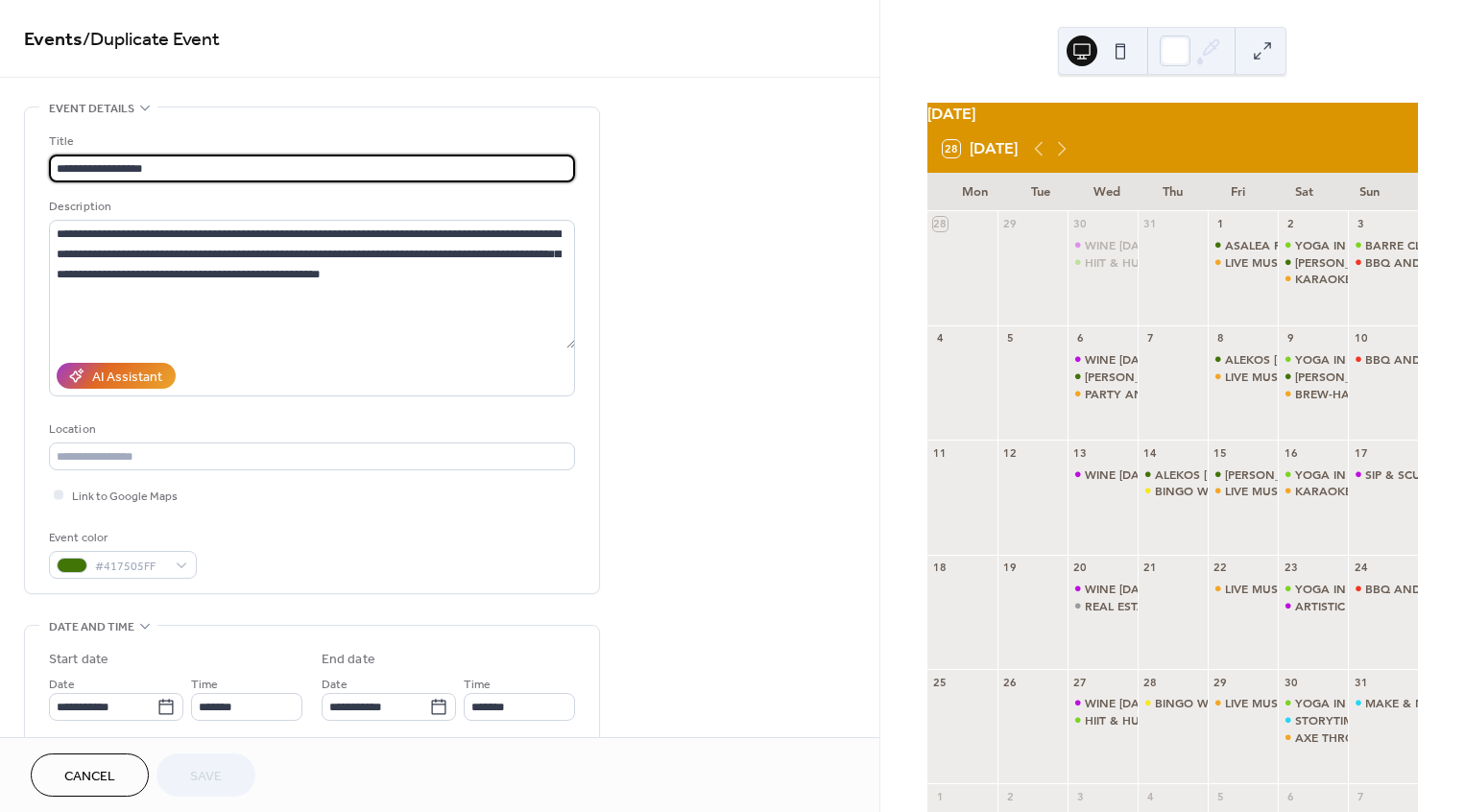 click on "**********" at bounding box center (312, 156) 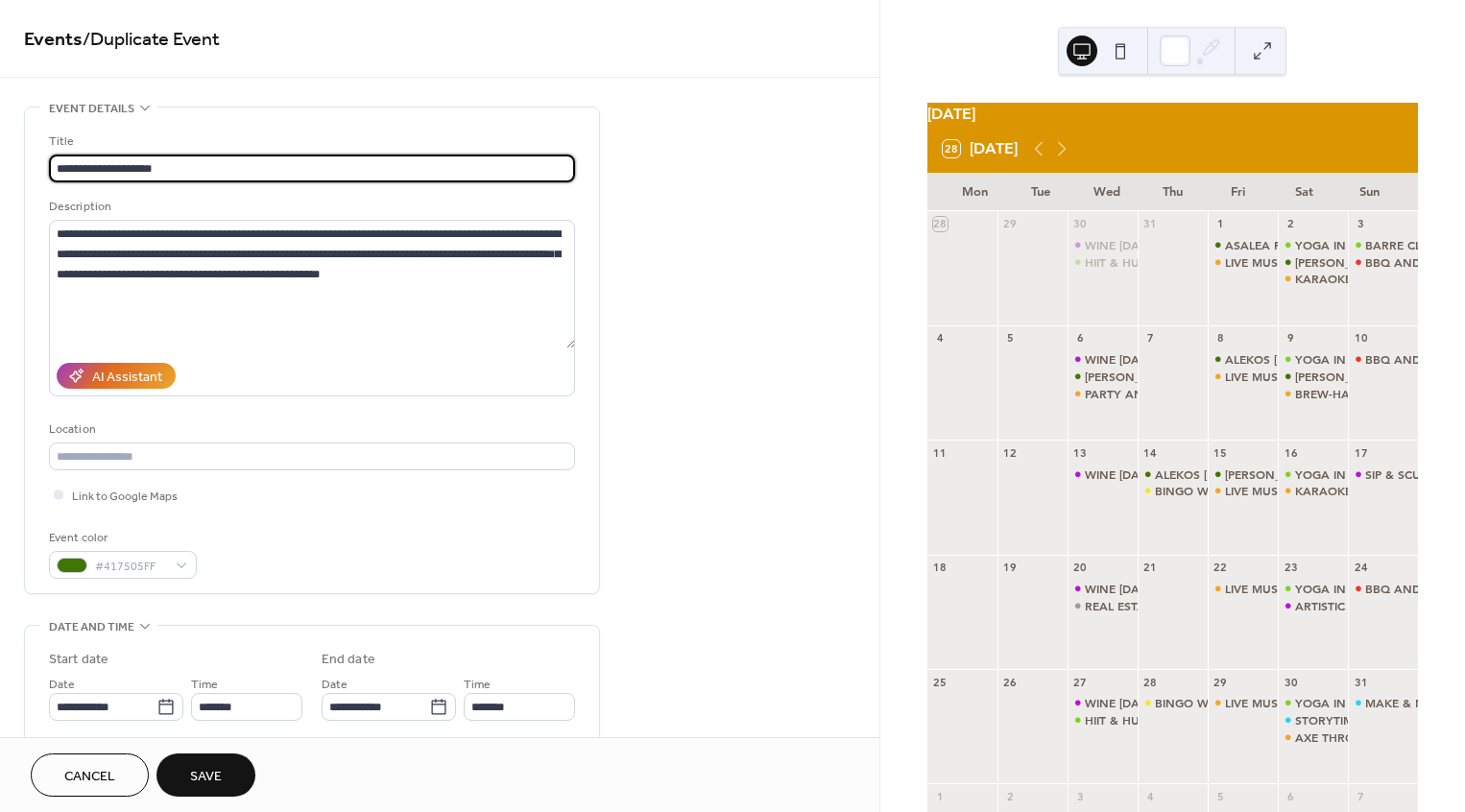 click on "**********" at bounding box center (312, 168) 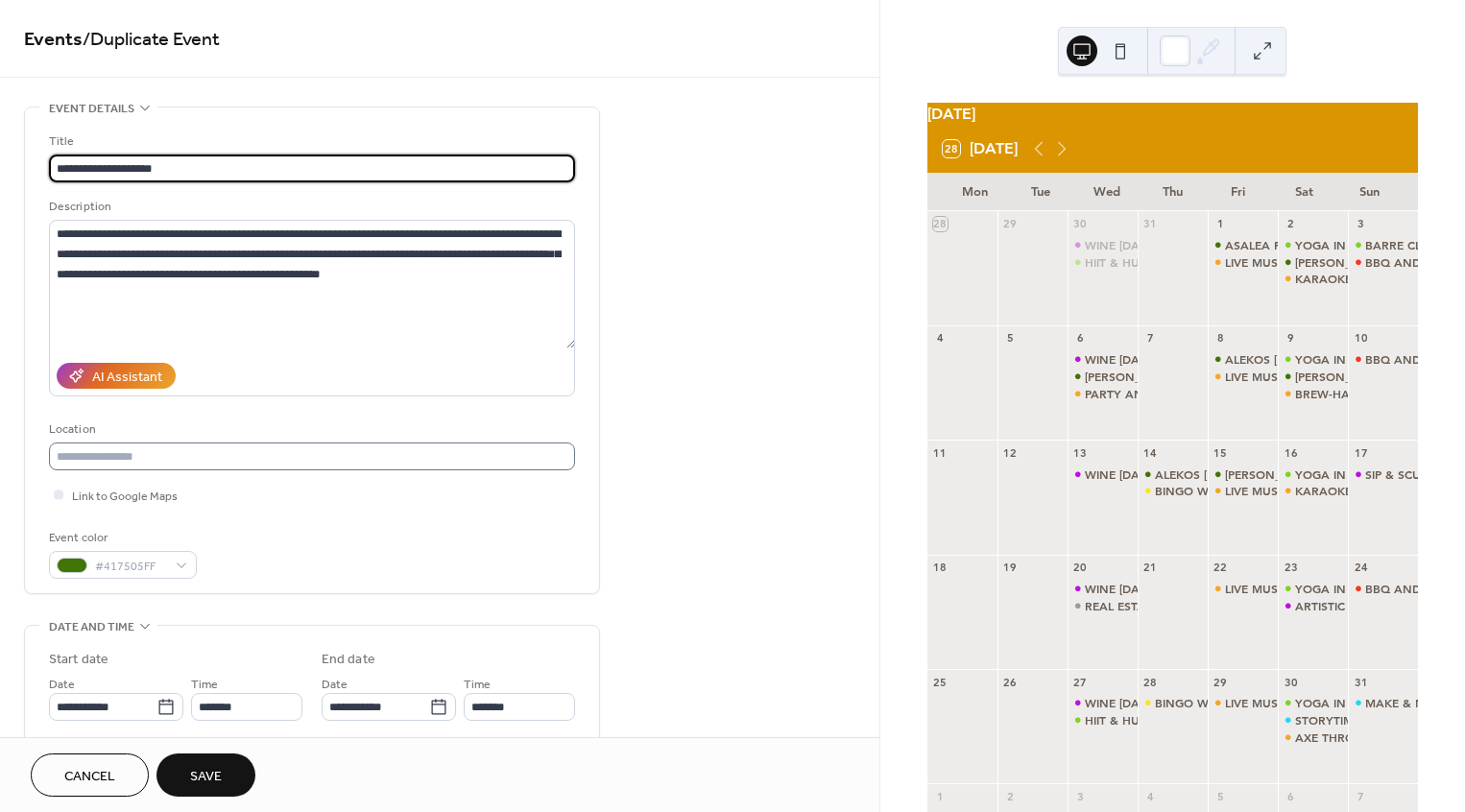 scroll, scrollTop: 68, scrollLeft: 0, axis: vertical 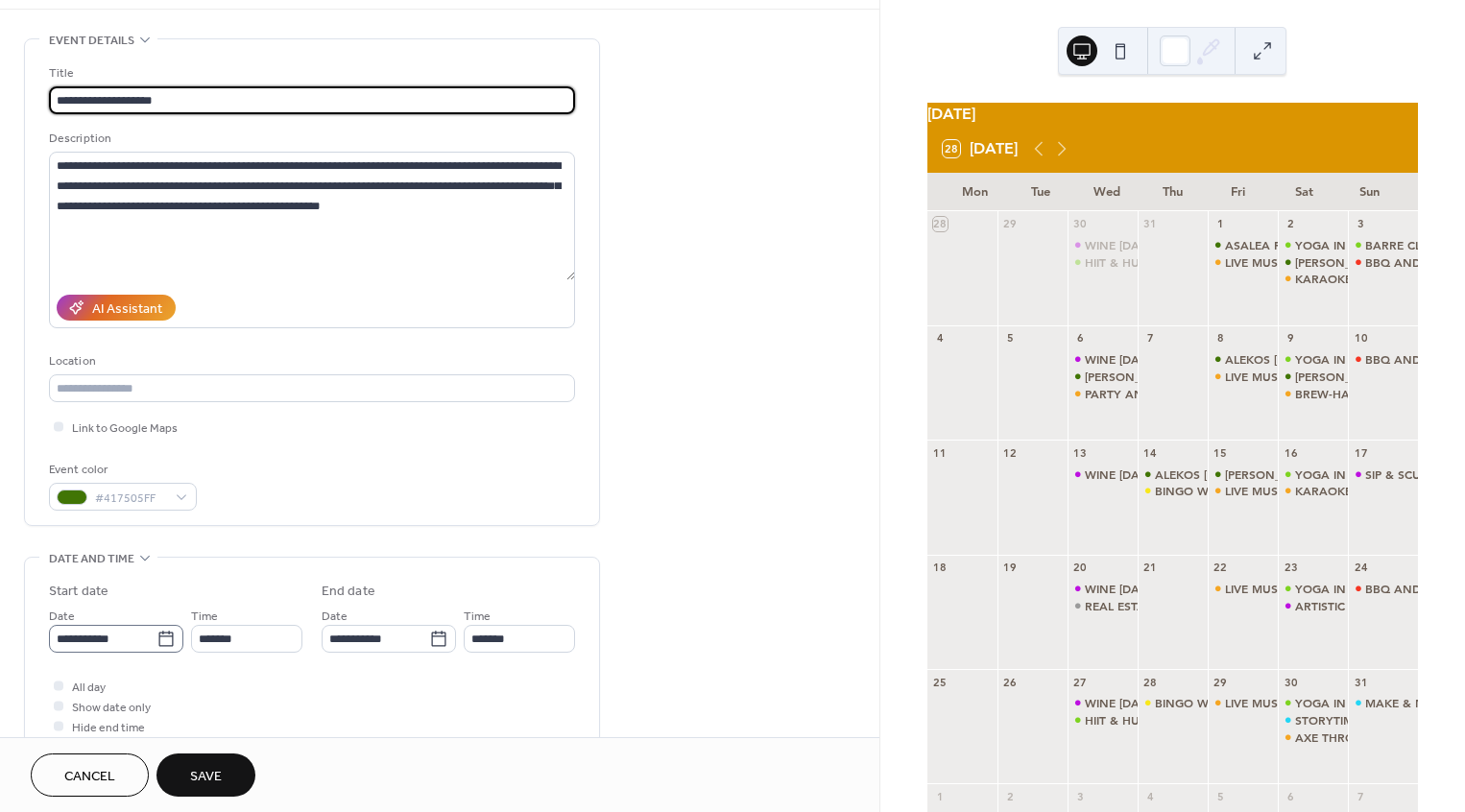 type on "**********" 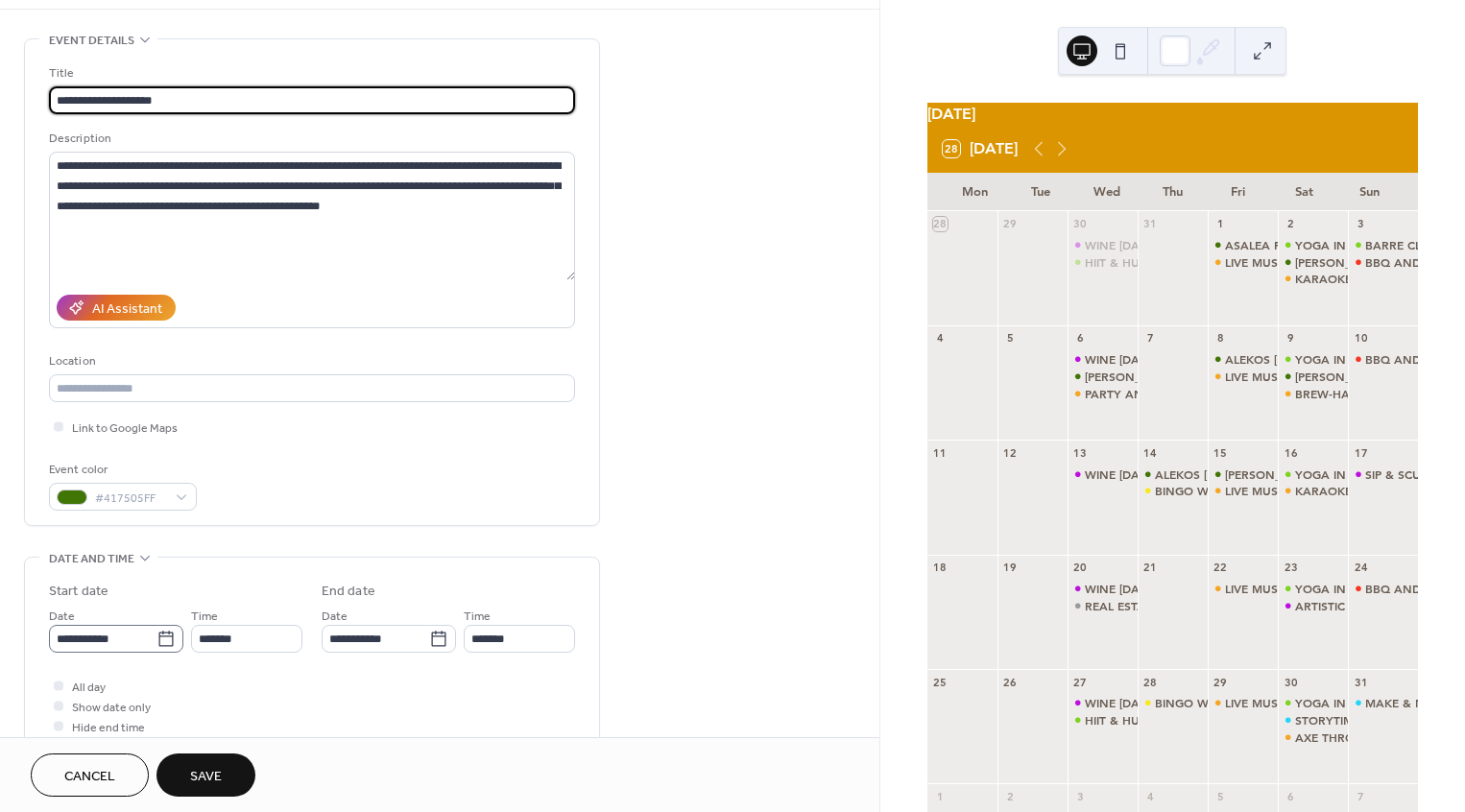 click 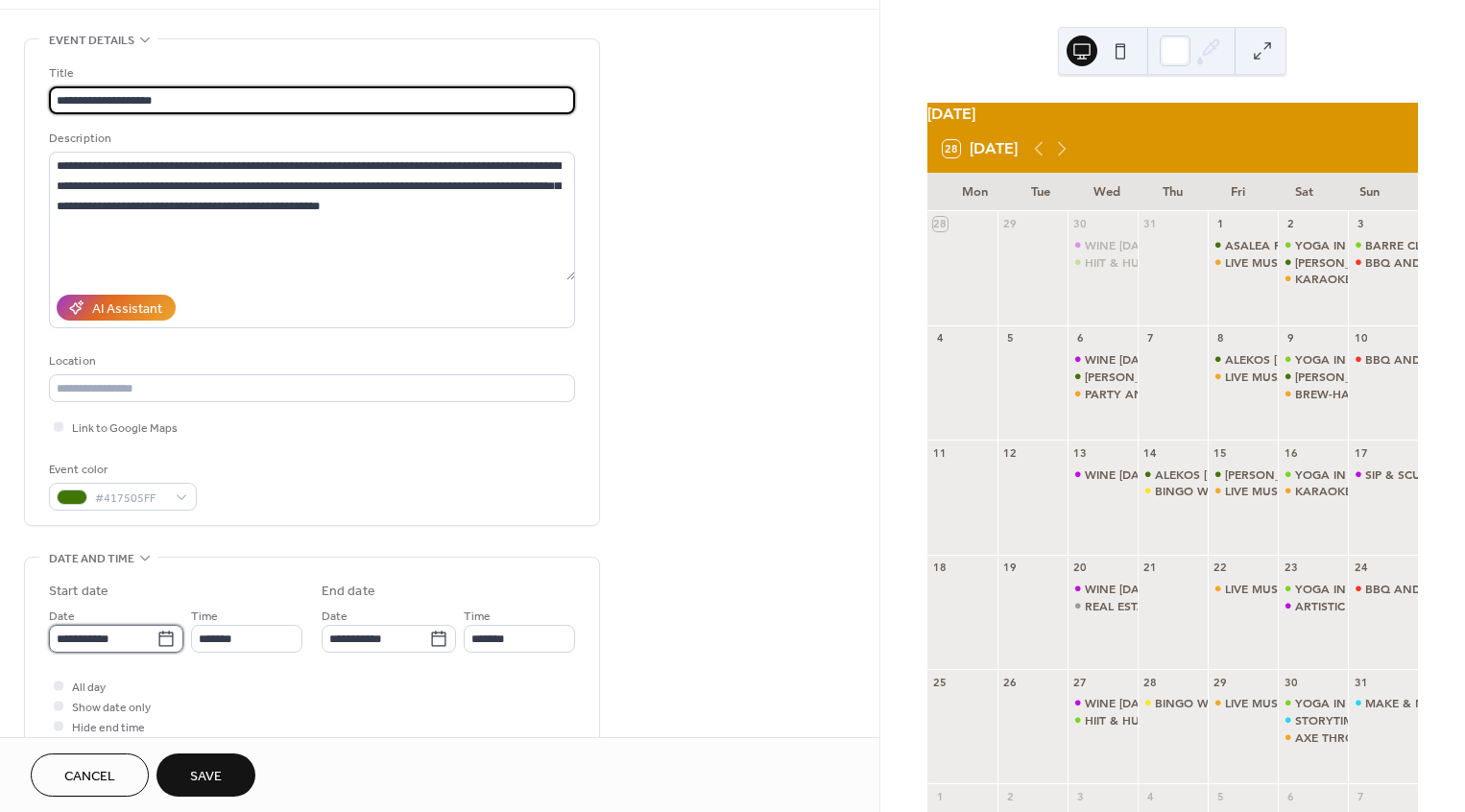 click on "**********" at bounding box center (103, 638) 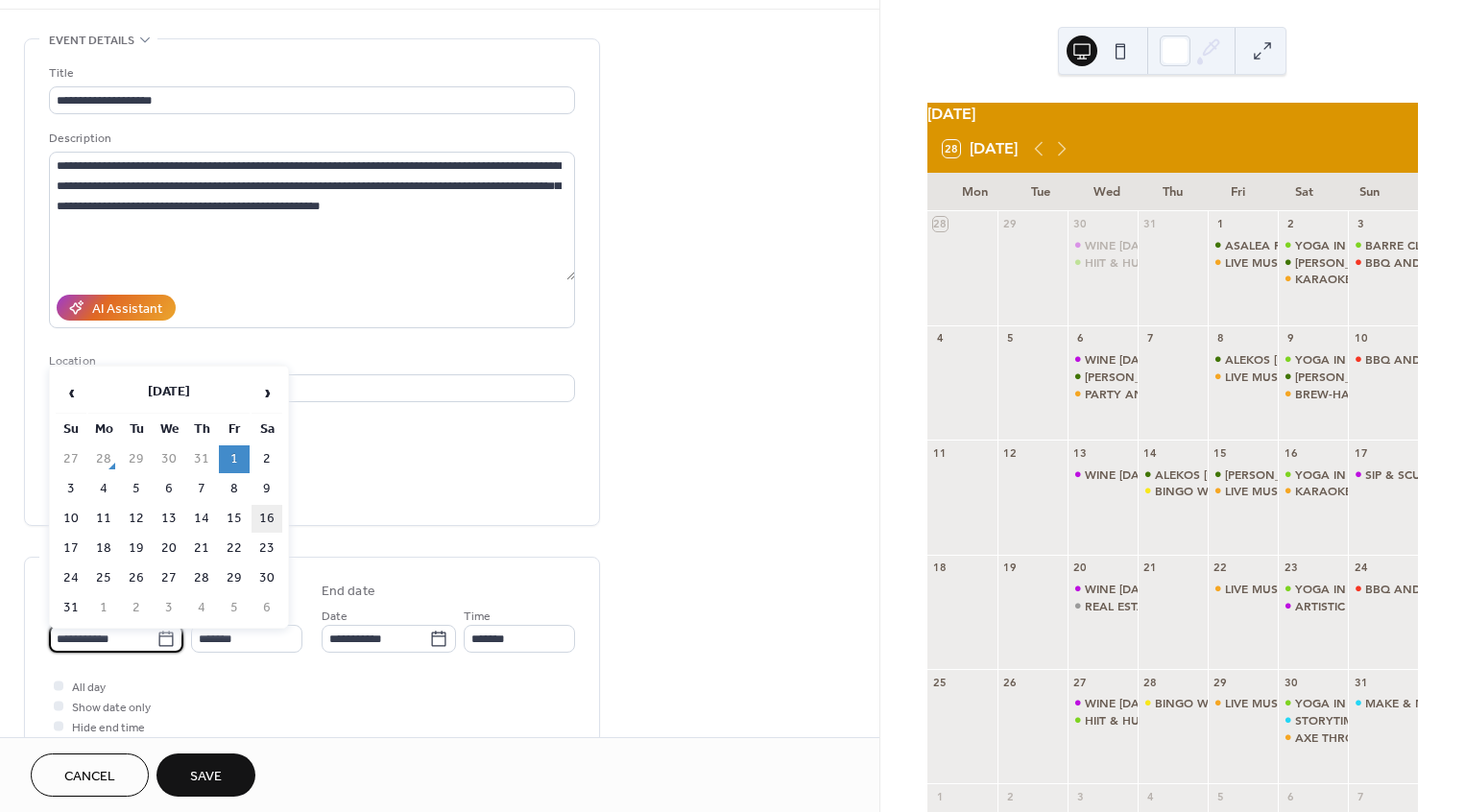 click on "16" at bounding box center (267, 518) 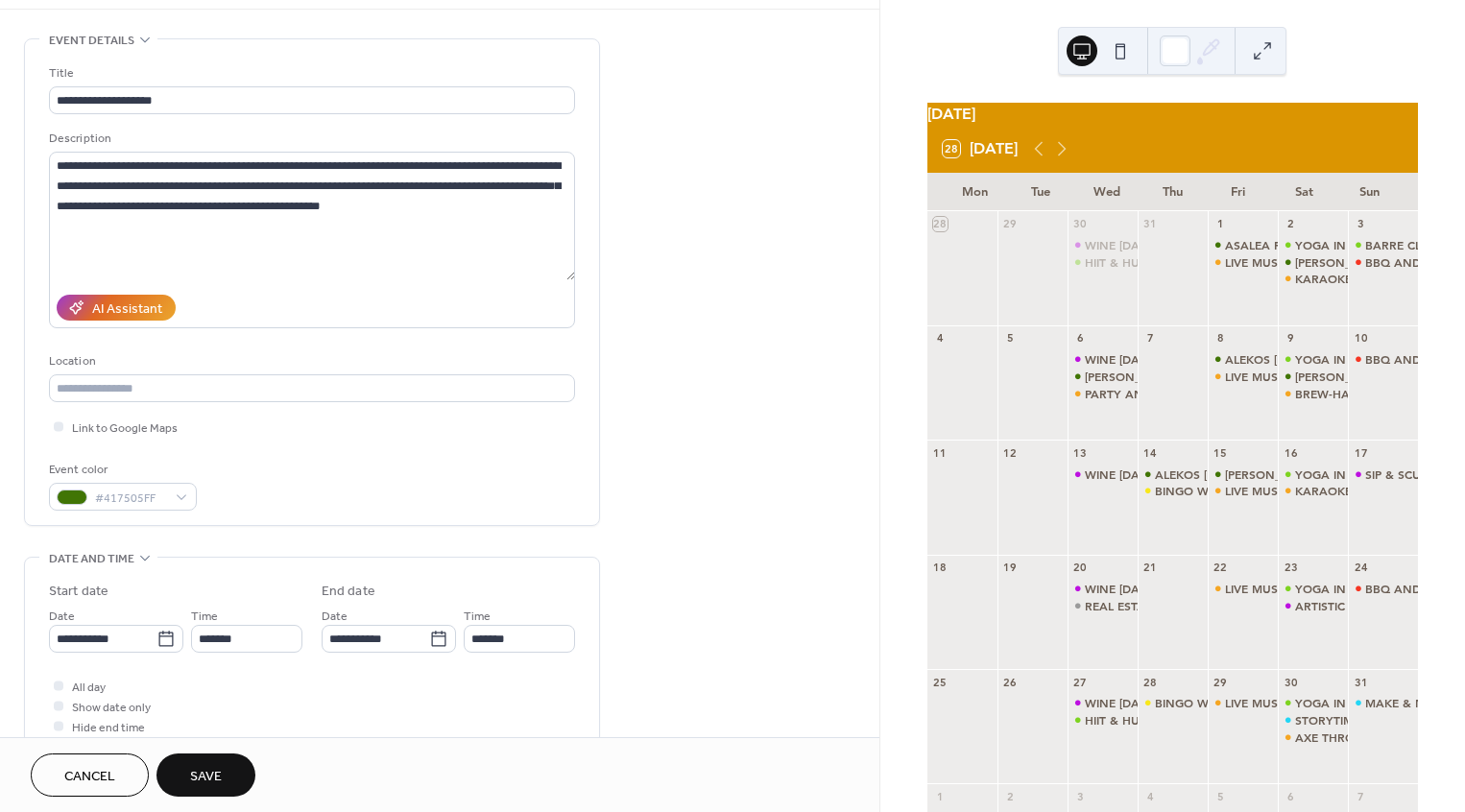 click on "Save" at bounding box center (205, 775) 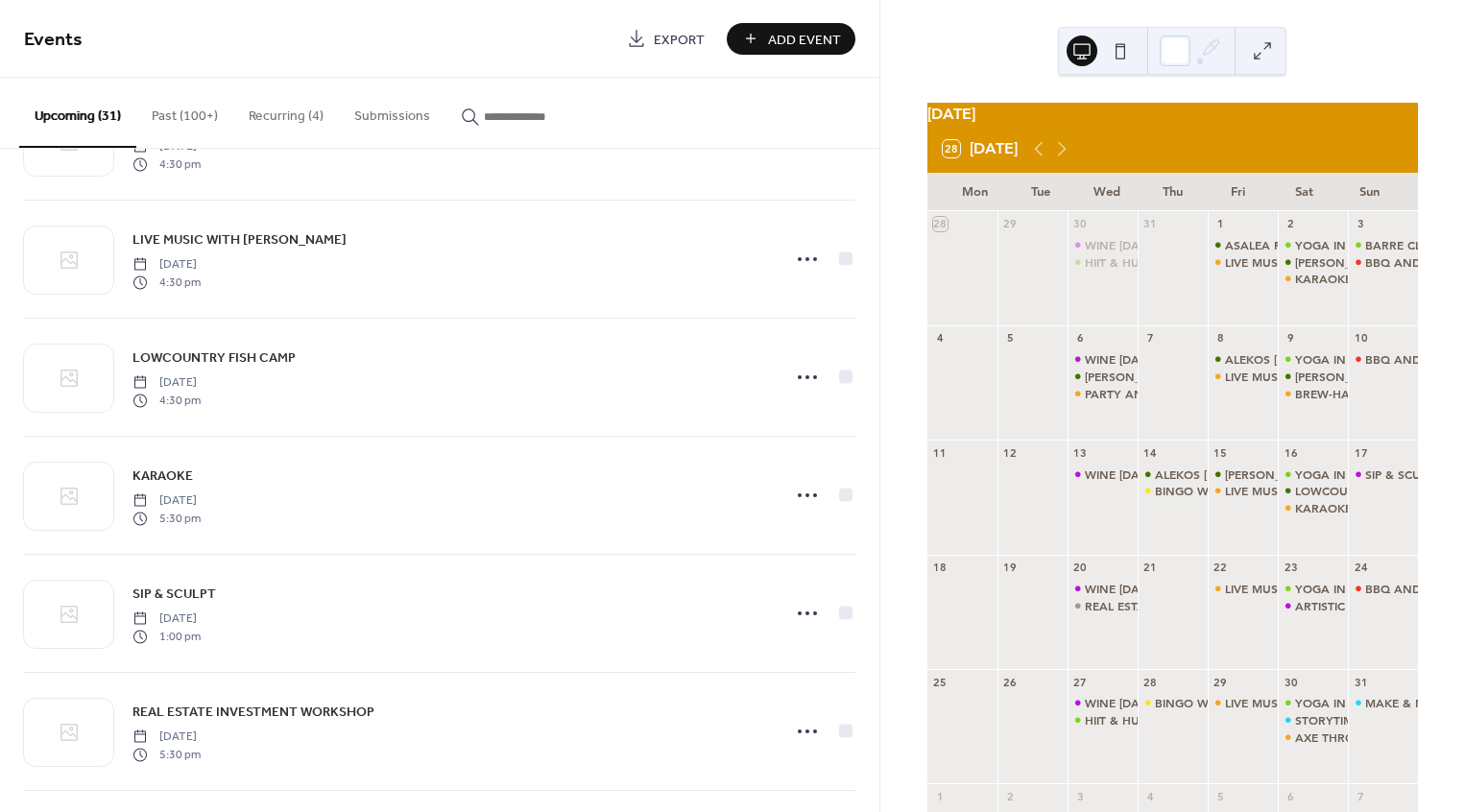 scroll, scrollTop: 1967, scrollLeft: 0, axis: vertical 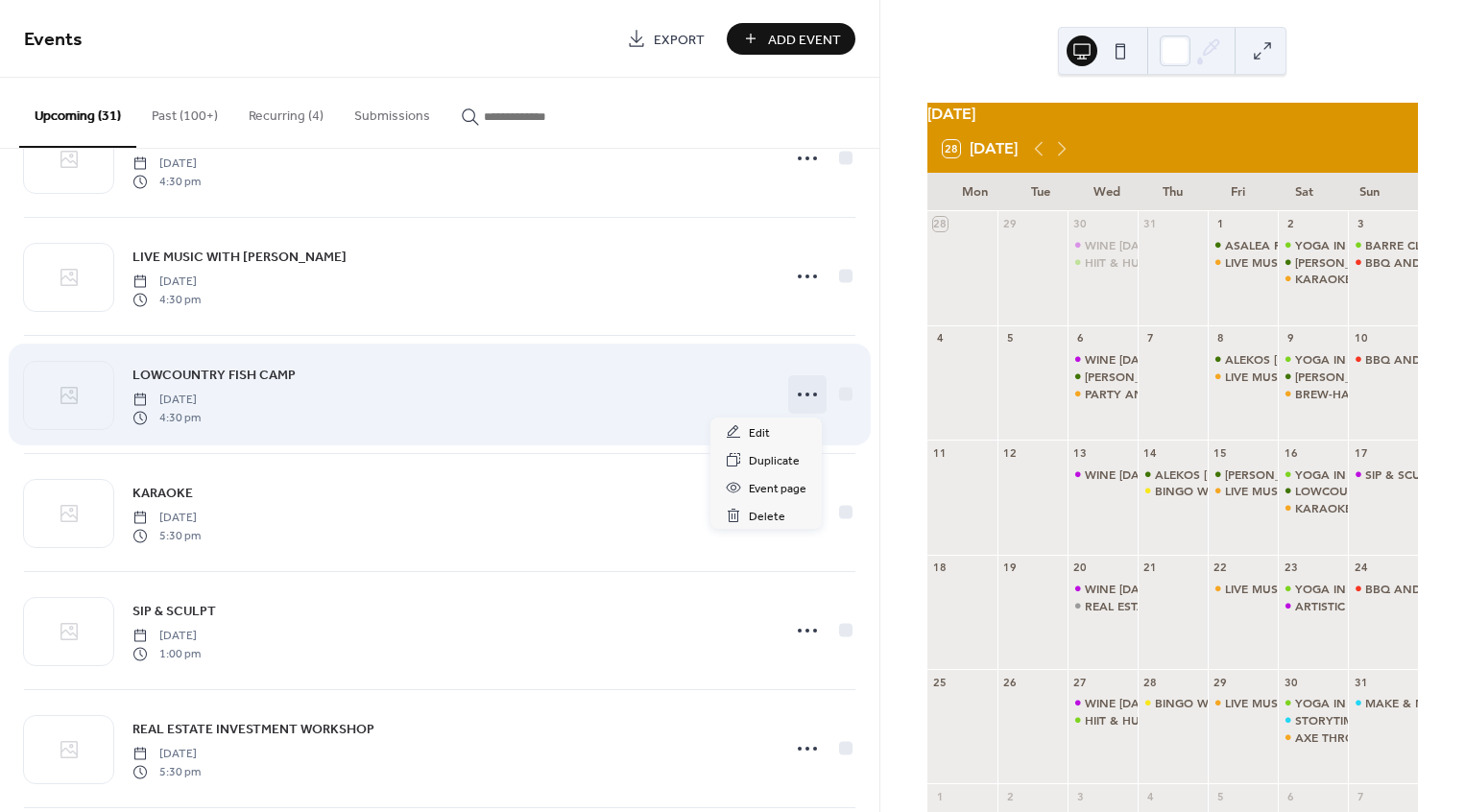 click 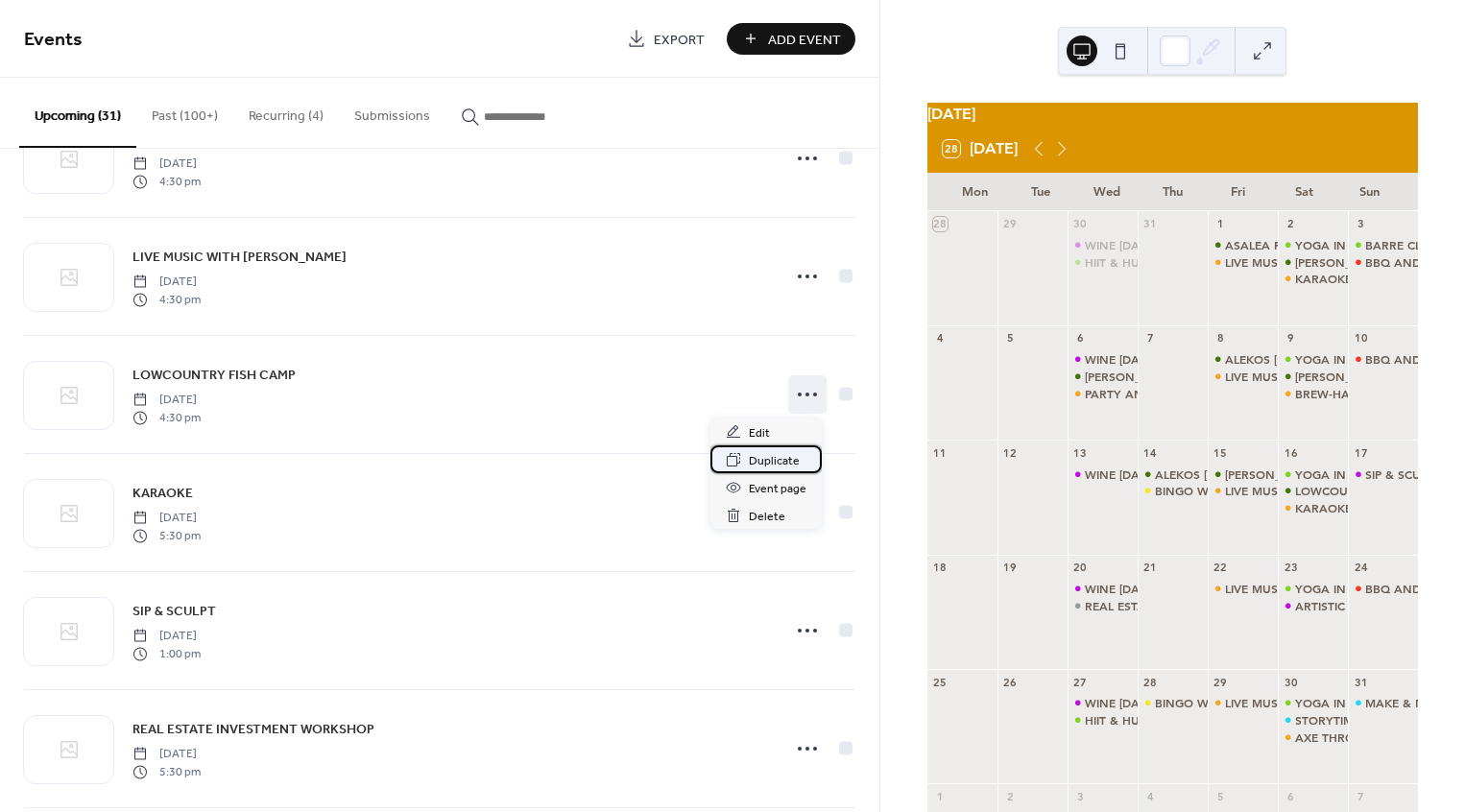 click on "Duplicate" at bounding box center (774, 461) 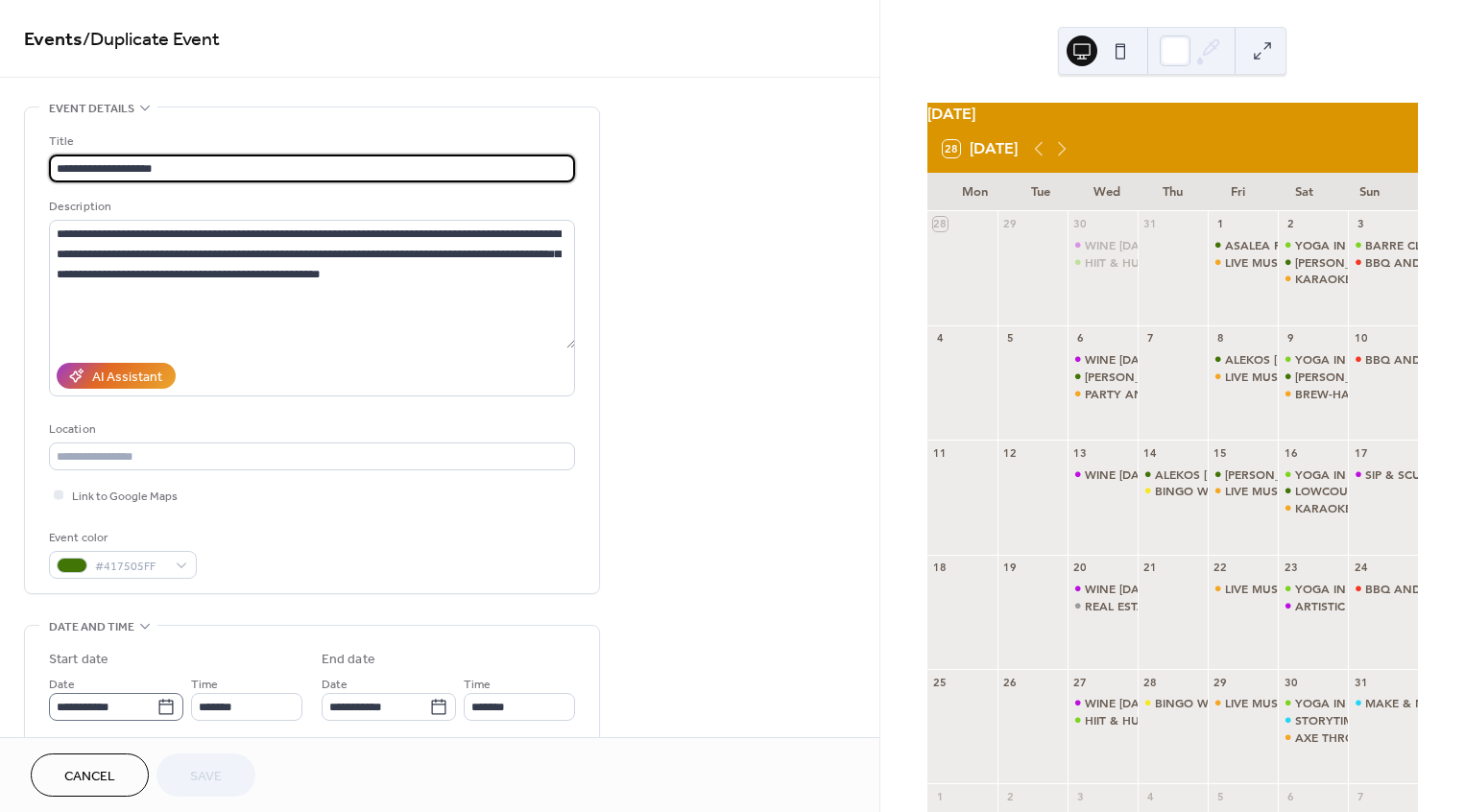 click on "**********" at bounding box center (116, 706) 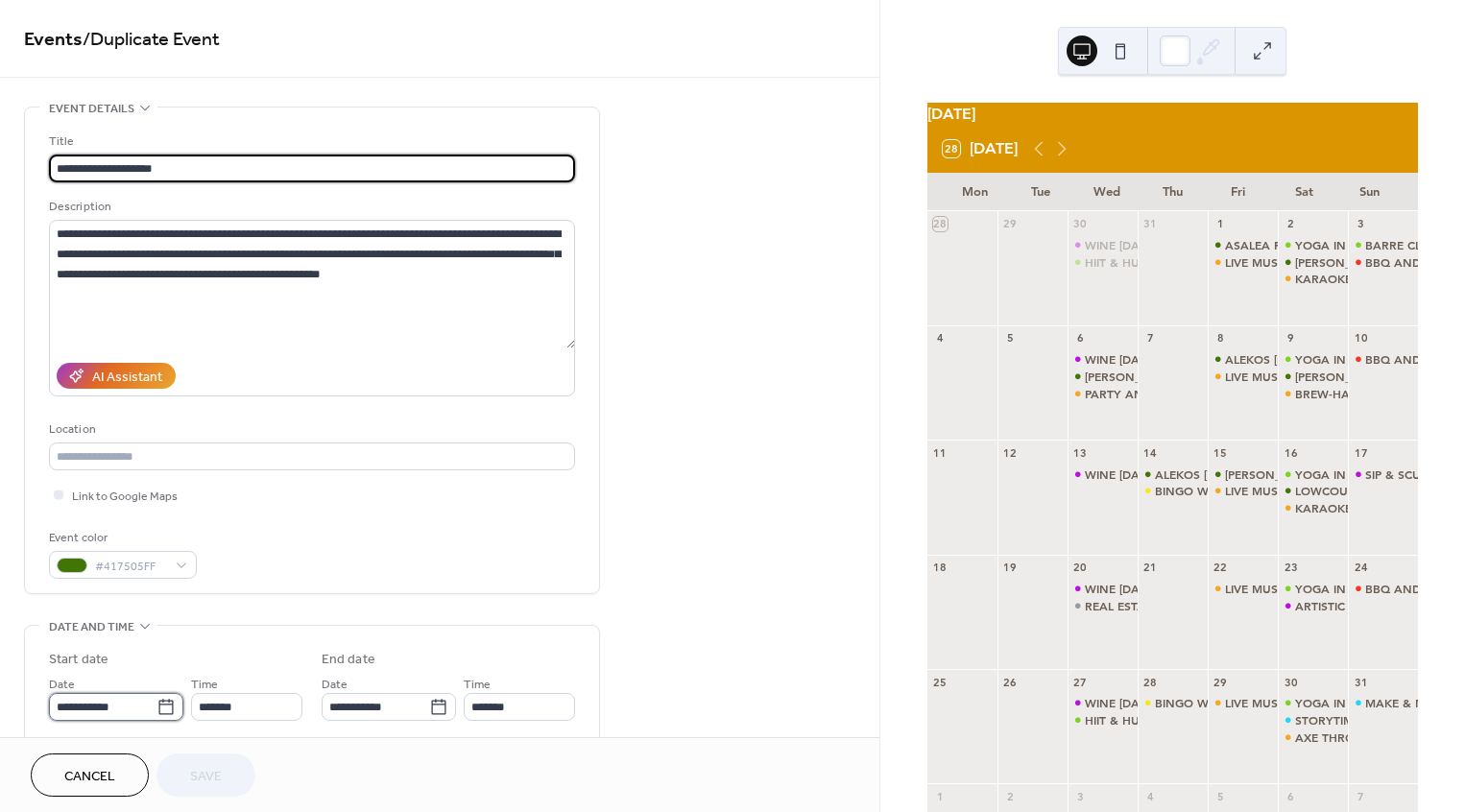 click on "**********" at bounding box center (103, 706) 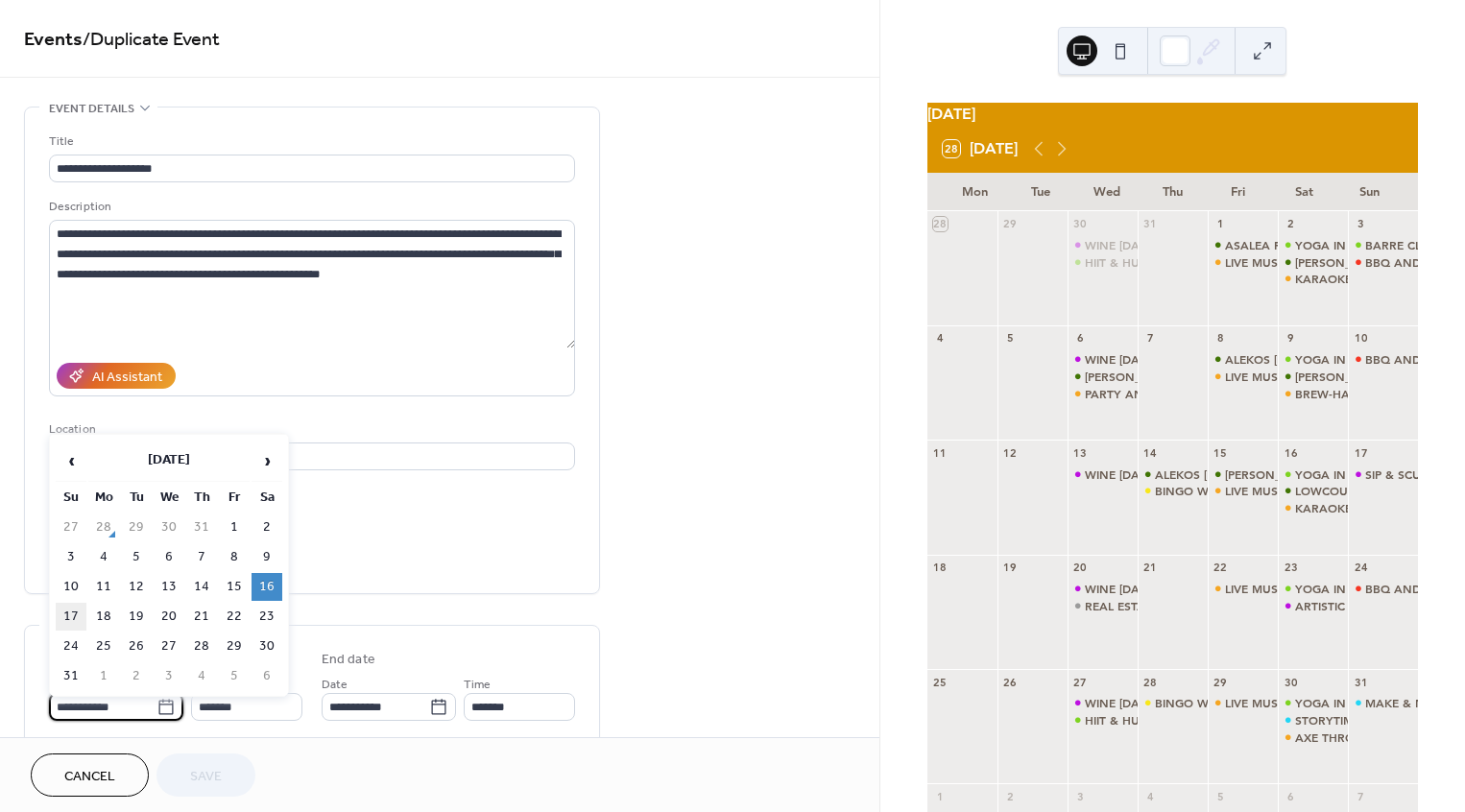 click on "17" at bounding box center (71, 616) 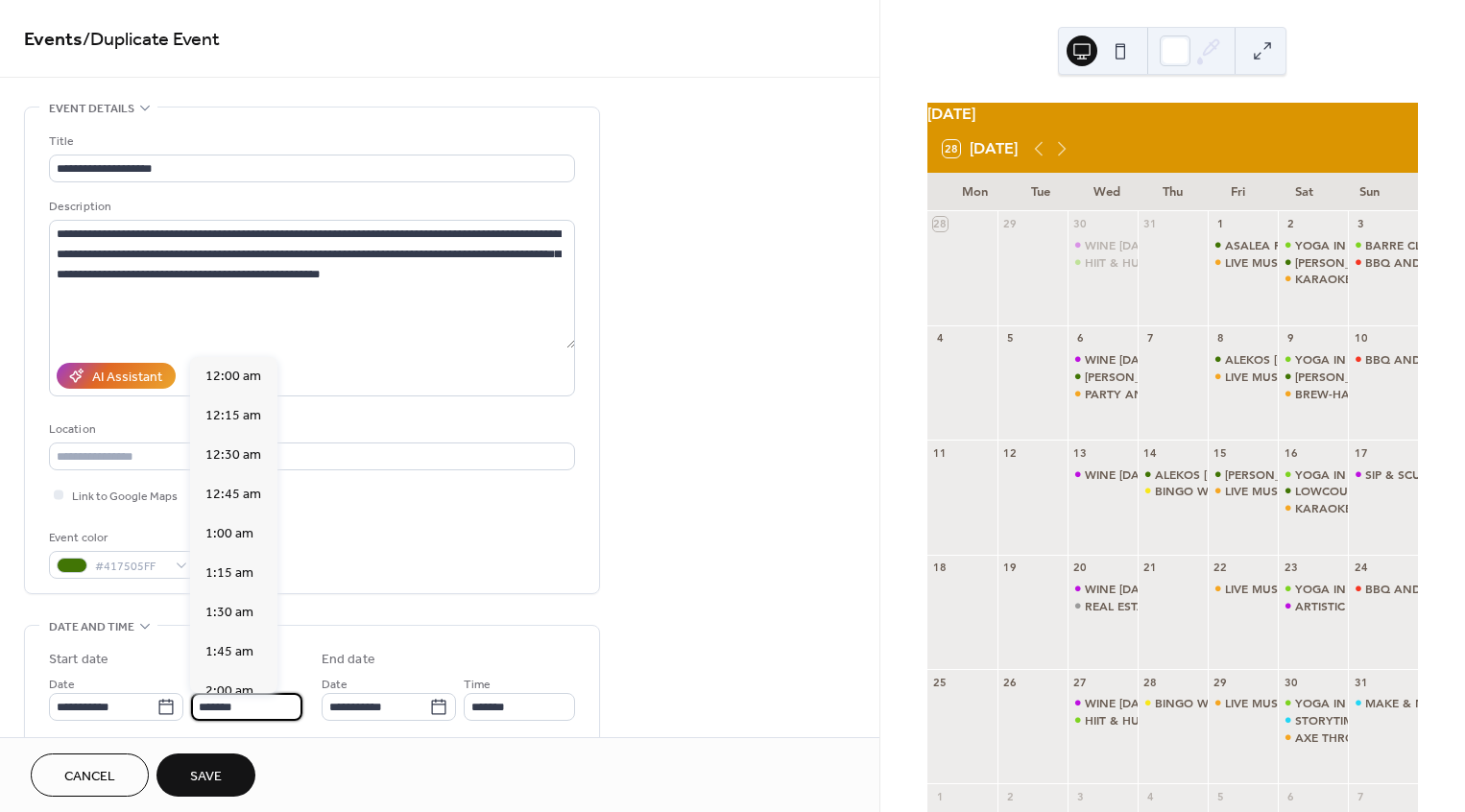 click on "*******" at bounding box center [247, 706] 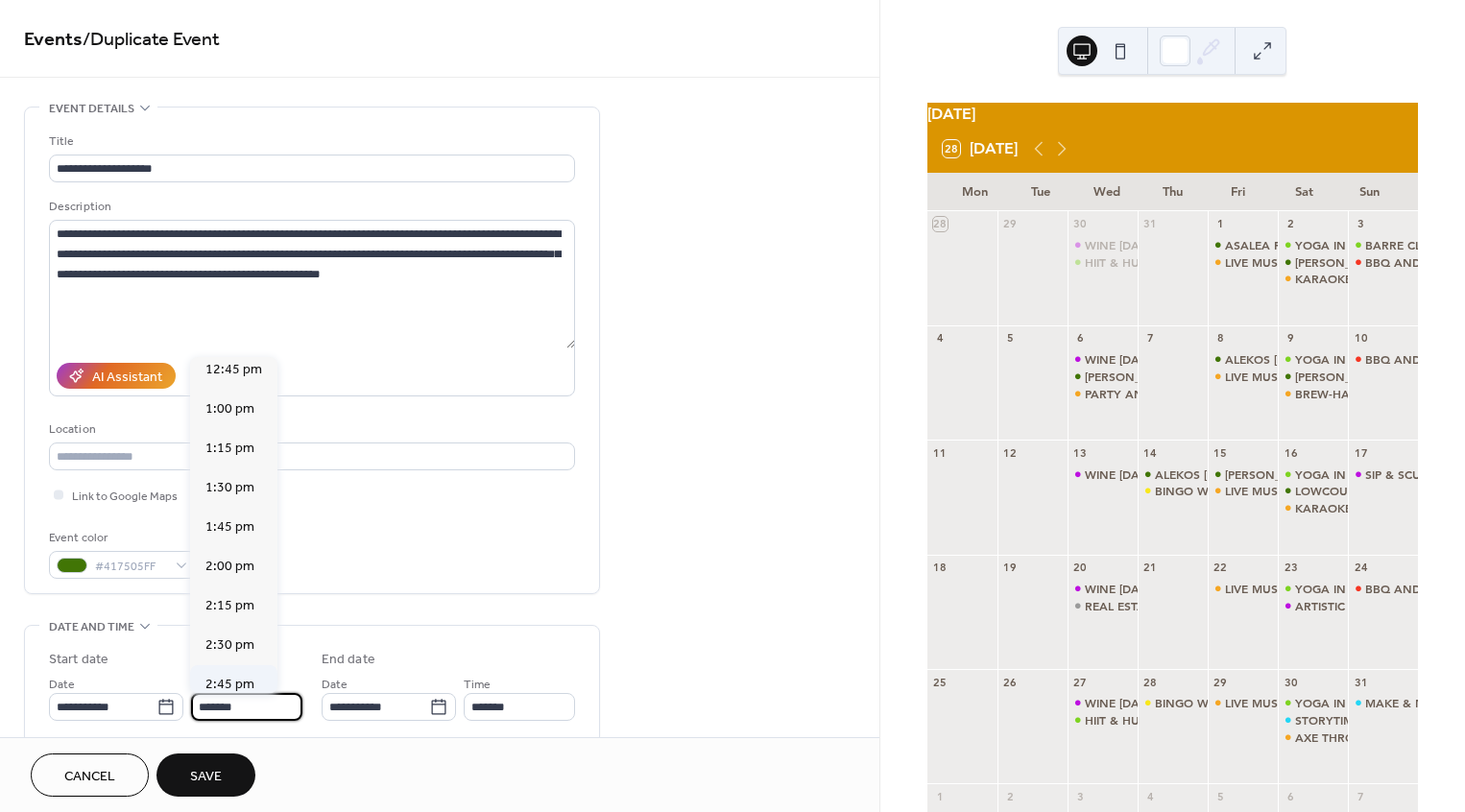 scroll, scrollTop: 2010, scrollLeft: 0, axis: vertical 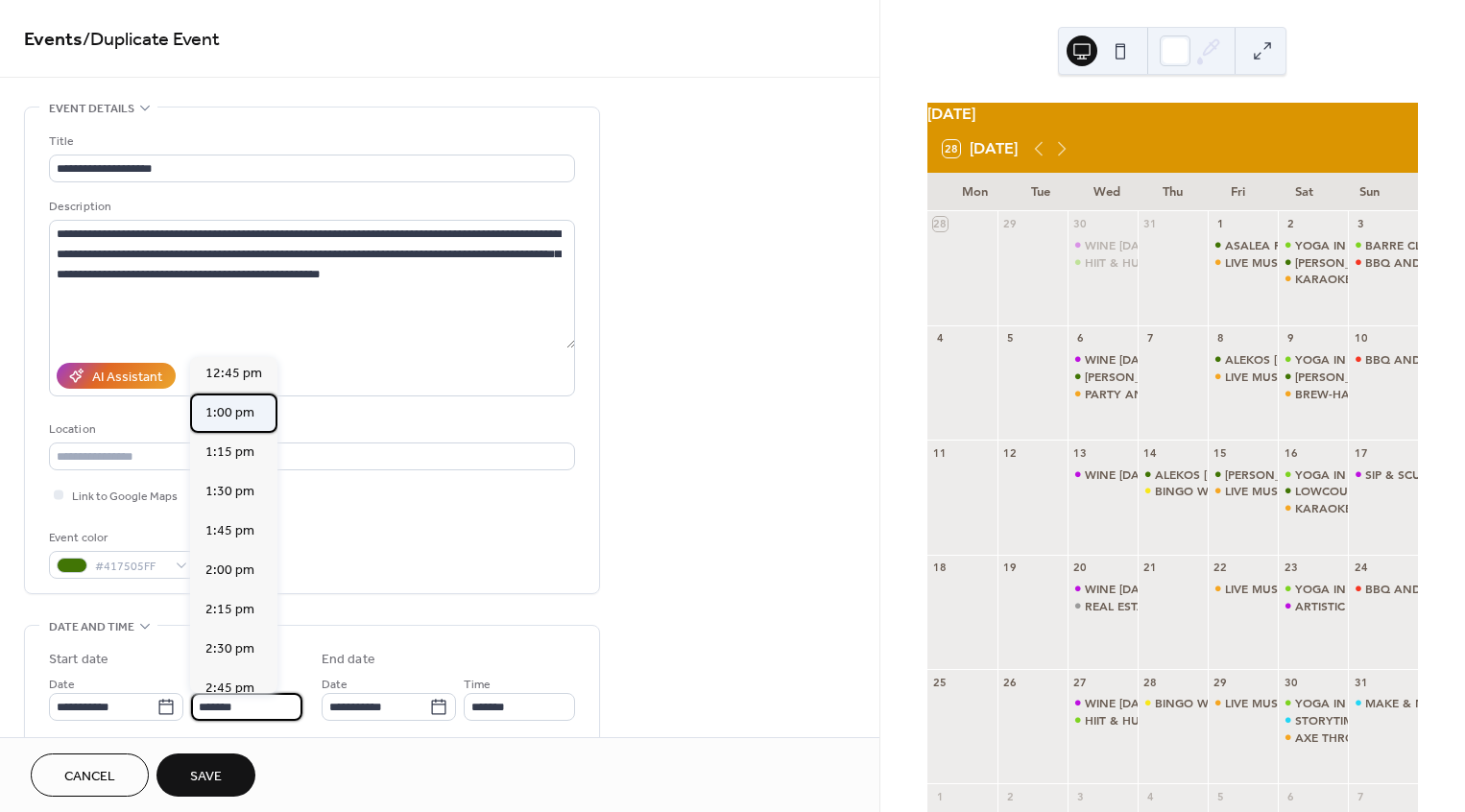 click on "1:00 pm" at bounding box center (229, 413) 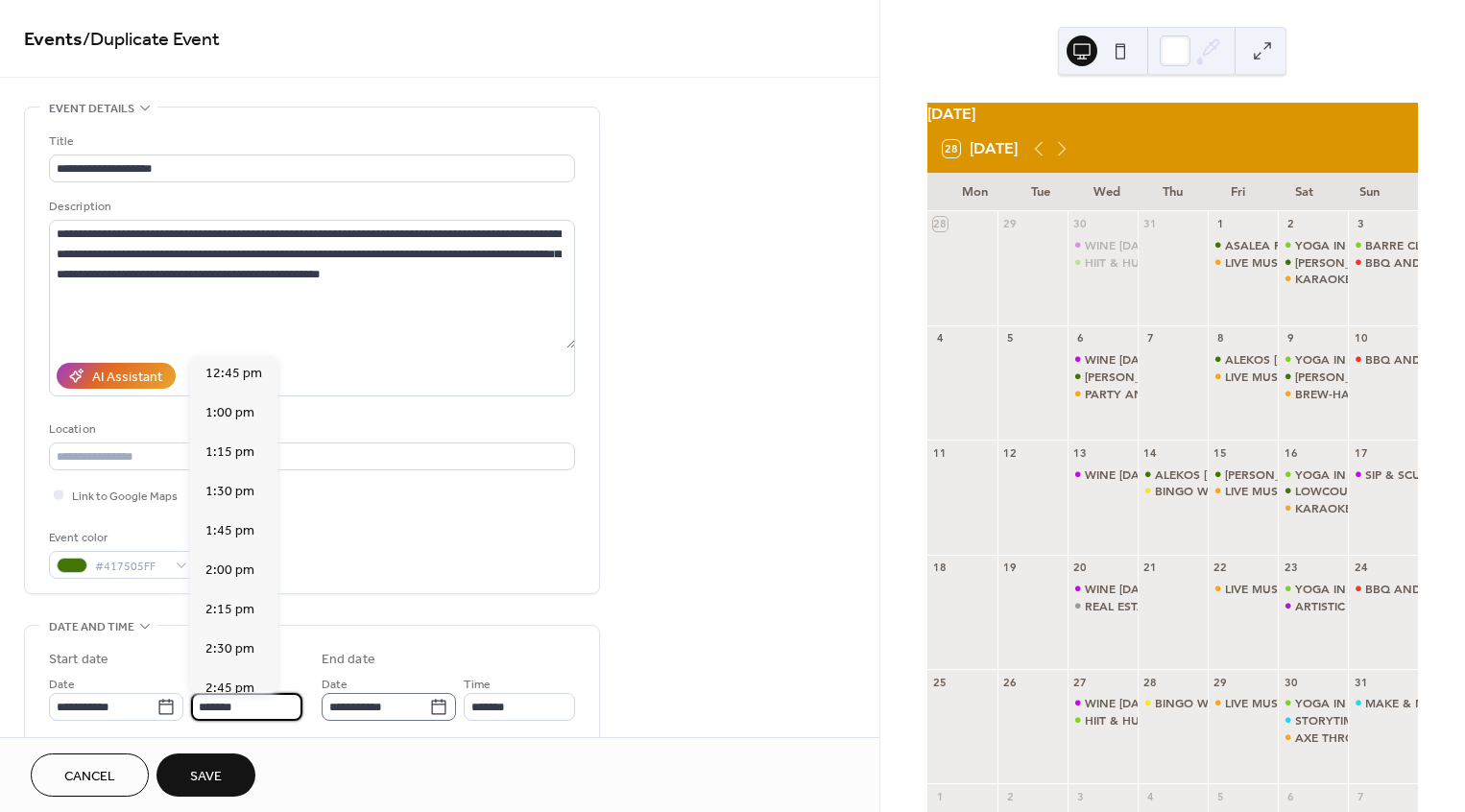 type on "*******" 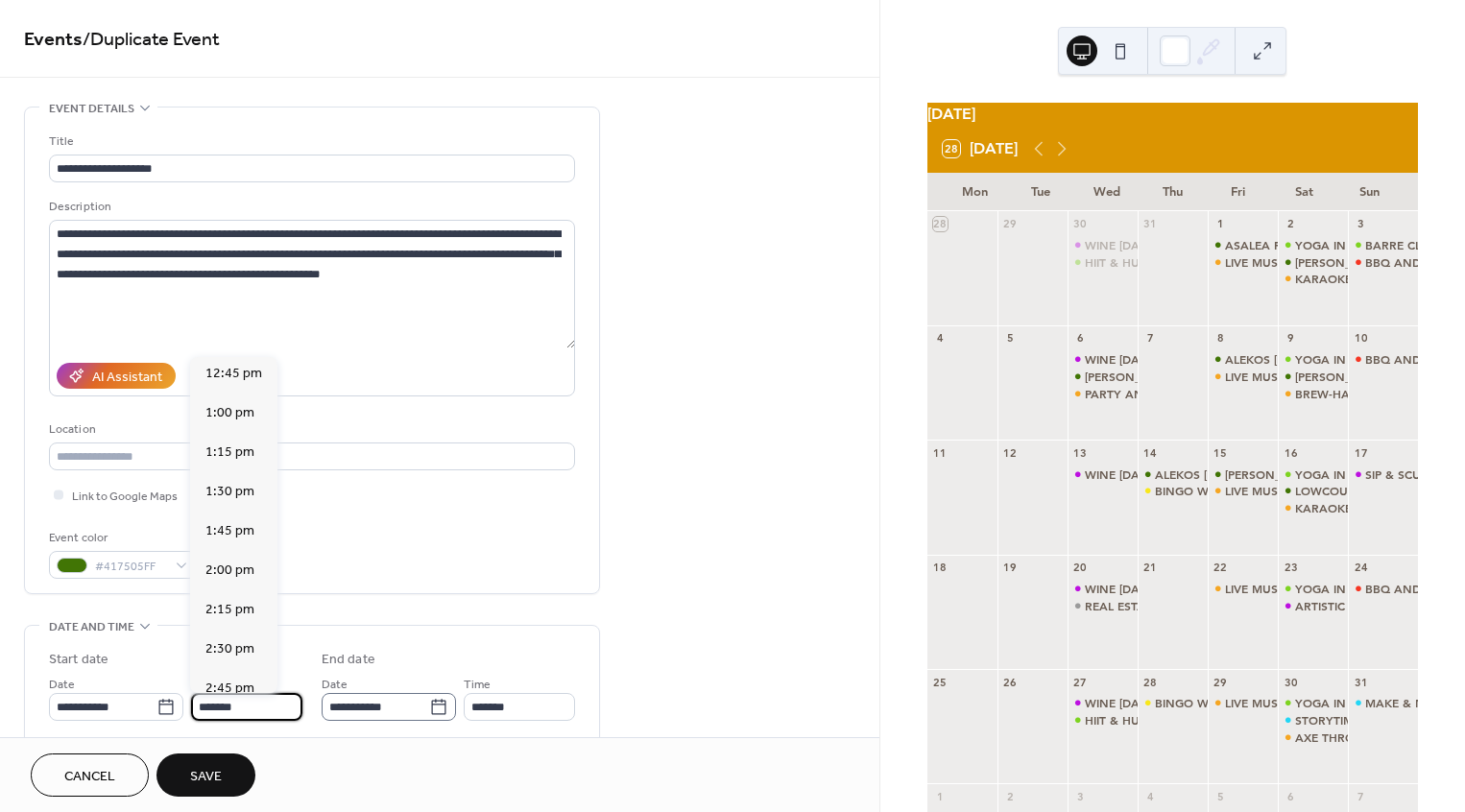 type on "*******" 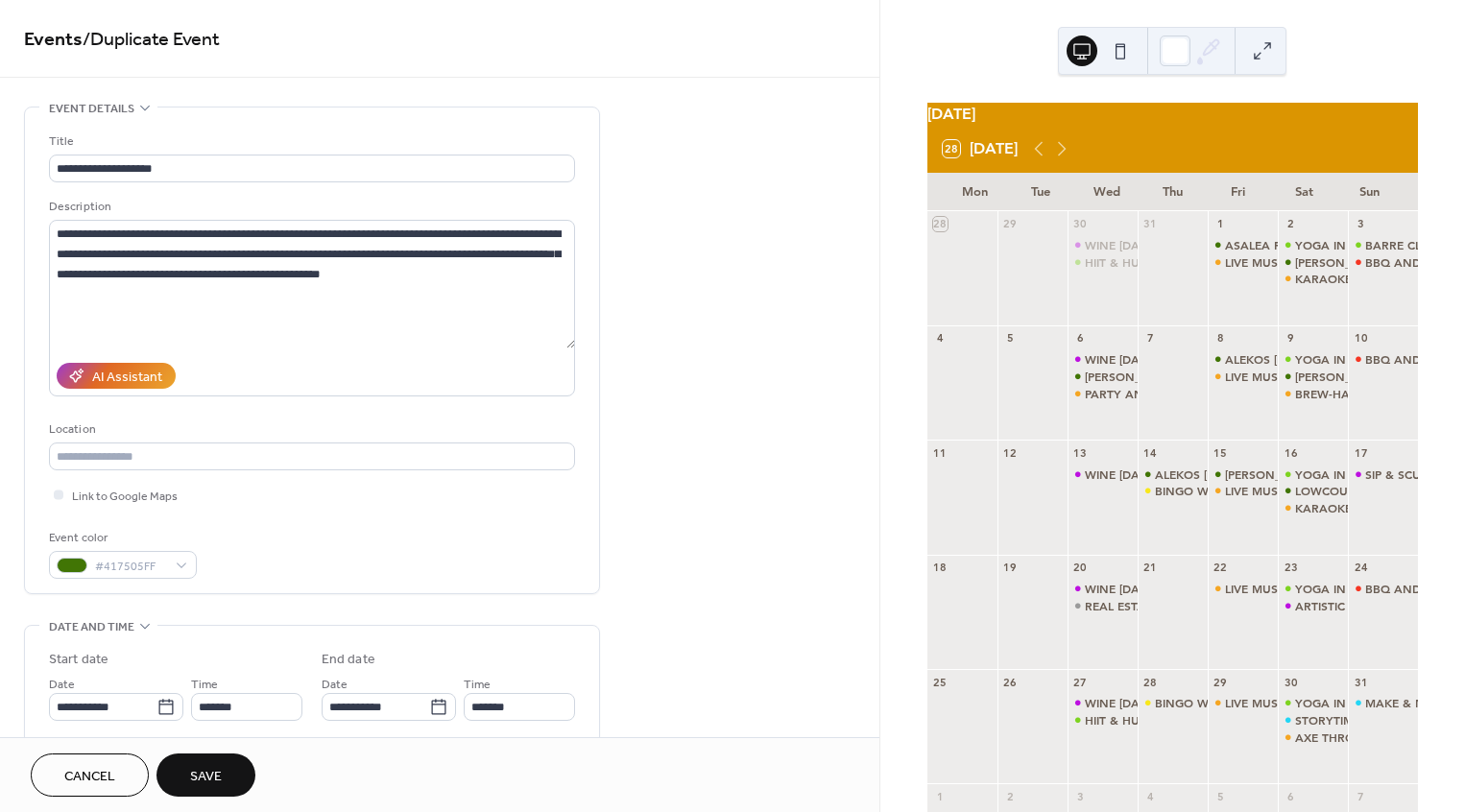 click on "Save" at bounding box center [205, 776] 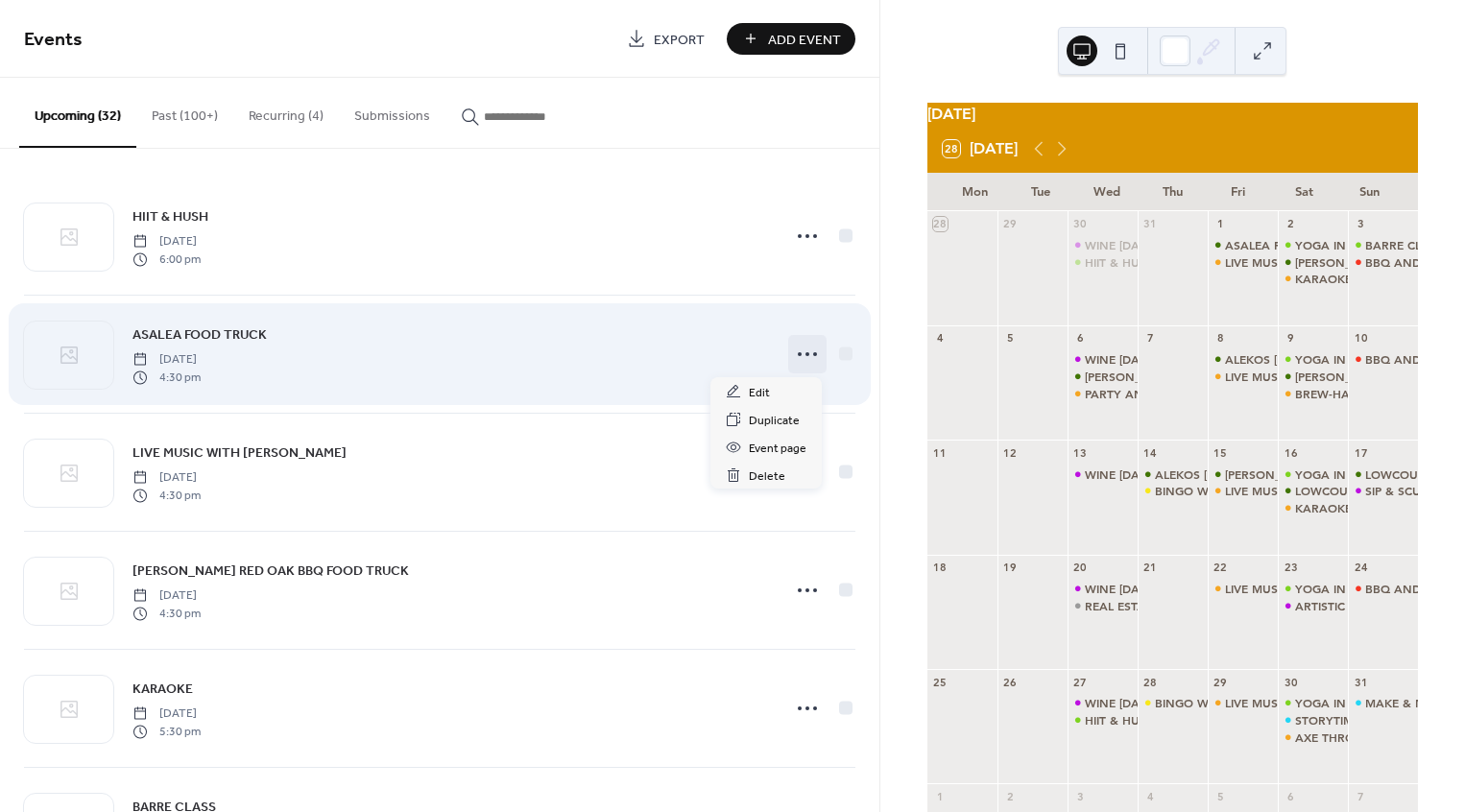 click 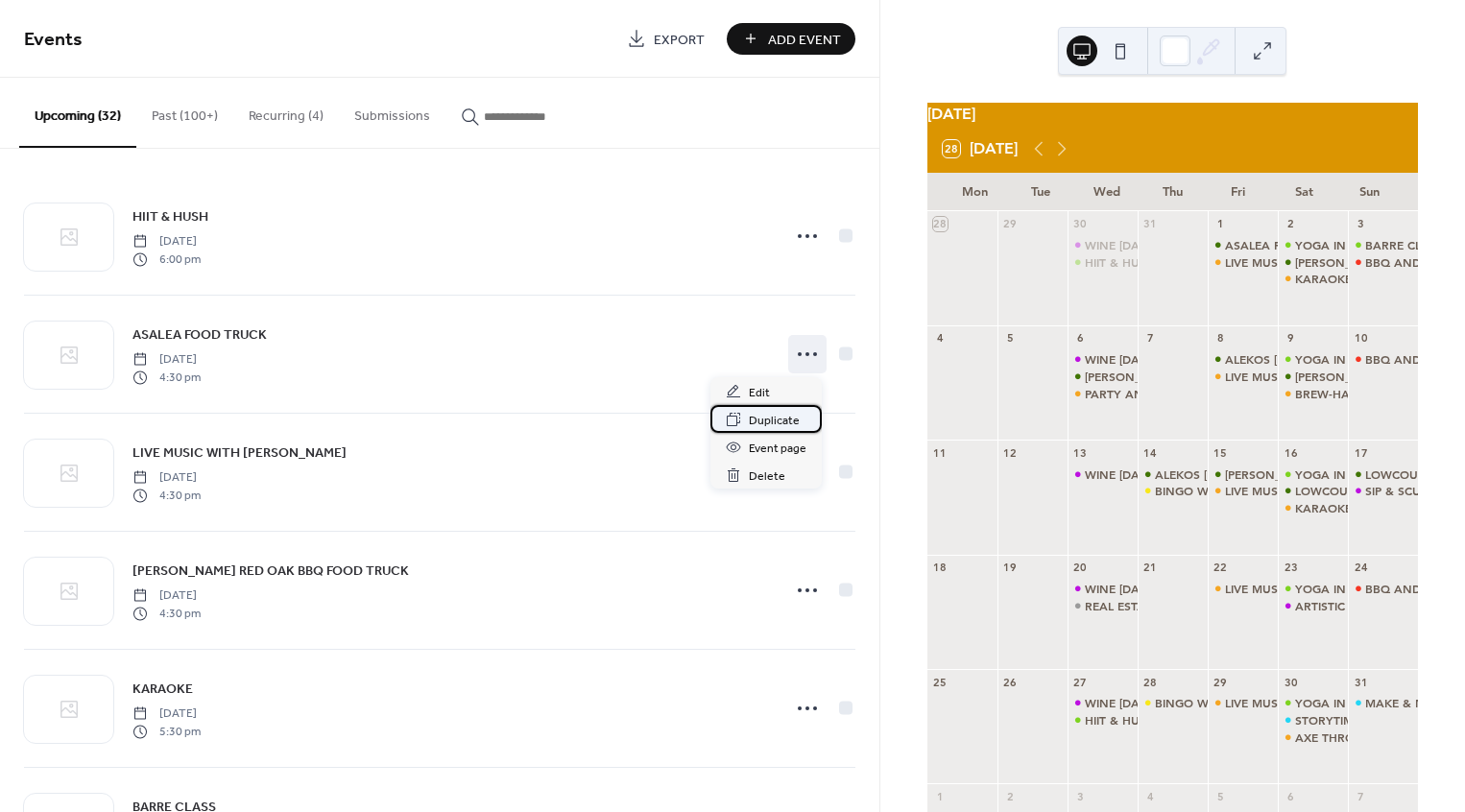 click on "Duplicate" at bounding box center [774, 420] 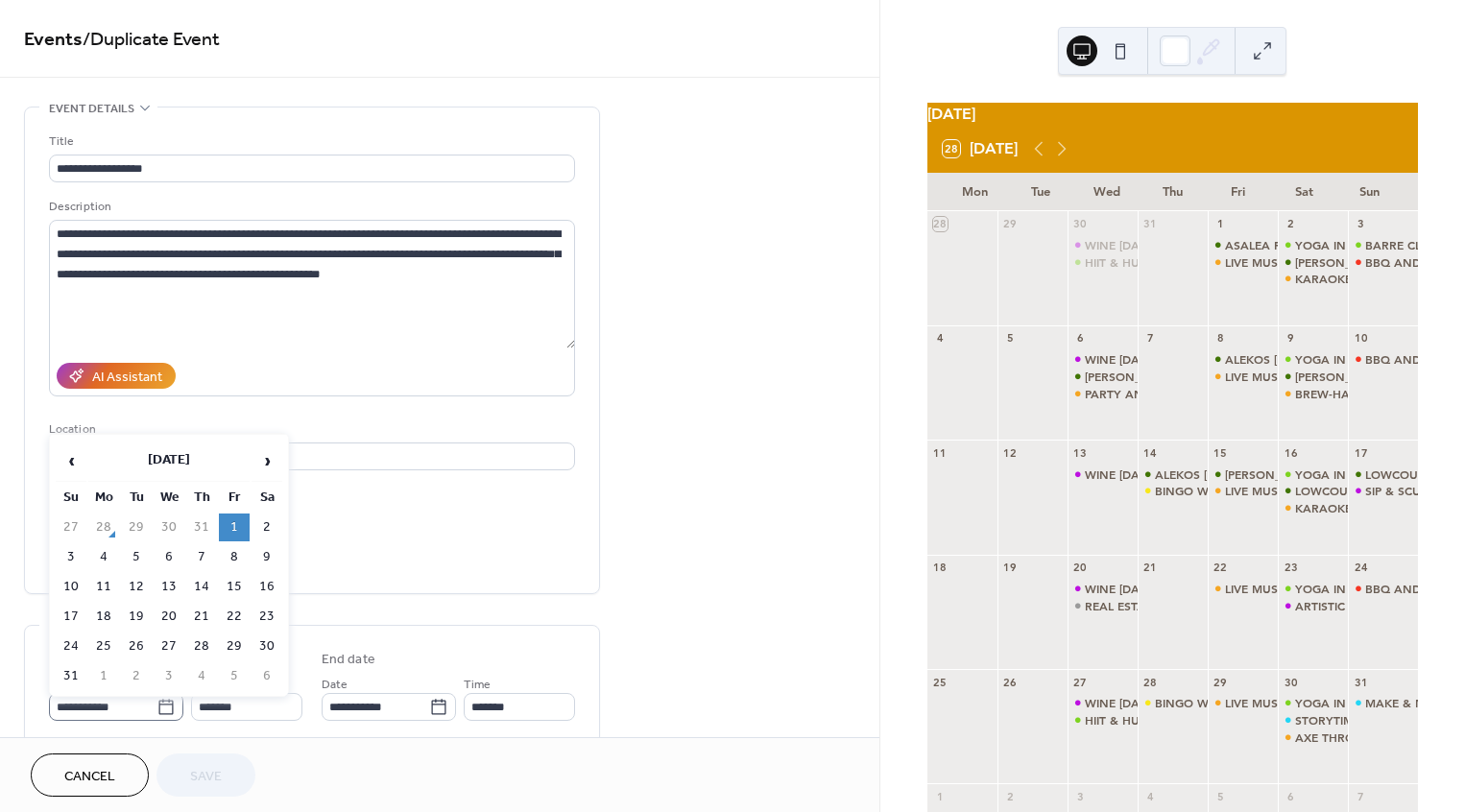 click on "**********" at bounding box center [116, 706] 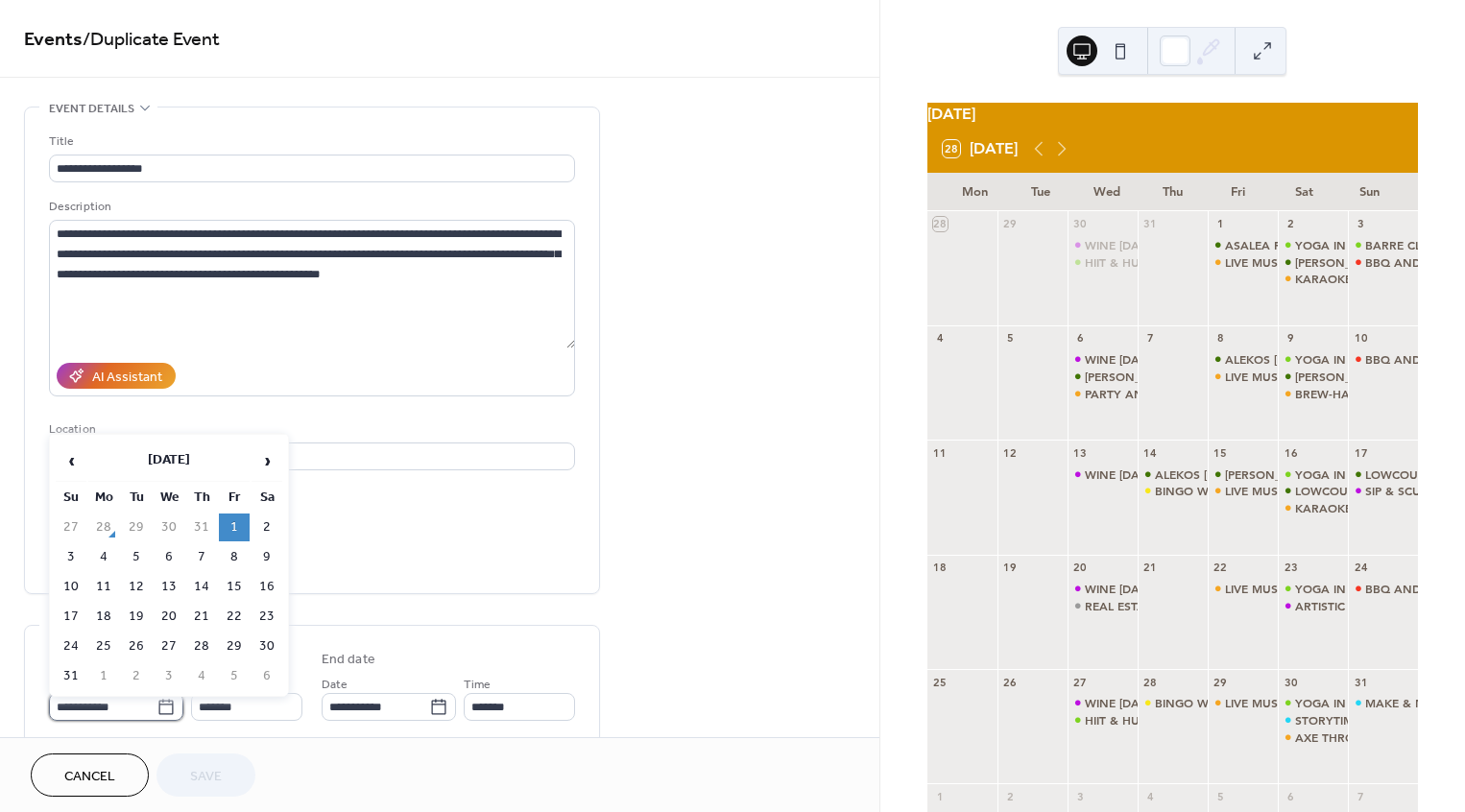click on "**********" at bounding box center (103, 706) 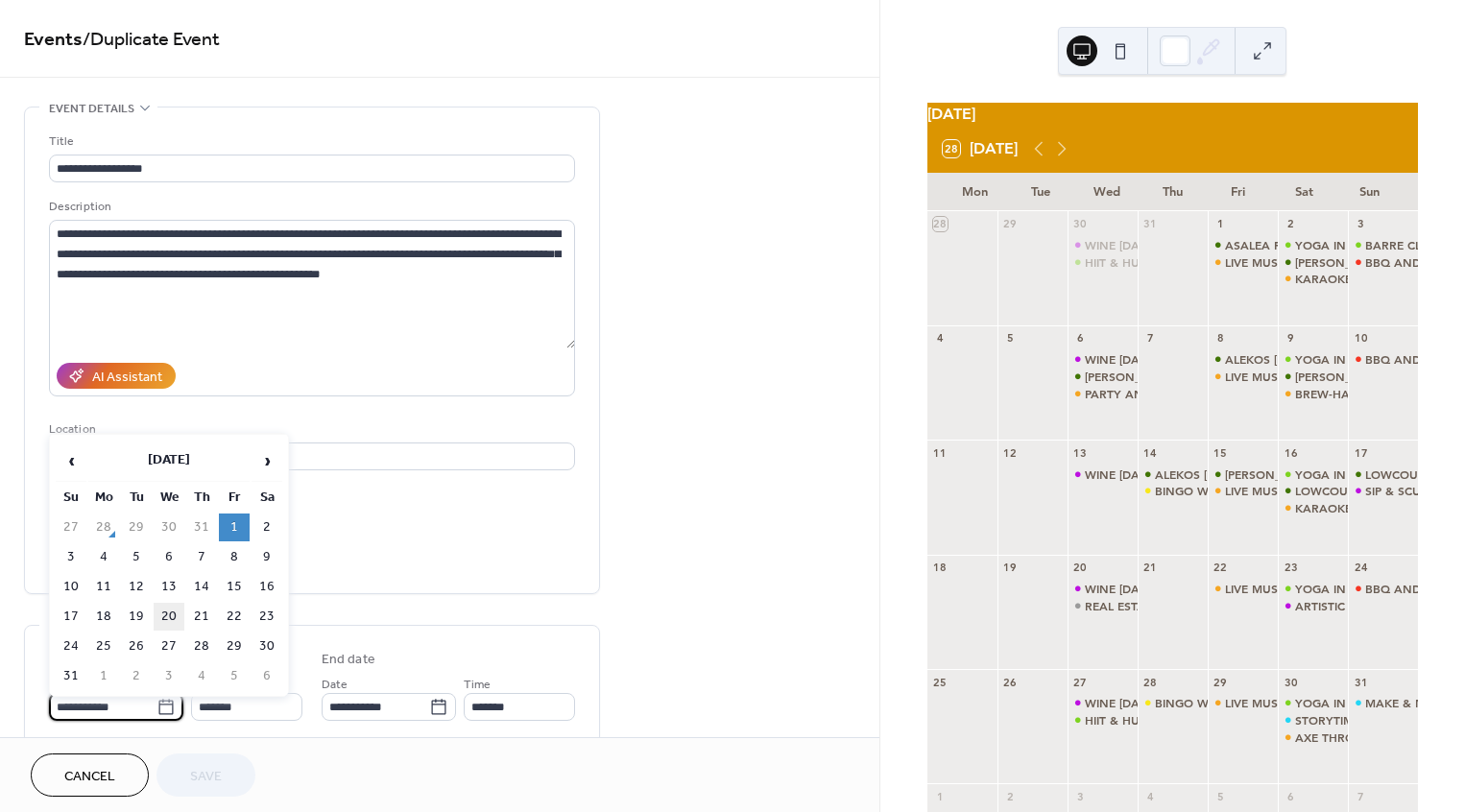 click on "20" at bounding box center [169, 616] 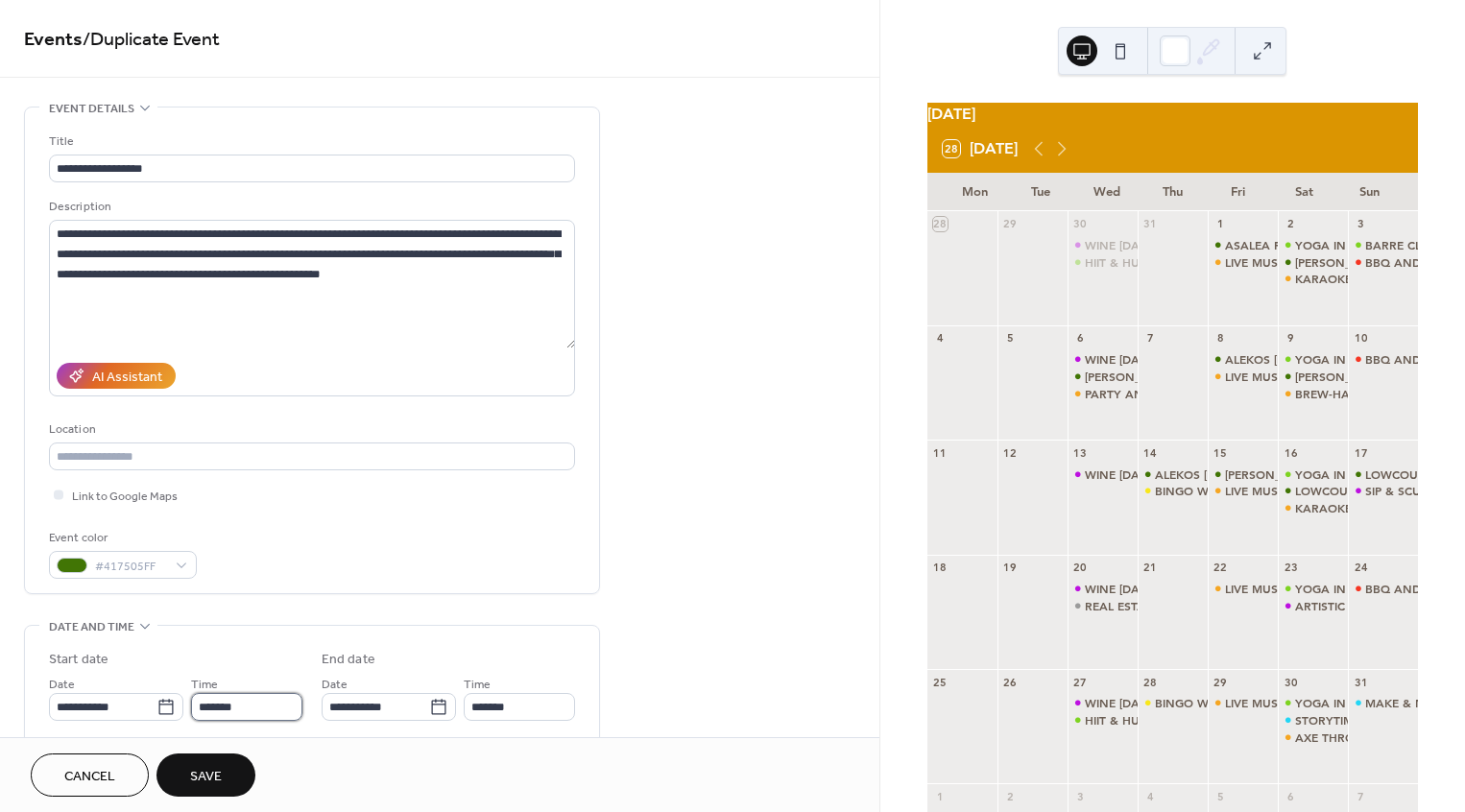 click on "*******" at bounding box center (247, 706) 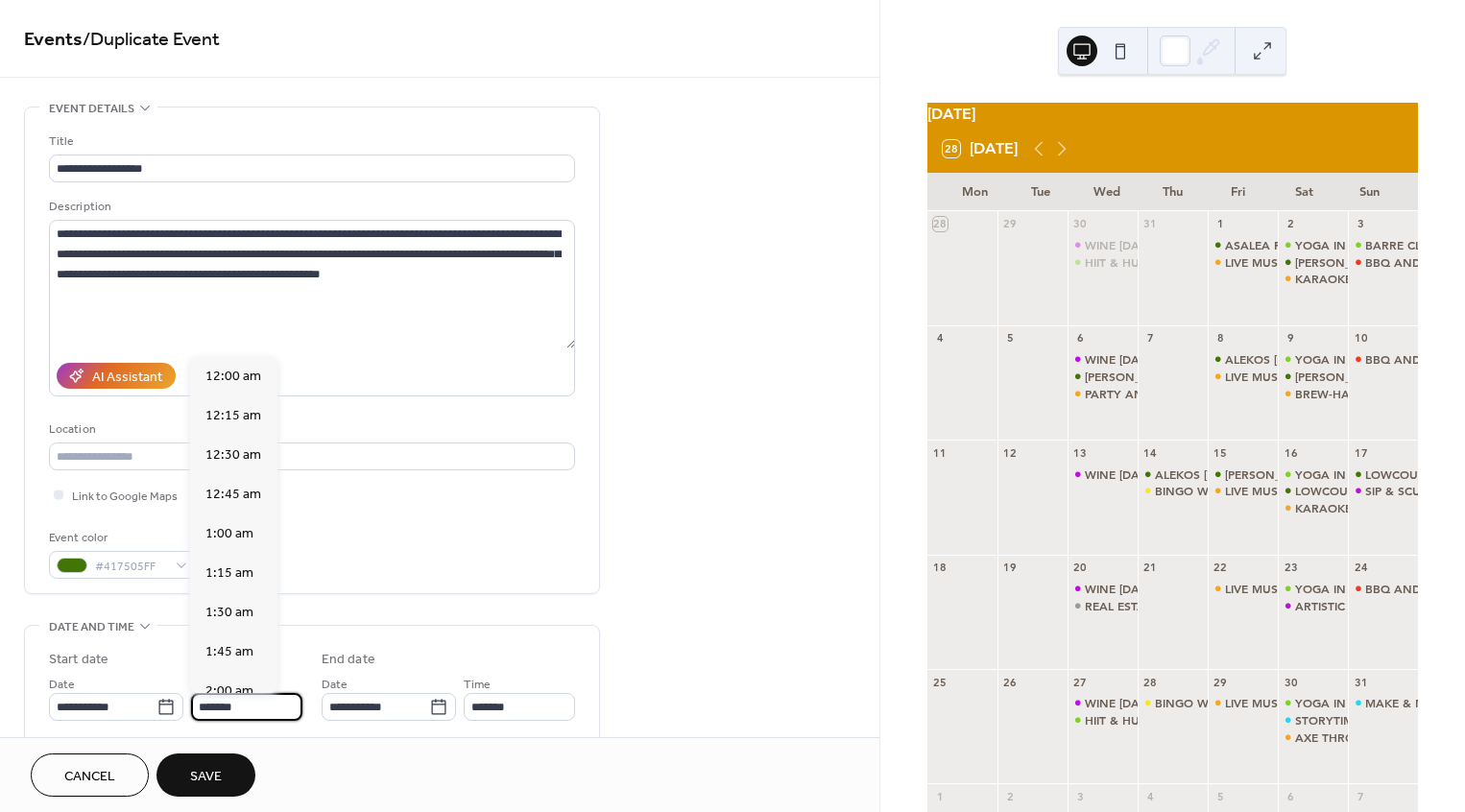 scroll, scrollTop: 2566, scrollLeft: 0, axis: vertical 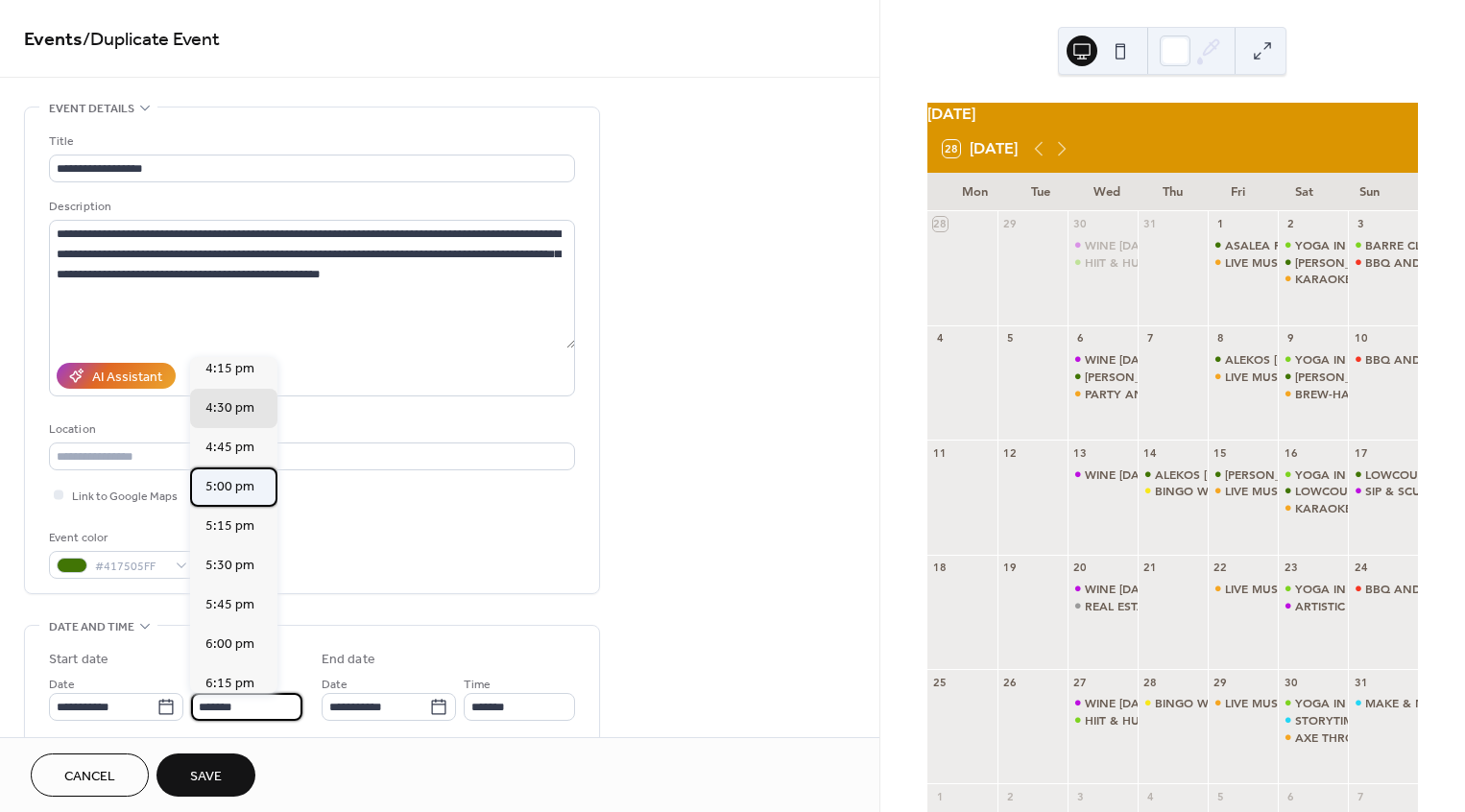 click on "5:00 pm" at bounding box center [229, 487] 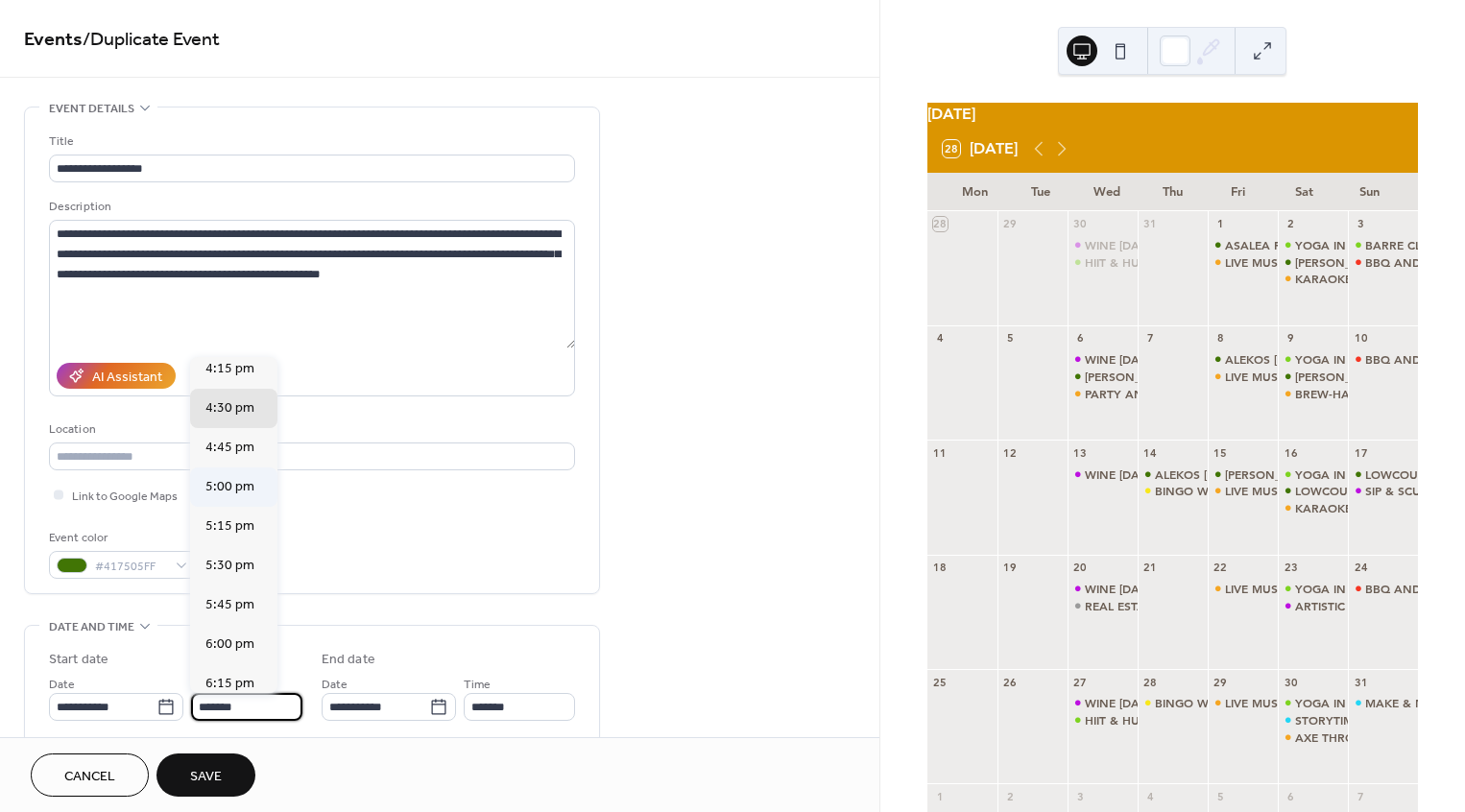 type on "*******" 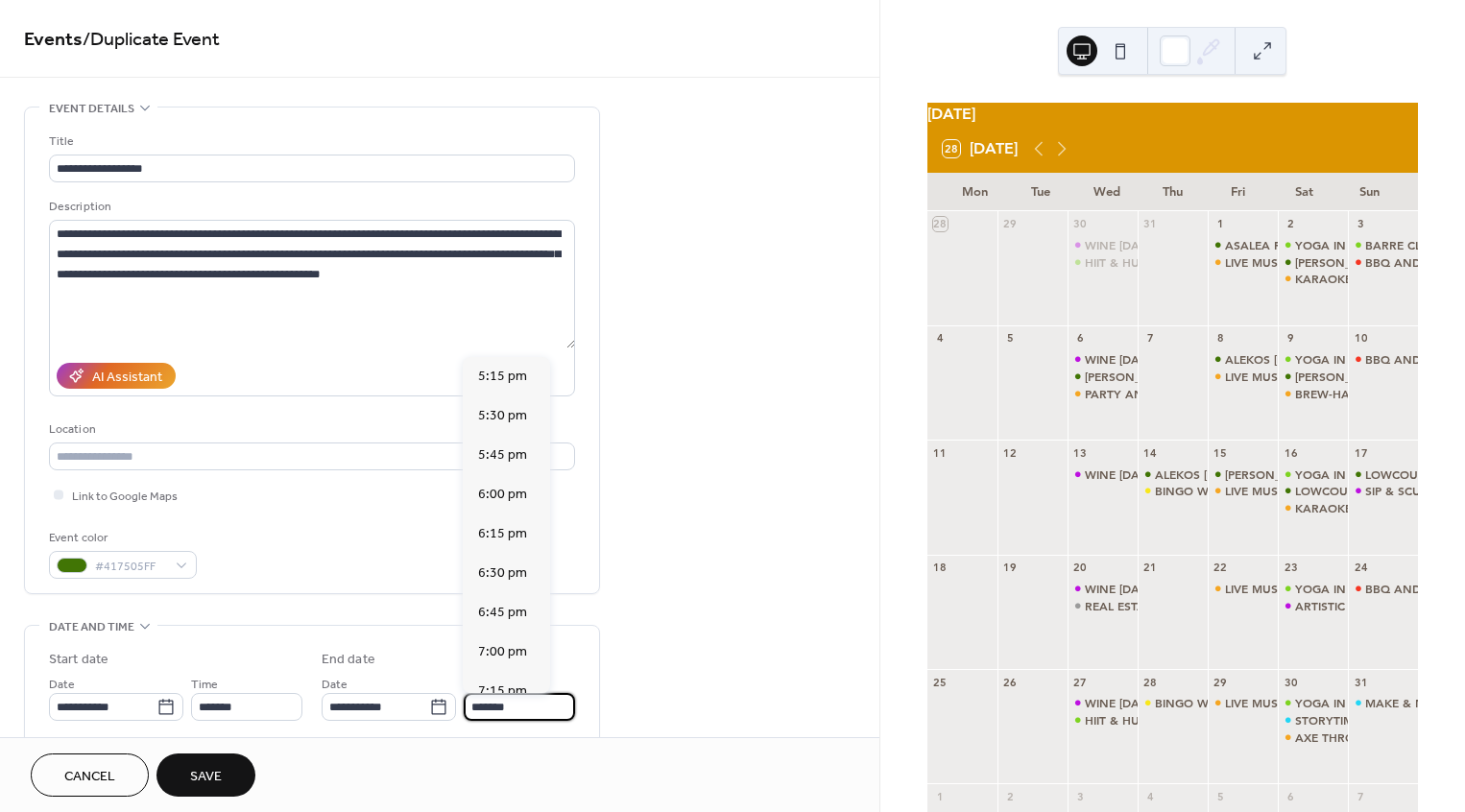 click on "*******" at bounding box center [519, 706] 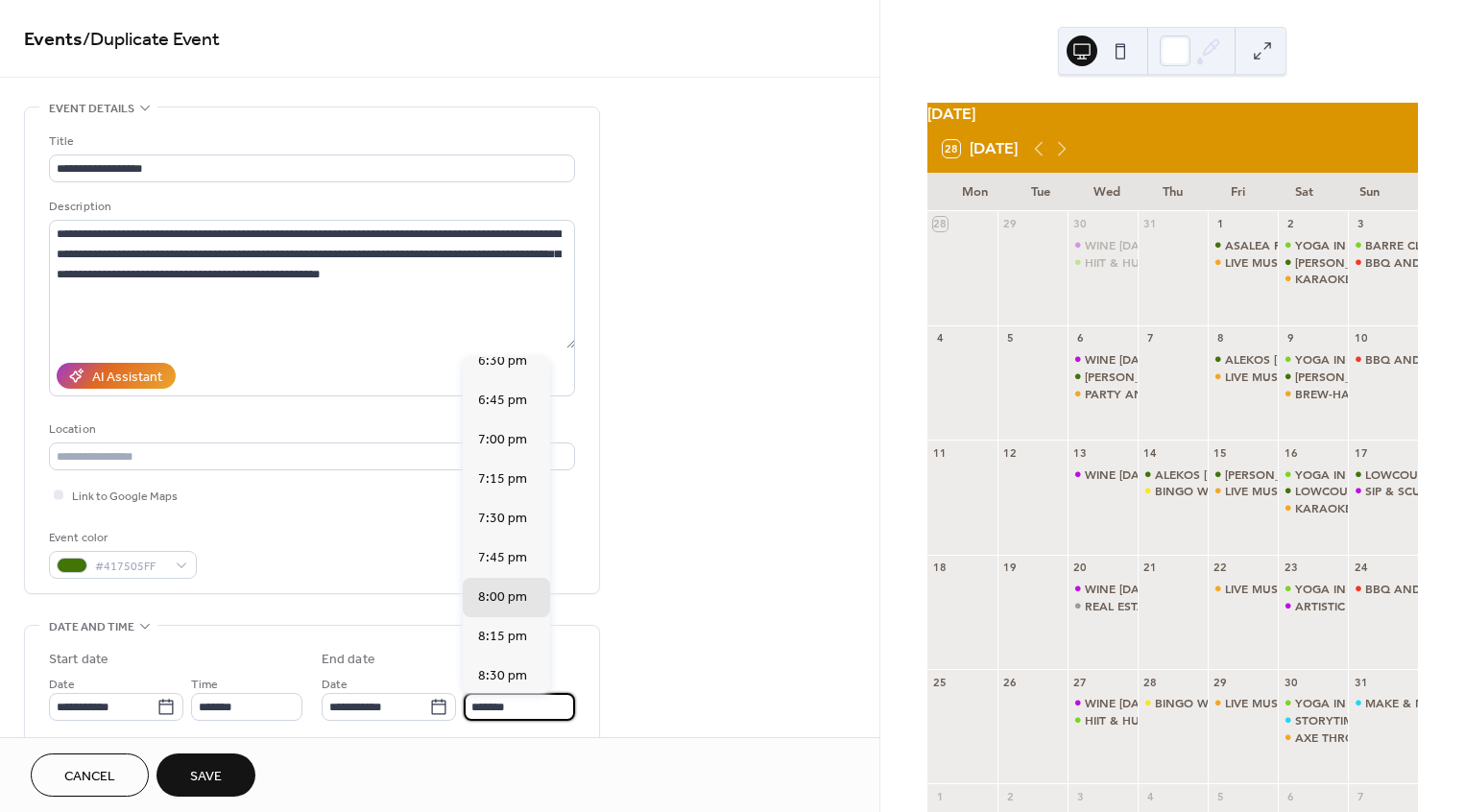 scroll, scrollTop: 186, scrollLeft: 0, axis: vertical 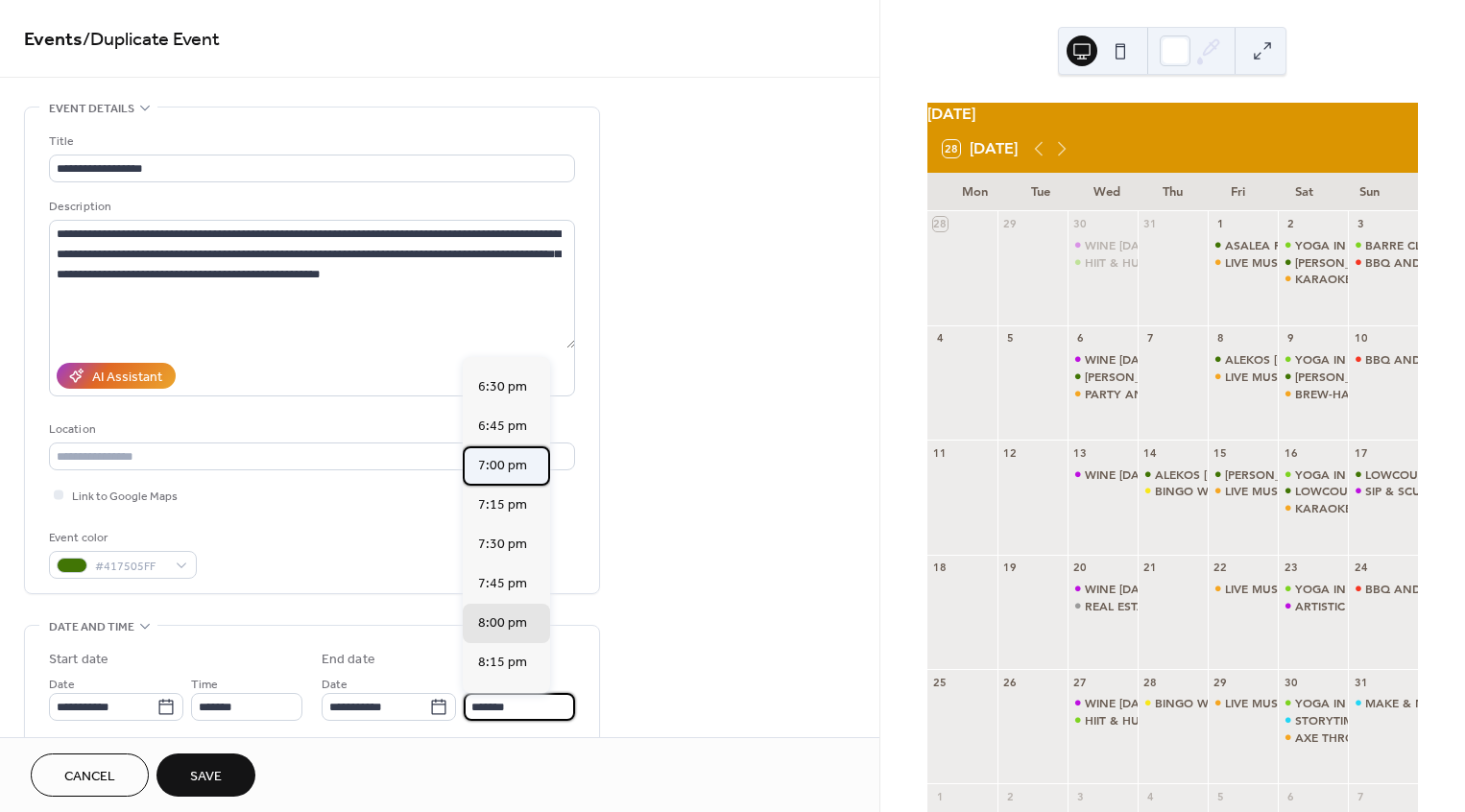 click on "7:00 pm" at bounding box center (502, 466) 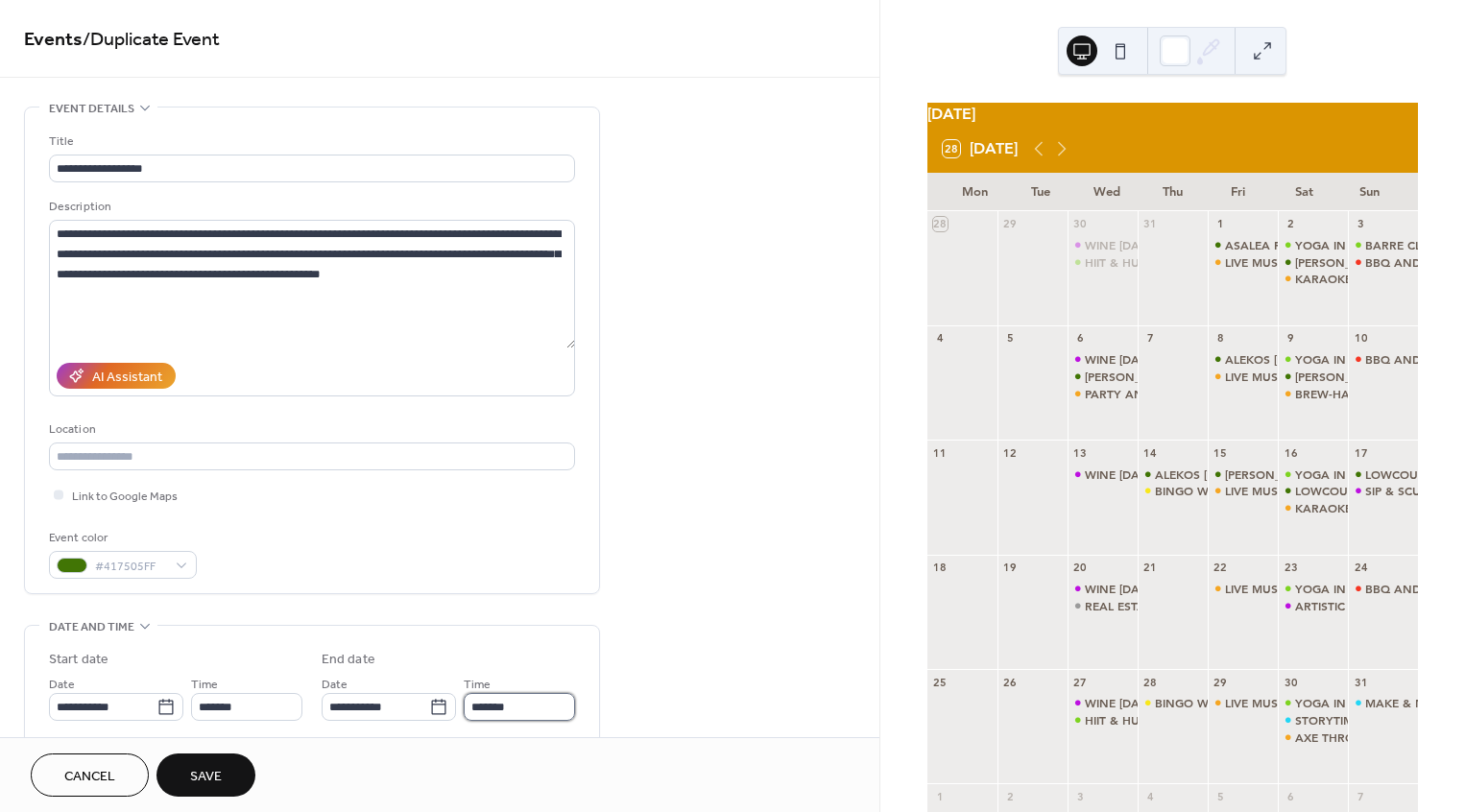 click on "*******" at bounding box center [519, 706] 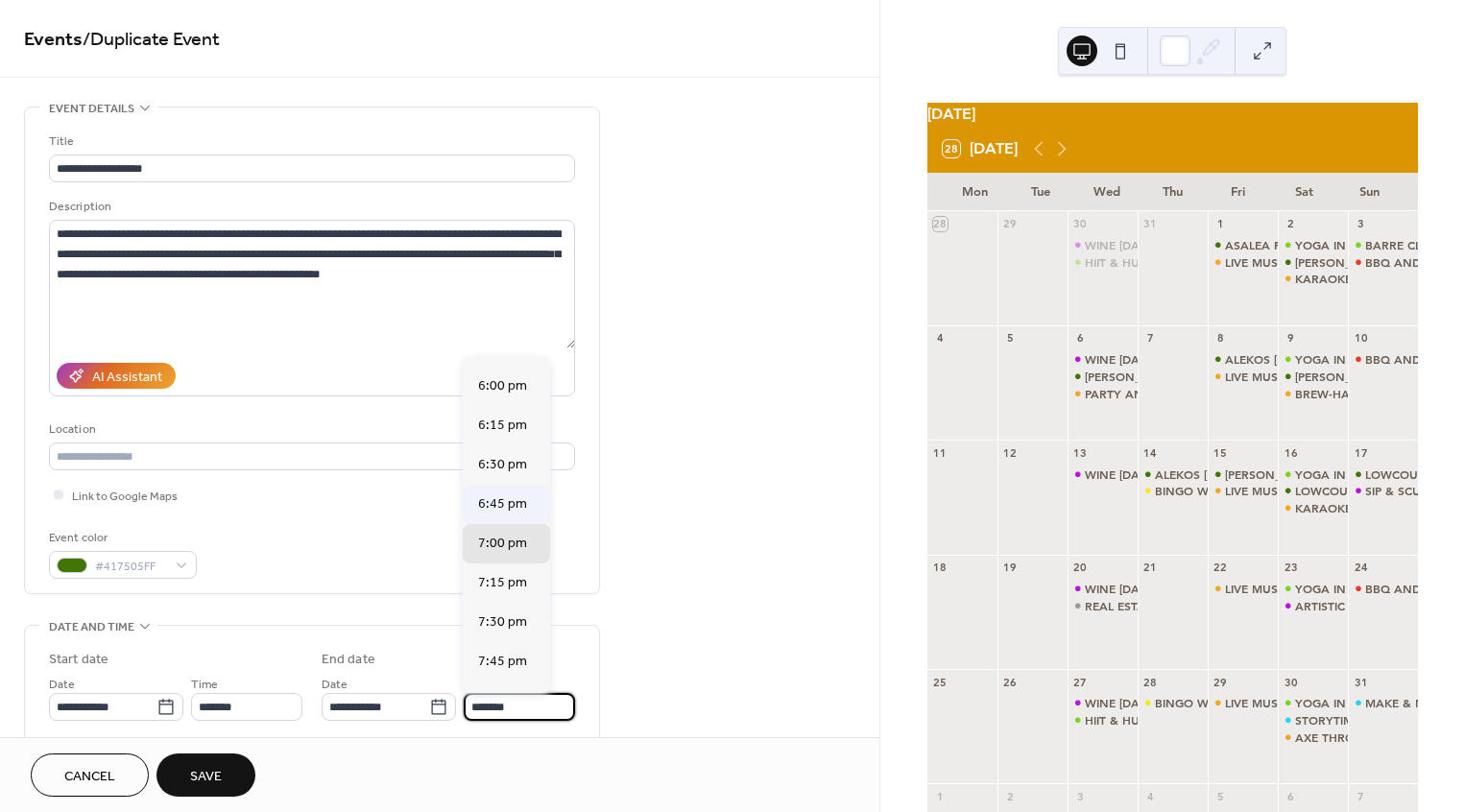 scroll, scrollTop: 131, scrollLeft: 0, axis: vertical 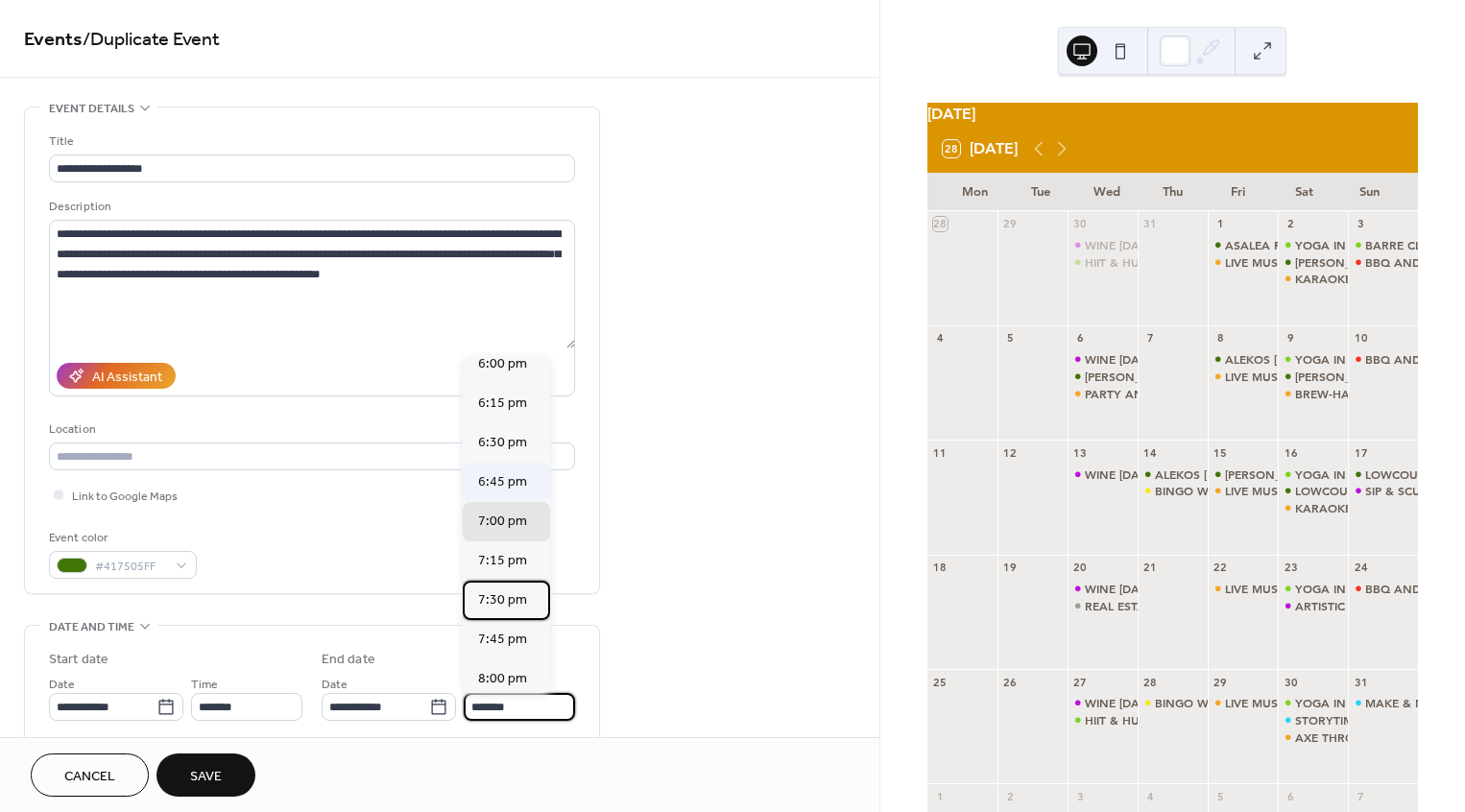 click on "7:30 pm" at bounding box center [502, 600] 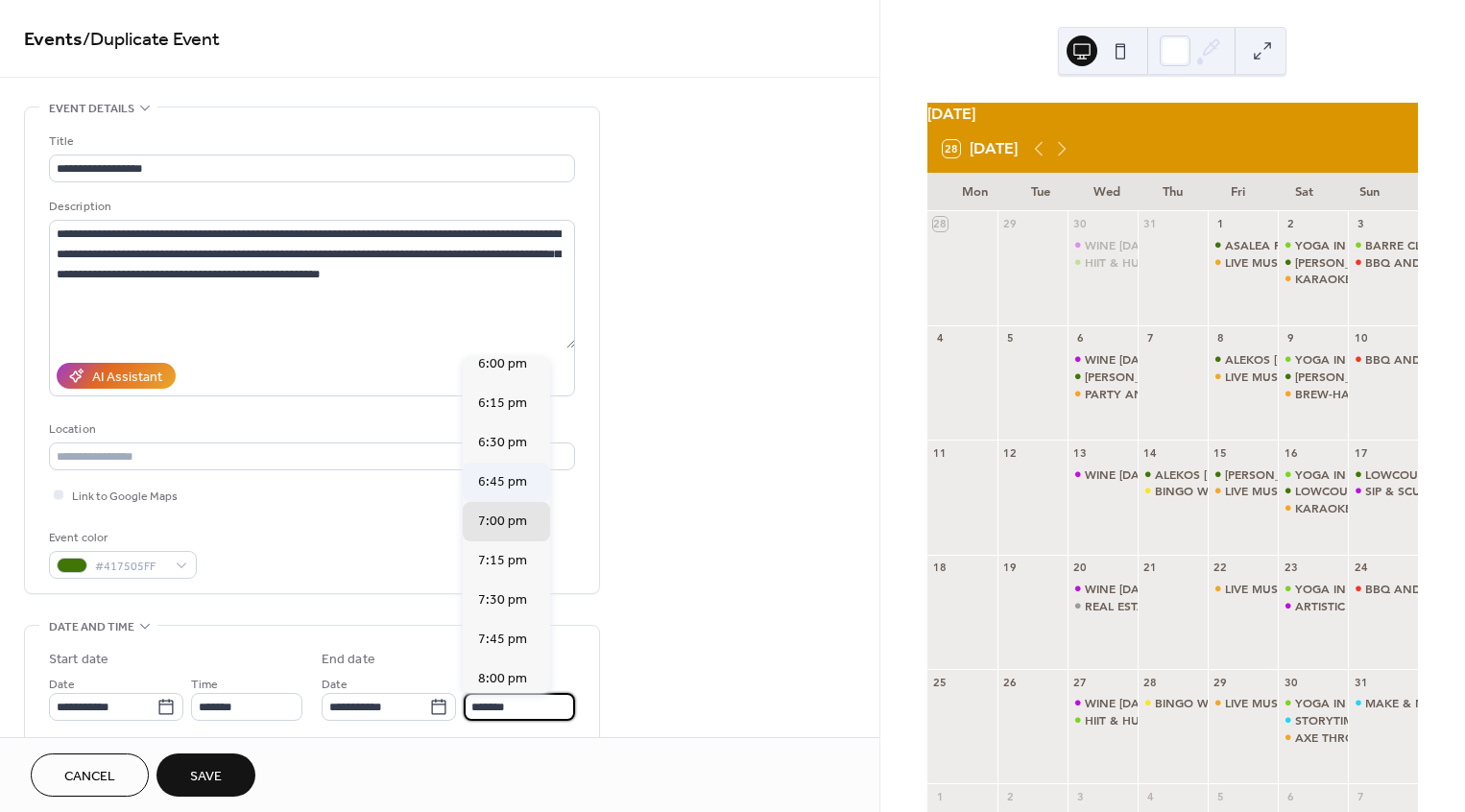 type on "*******" 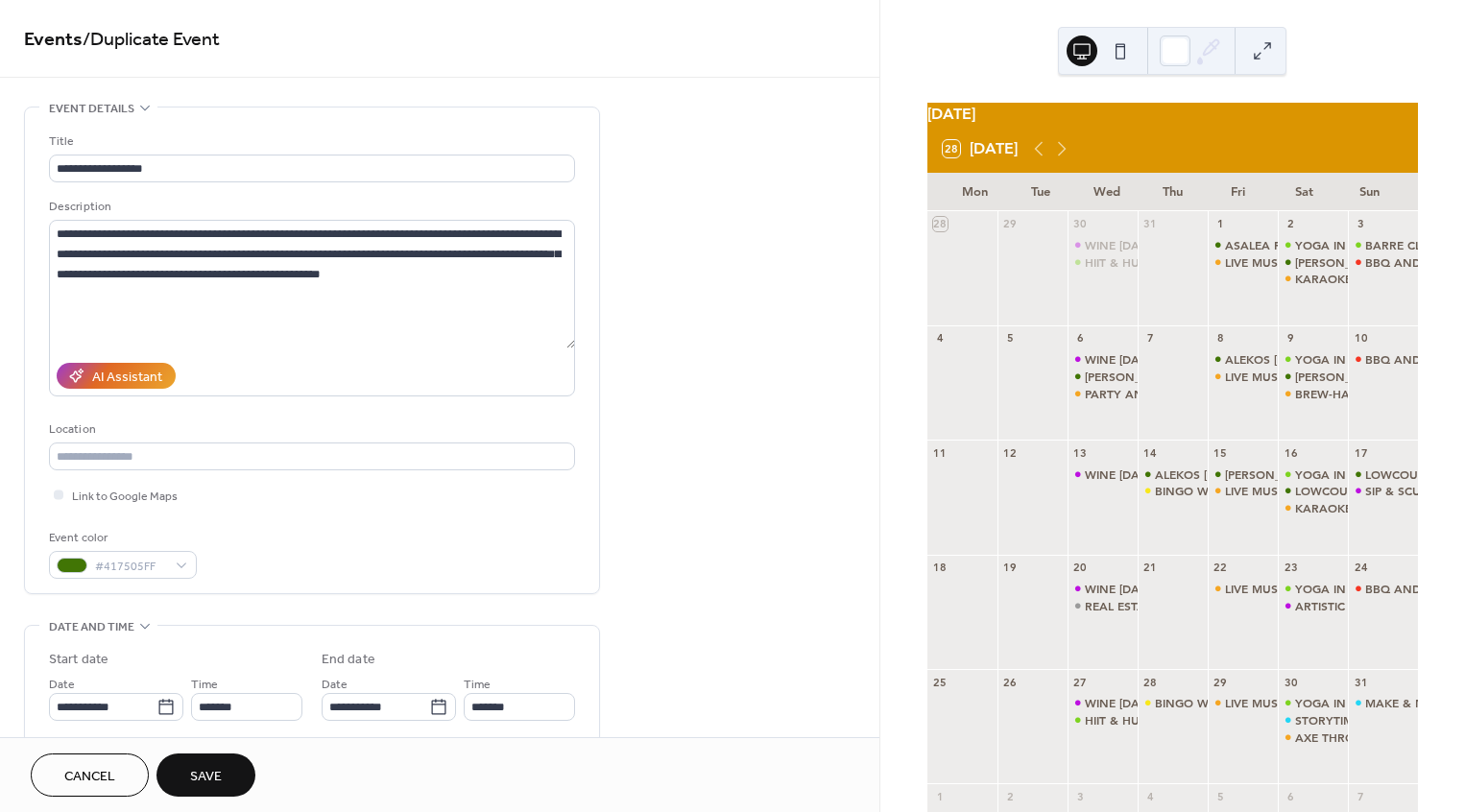 click on "Save" at bounding box center (205, 775) 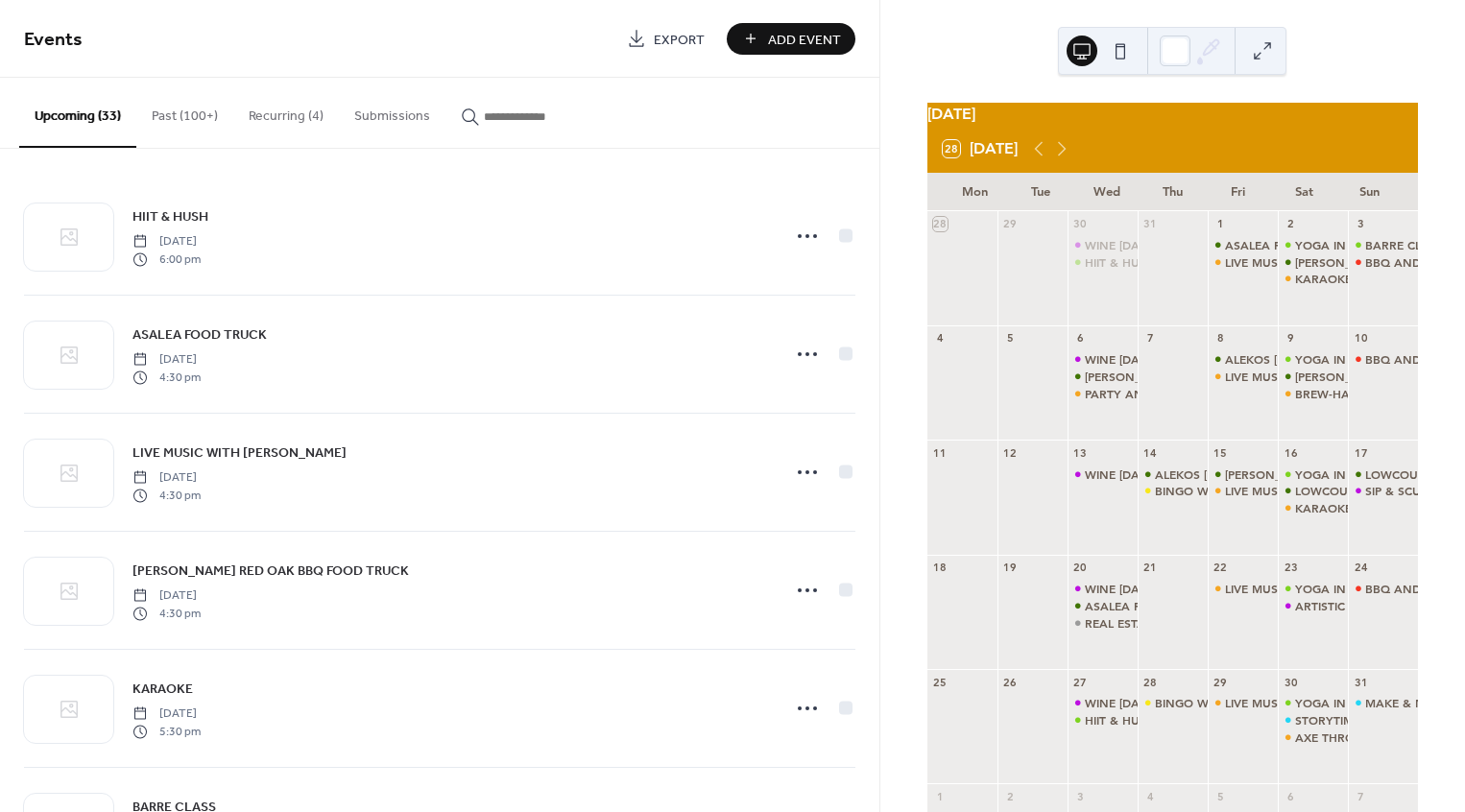 click 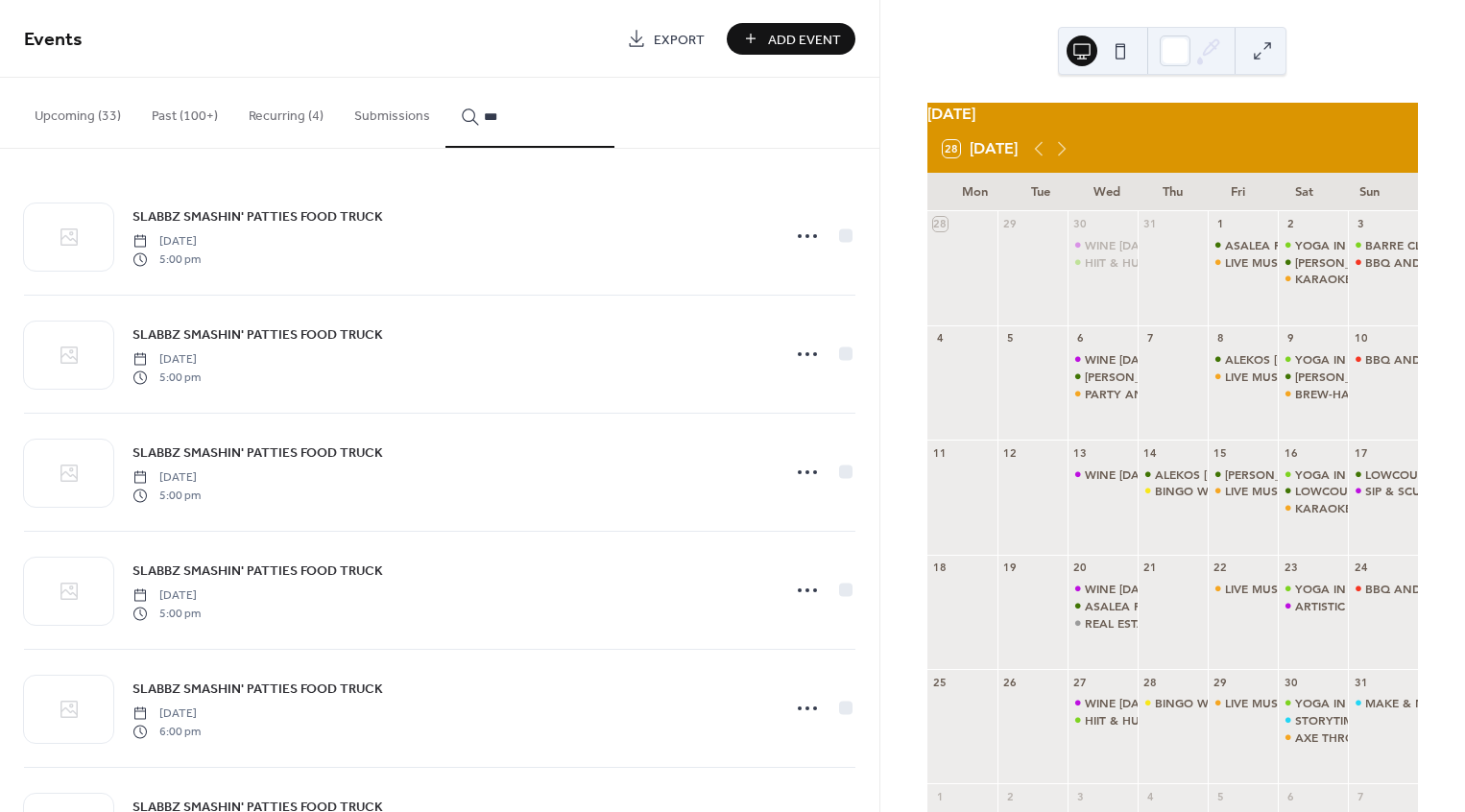 scroll, scrollTop: 692, scrollLeft: 0, axis: vertical 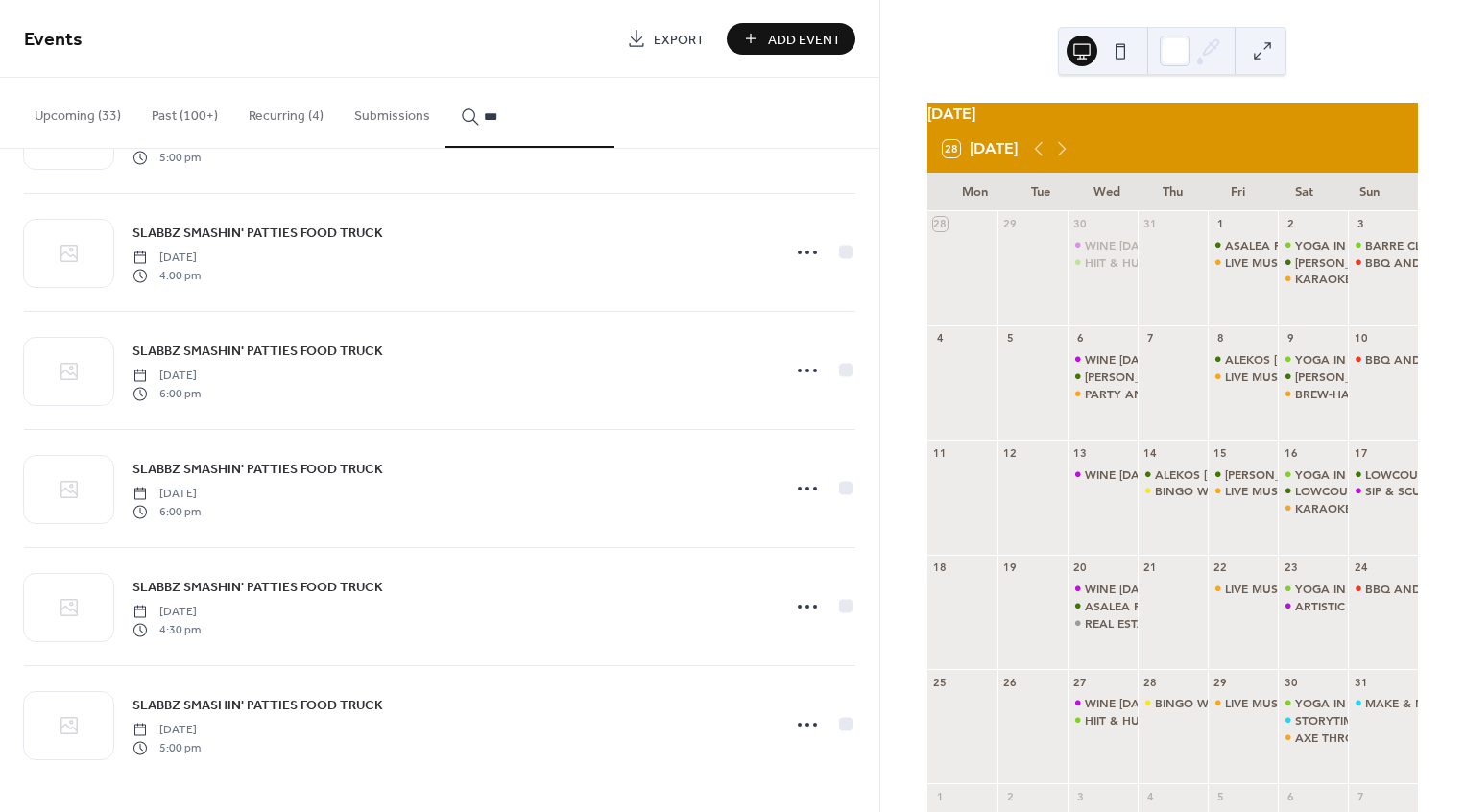 type on "***" 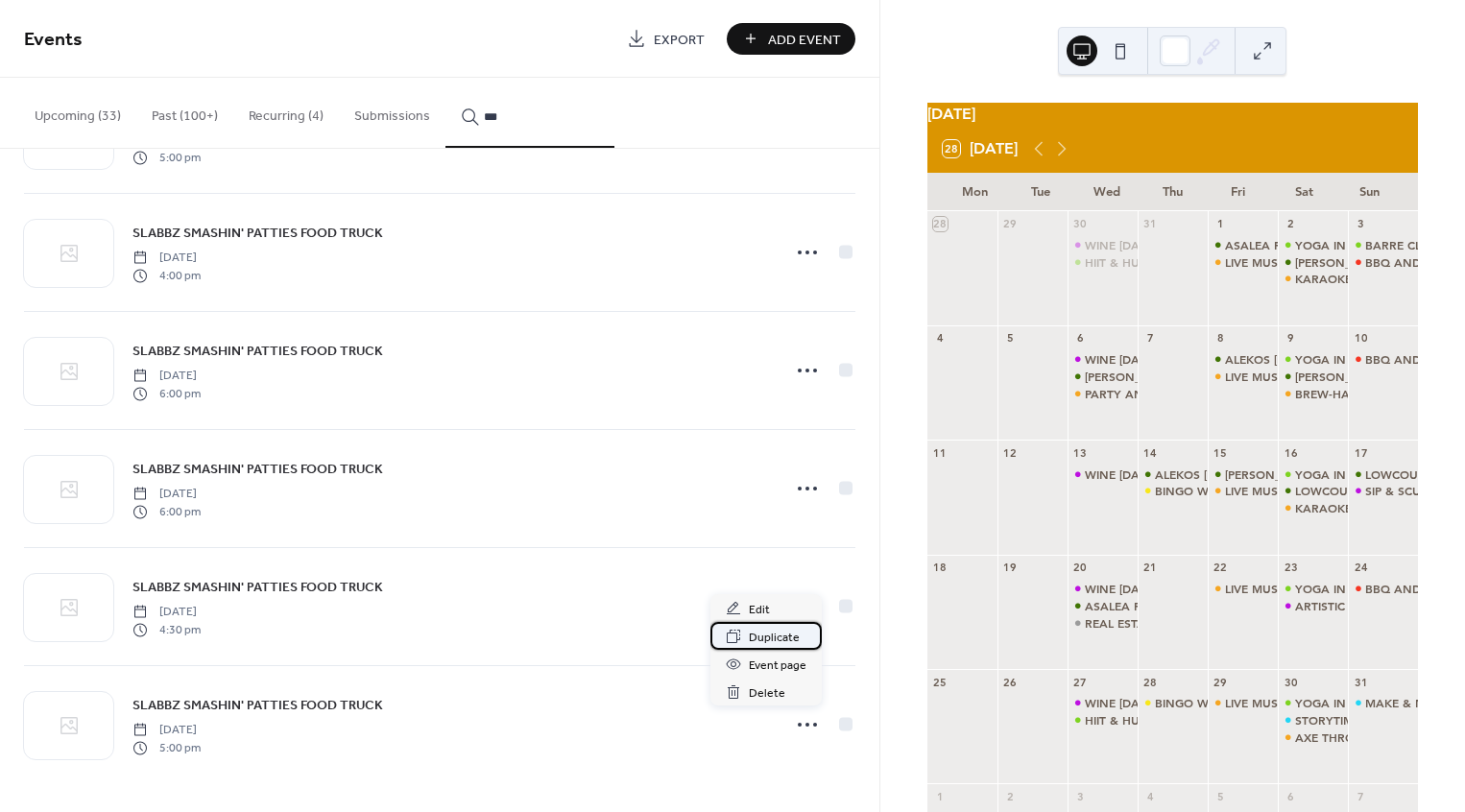 click on "Duplicate" at bounding box center (774, 637) 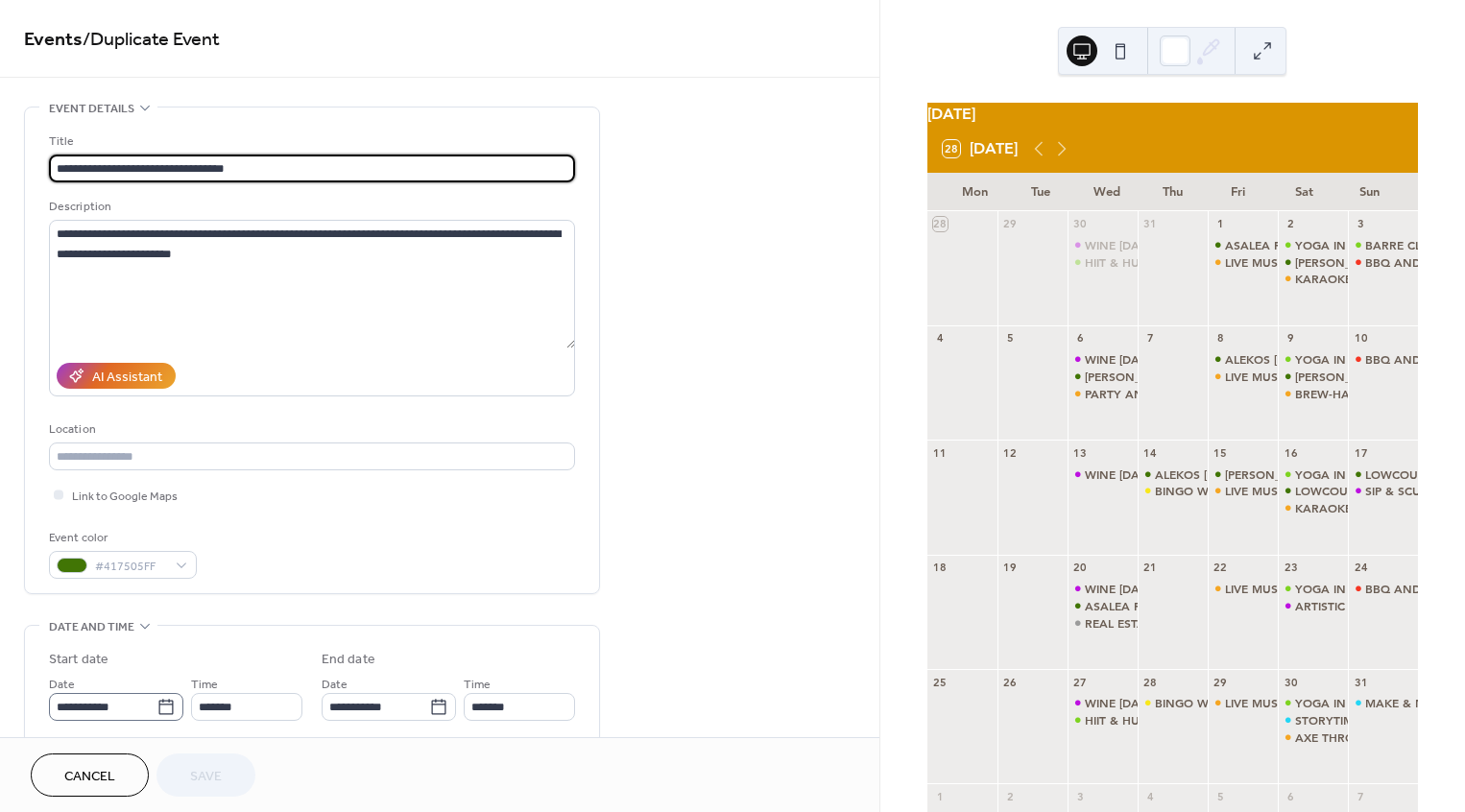 click 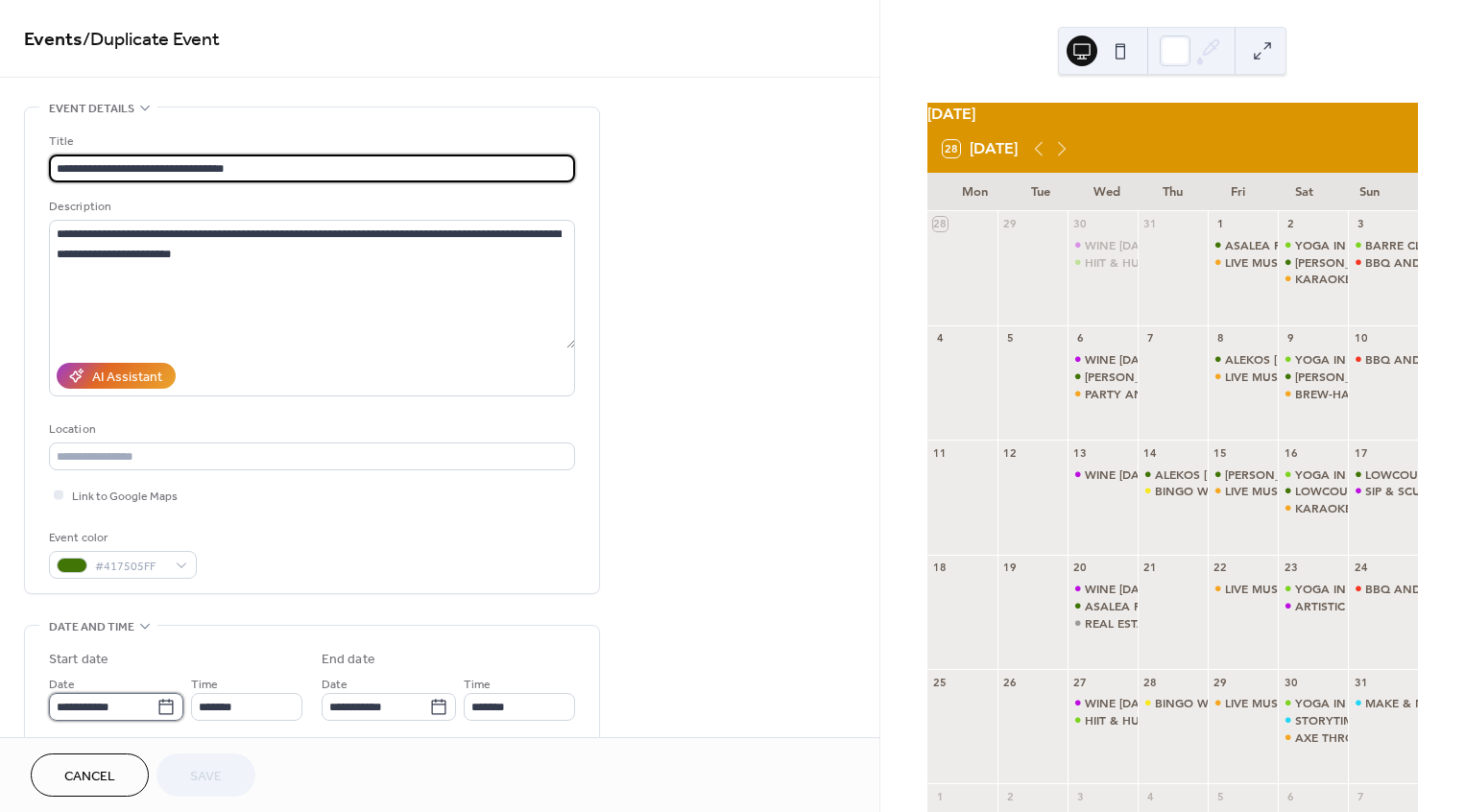 click on "**********" at bounding box center [103, 706] 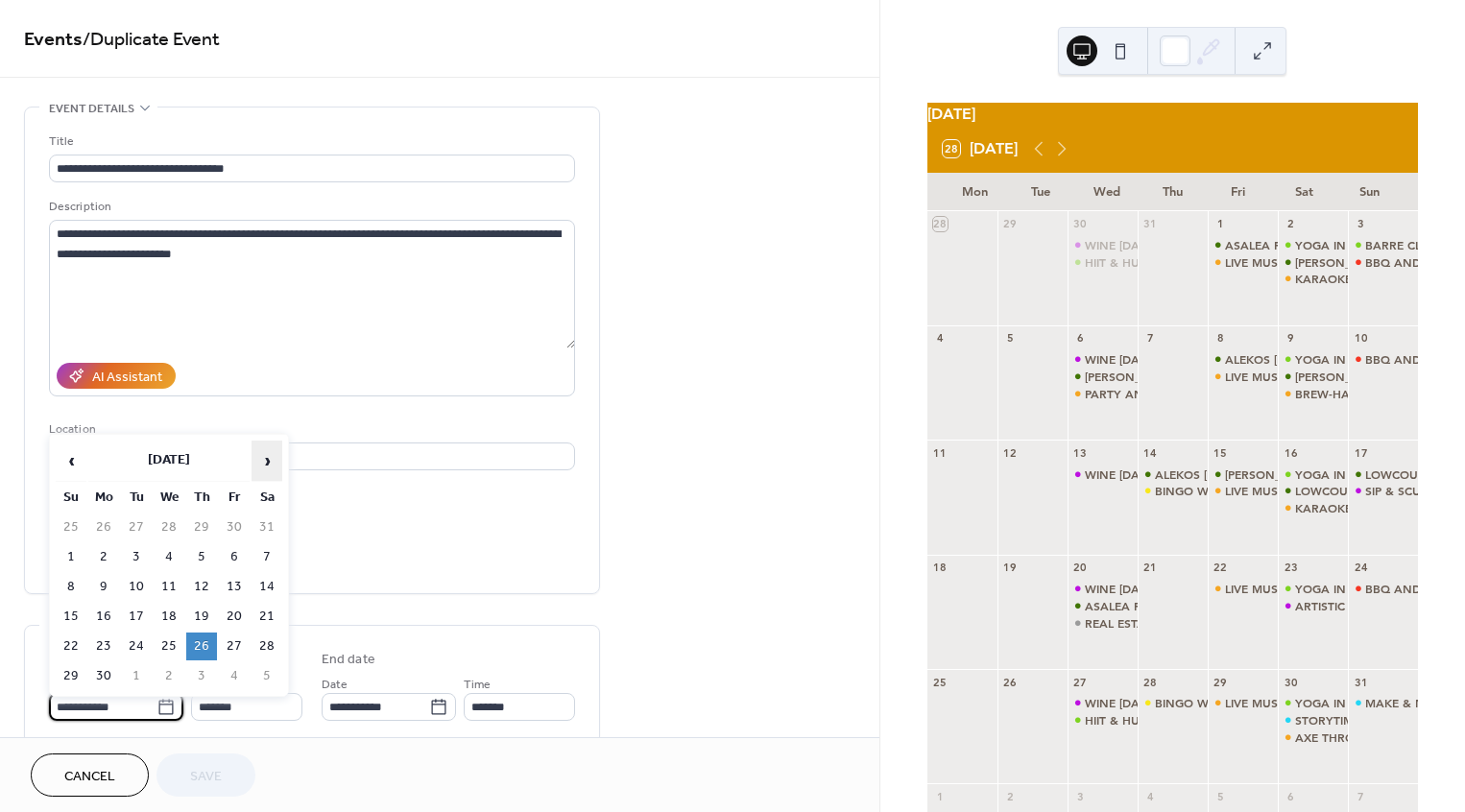 click on "›" at bounding box center [267, 461] 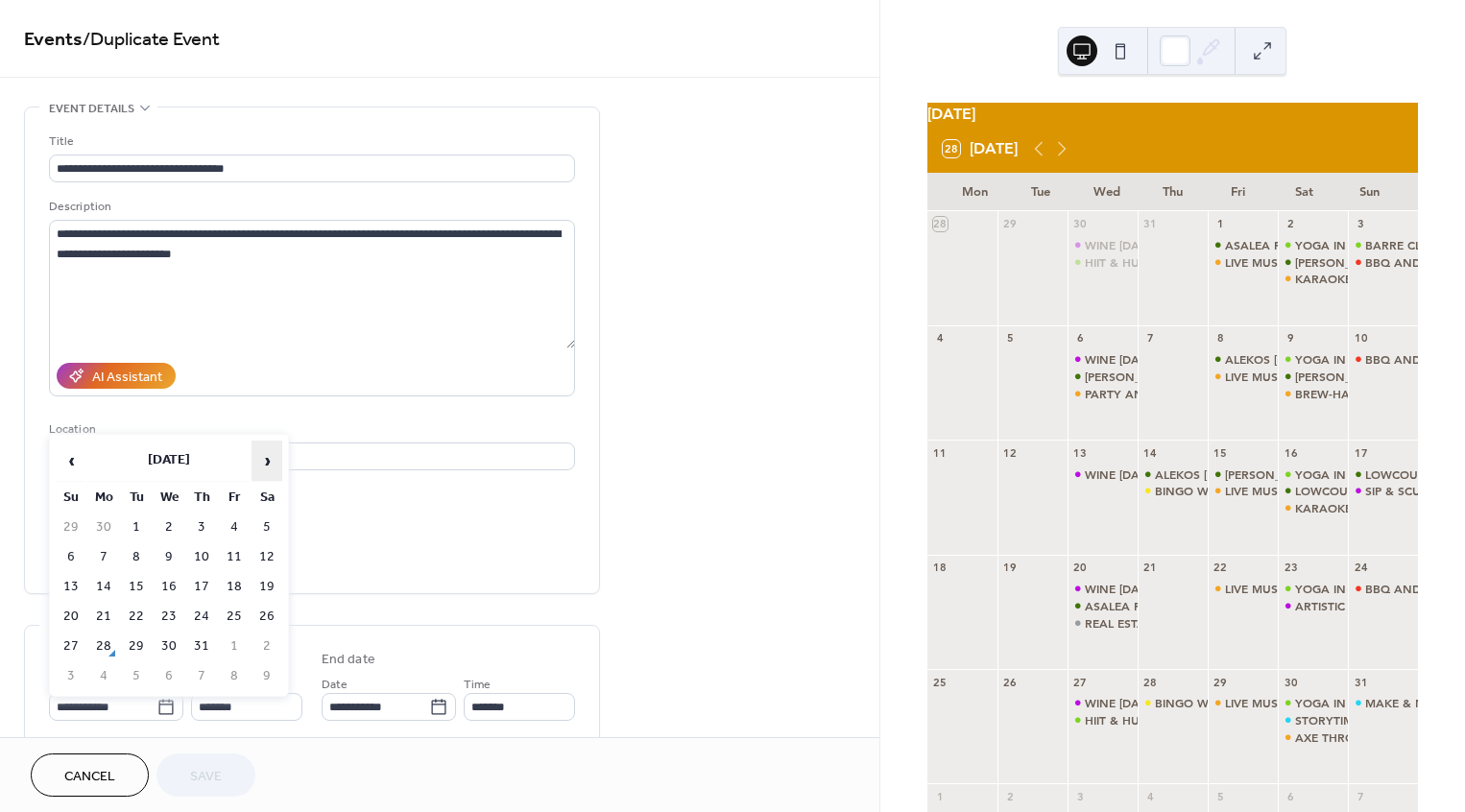 click on "›" at bounding box center [267, 461] 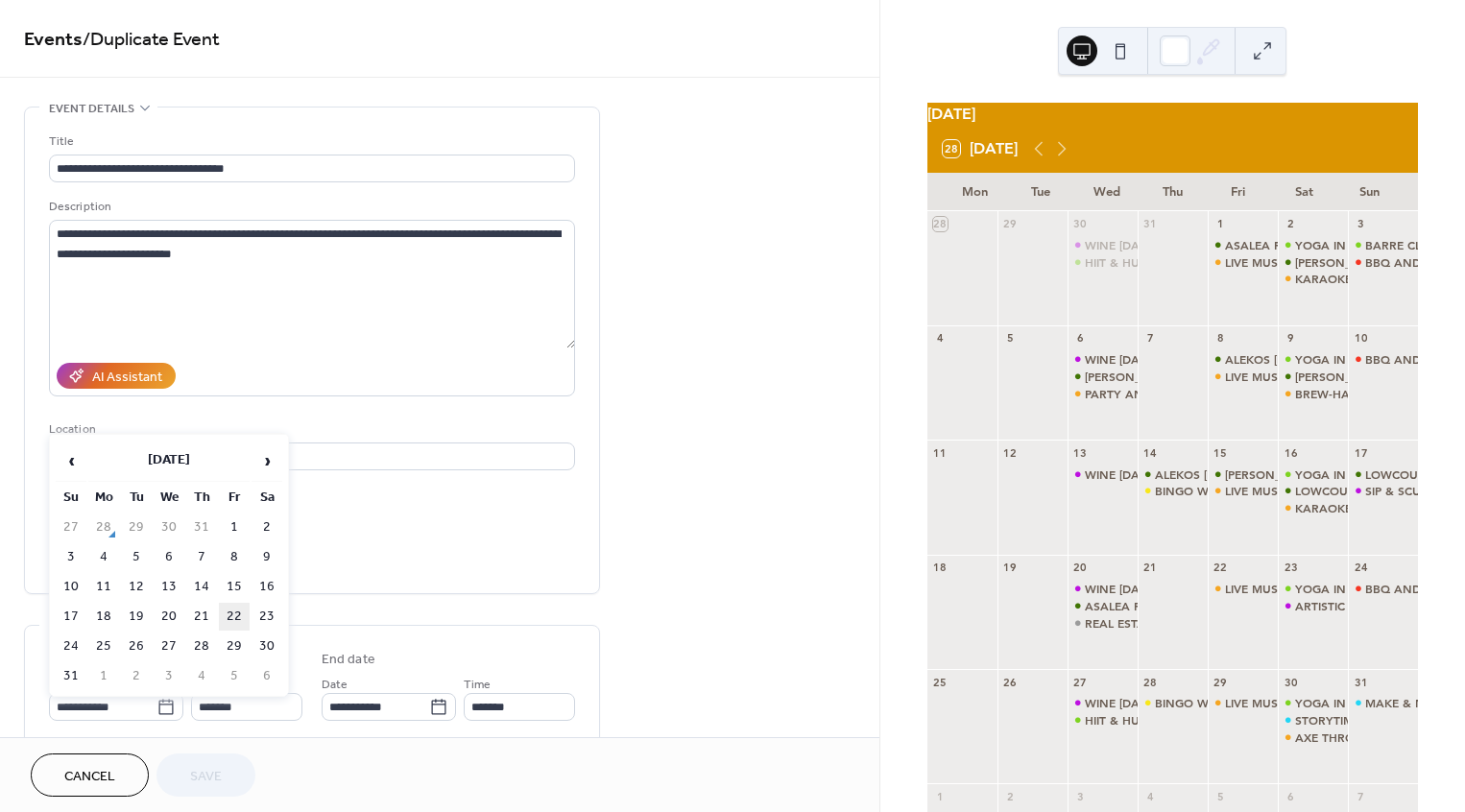 click on "22" at bounding box center (234, 616) 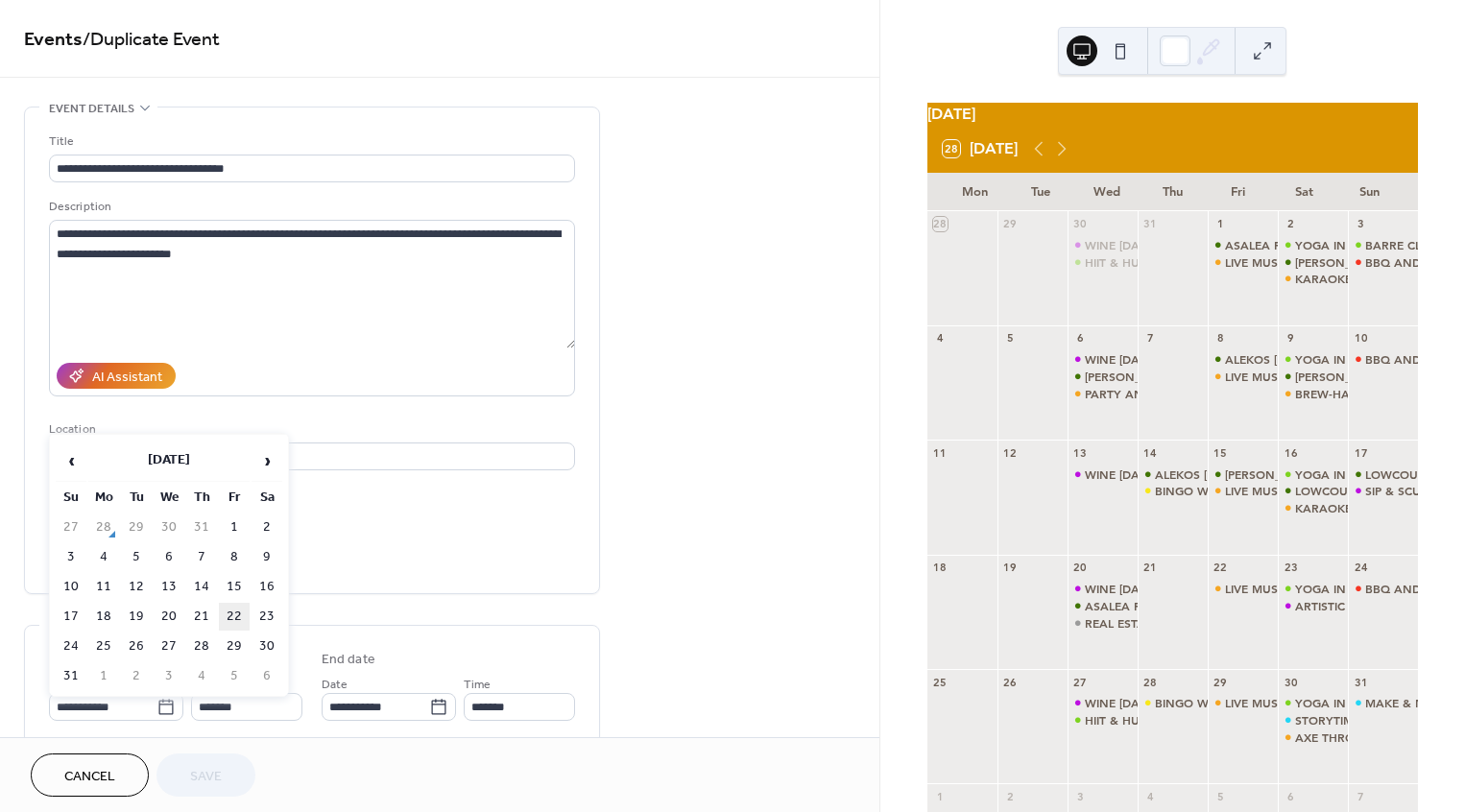 type on "**********" 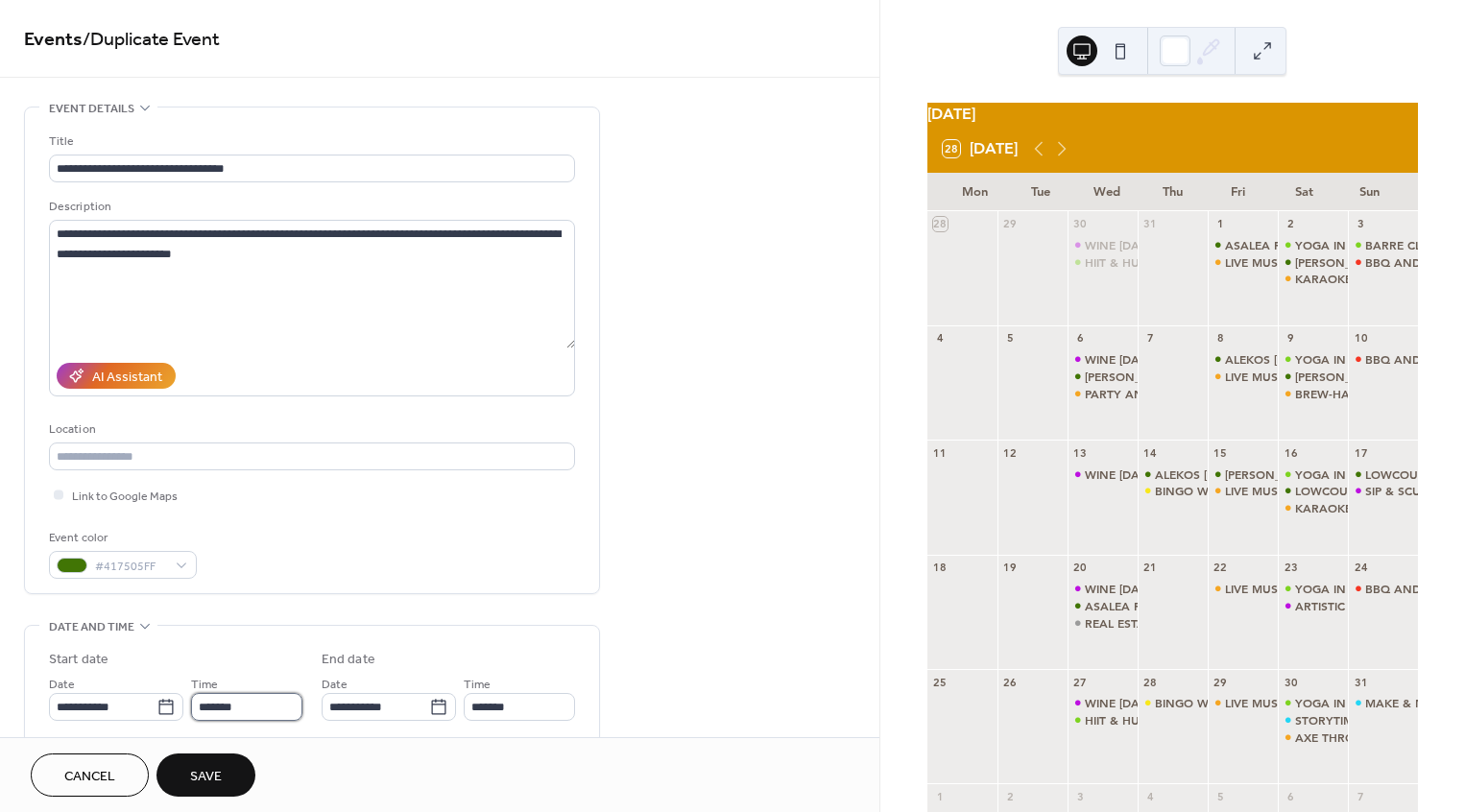 click on "*******" at bounding box center (247, 706) 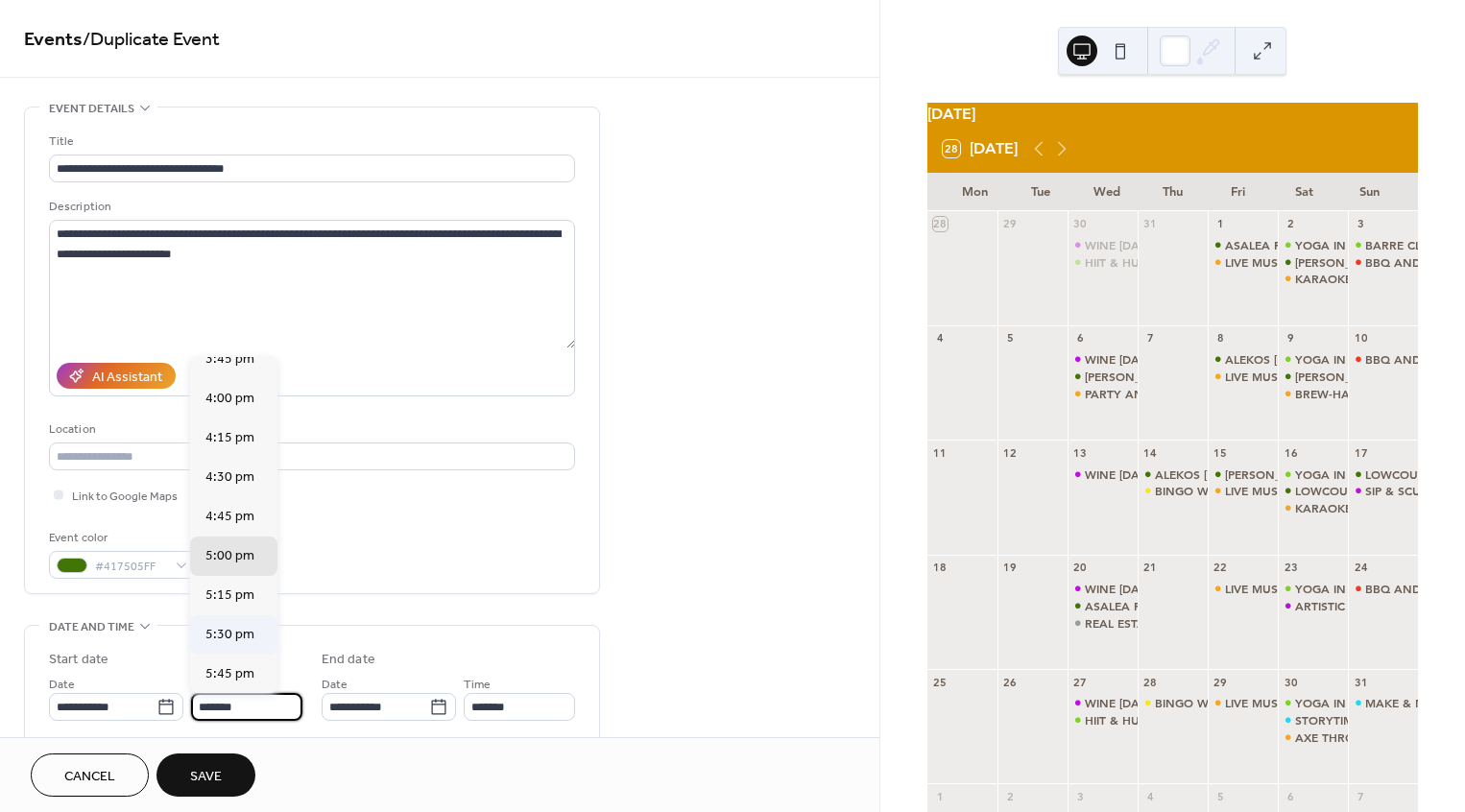 scroll, scrollTop: 2496, scrollLeft: 0, axis: vertical 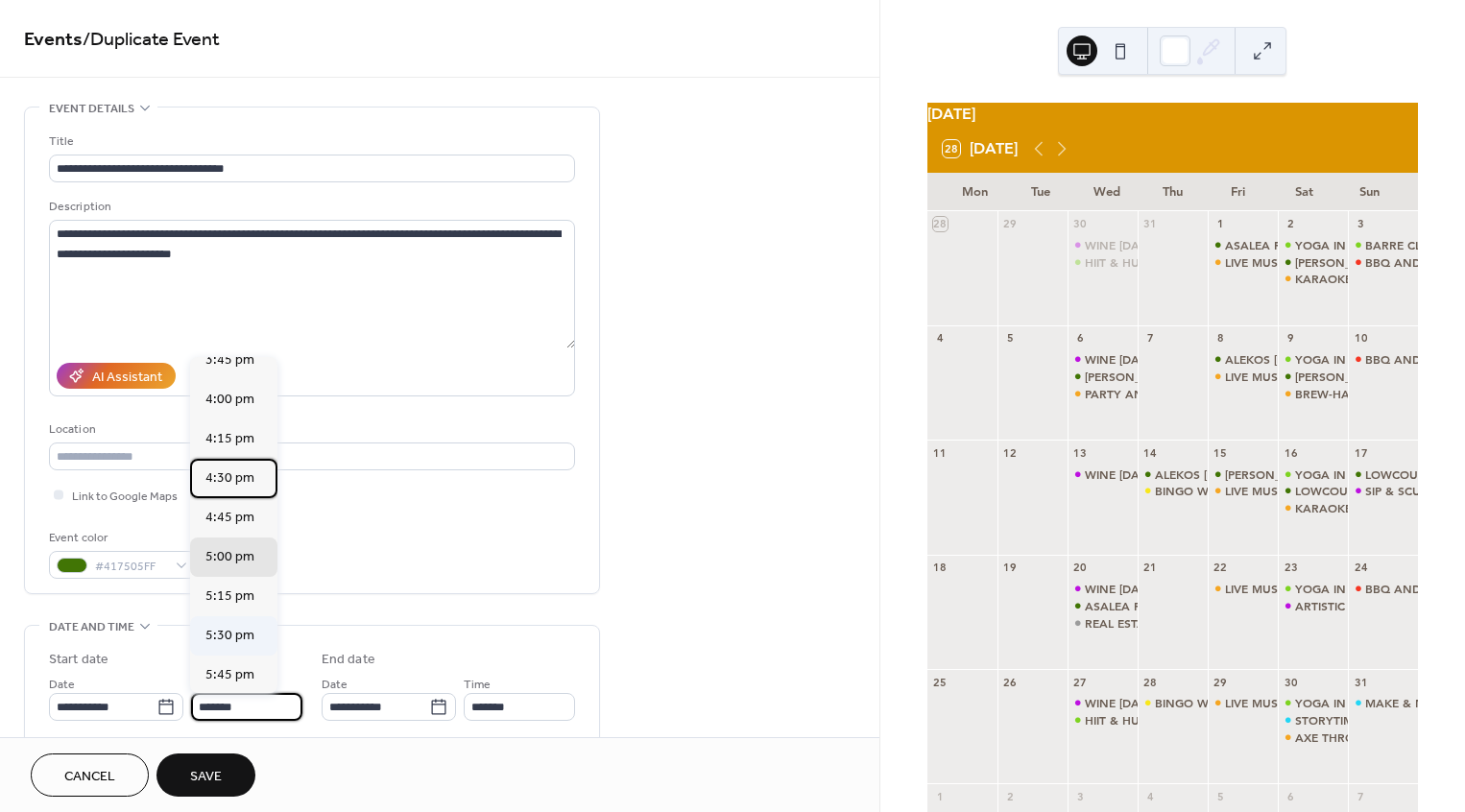 click on "4:30 pm" at bounding box center [229, 478] 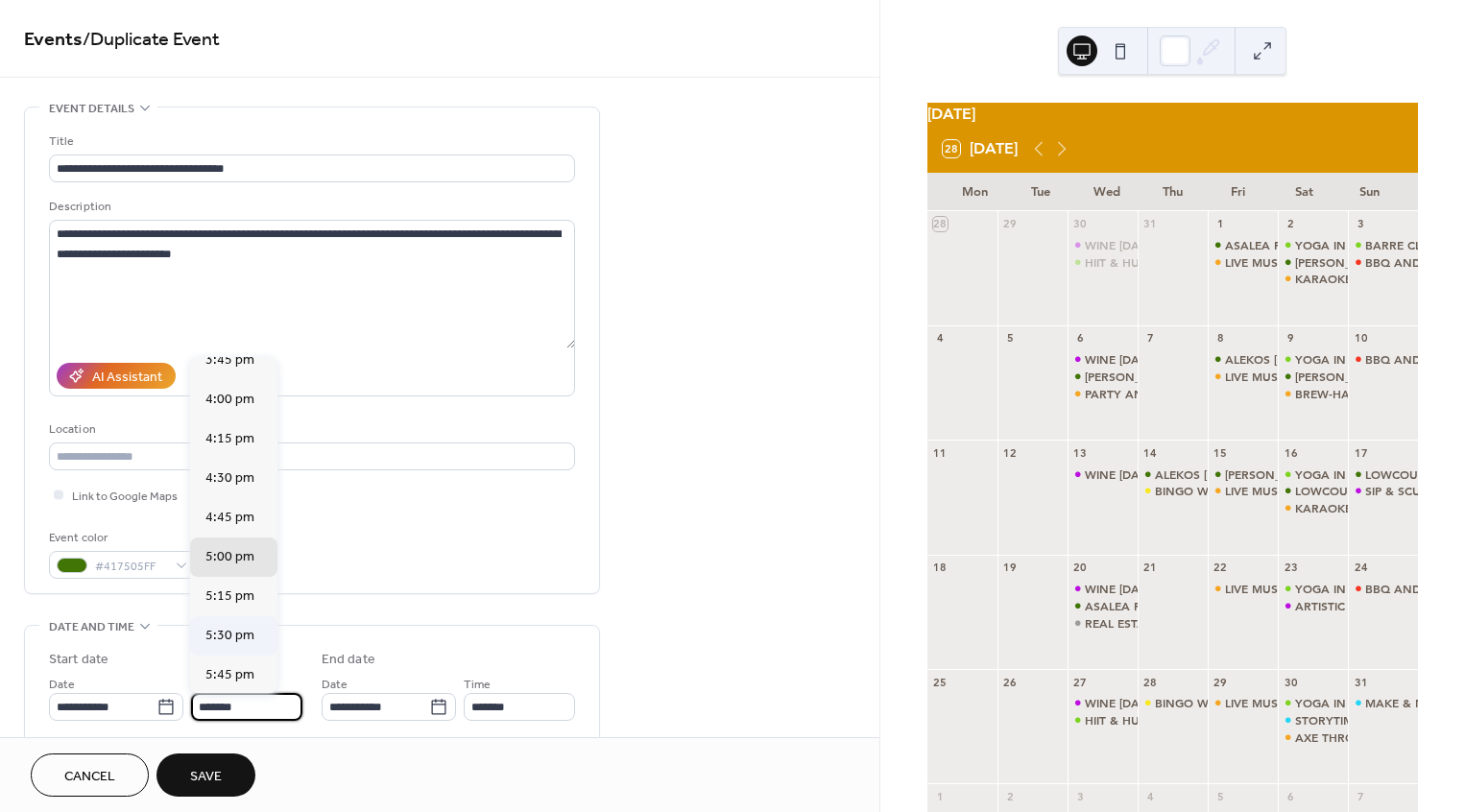 type on "*******" 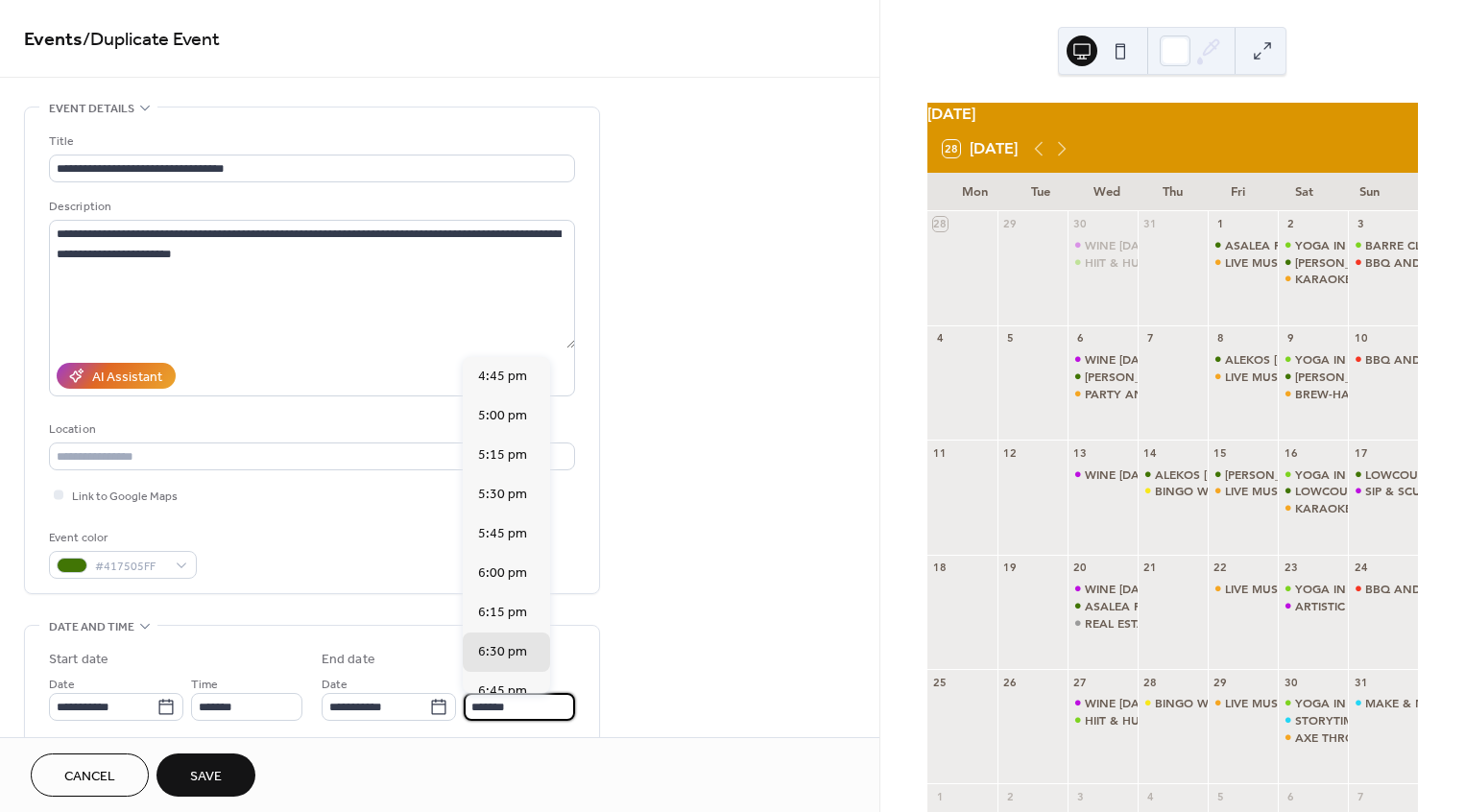 click on "*******" at bounding box center (519, 706) 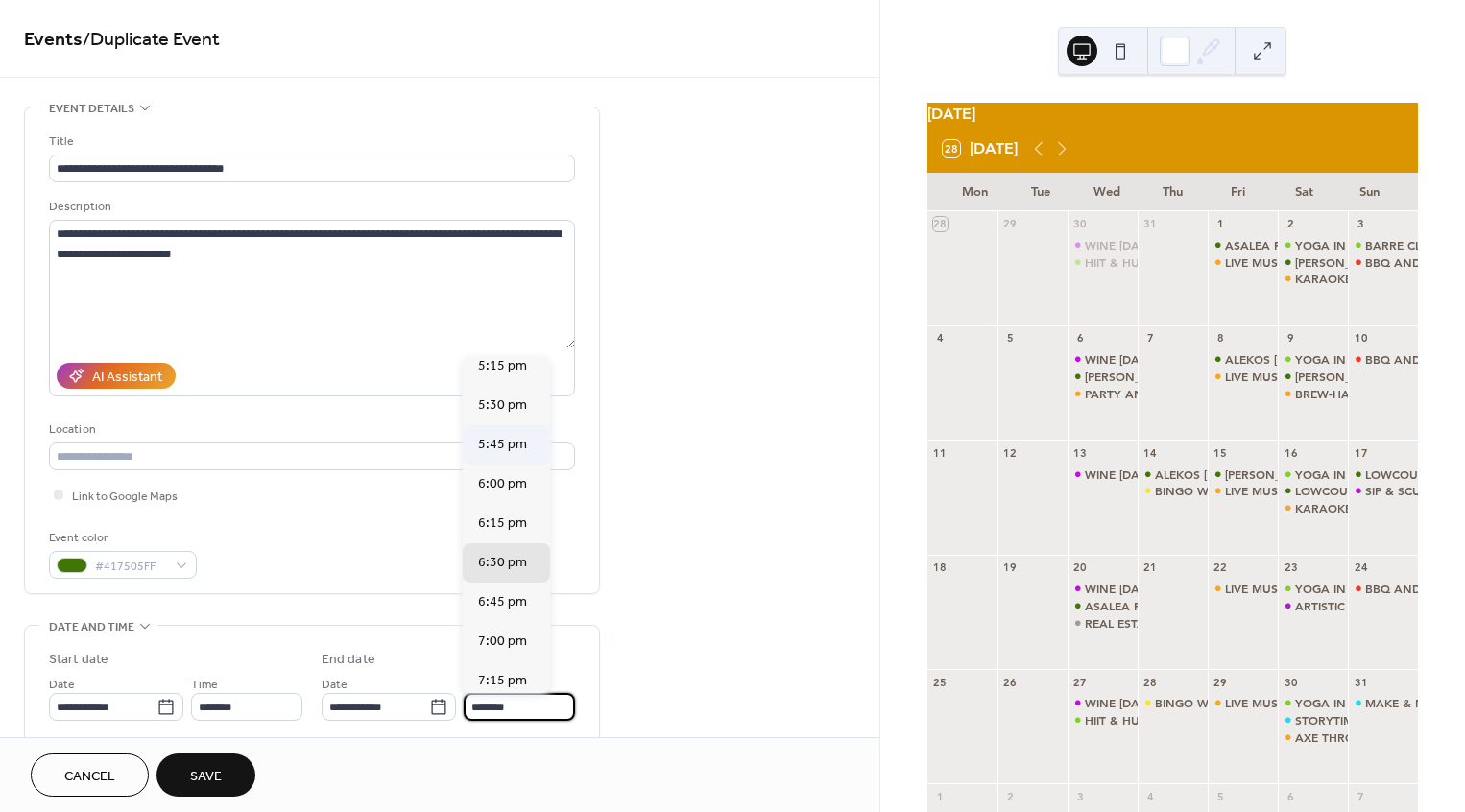 scroll, scrollTop: 134, scrollLeft: 0, axis: vertical 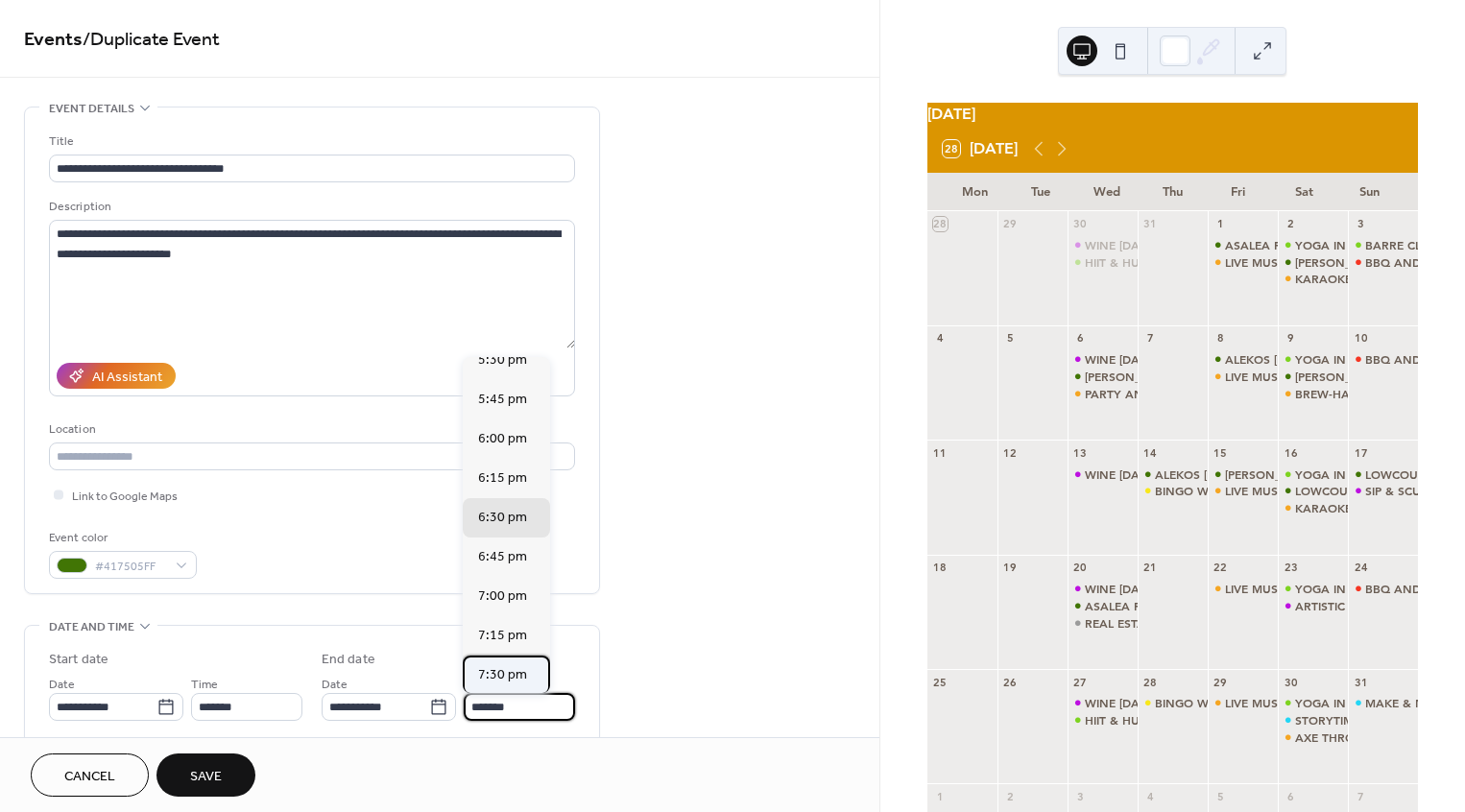click on "7:30 pm" at bounding box center (502, 675) 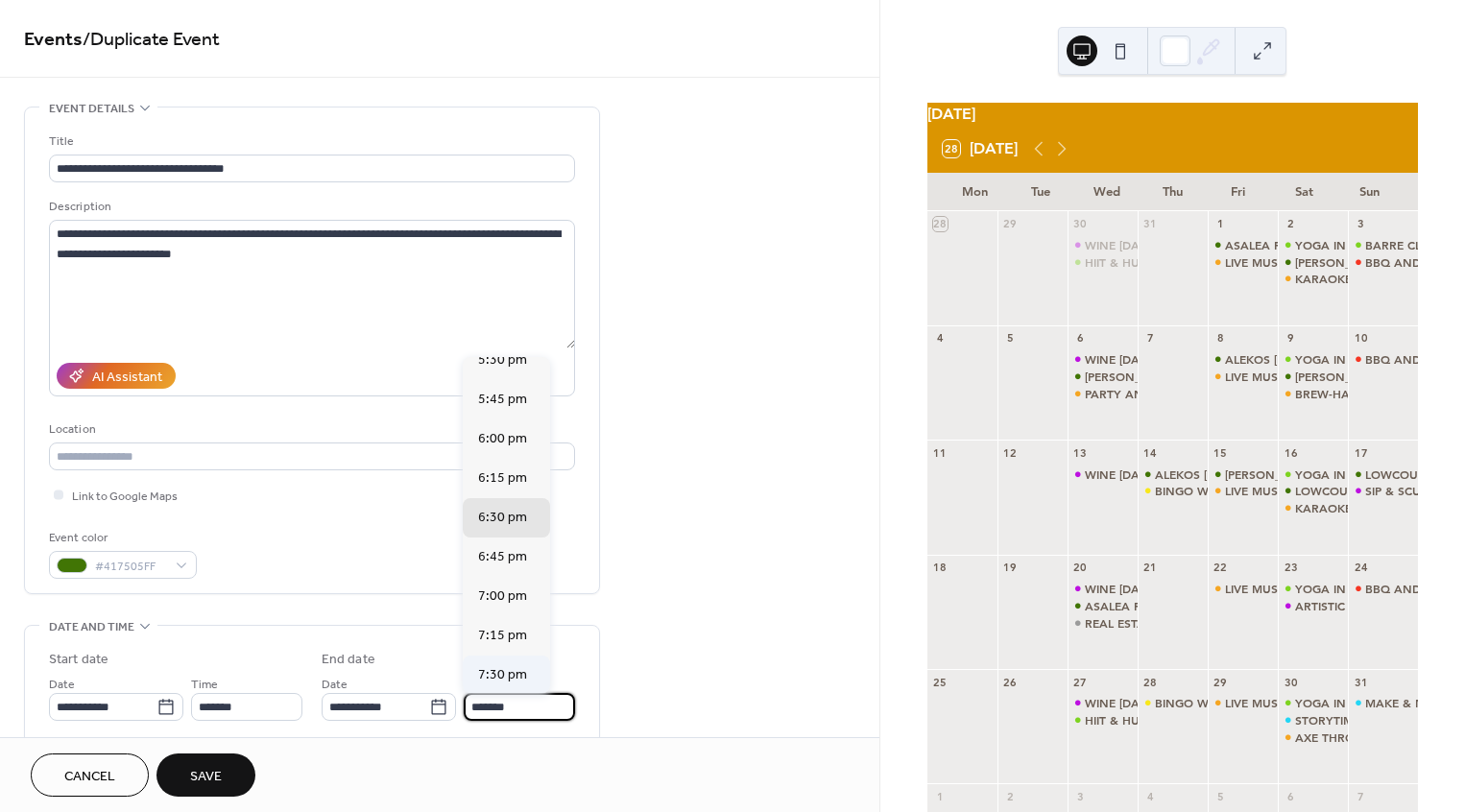 type on "*******" 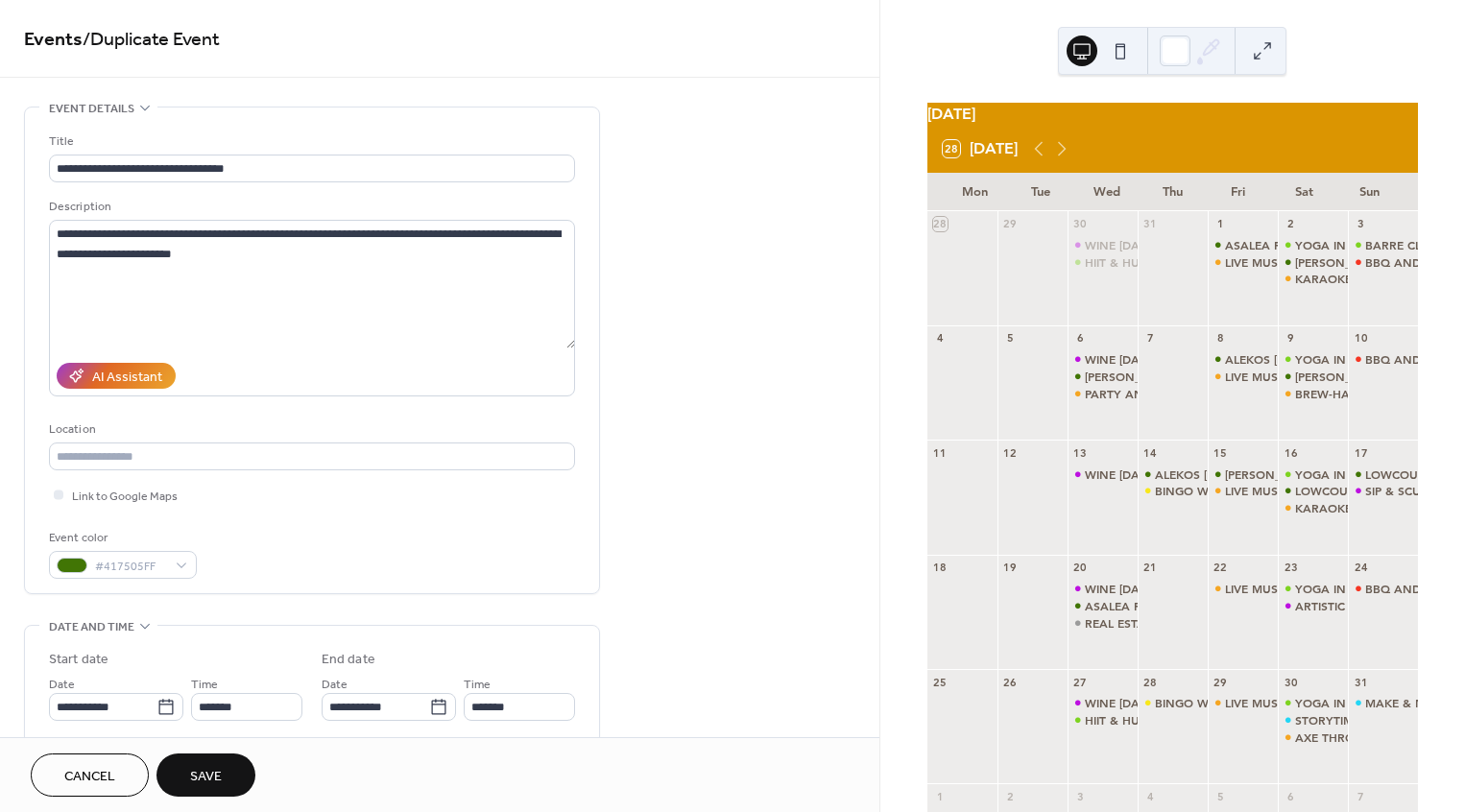 click on "Save" at bounding box center (205, 775) 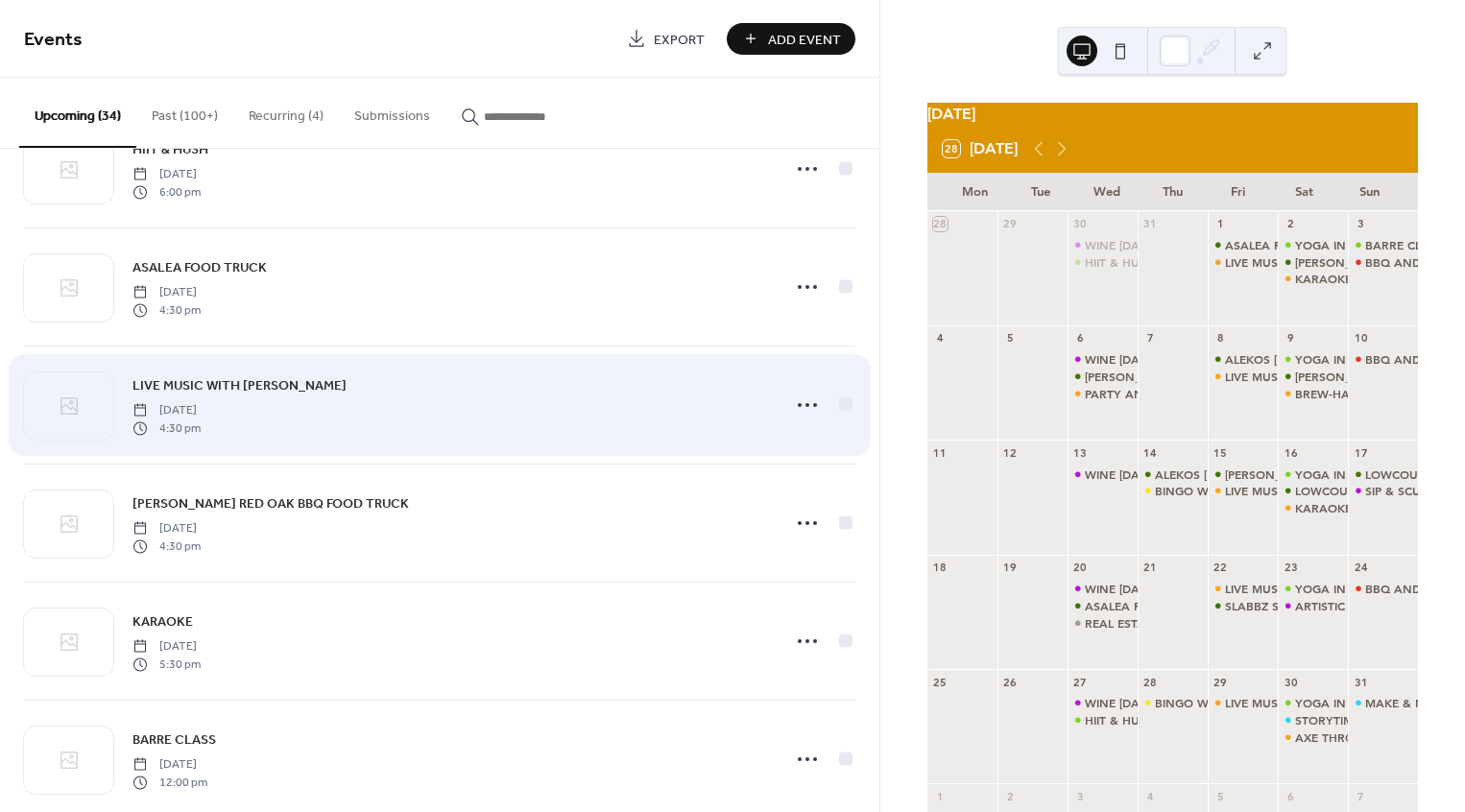 scroll, scrollTop: 90, scrollLeft: 0, axis: vertical 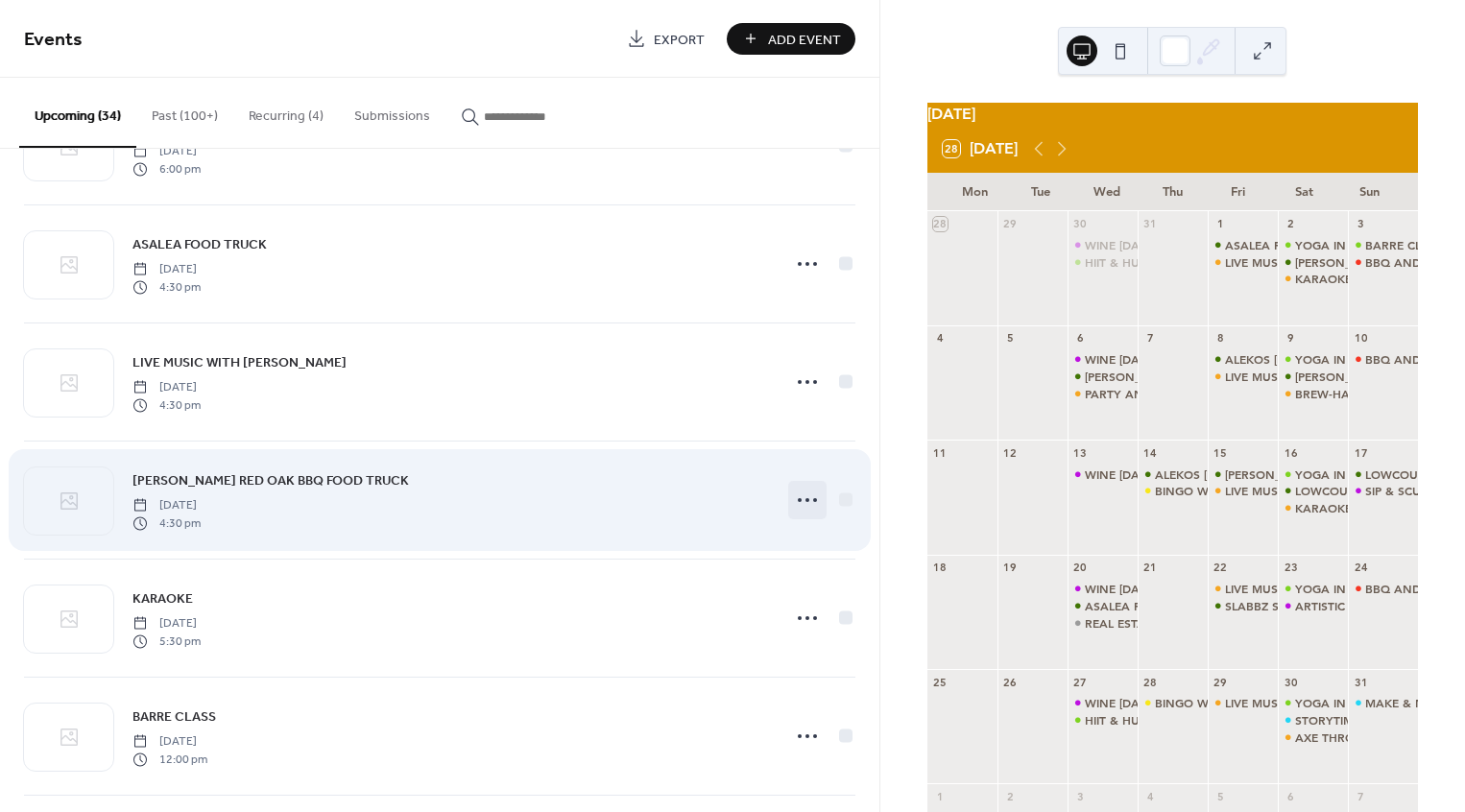 click 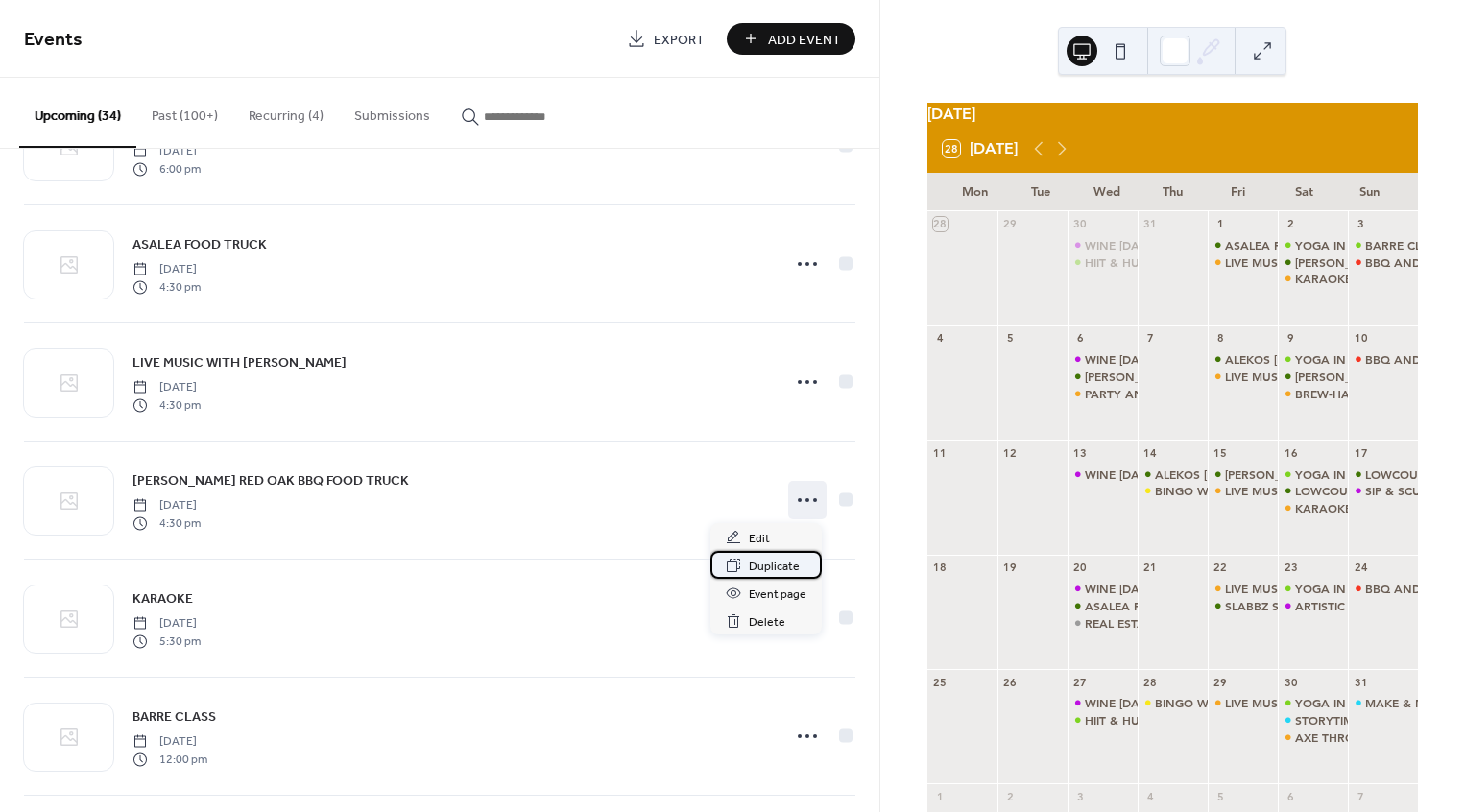 click on "Duplicate" at bounding box center (774, 566) 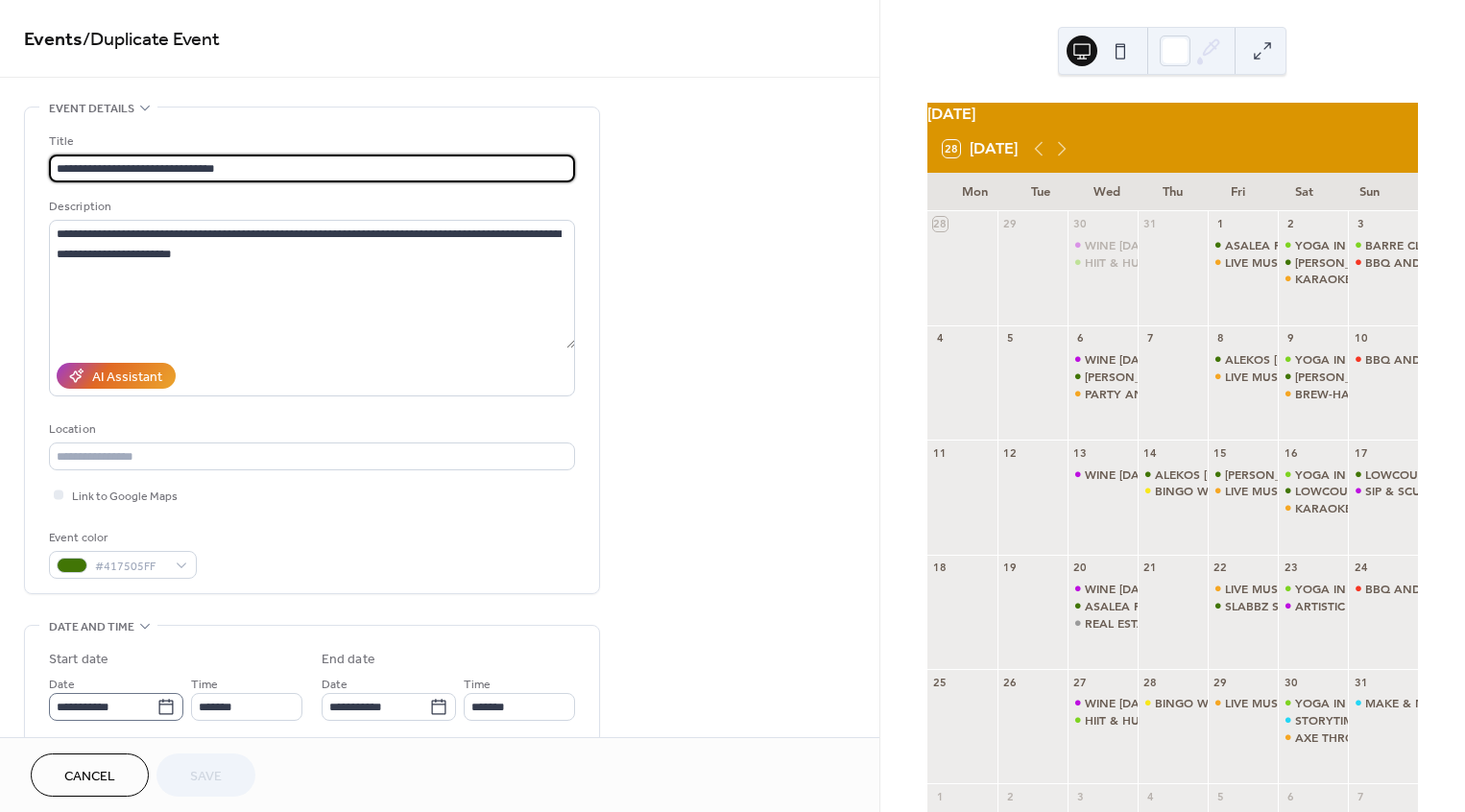 click 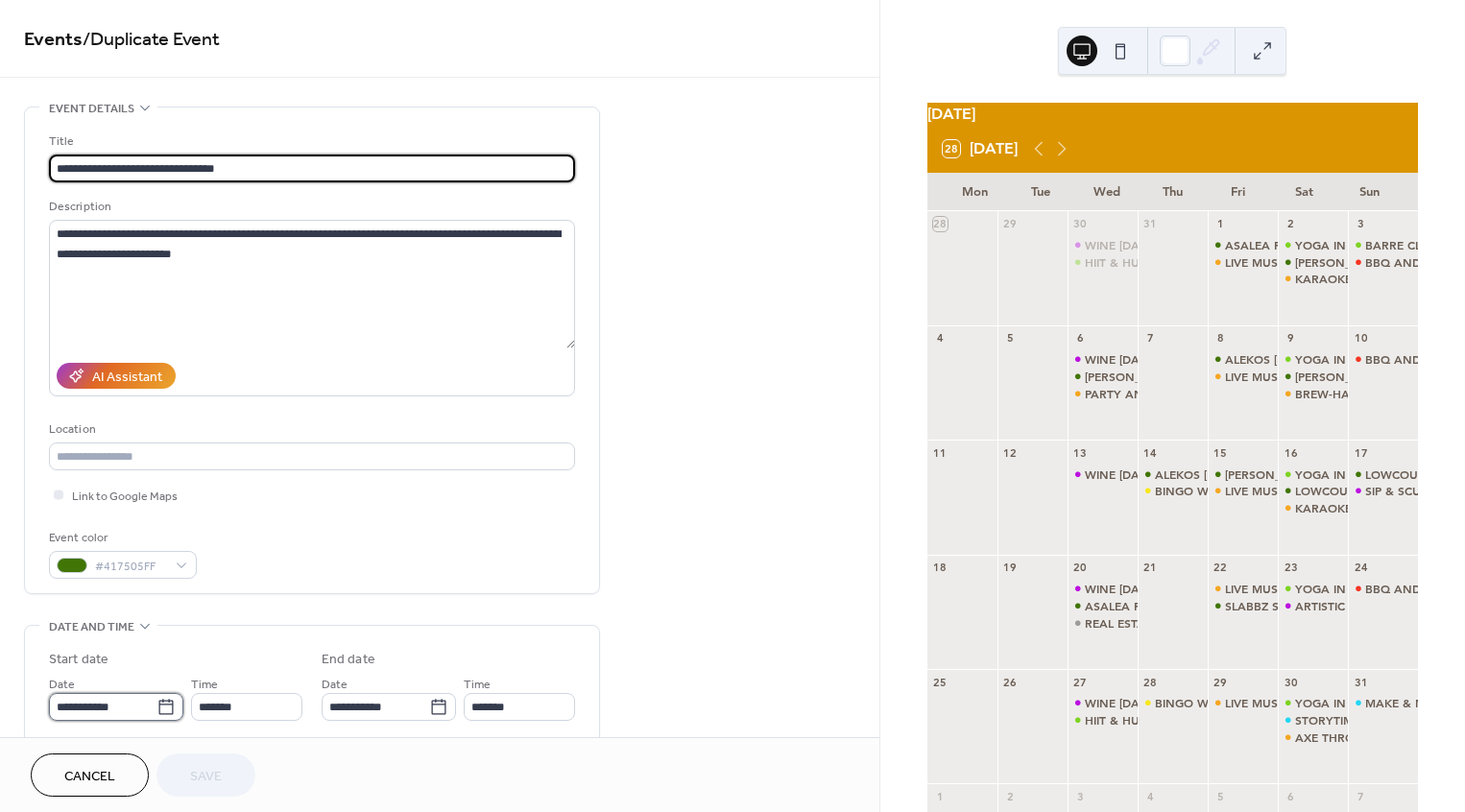 click on "**********" at bounding box center (103, 706) 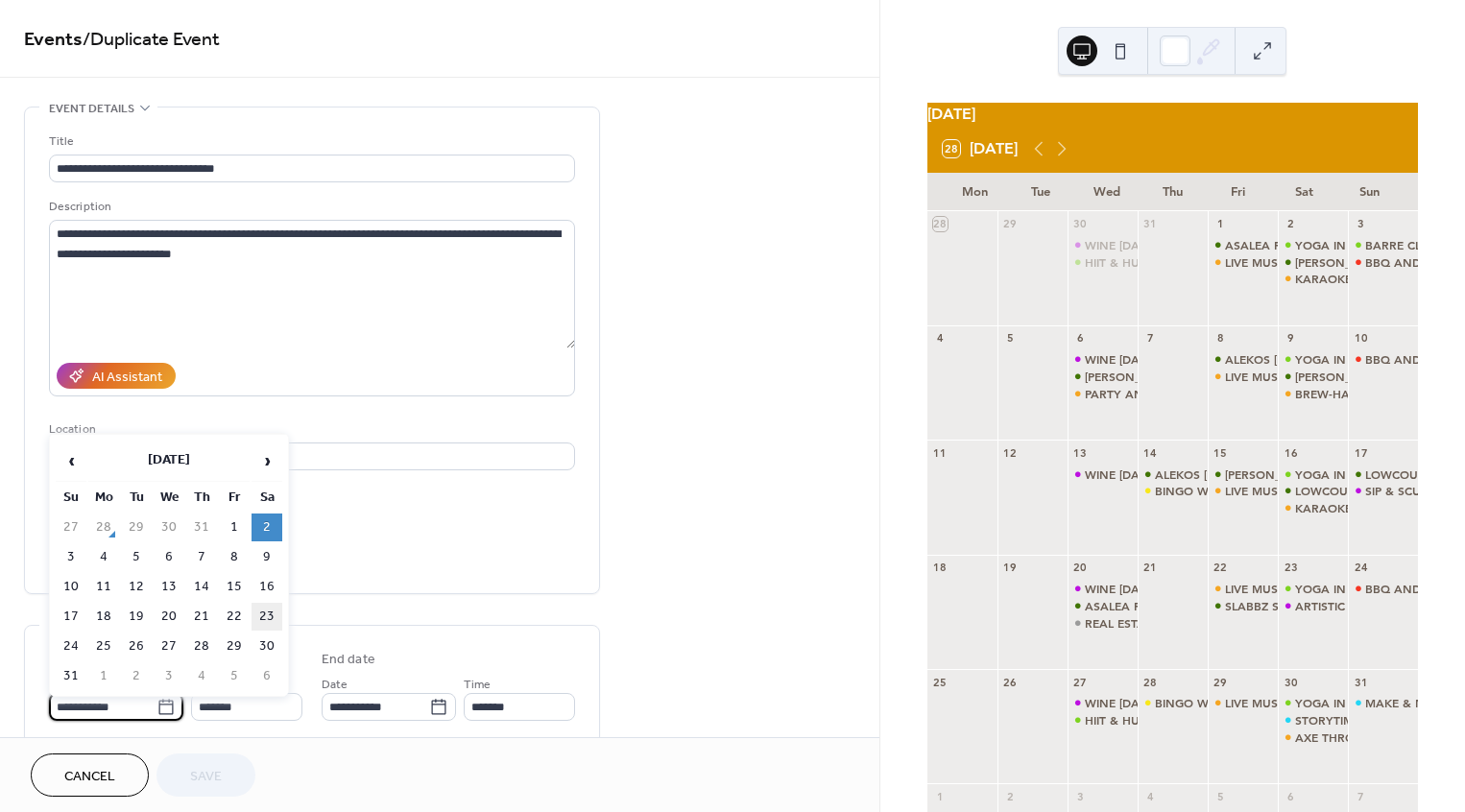 click on "23" at bounding box center [267, 616] 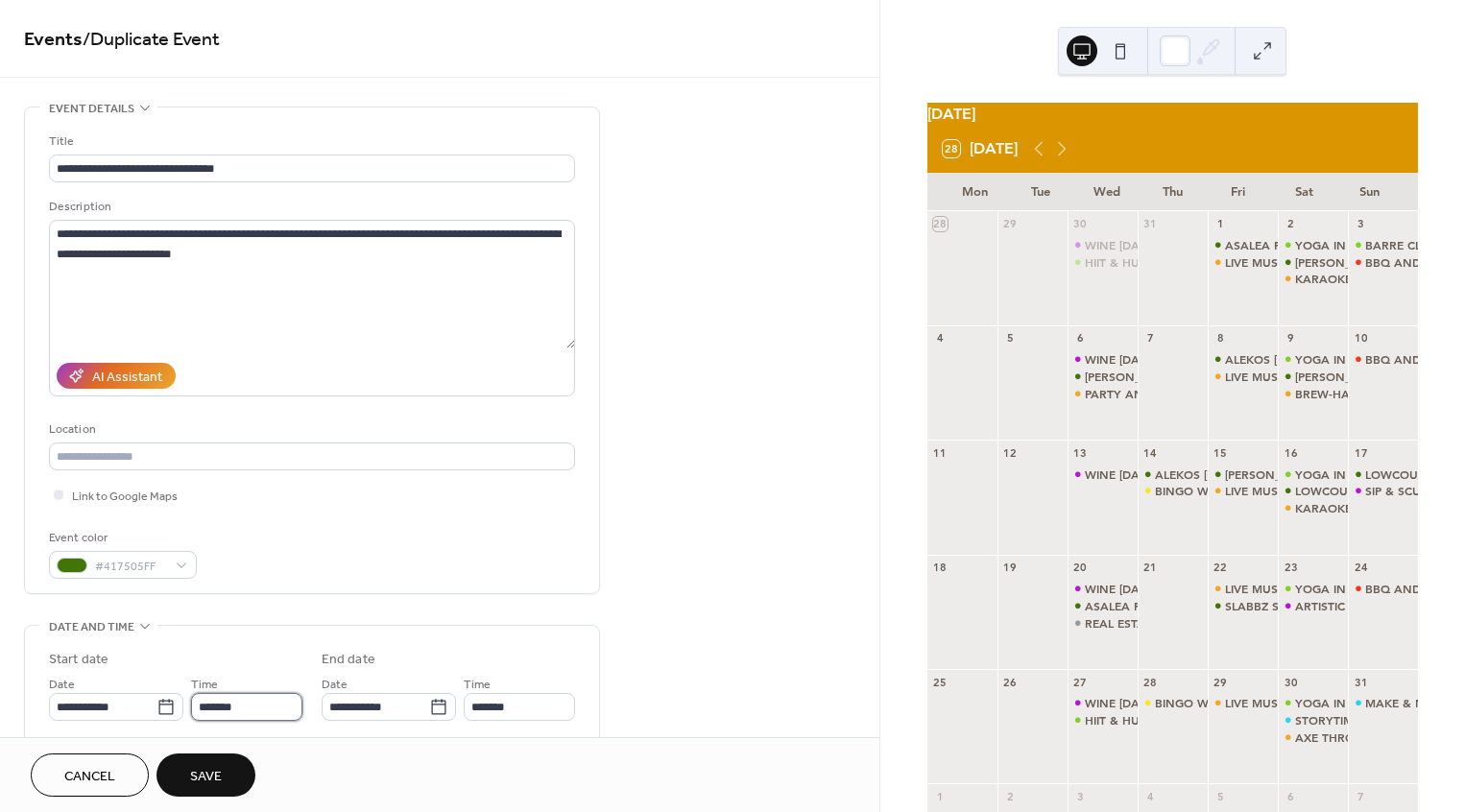 click on "*******" at bounding box center [247, 706] 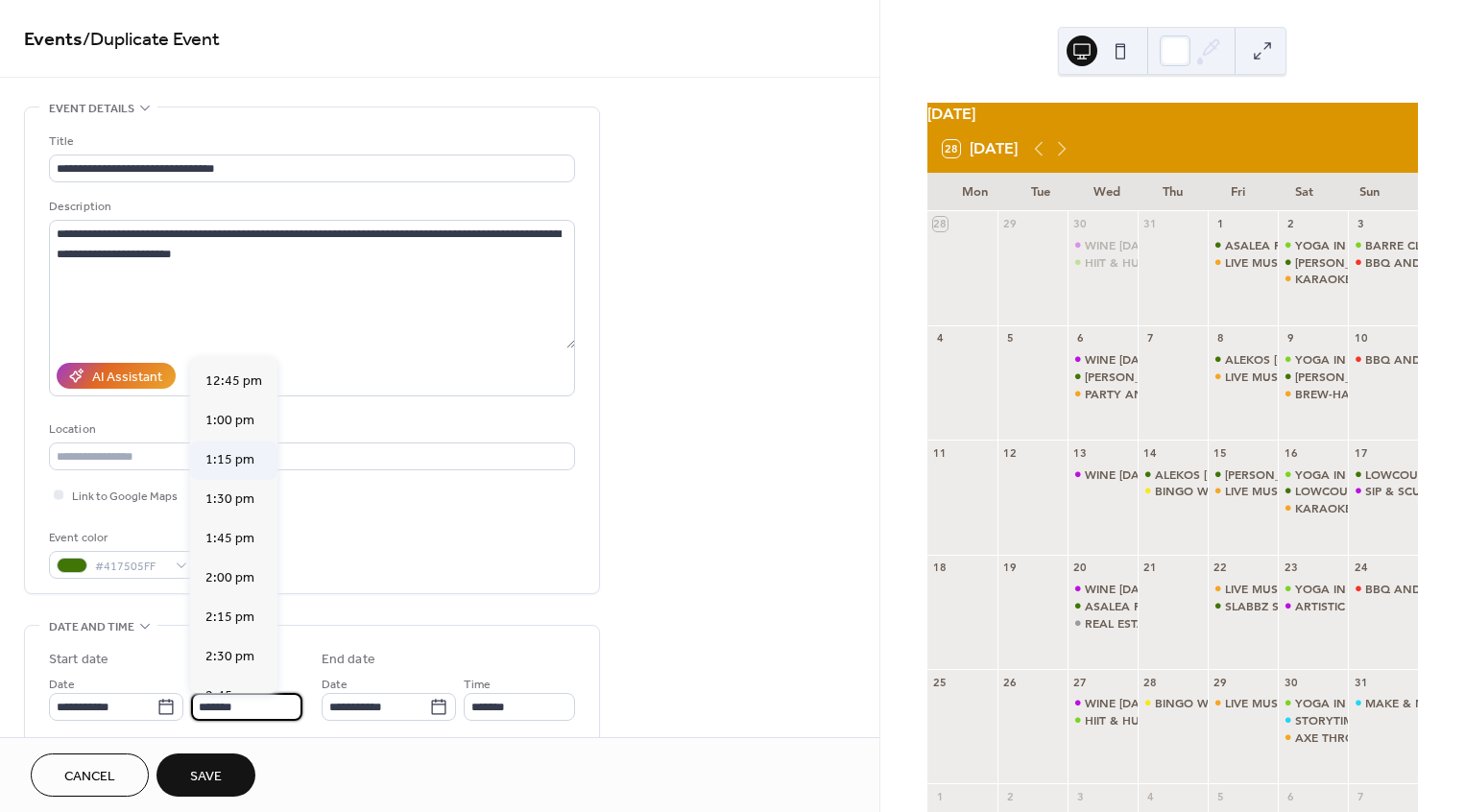 scroll, scrollTop: 1986, scrollLeft: 0, axis: vertical 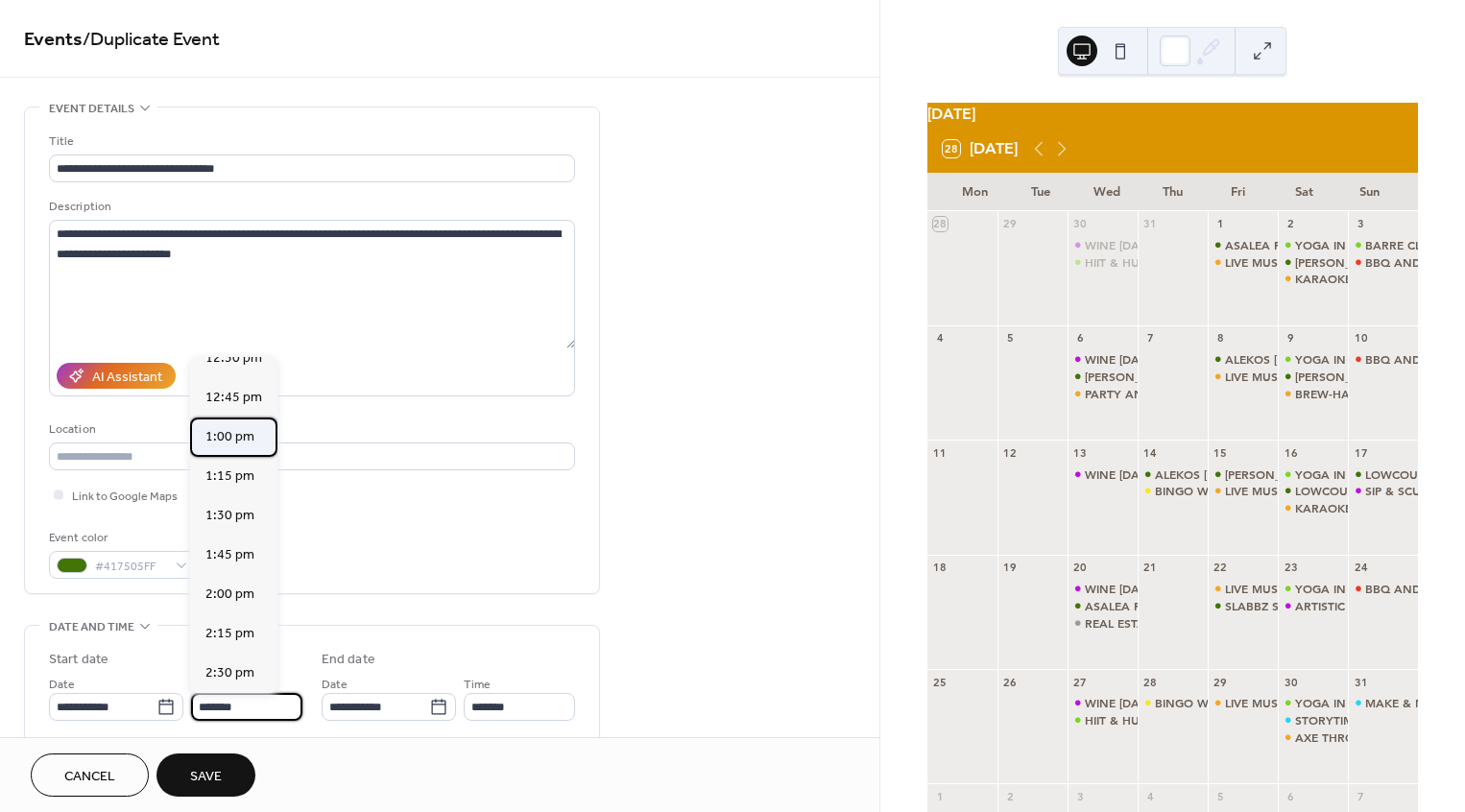 click on "1:00 pm" at bounding box center (229, 437) 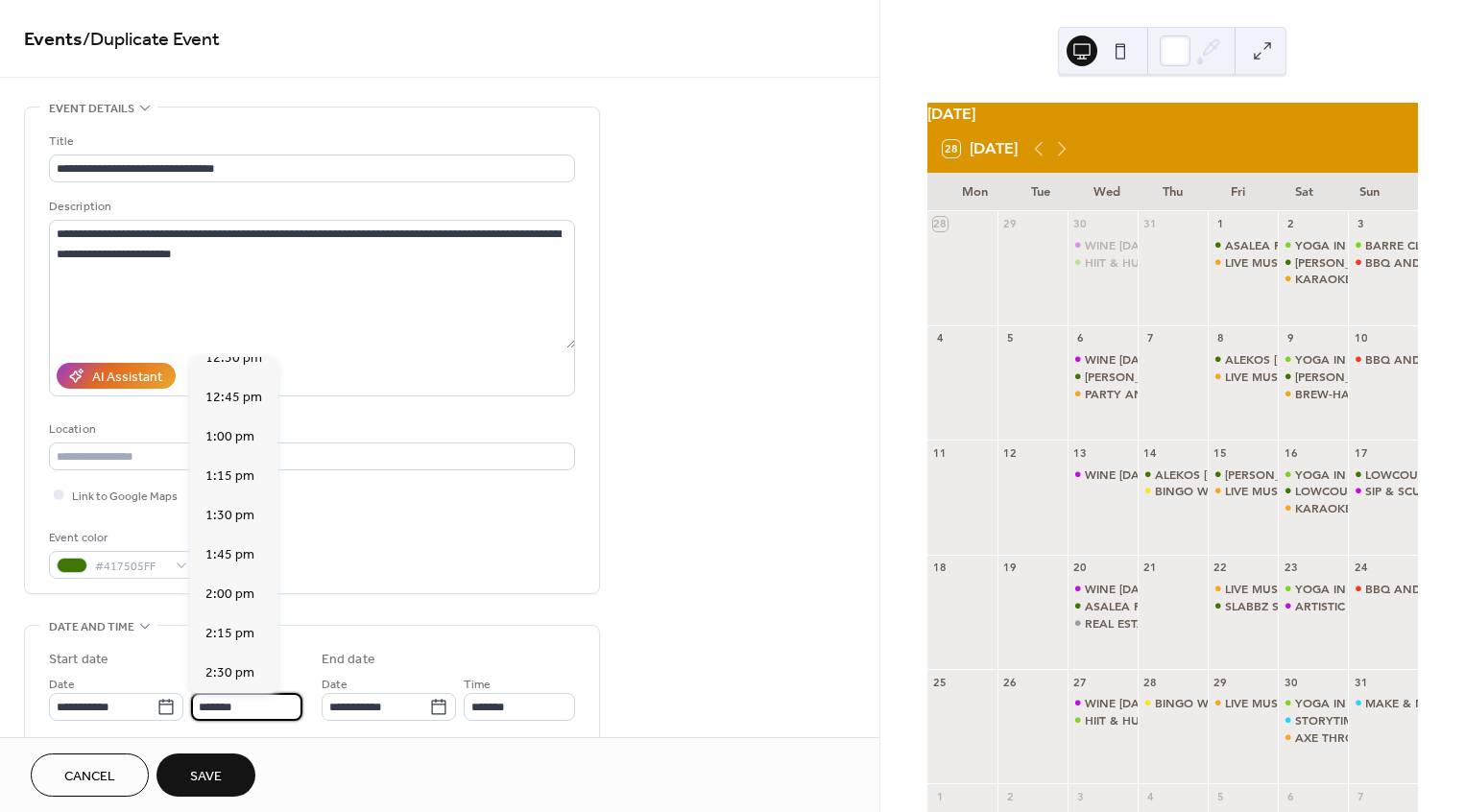 type on "*******" 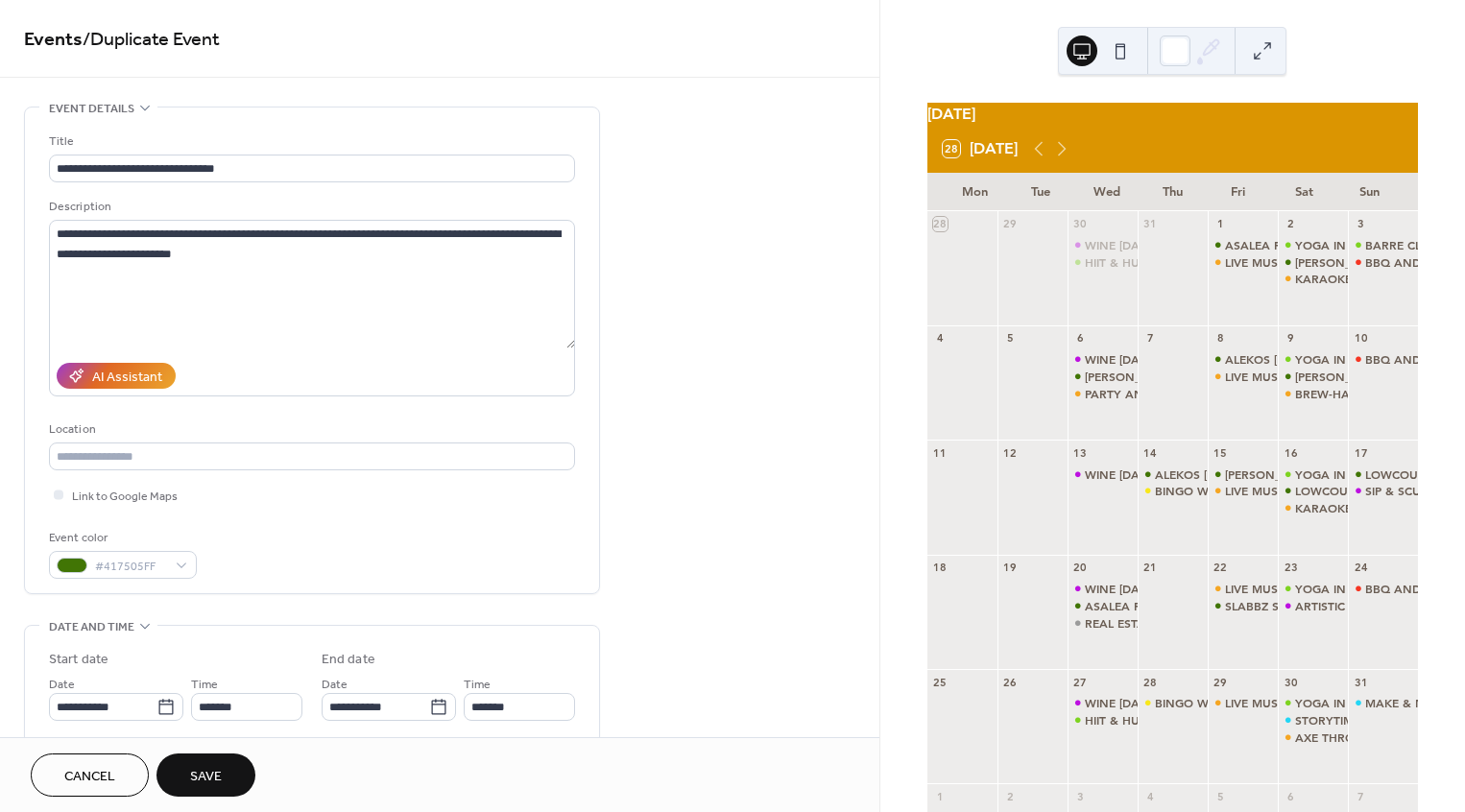 click on "Save" at bounding box center (205, 776) 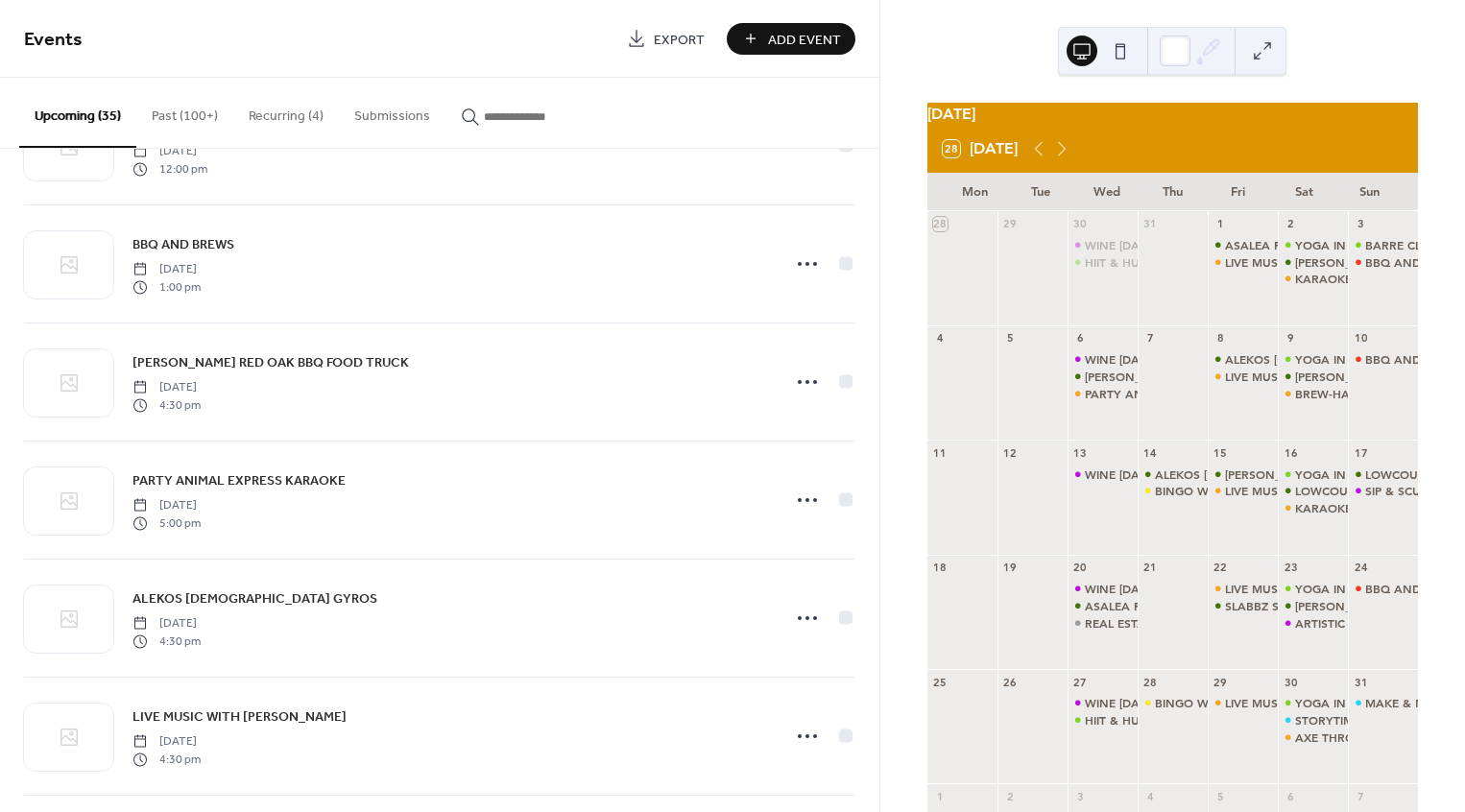 scroll, scrollTop: 702, scrollLeft: 0, axis: vertical 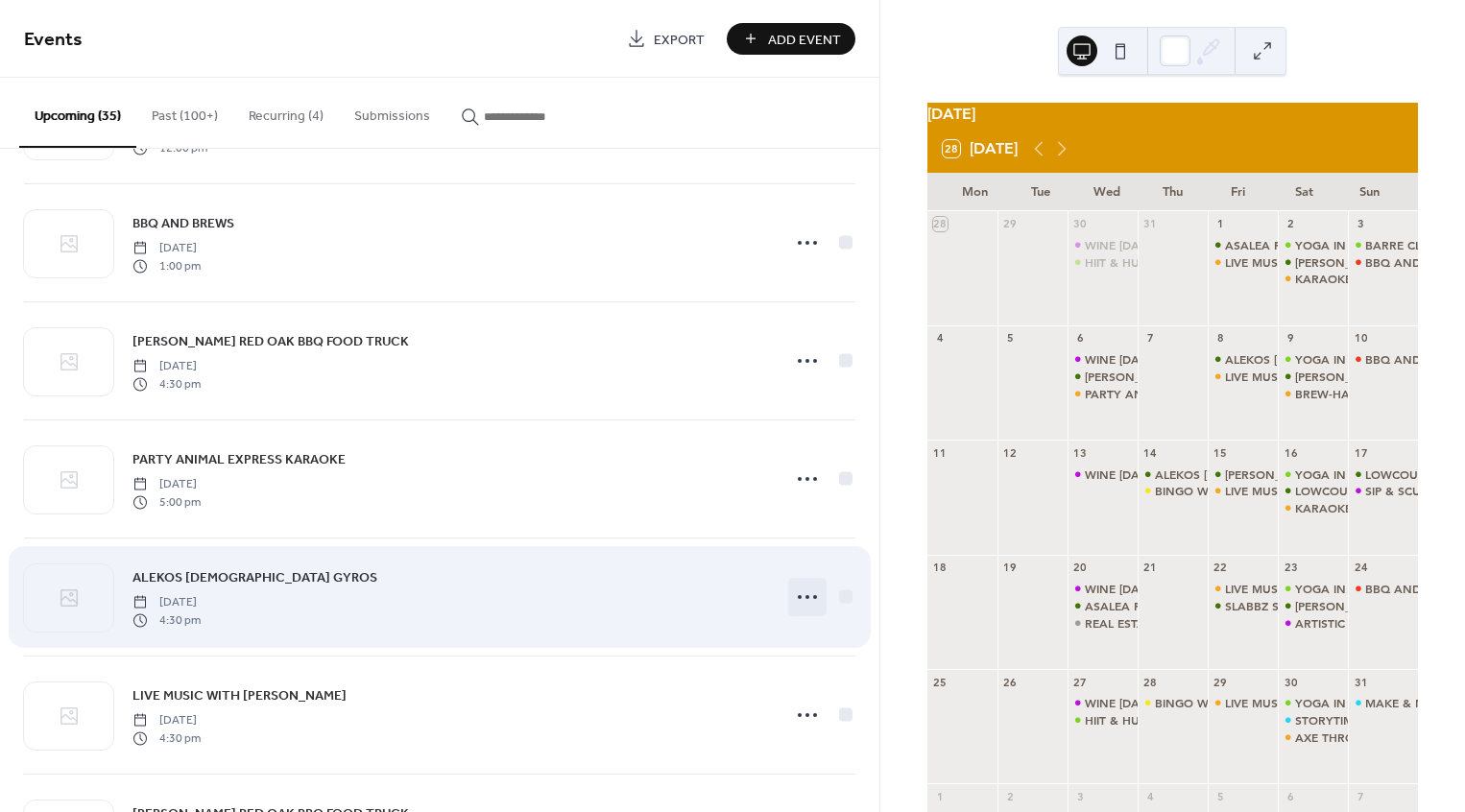 click 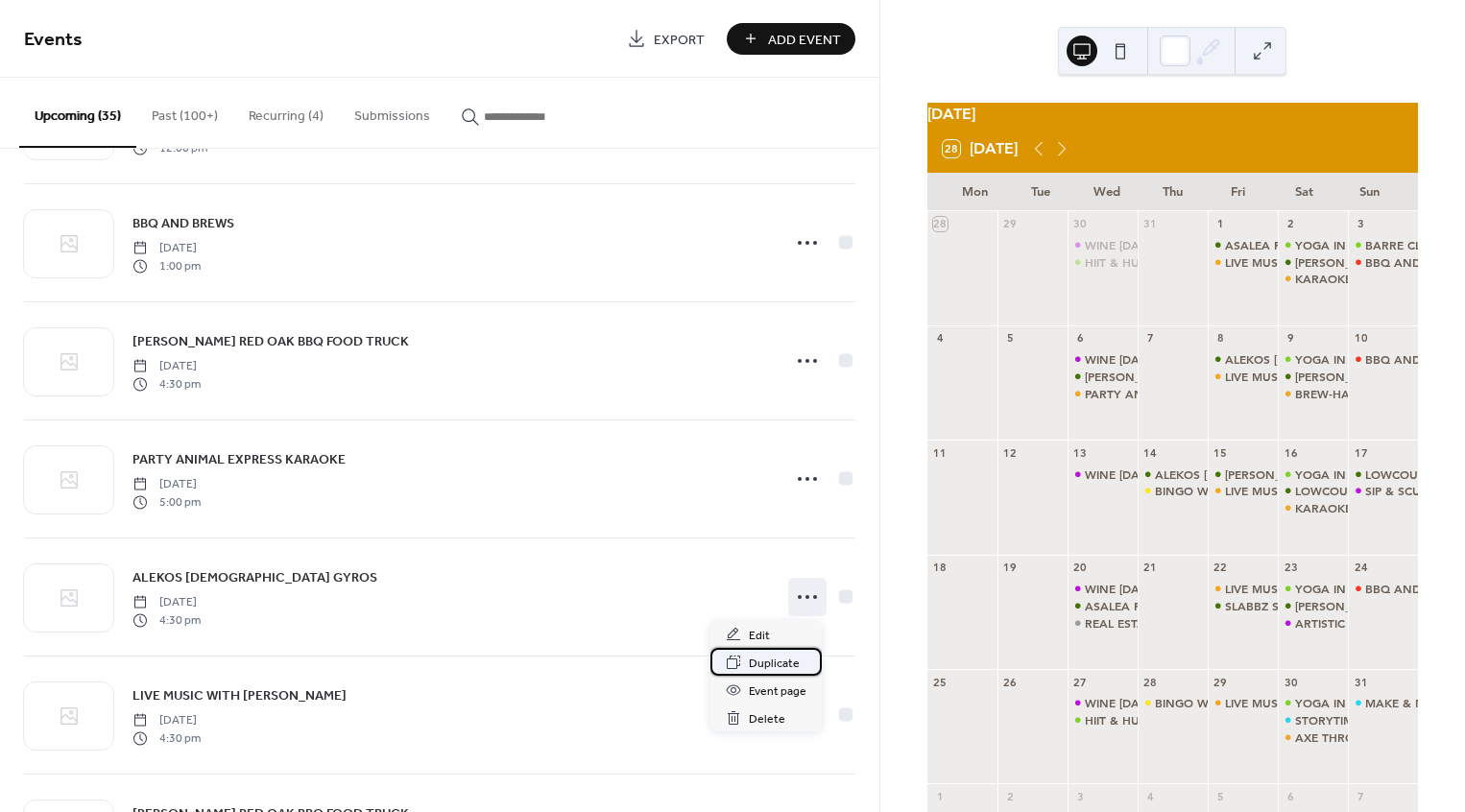 click on "Duplicate" at bounding box center [766, 661] 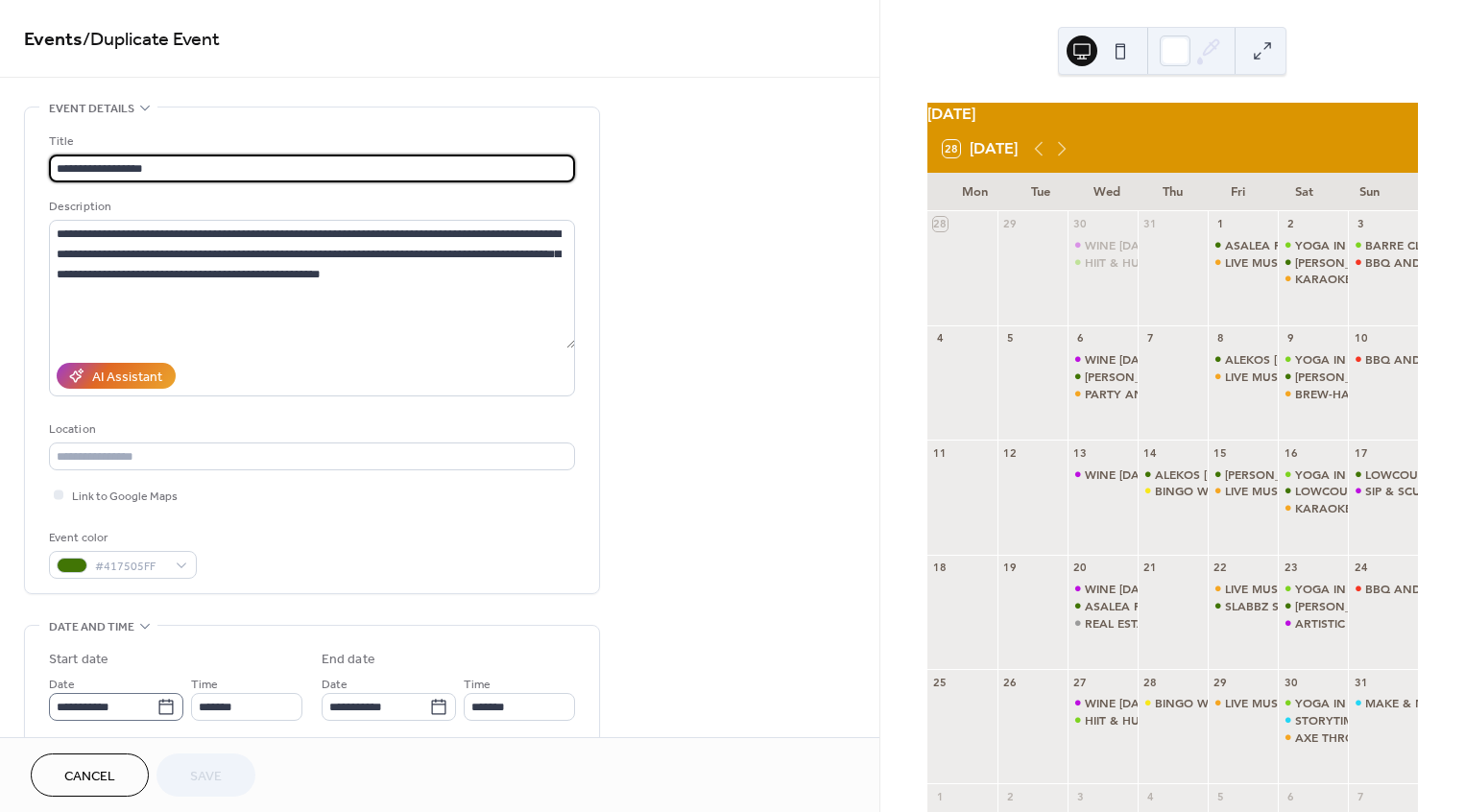click 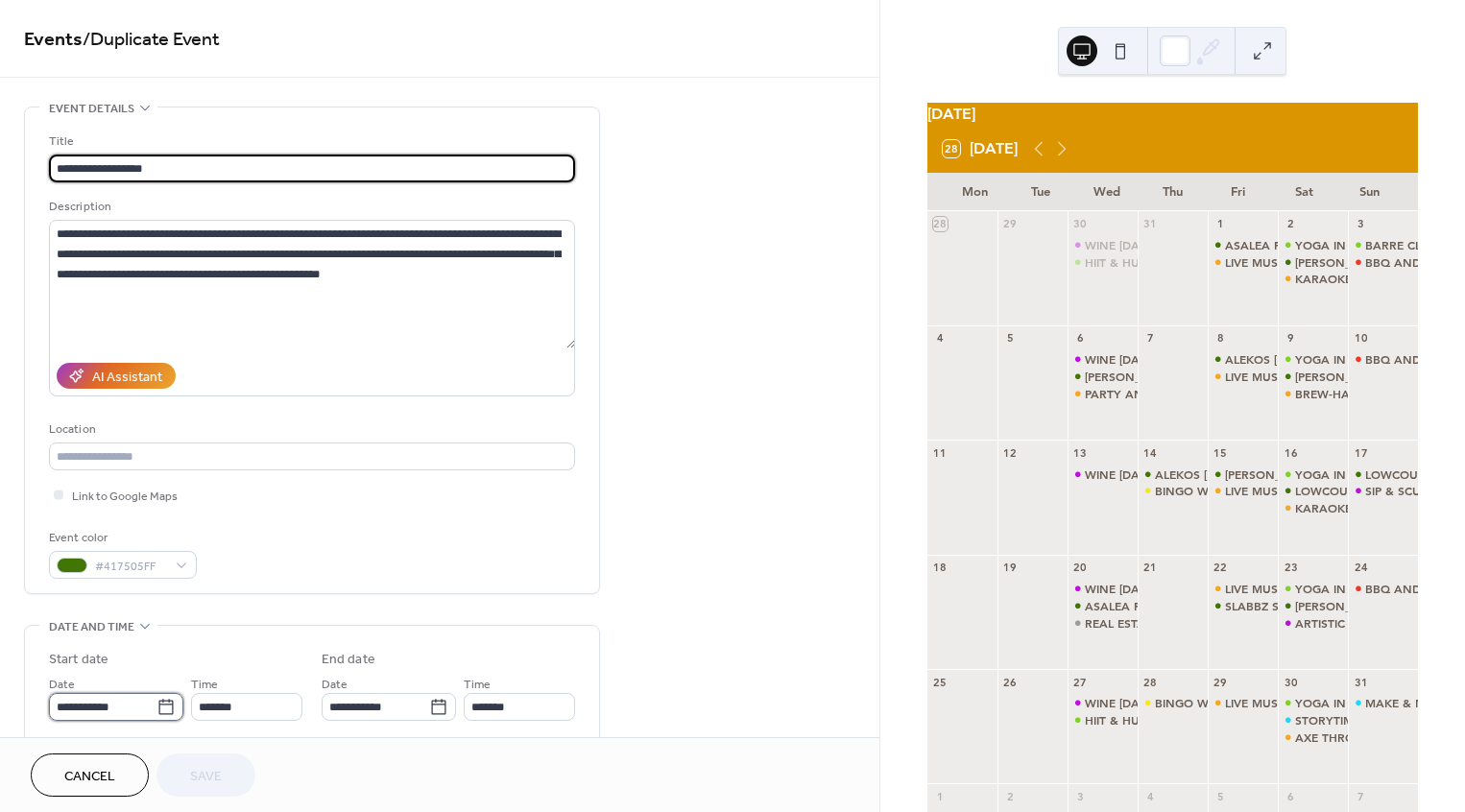 click on "**********" at bounding box center [103, 706] 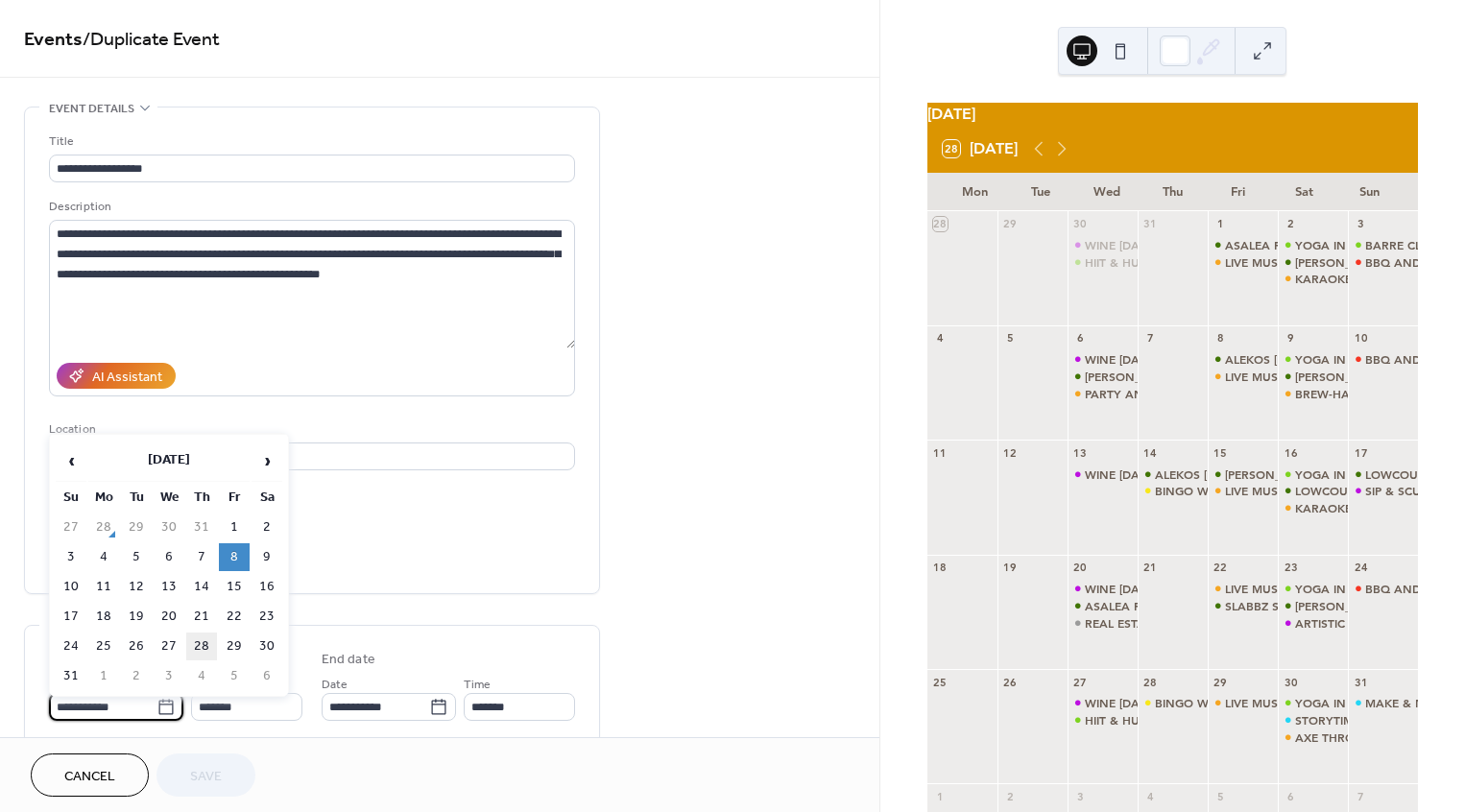click on "28" at bounding box center [202, 646] 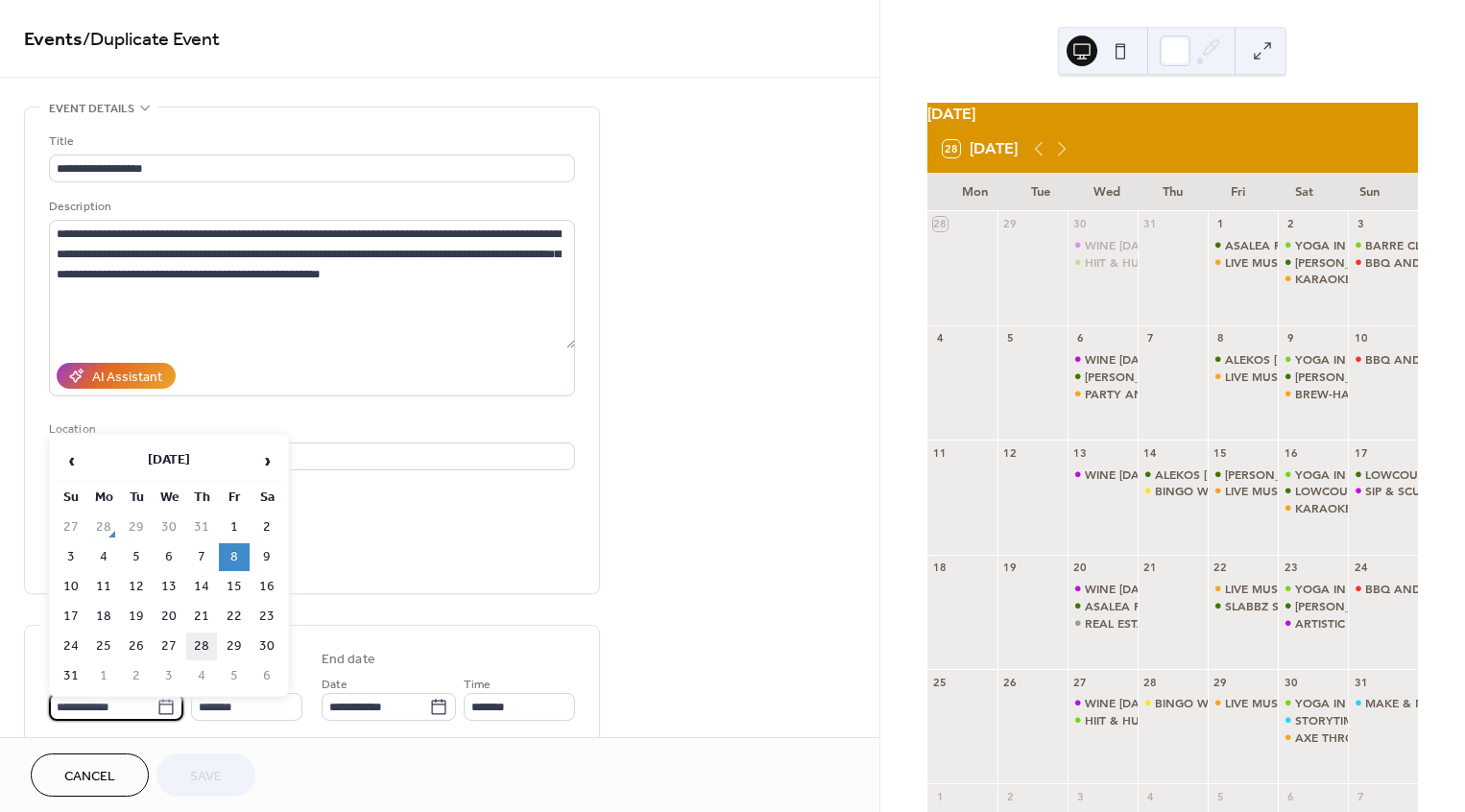type on "**********" 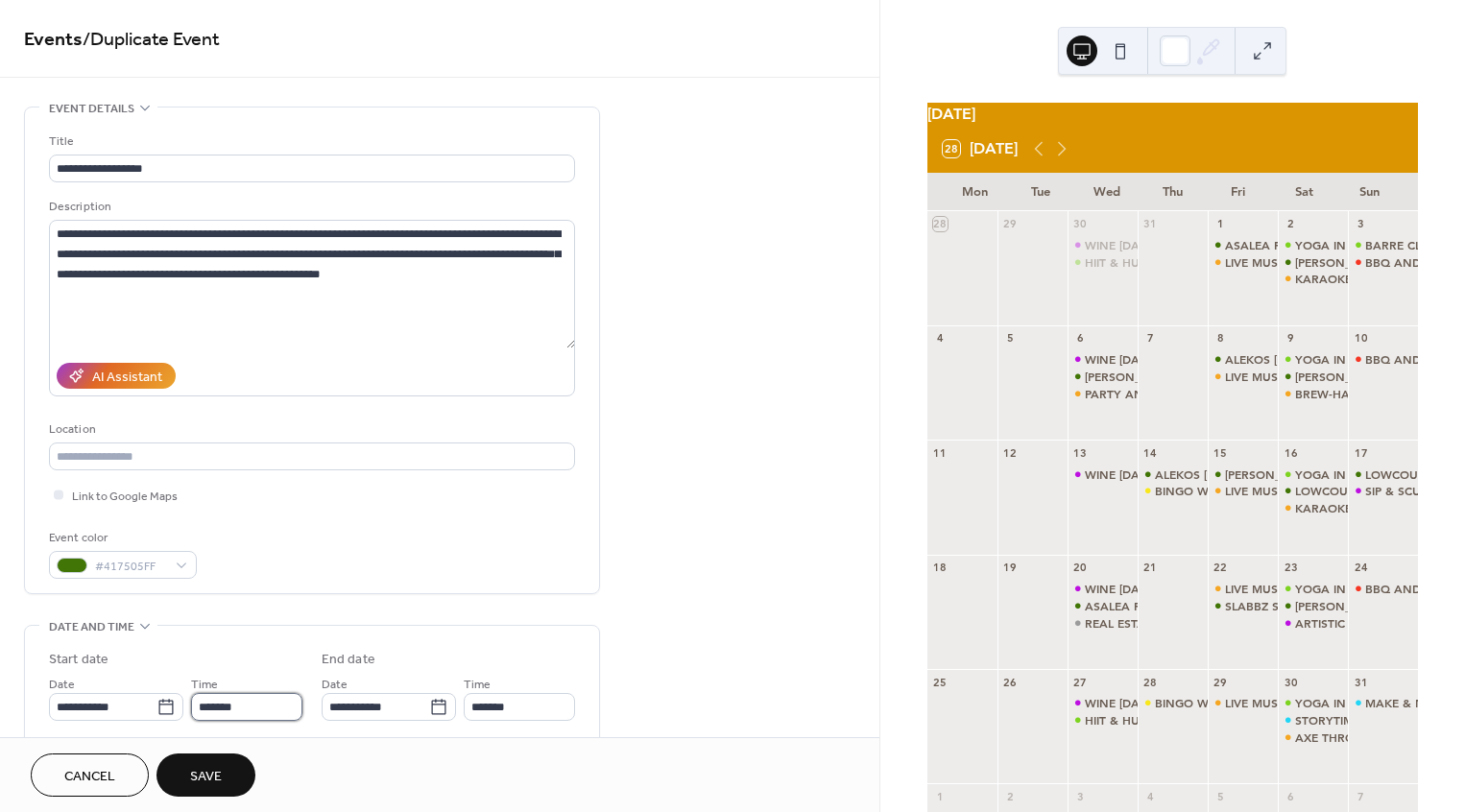 click on "*******" at bounding box center (247, 706) 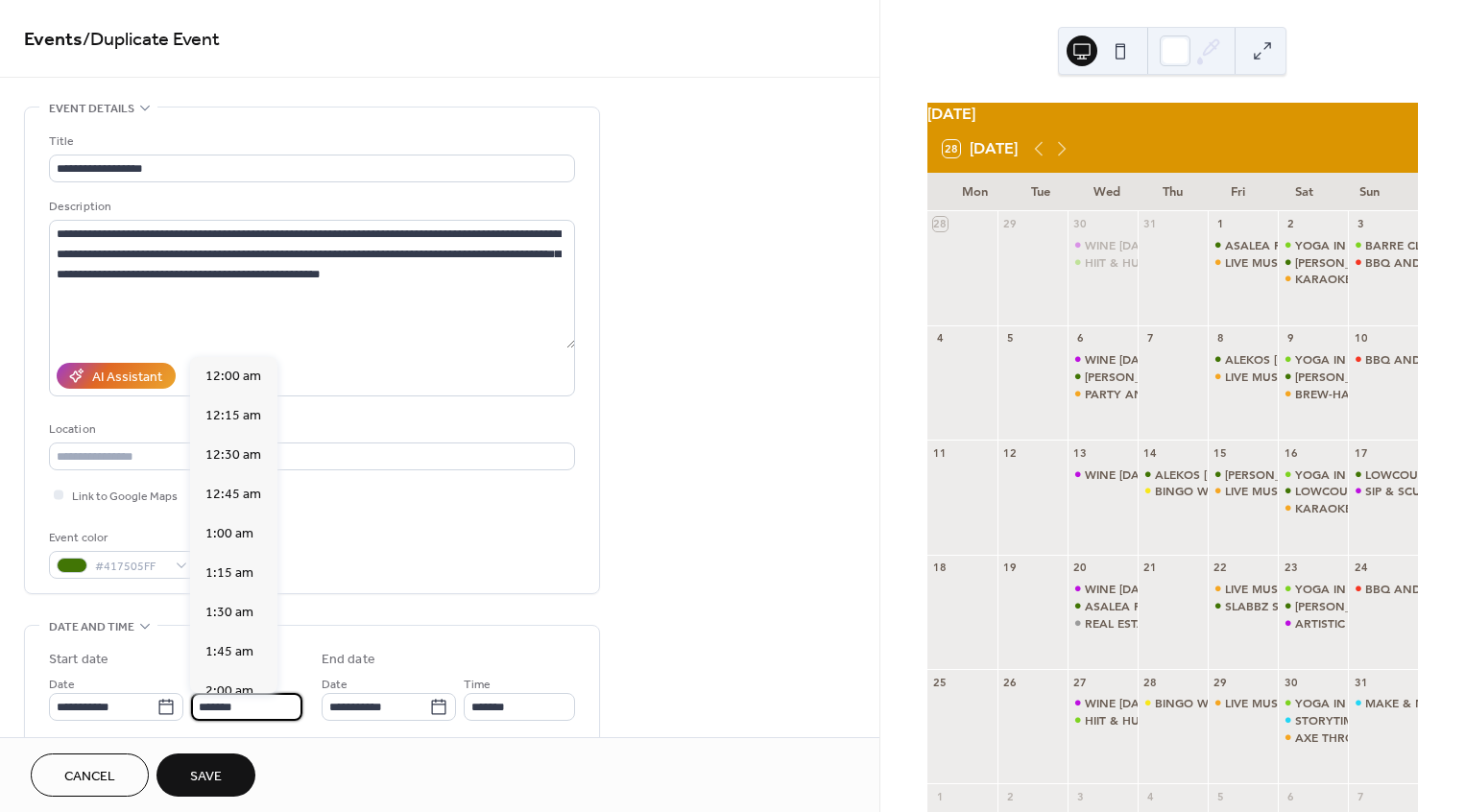 scroll, scrollTop: 2566, scrollLeft: 0, axis: vertical 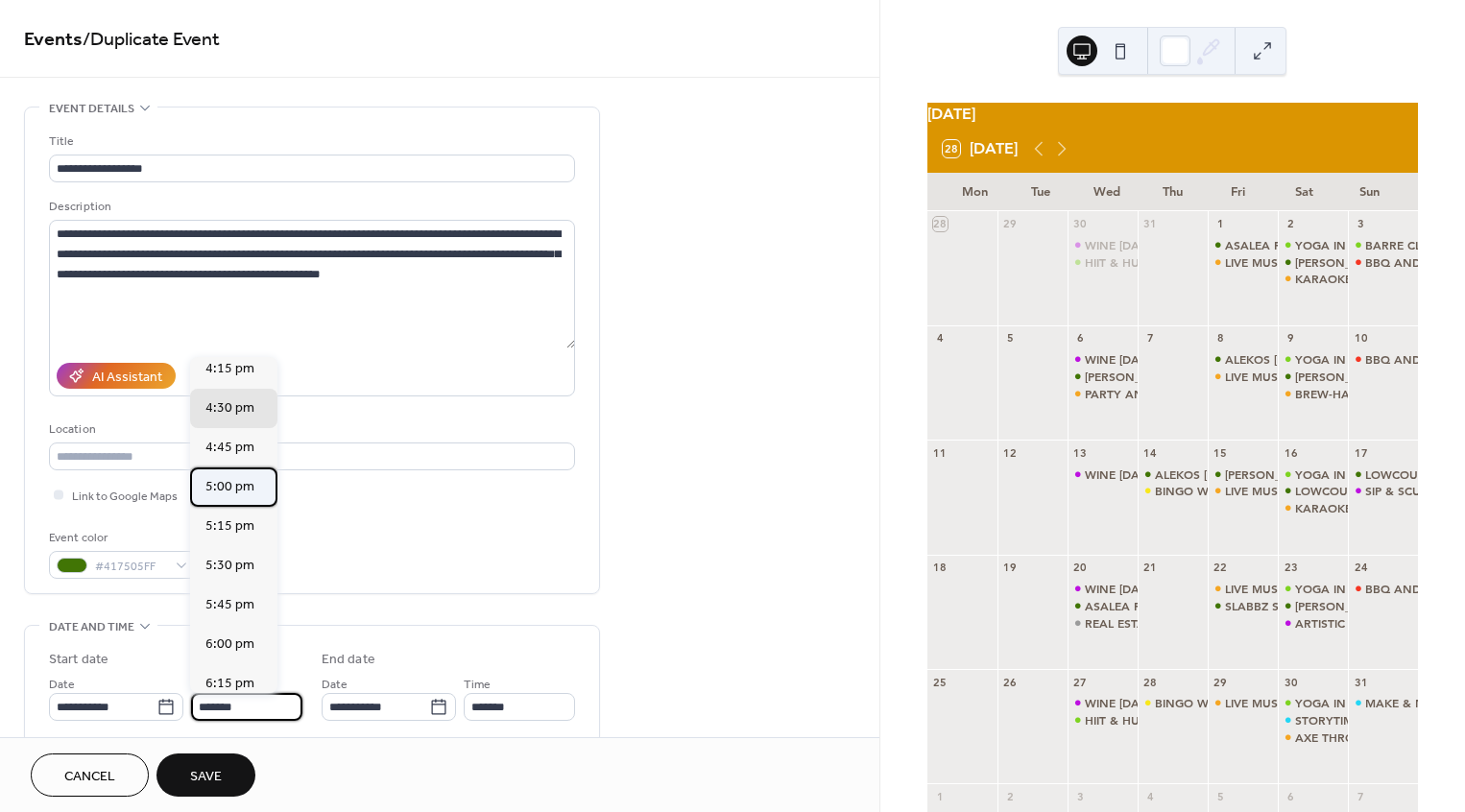 click on "5:00 pm" at bounding box center (233, 487) 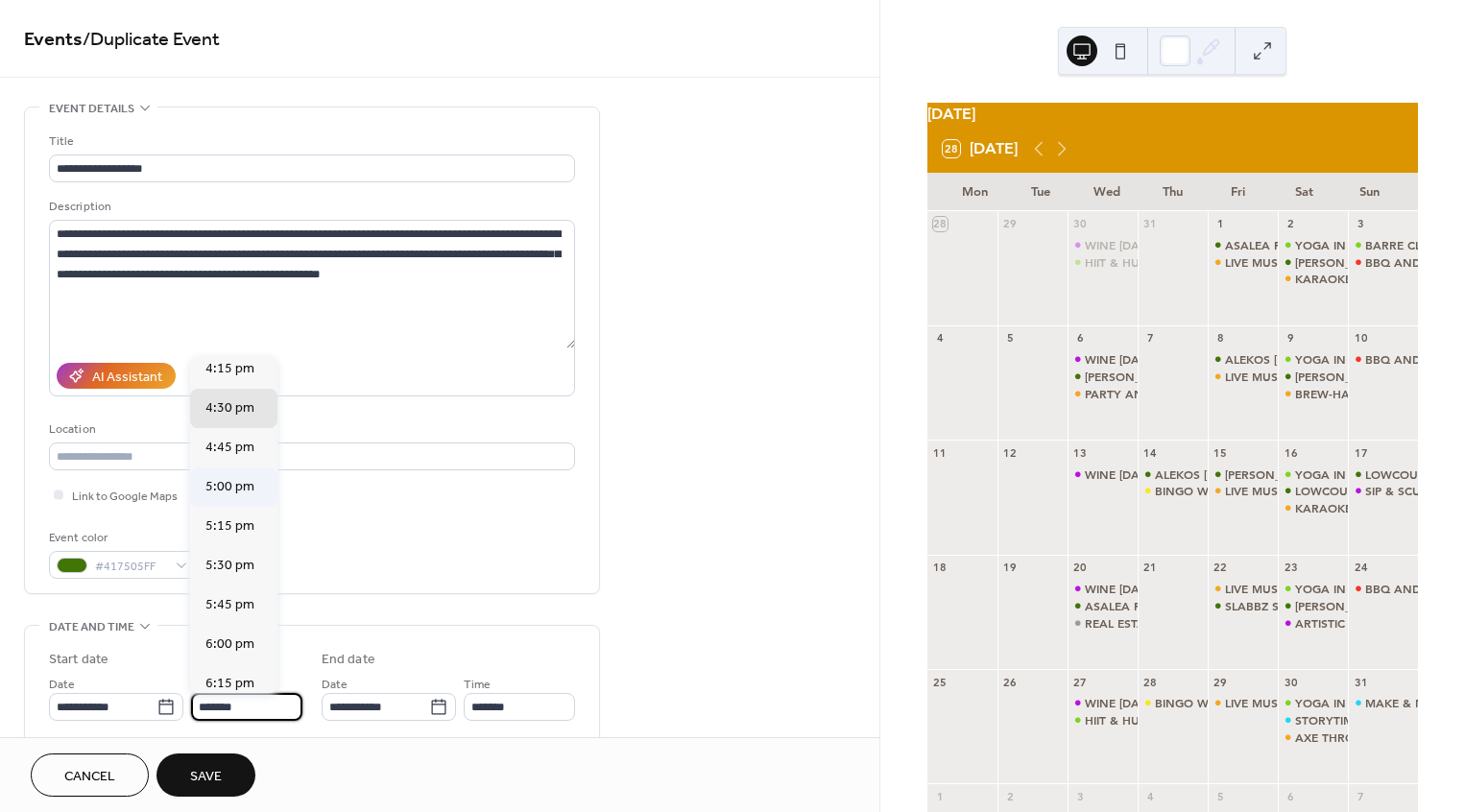 type on "*******" 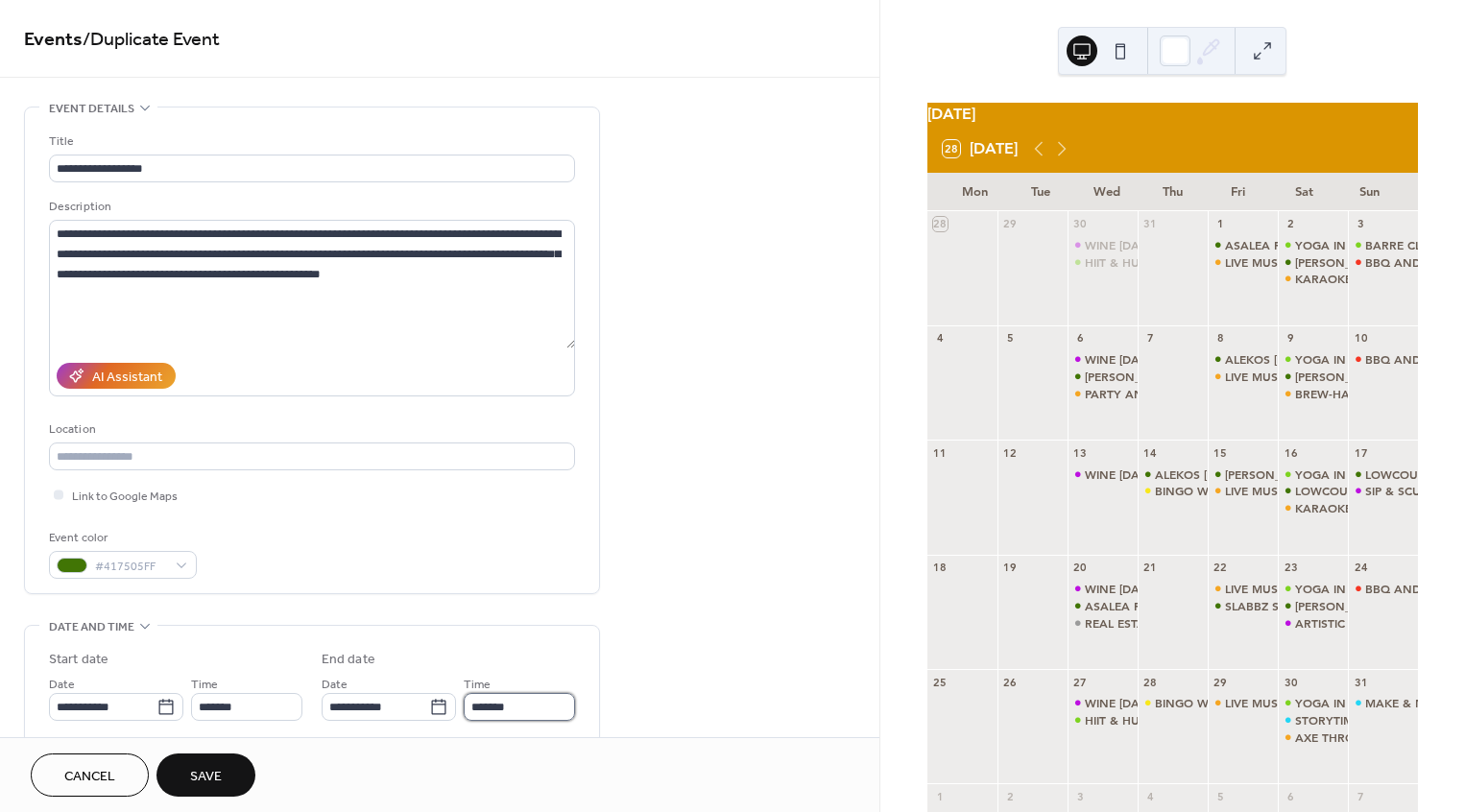 click on "*******" at bounding box center (519, 706) 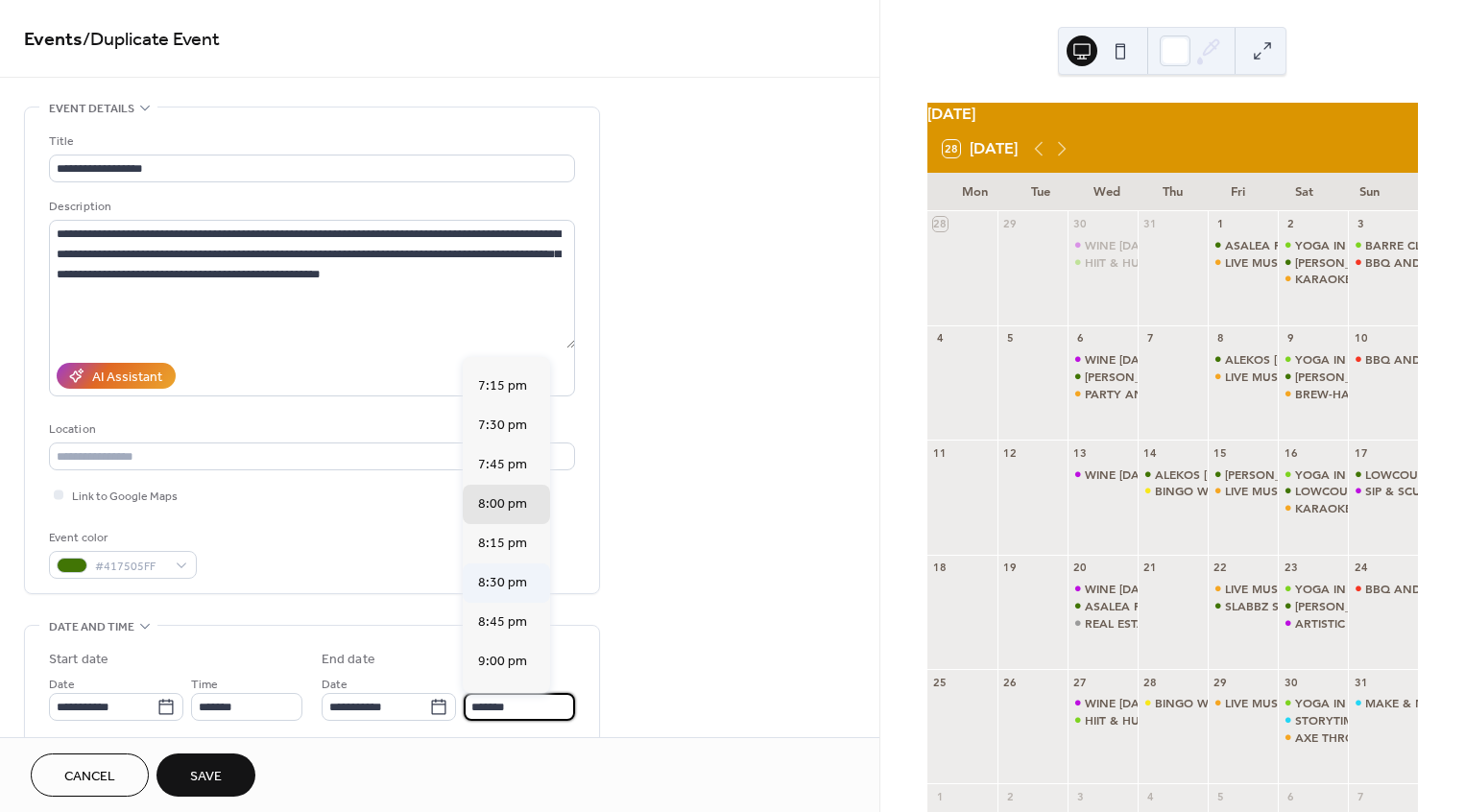scroll, scrollTop: 304, scrollLeft: 0, axis: vertical 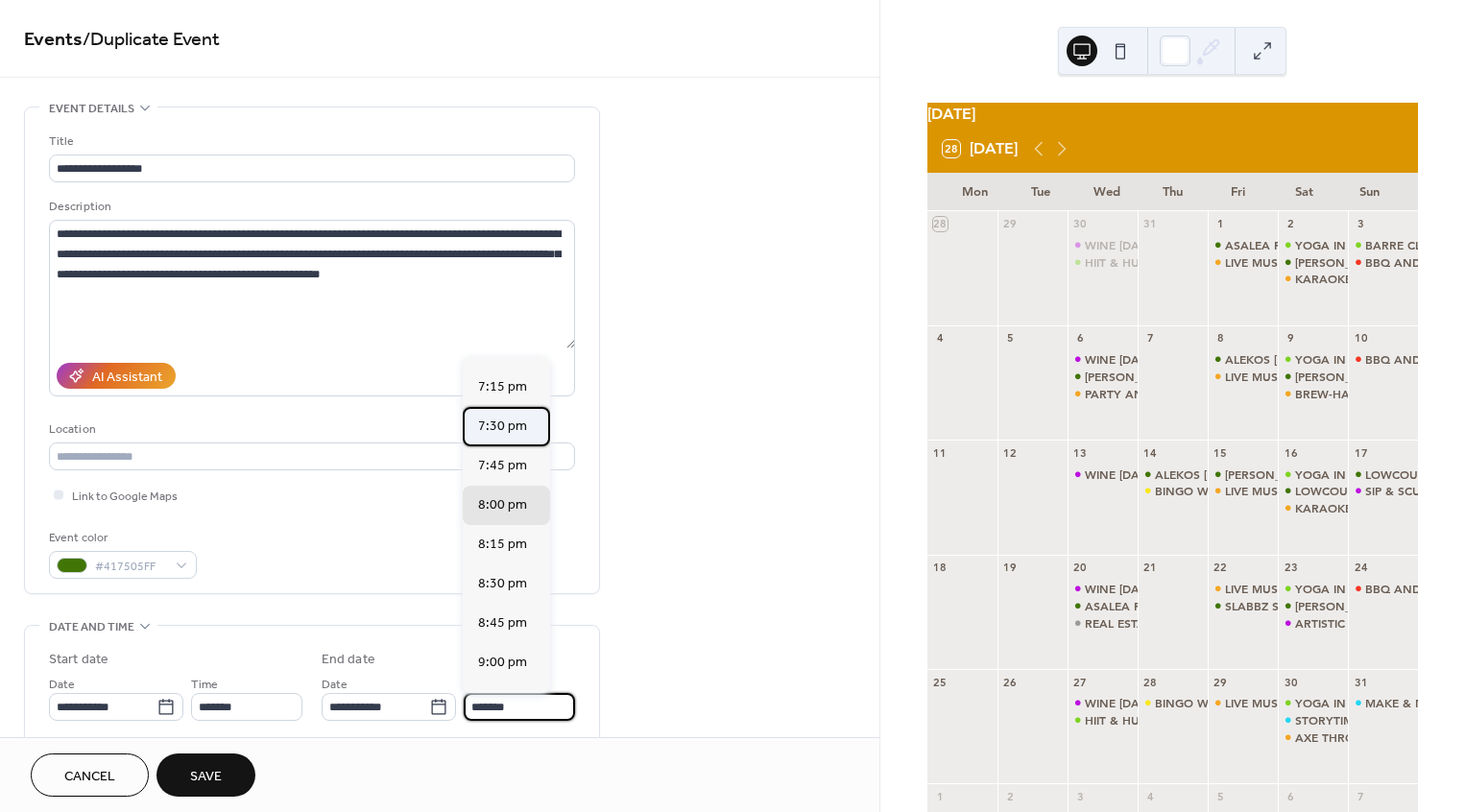 click on "7:30 pm" at bounding box center (502, 426) 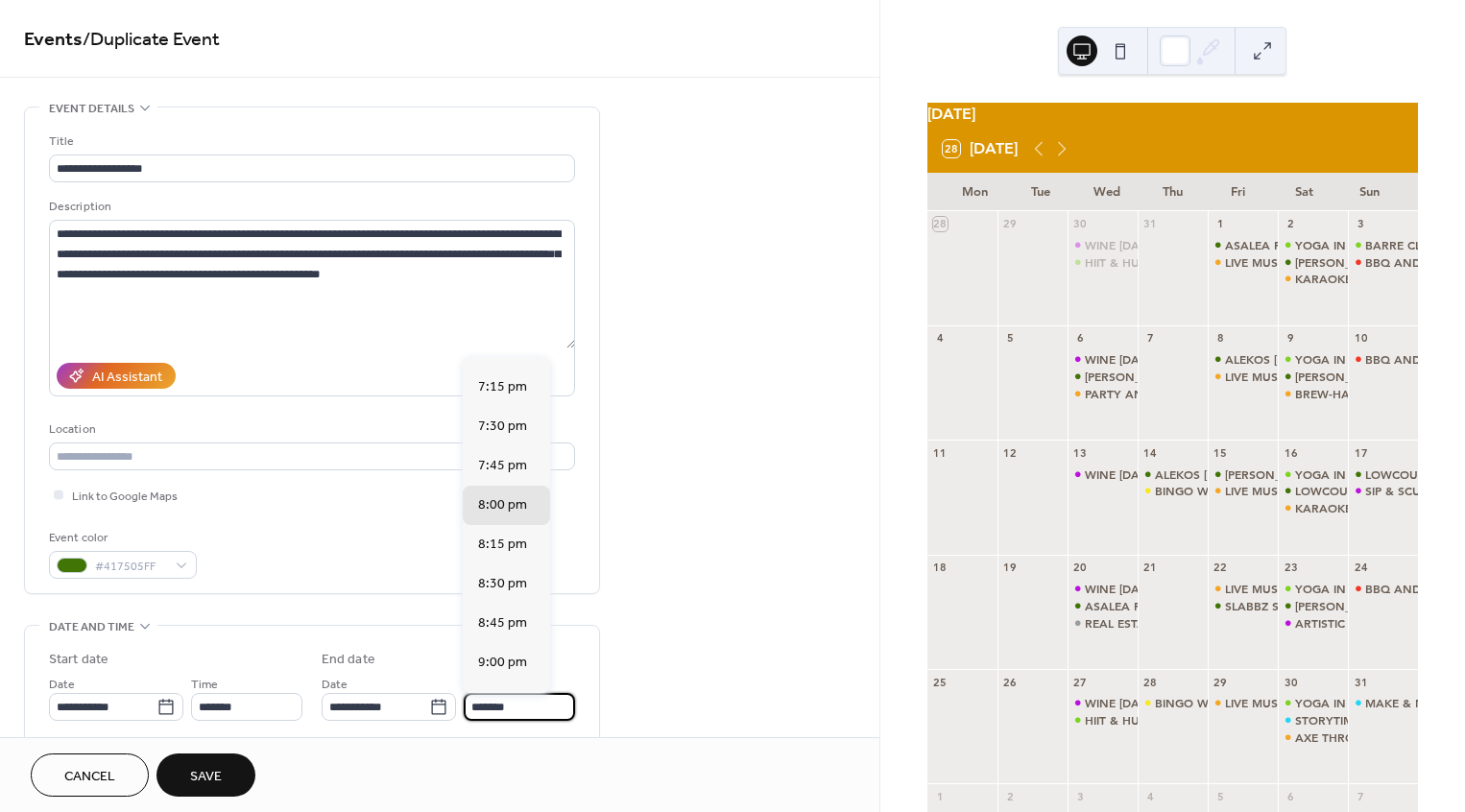 type on "*******" 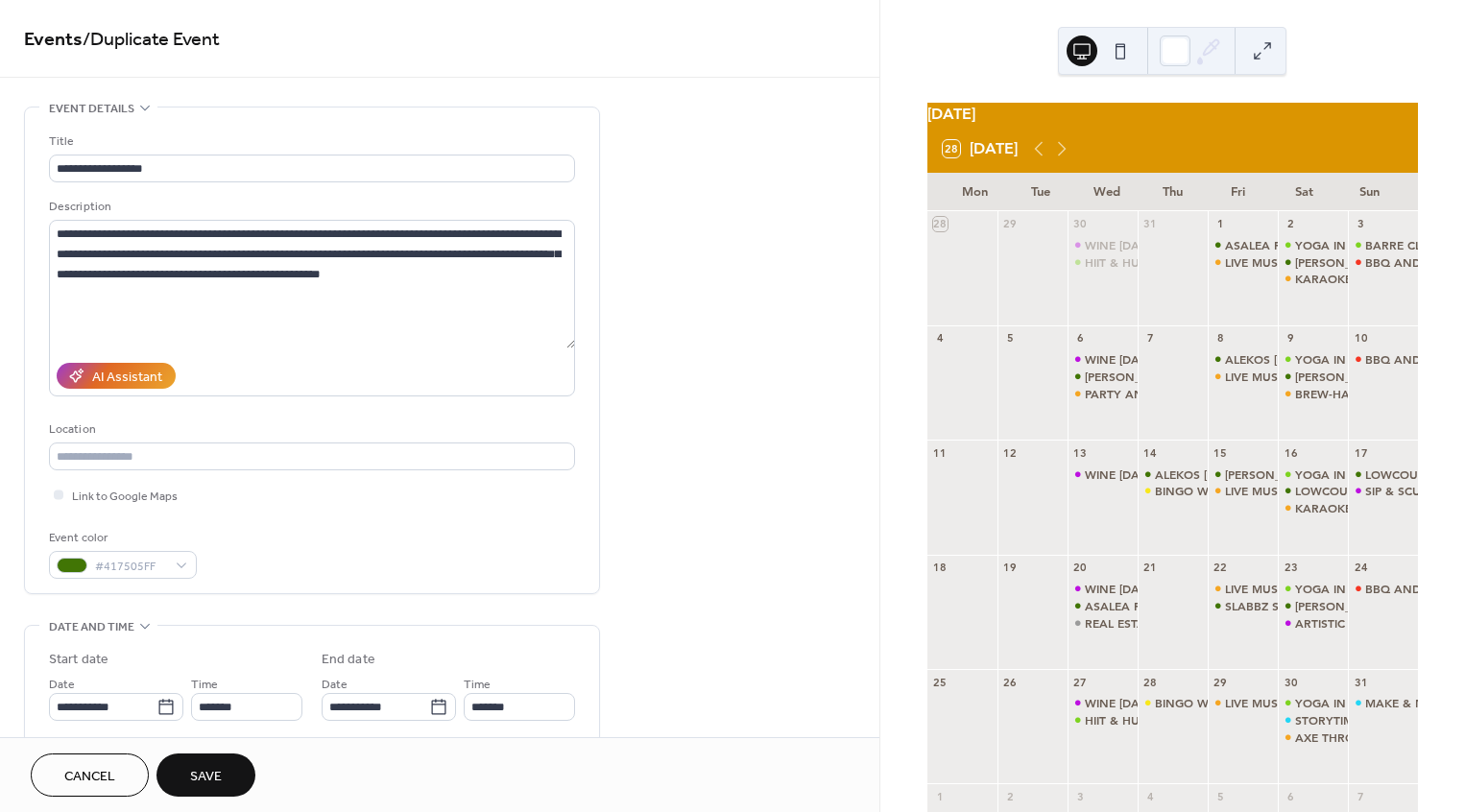 click on "Save" at bounding box center [205, 775] 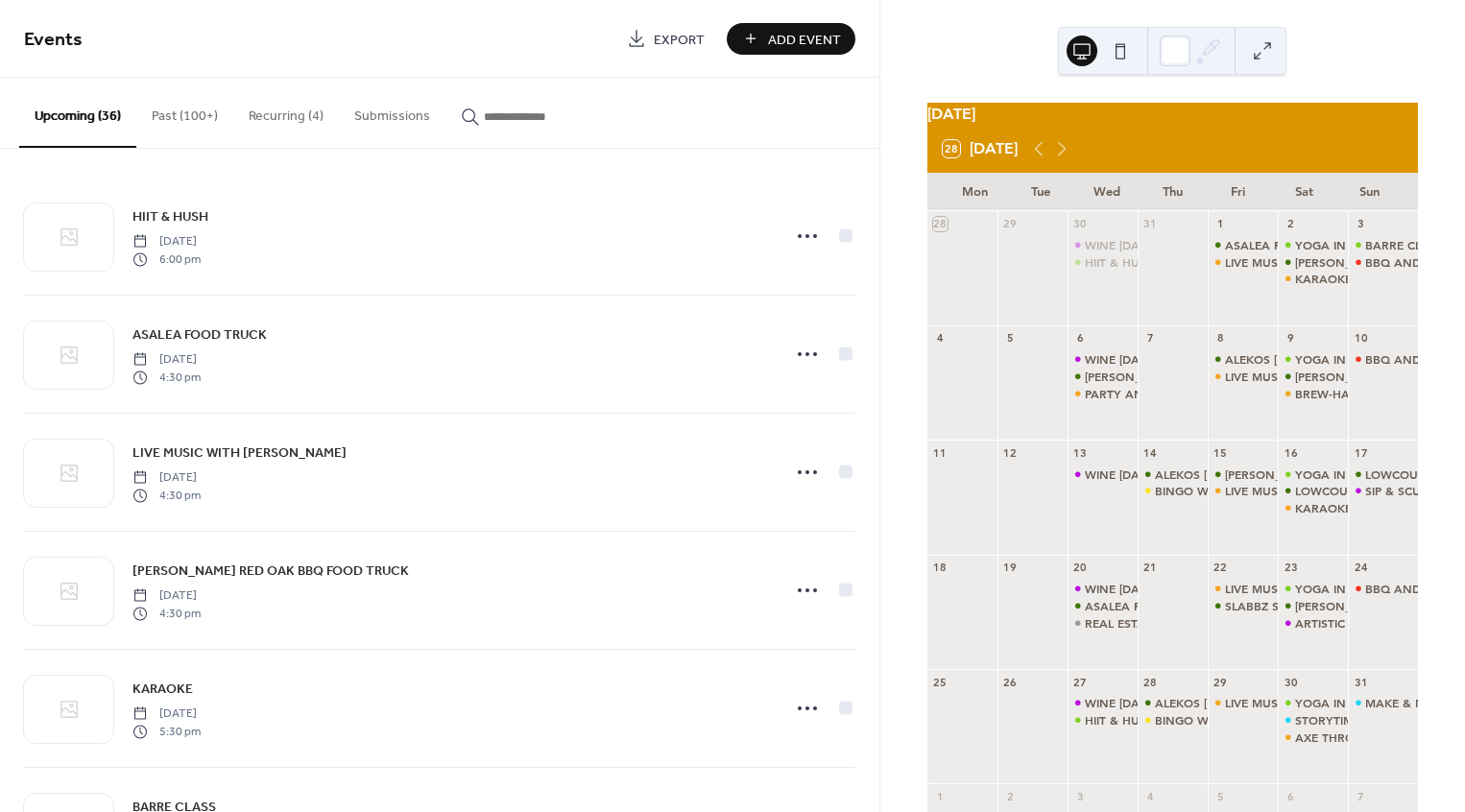 click at bounding box center (541, 116) 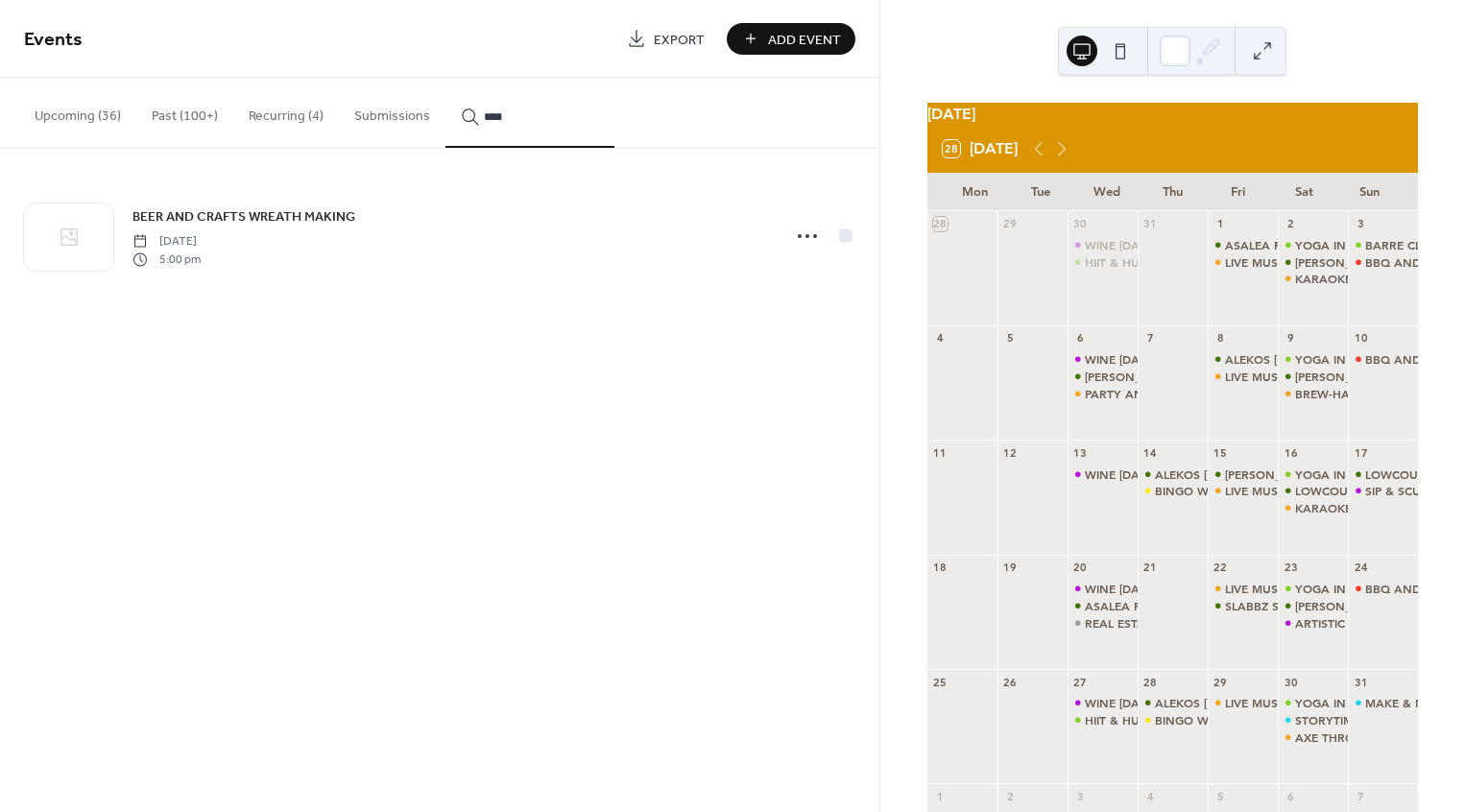 drag, startPoint x: 540, startPoint y: 112, endPoint x: 483, endPoint y: 114, distance: 57.035077 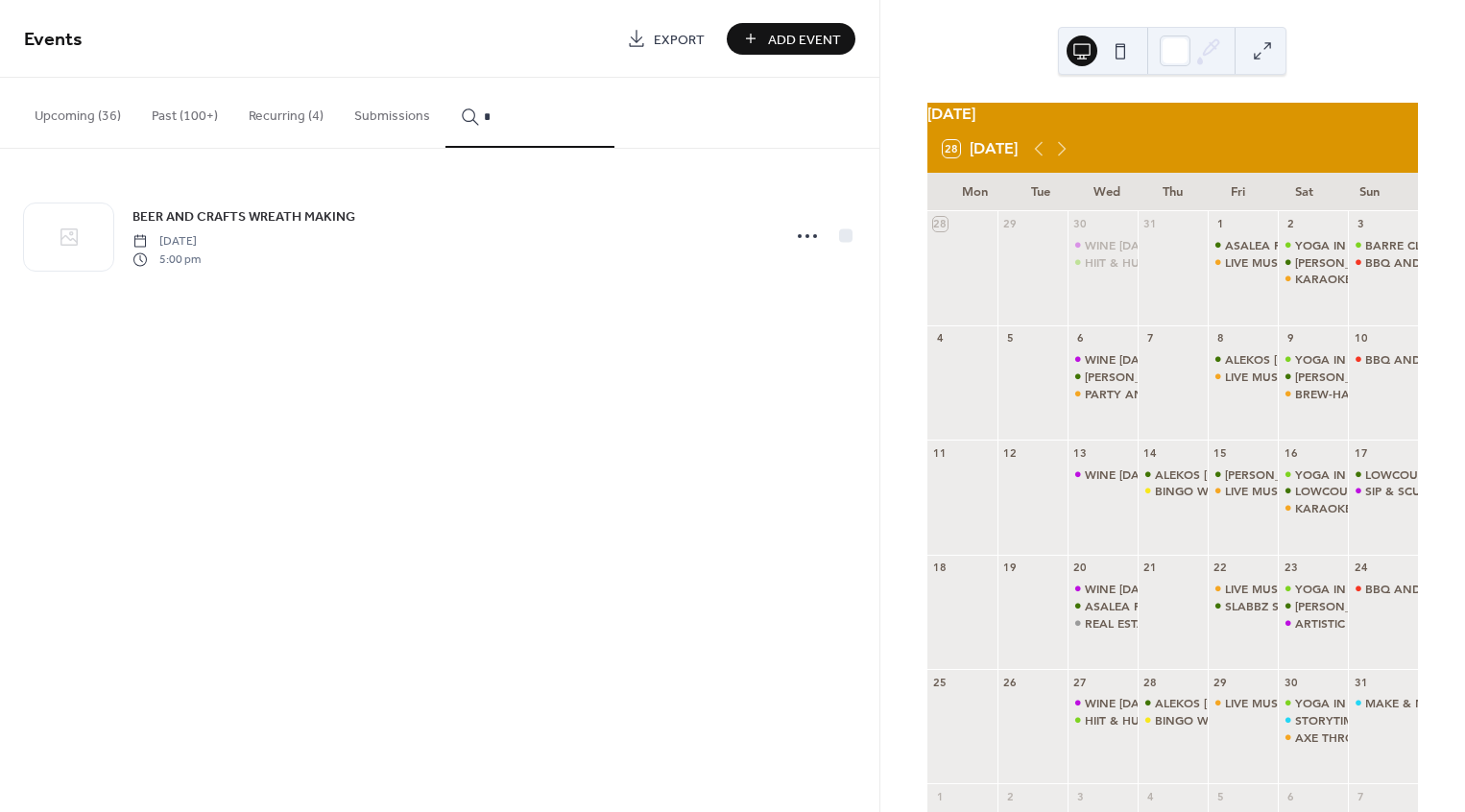 type 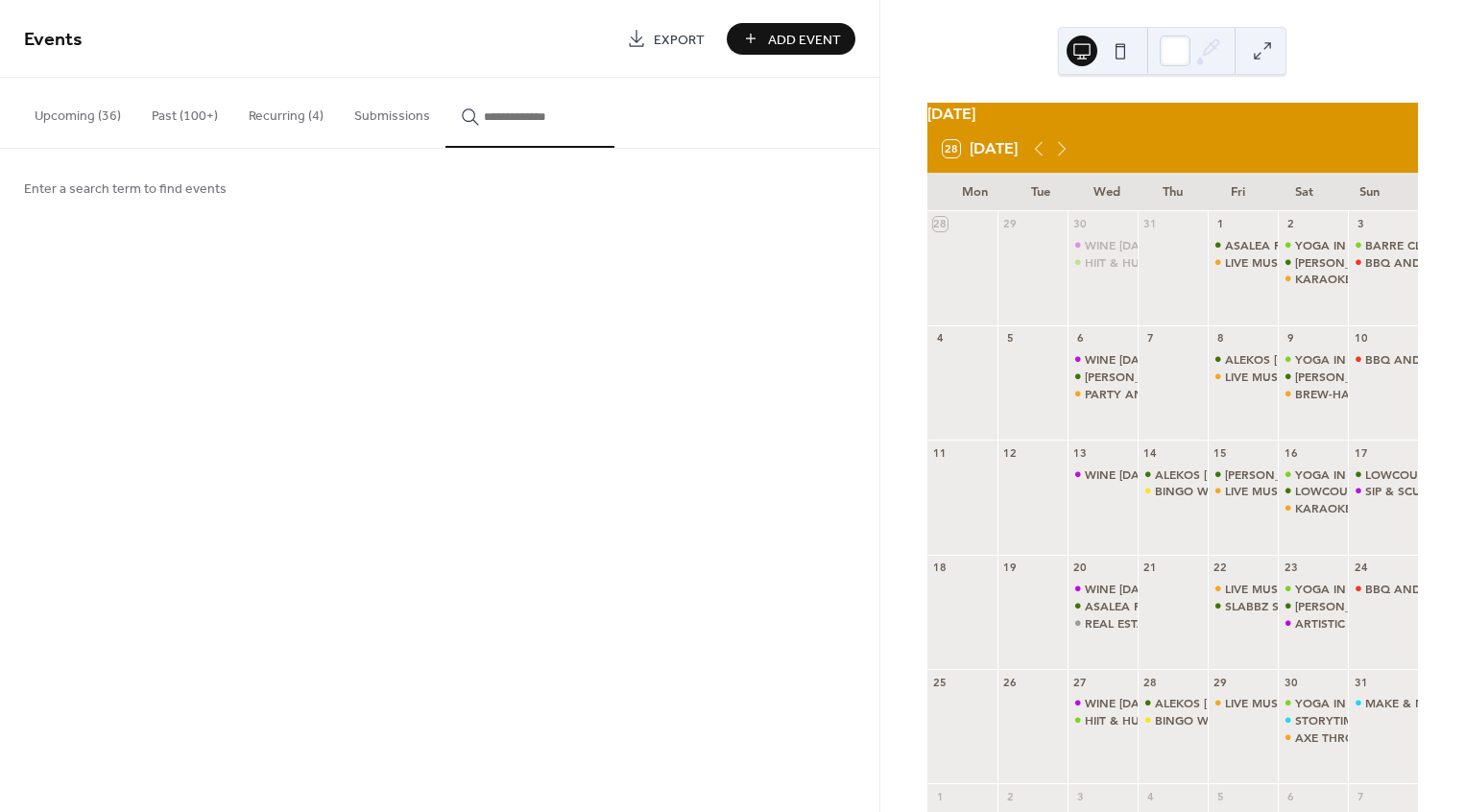 click on "Upcoming (36)" at bounding box center (78, 111) 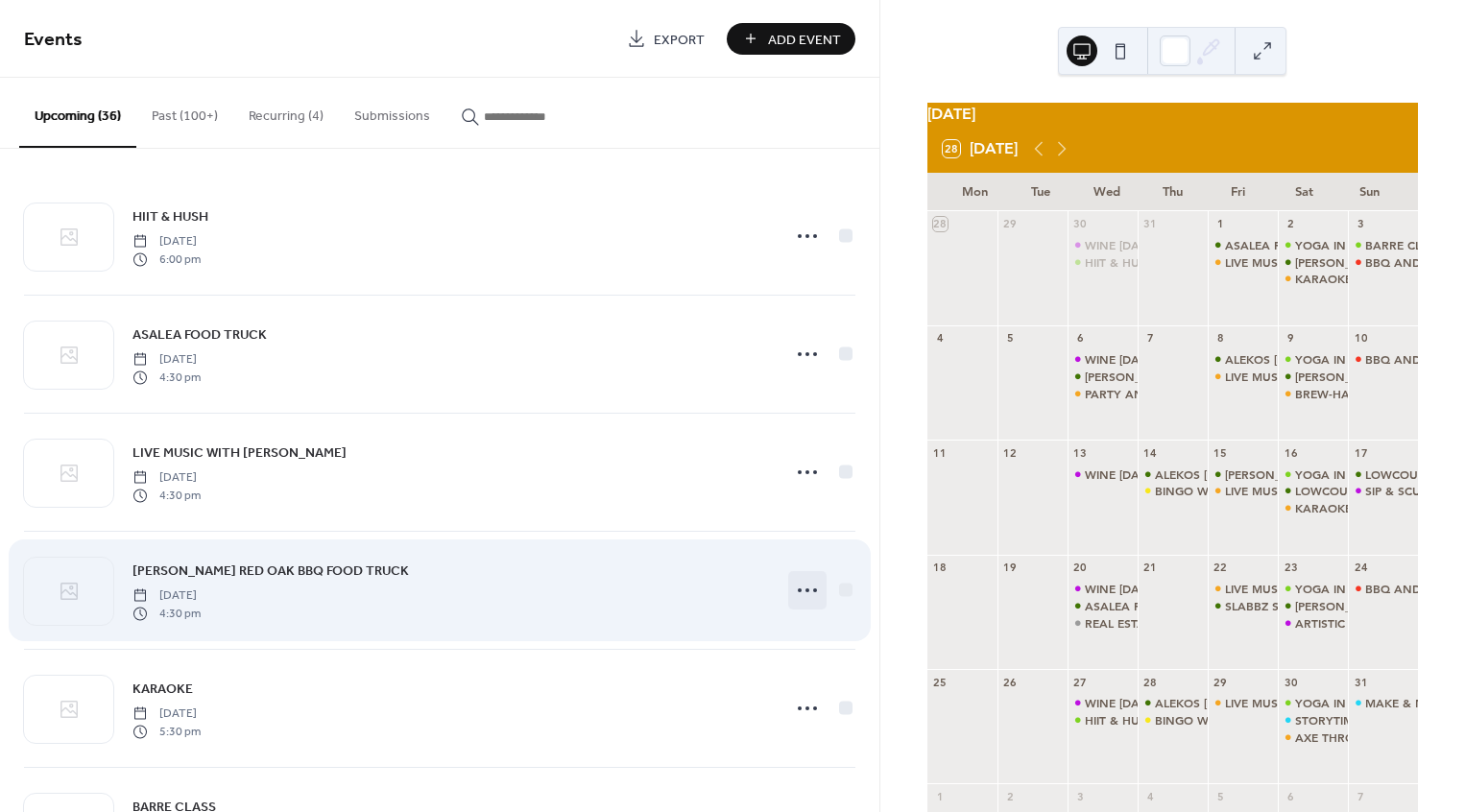 click 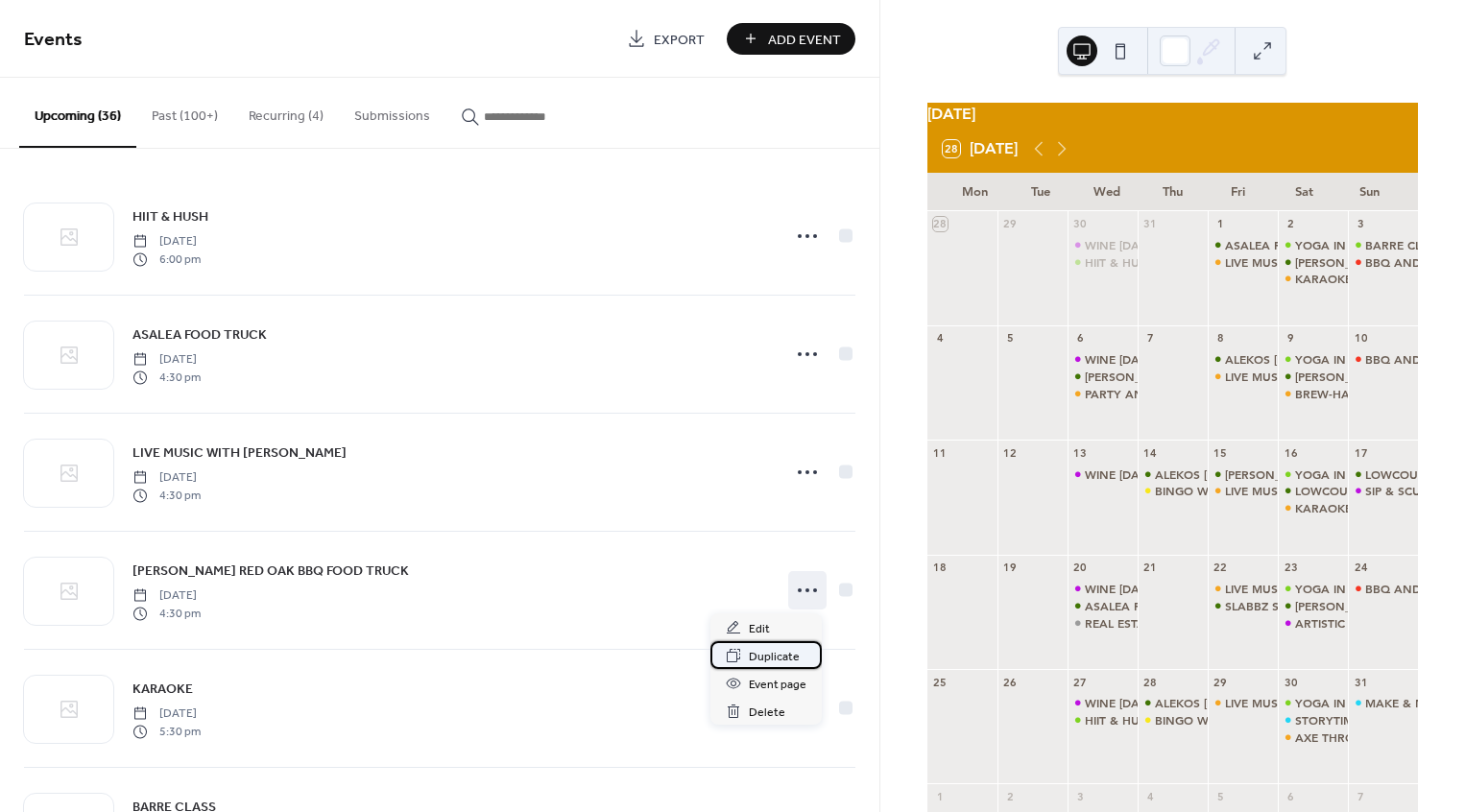 click on "Duplicate" at bounding box center (774, 657) 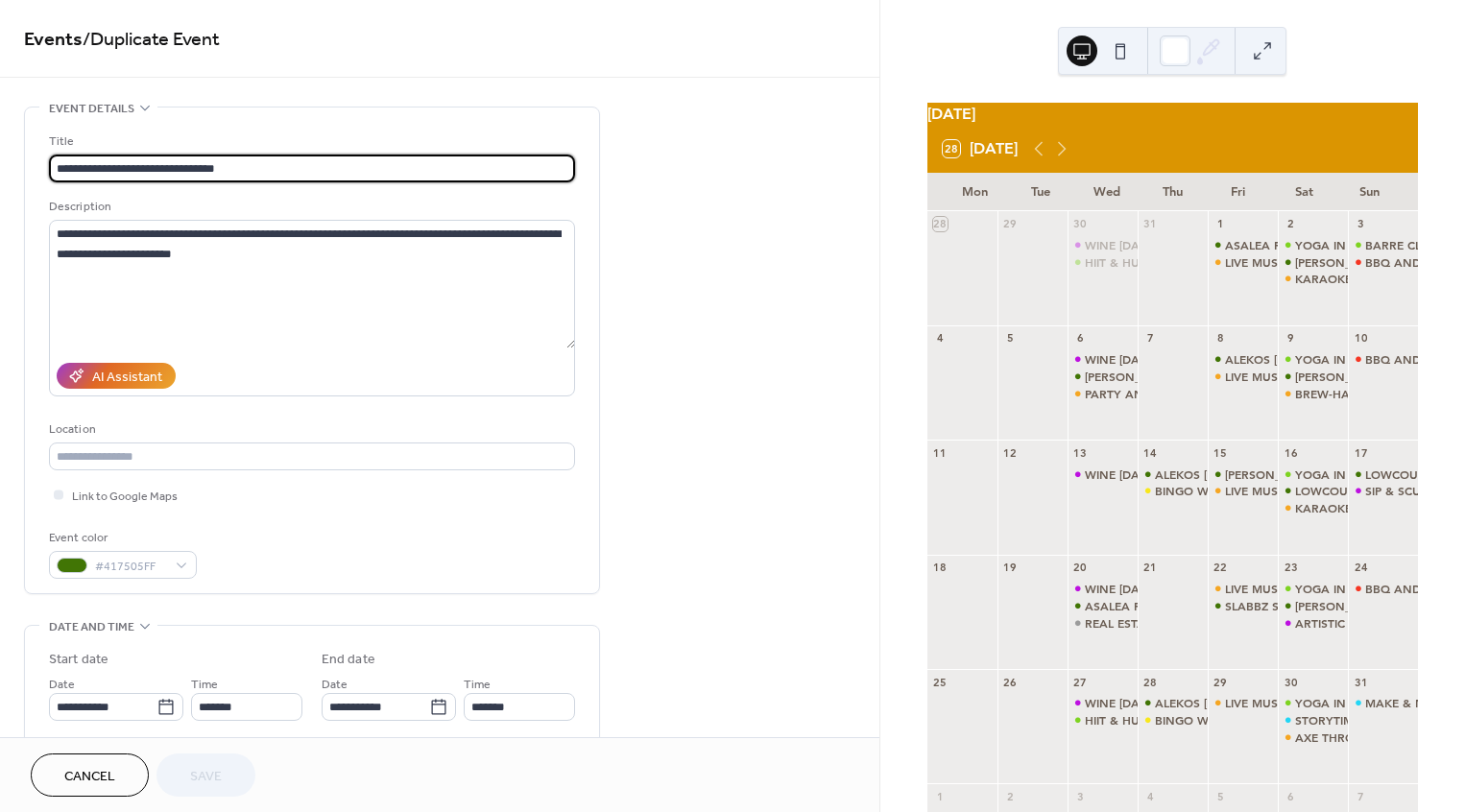 drag, startPoint x: 301, startPoint y: 166, endPoint x: 40, endPoint y: 152, distance: 261.3752 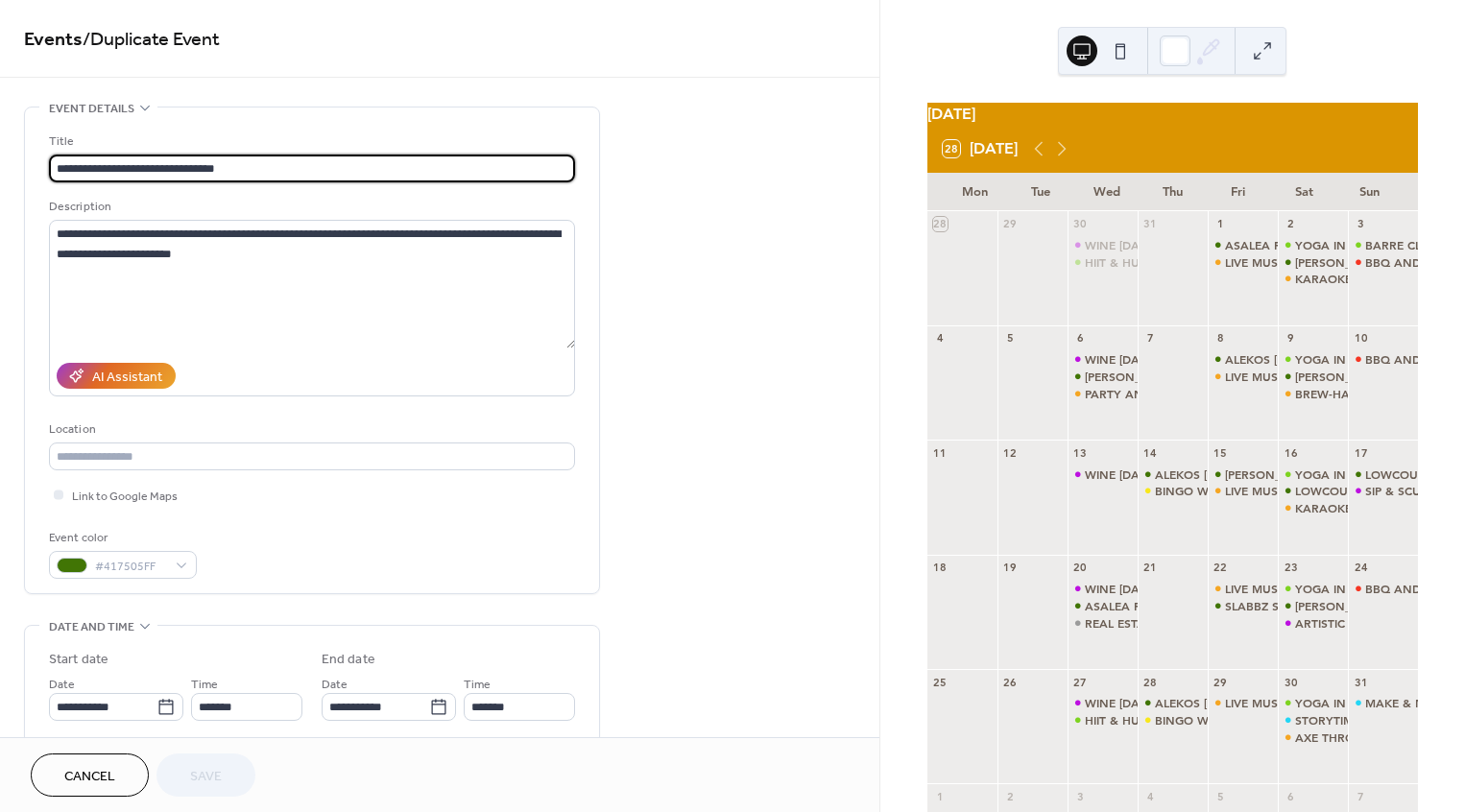 click on "**********" at bounding box center (312, 350) 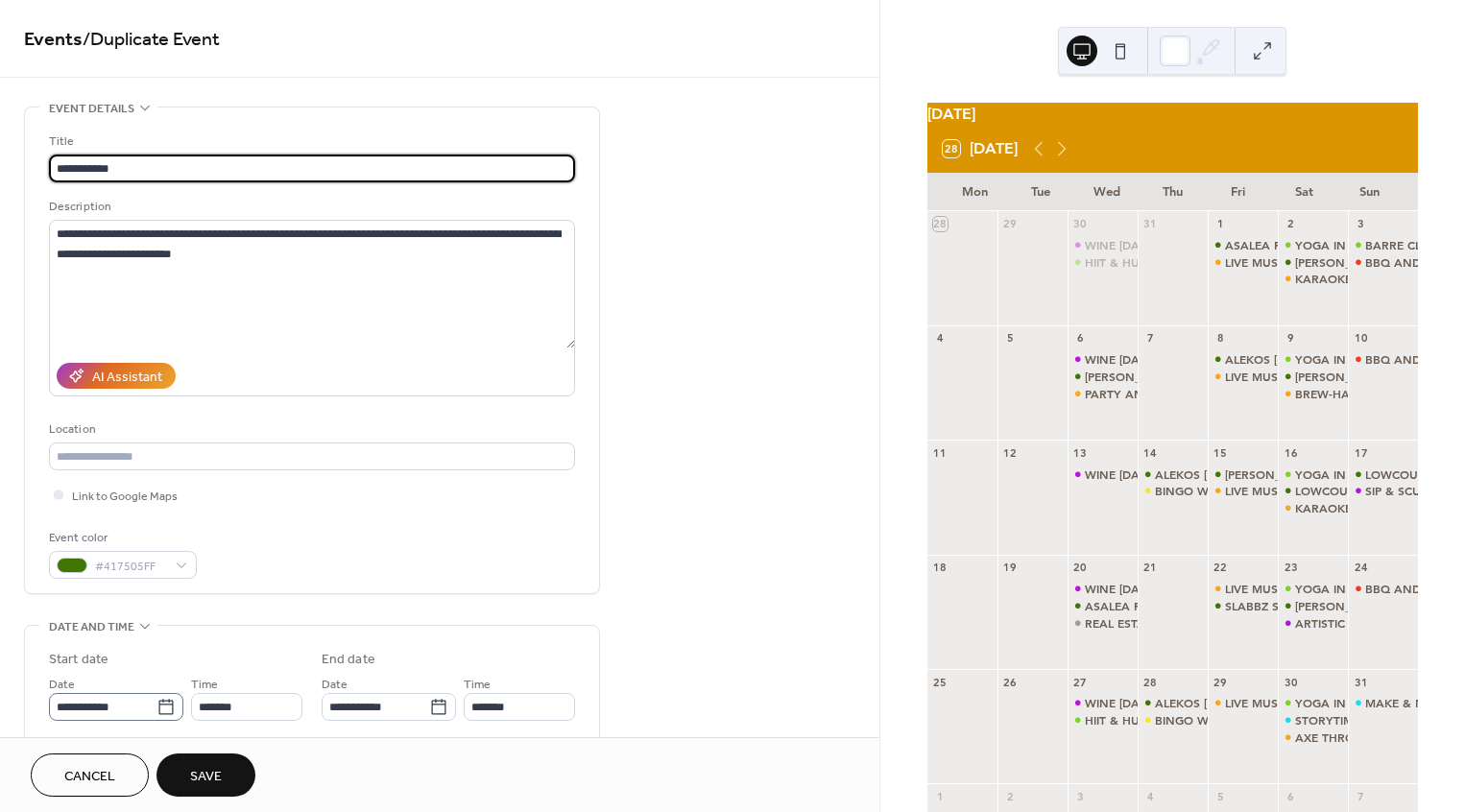 type on "**********" 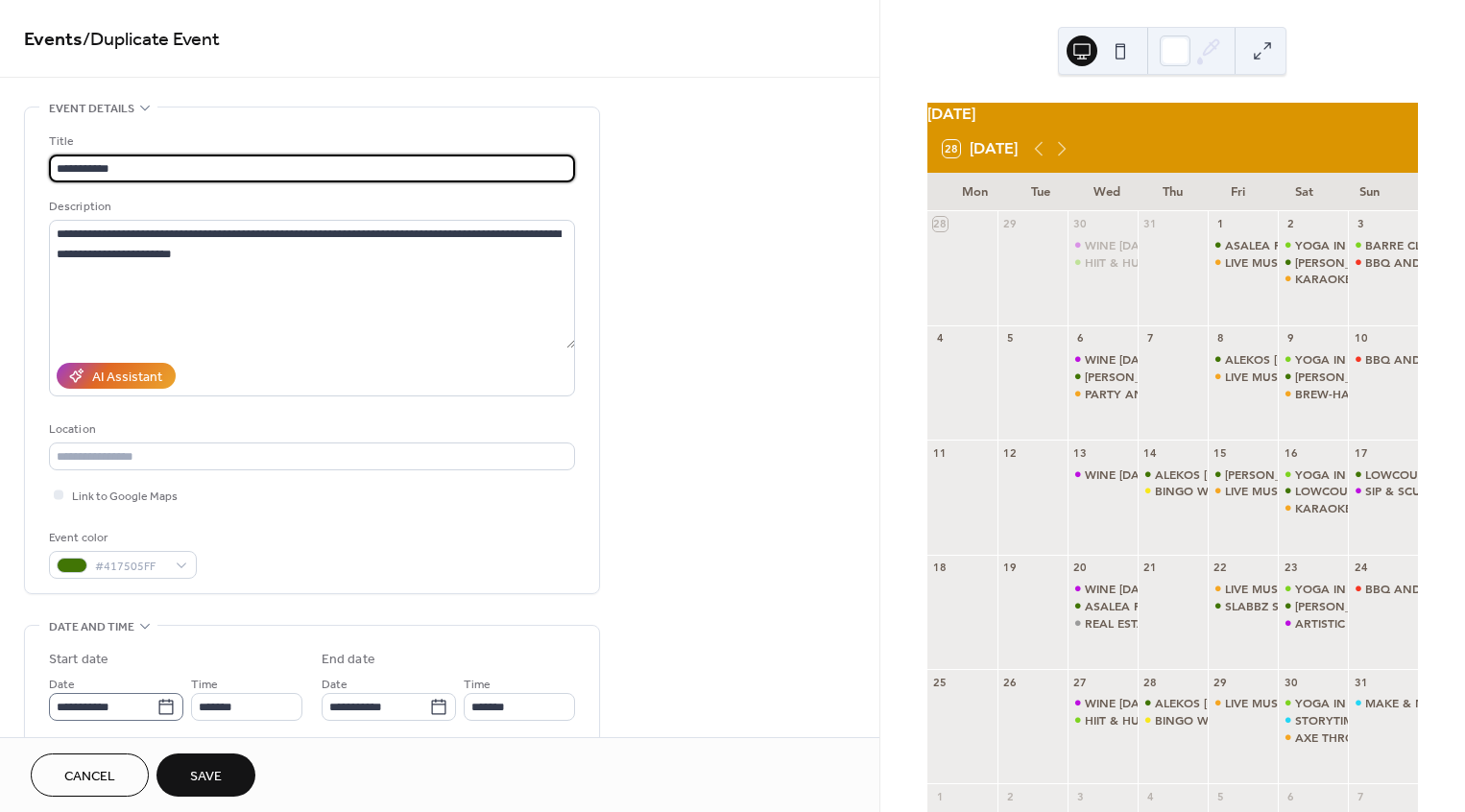 click 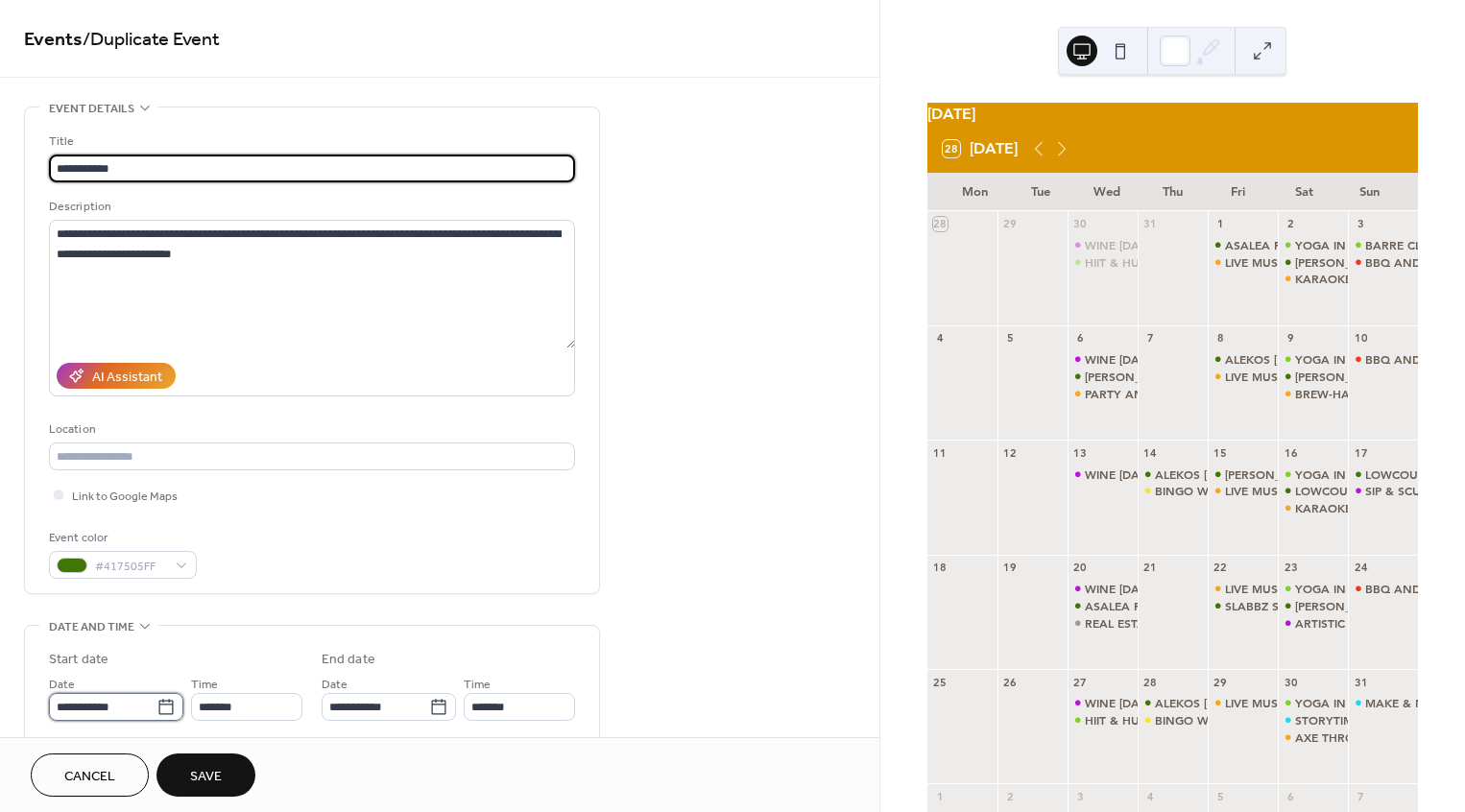 click on "**********" at bounding box center (103, 706) 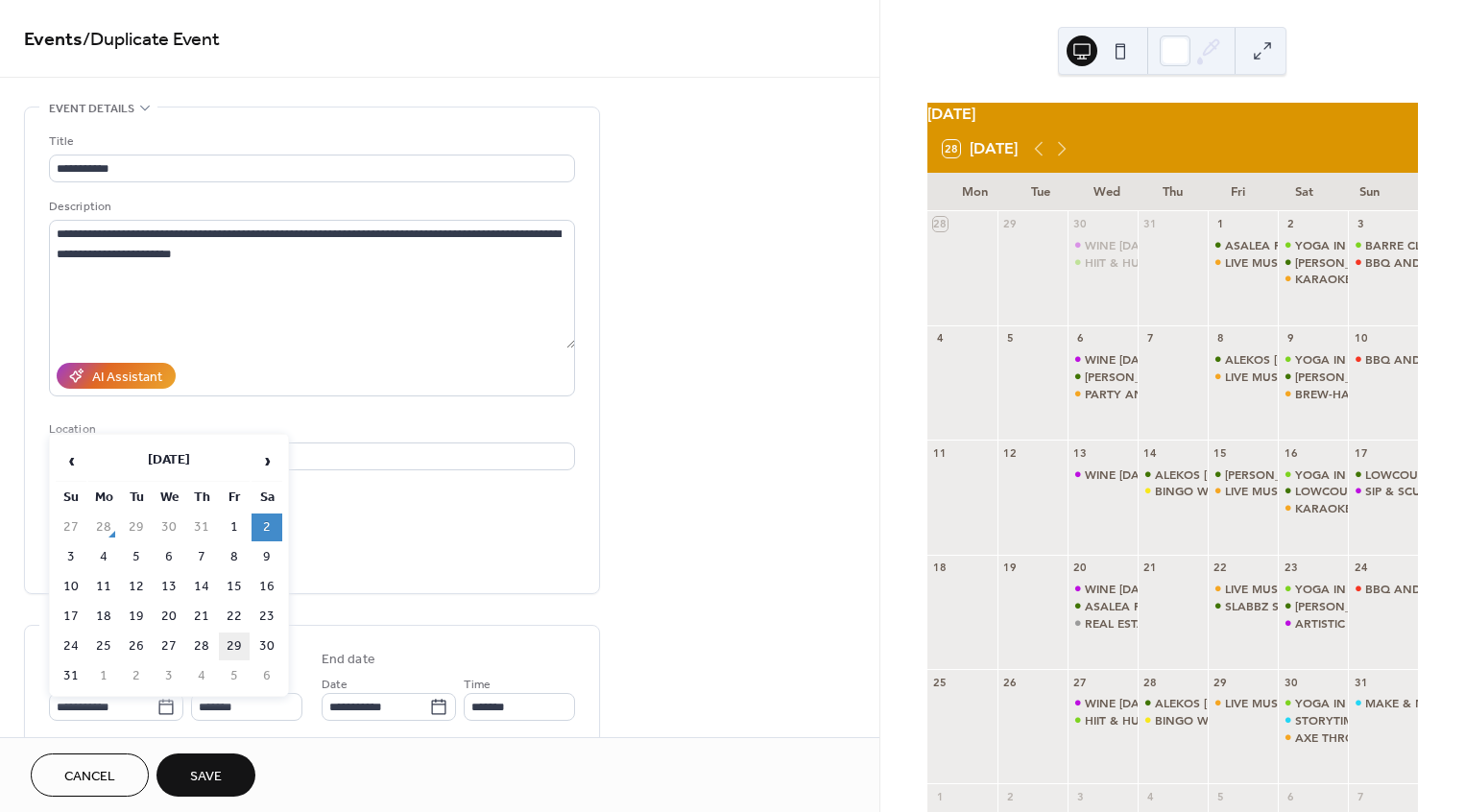 click on "29" at bounding box center [234, 646] 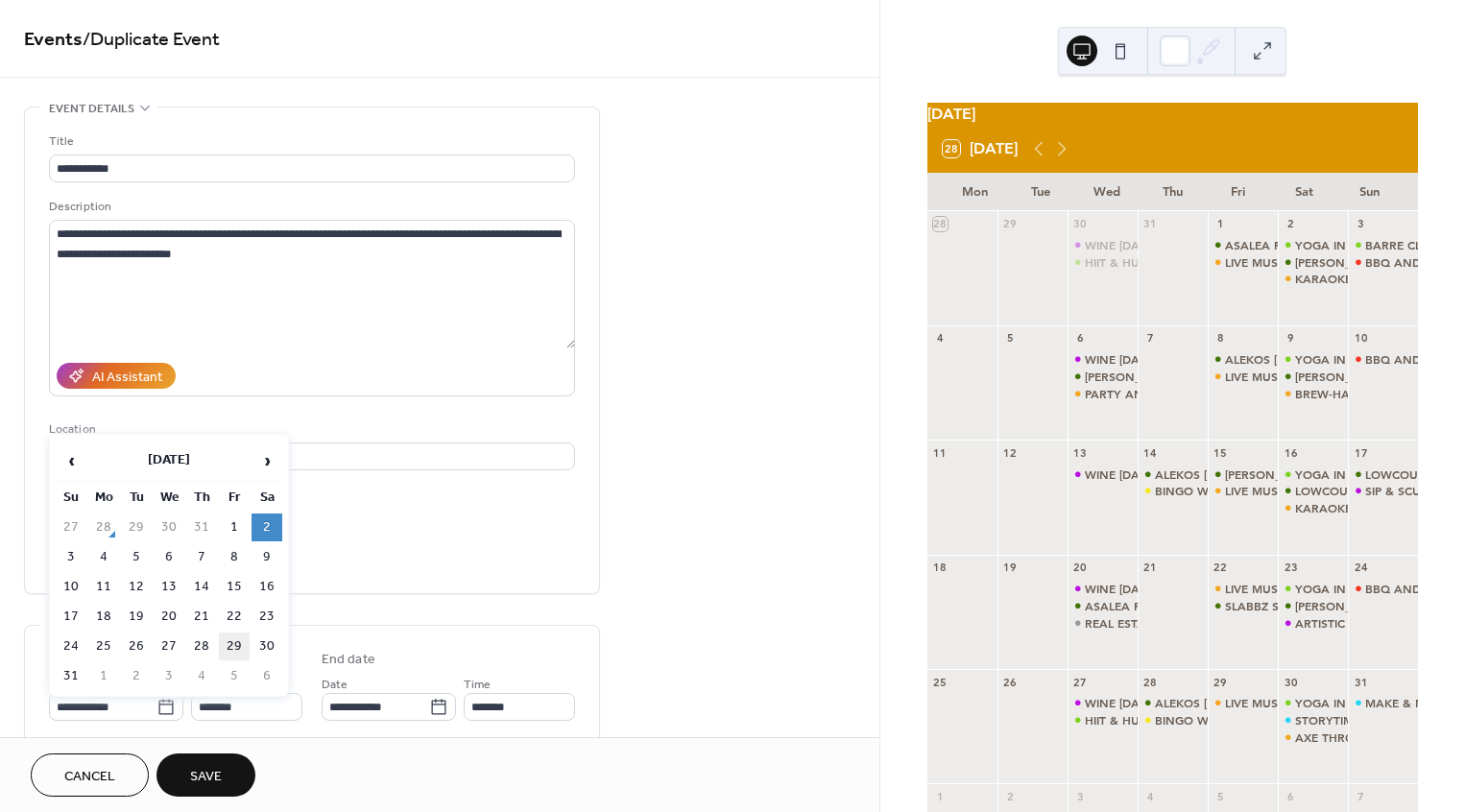 type on "**********" 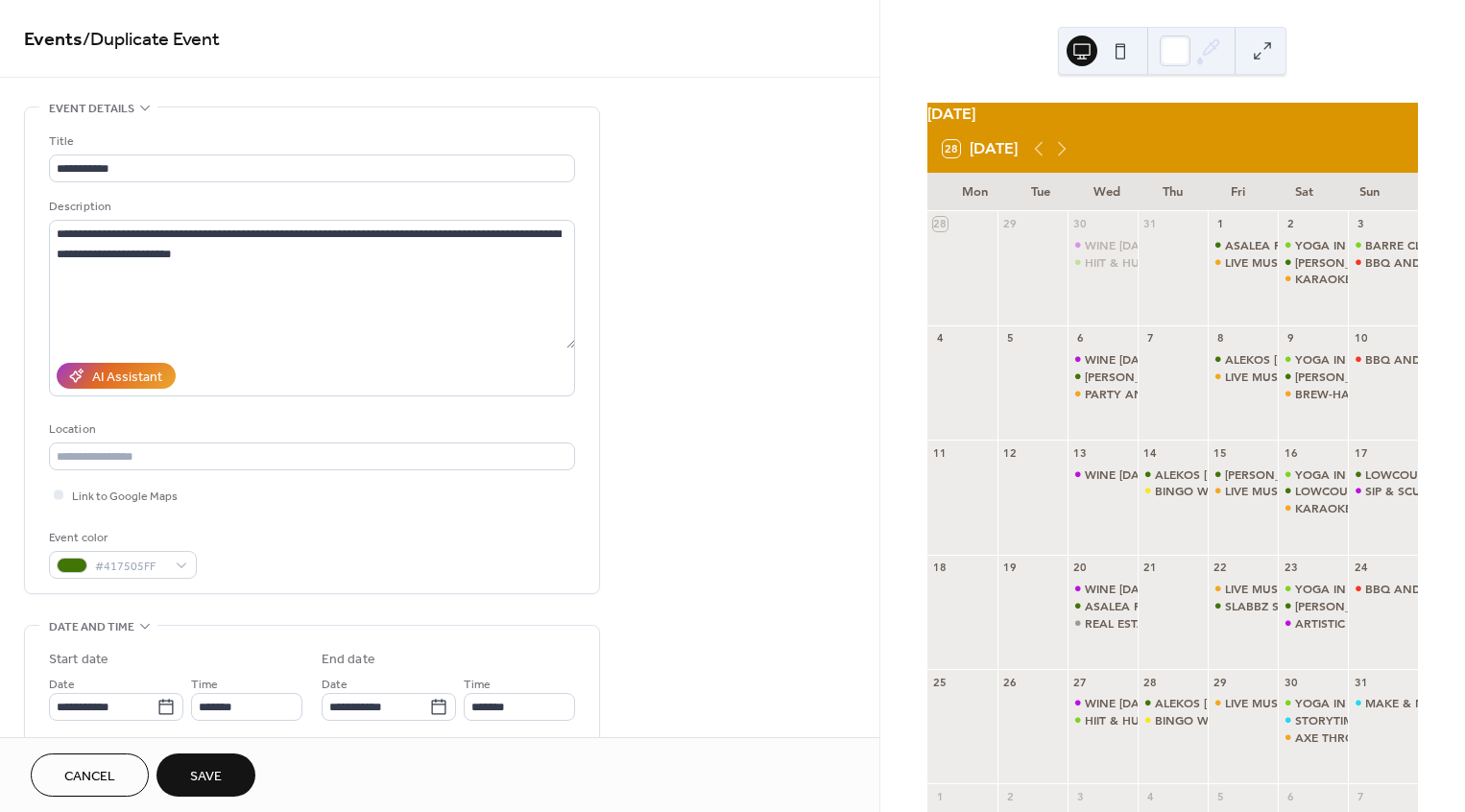 click on "Save" at bounding box center (205, 775) 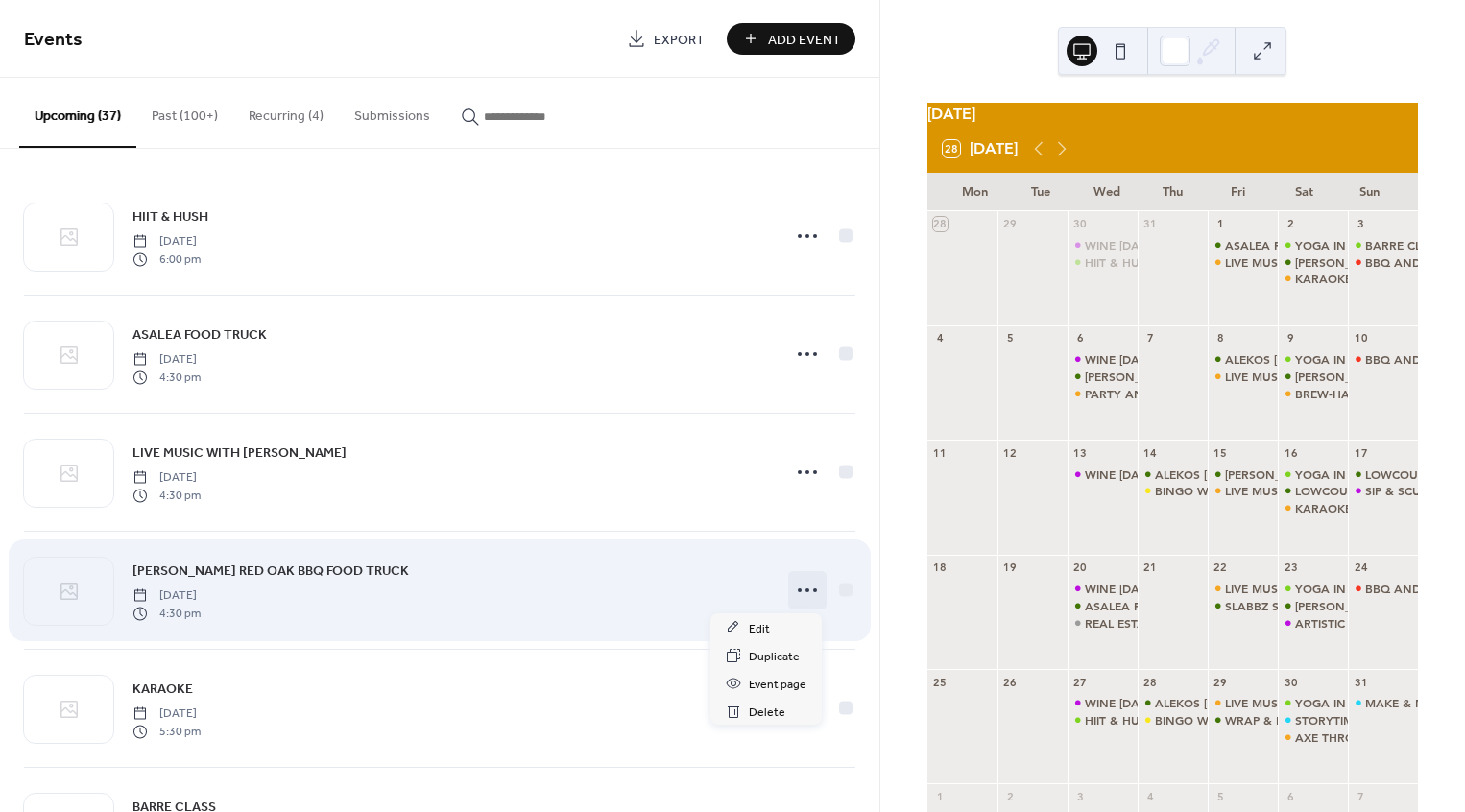 click 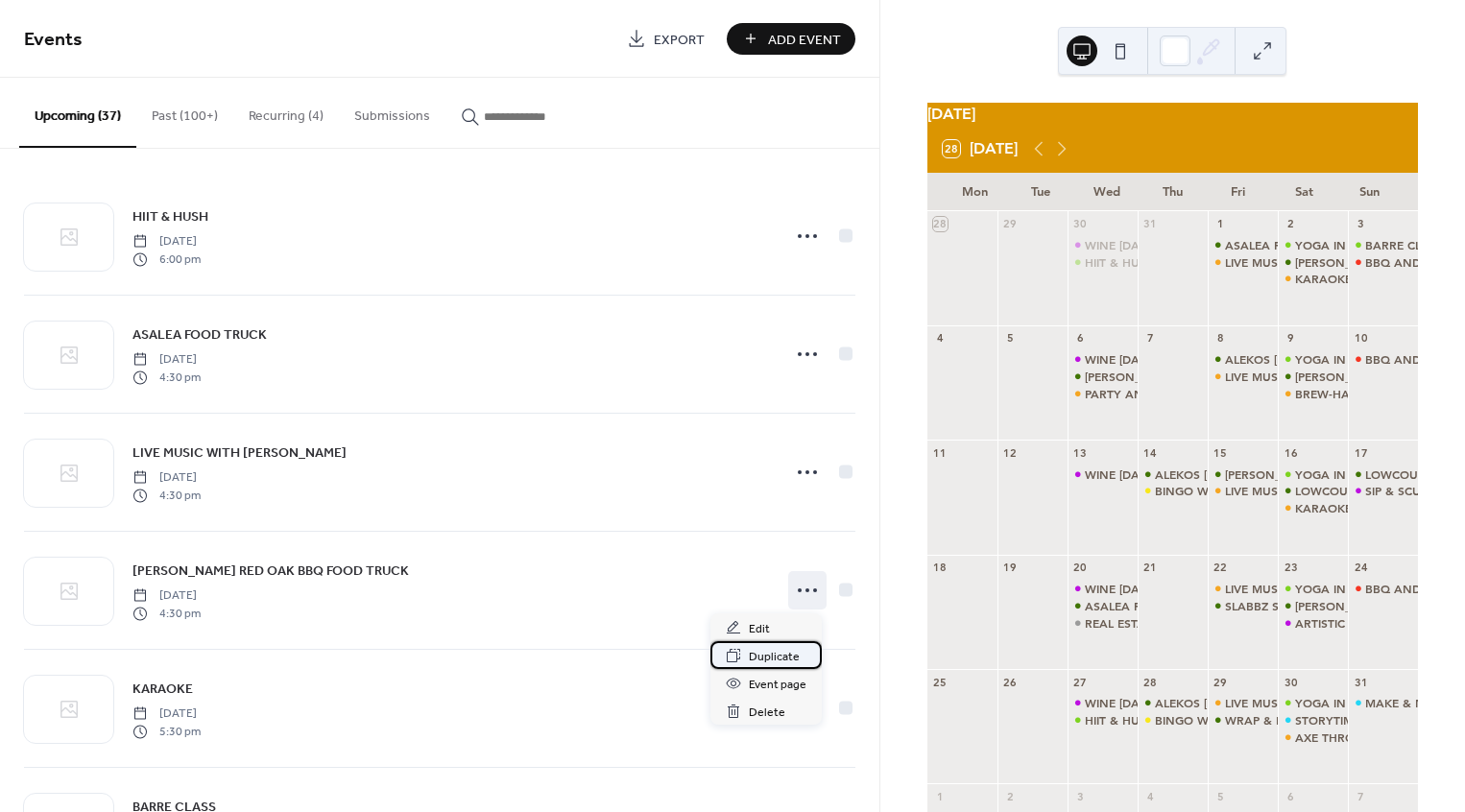 click on "Duplicate" at bounding box center (774, 657) 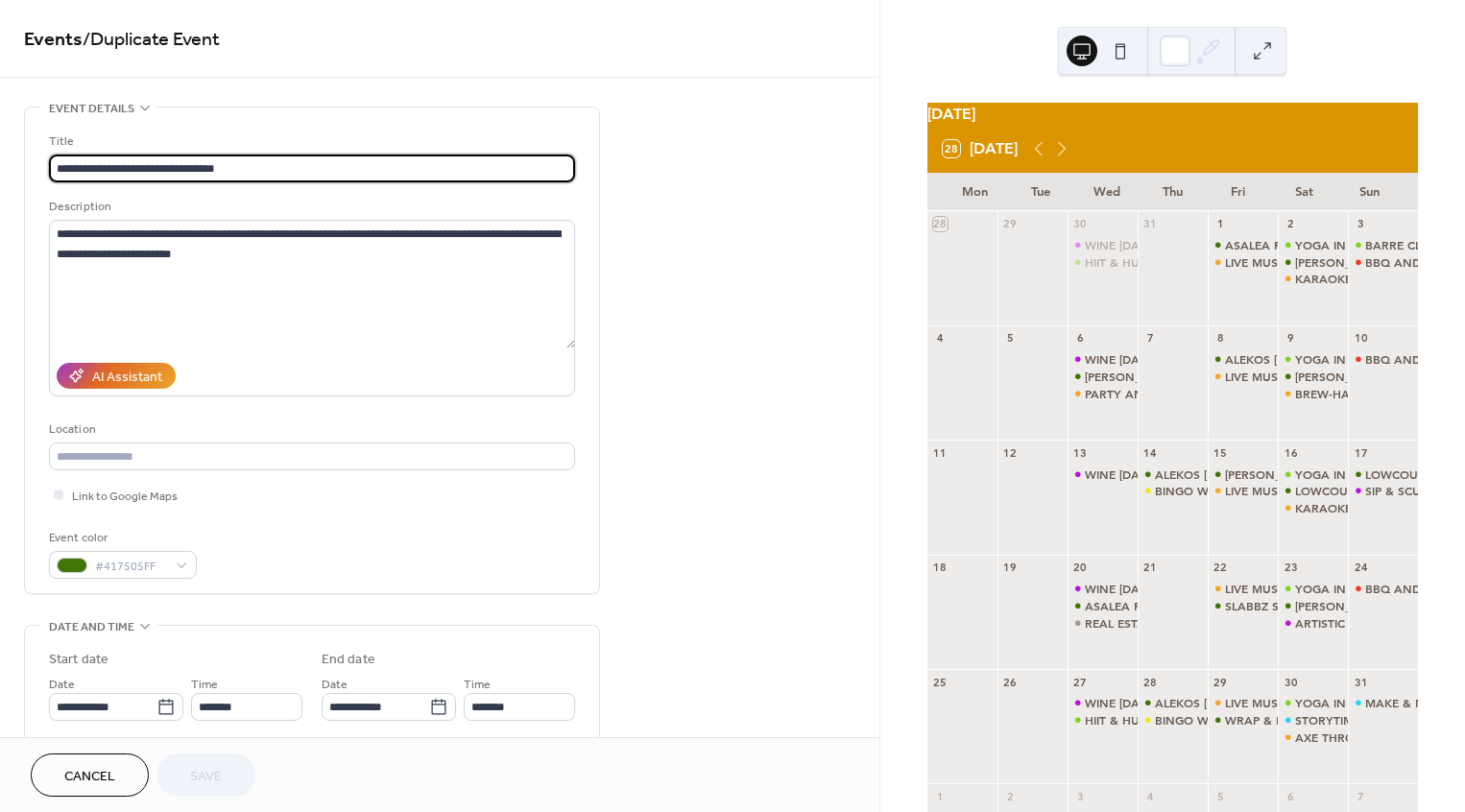 drag, startPoint x: 275, startPoint y: 167, endPoint x: 56, endPoint y: 160, distance: 219.11184 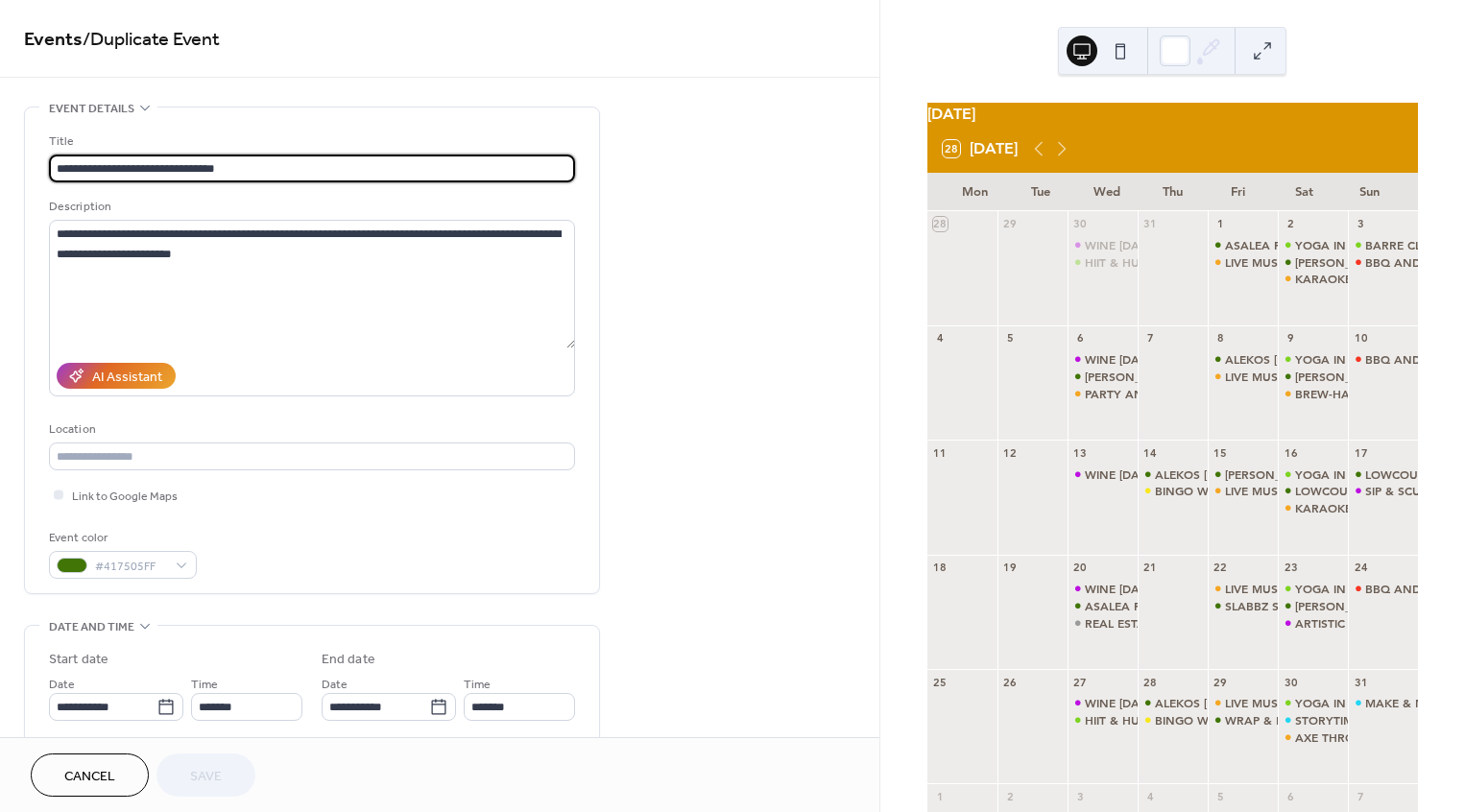 click on "**********" at bounding box center [312, 168] 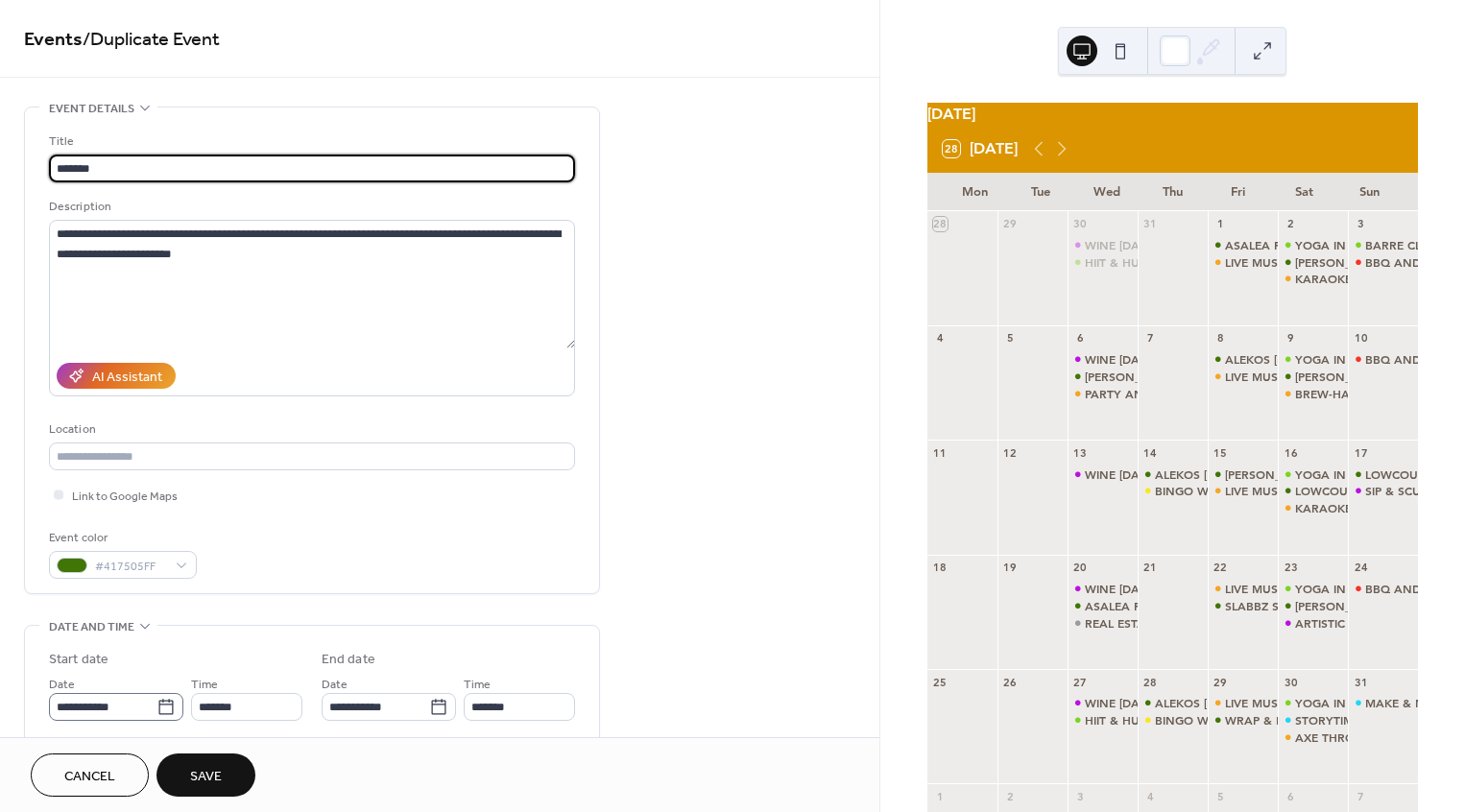 type on "*******" 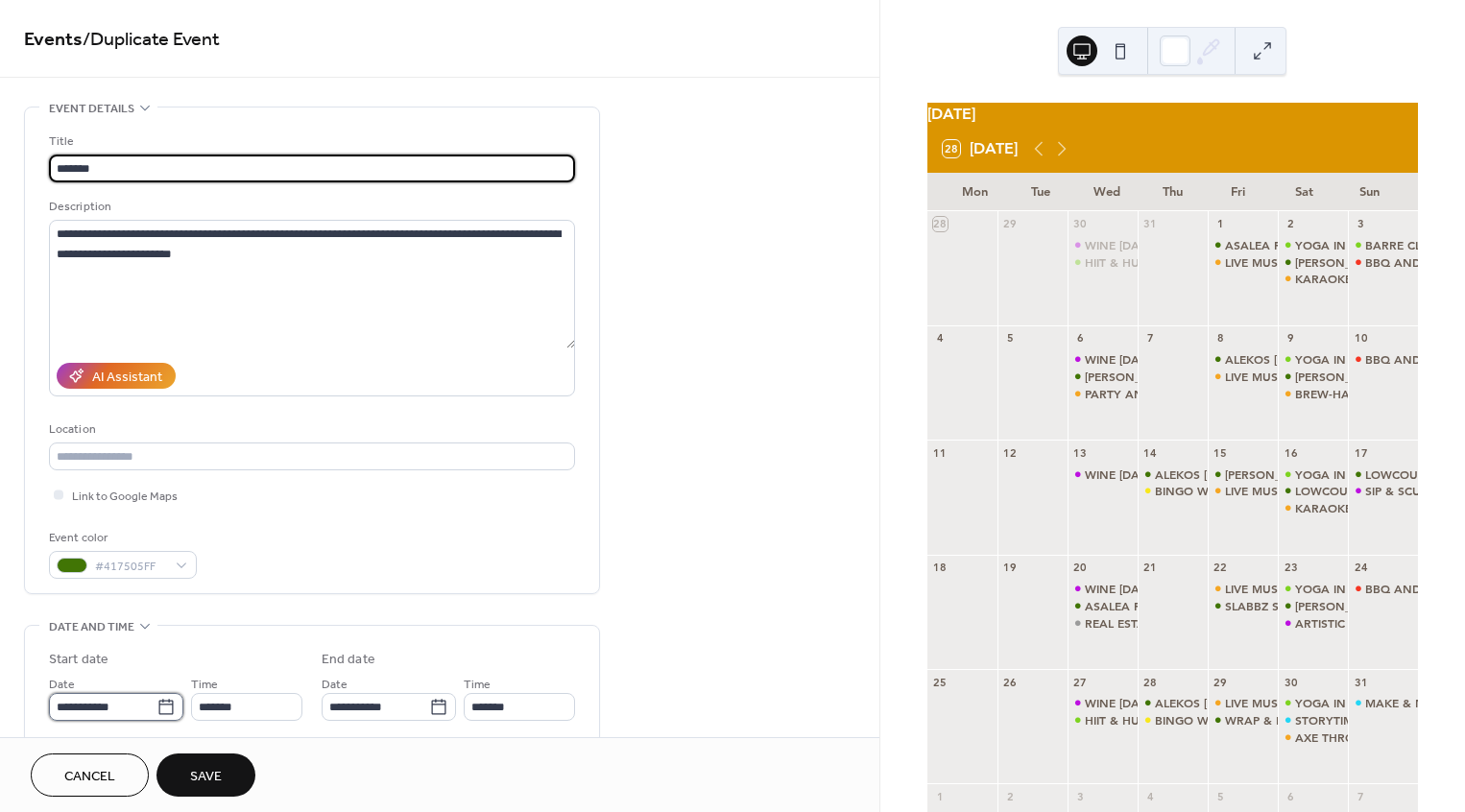 click on "**********" at bounding box center (103, 706) 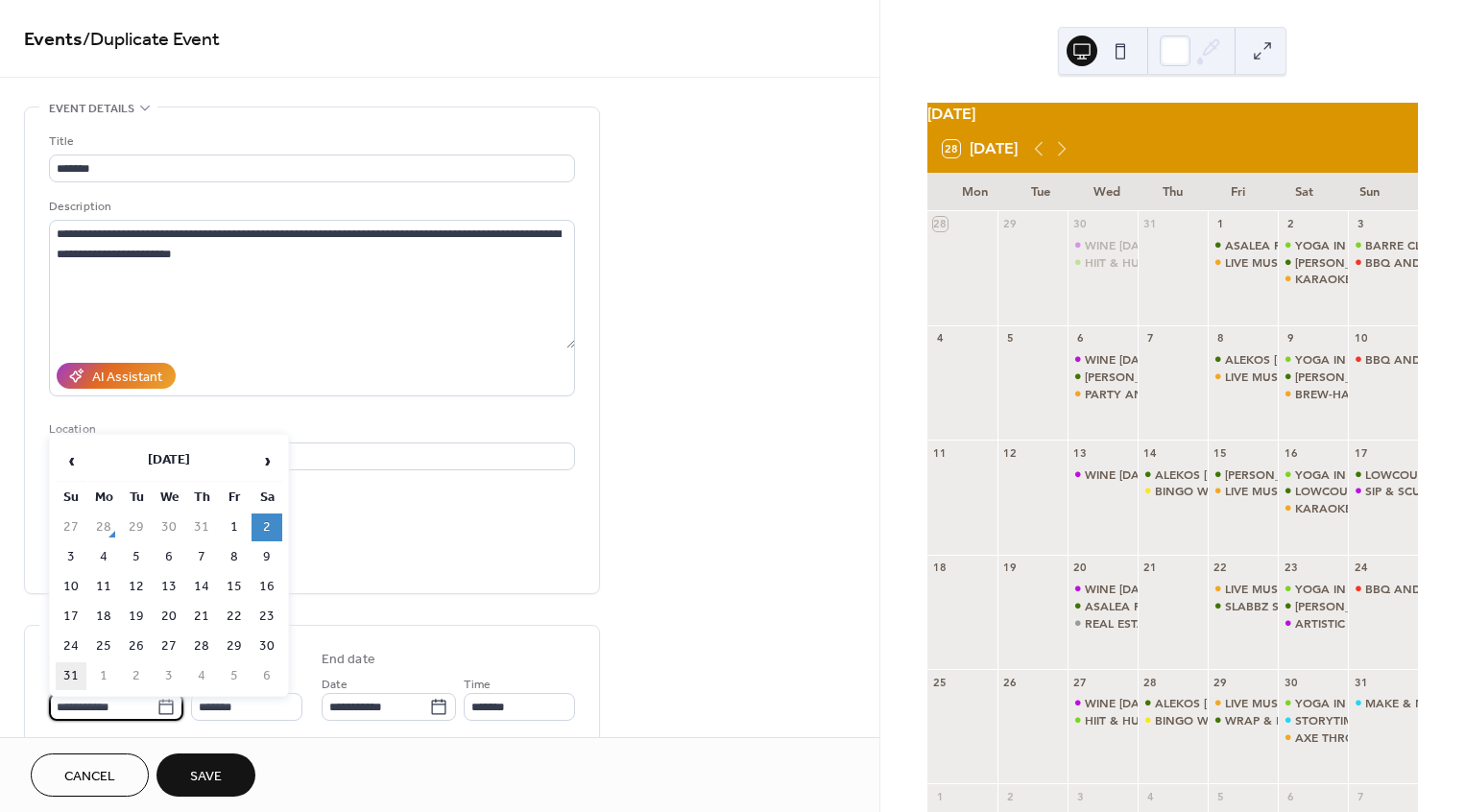 click on "31" at bounding box center [71, 676] 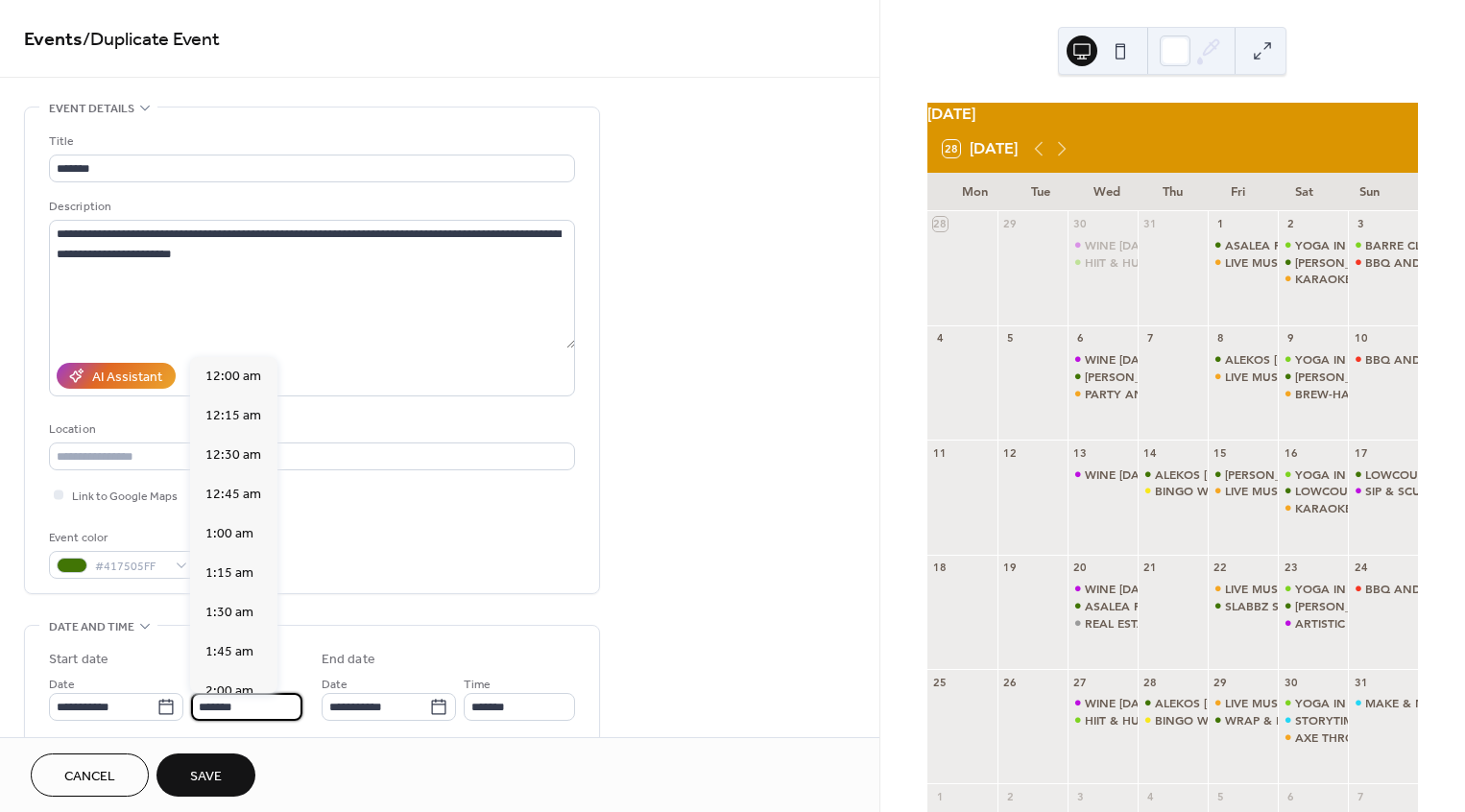 scroll, scrollTop: 2566, scrollLeft: 0, axis: vertical 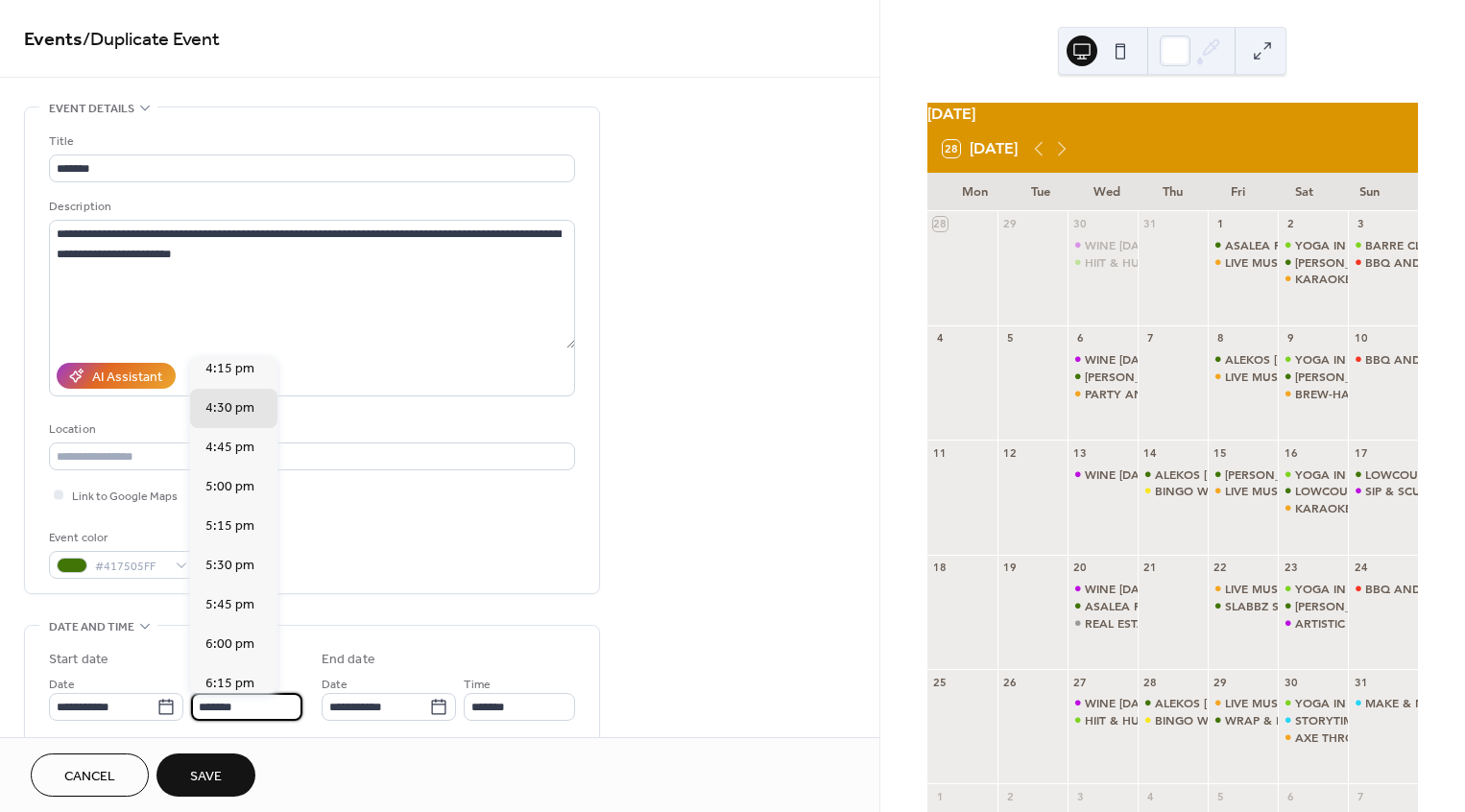 click on "*******" at bounding box center (247, 706) 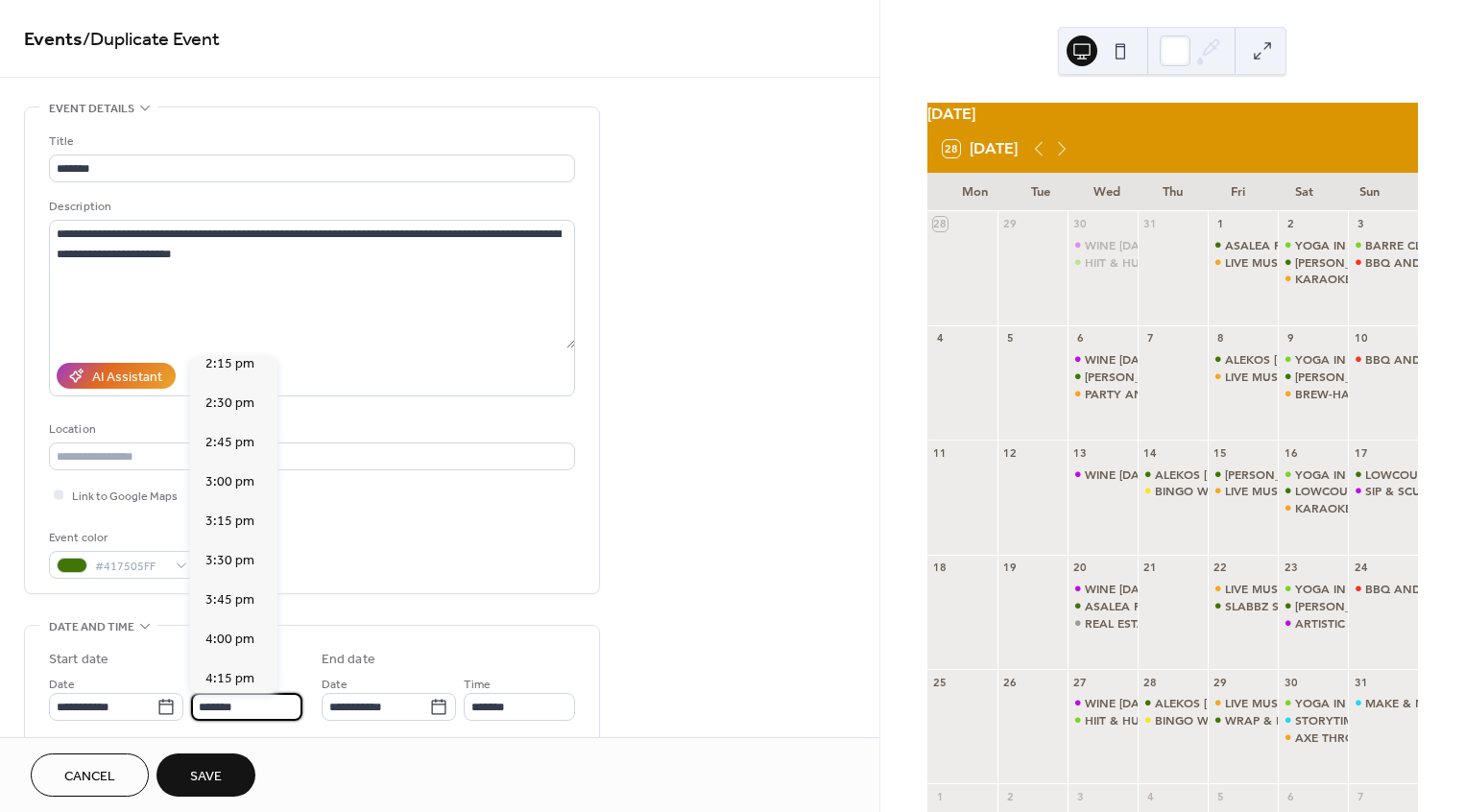 scroll, scrollTop: 2191, scrollLeft: 0, axis: vertical 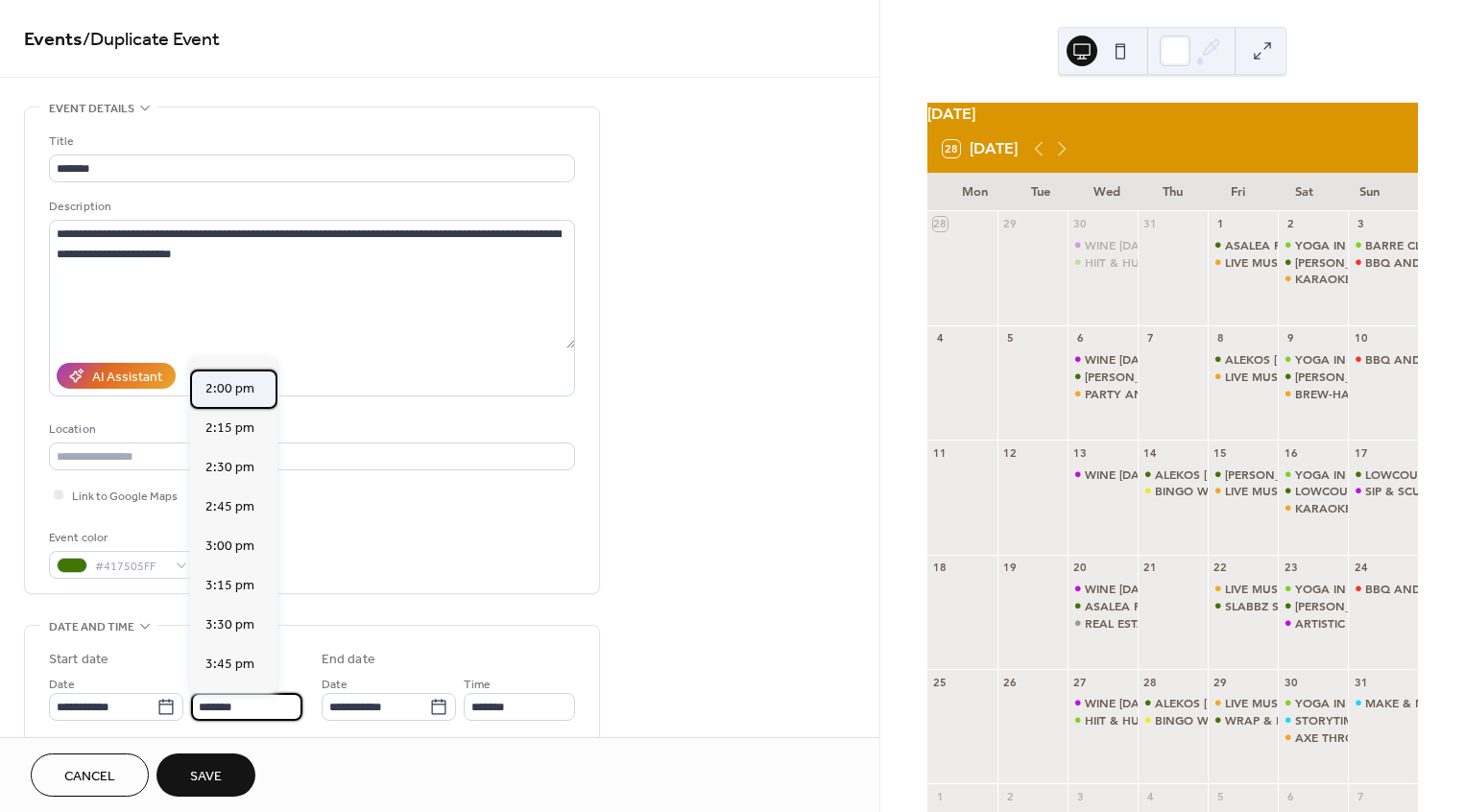 click on "2:00 pm" at bounding box center [229, 389] 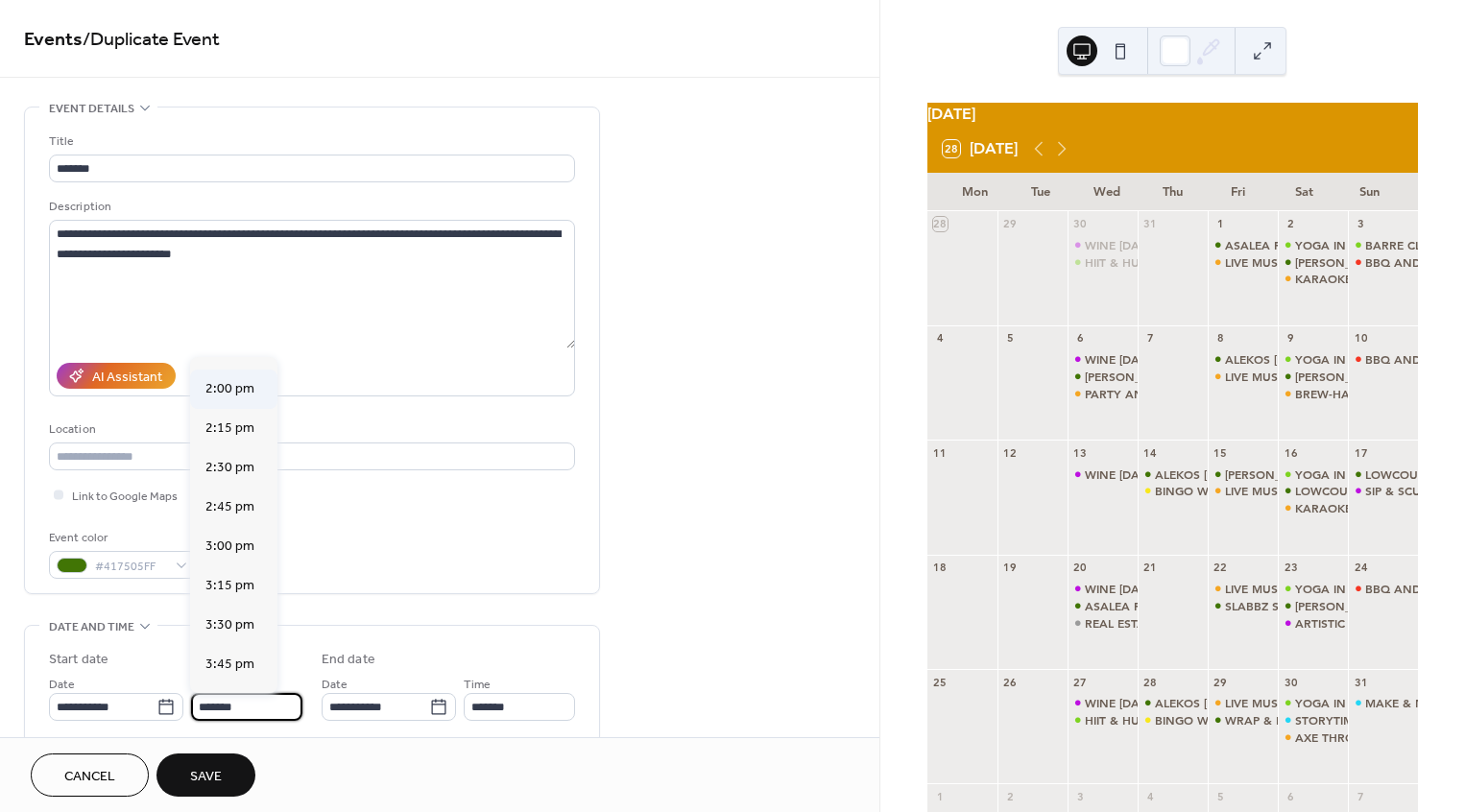 type on "*******" 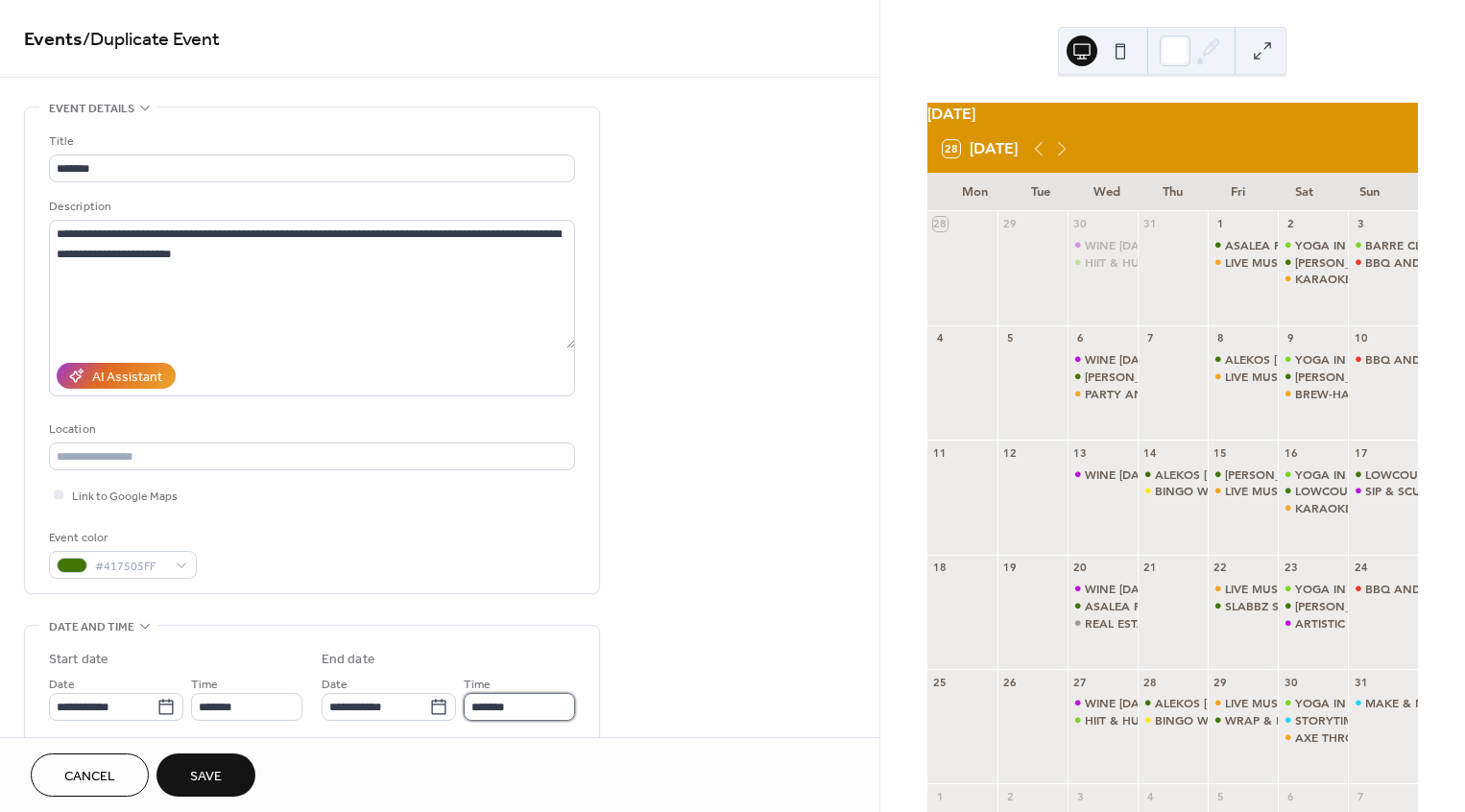 click on "*******" at bounding box center (519, 706) 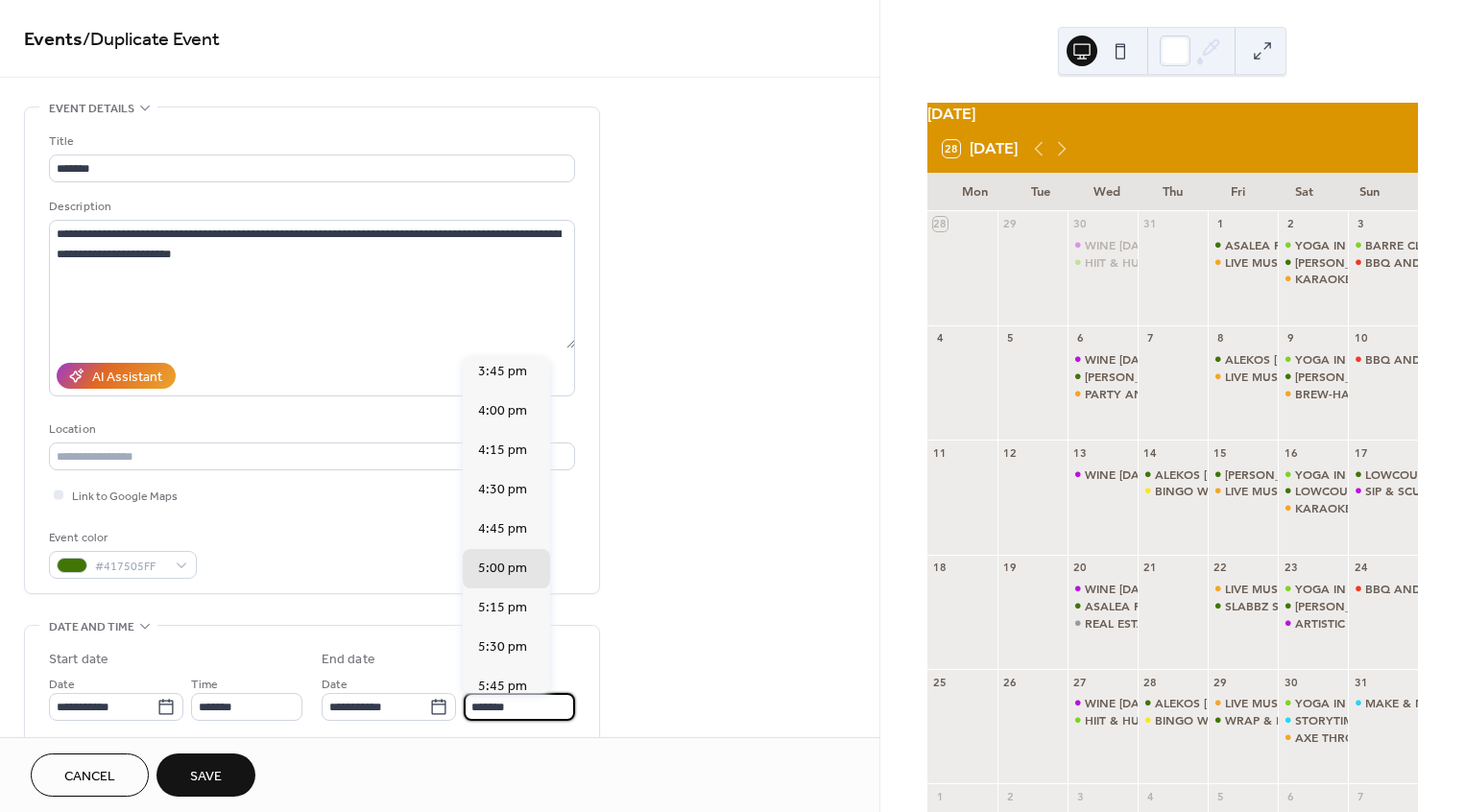 scroll, scrollTop: 219, scrollLeft: 0, axis: vertical 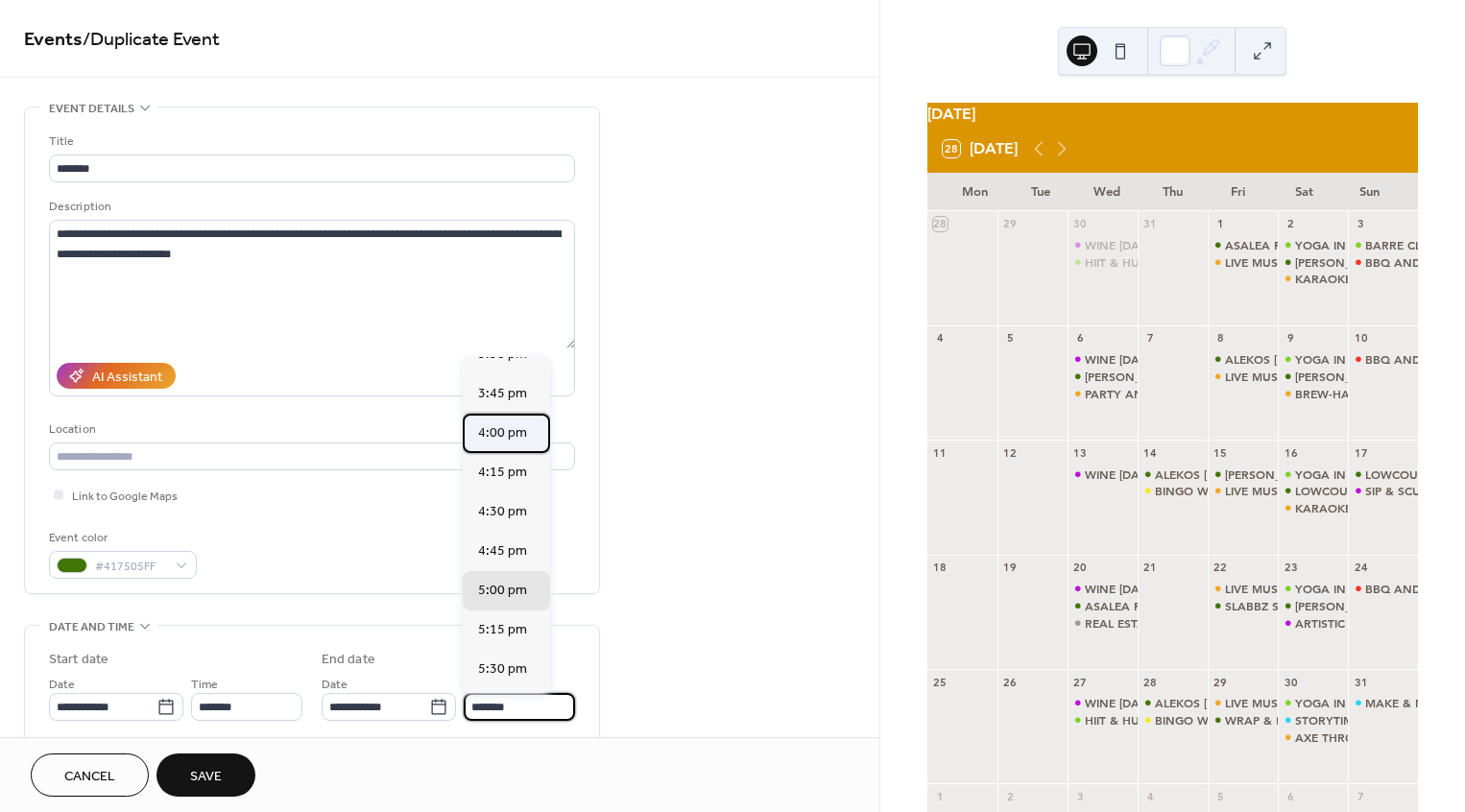 click on "4:00 pm" at bounding box center (502, 433) 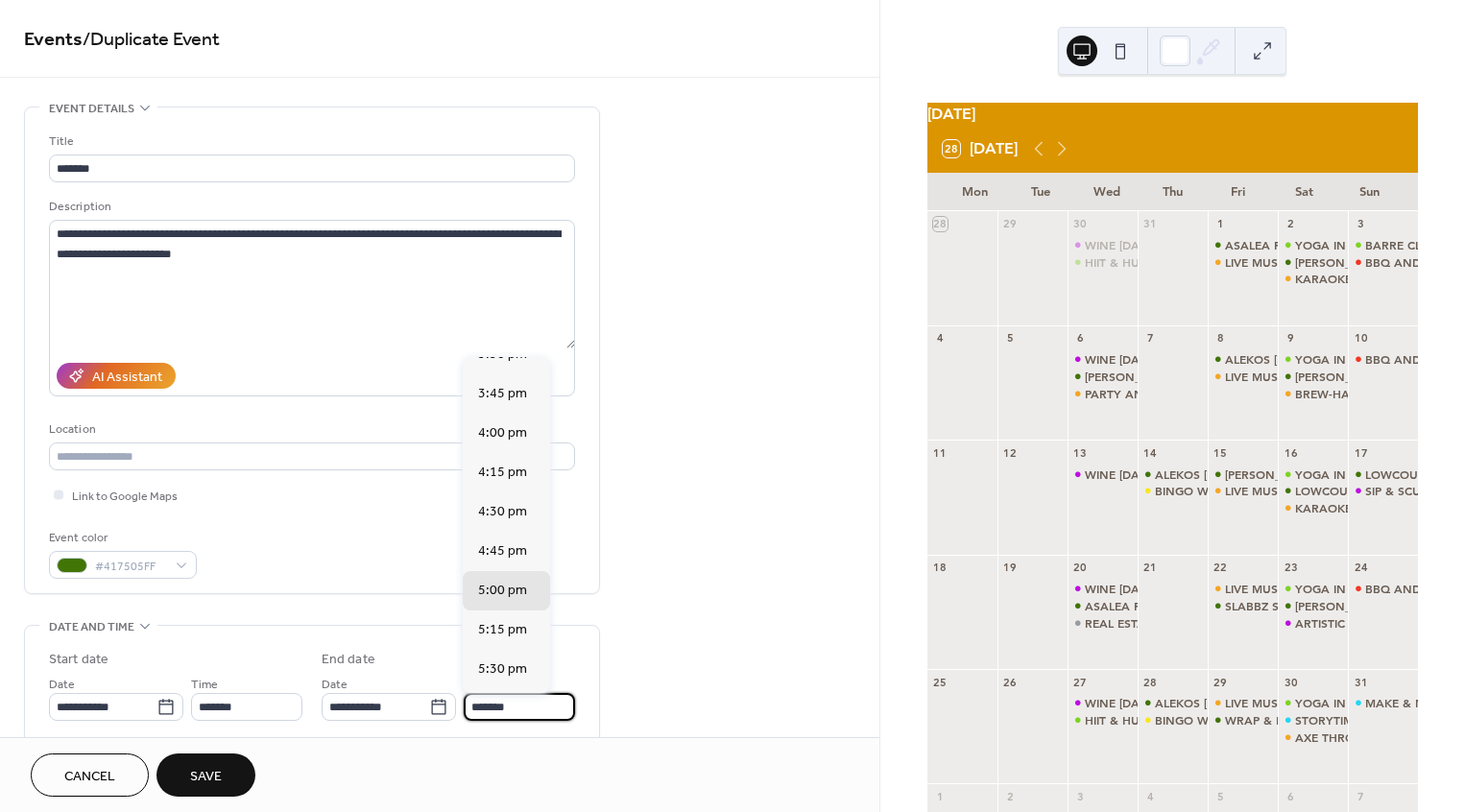 type on "*******" 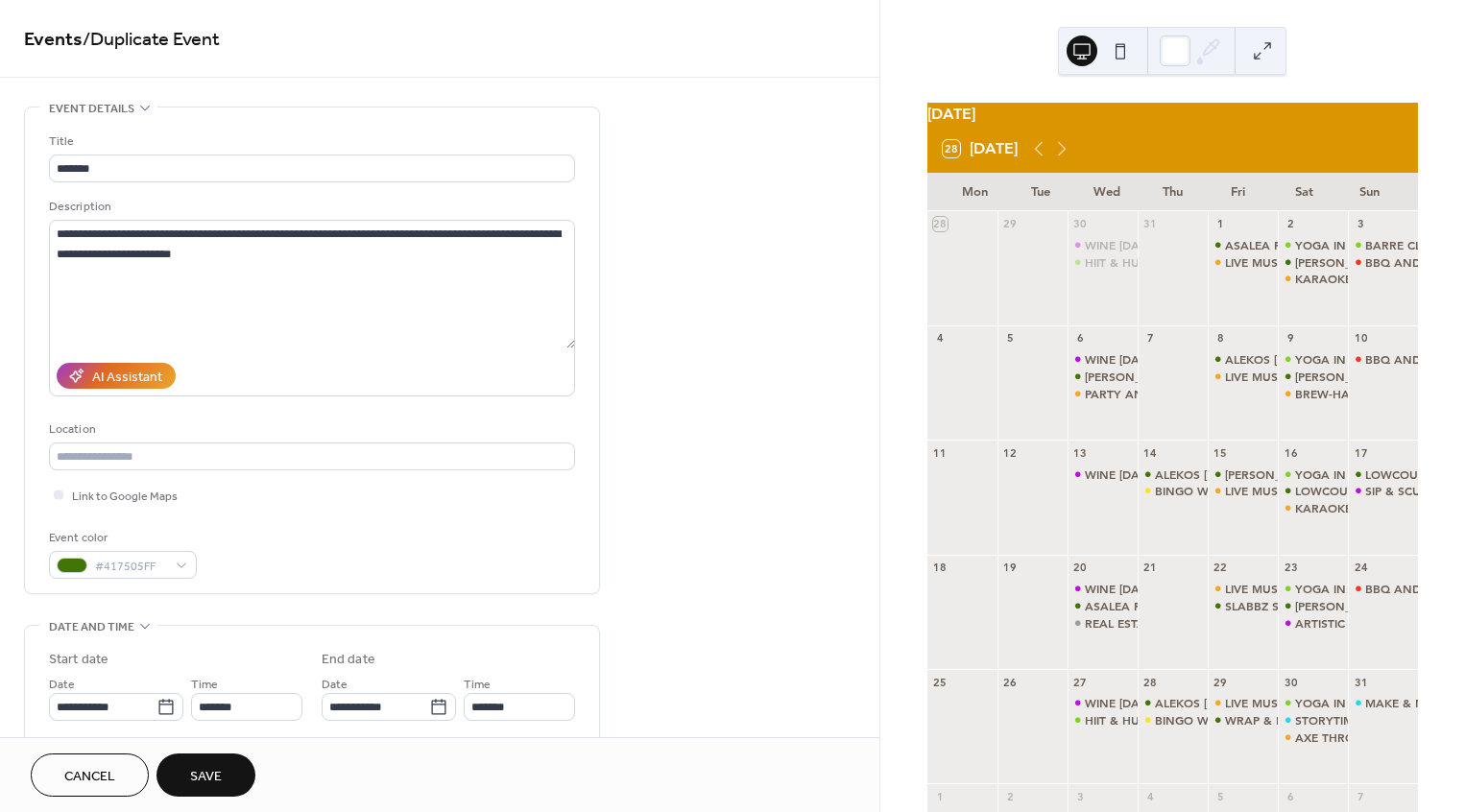 click on "Save" at bounding box center [205, 776] 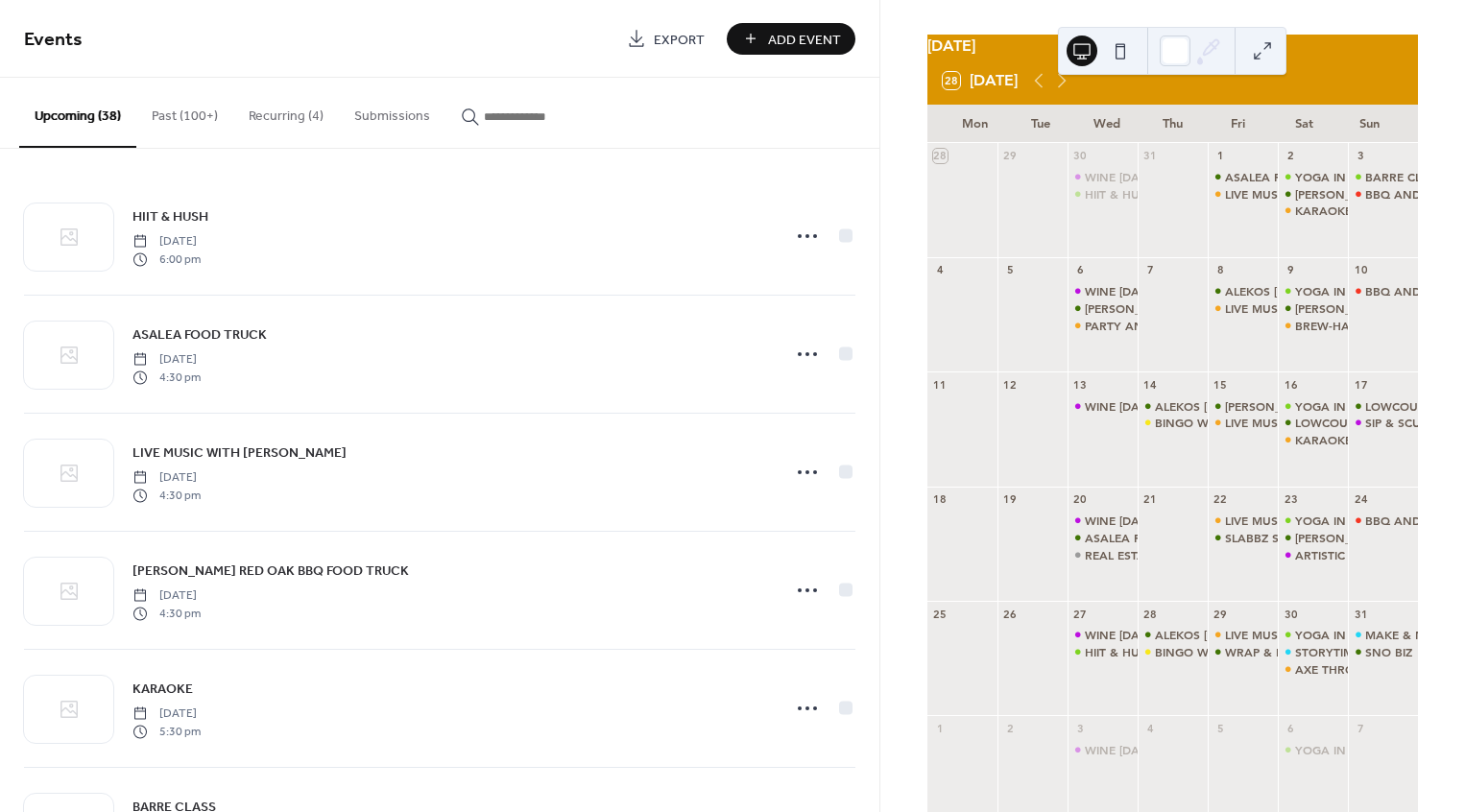 scroll, scrollTop: 66, scrollLeft: 0, axis: vertical 